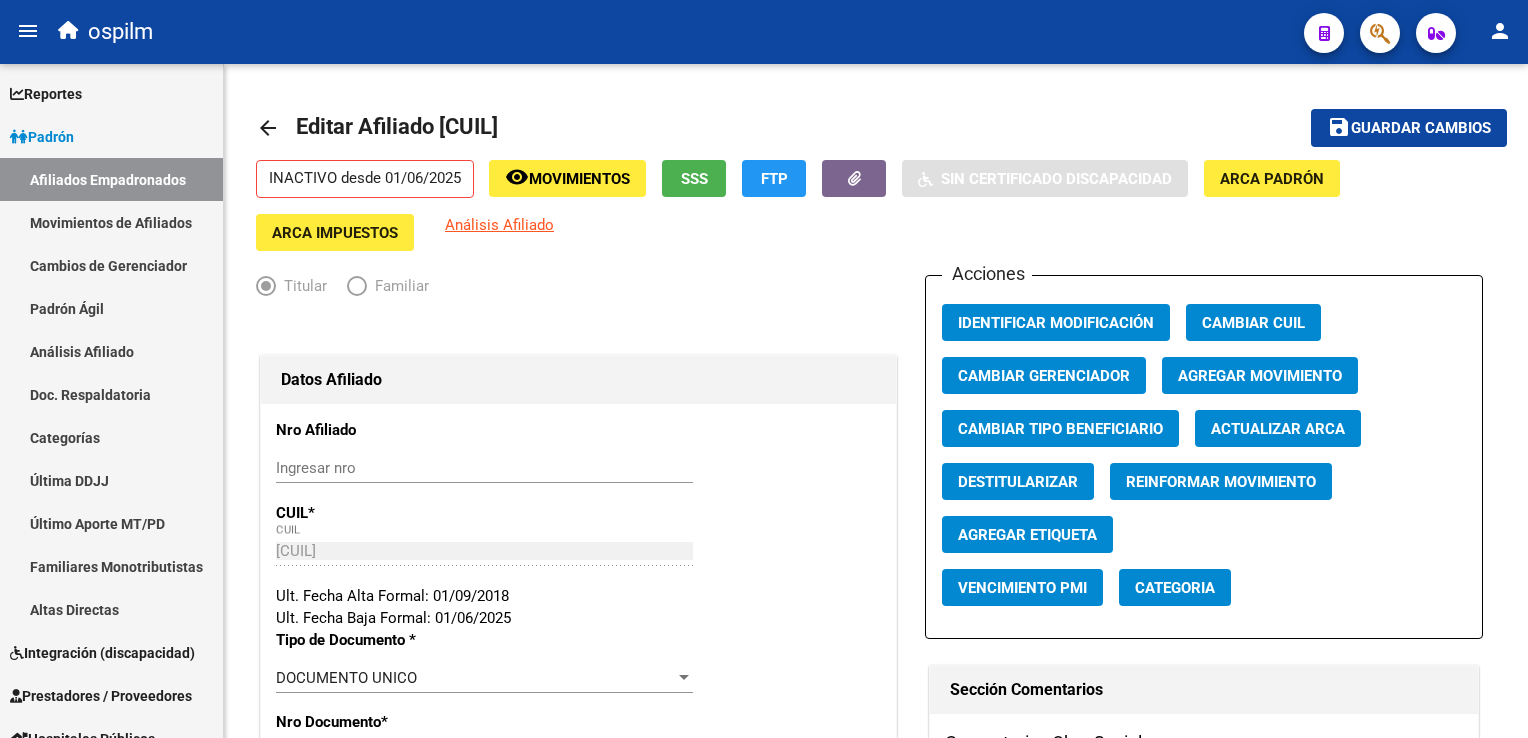 scroll, scrollTop: 0, scrollLeft: 0, axis: both 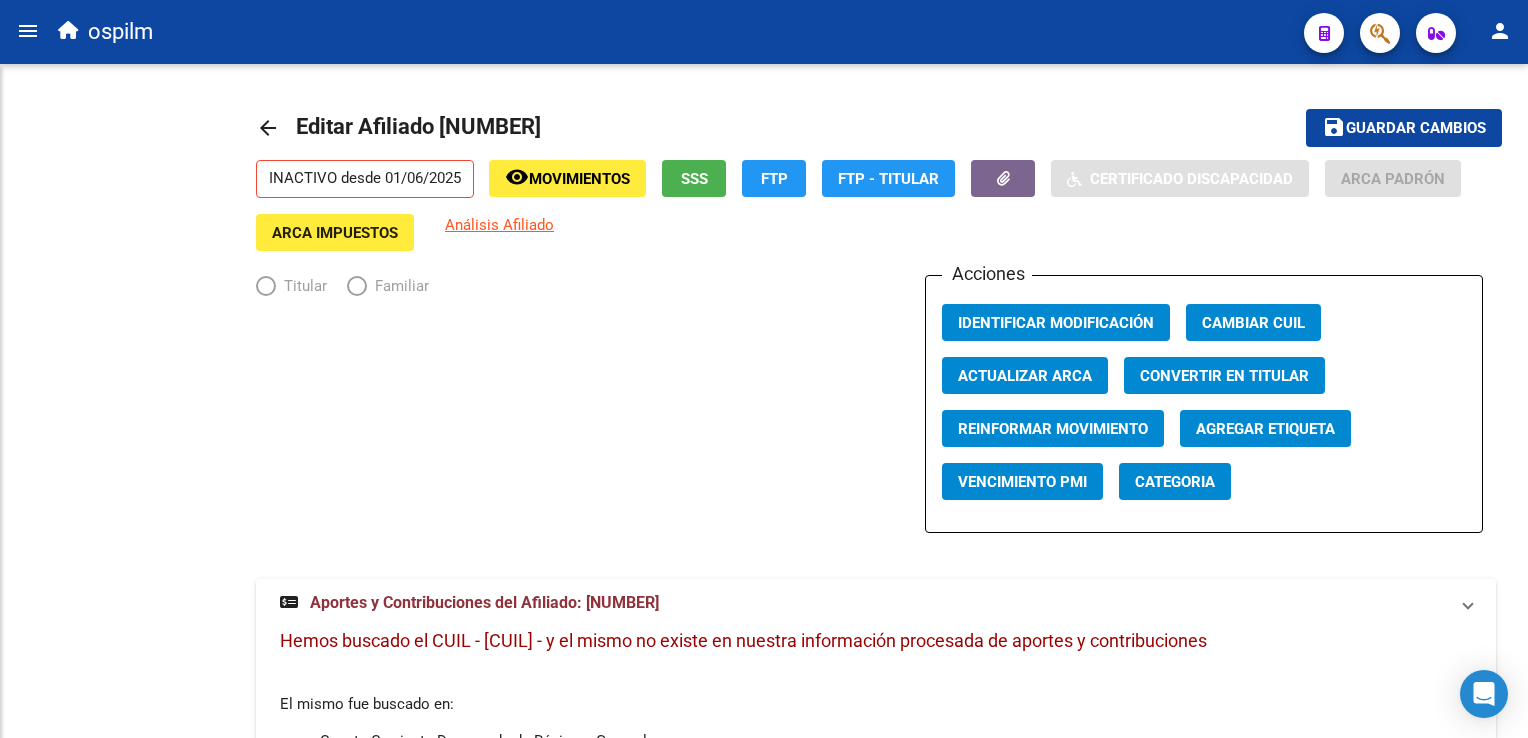 radio on "true" 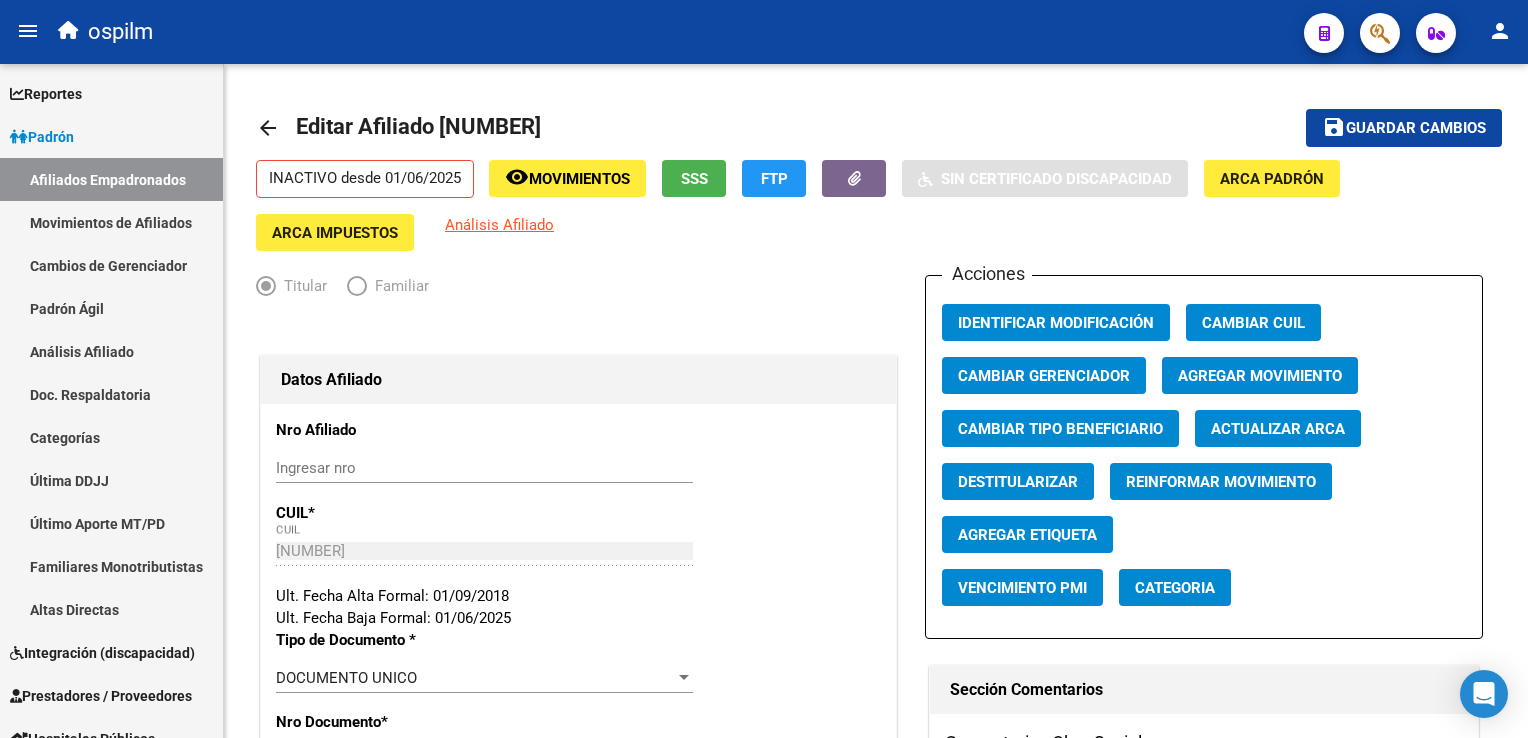 scroll, scrollTop: 0, scrollLeft: 0, axis: both 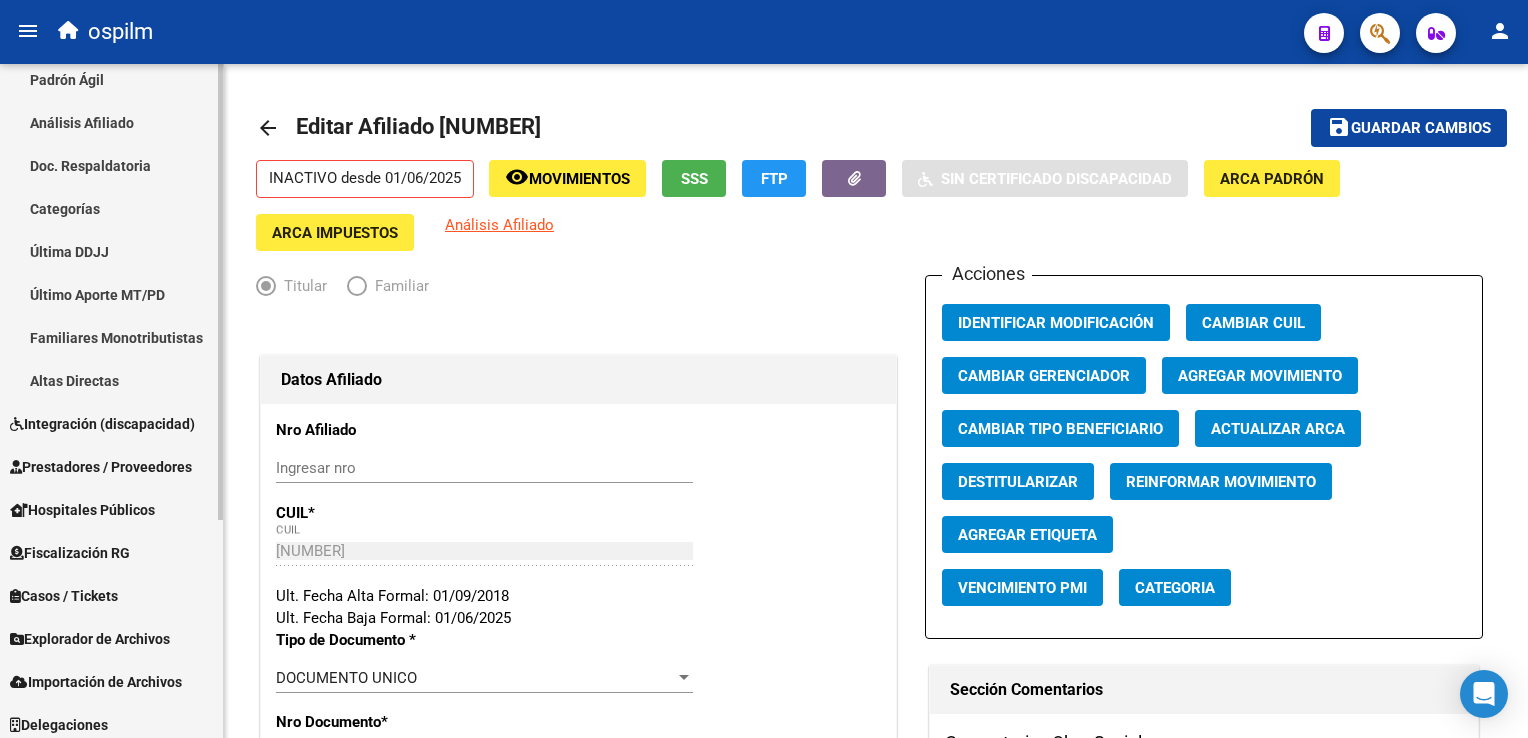 click on "Firma Express     Reportes Ingresos Devengados Análisis Histórico Detalles Transferencias RG sin DDJJ Detalles por CUIL RG Detalles - MT/PD MT morosos Egresos Devengados Comprobantes Recibidos Facturación Apócrifa Auditorías x Área Auditorías x Usuario Ítems de Auditorías x Usuario Padrón Traspasos x O.S. Traspasos x Gerenciador Traspasos x Provincia Nuevos Aportantes Métricas - Padrón SSS Métricas - Crecimiento Población    Padrón Afiliados Empadronados Movimientos de Afiliados Cambios de Gerenciador Padrón Ágil Análisis Afiliado Doc. Respaldatoria Categorías Última DDJJ Último Aporte MT/PD Familiares Monotributistas Altas Directas    Integración (discapacidad) Certificado Discapacidad    Prestadores / Proveedores Facturas - Listado/Carga Facturas Sin Auditar Facturas - Documentación Pagos x Transferencia Auditorías - Listado Auditorías - Comentarios Auditorías - Cambios Área Auditoría - Ítems Prestadores - Listado Prestadores - Docu. Otros Ingresos Geren. Deuda X Empresa" at bounding box center [114, 333] 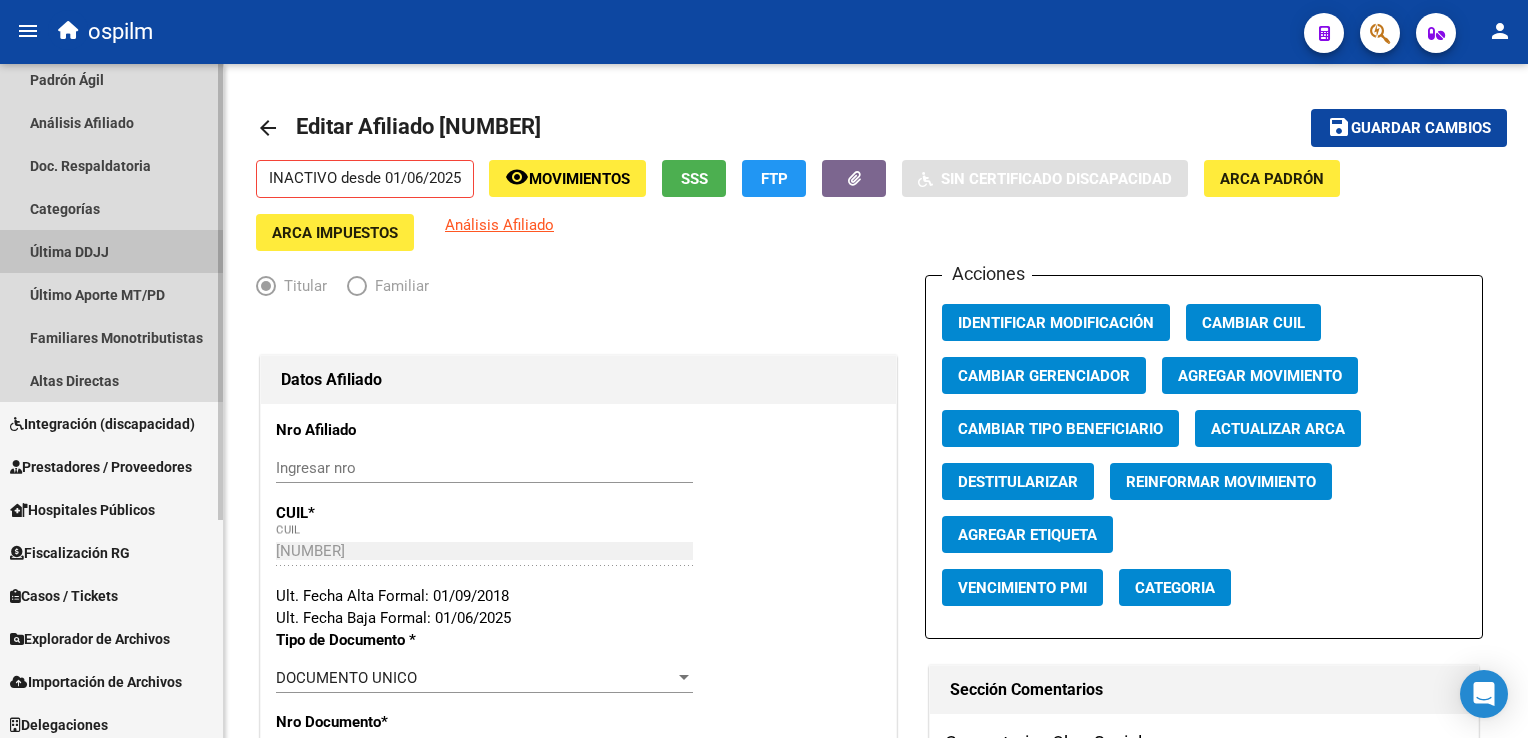click on "Última DDJJ" at bounding box center (111, 251) 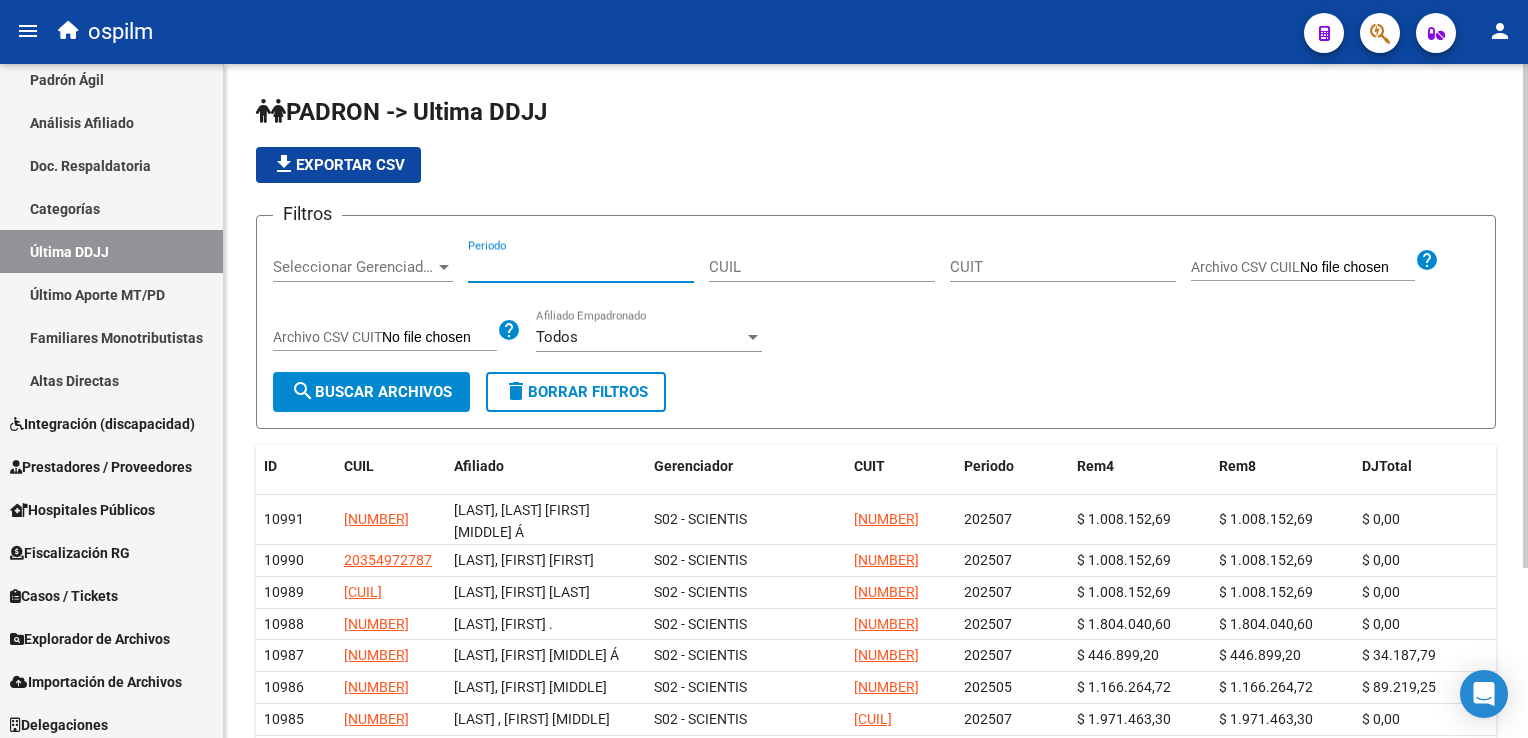 click on "Periodo" at bounding box center (581, 267) 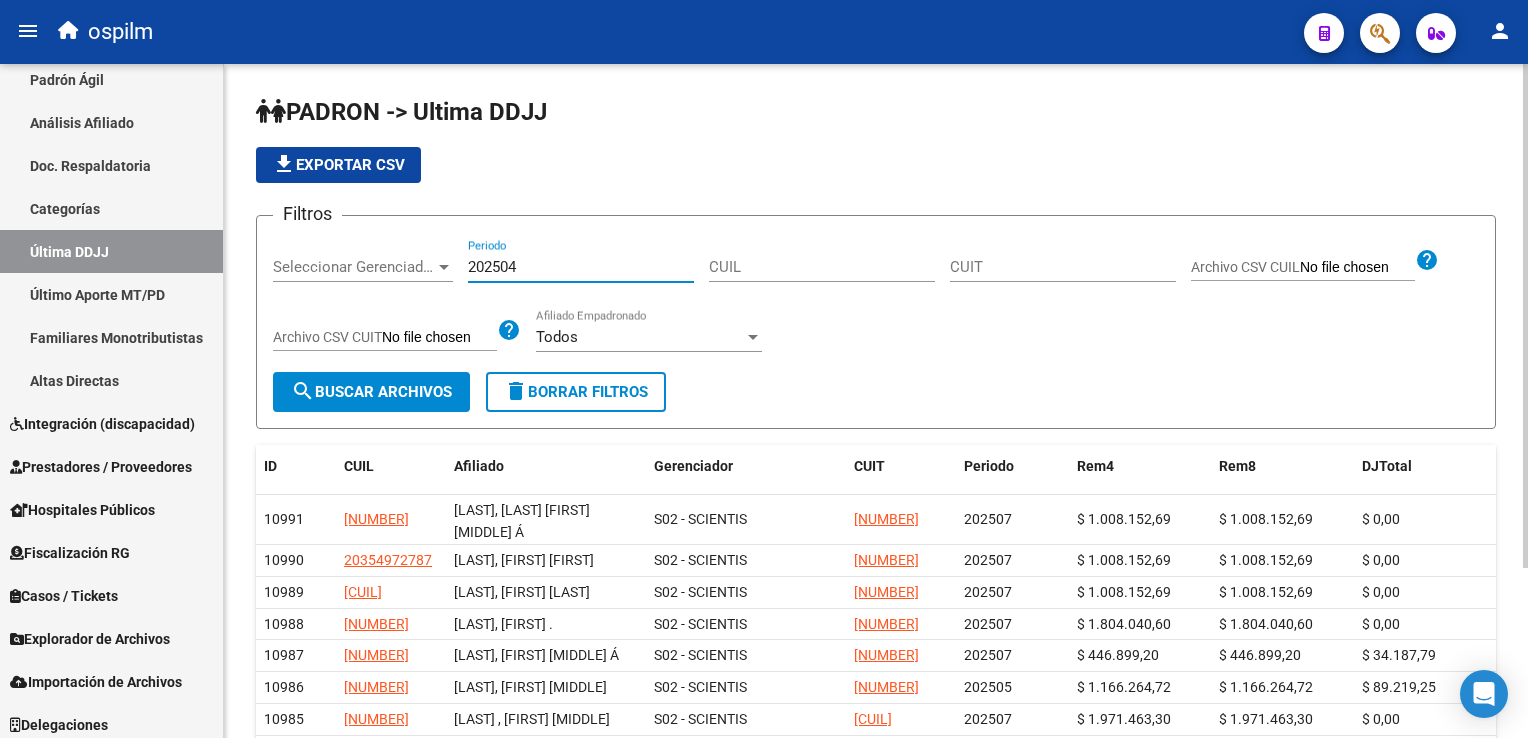 type on "202504" 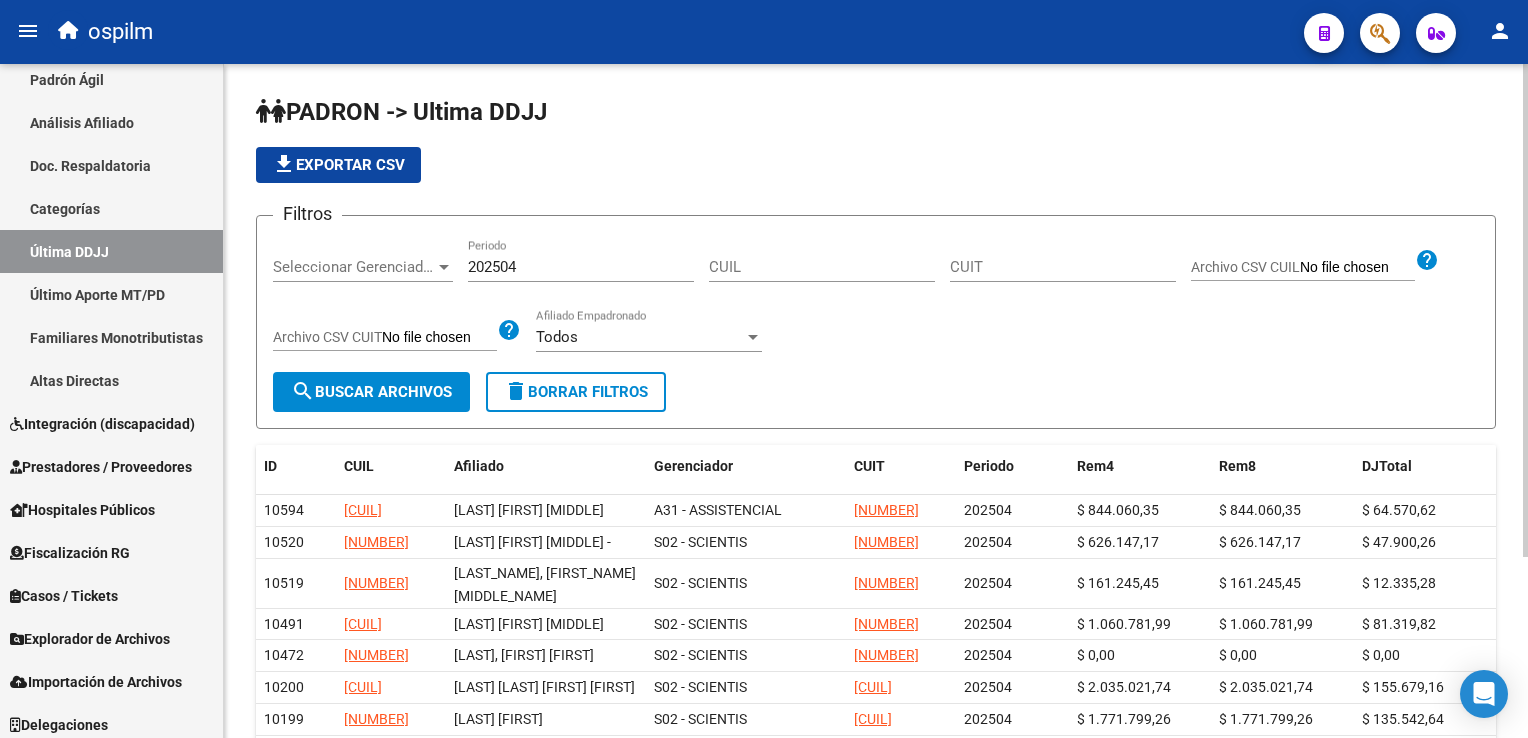 scroll, scrollTop: 246, scrollLeft: 0, axis: vertical 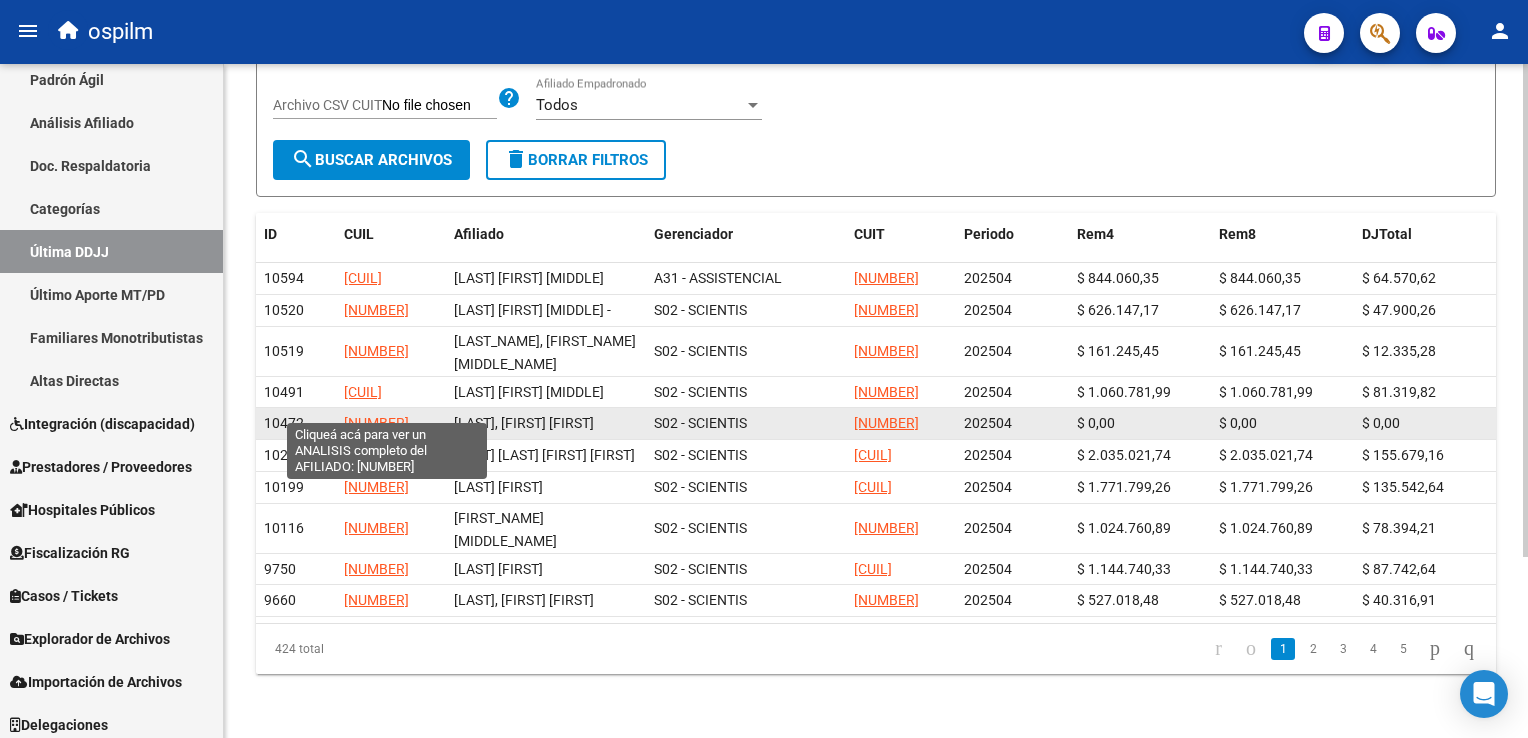 click on "[NUMBER]" 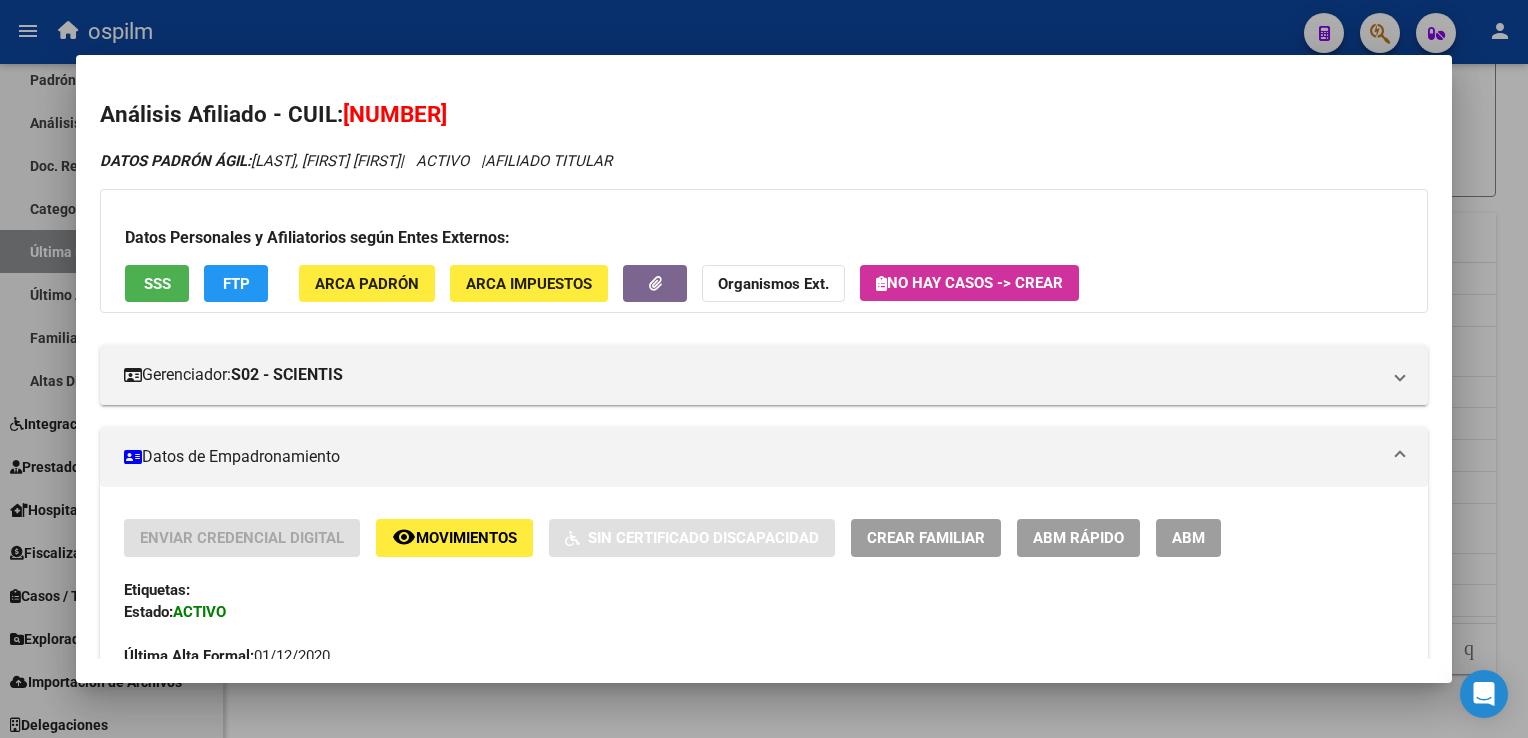 click on "SSS" at bounding box center (157, 283) 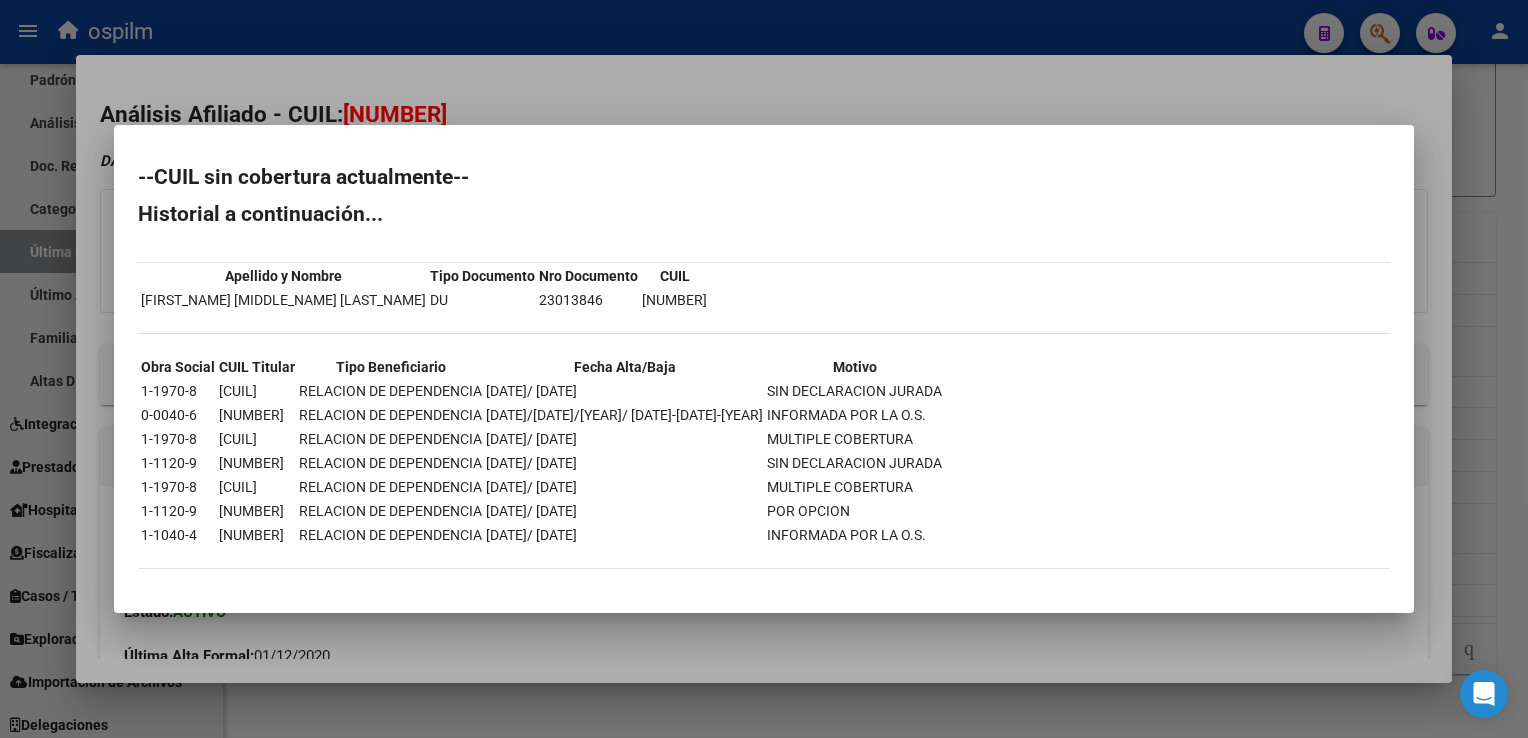 click at bounding box center (764, 369) 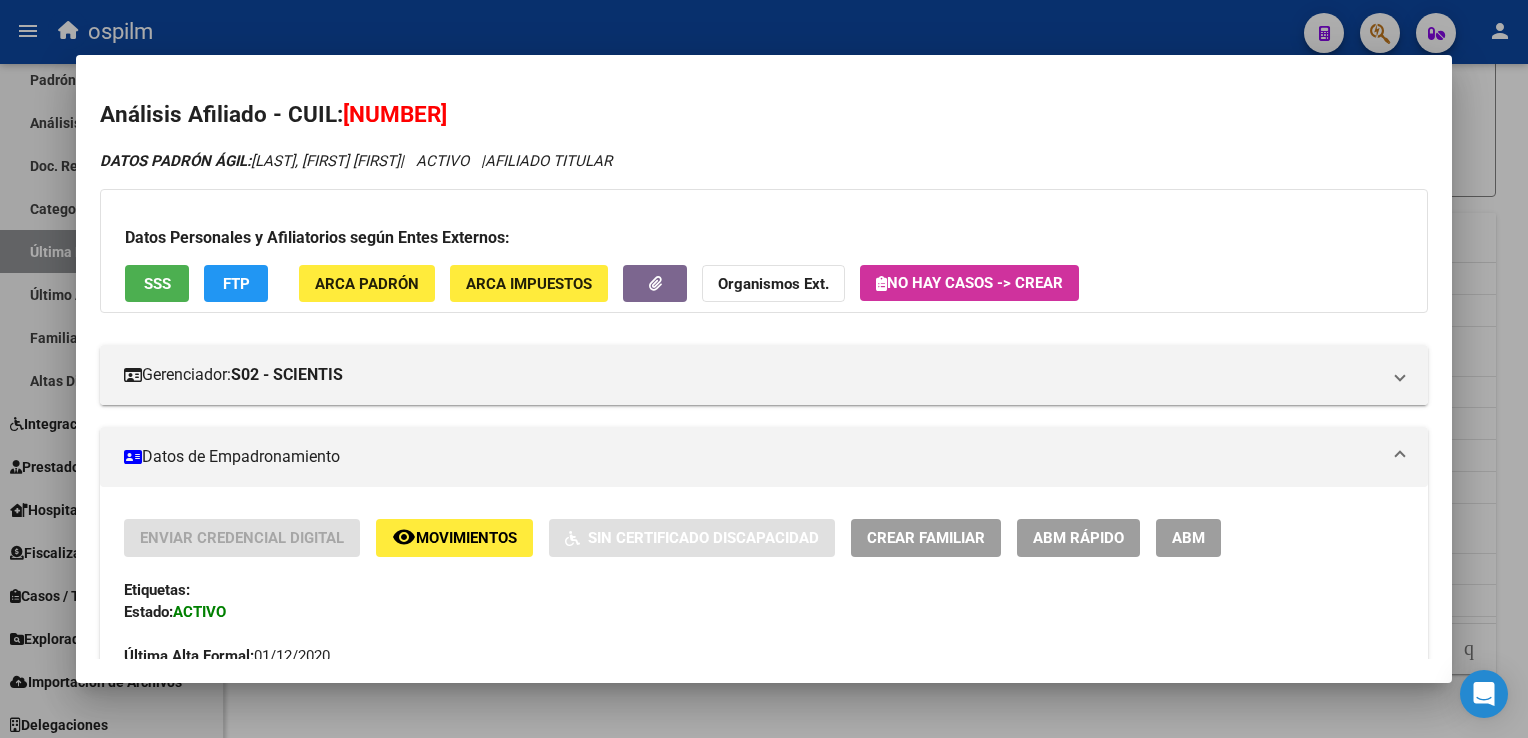 drag, startPoint x: 494, startPoint y: 116, endPoint x: 344, endPoint y: 114, distance: 150.01334 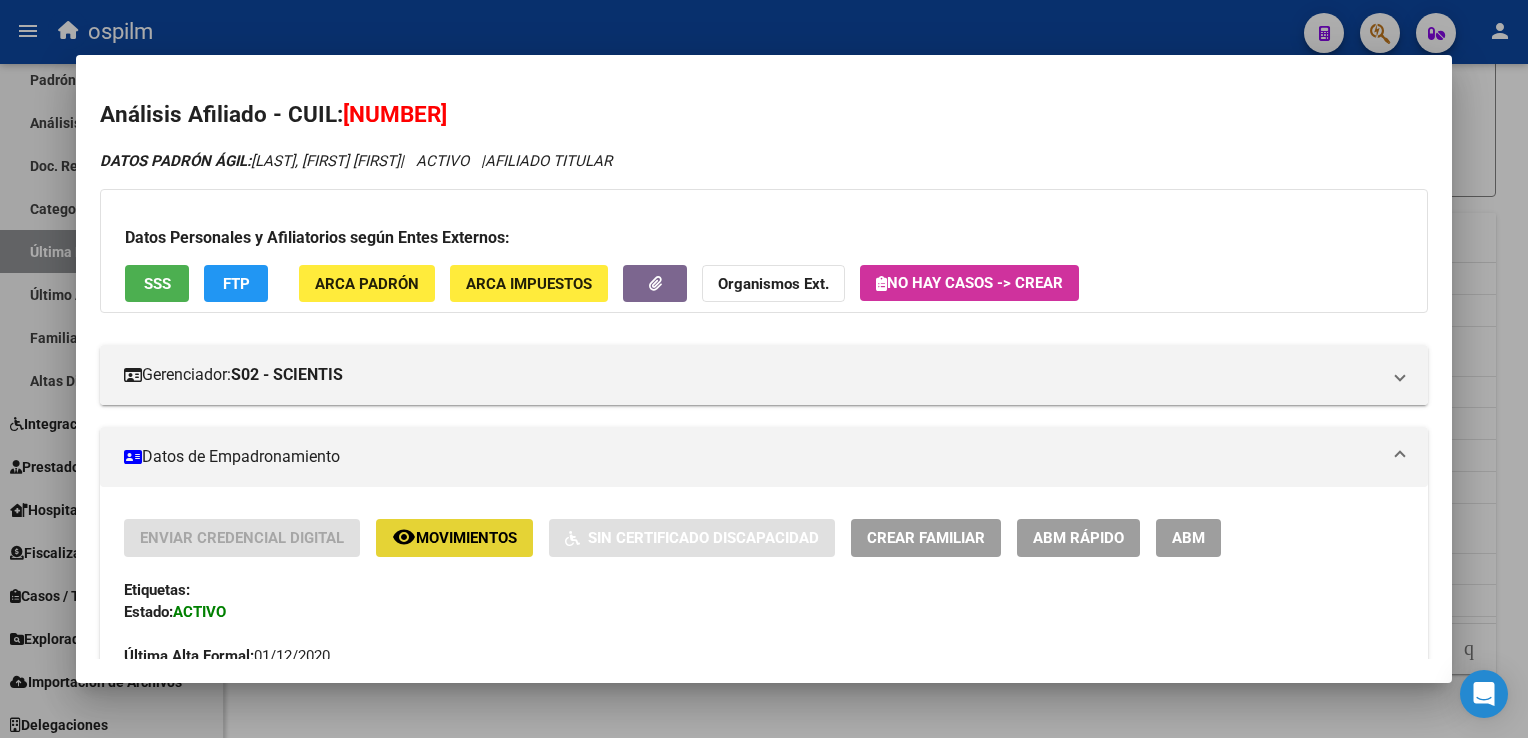 click on "Movimientos" 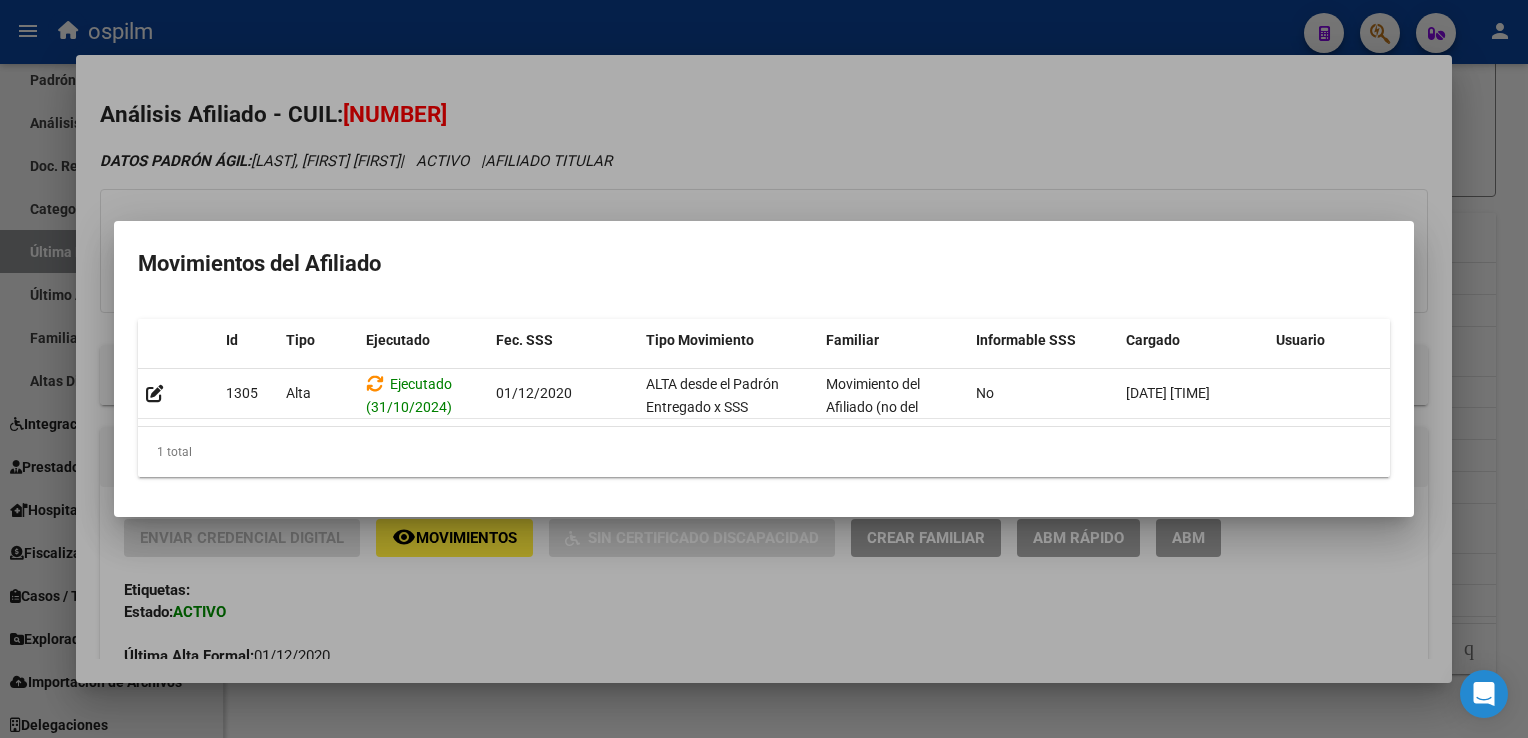 click at bounding box center [764, 369] 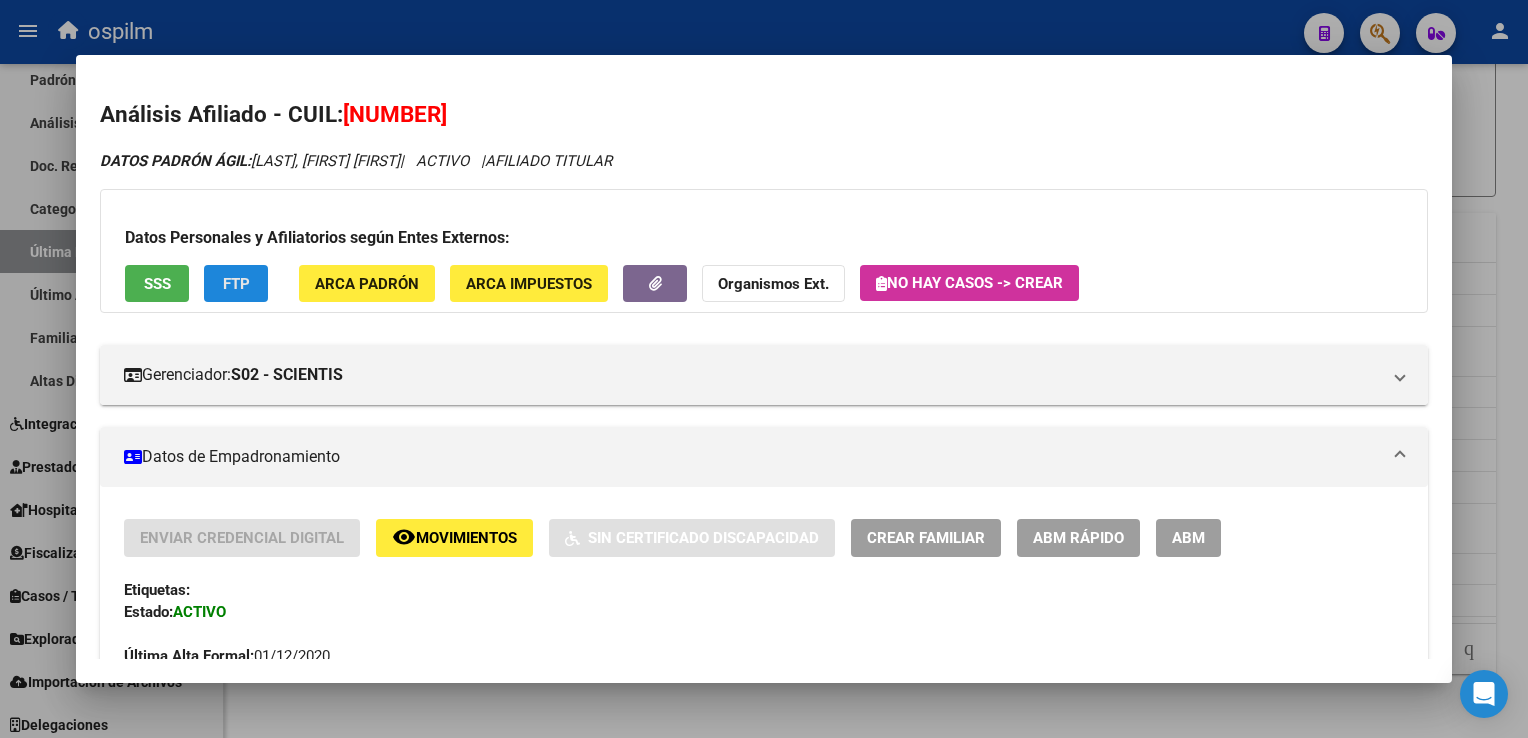 click on "FTP" 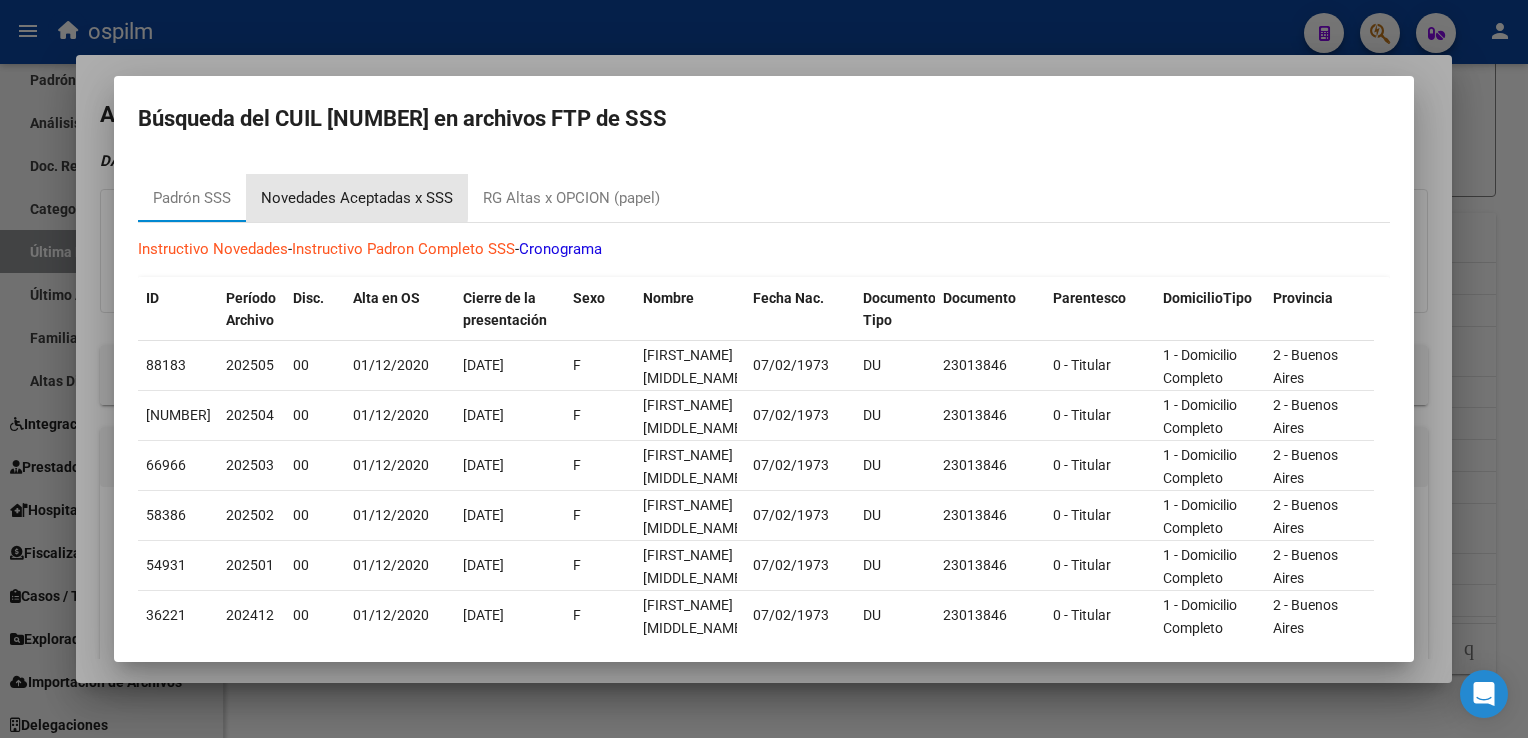 click on "Novedades Aceptadas x SSS" at bounding box center [357, 198] 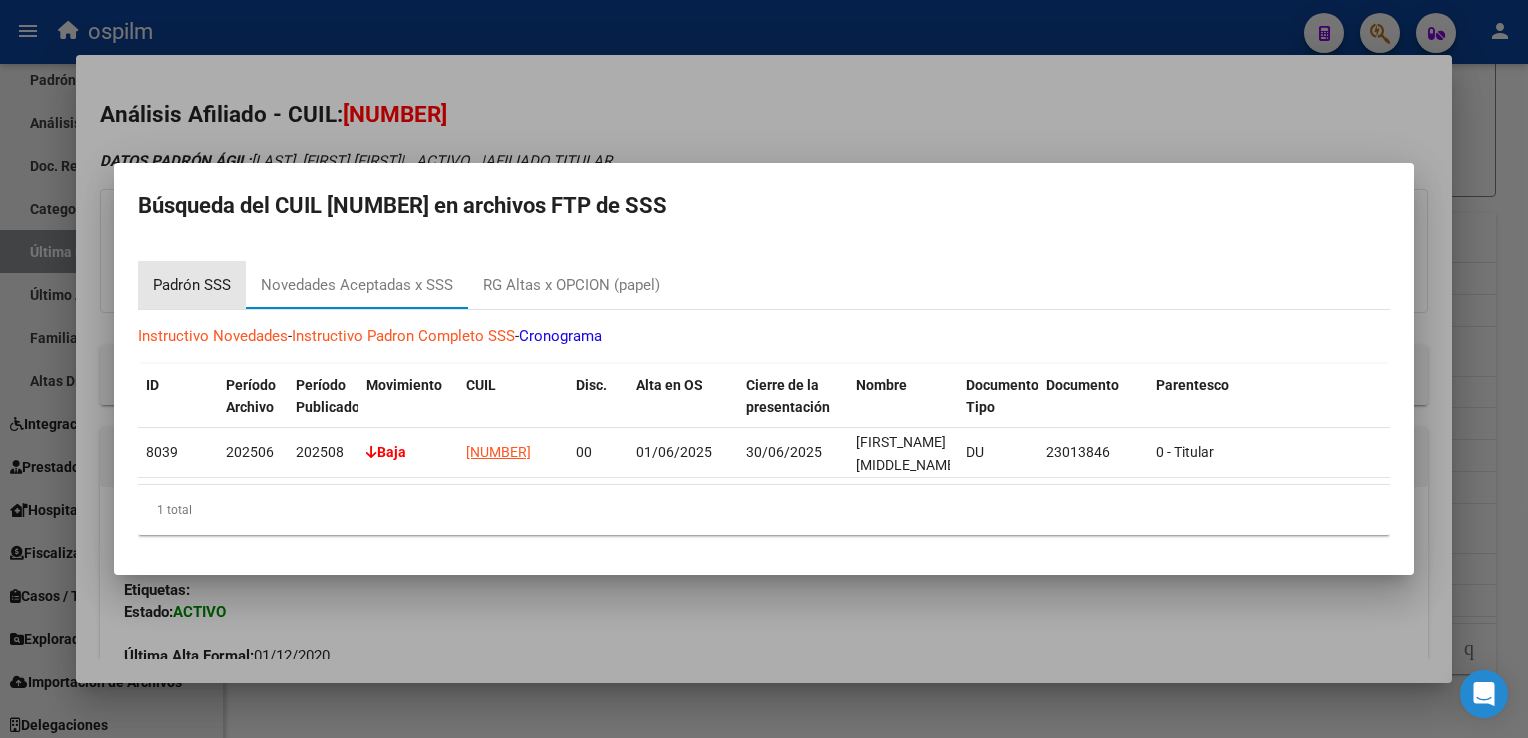 click on "Padrón SSS" at bounding box center [192, 285] 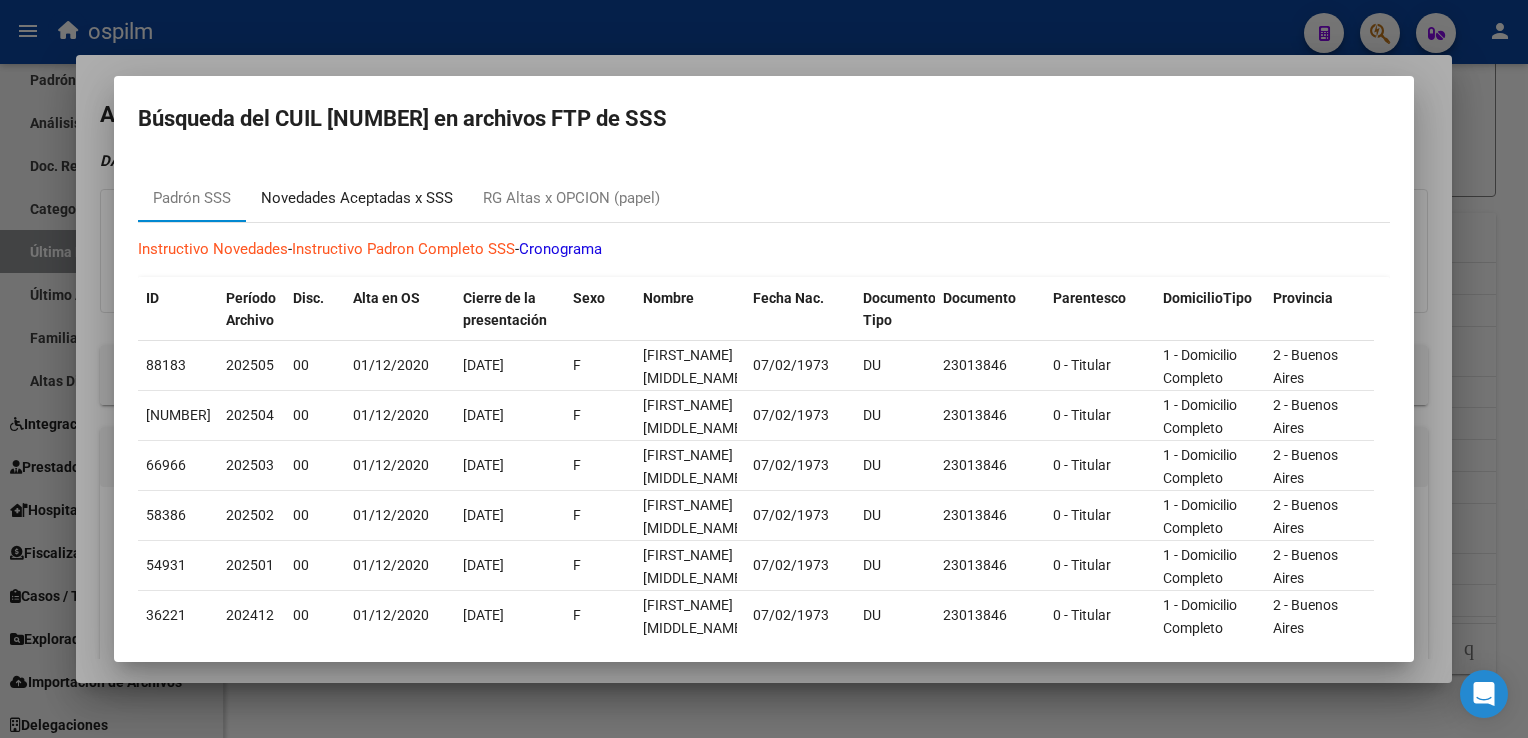 click on "Novedades Aceptadas x SSS" at bounding box center [357, 198] 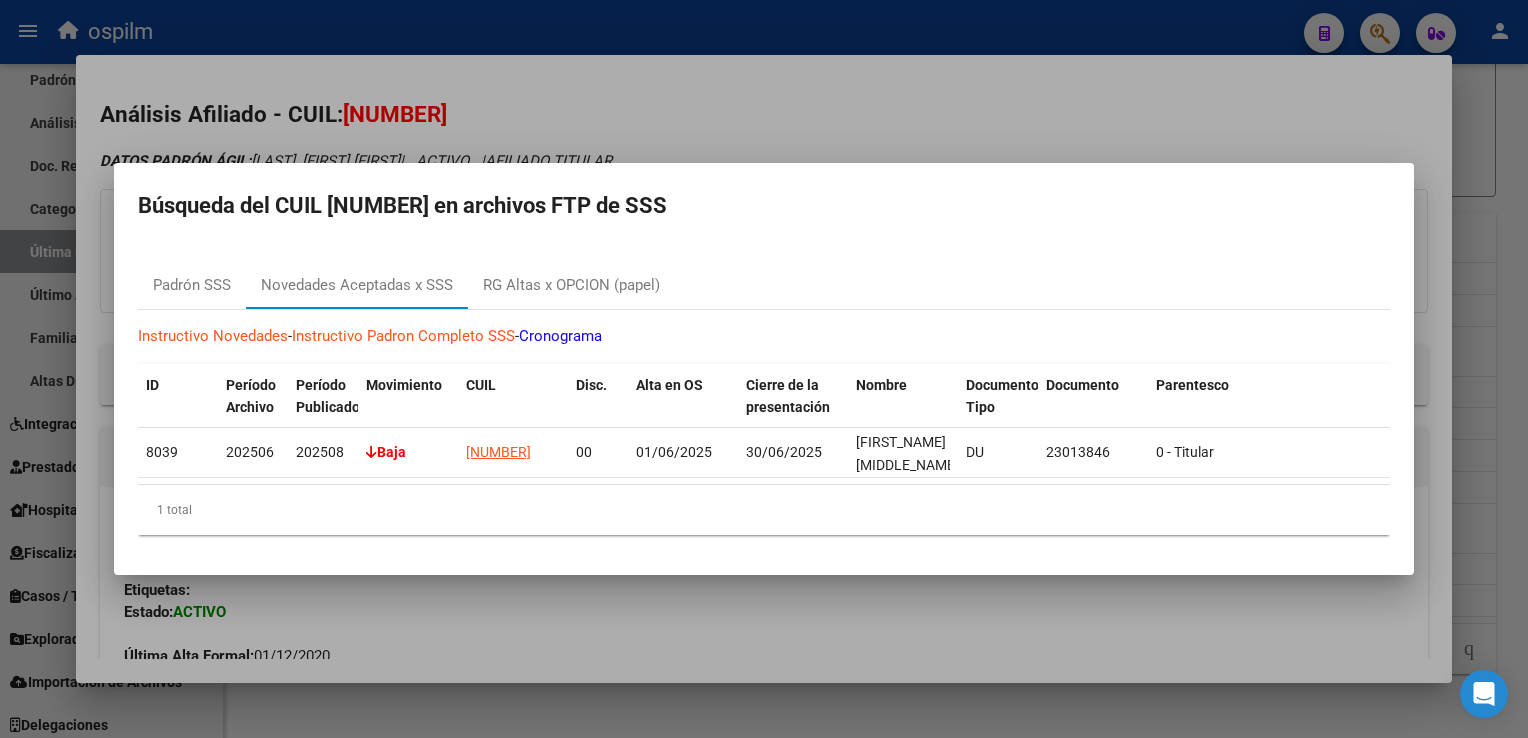 click at bounding box center (764, 369) 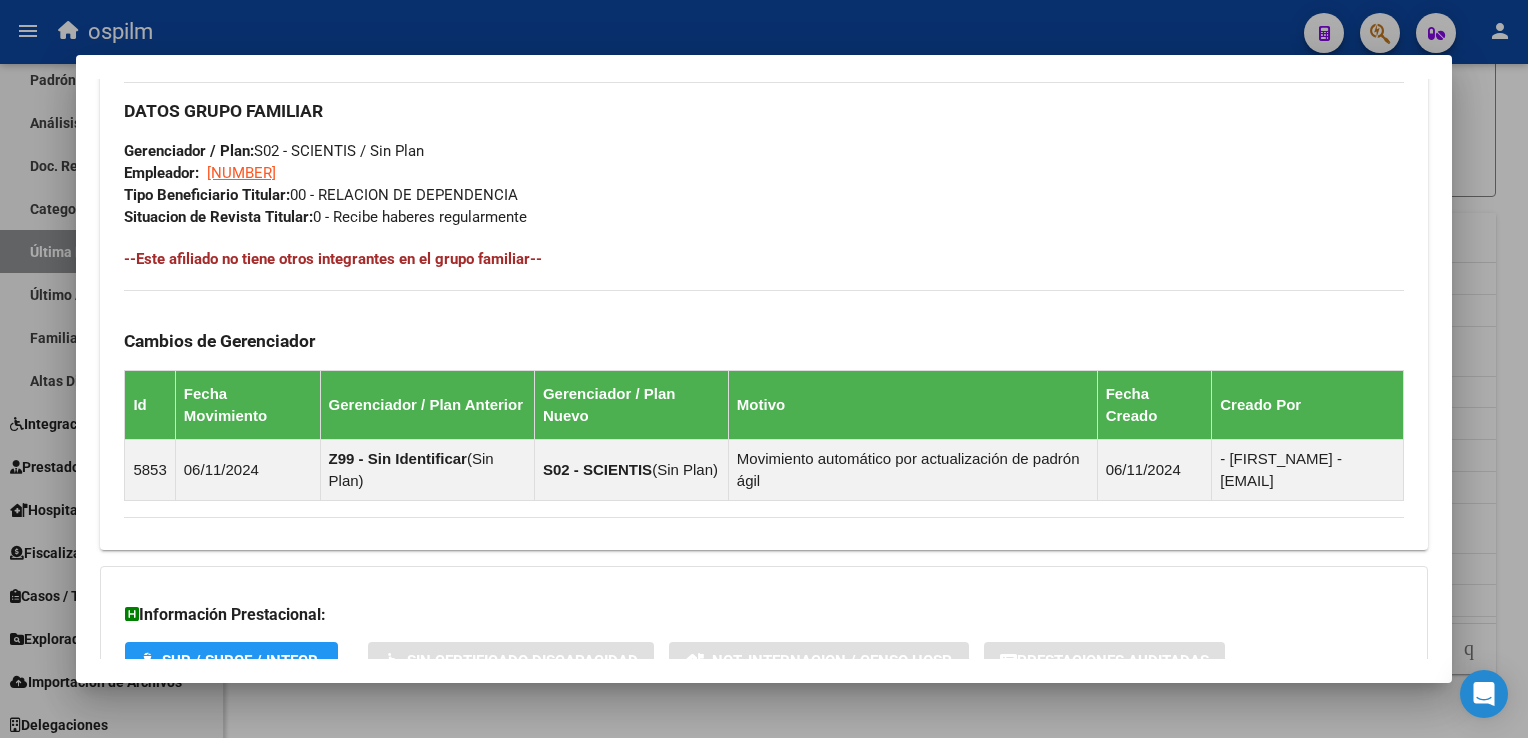 scroll, scrollTop: 1107, scrollLeft: 0, axis: vertical 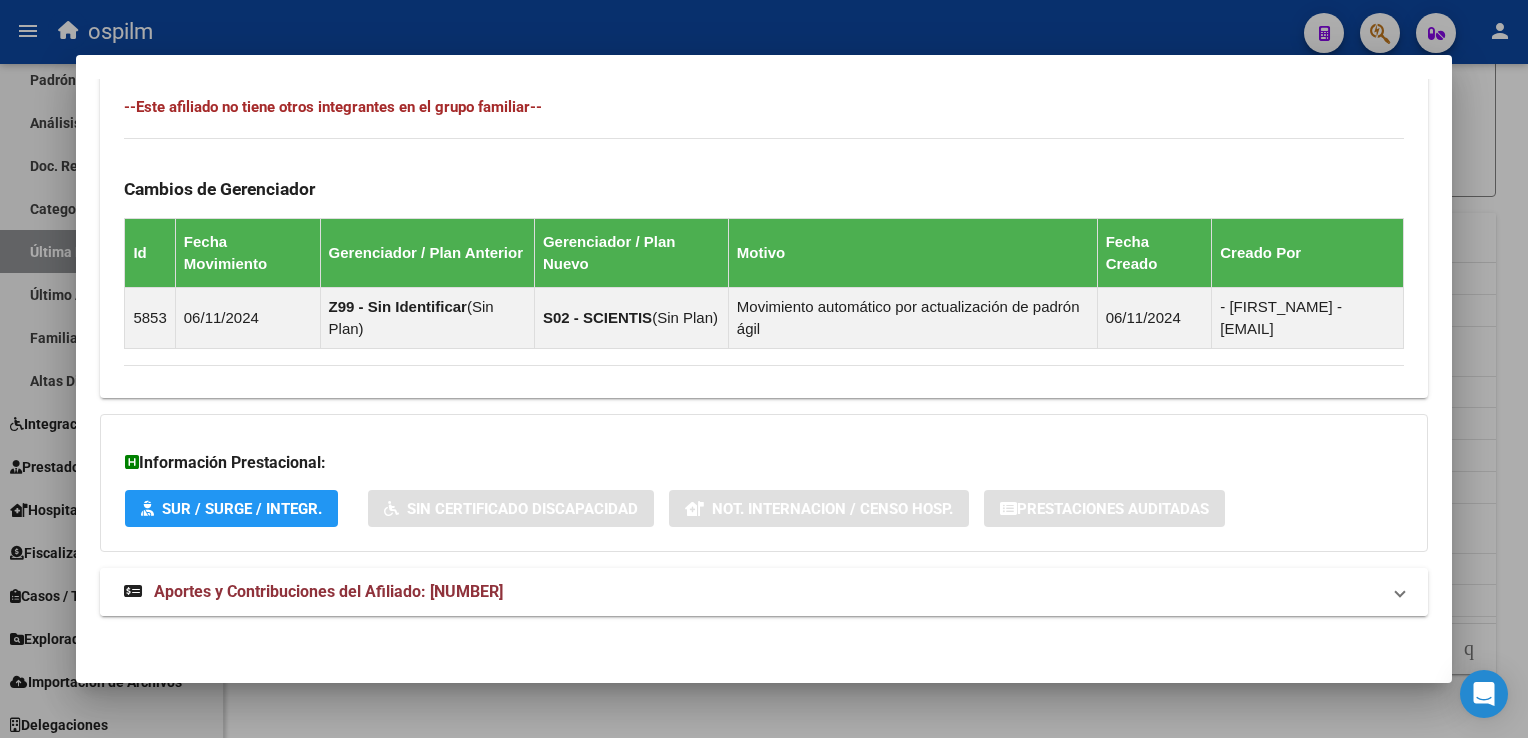 click on "Aportes y Contribuciones del Afiliado: [NUMBER]" at bounding box center (328, 591) 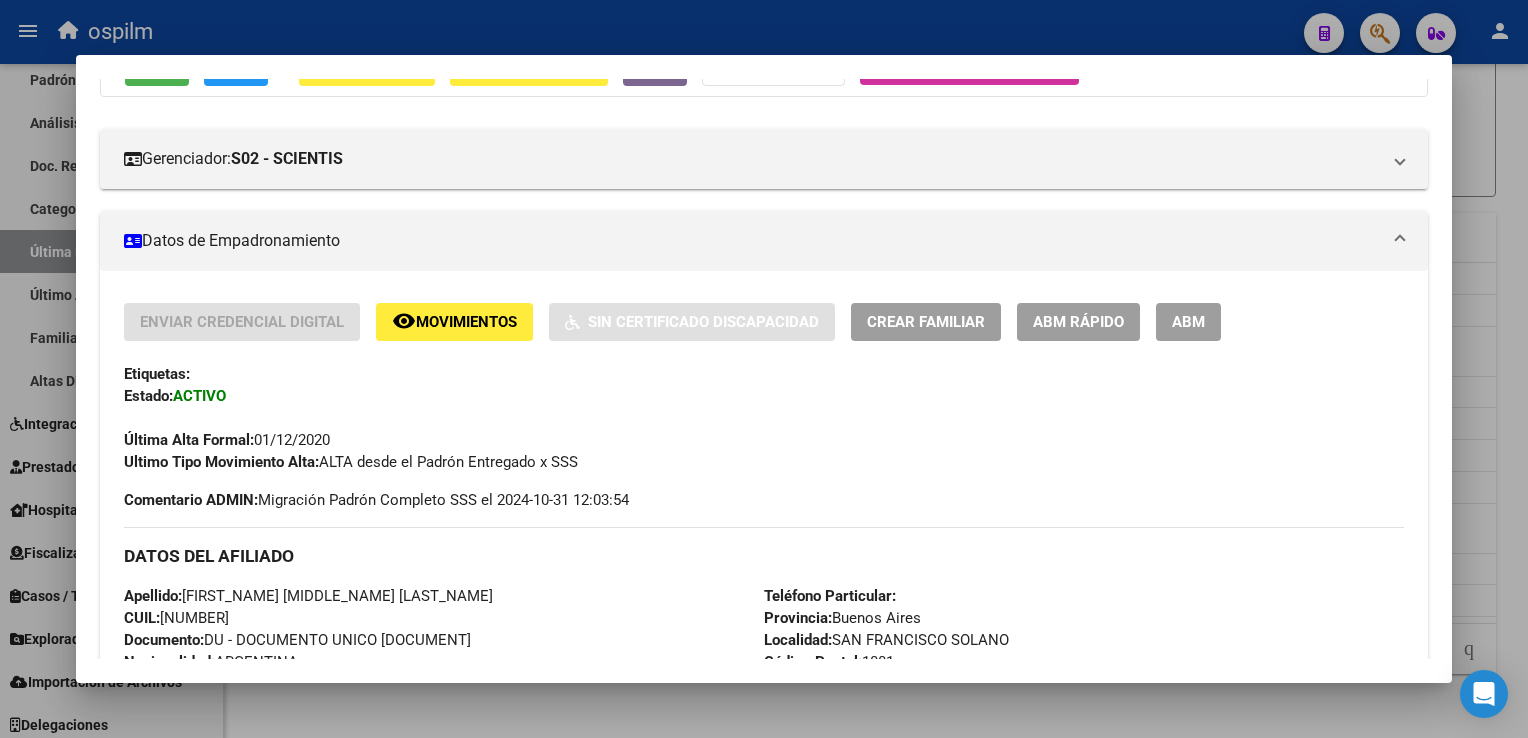 scroll, scrollTop: 0, scrollLeft: 0, axis: both 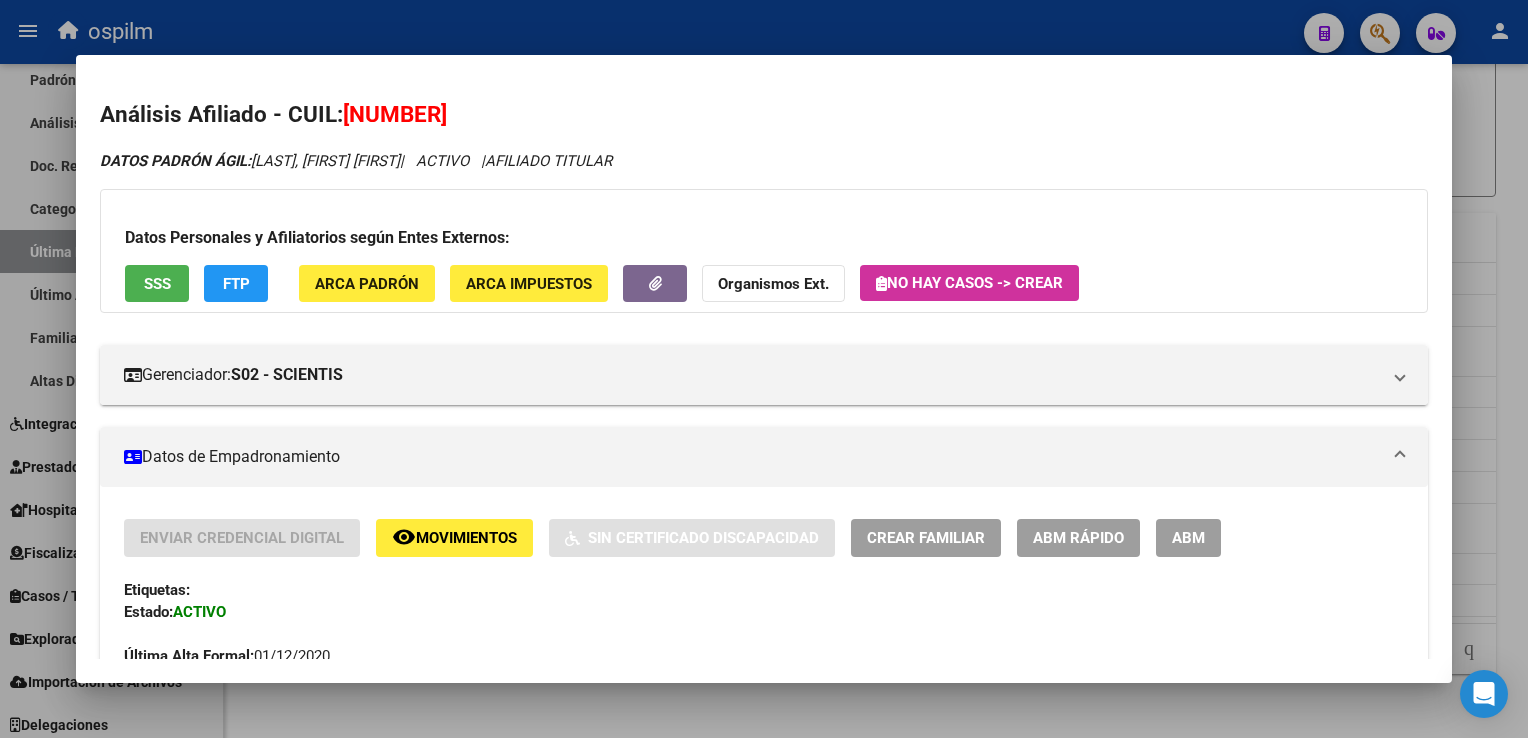 drag, startPoint x: 499, startPoint y: 115, endPoint x: 340, endPoint y: 114, distance: 159.00314 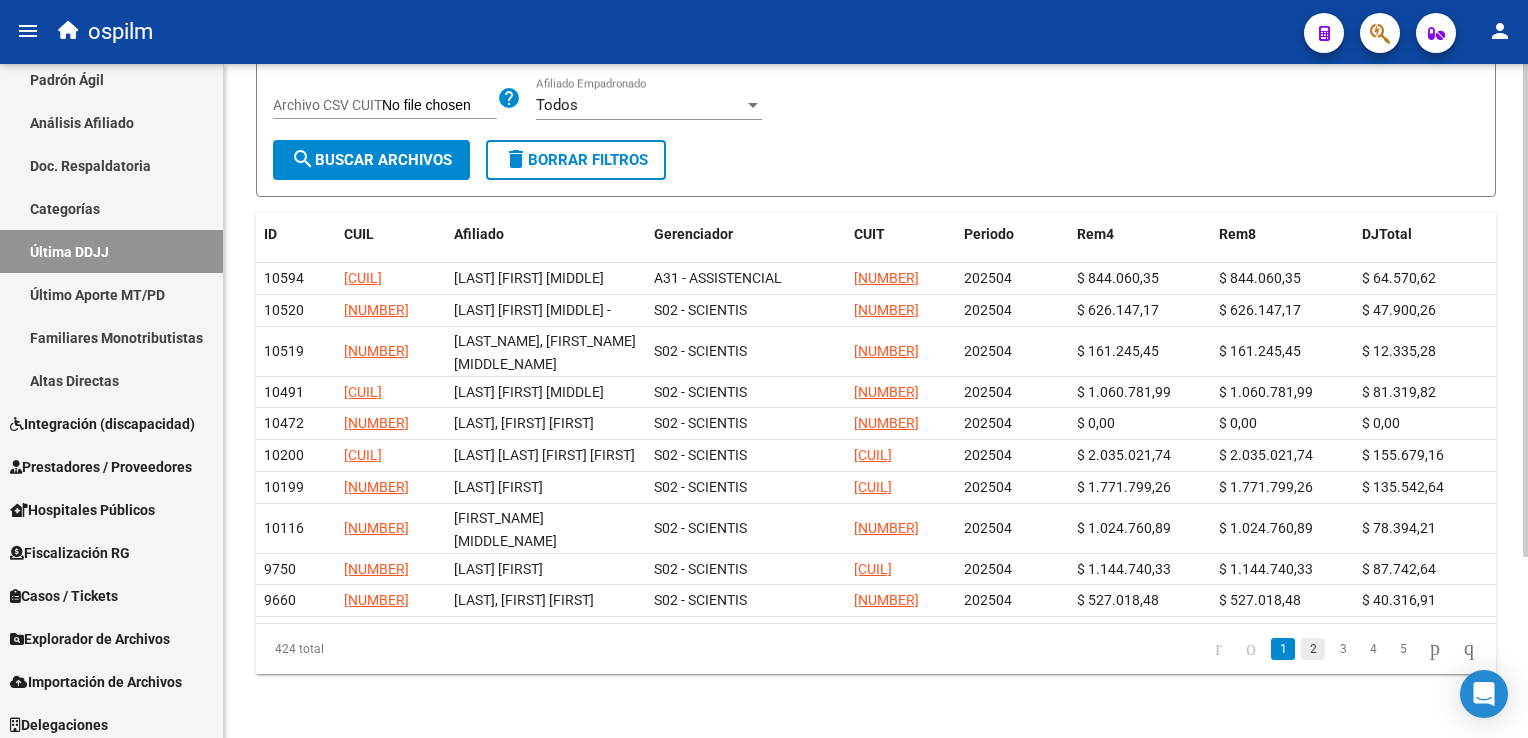 click on "2" 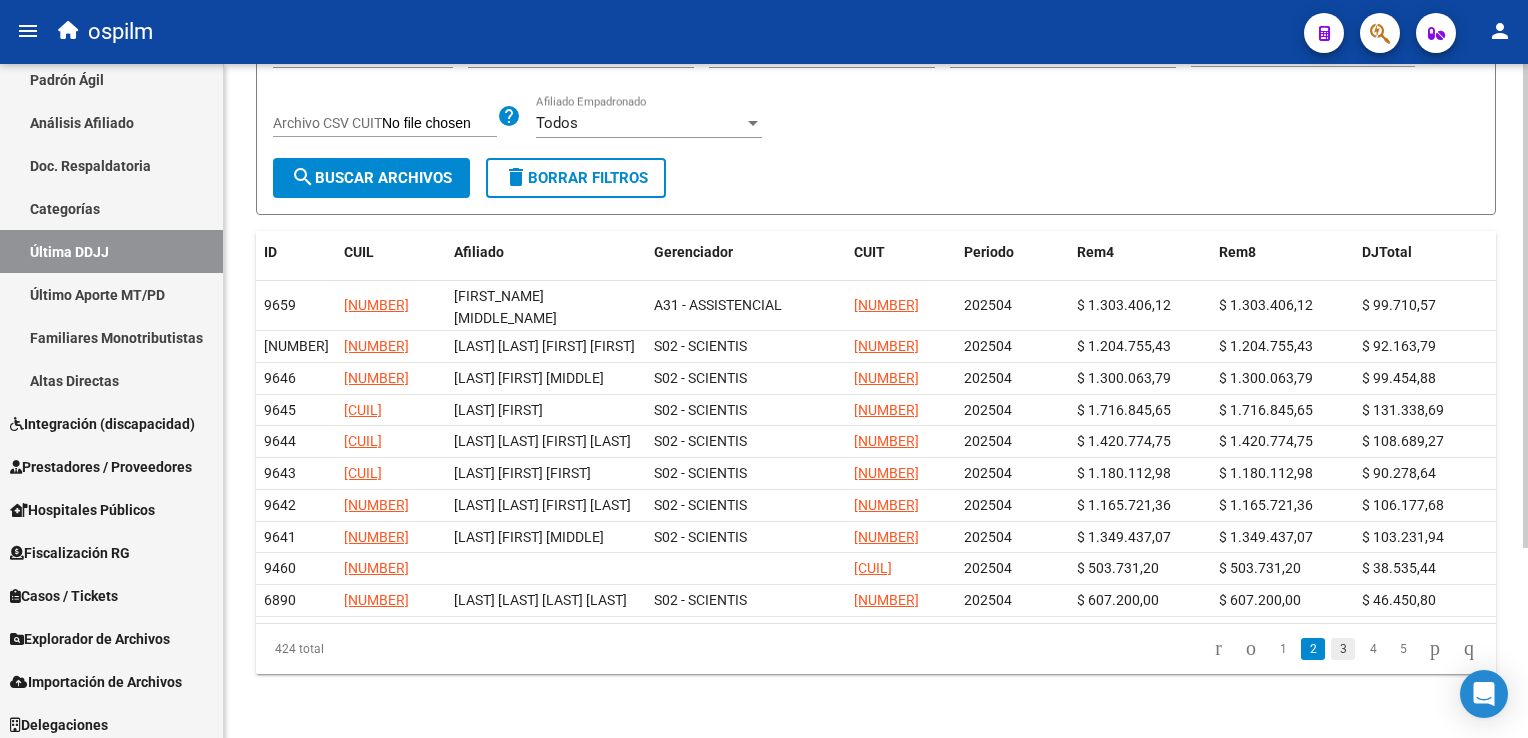 click on "3" 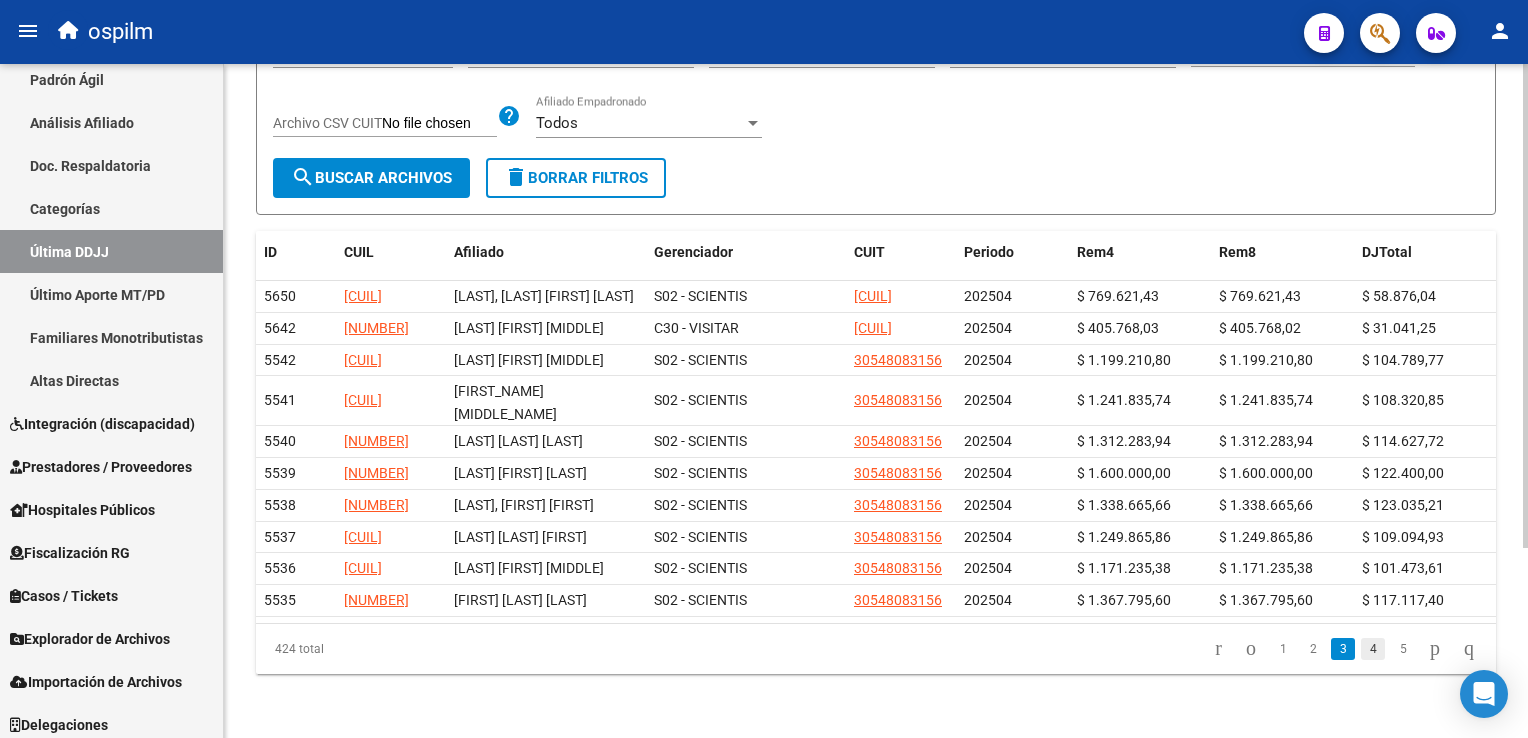 click on "4" 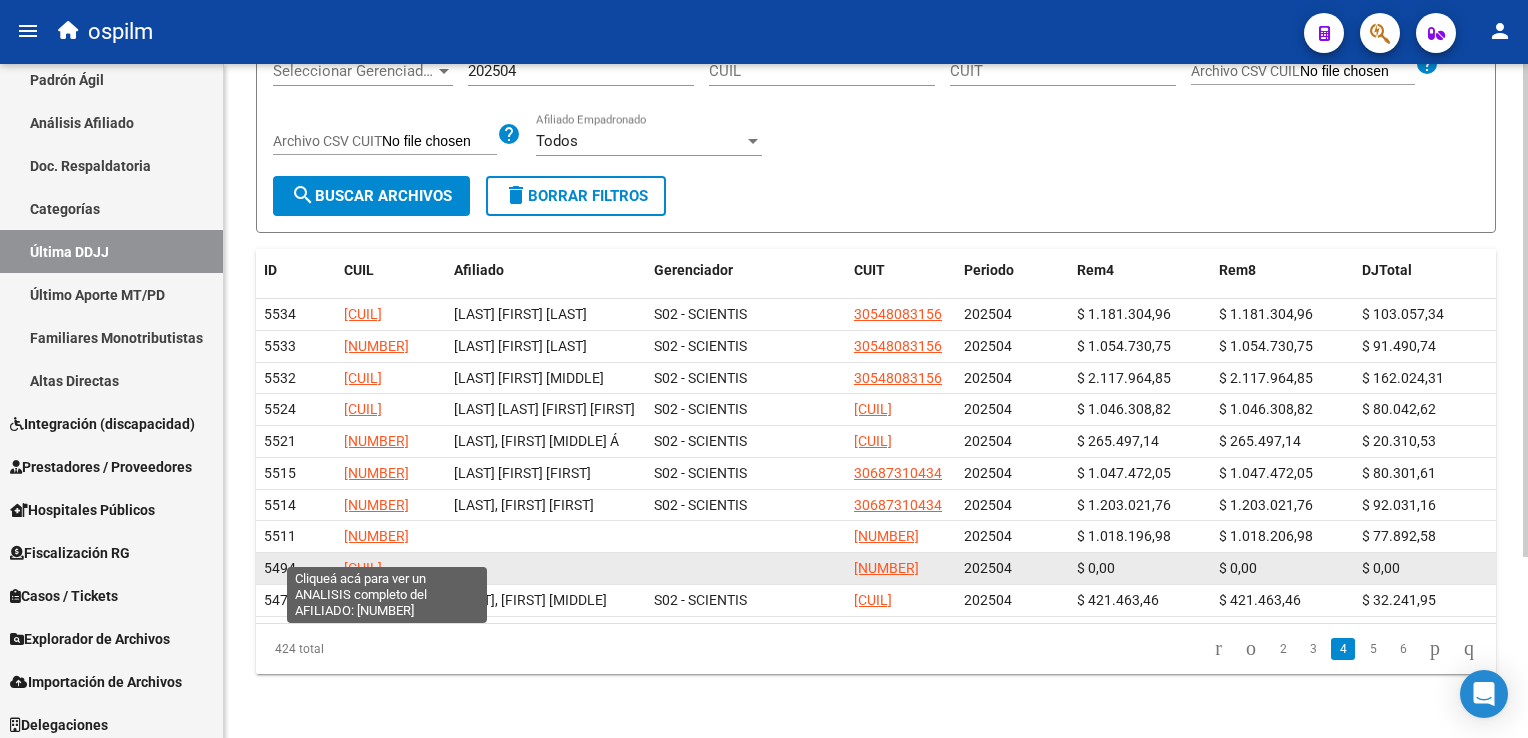 click on "[CUIL]" 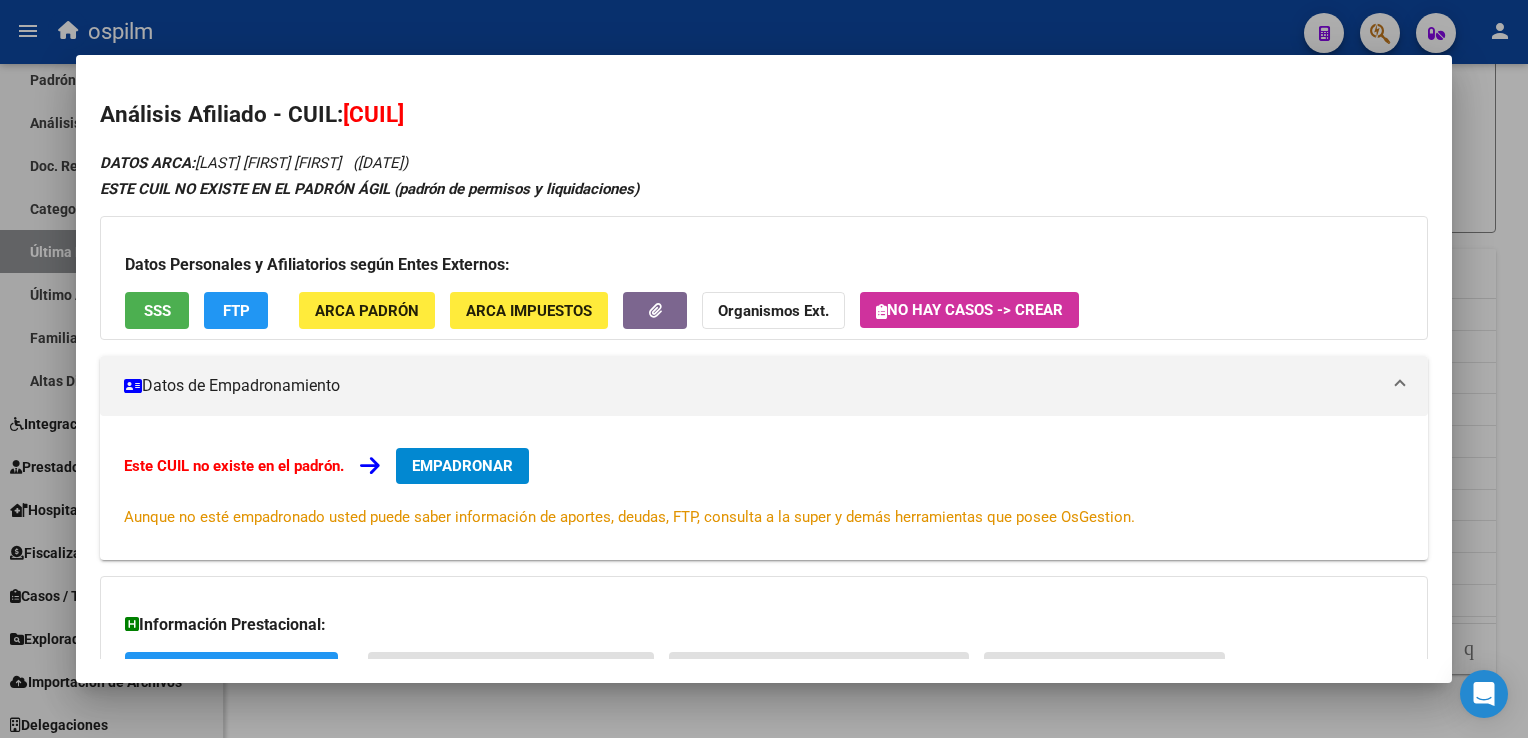 drag, startPoint x: 489, startPoint y: 111, endPoint x: 351, endPoint y: 116, distance: 138.09055 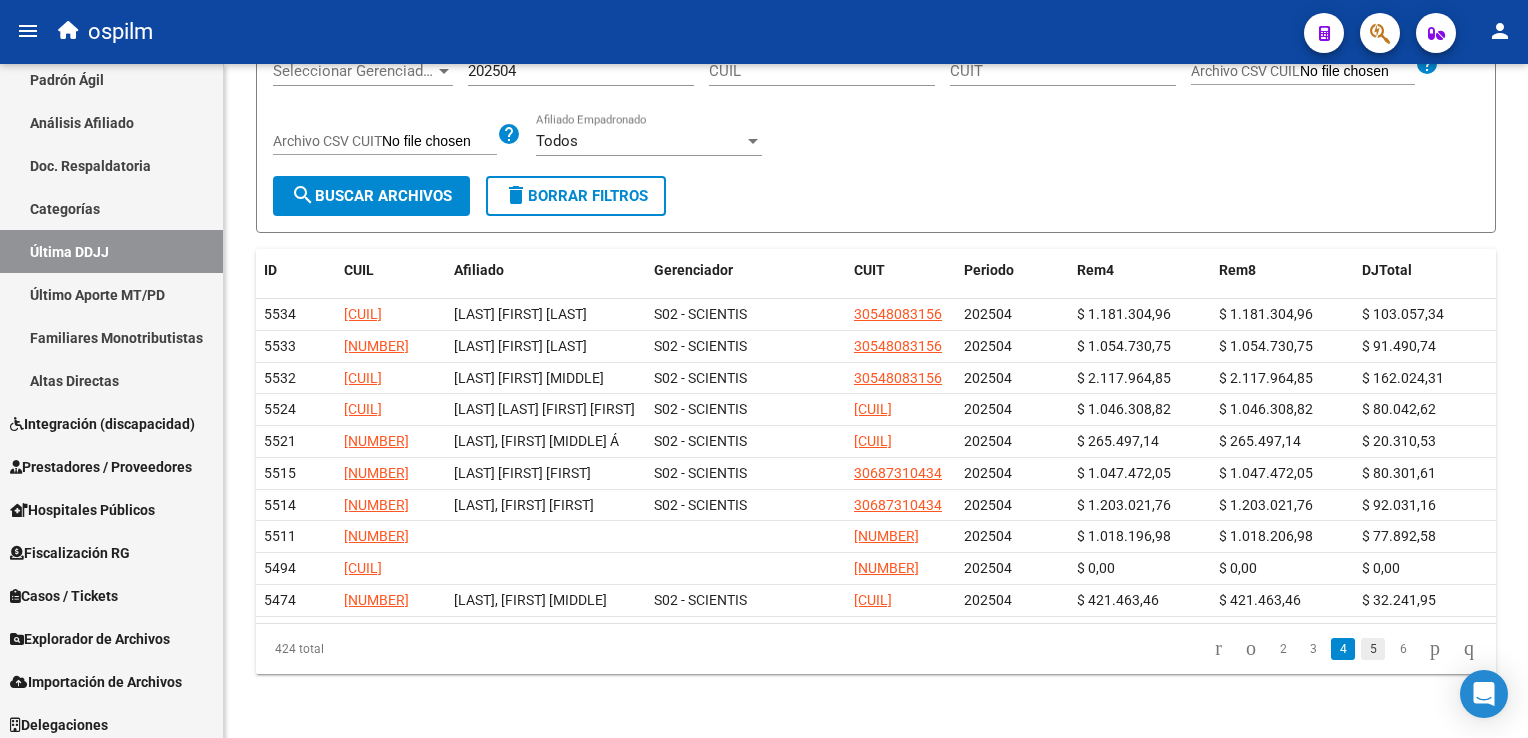 click on "5" 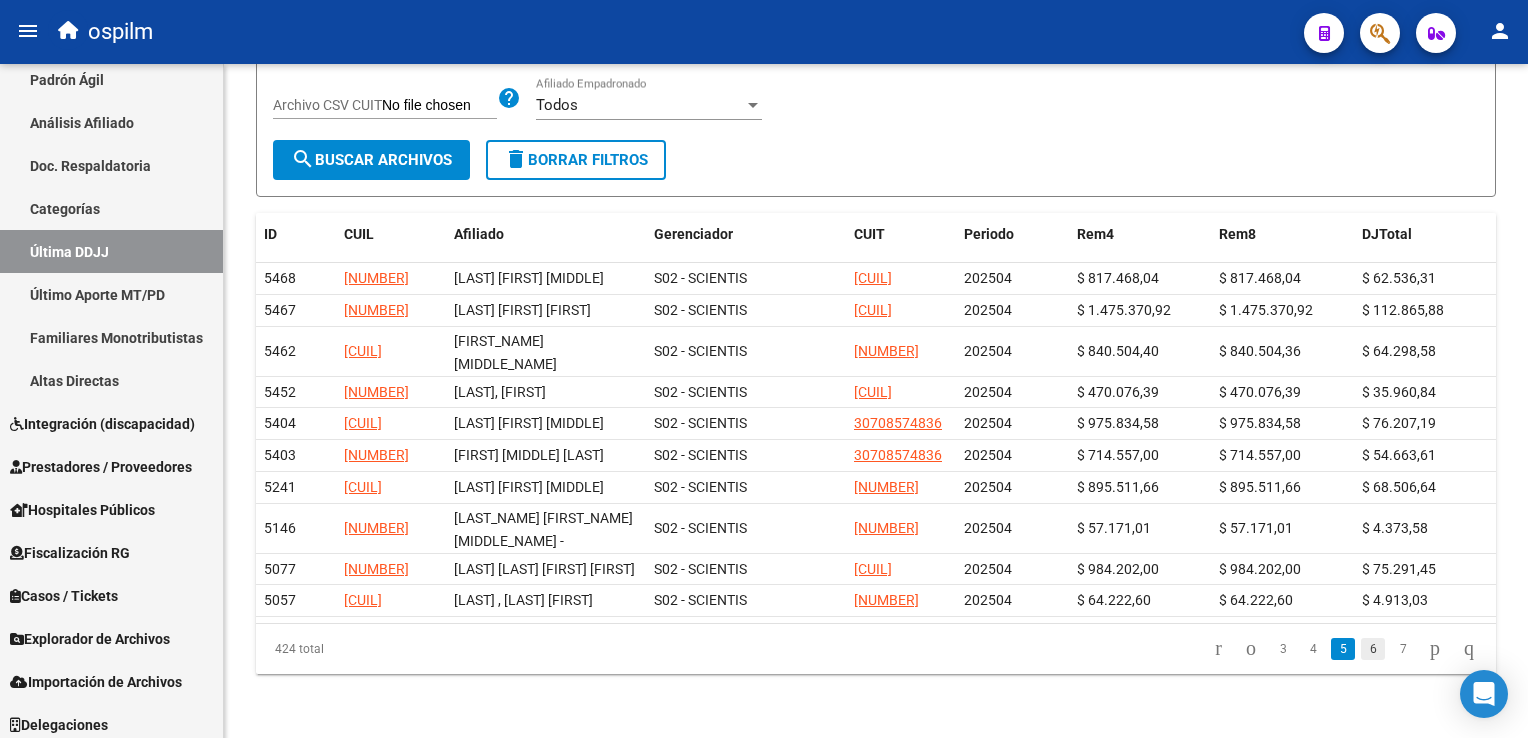 click on "6" 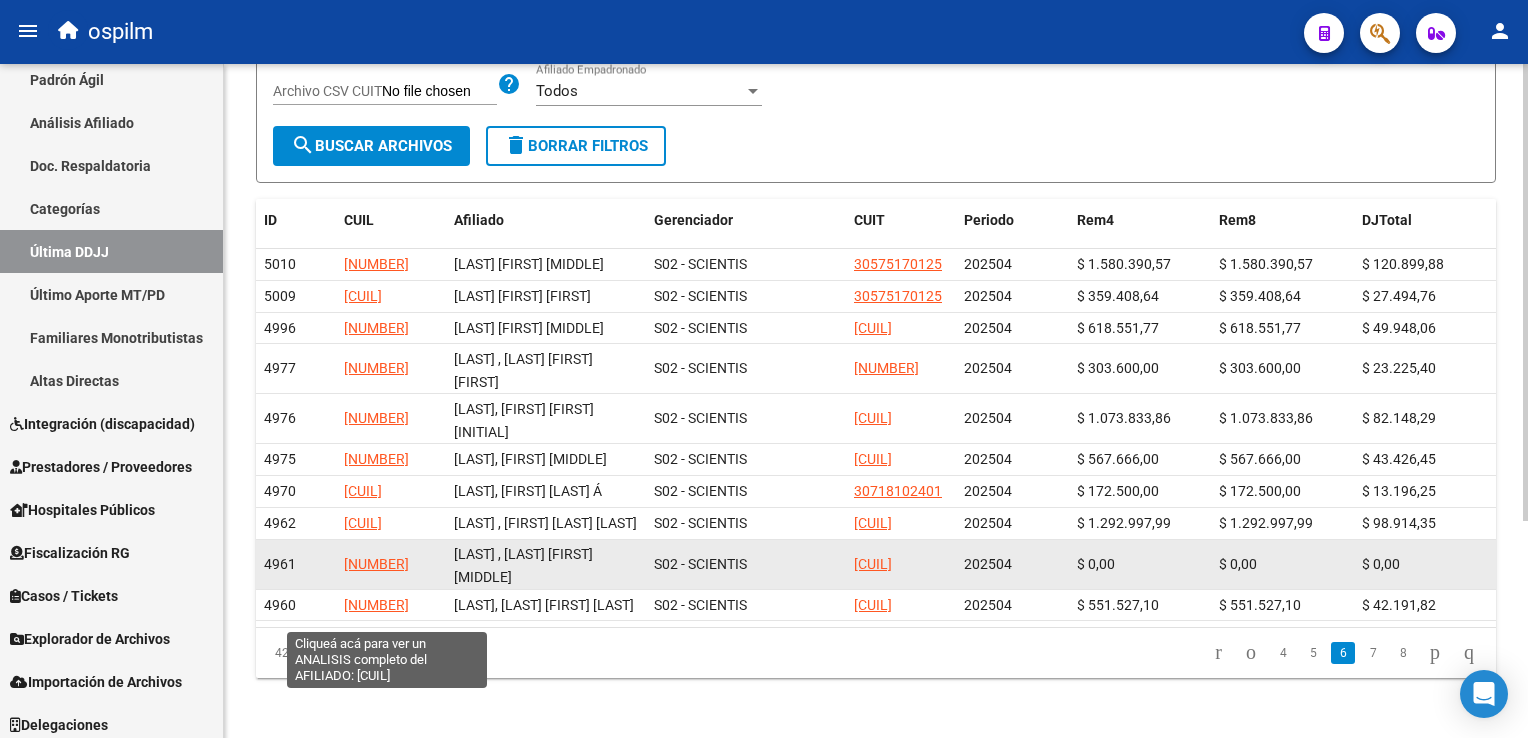 click on "[NUMBER]" 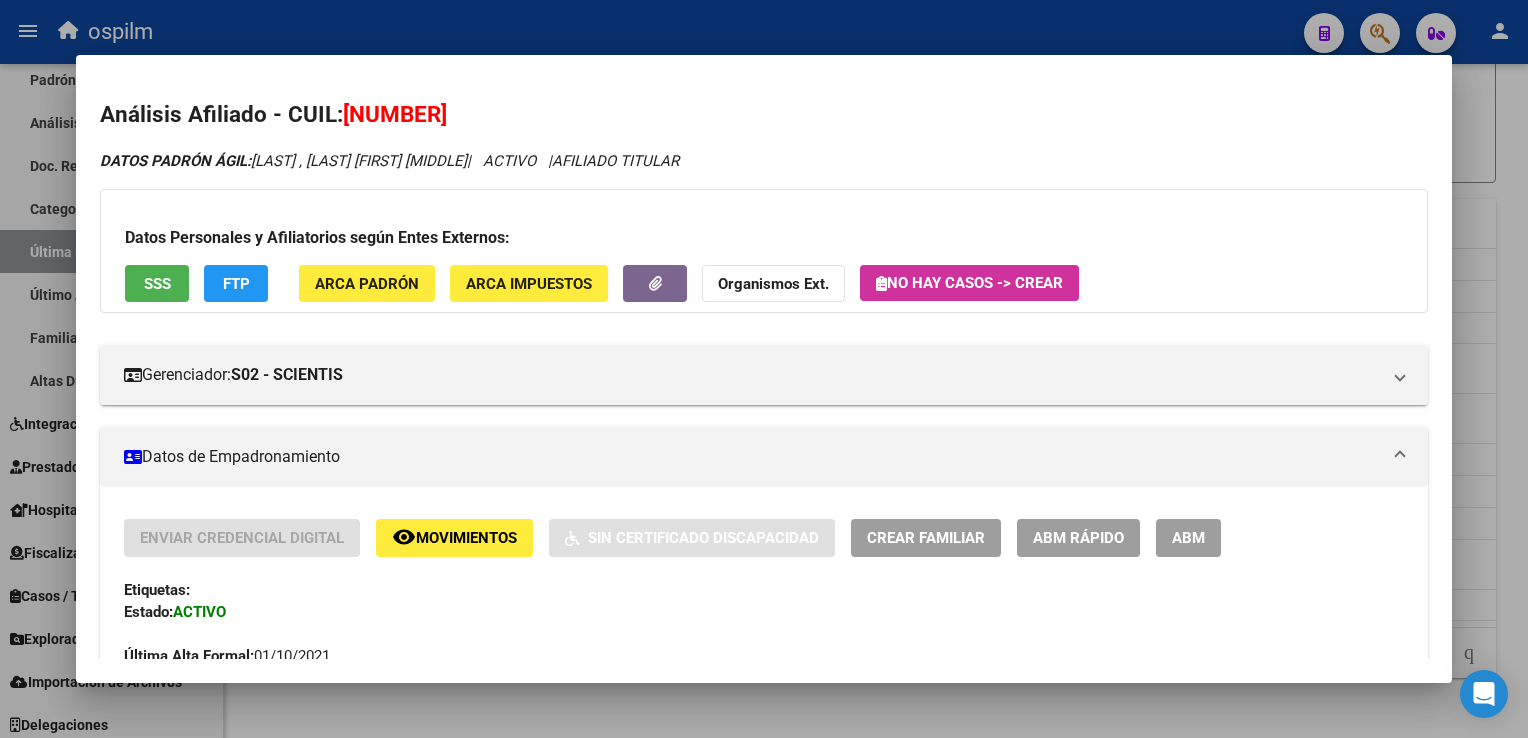 drag, startPoint x: 489, startPoint y: 122, endPoint x: 350, endPoint y: 112, distance: 139.35925 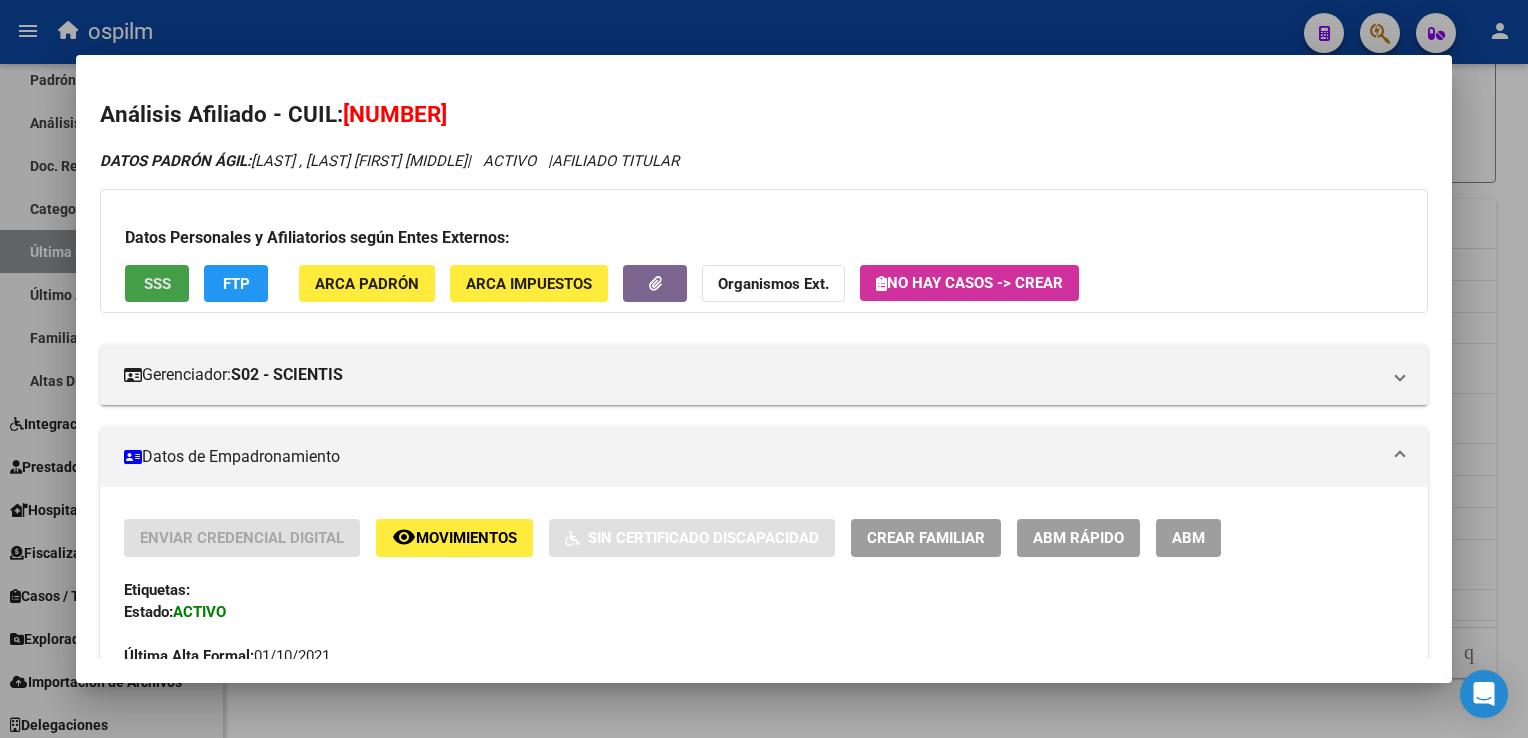 click on "SSS" at bounding box center (157, 284) 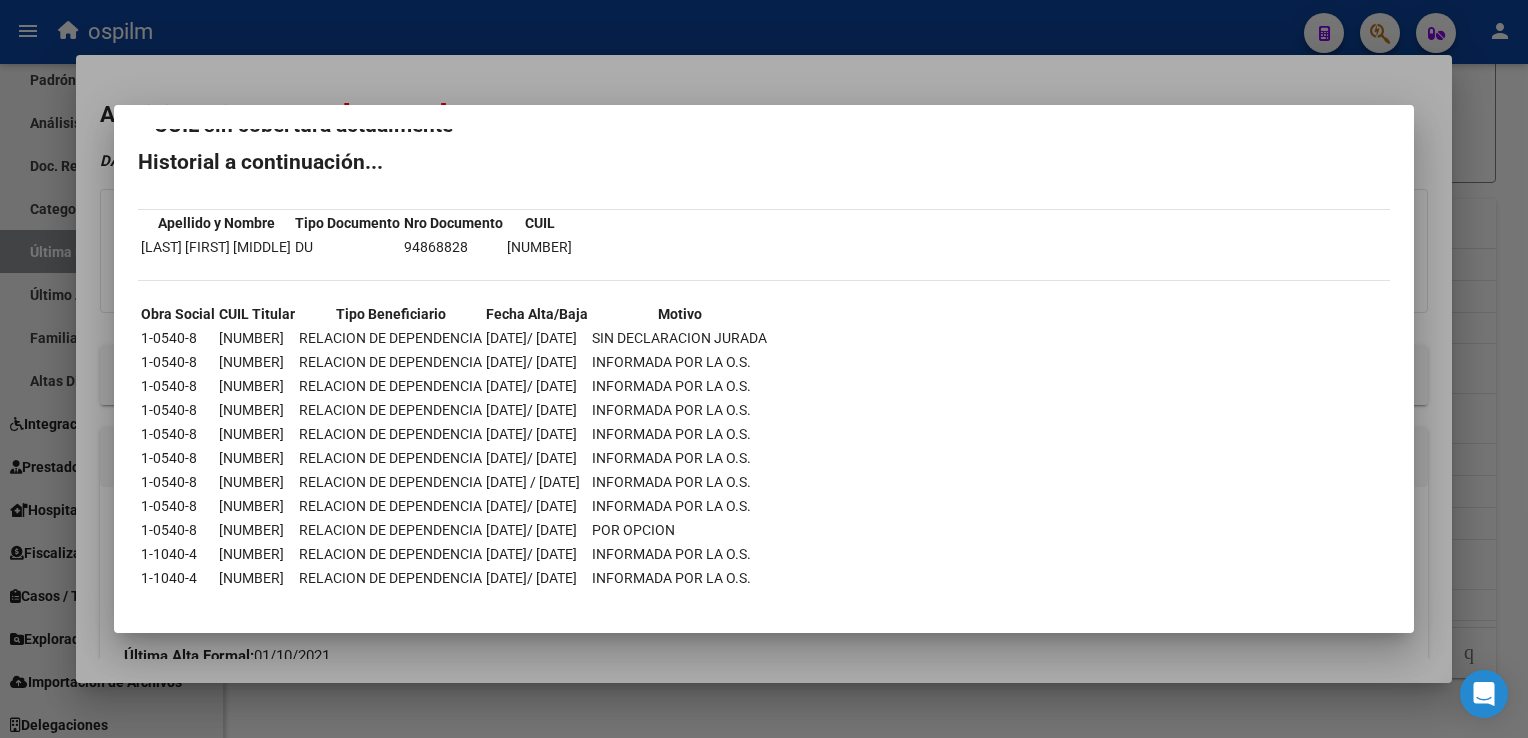 scroll, scrollTop: 48, scrollLeft: 0, axis: vertical 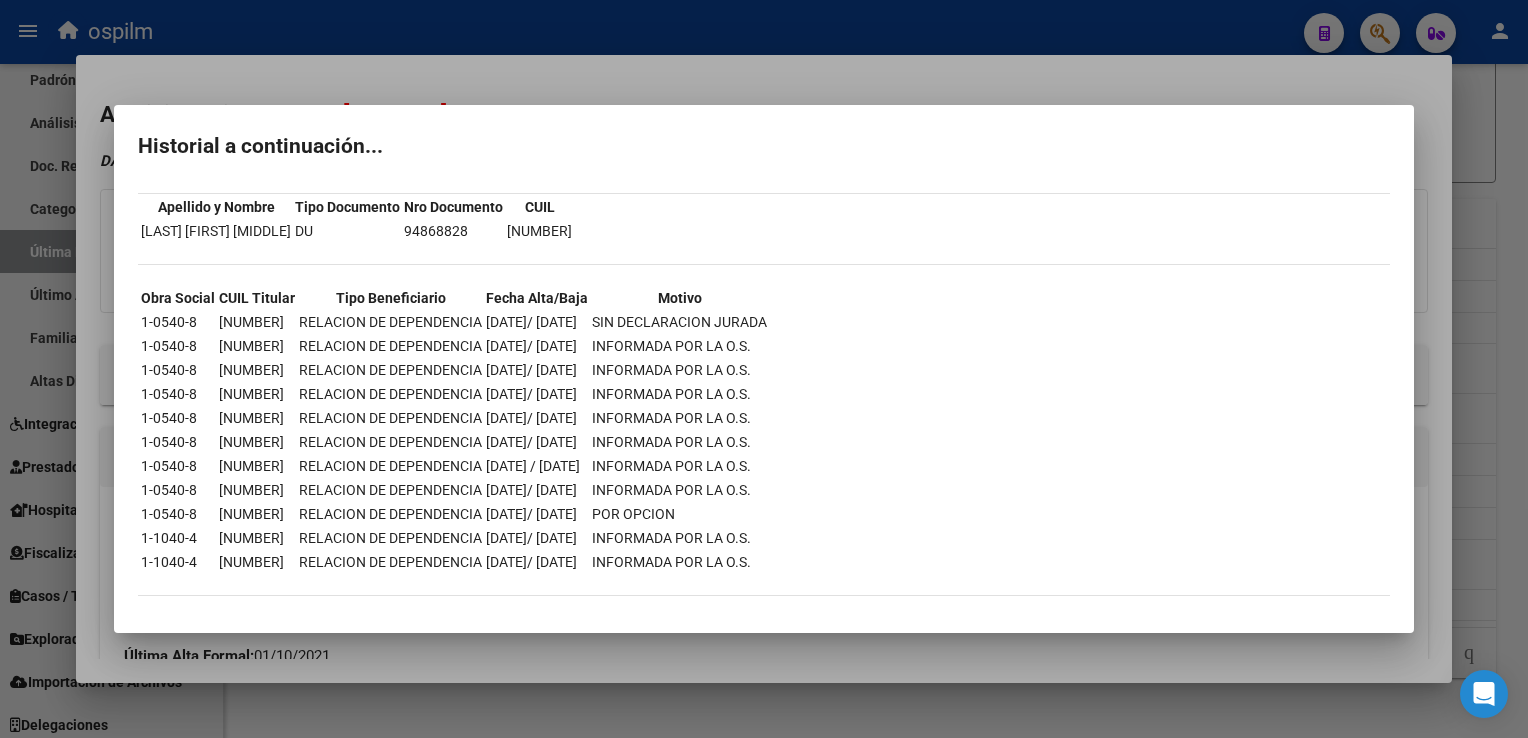 click at bounding box center [764, 369] 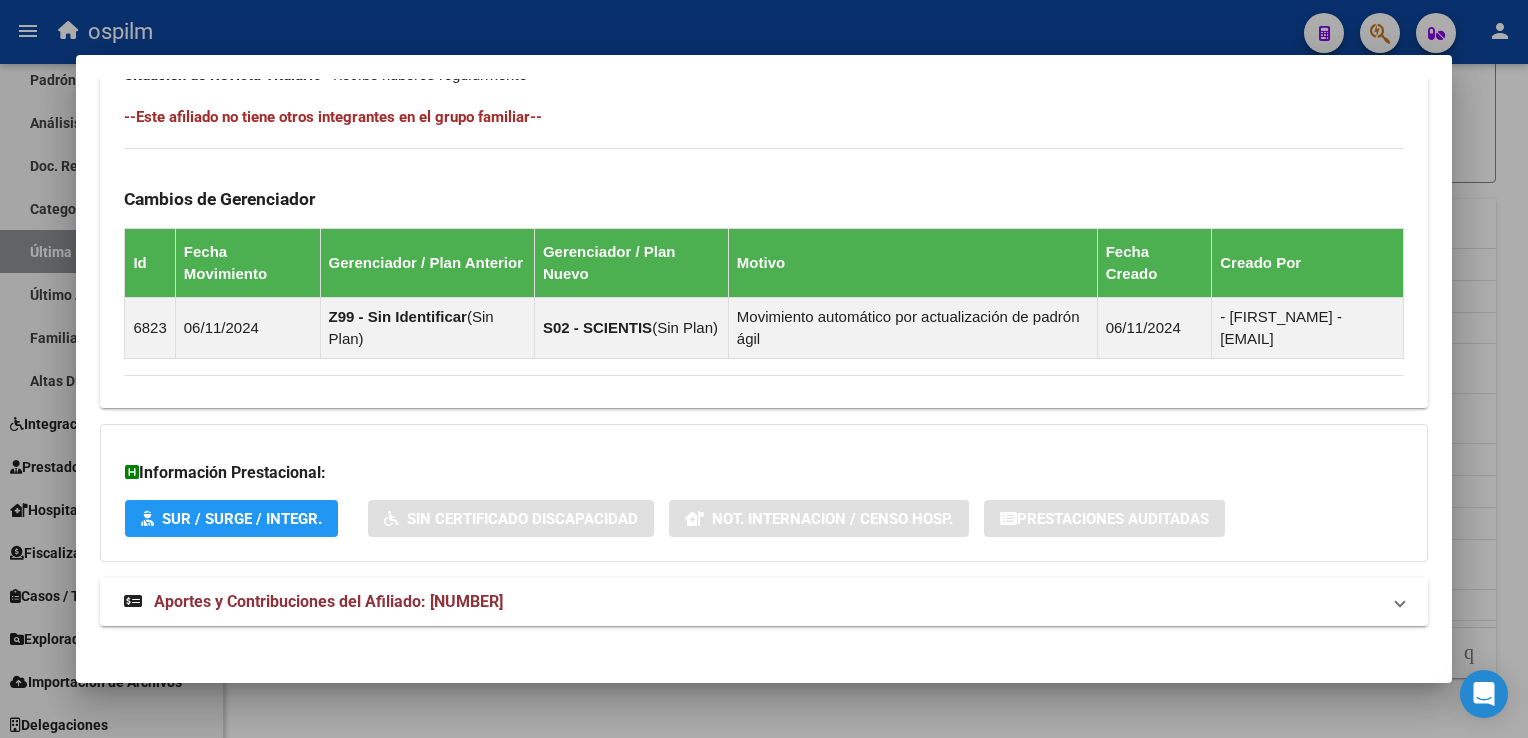 scroll, scrollTop: 1107, scrollLeft: 0, axis: vertical 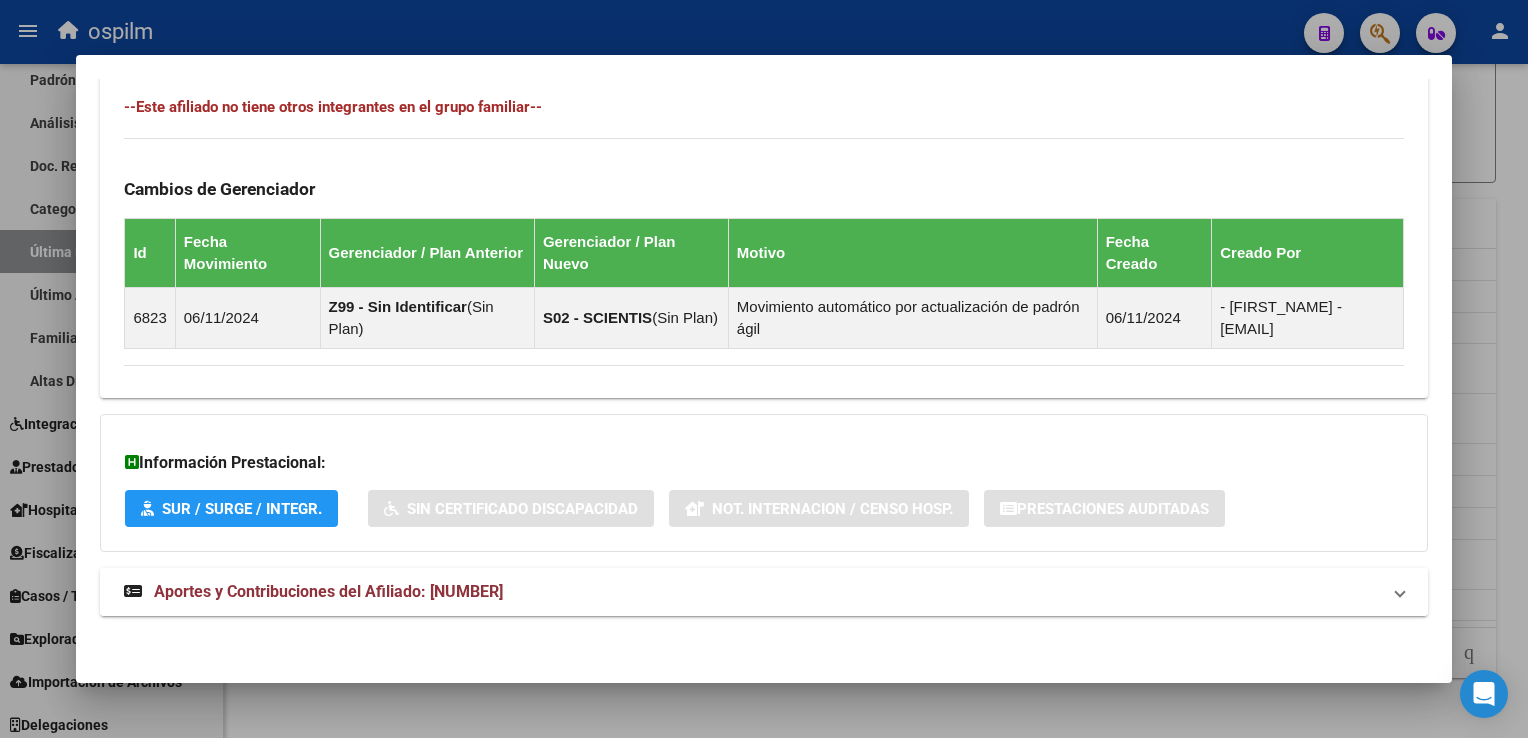 click on "Aportes y Contribuciones del Afiliado: [NUMBER]" at bounding box center [328, 591] 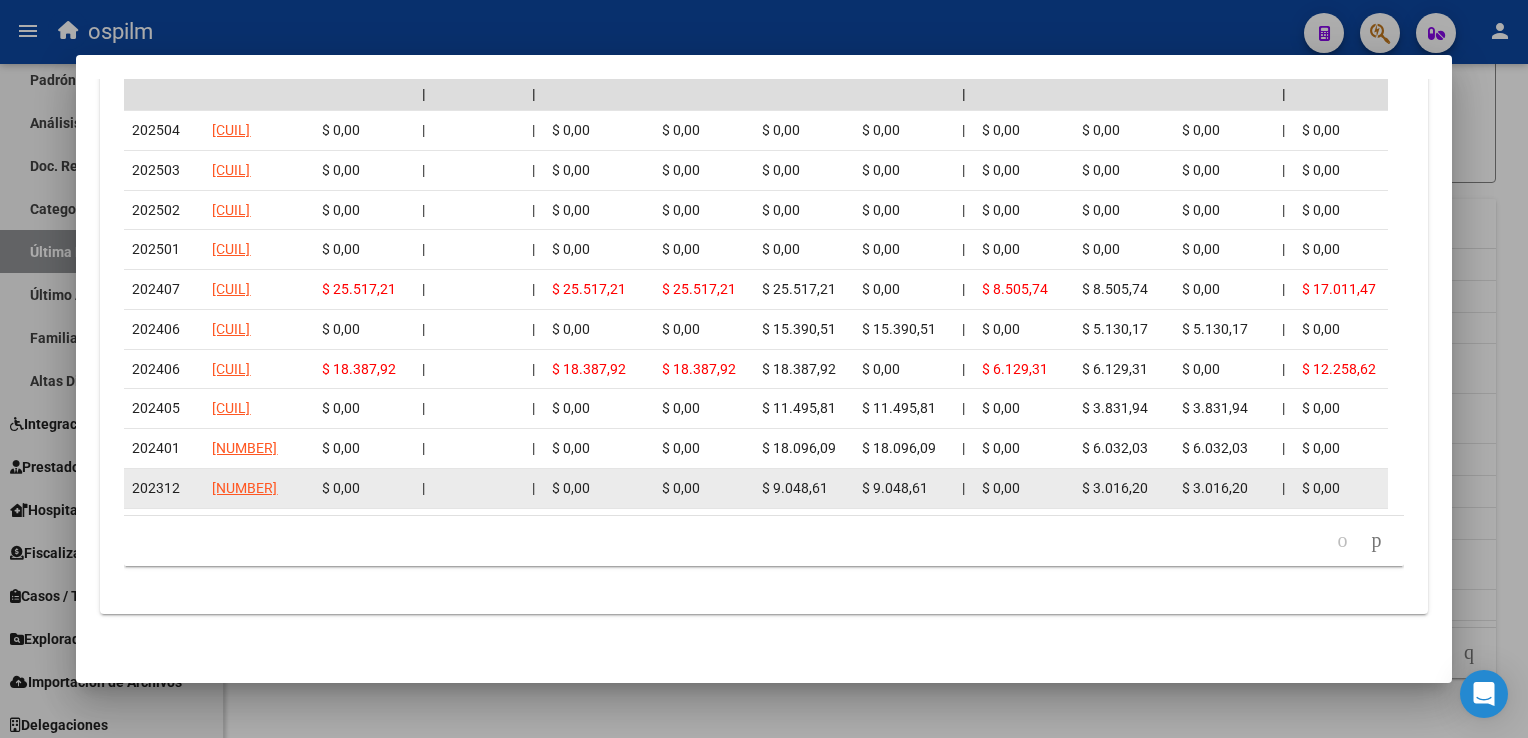 scroll, scrollTop: 0, scrollLeft: 0, axis: both 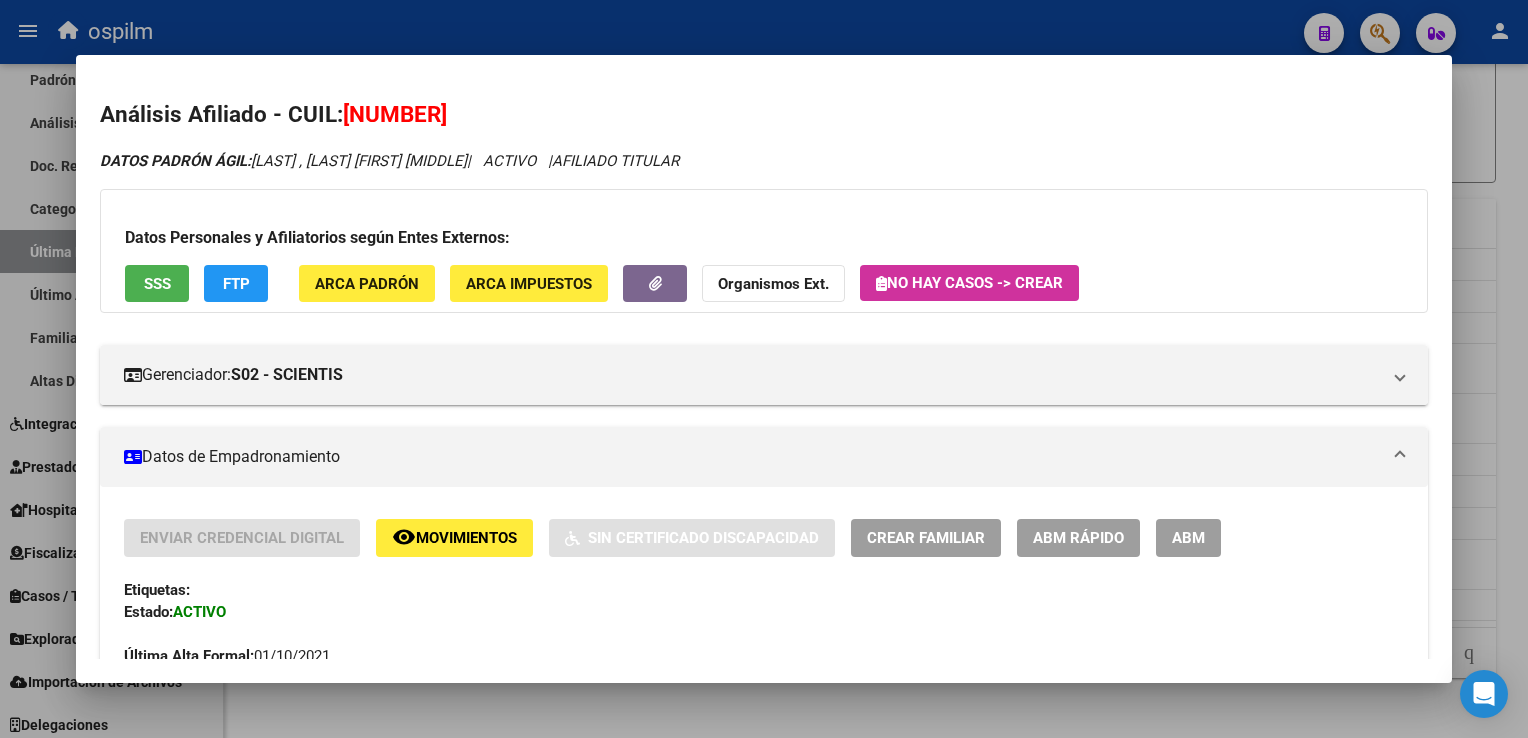 click on "FTP" 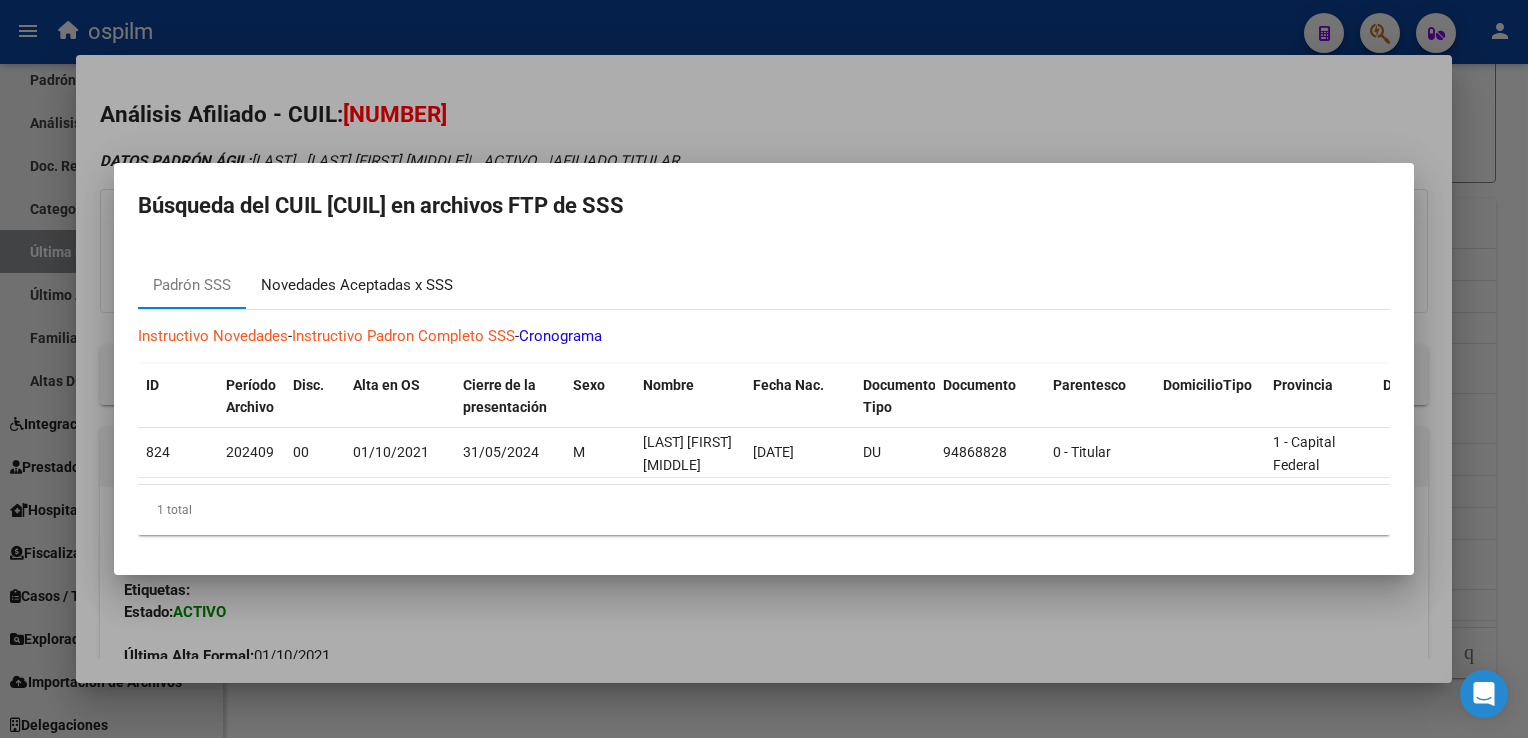 click on "Novedades Aceptadas x SSS" at bounding box center [357, 285] 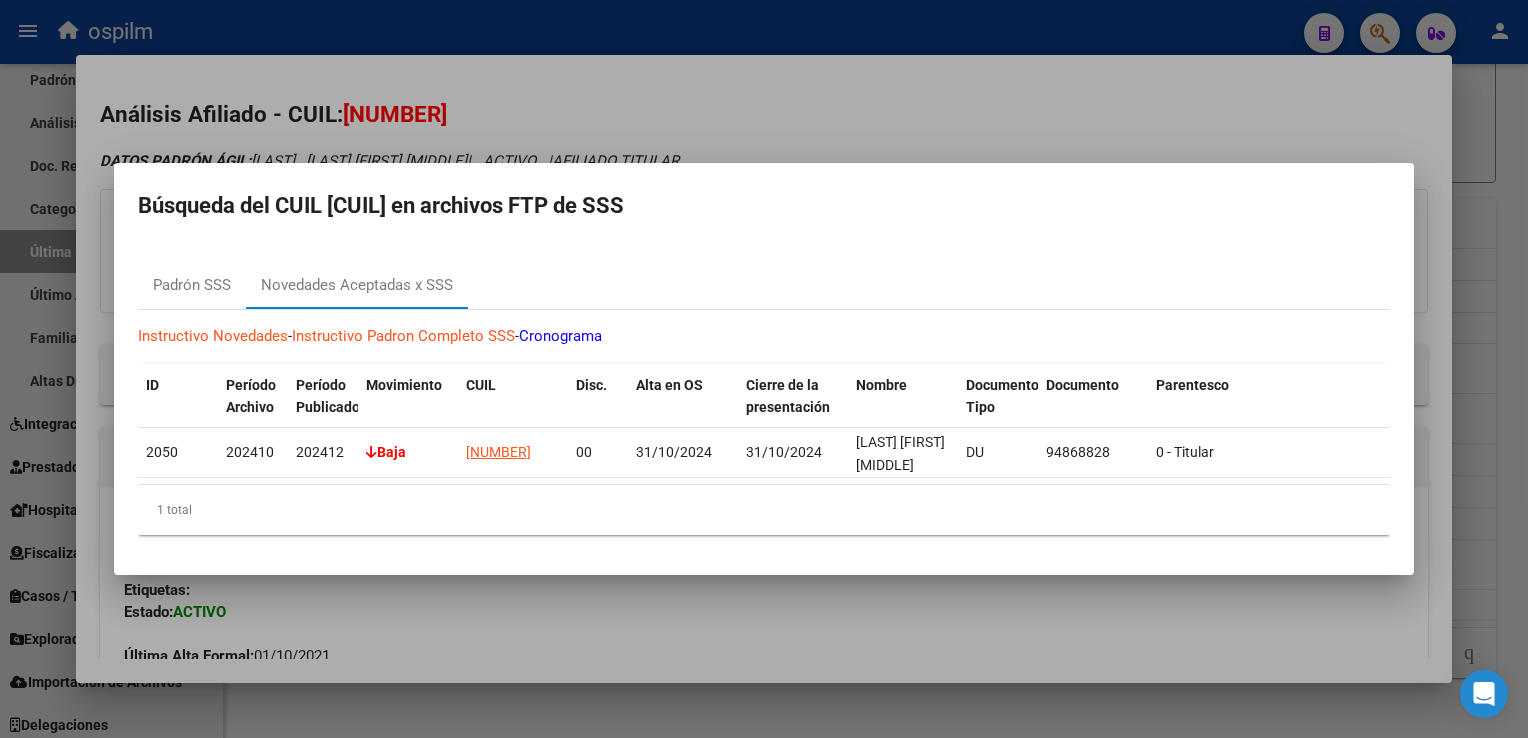 drag, startPoint x: 640, startPoint y: 111, endPoint x: 620, endPoint y: 98, distance: 23.853722 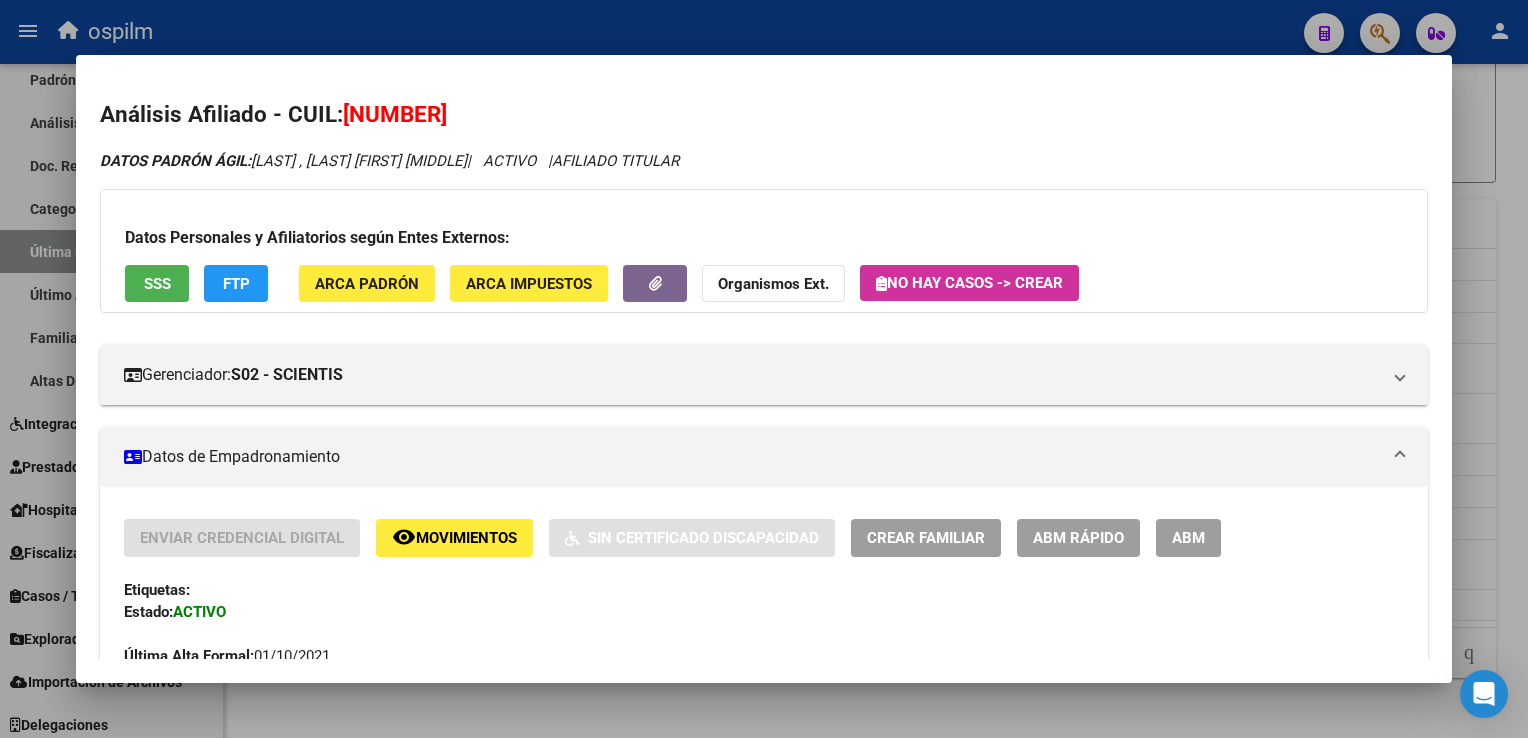 drag, startPoint x: 511, startPoint y: 110, endPoint x: 350, endPoint y: 117, distance: 161.1521 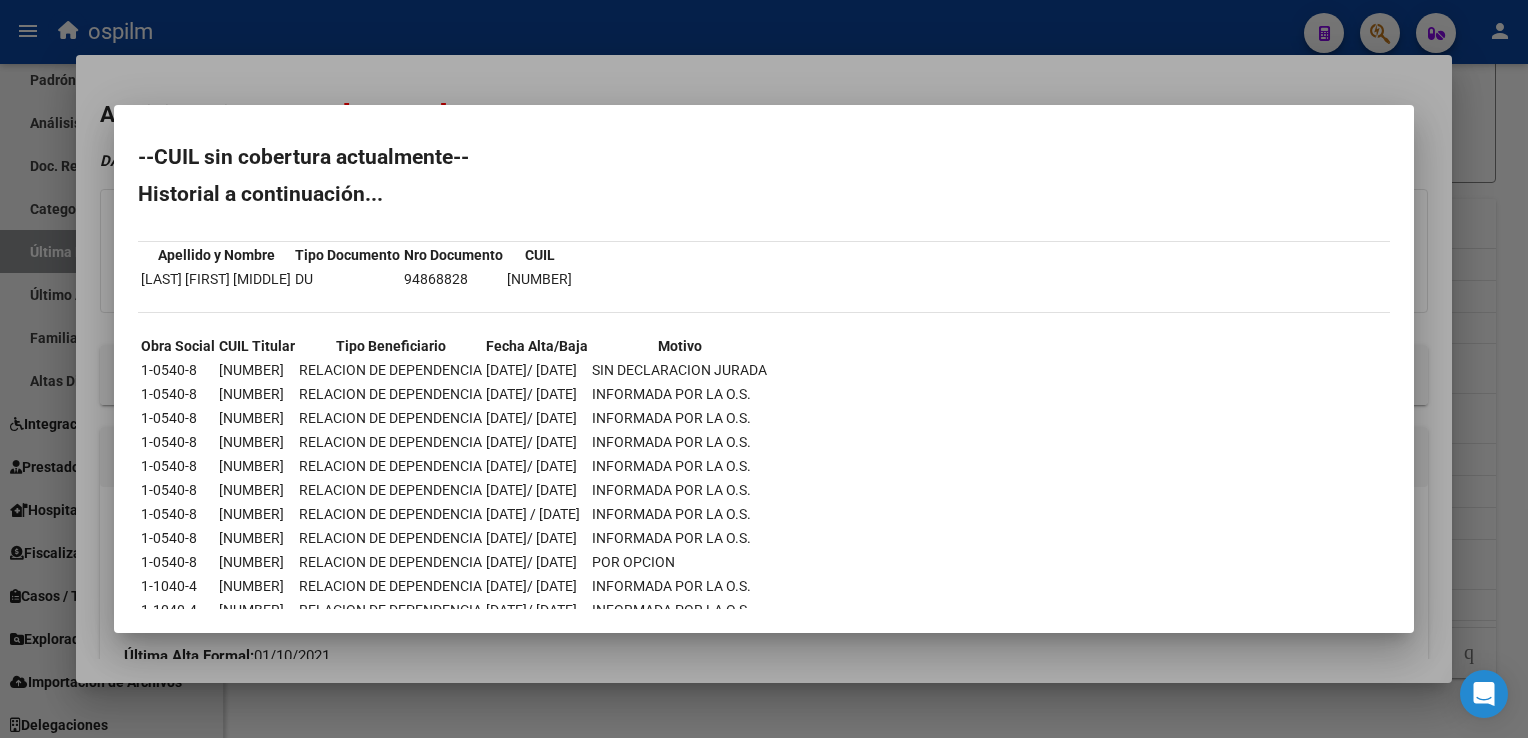 click at bounding box center (764, 369) 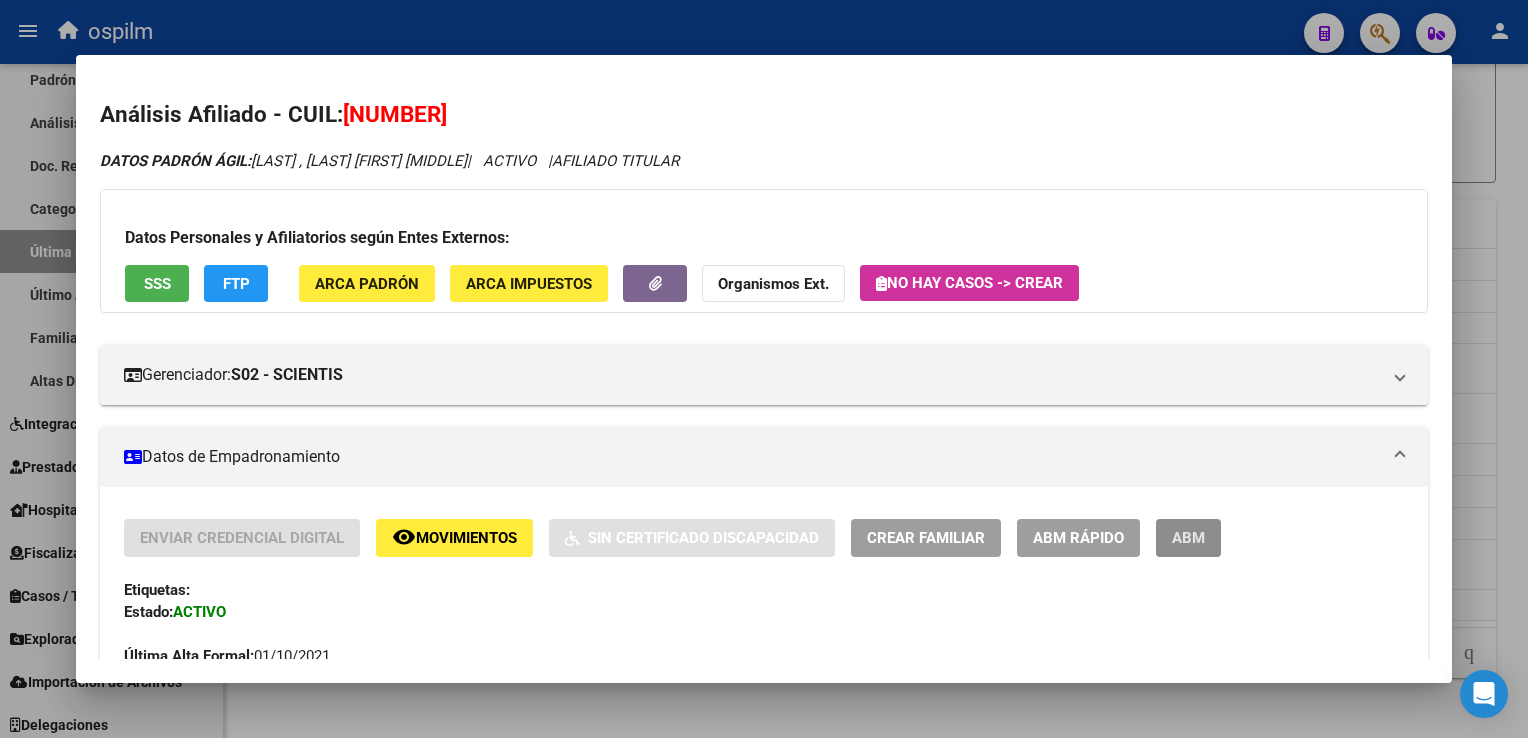 click on "ABM" at bounding box center (1188, 539) 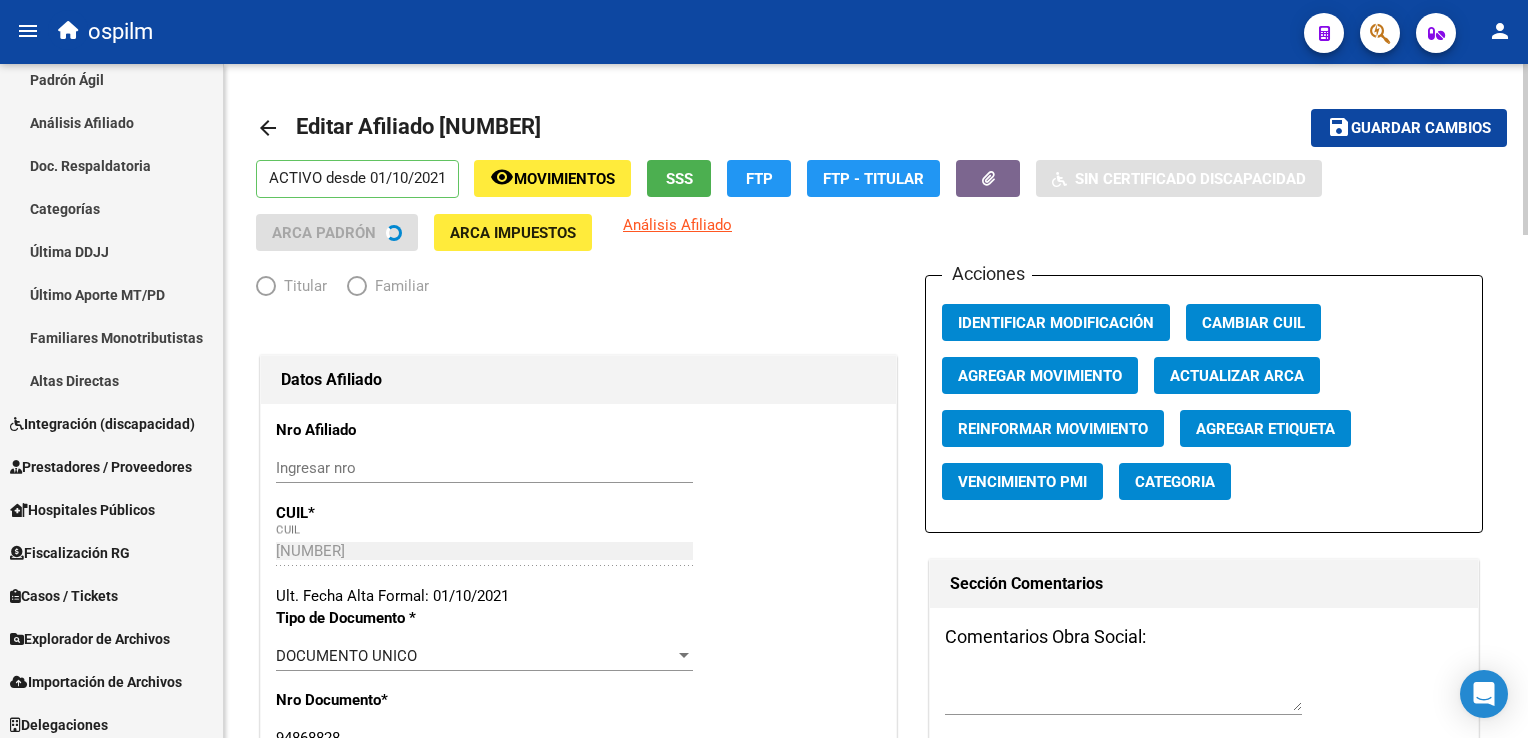 radio on "true" 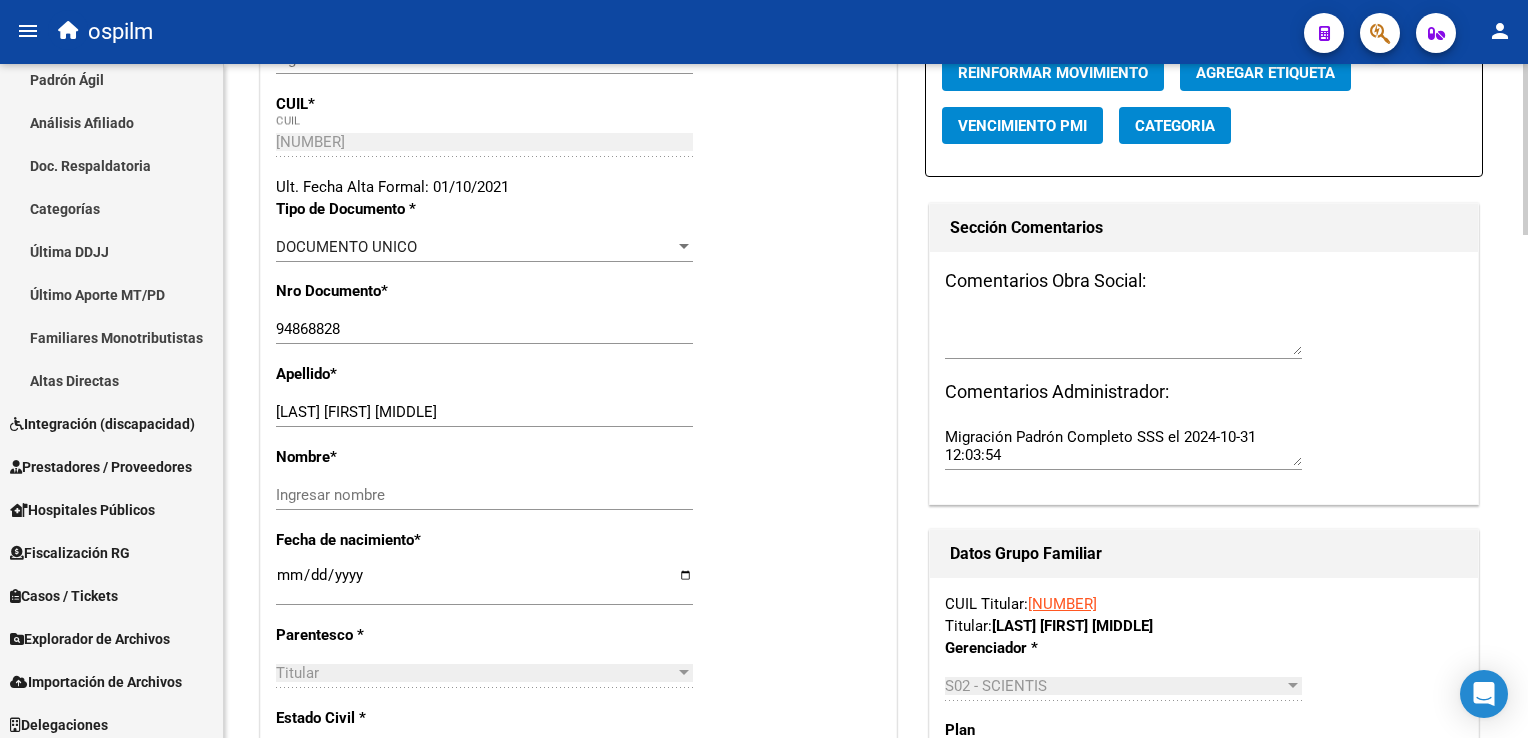 scroll, scrollTop: 498, scrollLeft: 0, axis: vertical 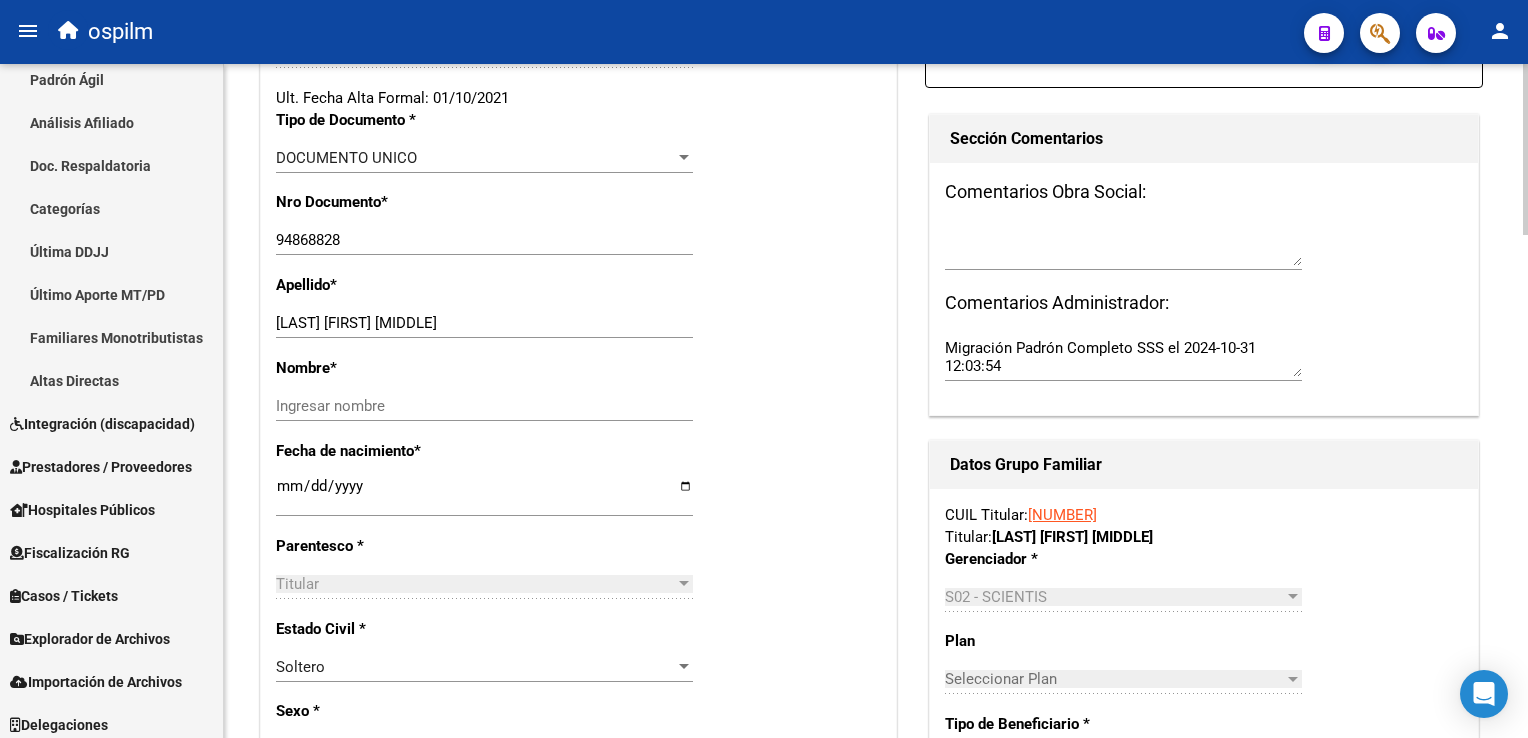 click on "menu   ospilm  person    Firma Express     Reportes Ingresos Devengados Análisis Histórico Detalles Transferencias RG sin DDJJ Detalles por CUIL RG Detalles - MT/PD MT morosos Egresos Devengados Comprobantes Recibidos Facturación Apócrifa Auditorías x Área Auditorías x Usuario Ítems de Auditorías x Usuario Padrón Traspasos x O.S. Traspasos x Gerenciador Traspasos x Provincia Nuevos Aportantes Métricas - Padrón SSS Métricas - Crecimiento Población    Padrón Afiliados Empadronados Movimientos de Afiliados Cambios de Gerenciador Padrón Ágil Análisis Afiliado Doc. Respaldatoria Categorías Última DDJJ Último Aporte MT/PD Familiares Monotributistas Altas Directas    Integración (discapacidad) Certificado Discapacidad    Prestadores / Proveedores Facturas - Listado/Carga Facturas Sin Auditar Facturas - Documentación Pagos x Transferencia Auditorías - Listado Auditorías - Comentarios Auditorías - Cambios Área Auditoría - Ítems Prestadores - Listado Prestadores - Docu. Actas" at bounding box center (764, 369) 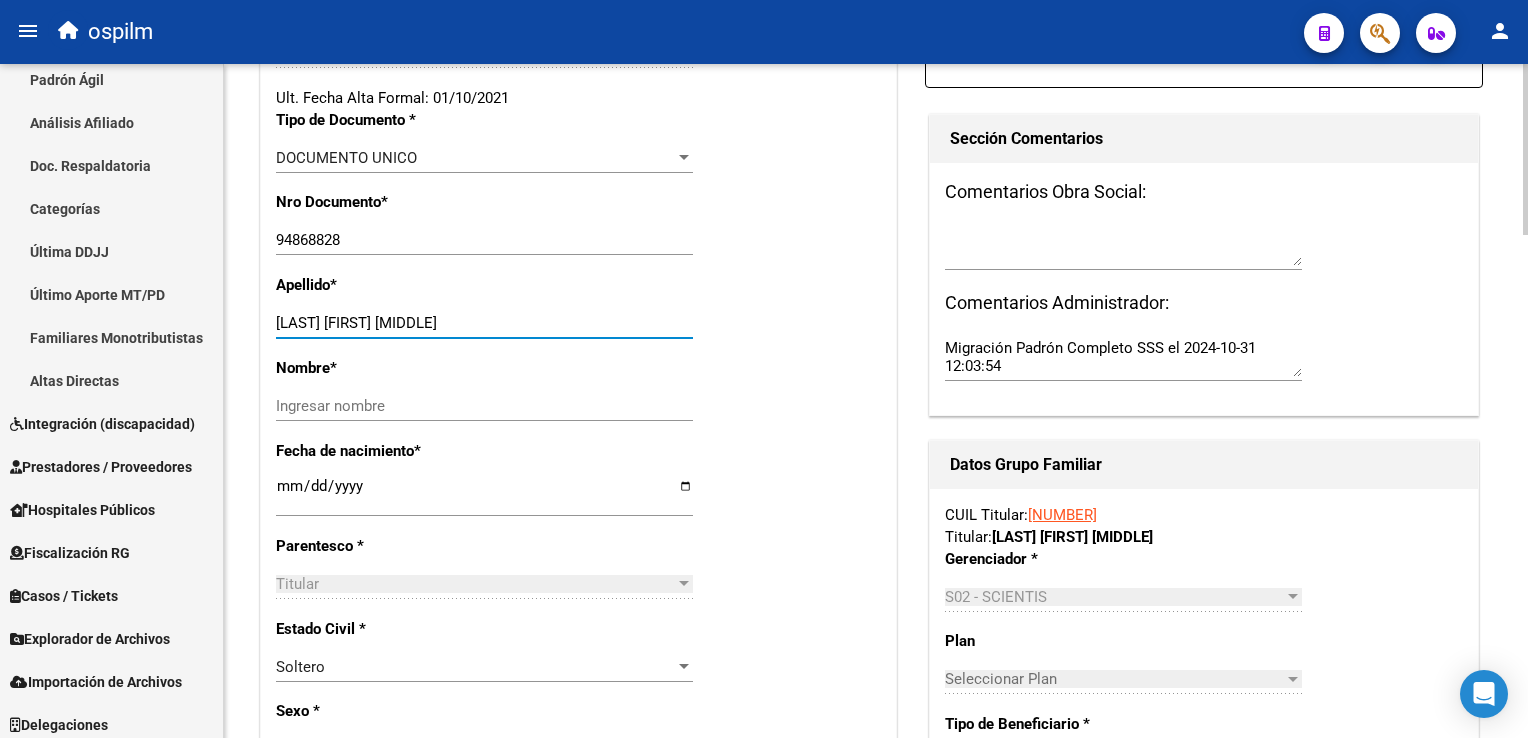 click on "[LAST] [FIRST] [MIDDLE]" at bounding box center [484, 323] 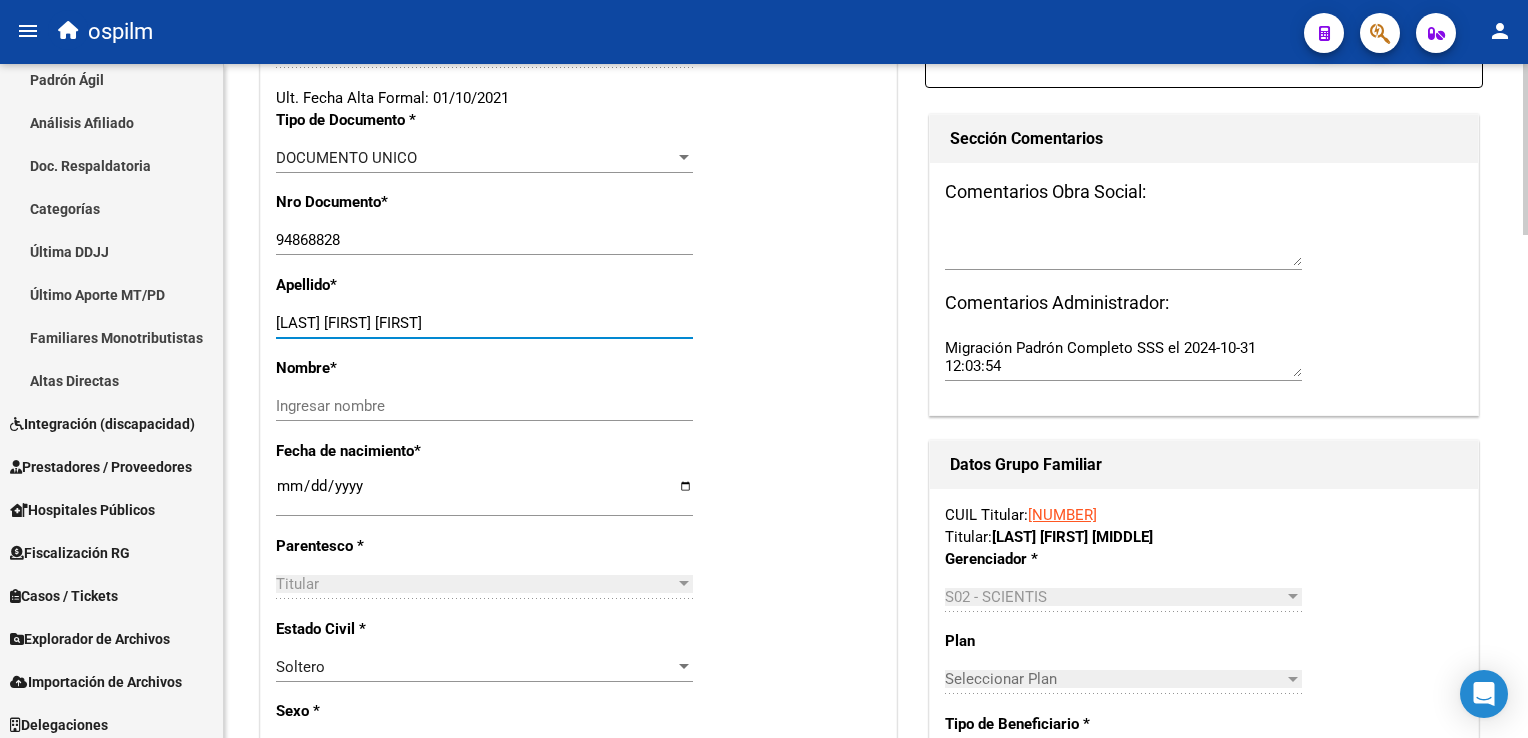 drag, startPoint x: 360, startPoint y: 325, endPoint x: 456, endPoint y: 318, distance: 96.25487 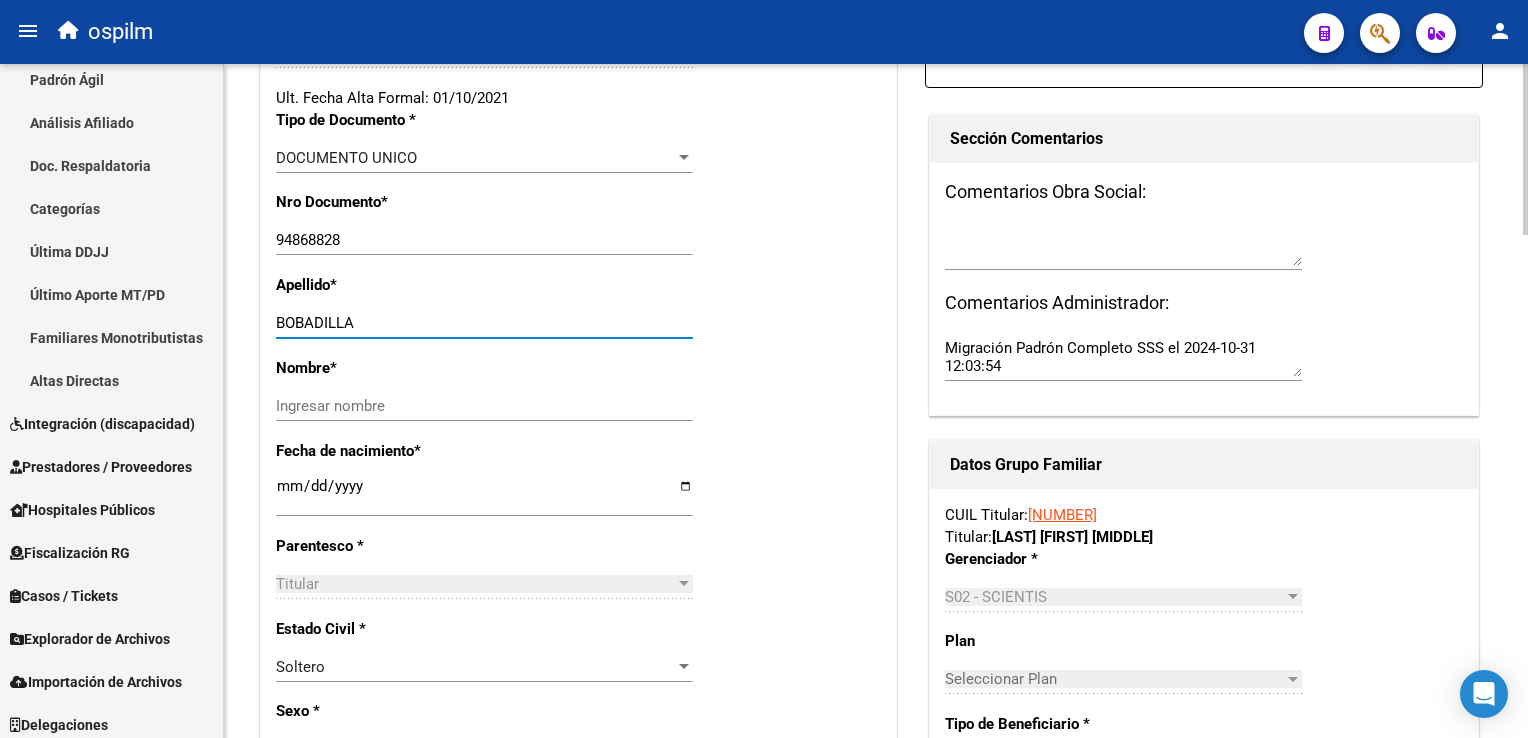 type on "BOBADILLA" 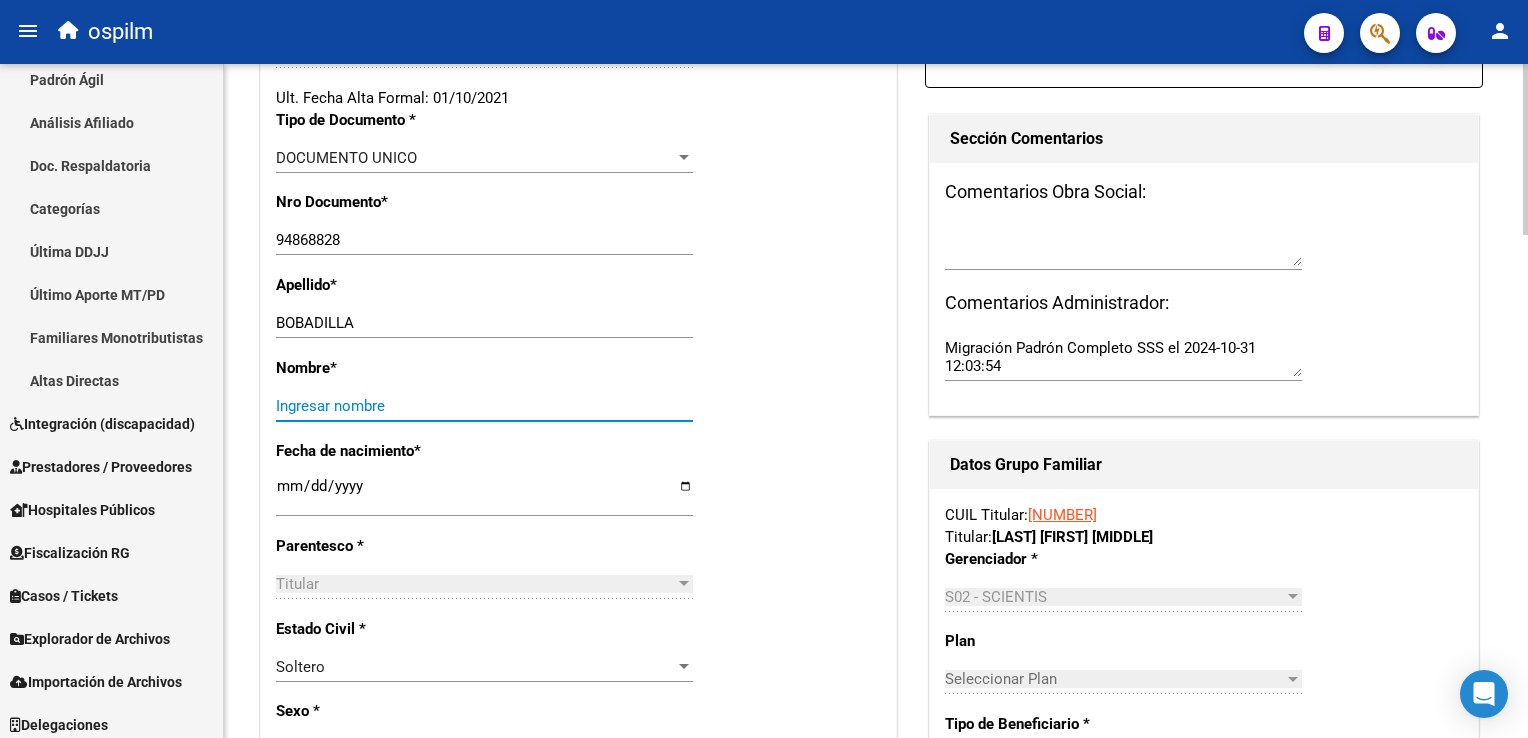 paste on "[FIRST] [MIDDLE]" 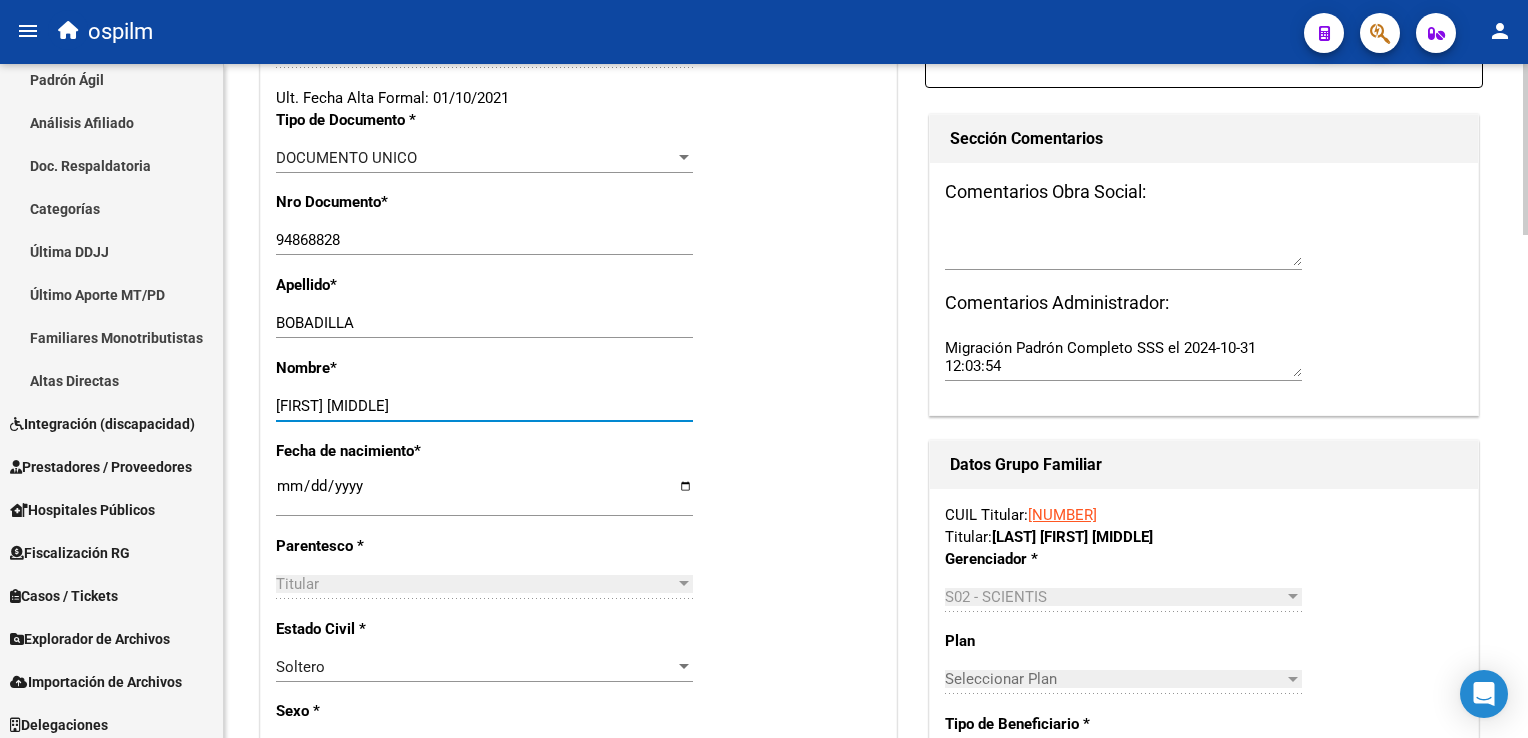 scroll, scrollTop: 0, scrollLeft: 0, axis: both 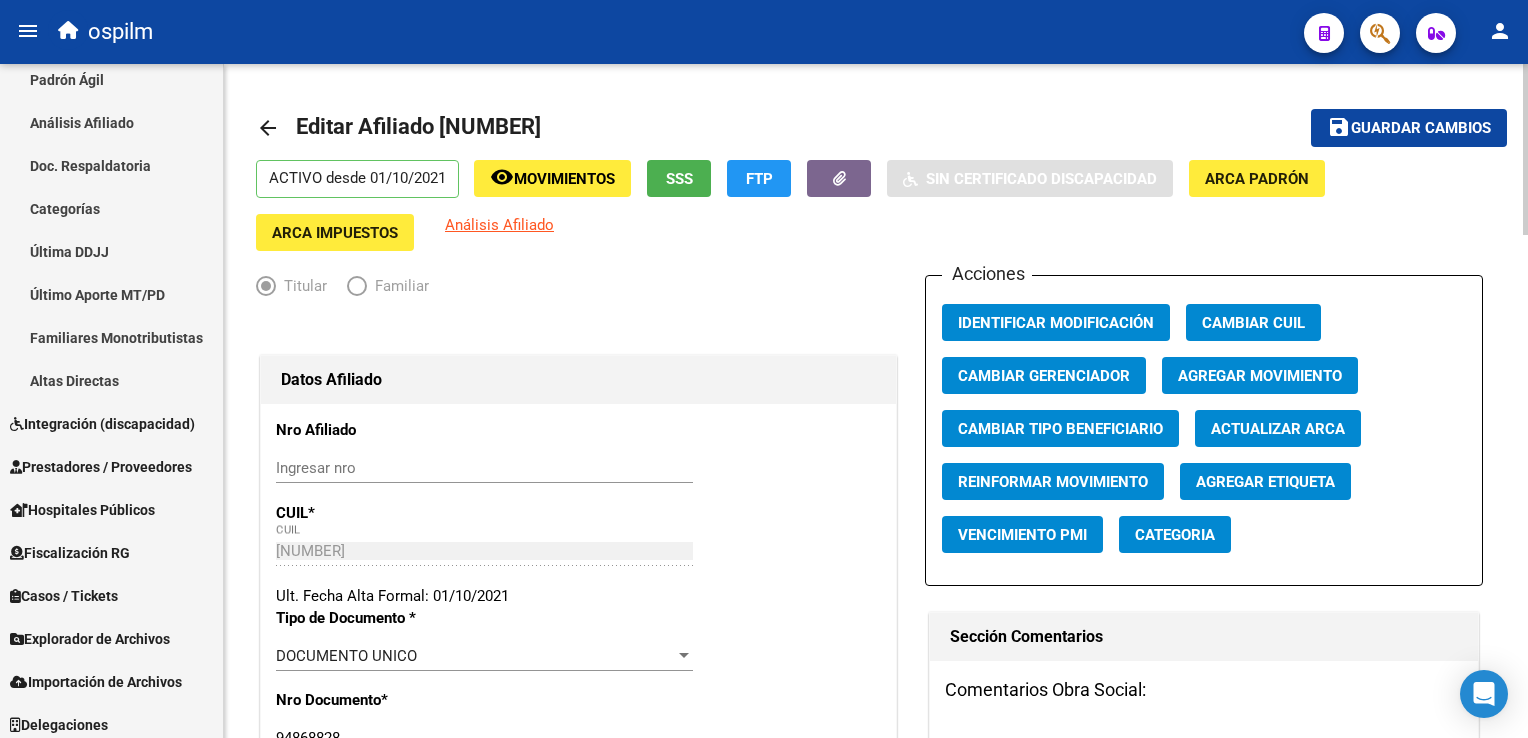 type on "[FIRST] [MIDDLE]" 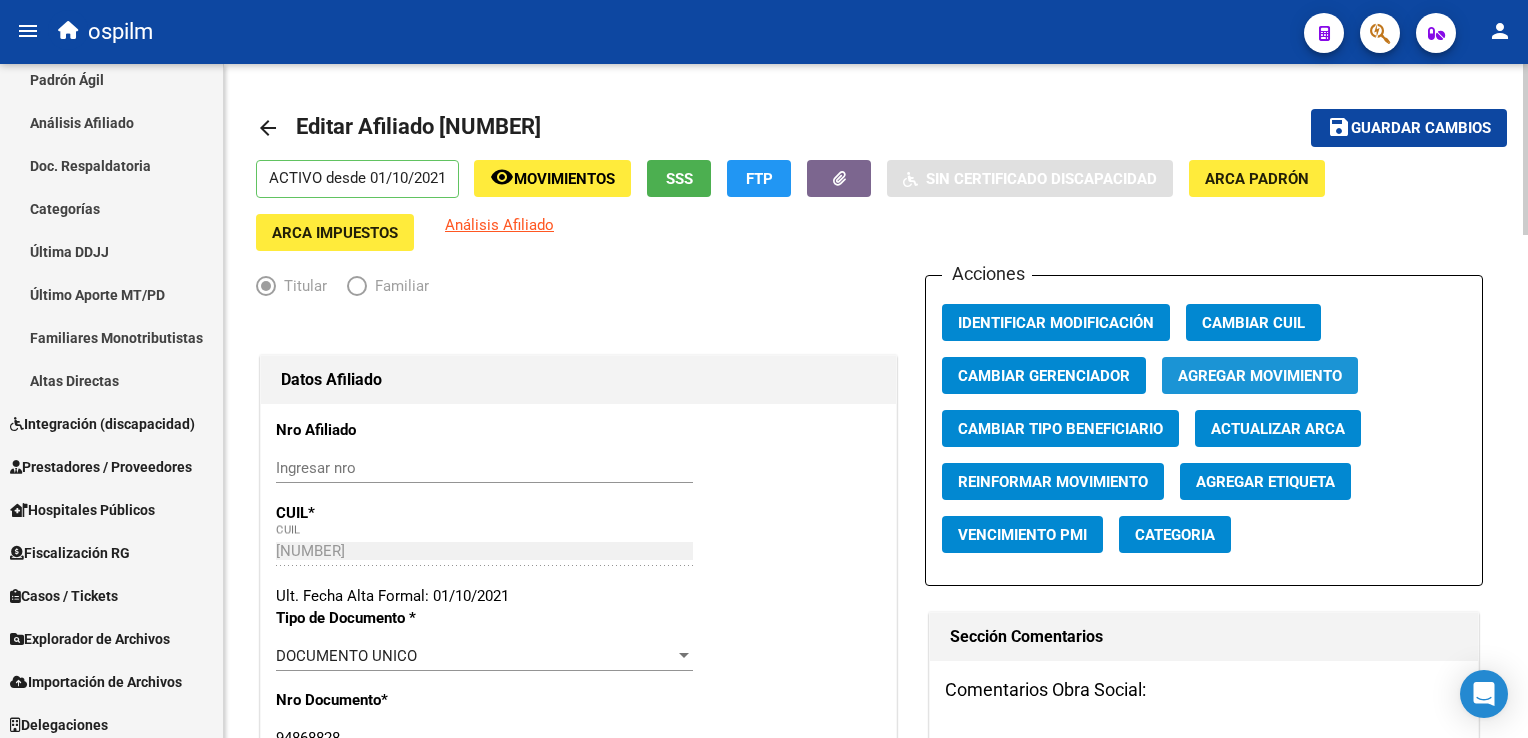 click on "Agregar Movimiento" 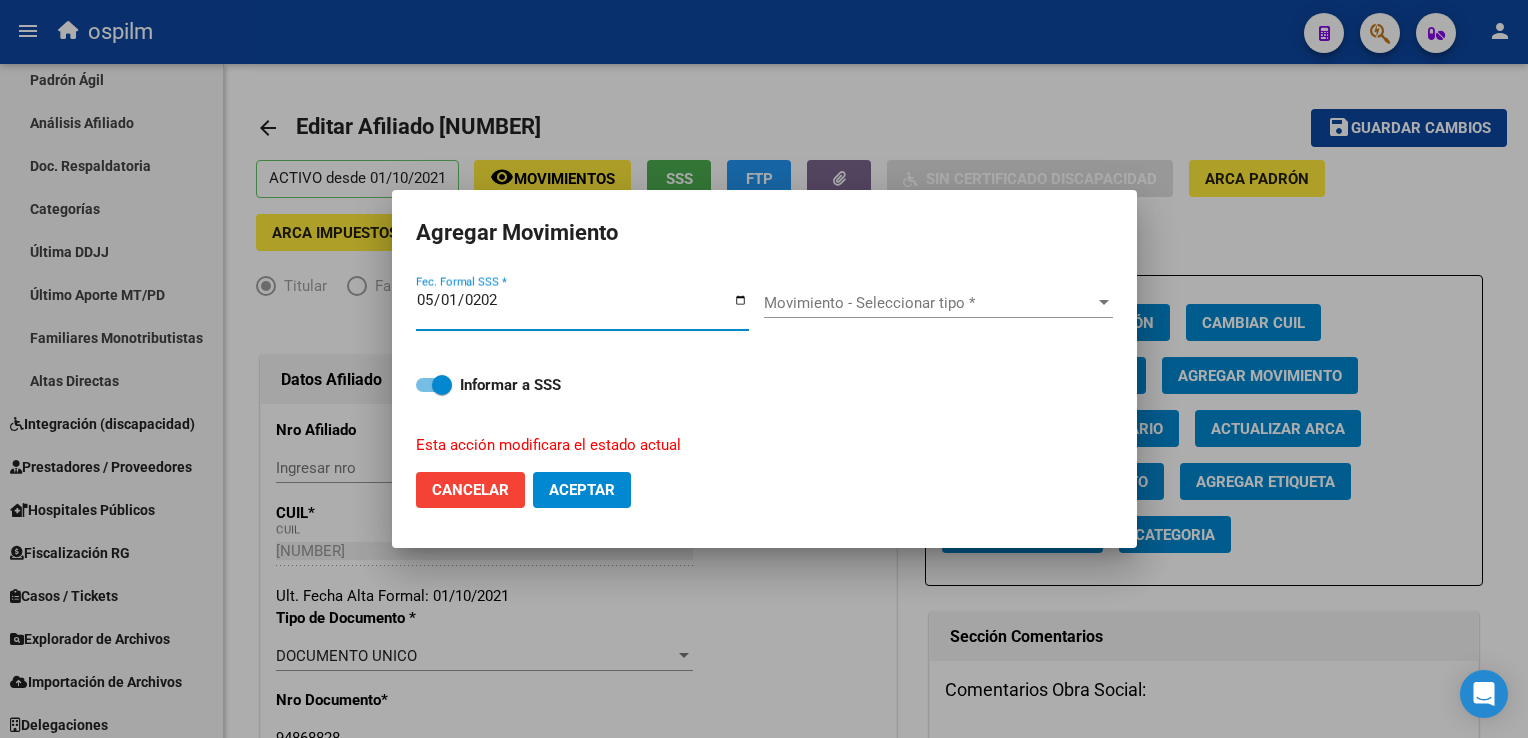 type on "2025-05-01" 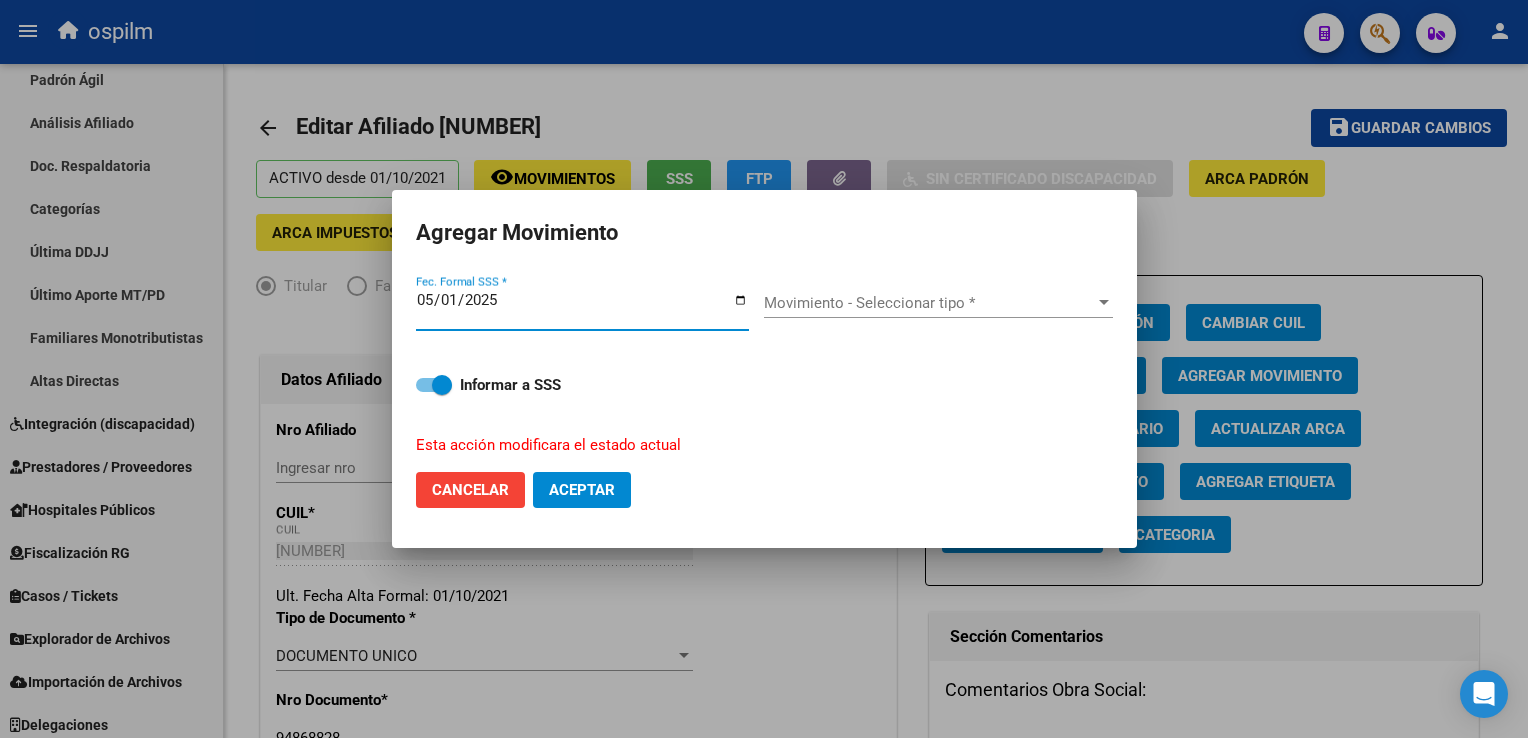 click on "Movimiento - Seleccionar tipo *" at bounding box center (929, 303) 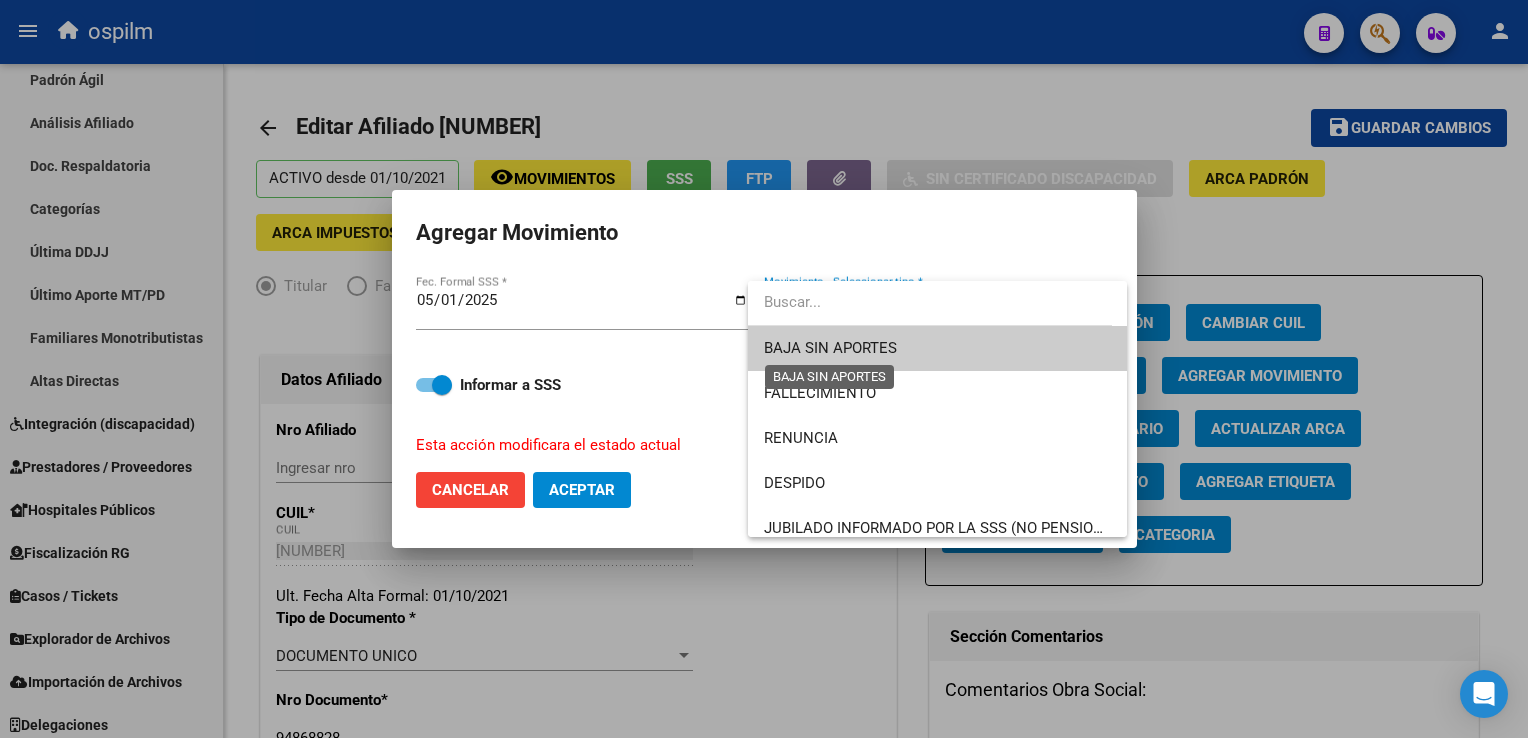 drag, startPoint x: 842, startPoint y: 349, endPoint x: 692, endPoint y: 390, distance: 155.50241 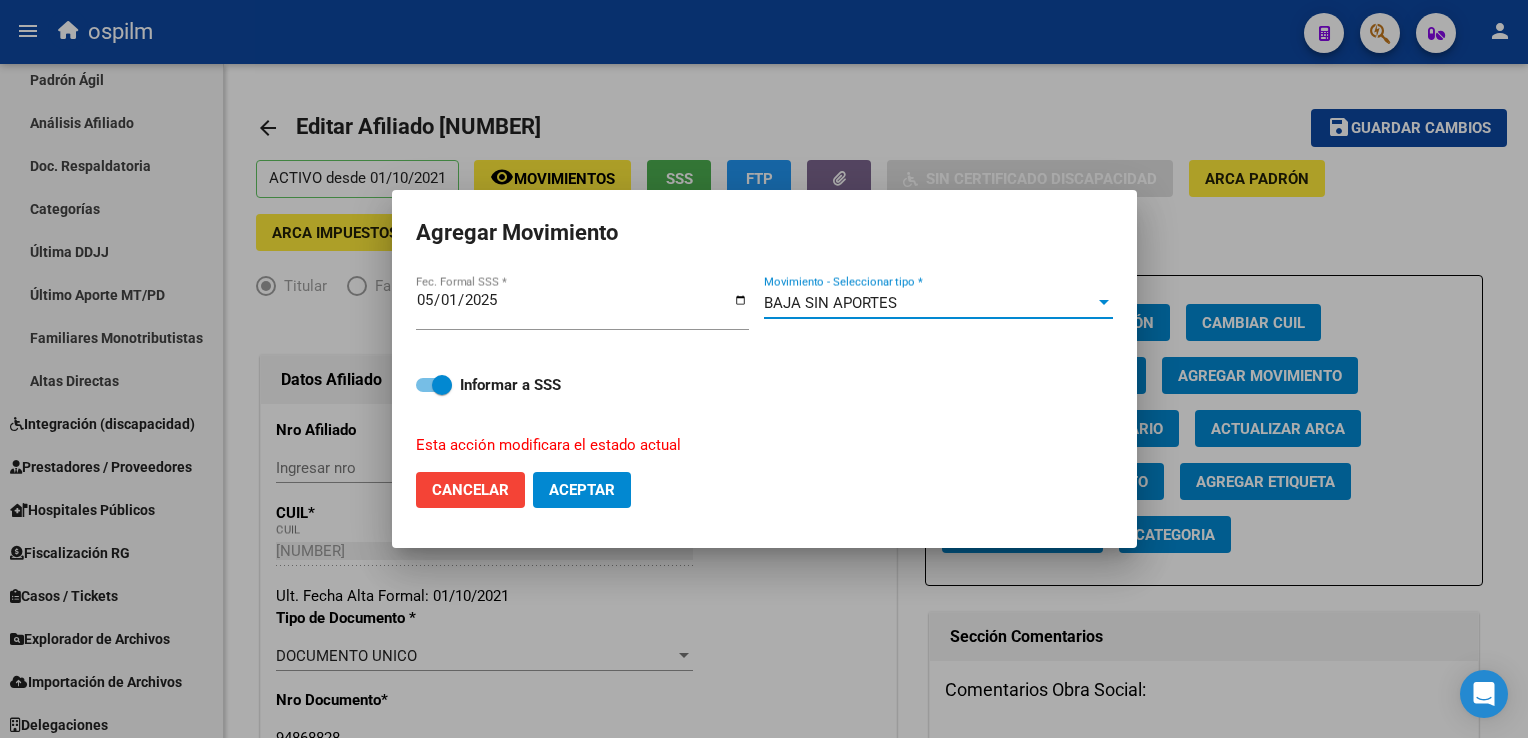 click on "Aceptar" 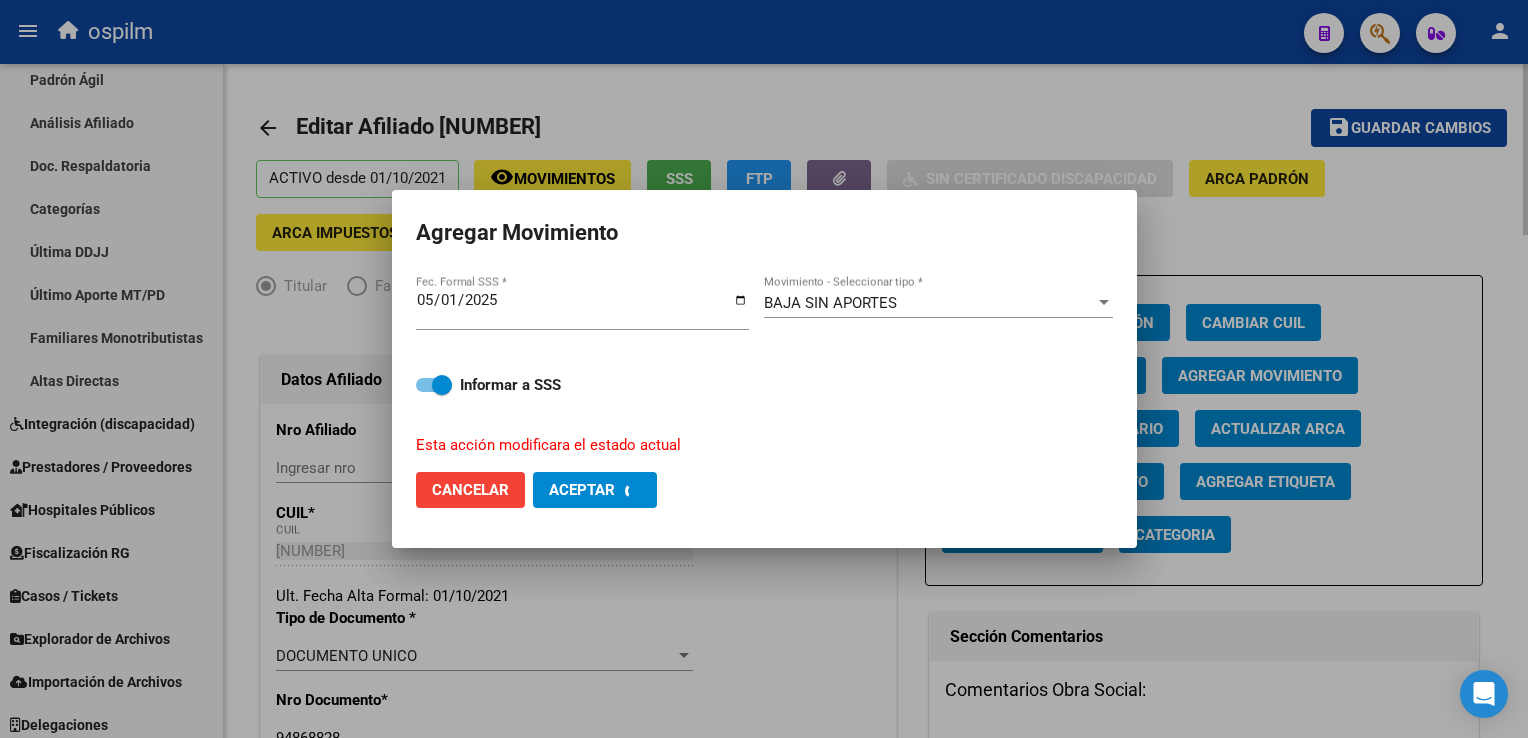 checkbox on "false" 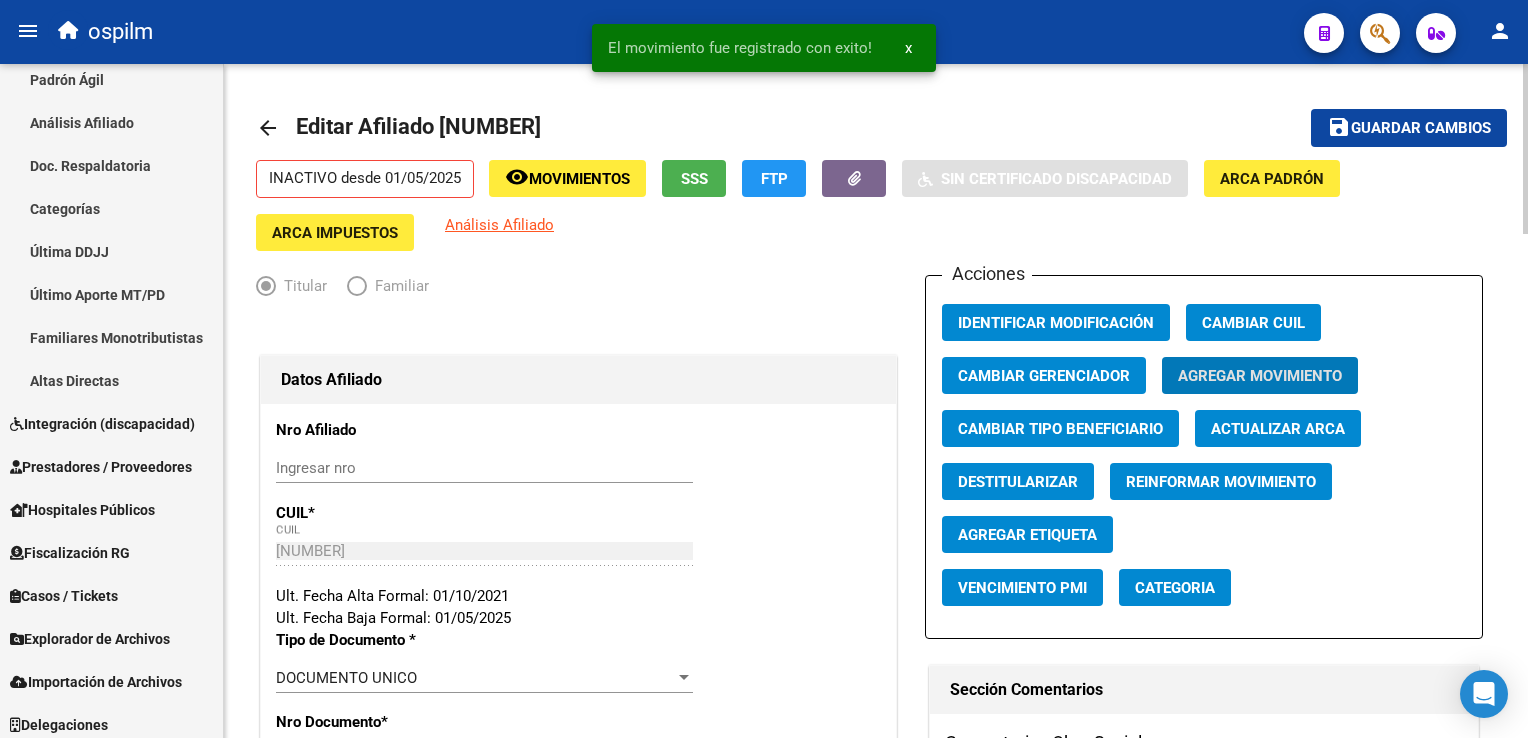 drag, startPoint x: 1431, startPoint y: 125, endPoint x: 1116, endPoint y: 129, distance: 315.0254 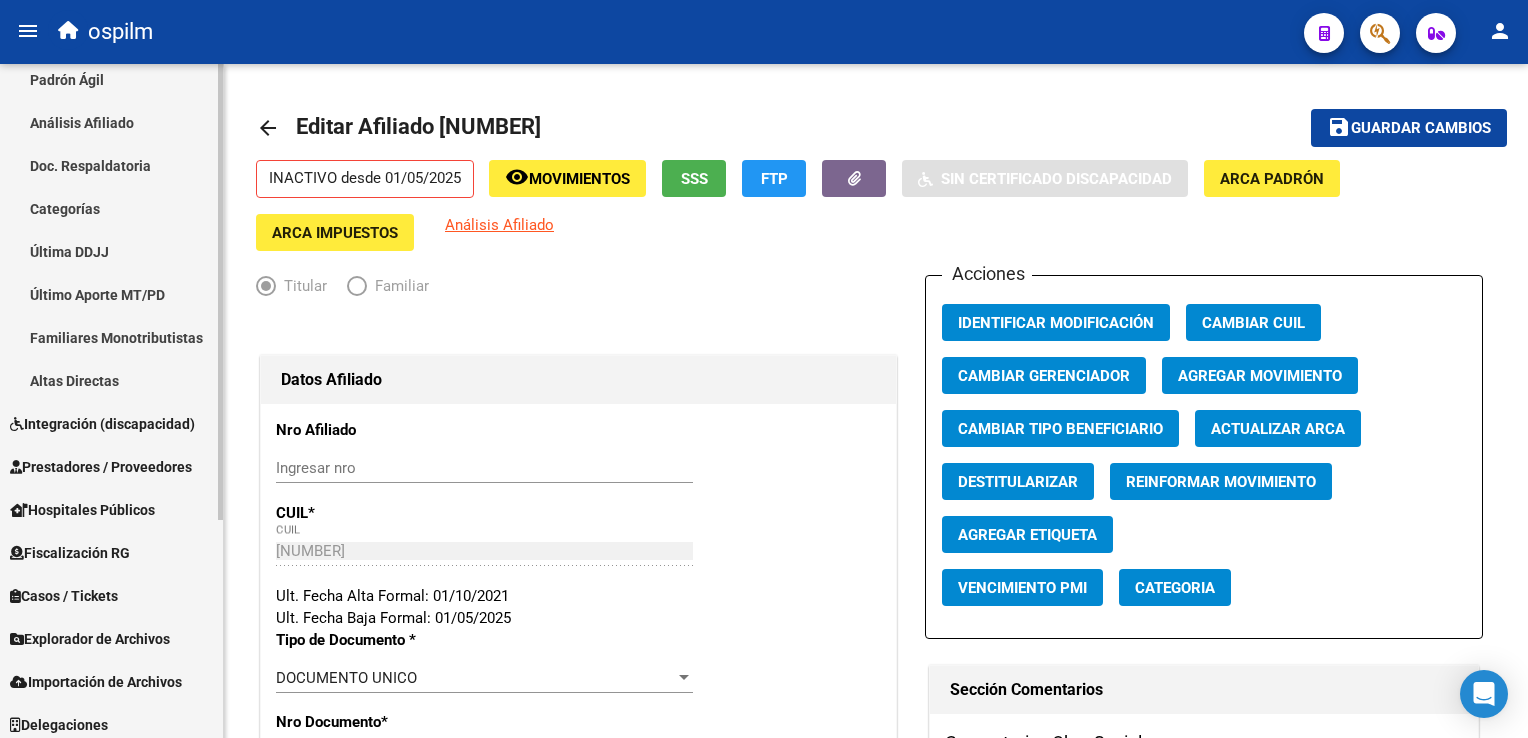click on "Última DDJJ" at bounding box center [111, 251] 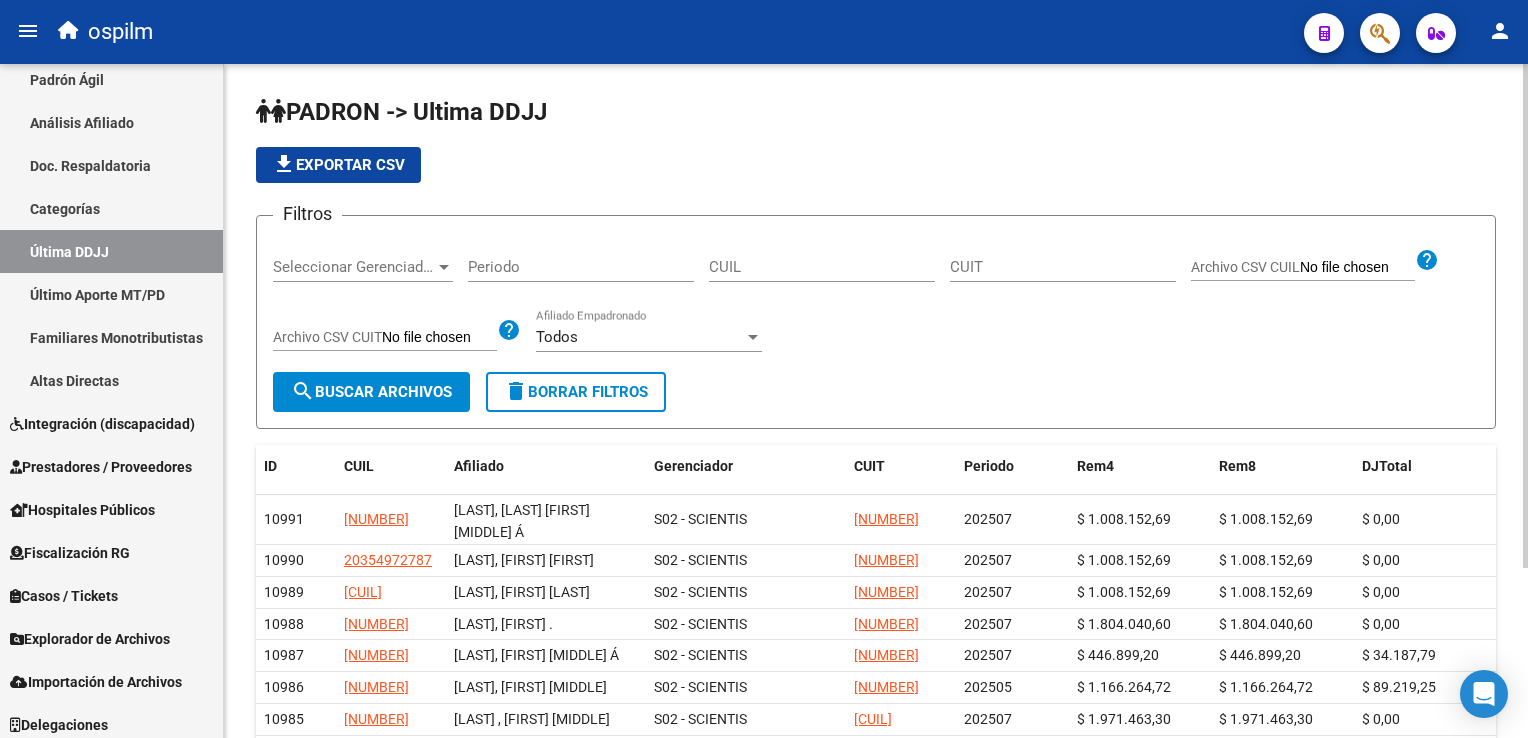 click on "Periodo" at bounding box center [581, 267] 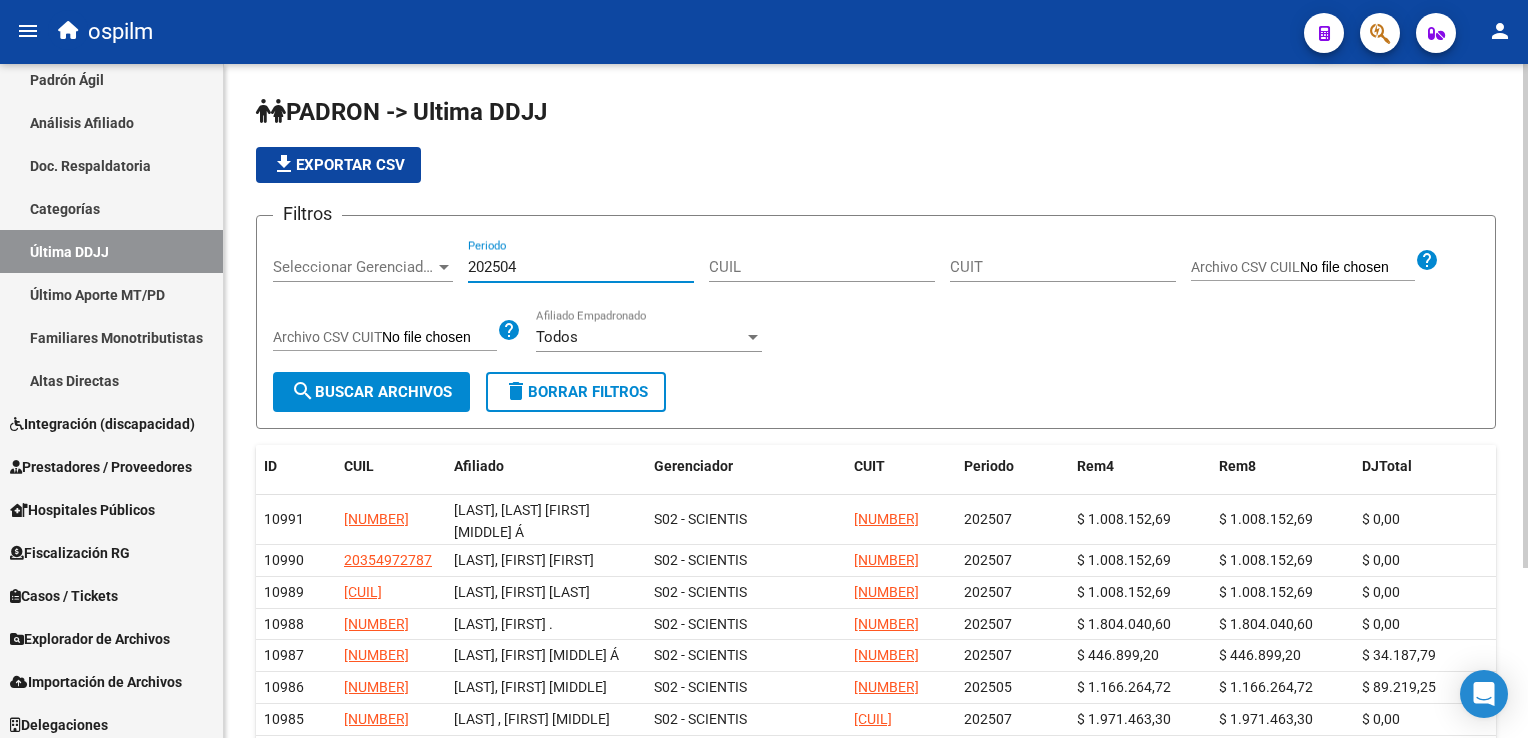 type on "202504" 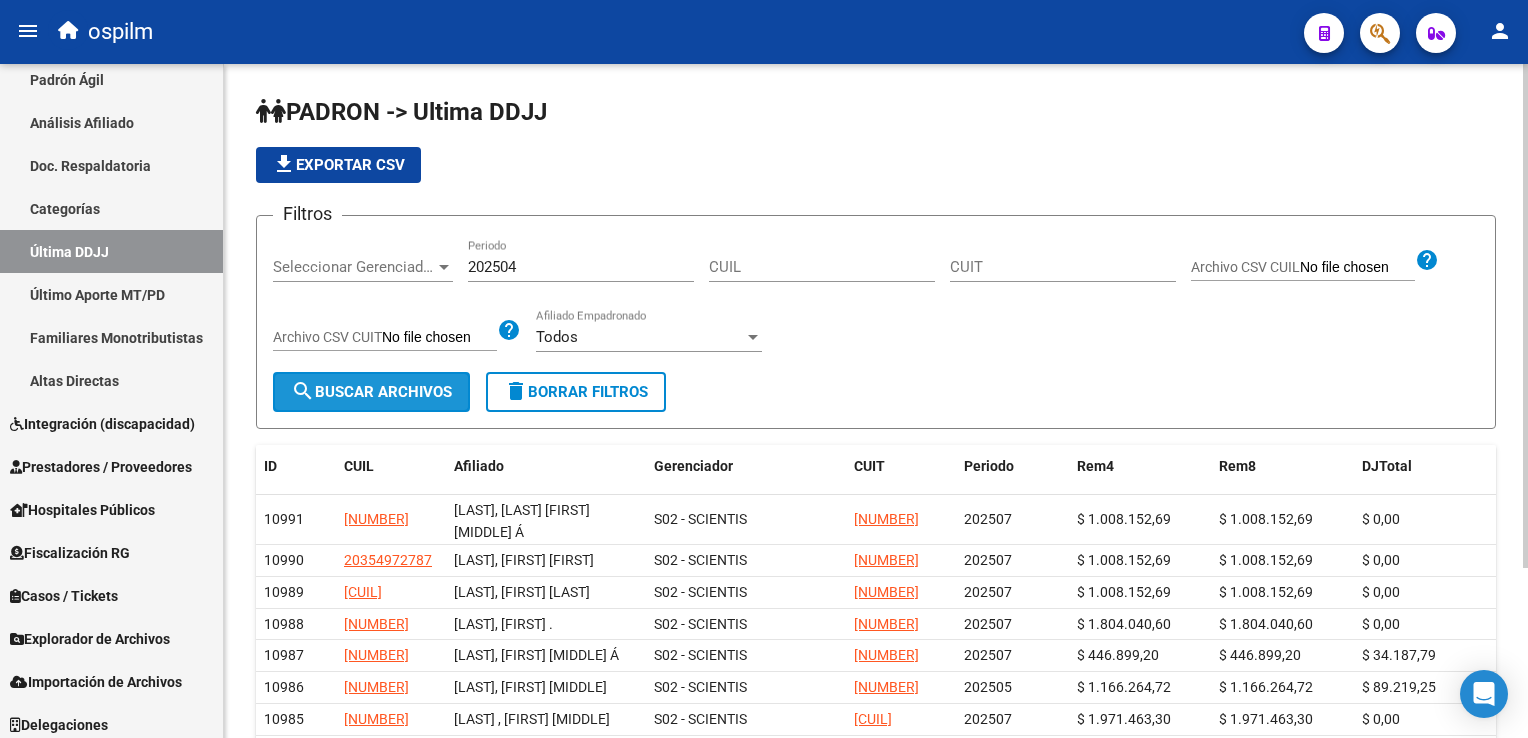 drag, startPoint x: 370, startPoint y: 388, endPoint x: 453, endPoint y: 376, distance: 83.86298 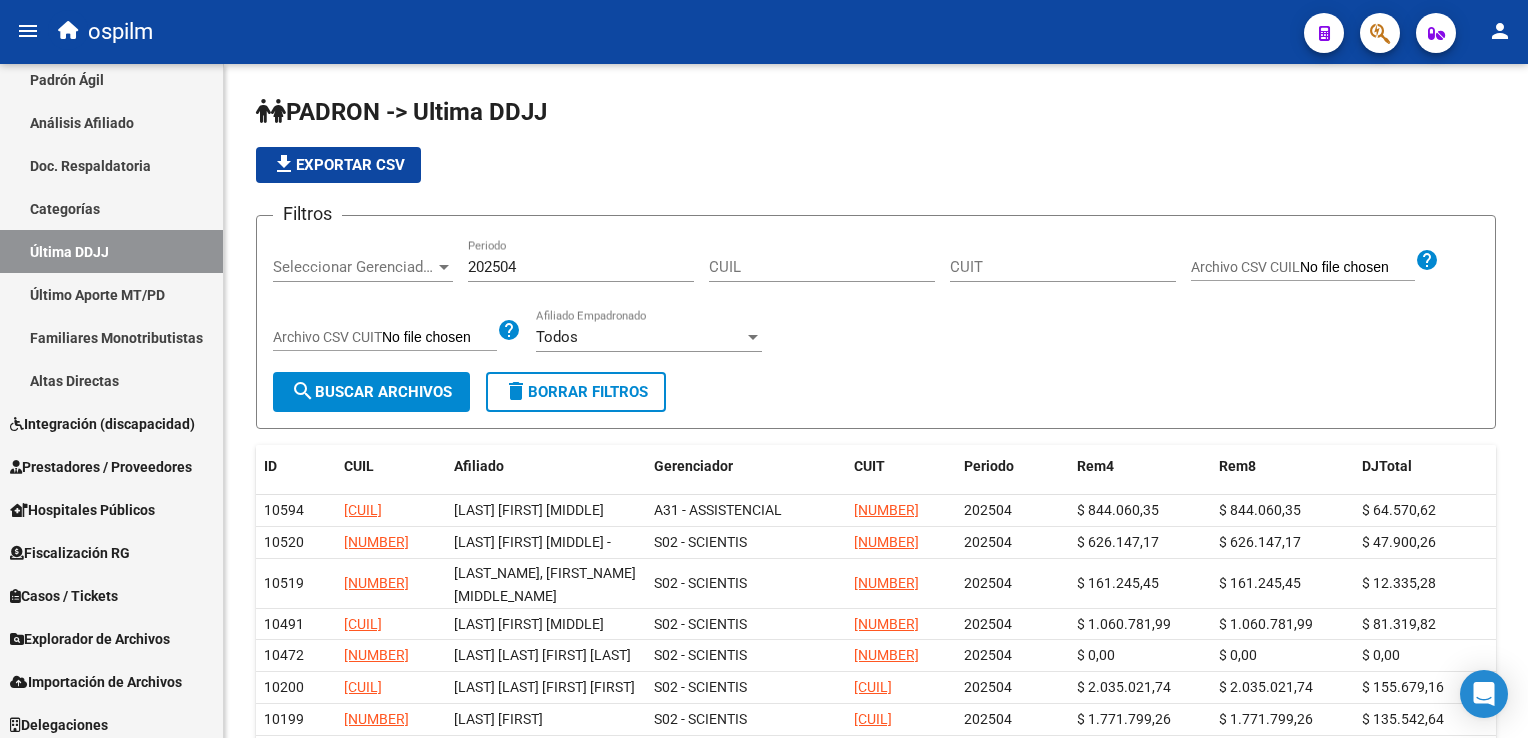 drag, startPoint x: 1521, startPoint y: 93, endPoint x: 1531, endPoint y: 306, distance: 213.23462 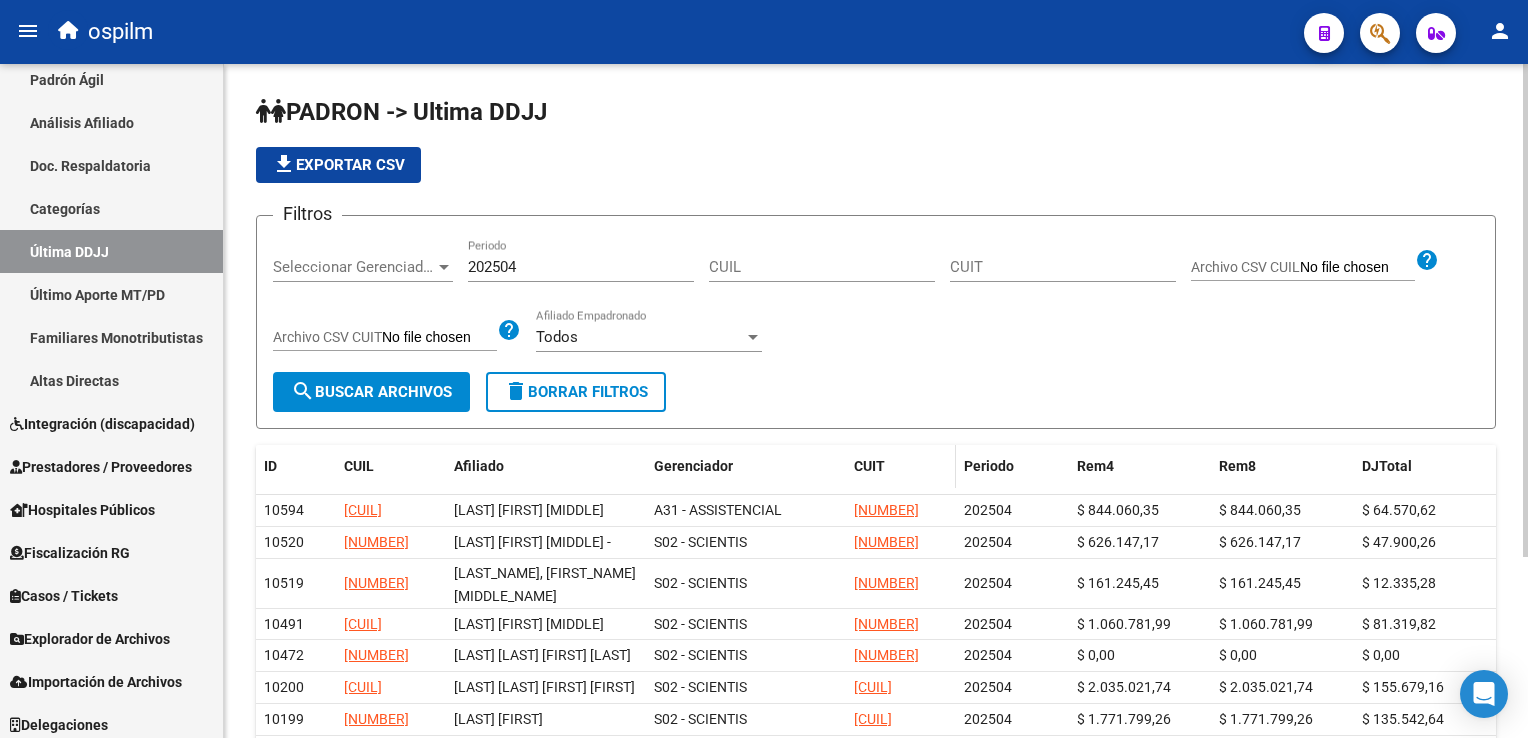scroll, scrollTop: 246, scrollLeft: 0, axis: vertical 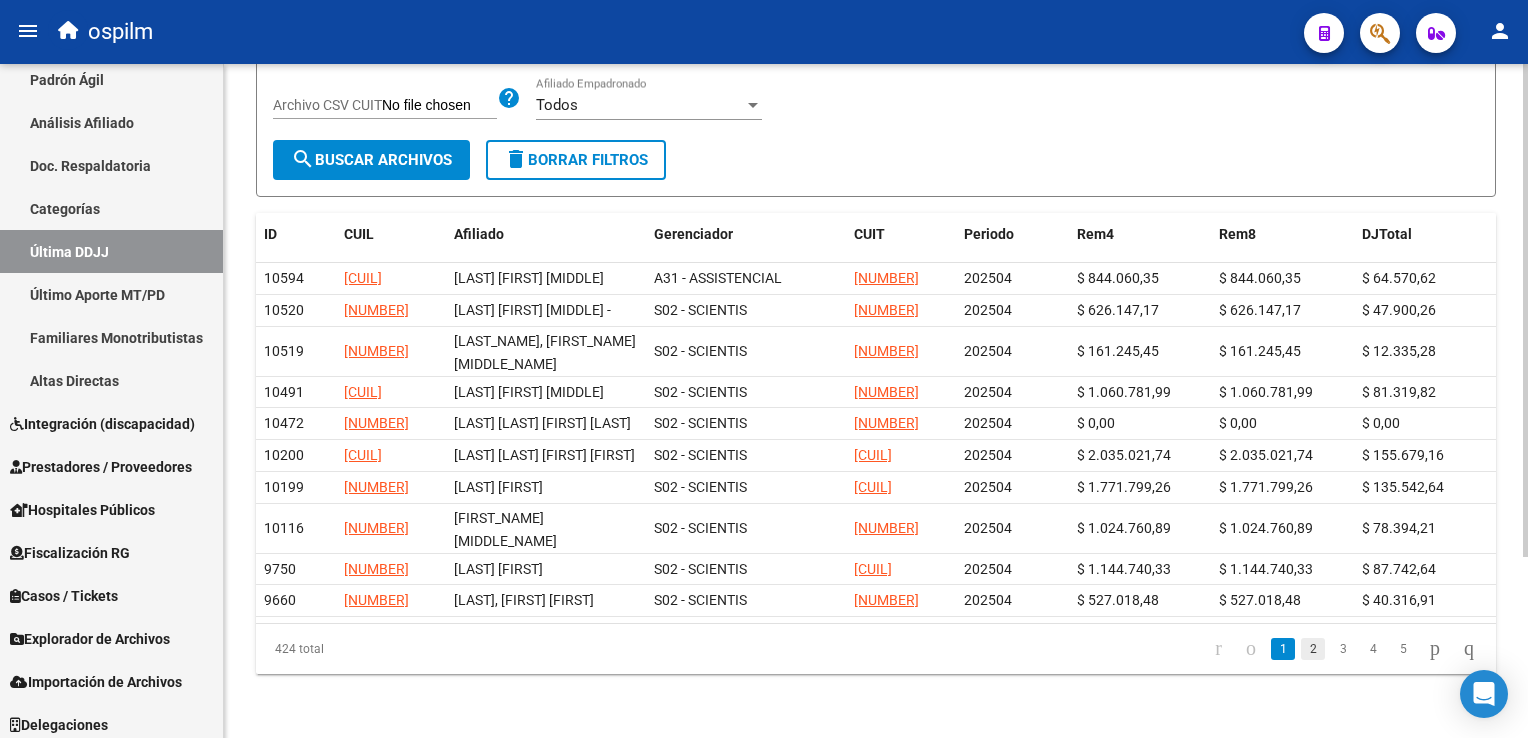 click on "2" 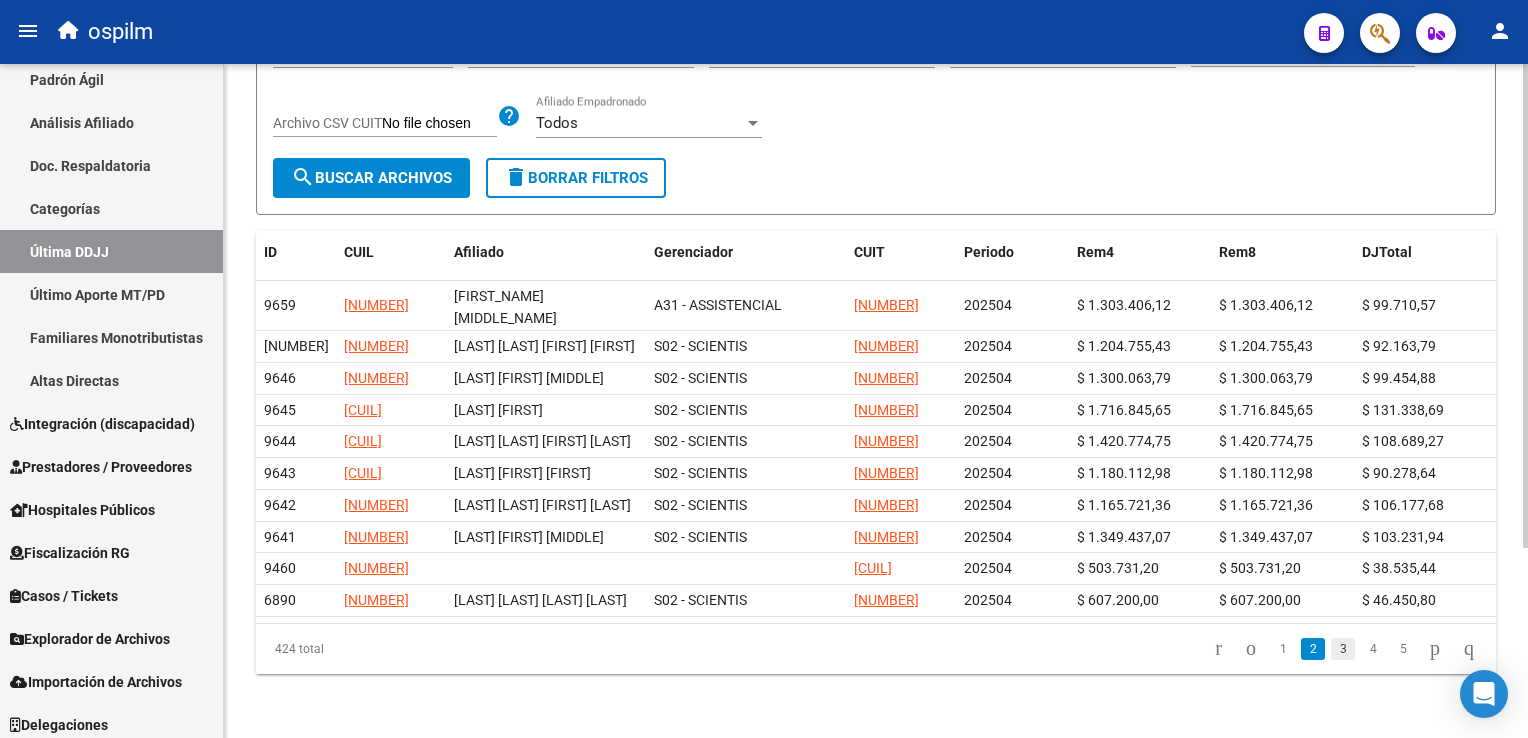 click on "3" 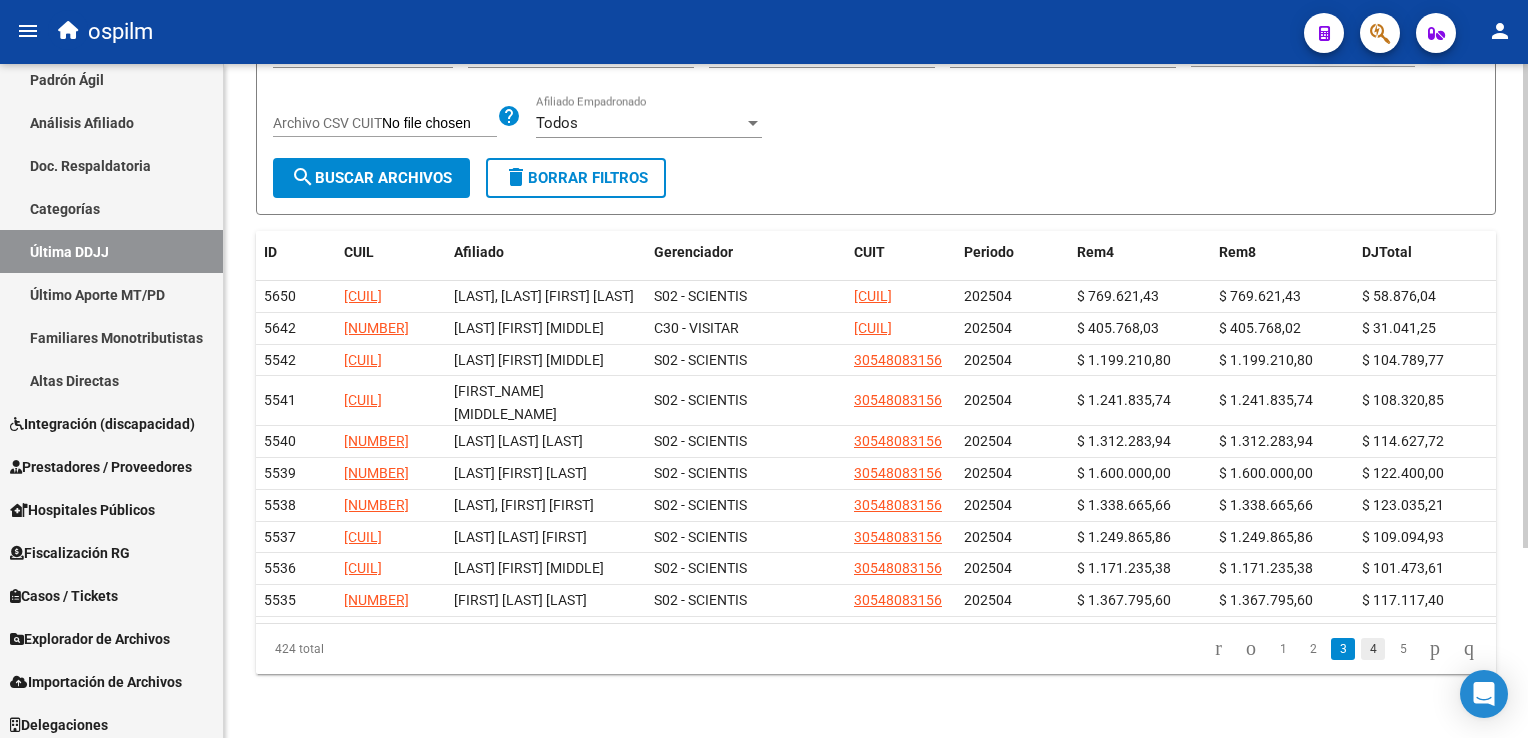 click on "4" 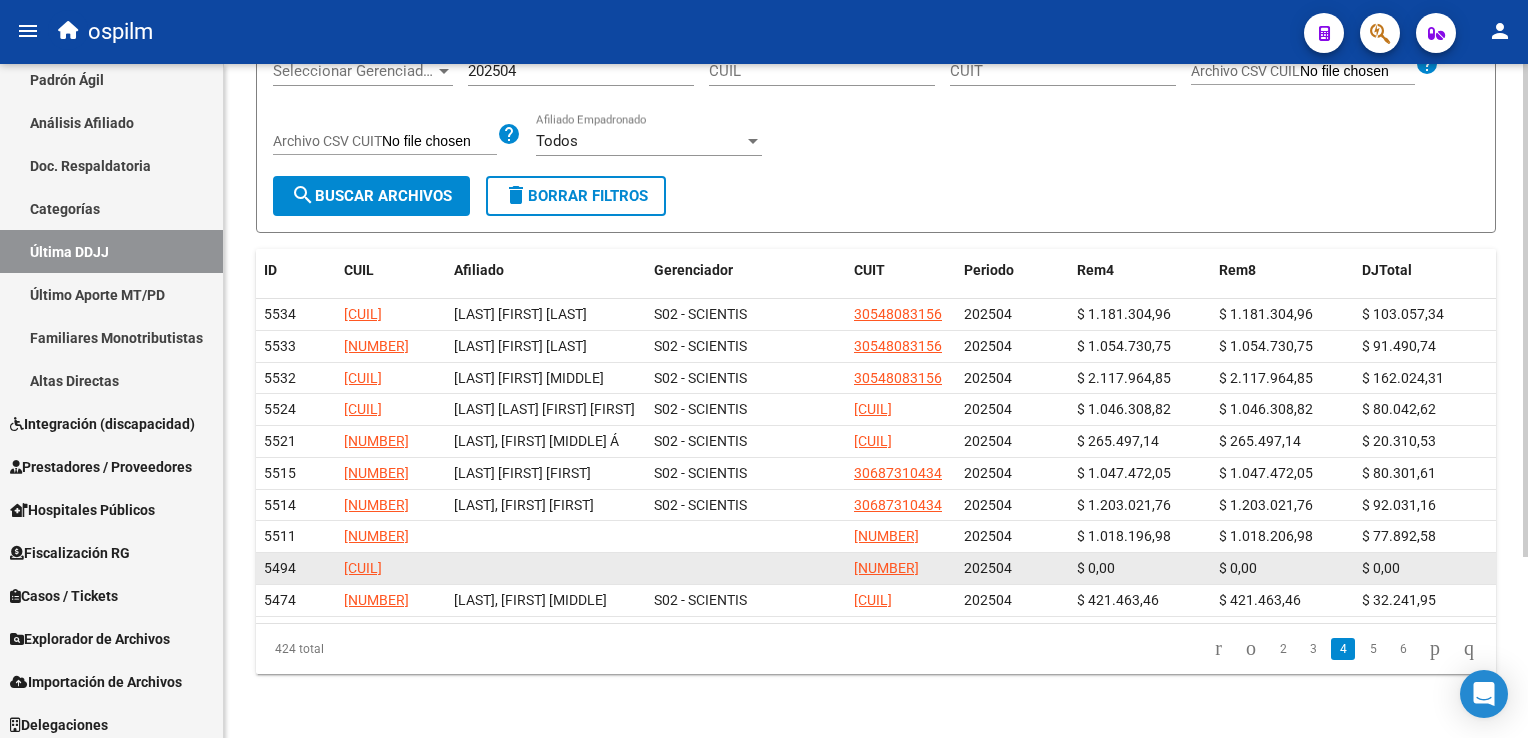click on "[CUIL]" 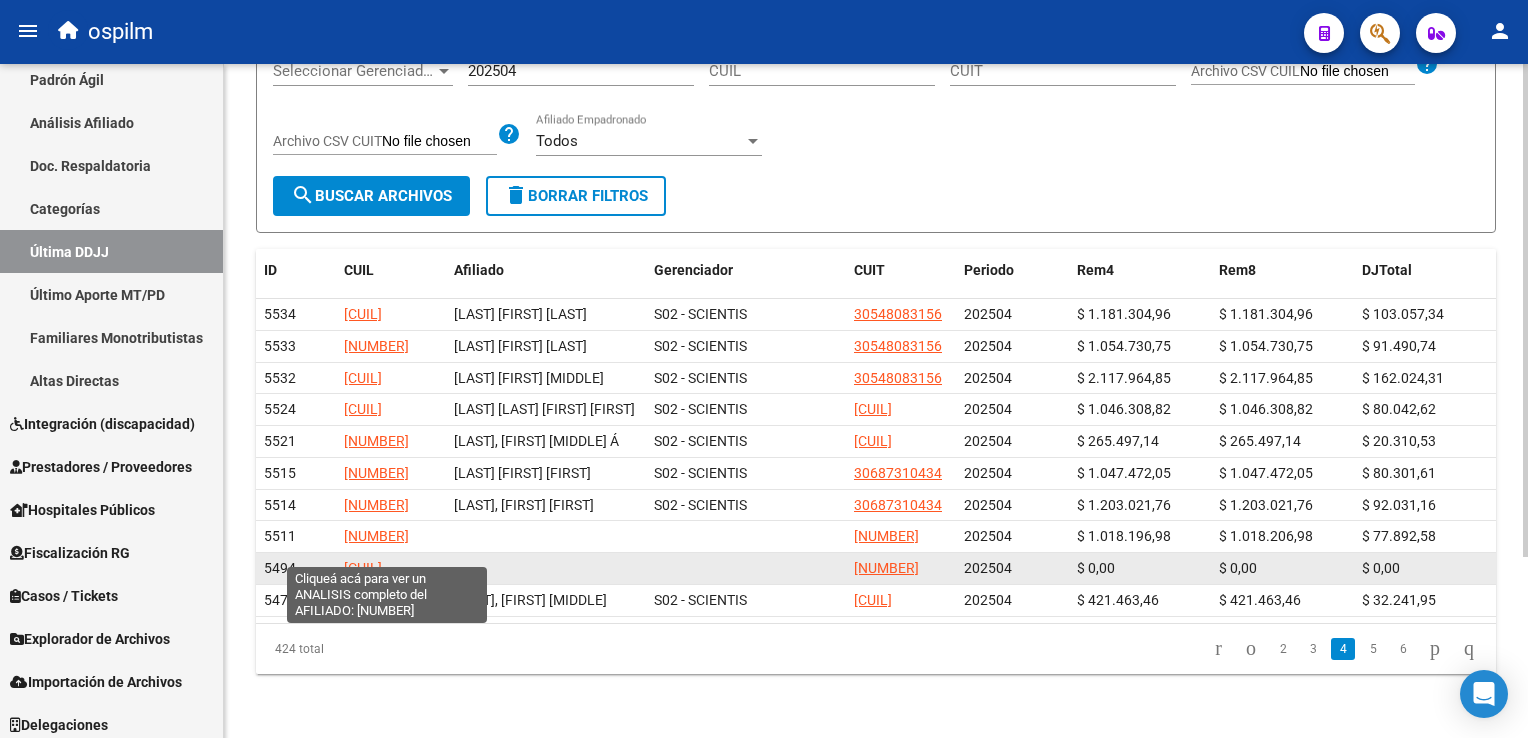 click on "[CUIL]" 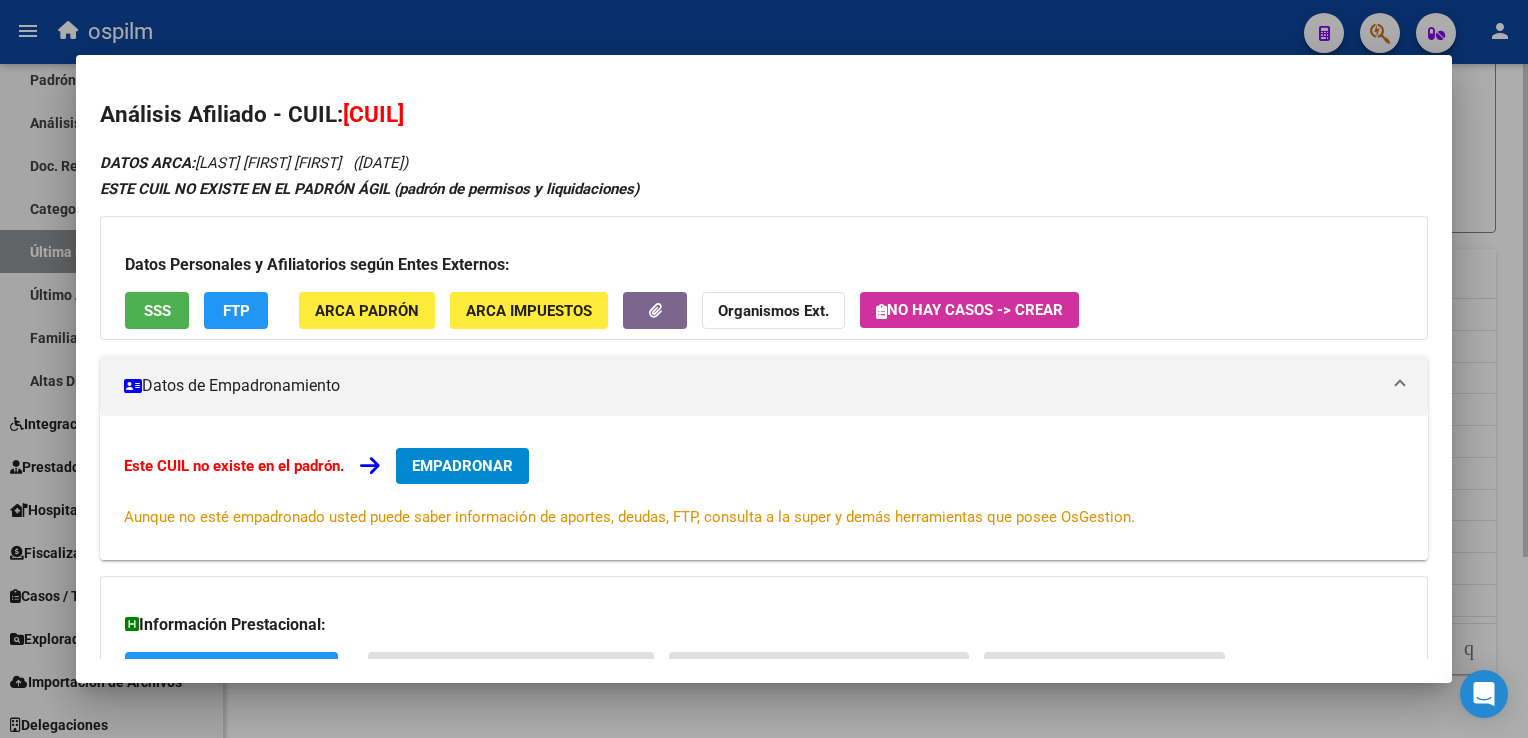 click at bounding box center [764, 369] 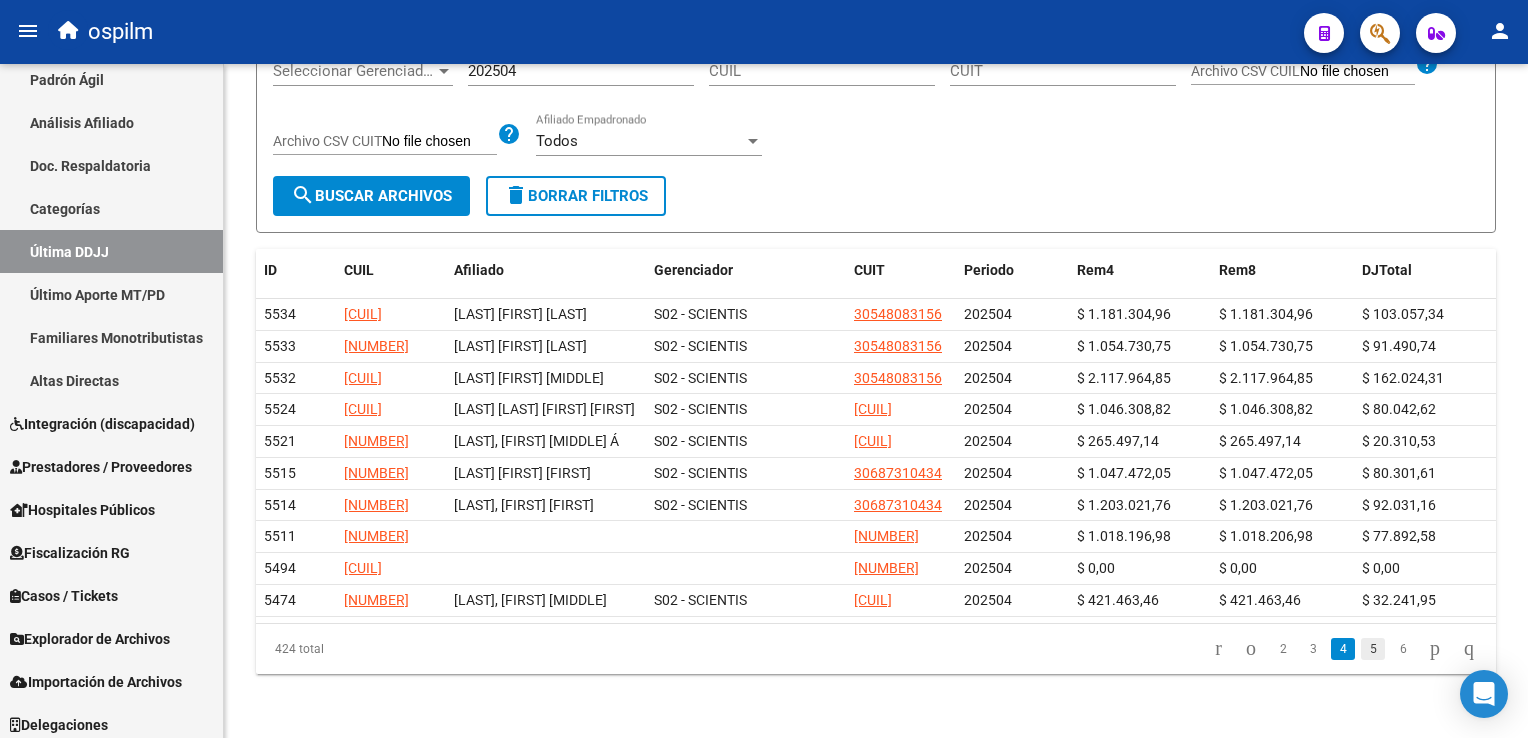 click on "5" 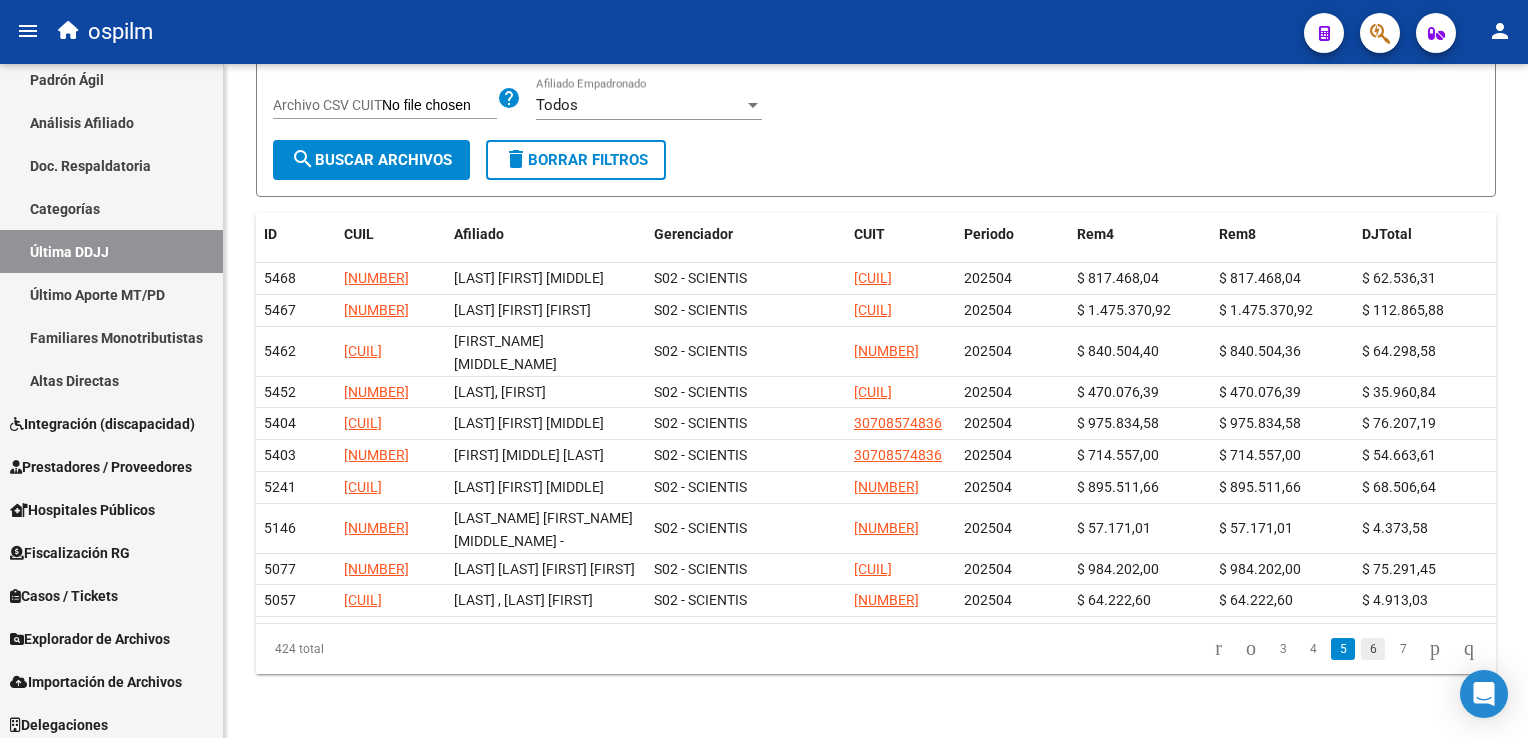click on "6" 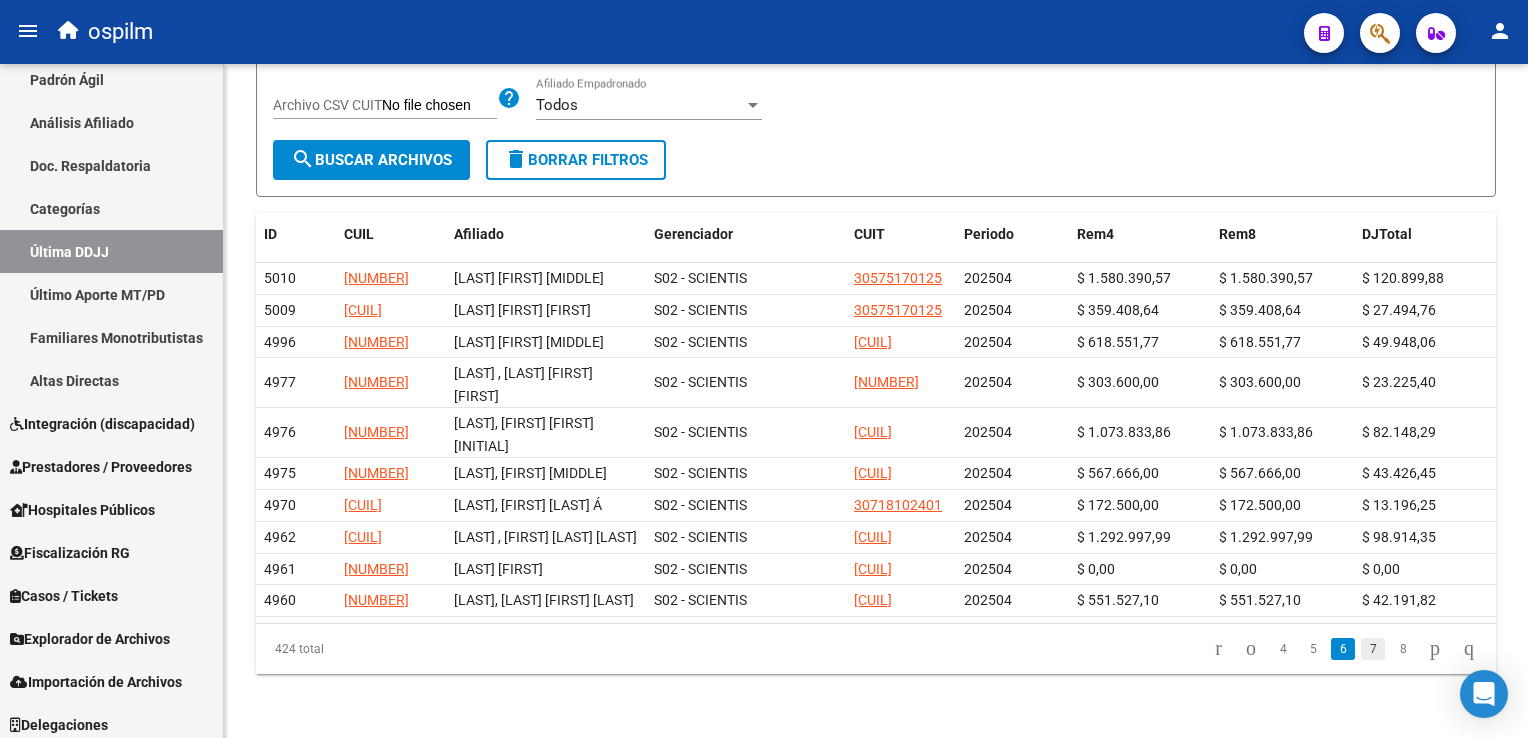 click on "7" 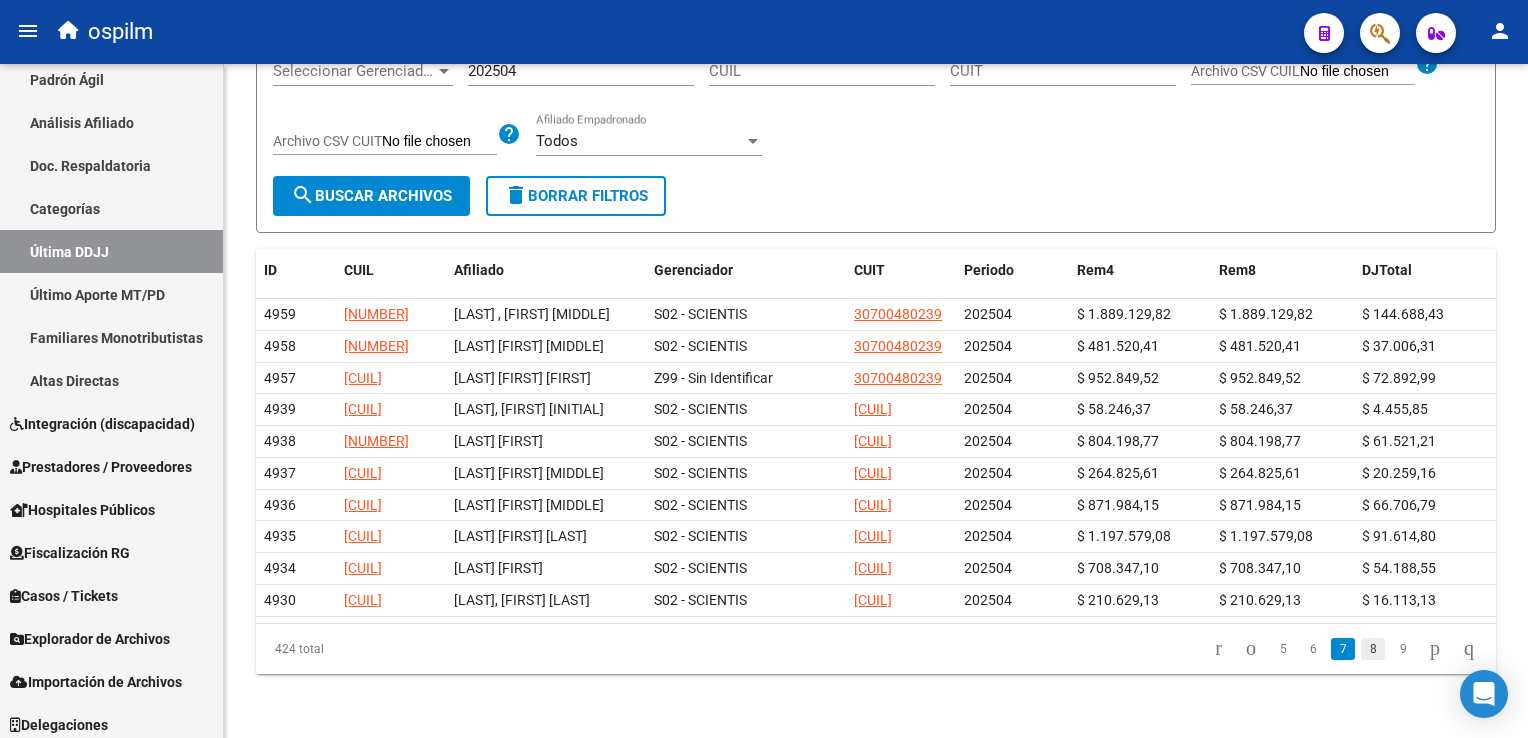 click on "8" 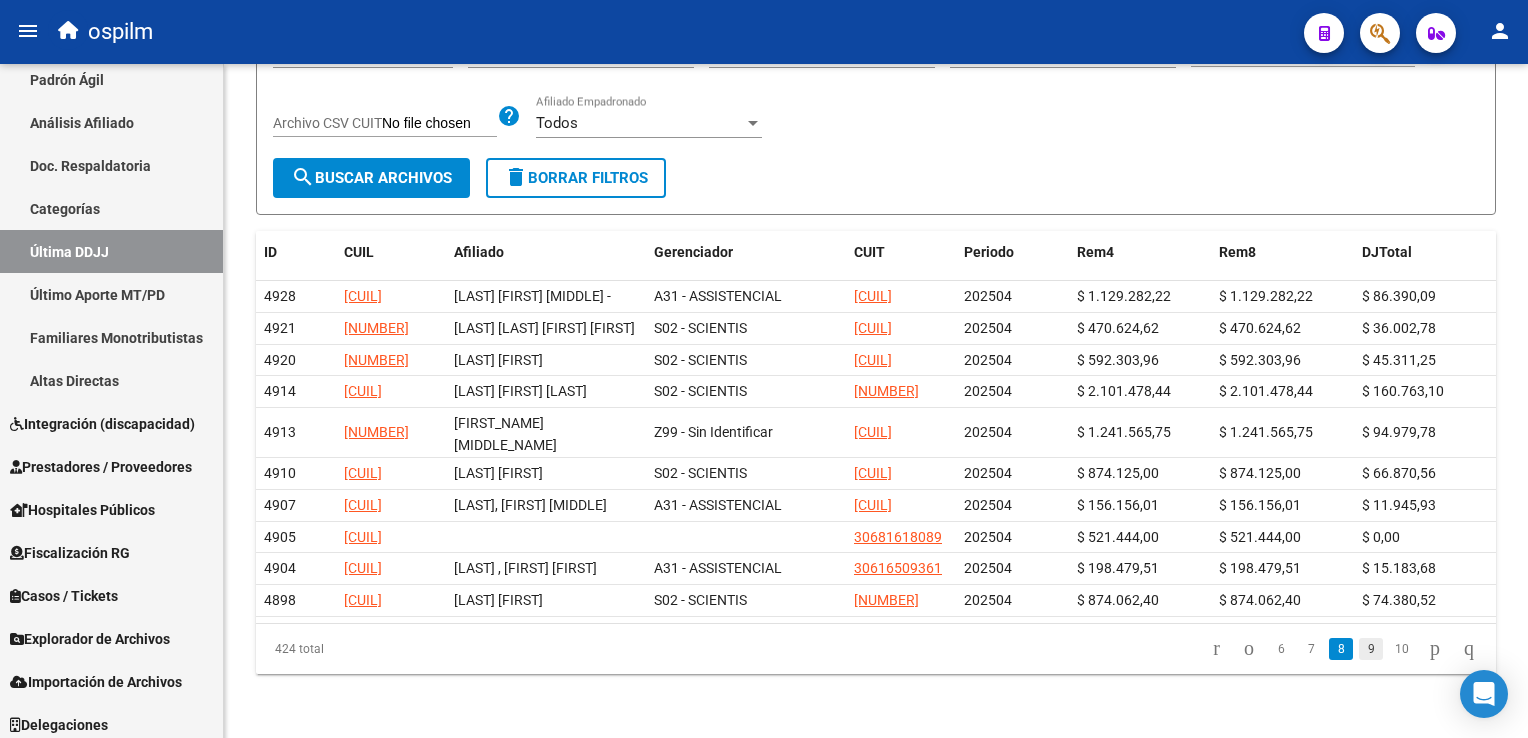 click on "9" 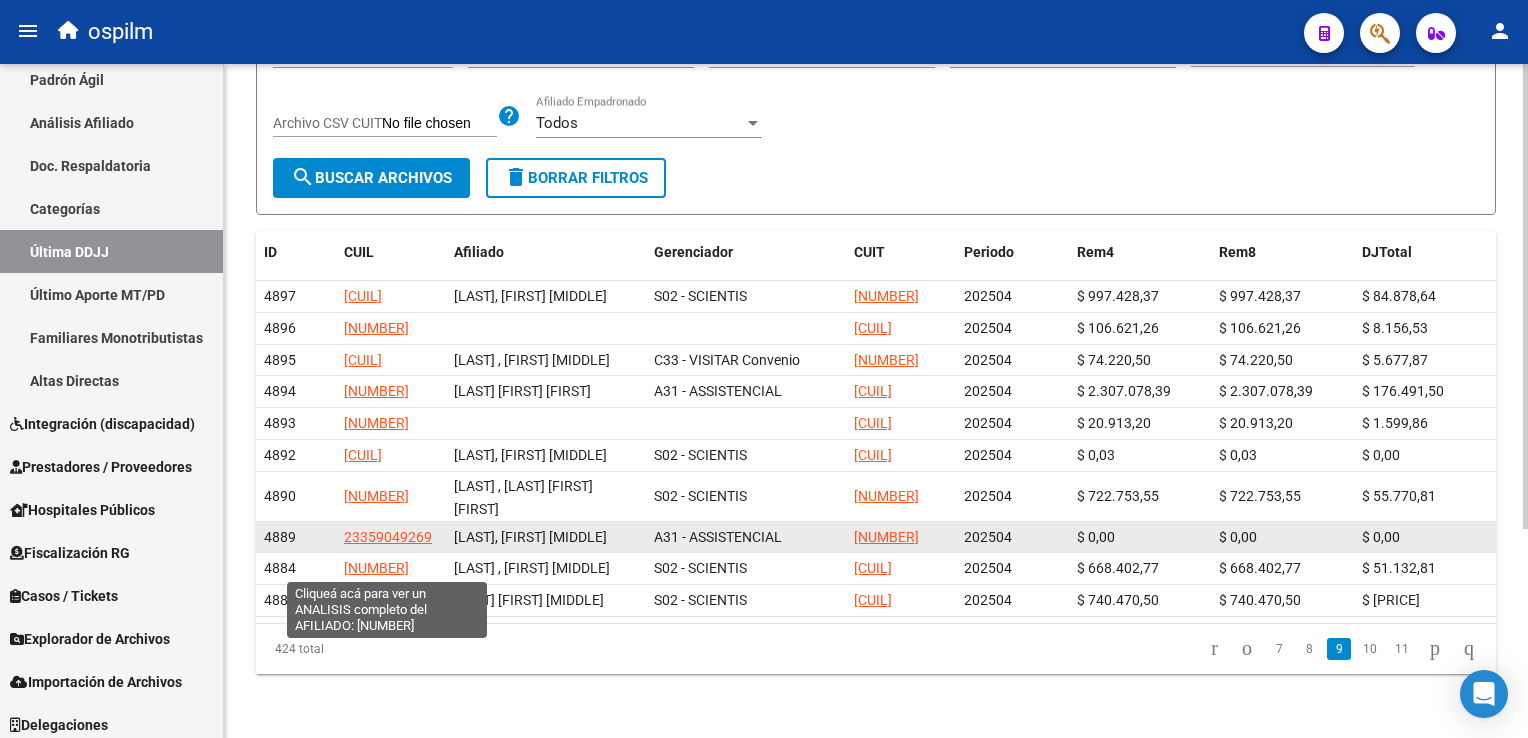 click on "23359049269" 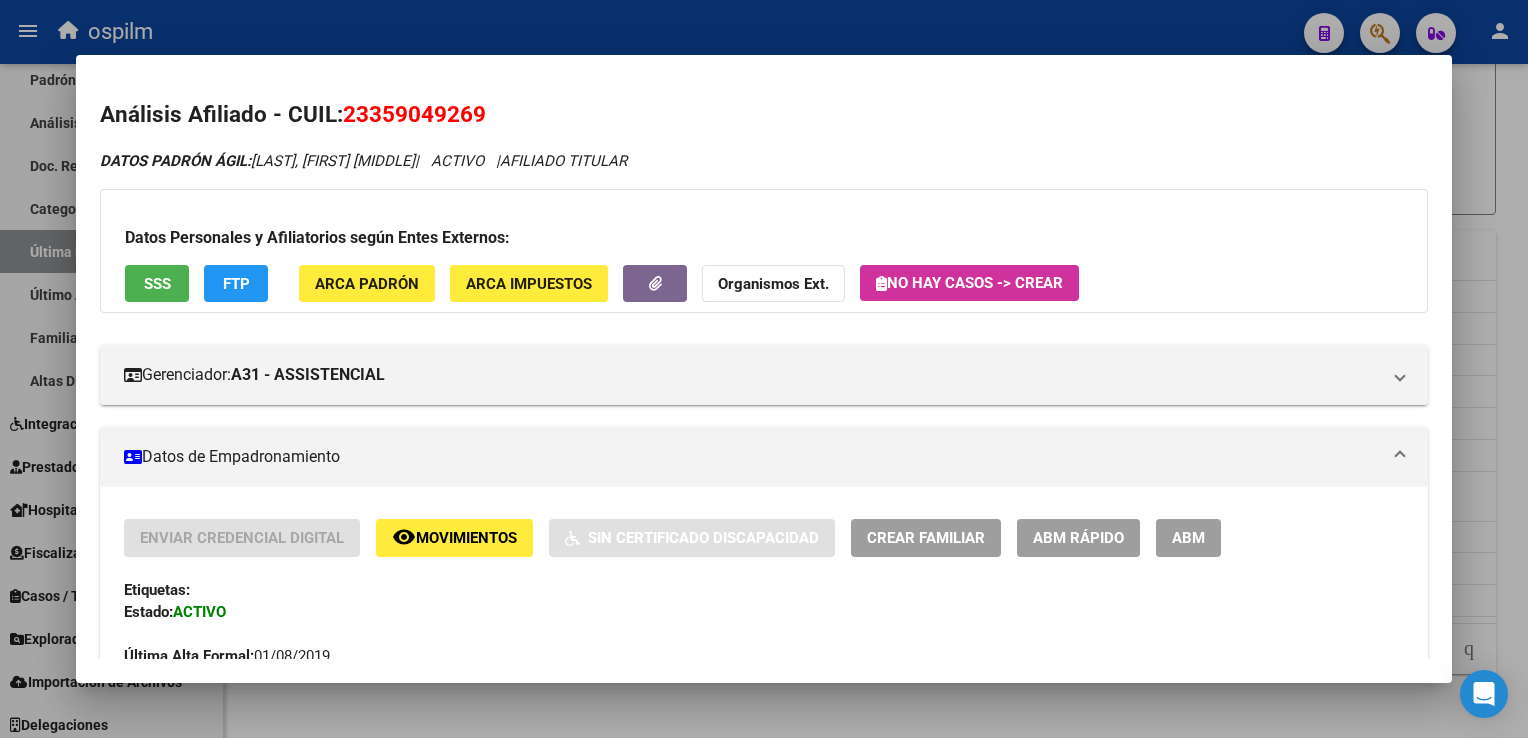 drag, startPoint x: 488, startPoint y: 114, endPoint x: 343, endPoint y: 112, distance: 145.0138 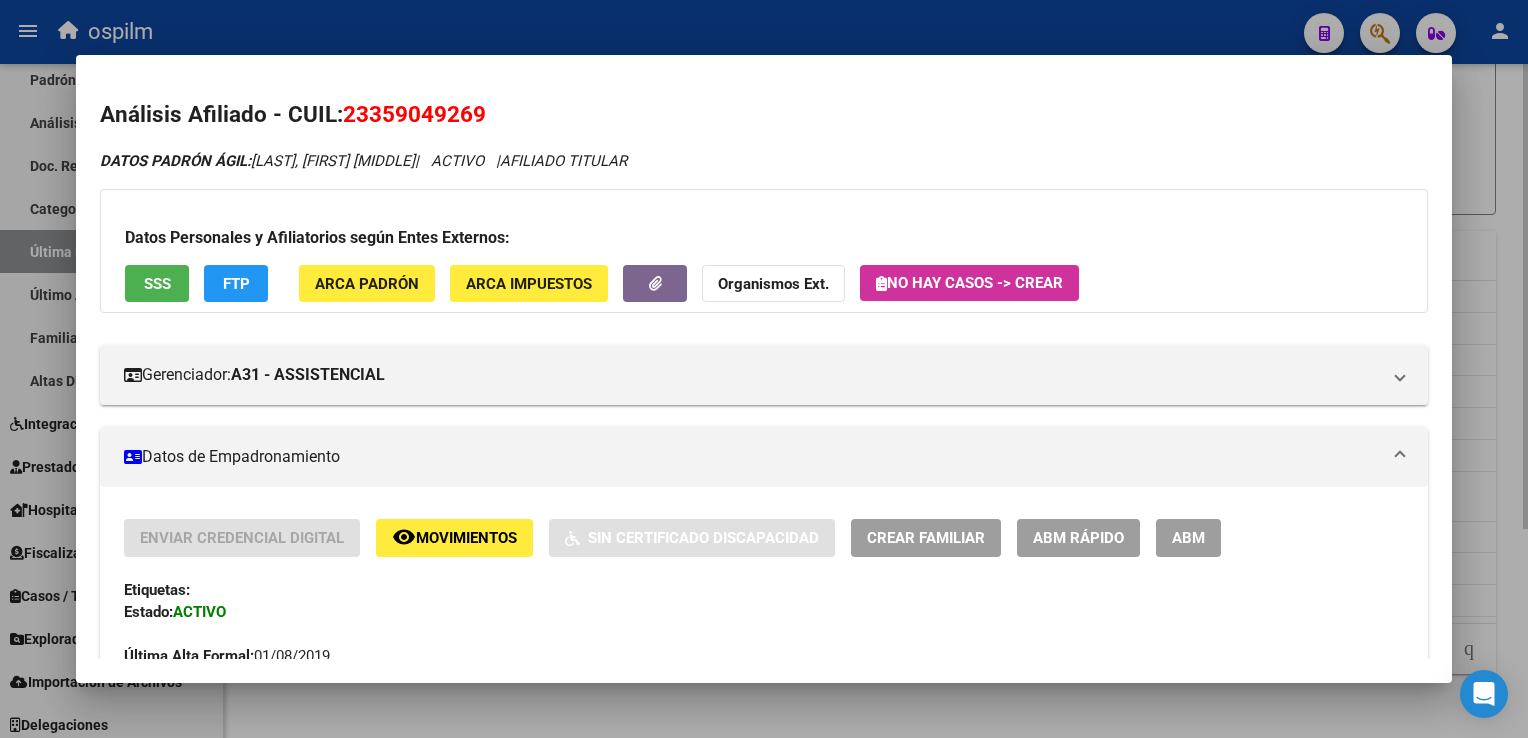 drag, startPoint x: 1520, startPoint y: 311, endPoint x: 1501, endPoint y: 308, distance: 19.235384 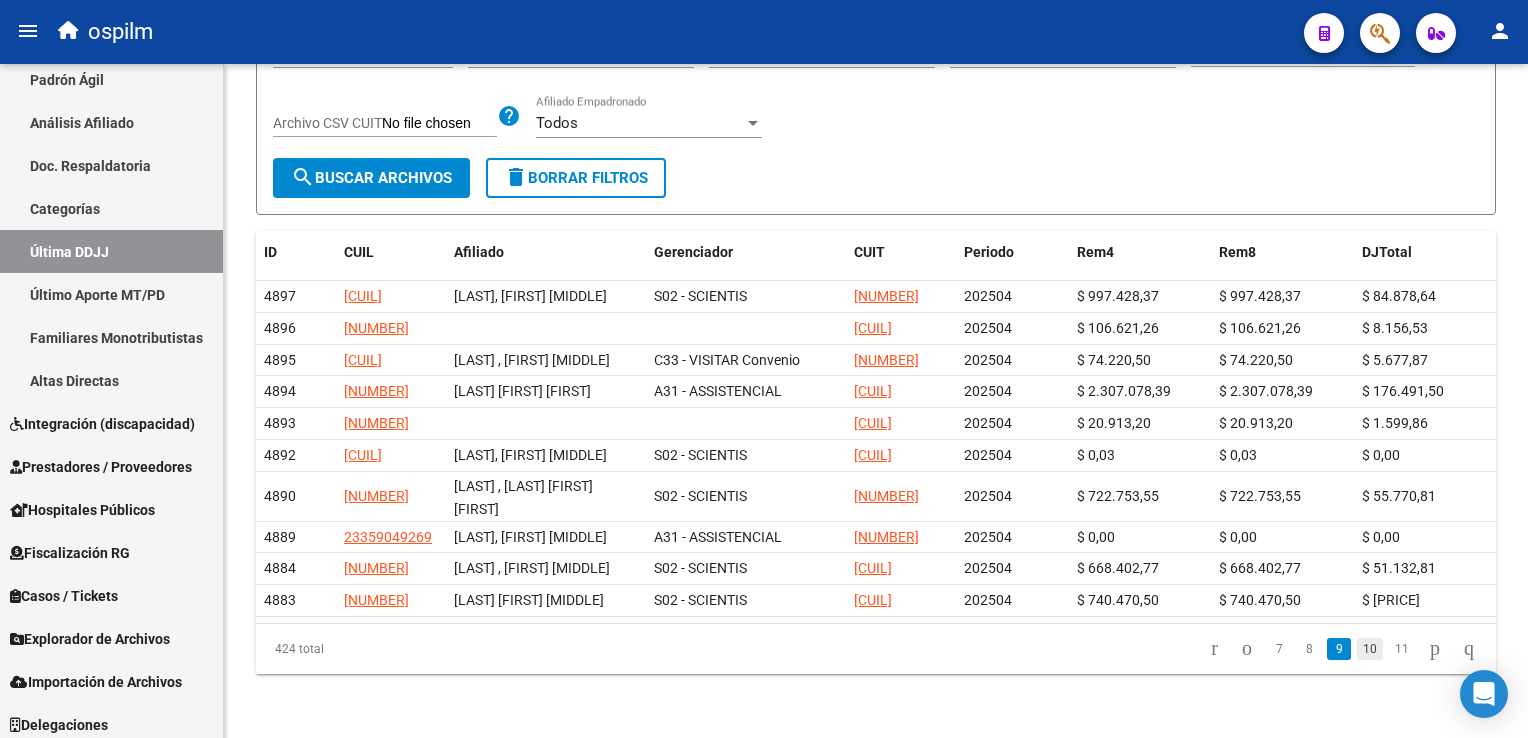 click on "10" 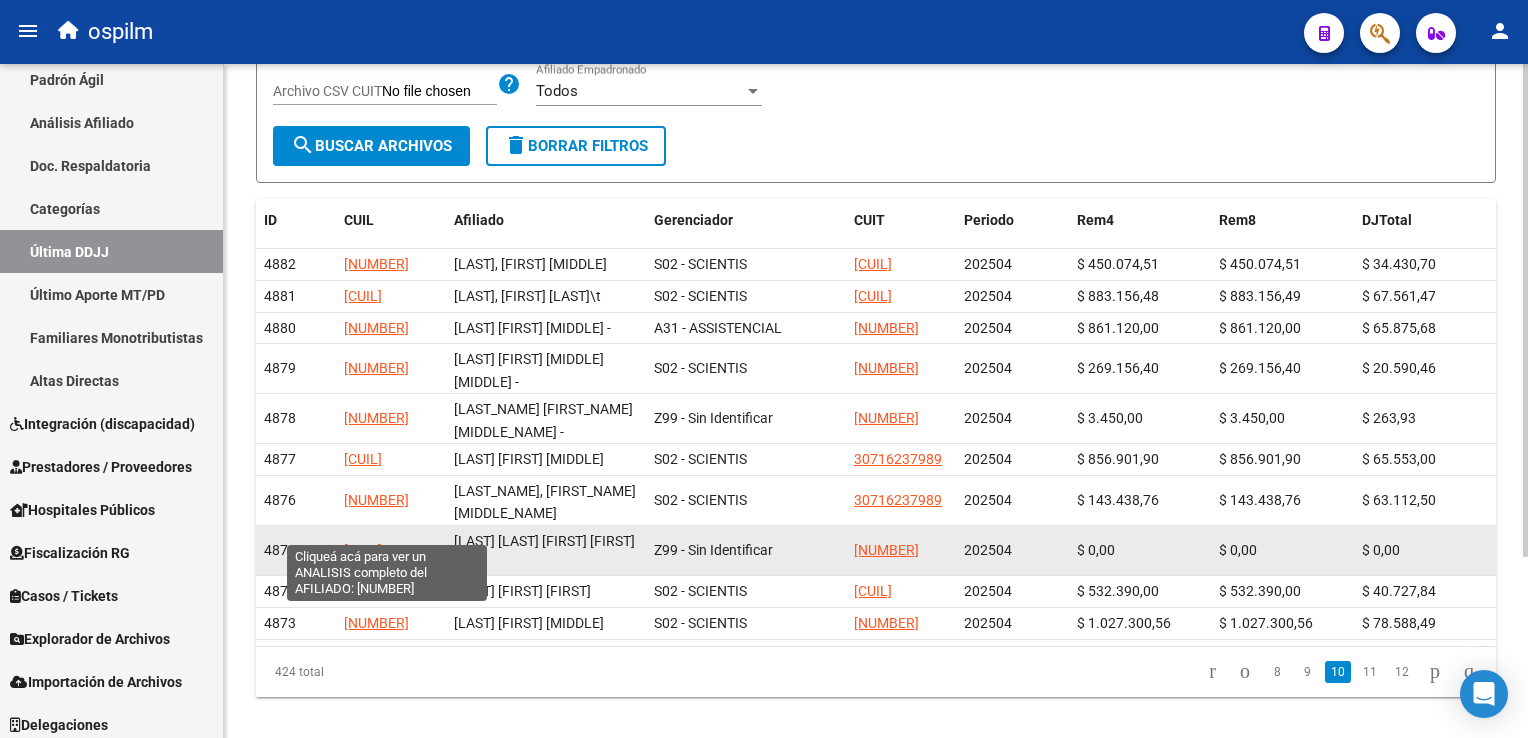 click on "[CUIL]" 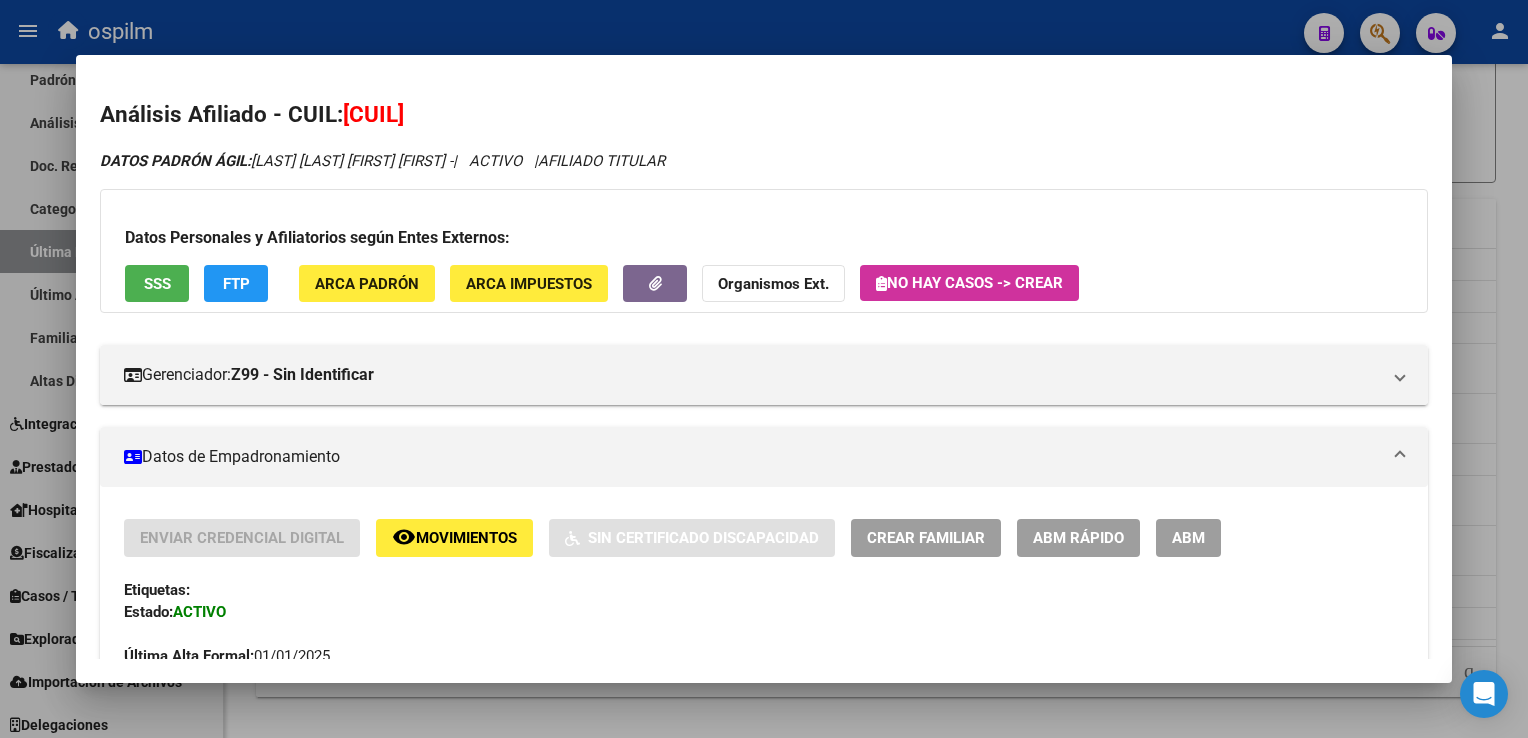drag, startPoint x: 490, startPoint y: 114, endPoint x: 342, endPoint y: 107, distance: 148.16545 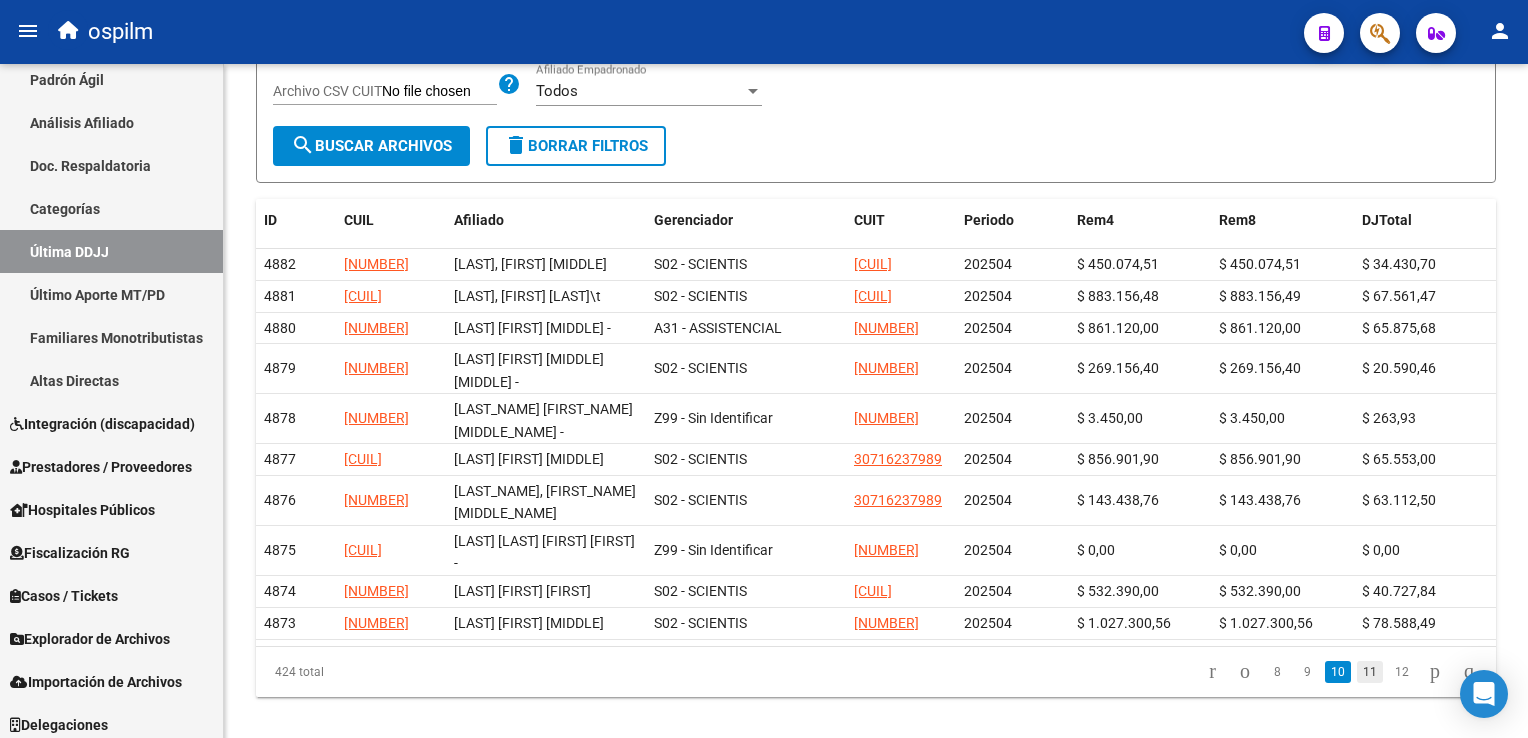 click on "11" 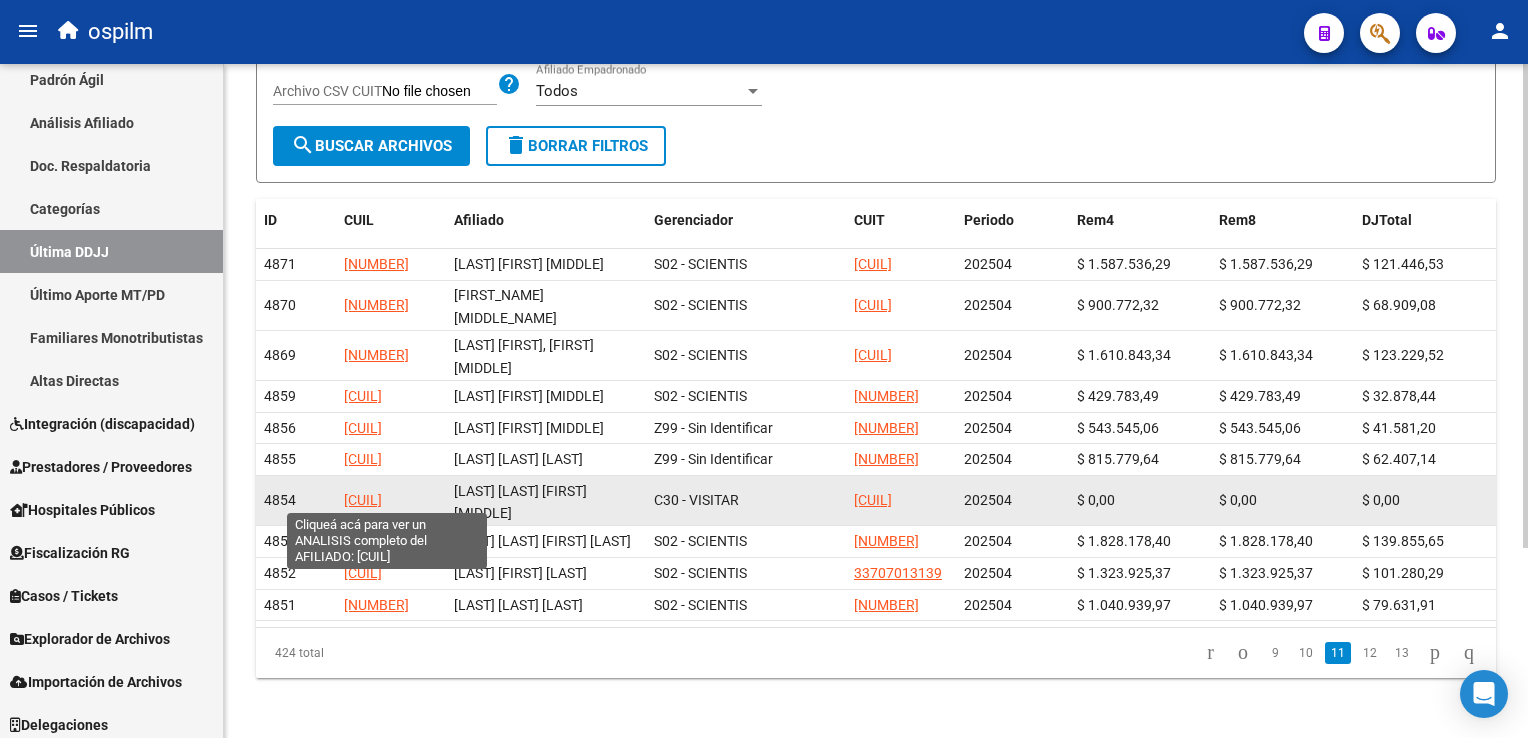 click on "[CUIL]" 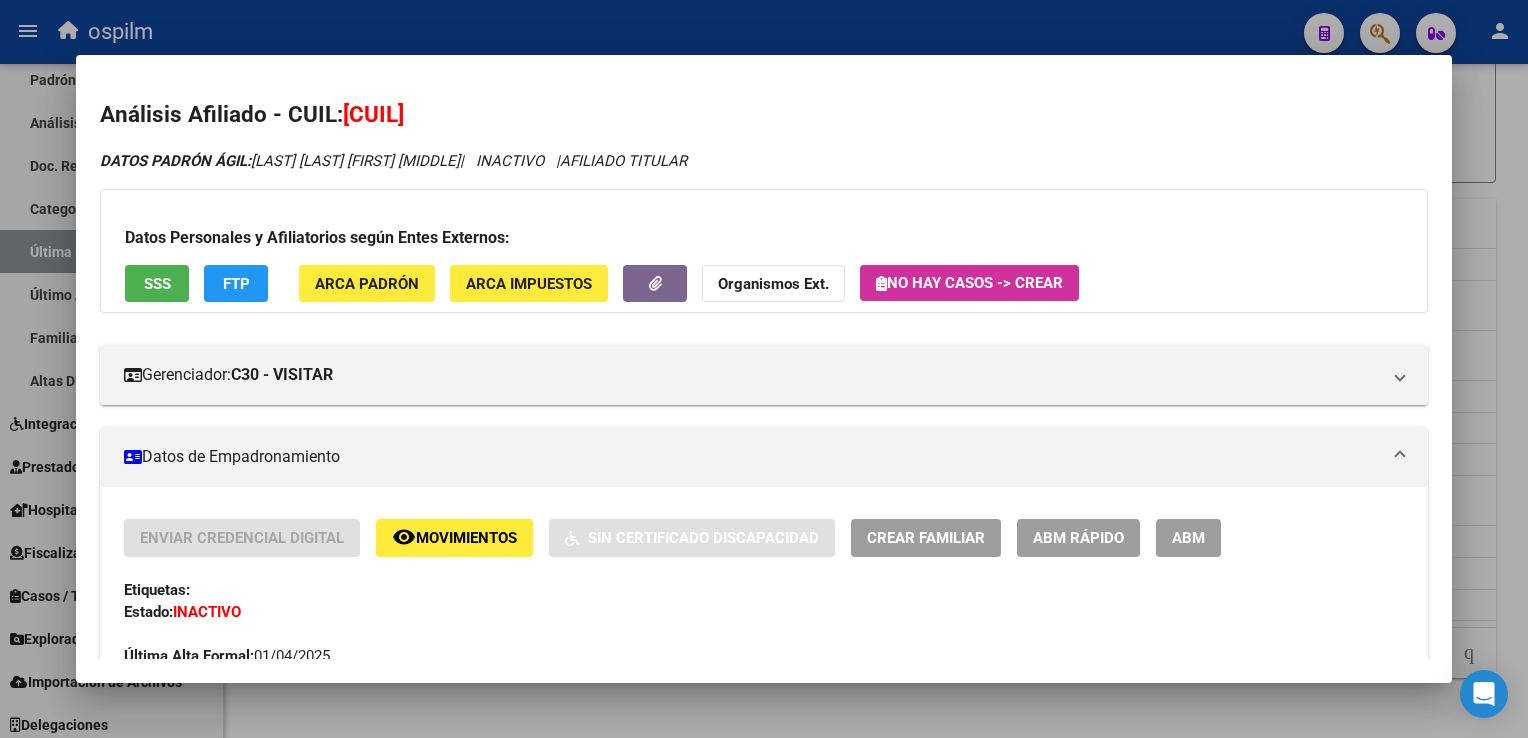 drag, startPoint x: 496, startPoint y: 115, endPoint x: 349, endPoint y: 118, distance: 147.03061 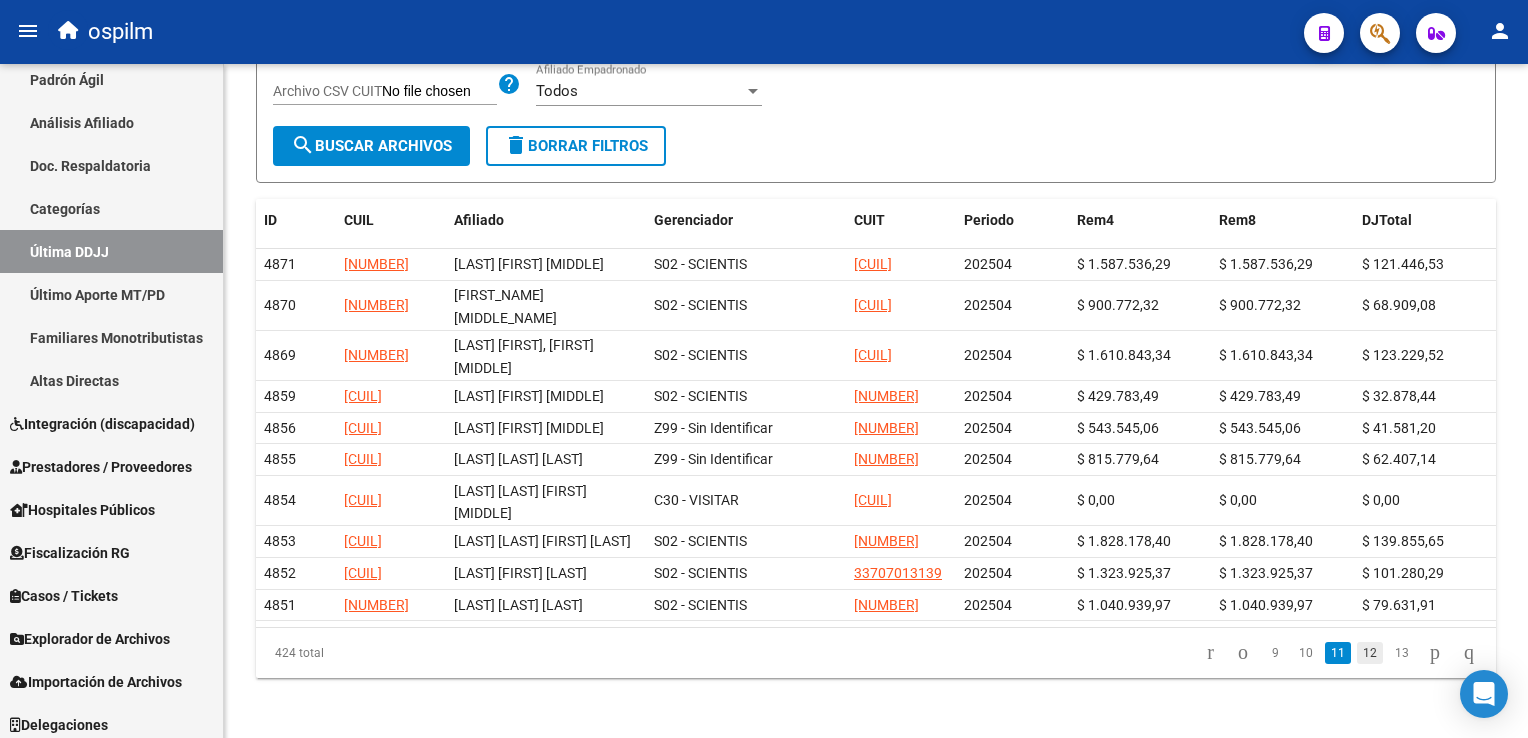 click on "12" 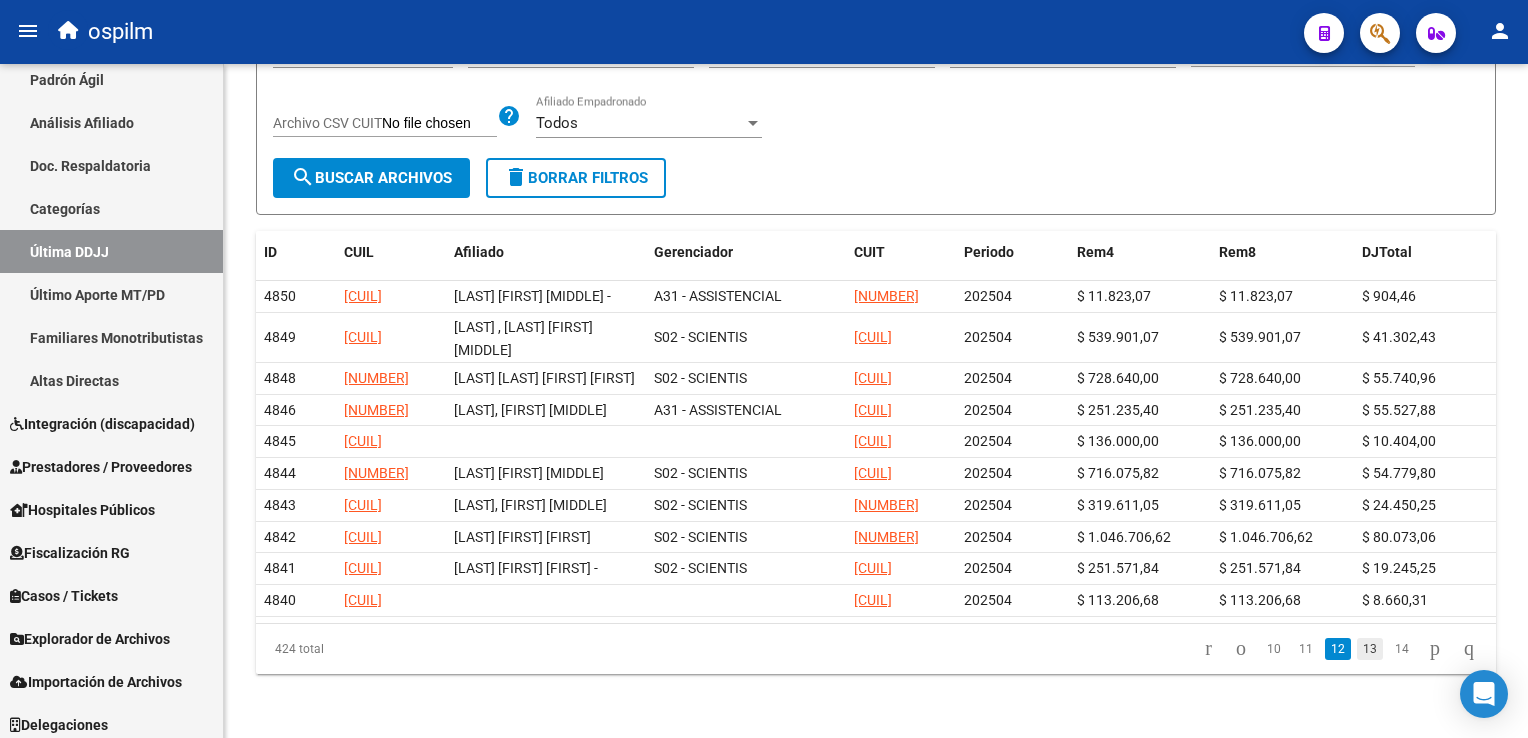 click on "13" 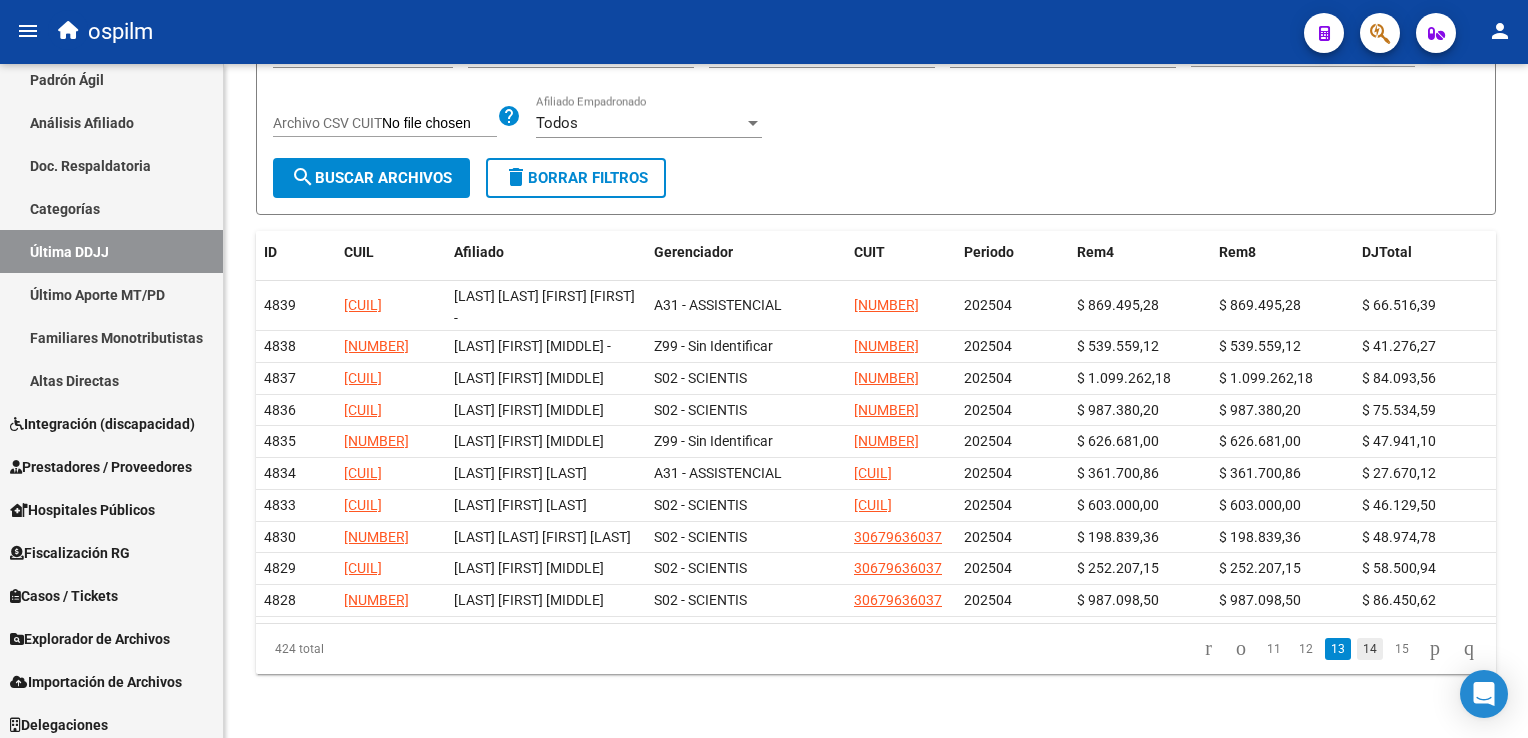 click on "14" 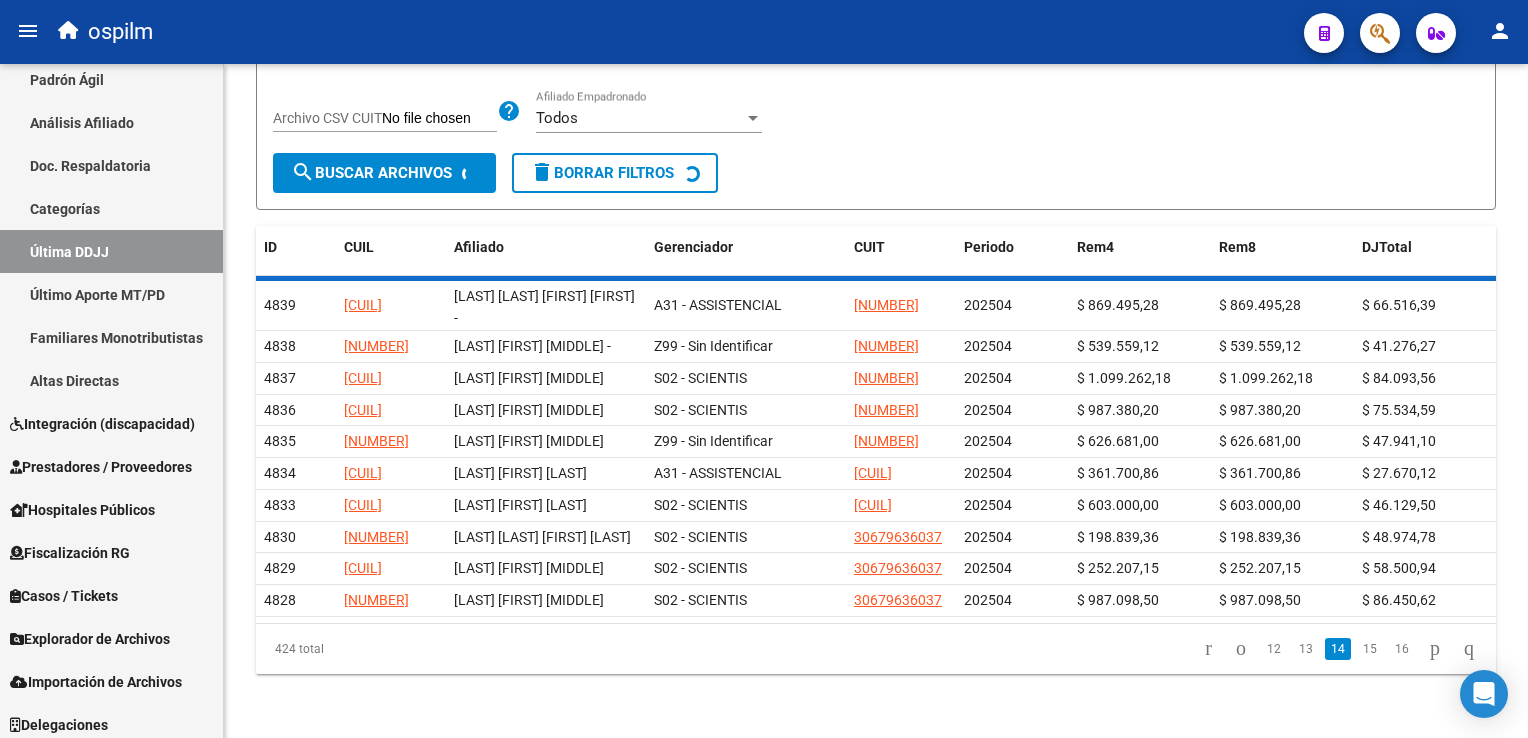 scroll, scrollTop: 191, scrollLeft: 0, axis: vertical 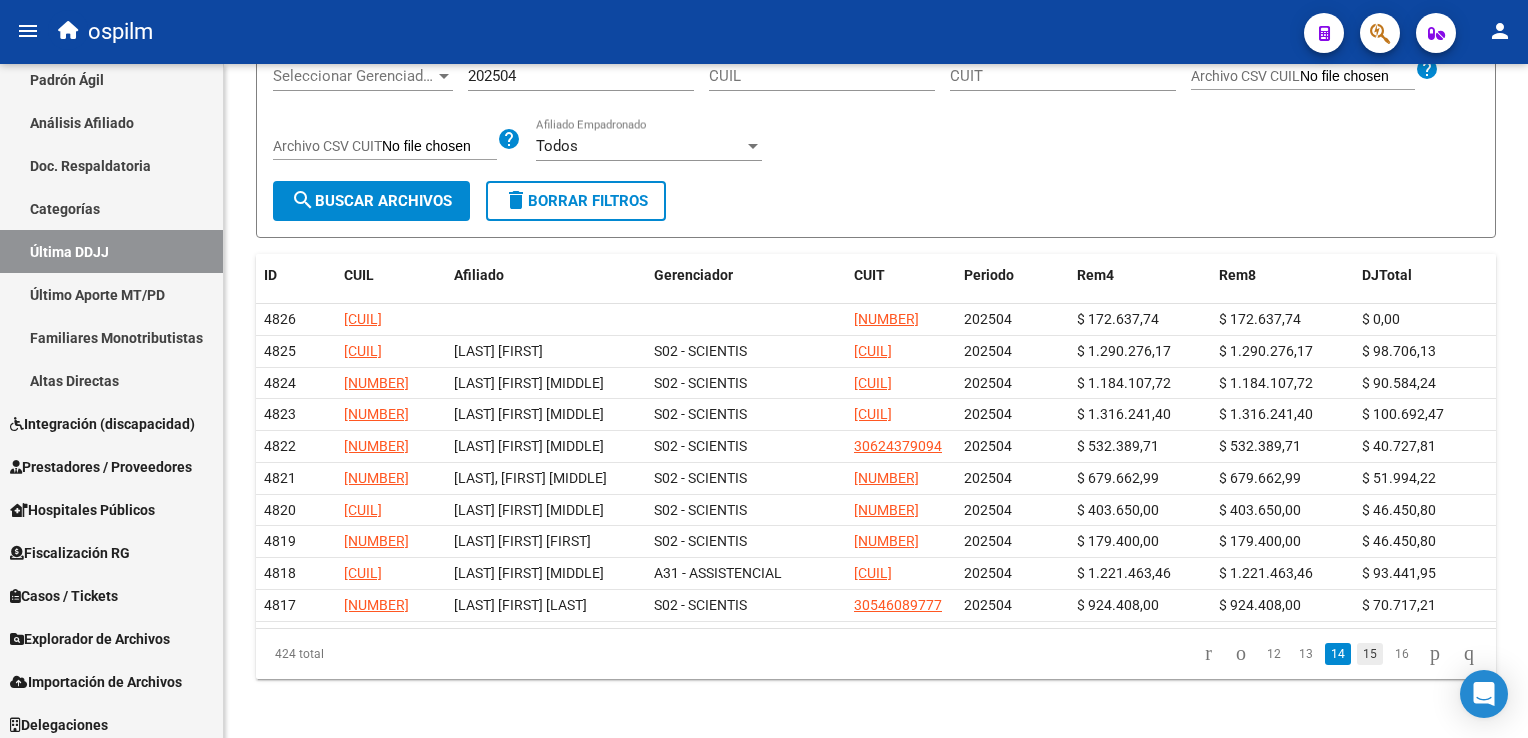click on "15" 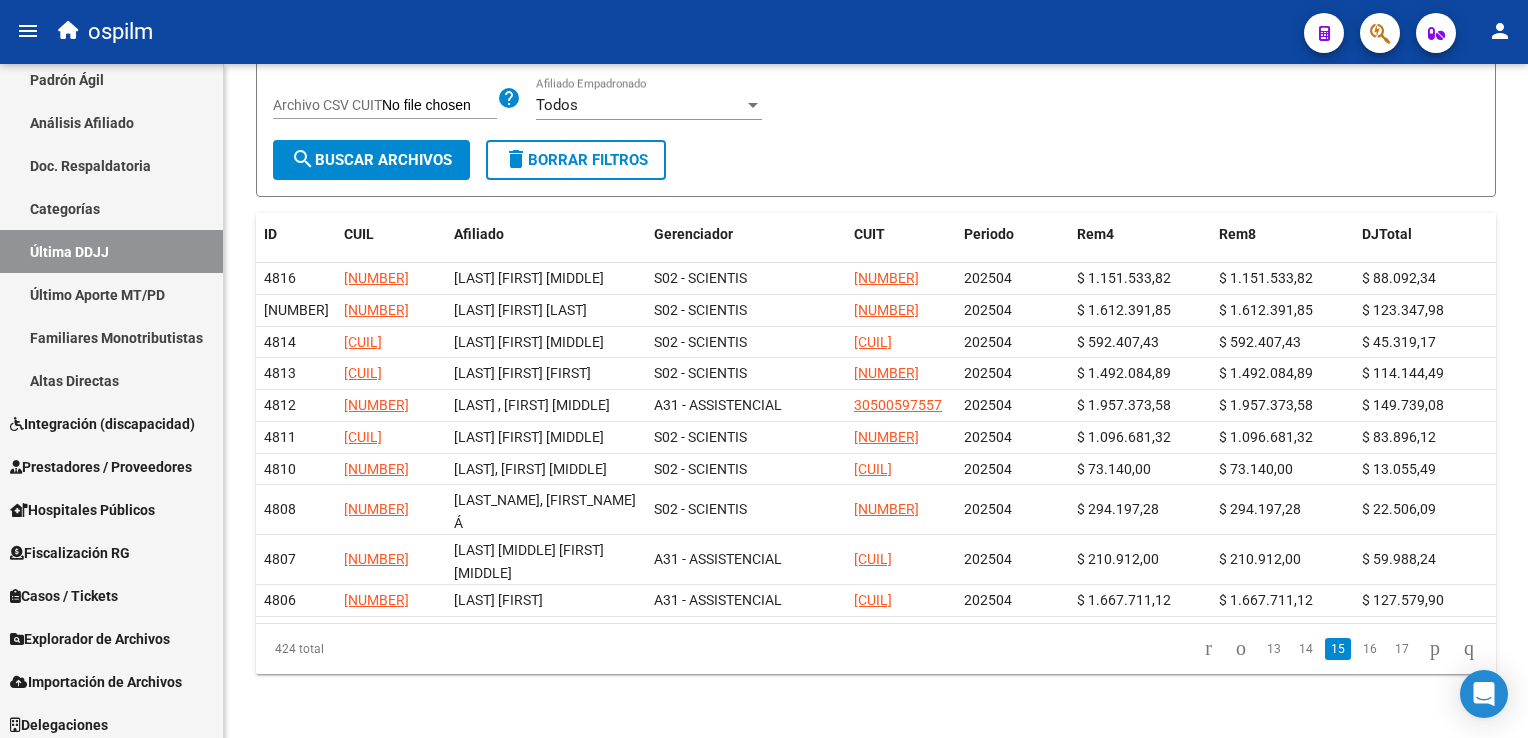 scroll, scrollTop: 264, scrollLeft: 0, axis: vertical 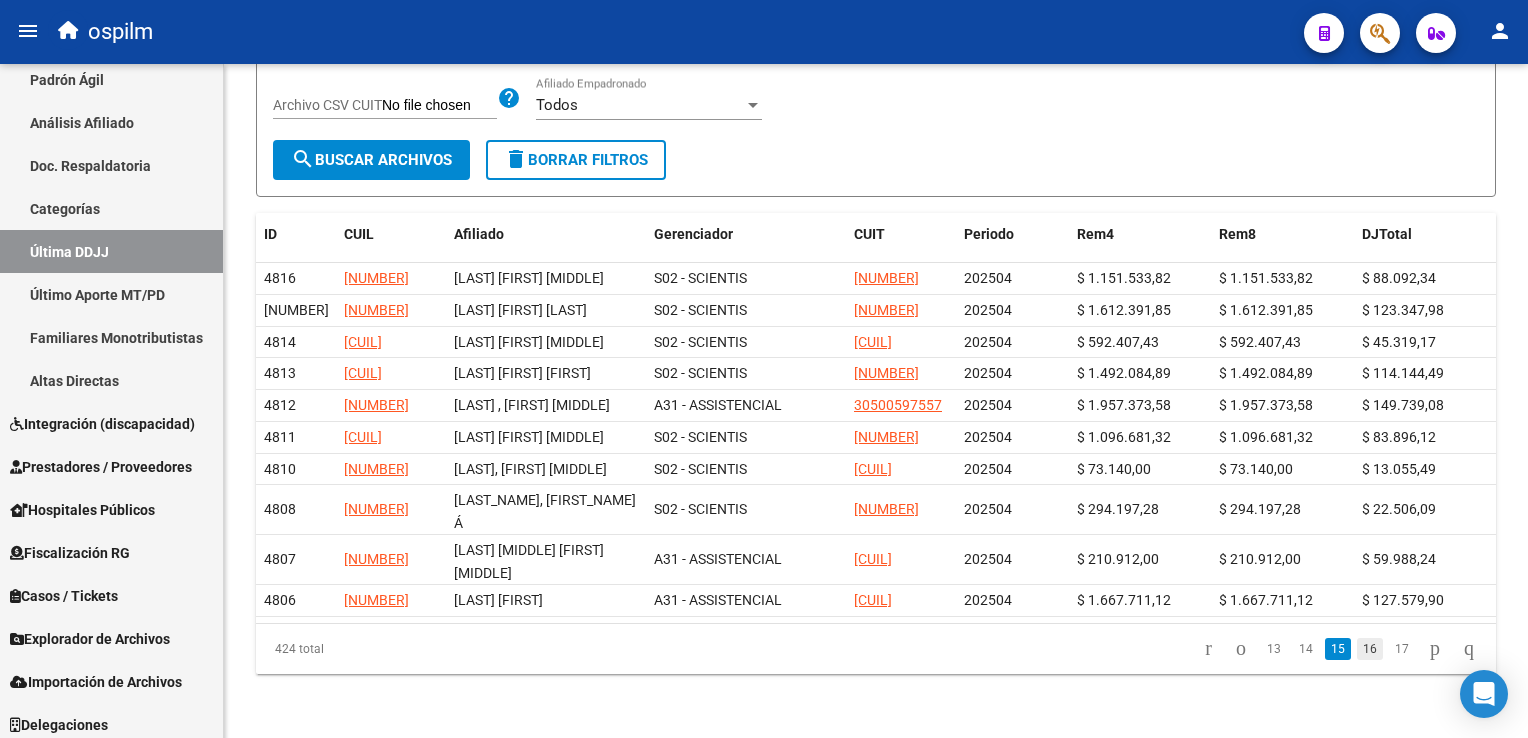 click on "16" 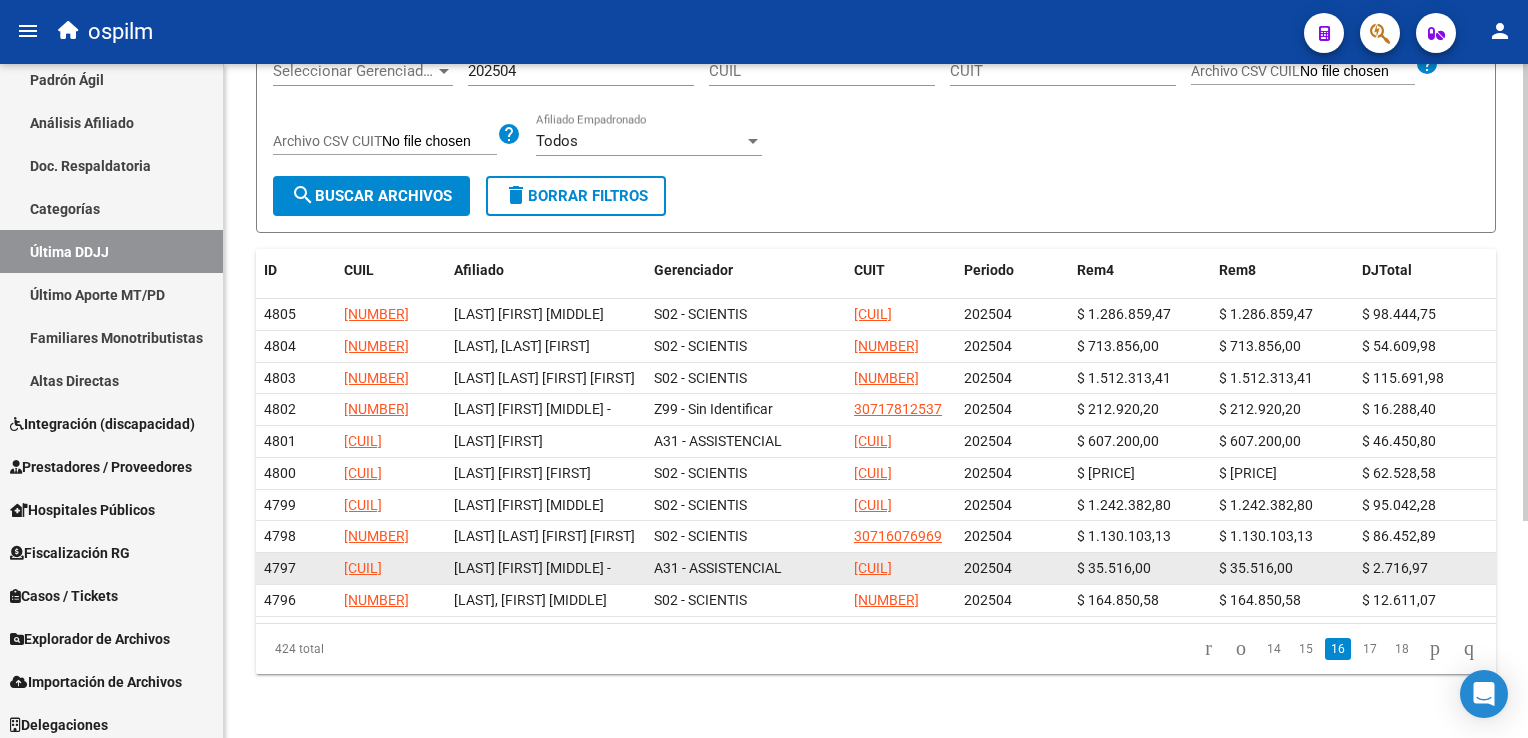 scroll, scrollTop: 320, scrollLeft: 0, axis: vertical 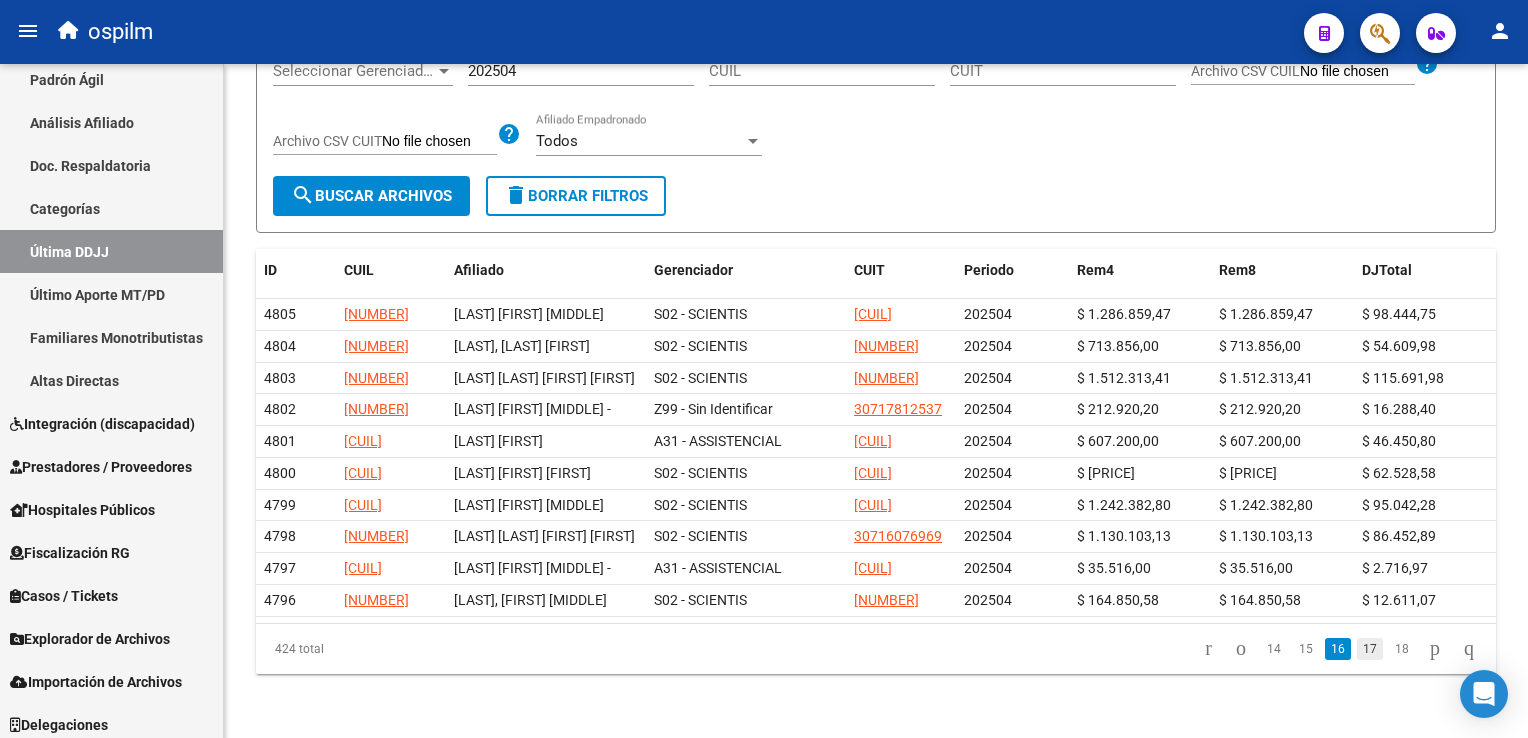 click on "17" 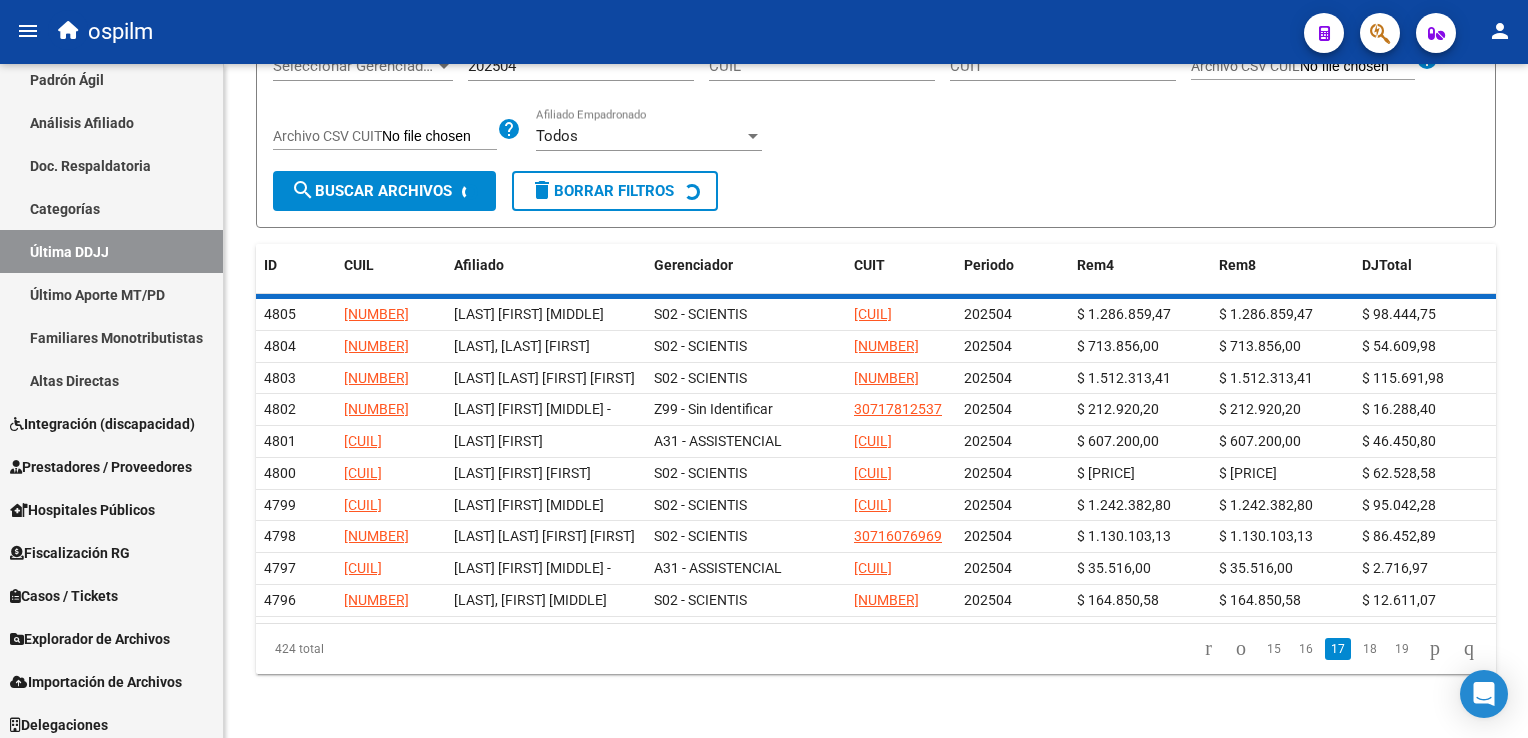 scroll, scrollTop: 264, scrollLeft: 0, axis: vertical 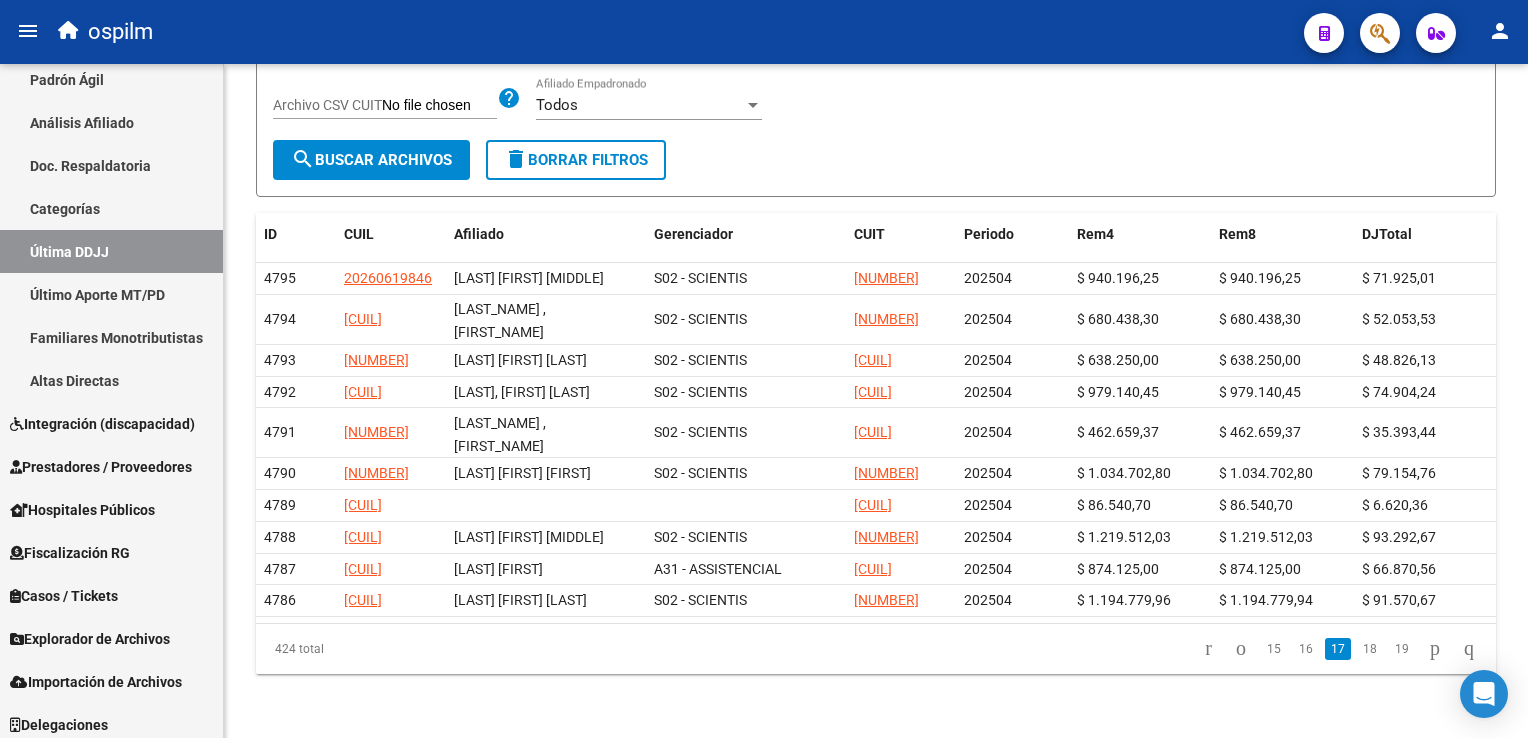 click on "18" 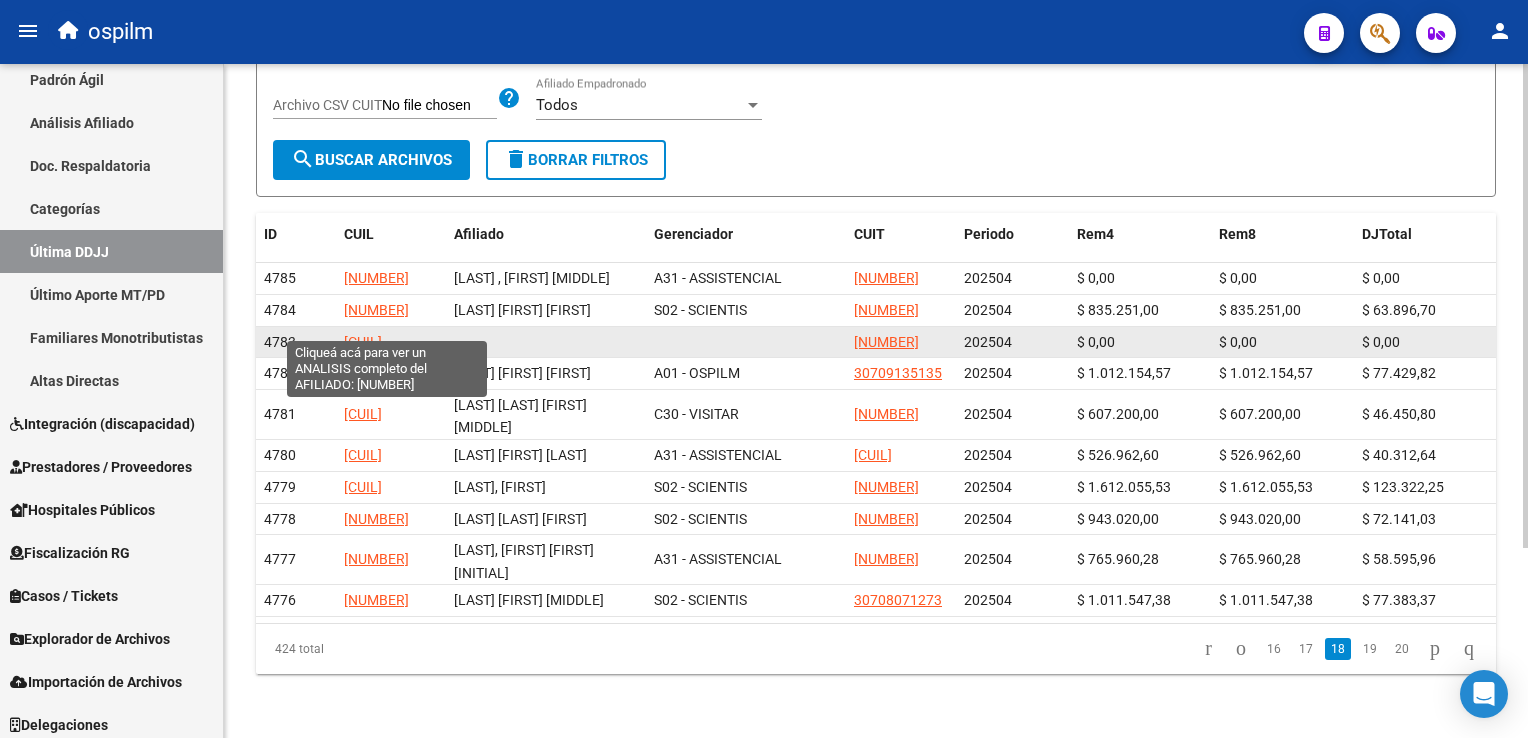 click on "[CUIL]" 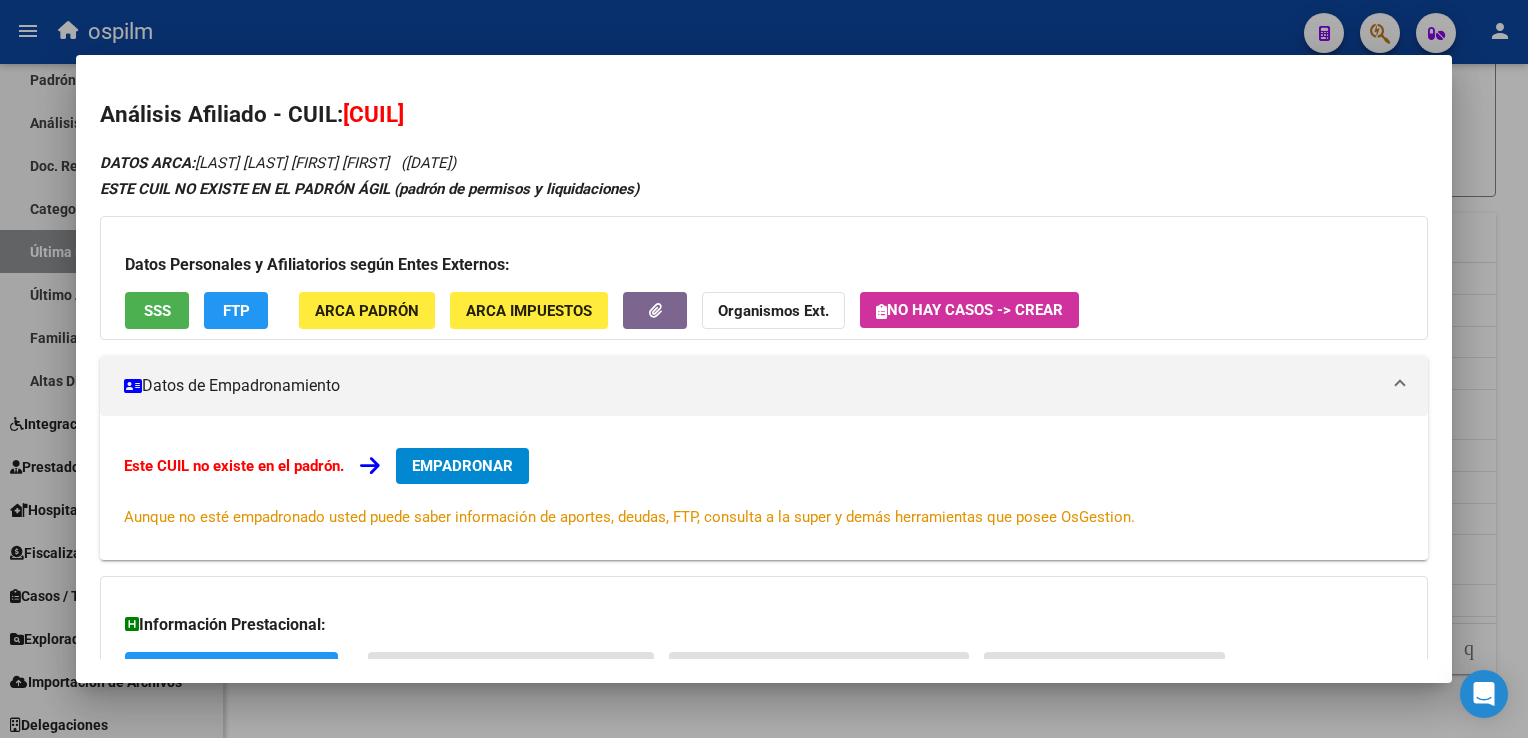 click at bounding box center [764, 369] 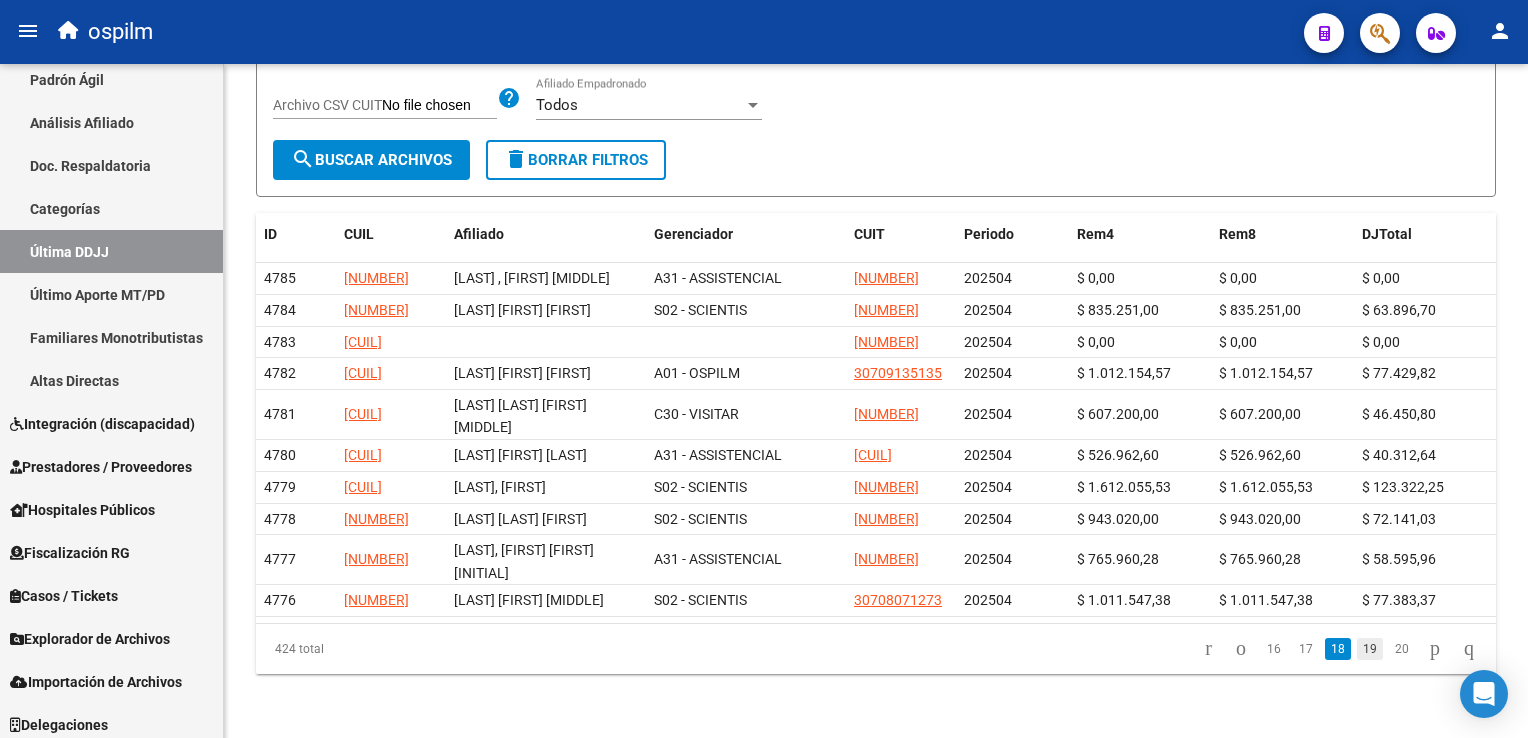 click on "19" 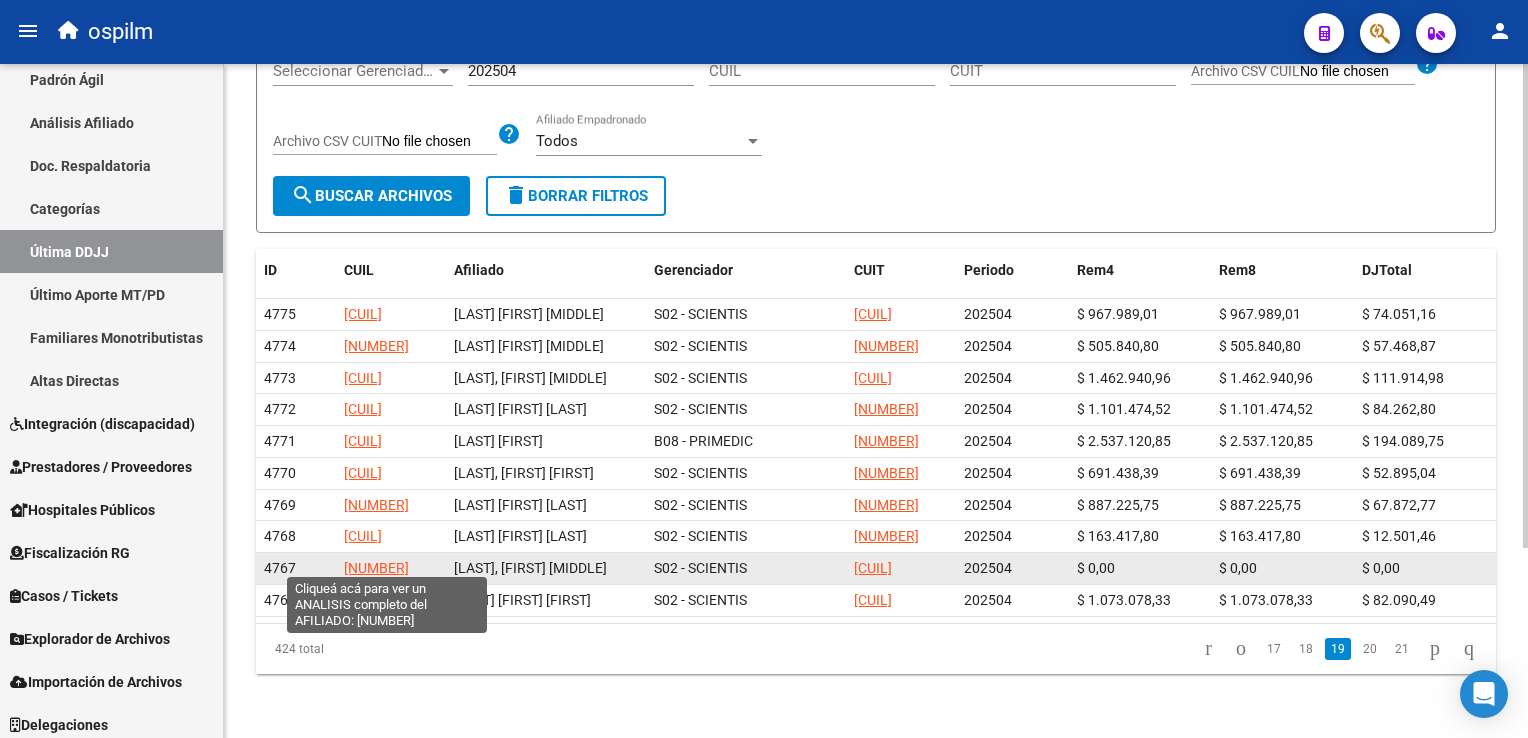 click on "[NUMBER]" 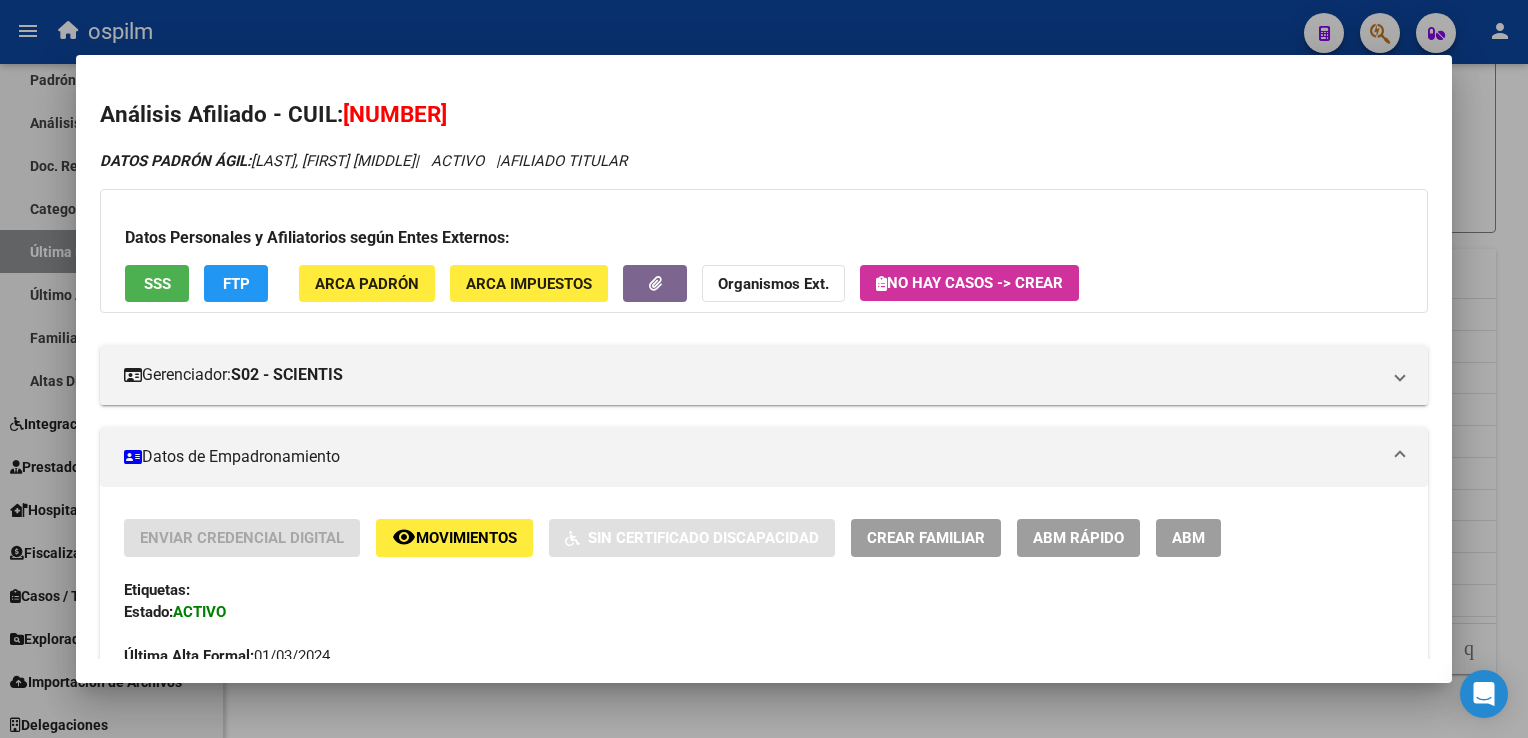 drag, startPoint x: 492, startPoint y: 114, endPoint x: 340, endPoint y: 119, distance: 152.08221 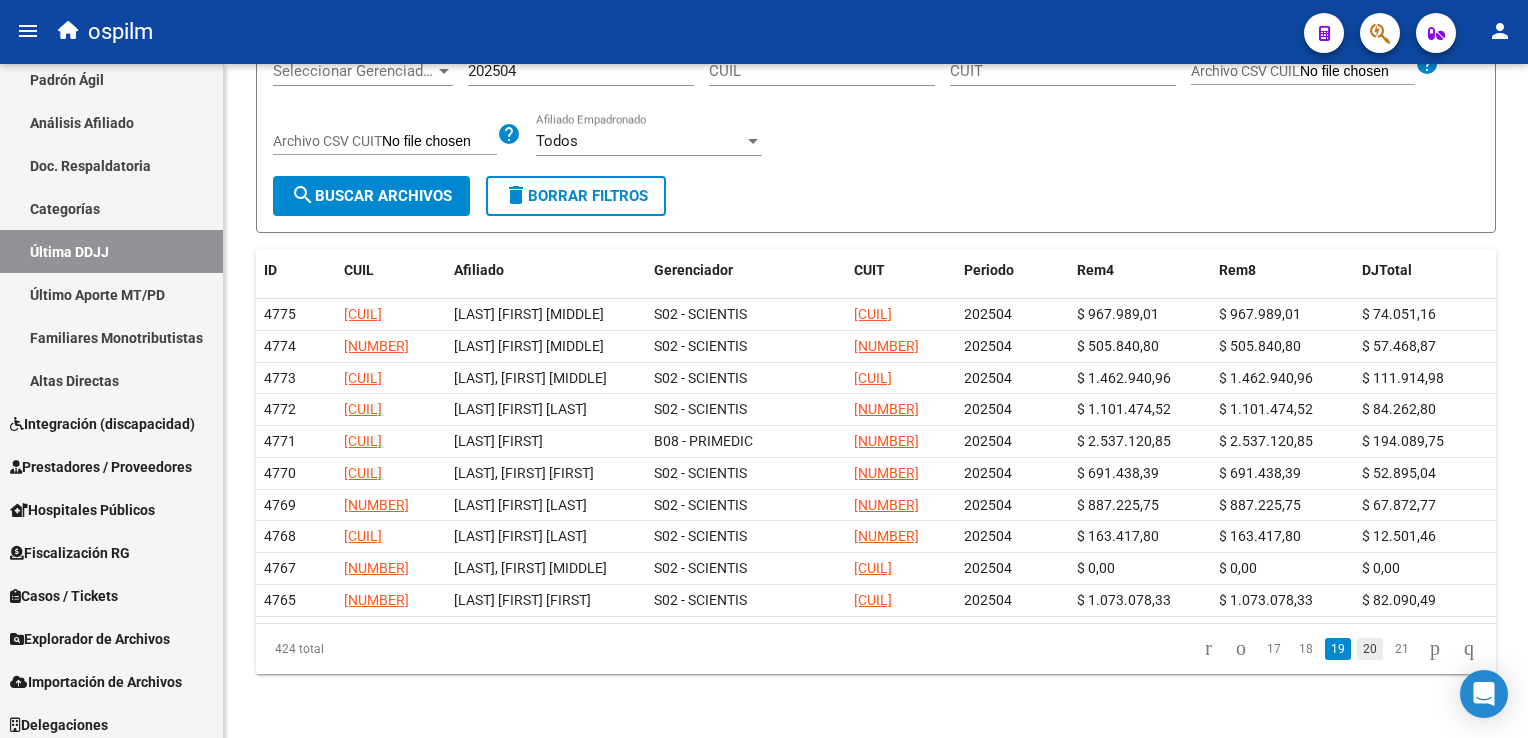 click on "20" 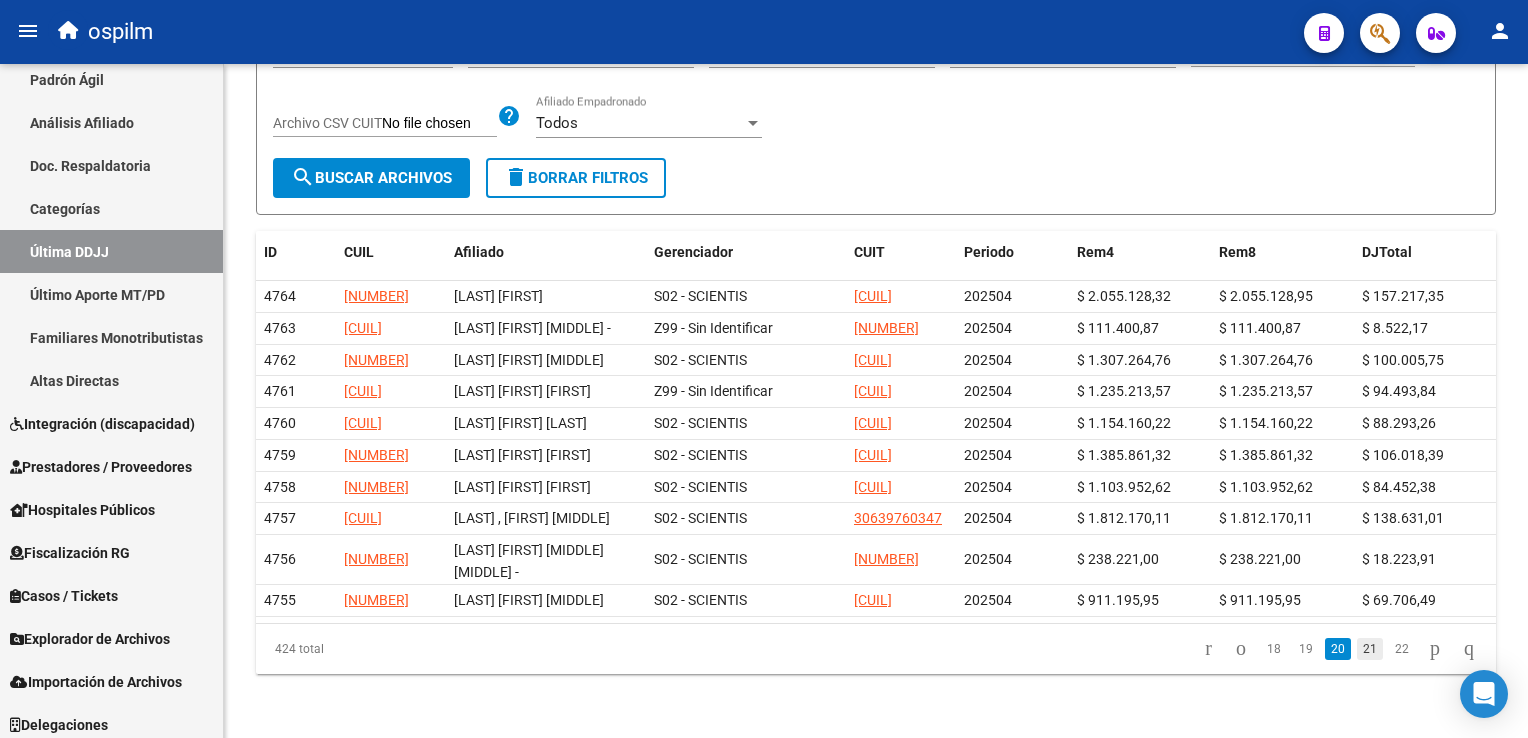 click on "21" 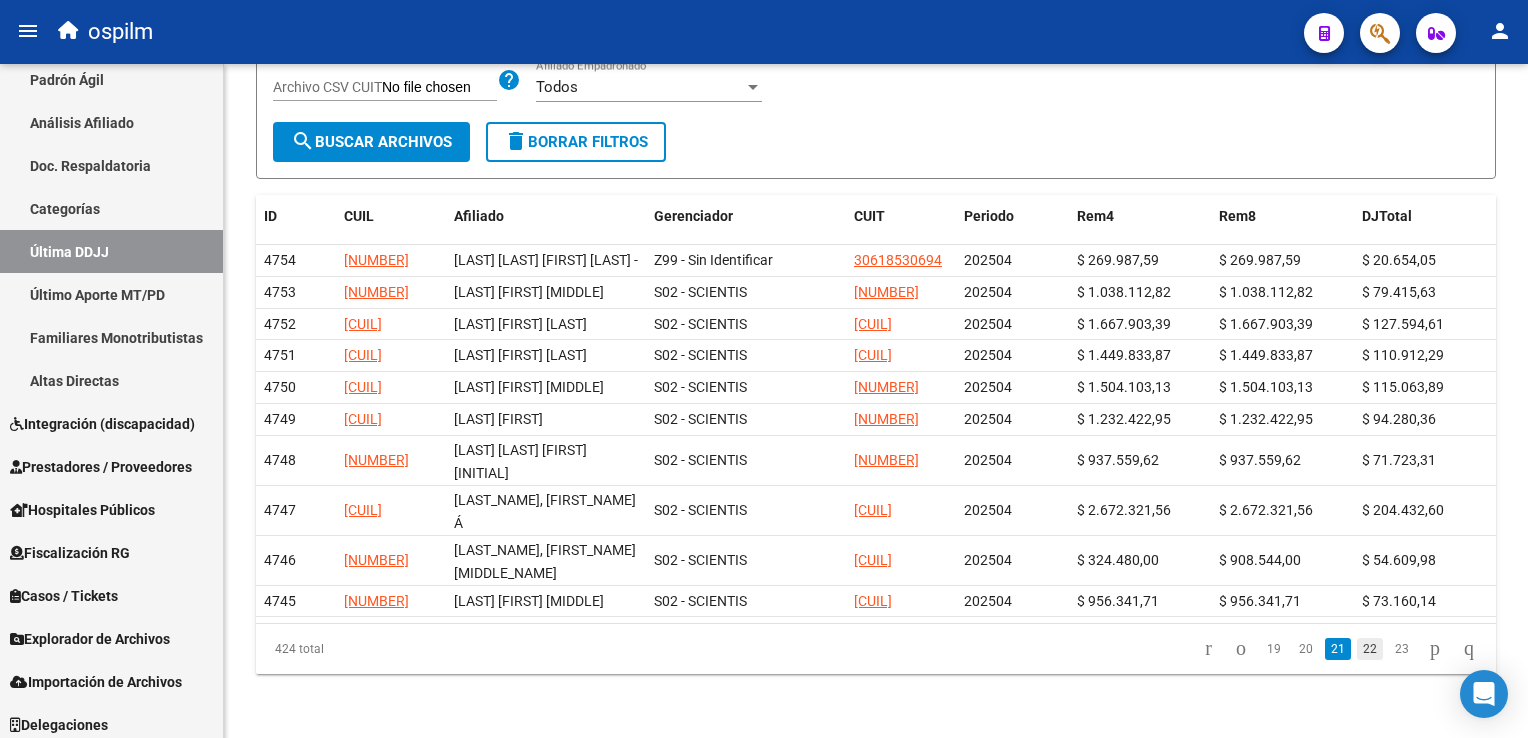 click on "22" 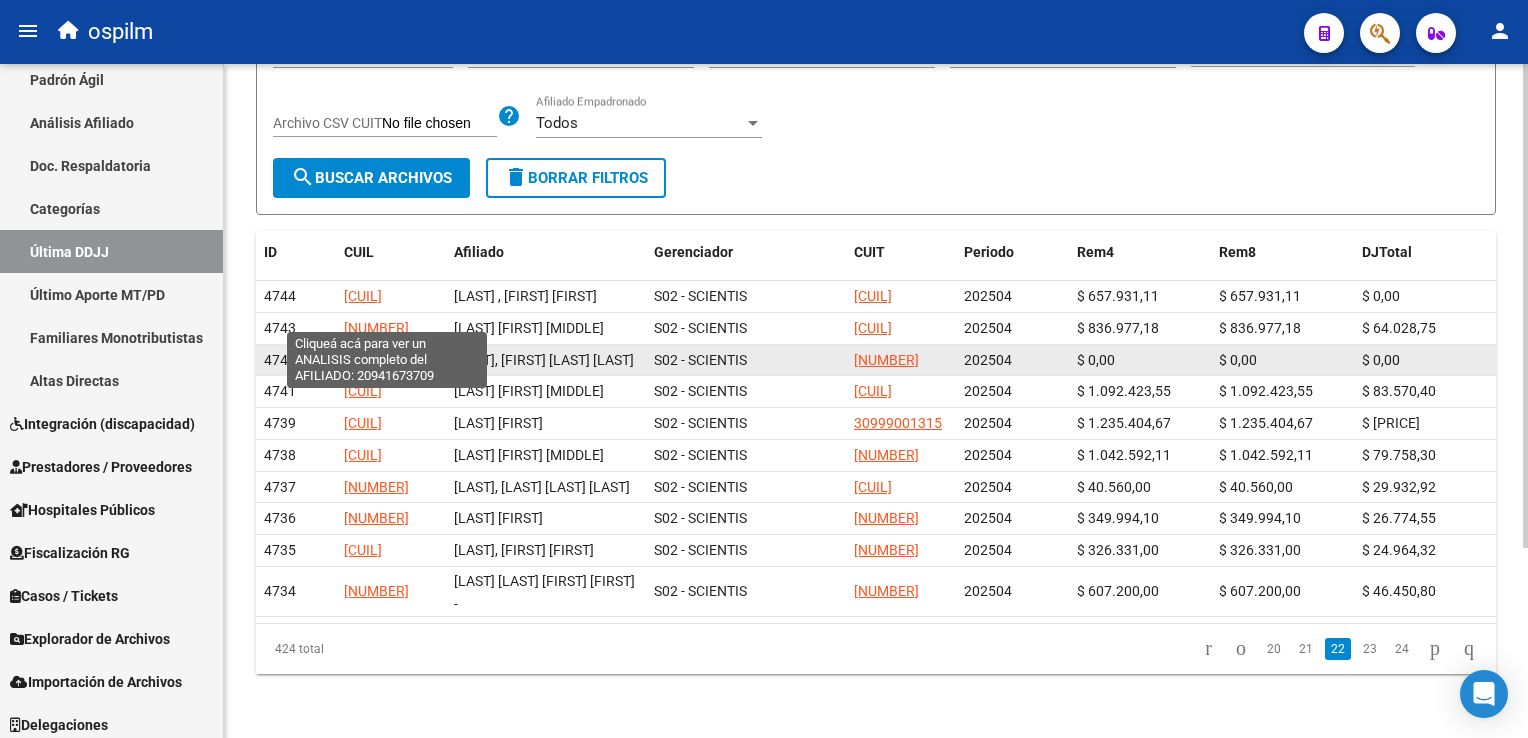 click on "[CUIL]" 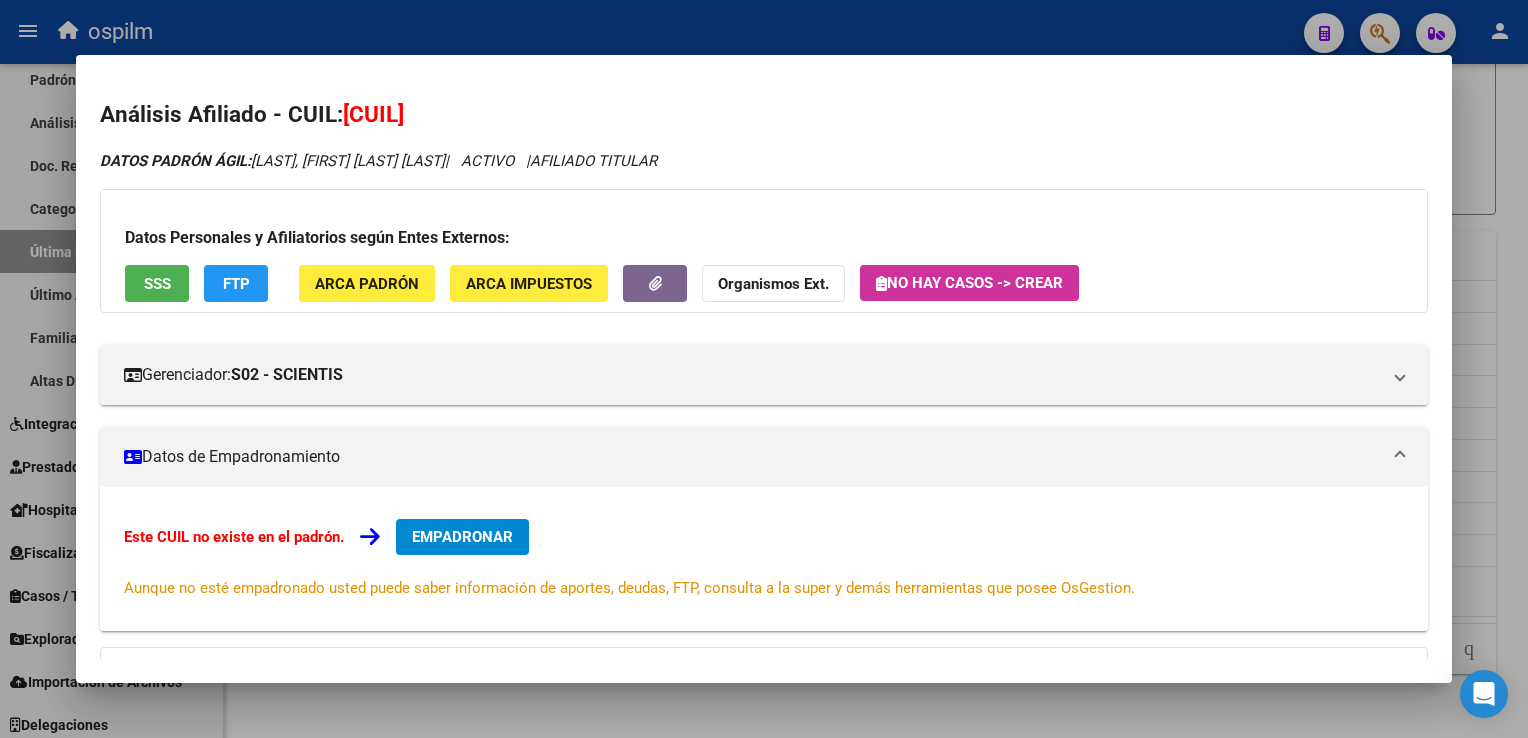 drag, startPoint x: 492, startPoint y: 113, endPoint x: 341, endPoint y: 119, distance: 151.11916 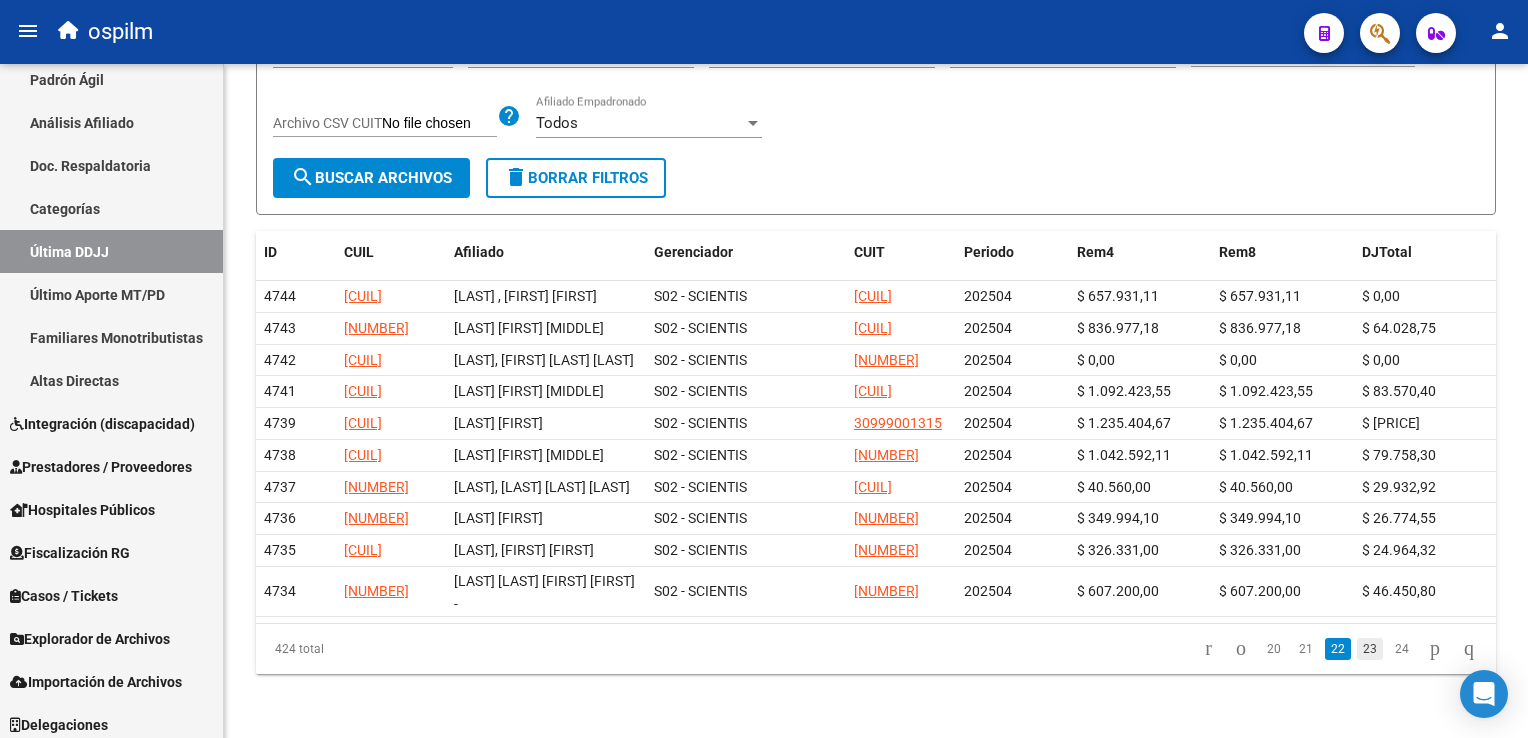 click on "23" 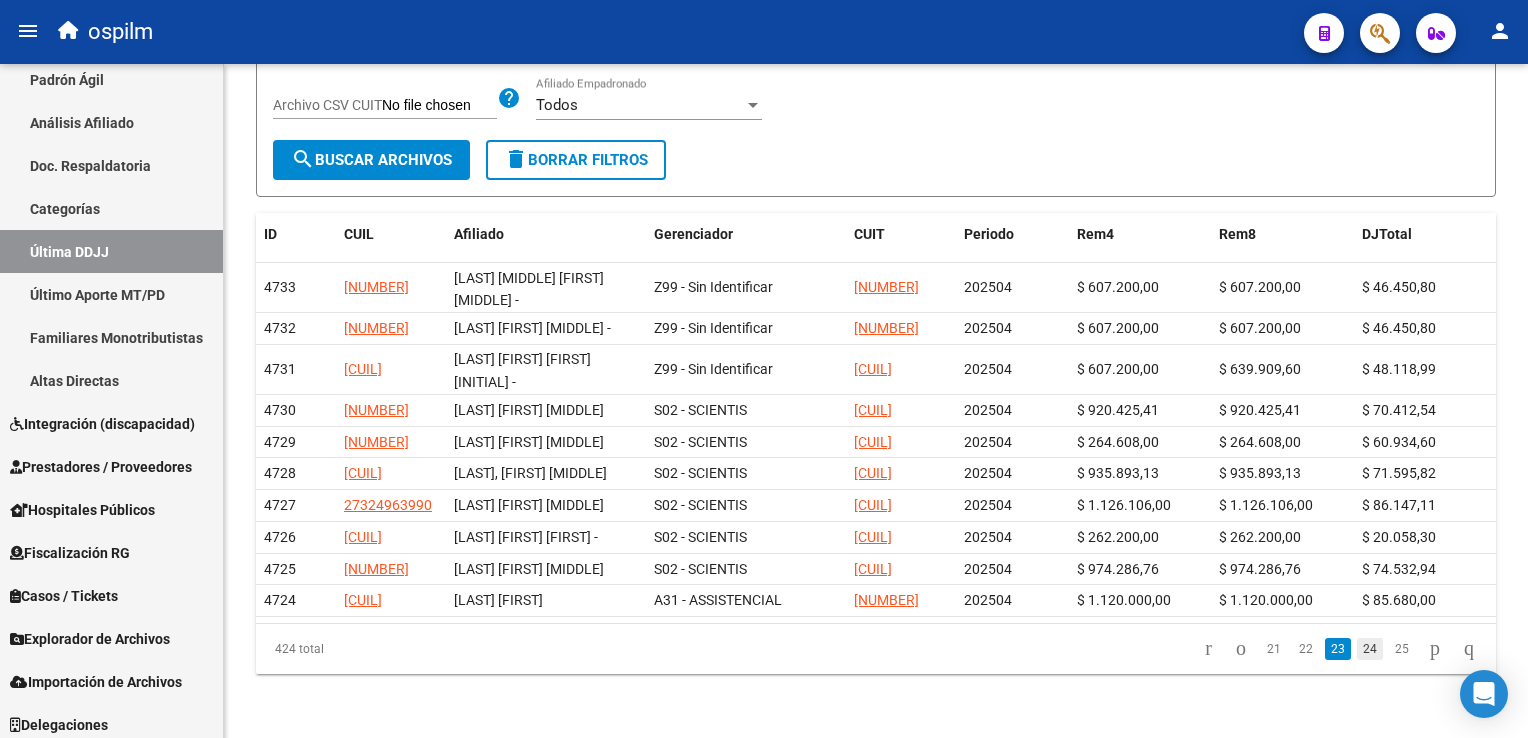 click on "24" 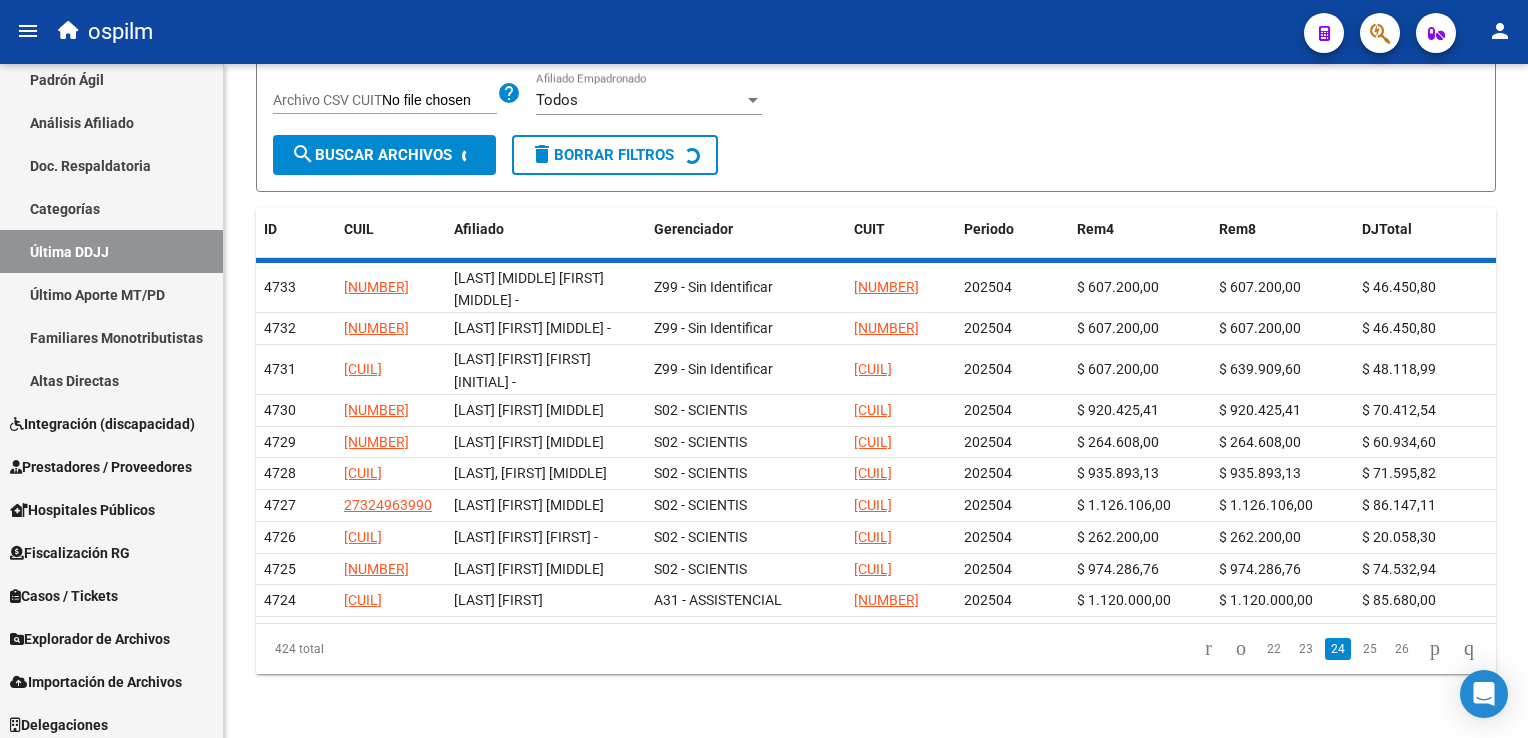 scroll, scrollTop: 228, scrollLeft: 0, axis: vertical 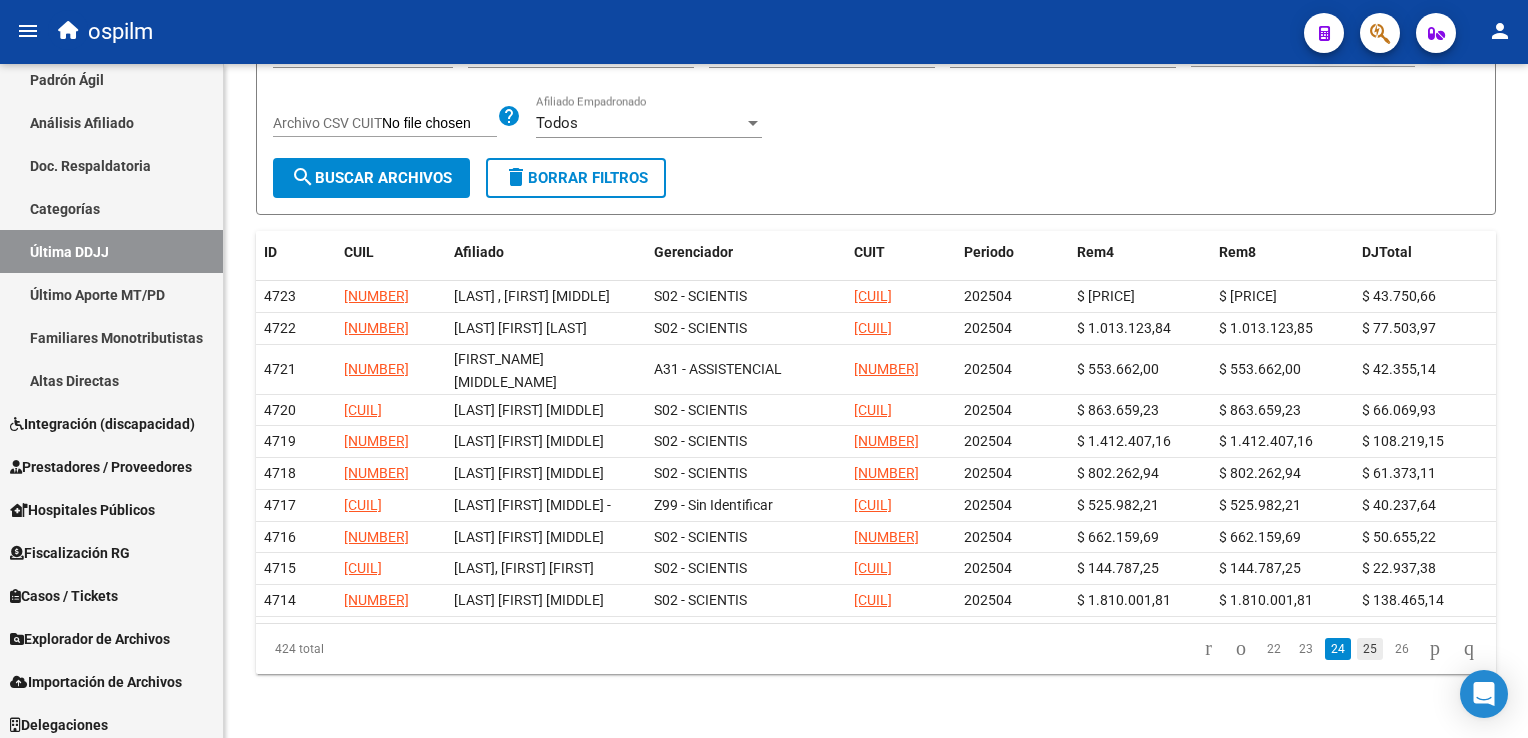 click on "25" 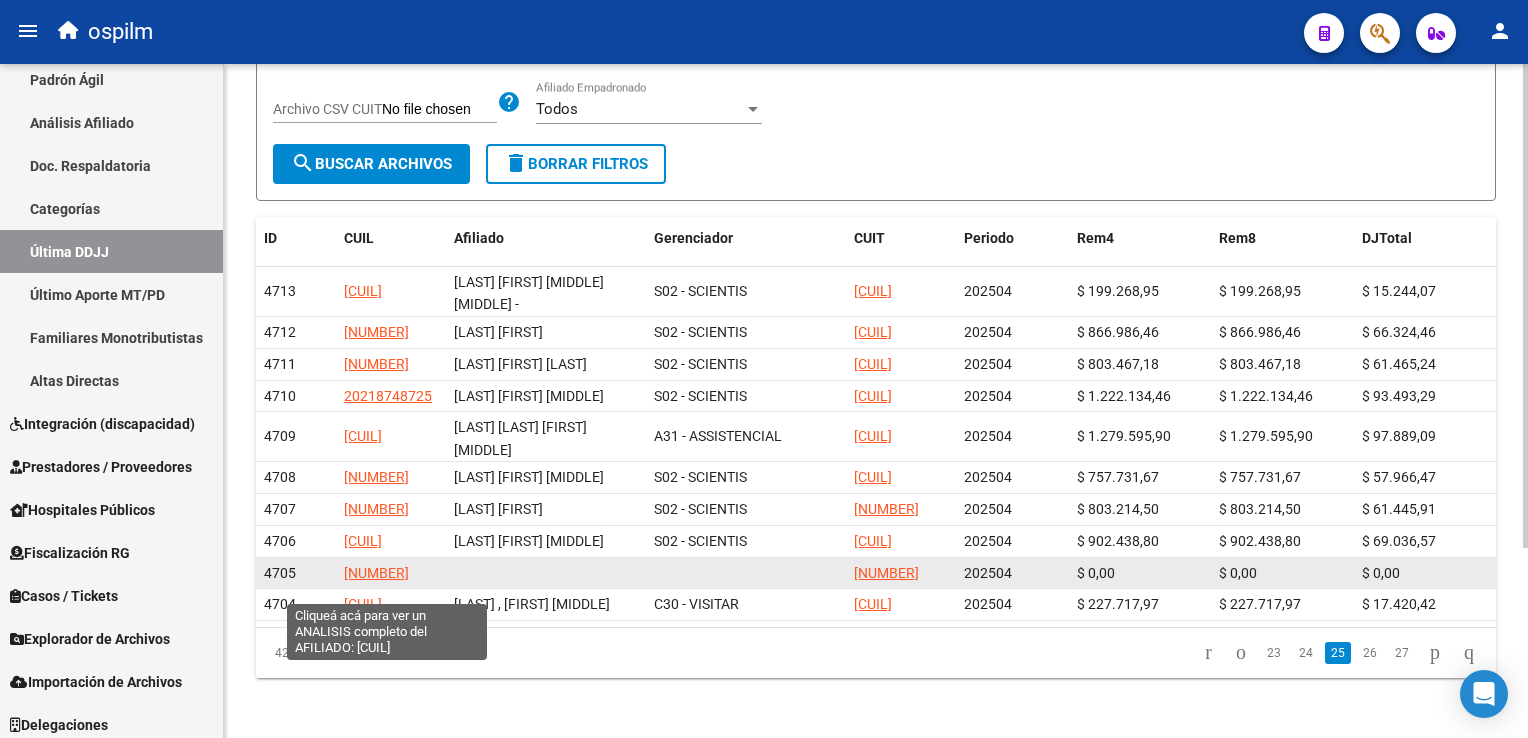 click on "[NUMBER]" 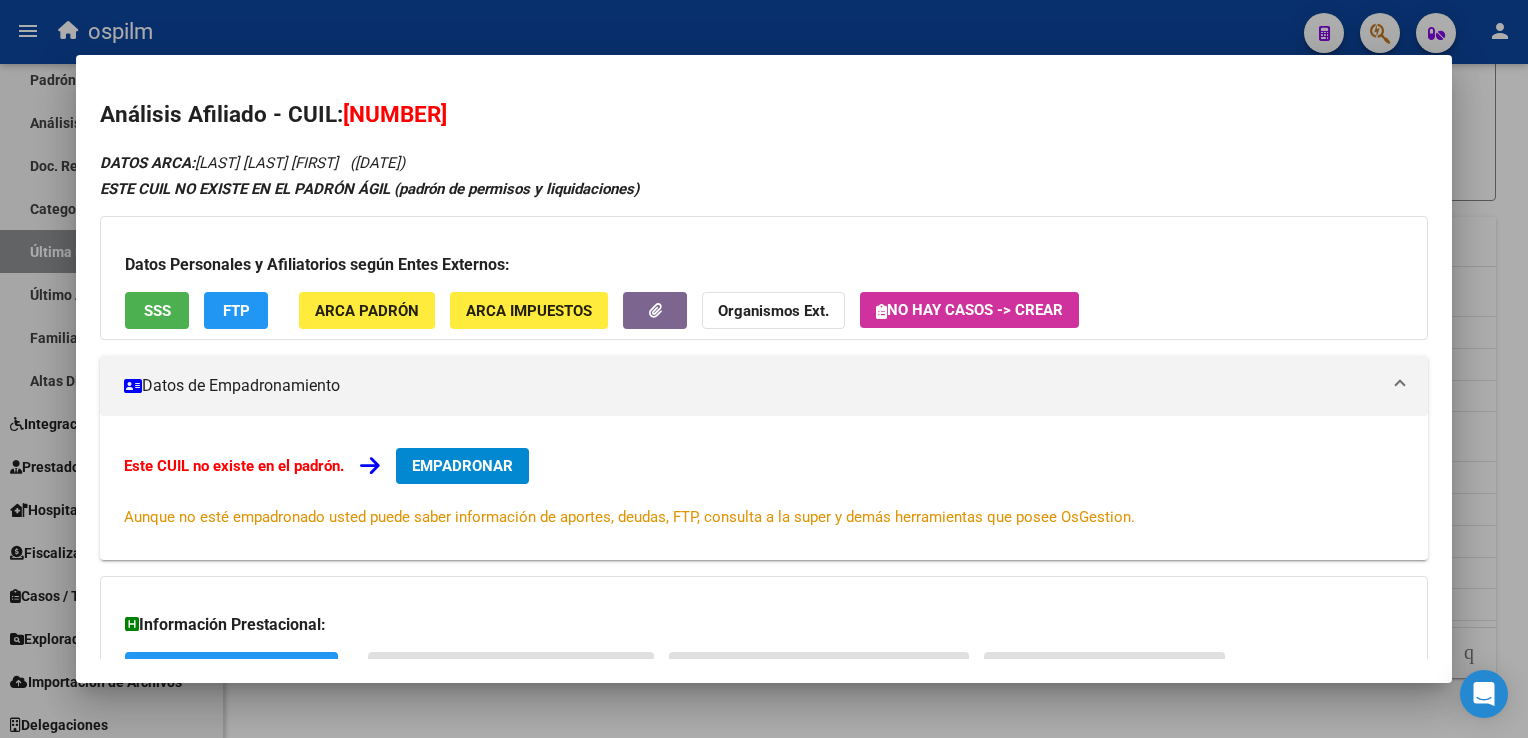 click at bounding box center (764, 369) 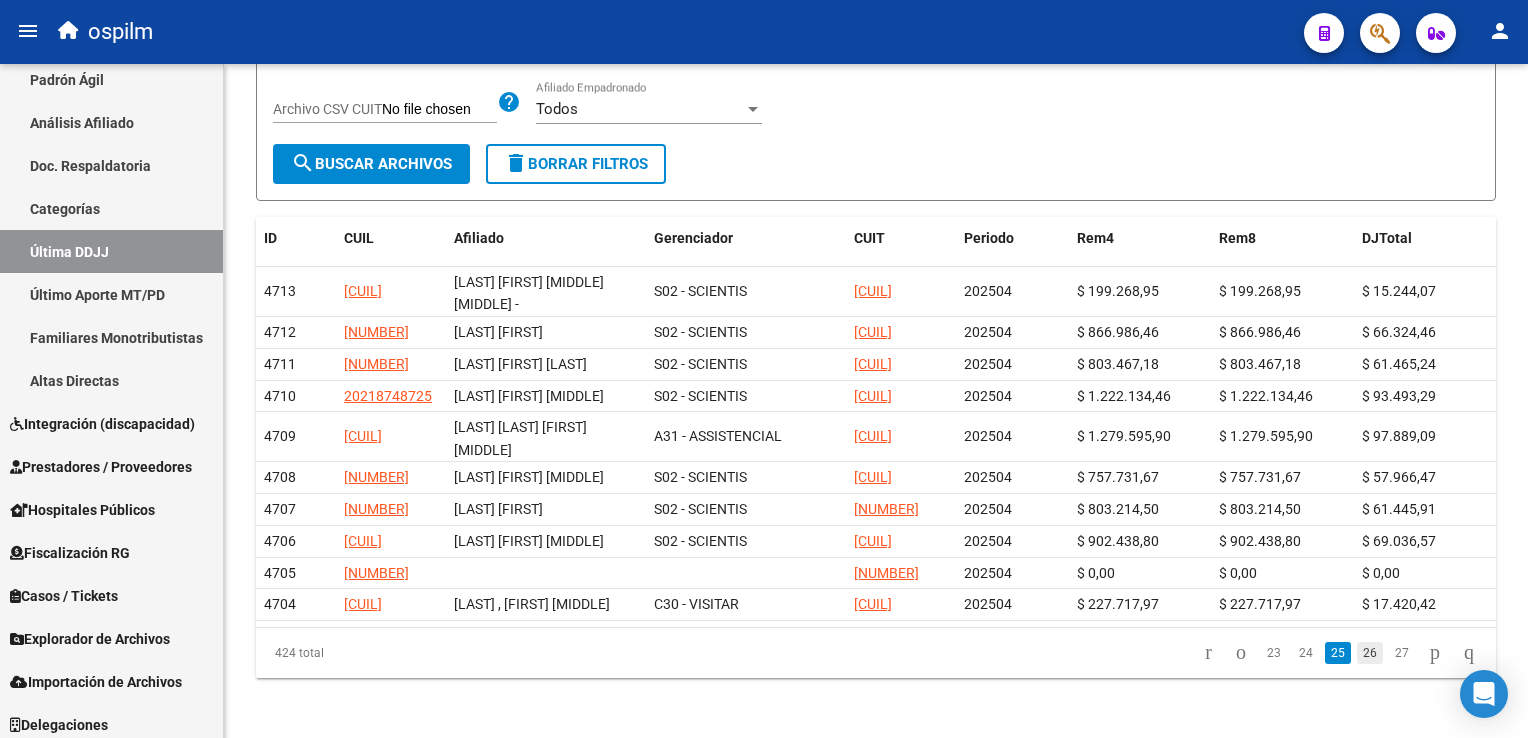 click on "26" 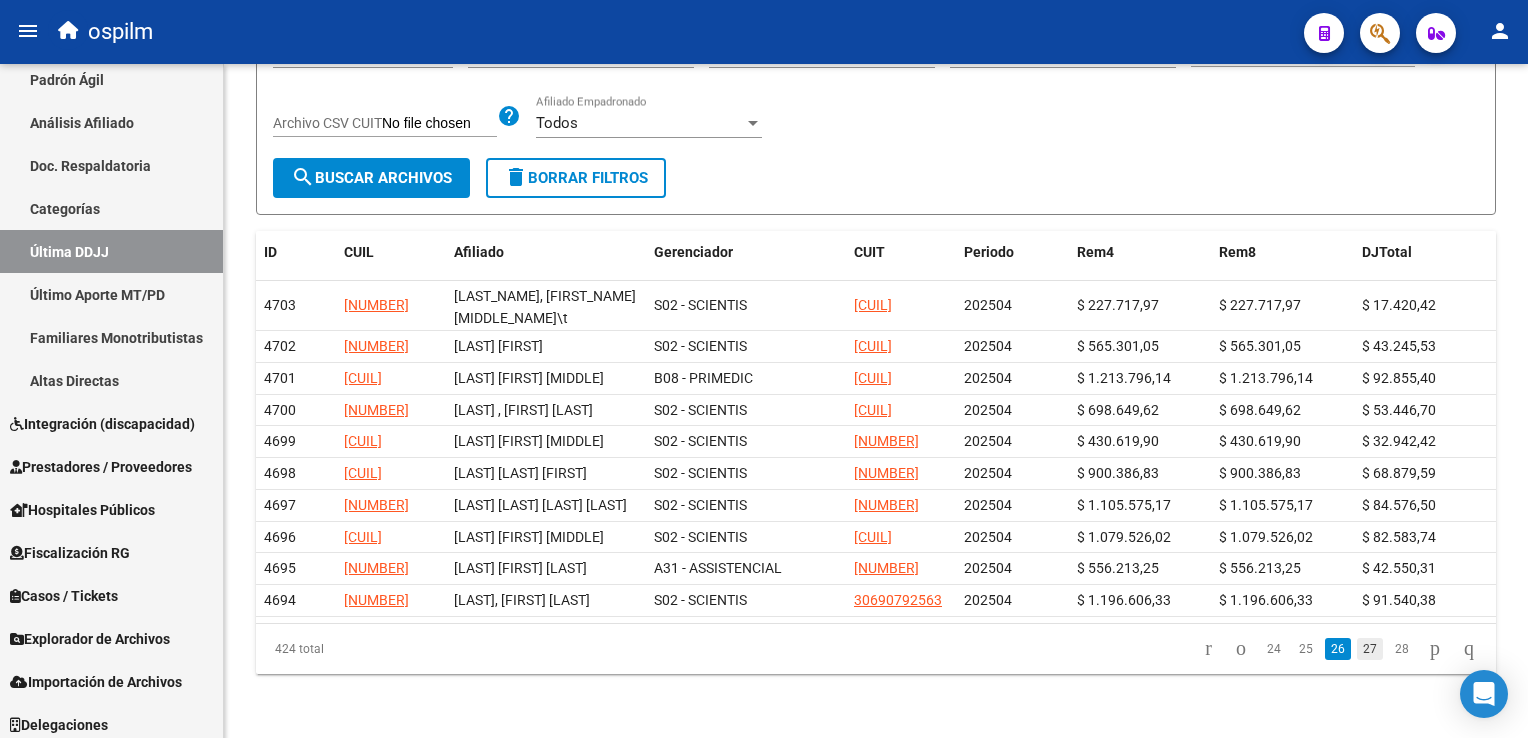 click on "27" 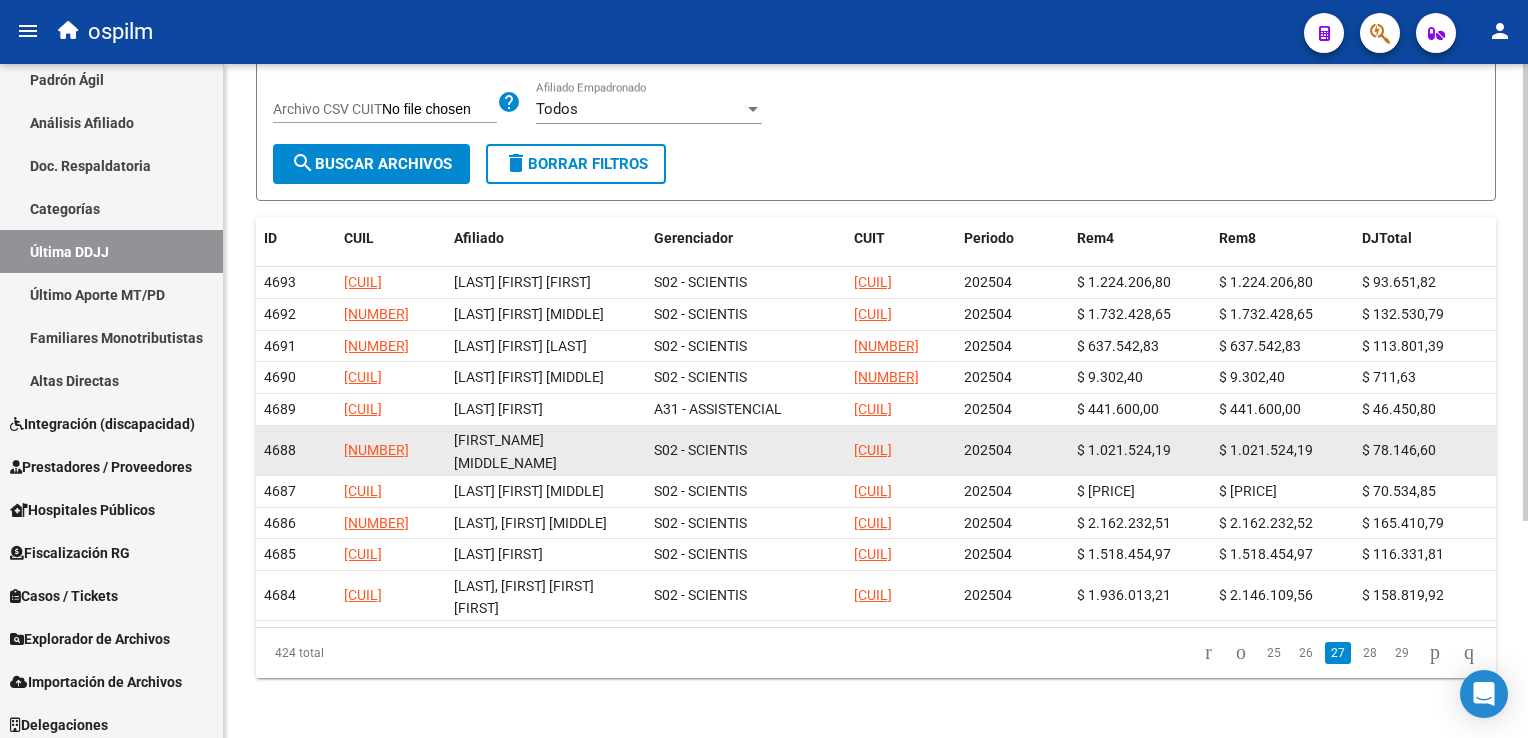 scroll, scrollTop: 320, scrollLeft: 0, axis: vertical 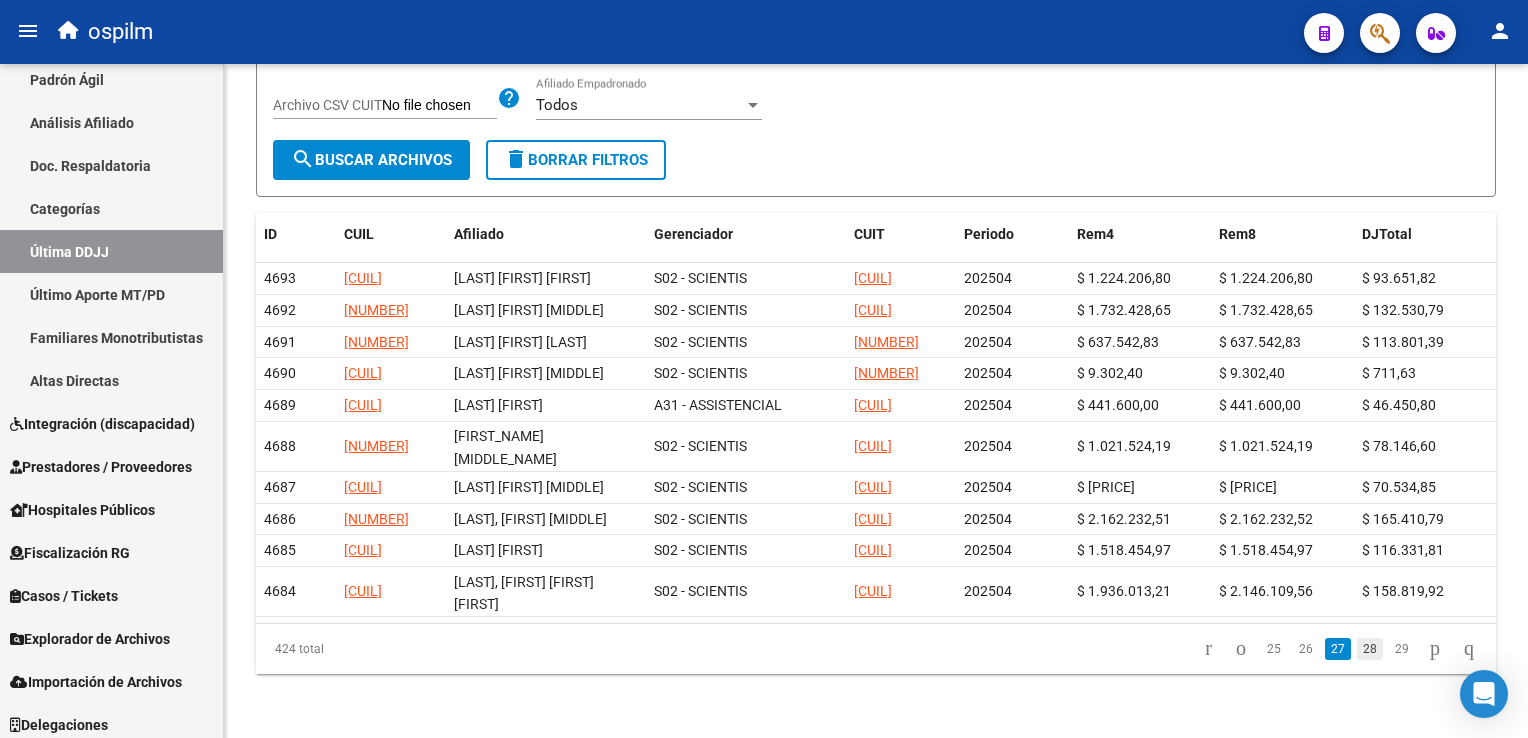 click on "28" 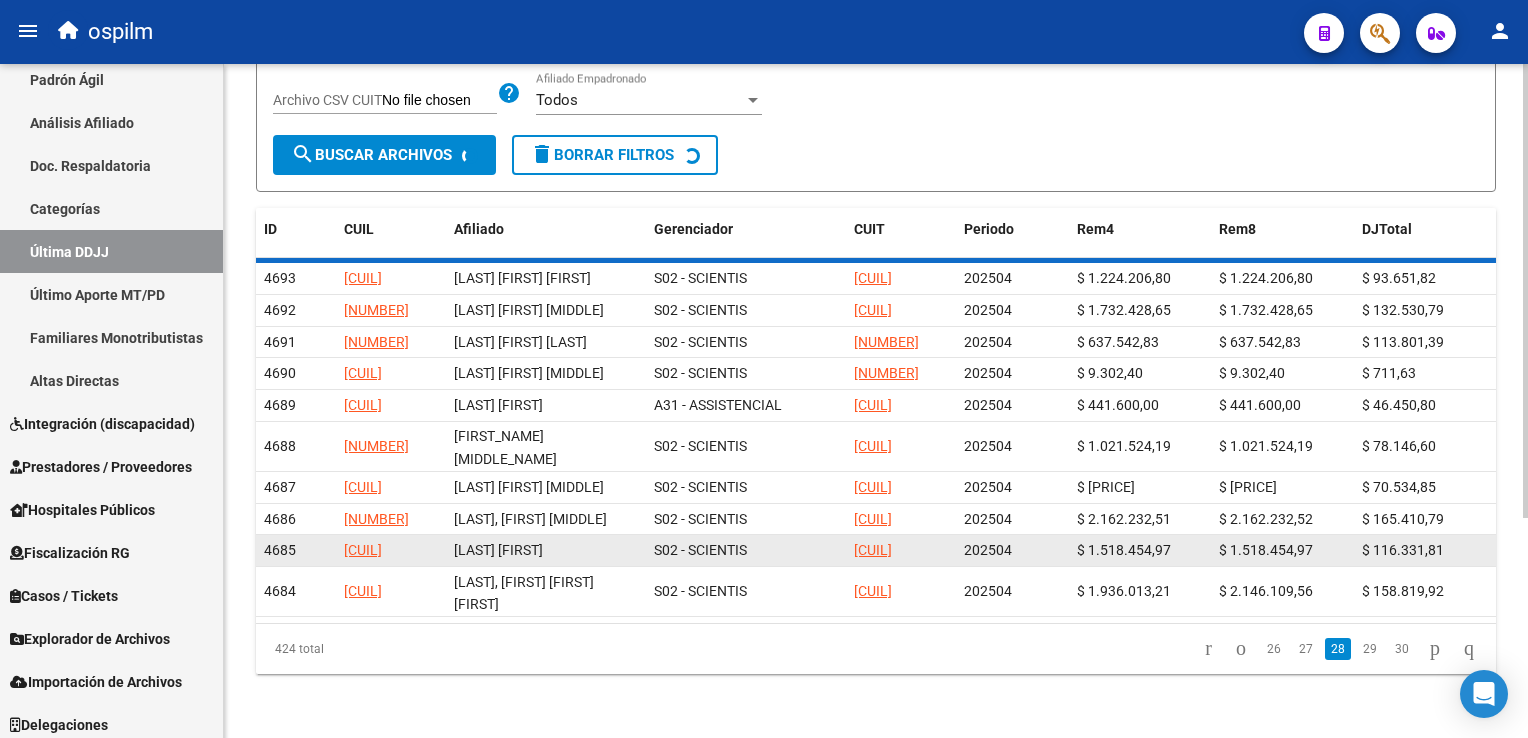 scroll, scrollTop: 264, scrollLeft: 0, axis: vertical 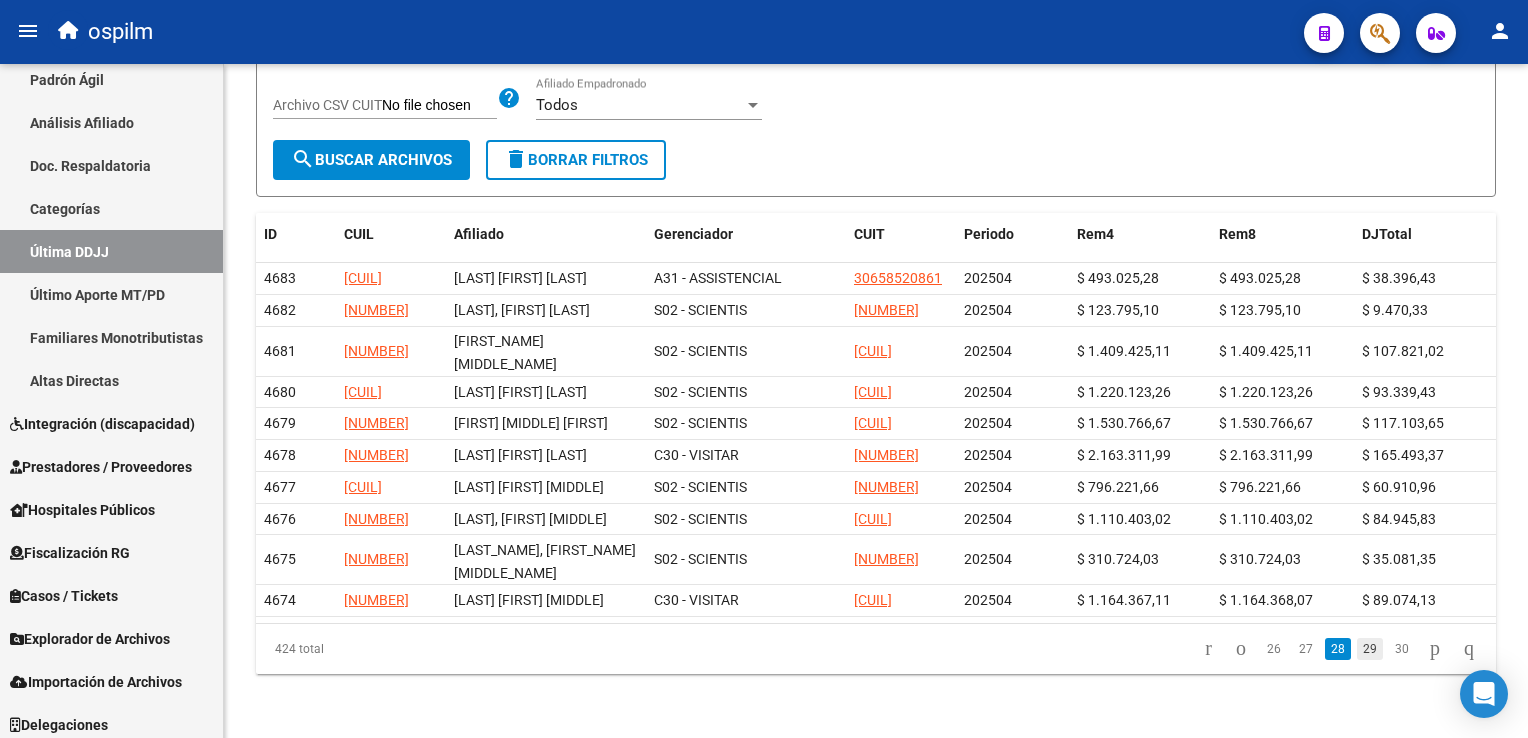 click on "29" 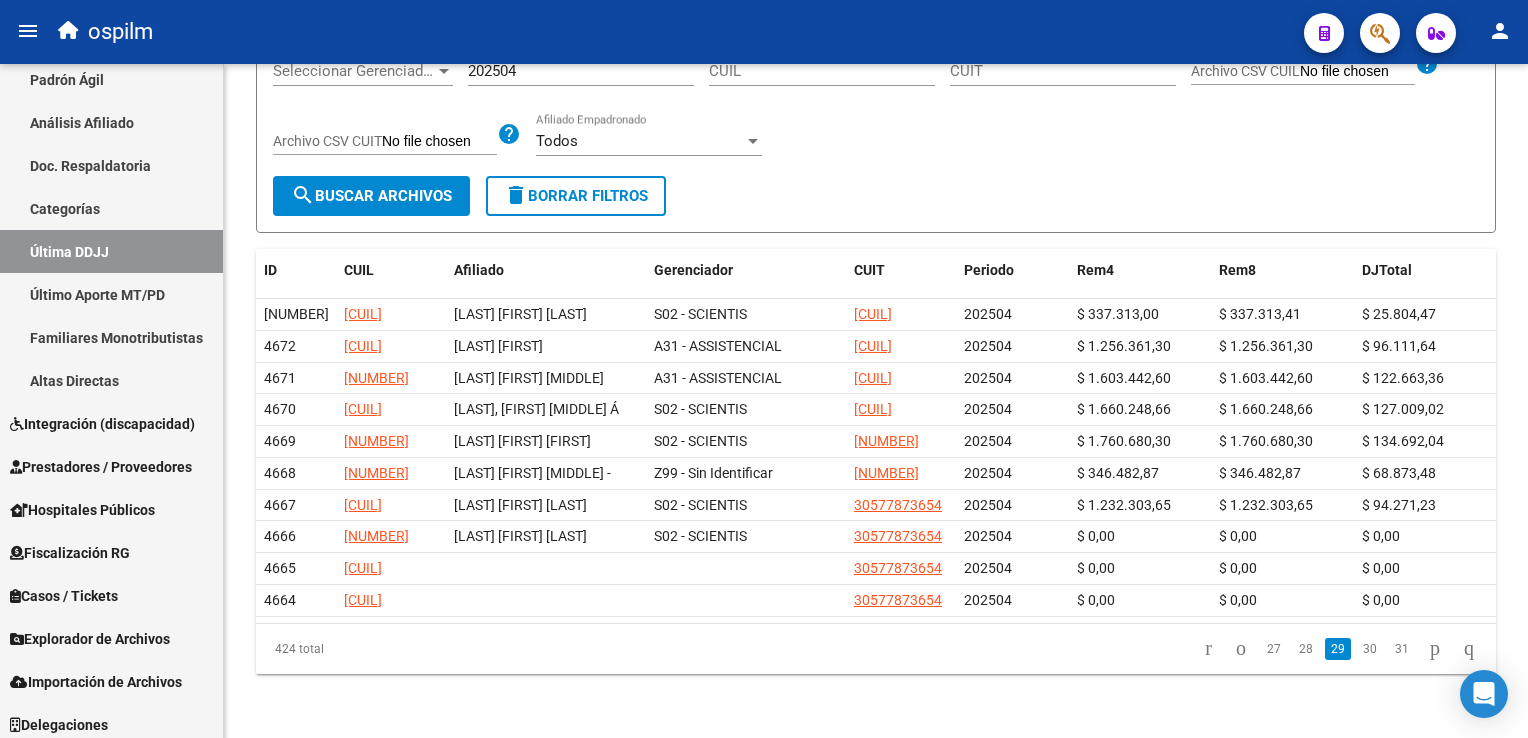 scroll, scrollTop: 228, scrollLeft: 0, axis: vertical 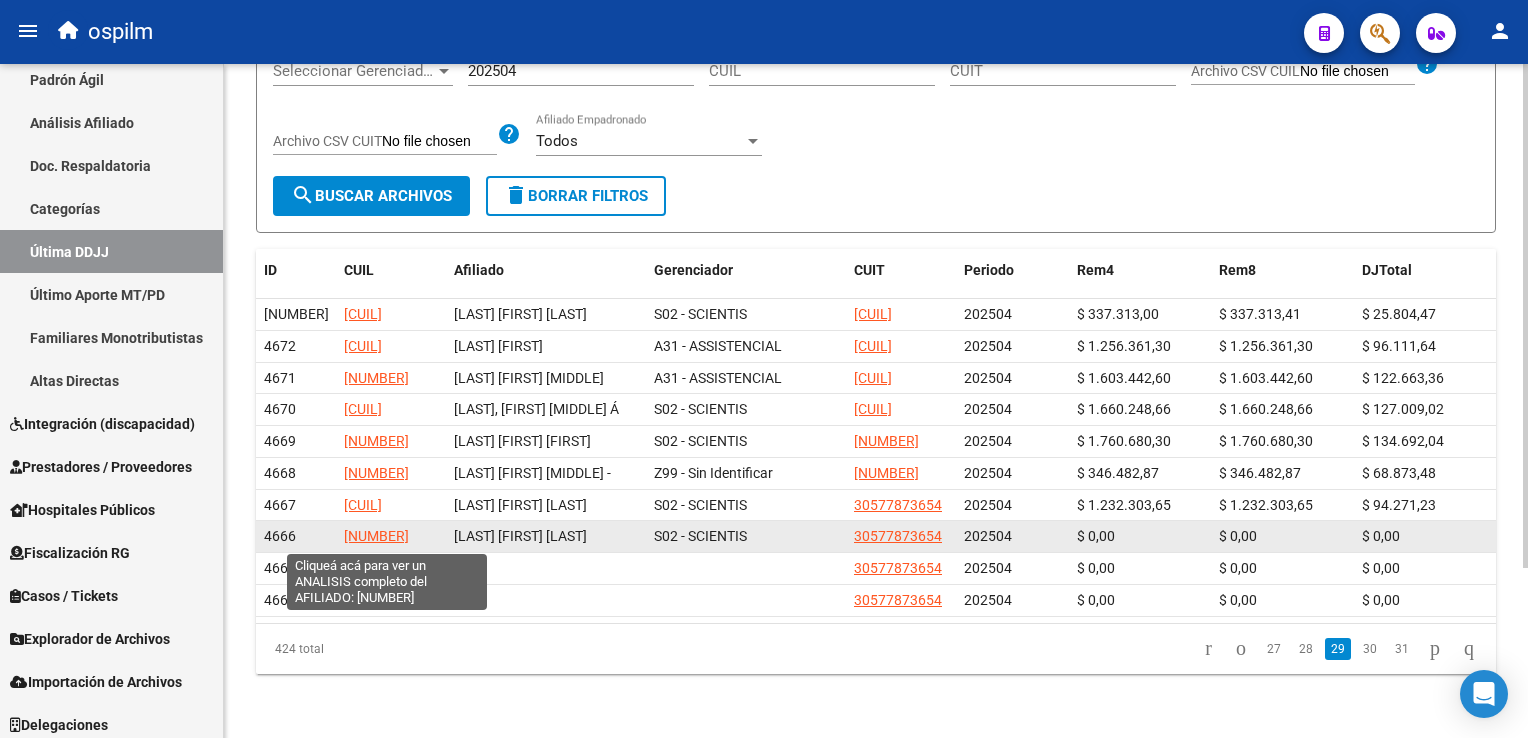 click on "[NUMBER]" 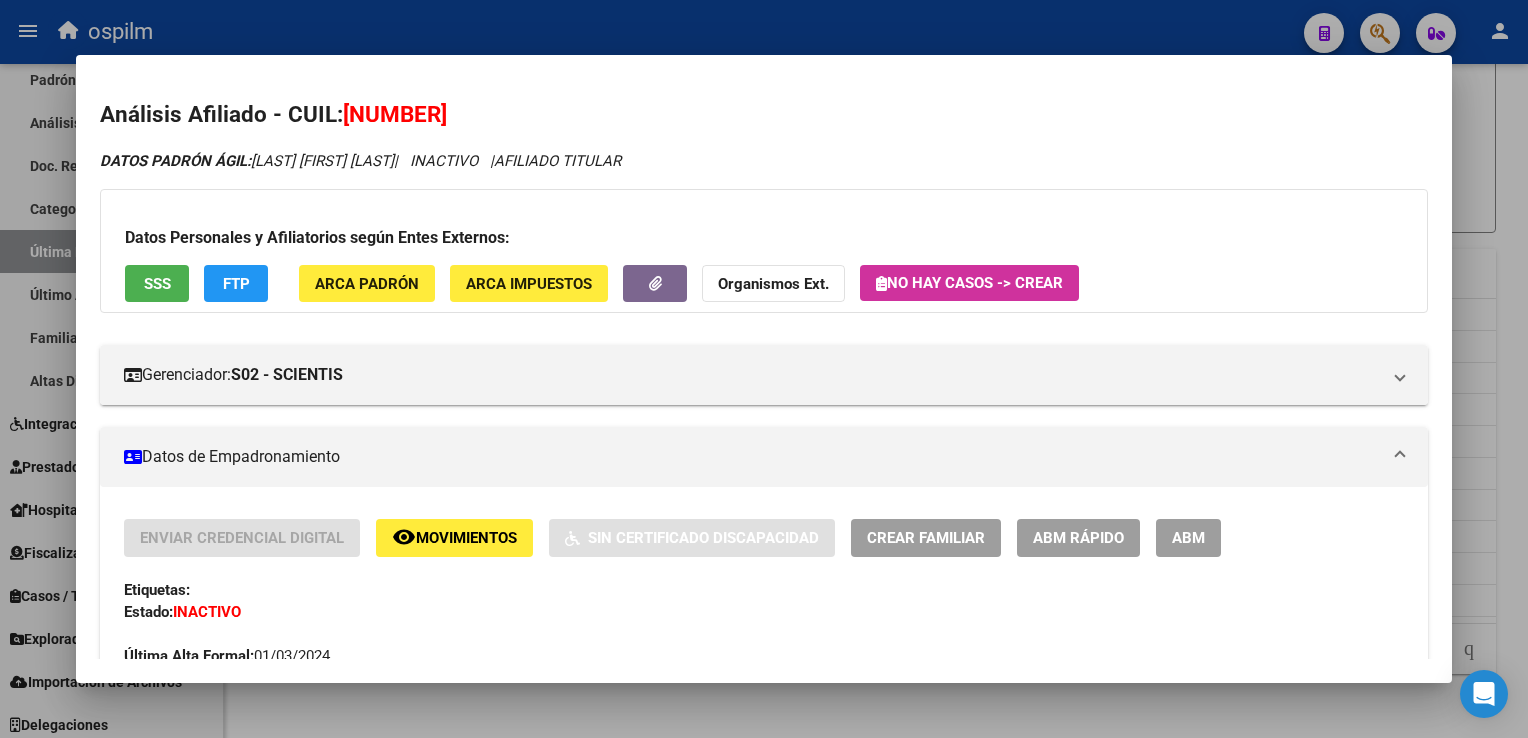 click at bounding box center (764, 369) 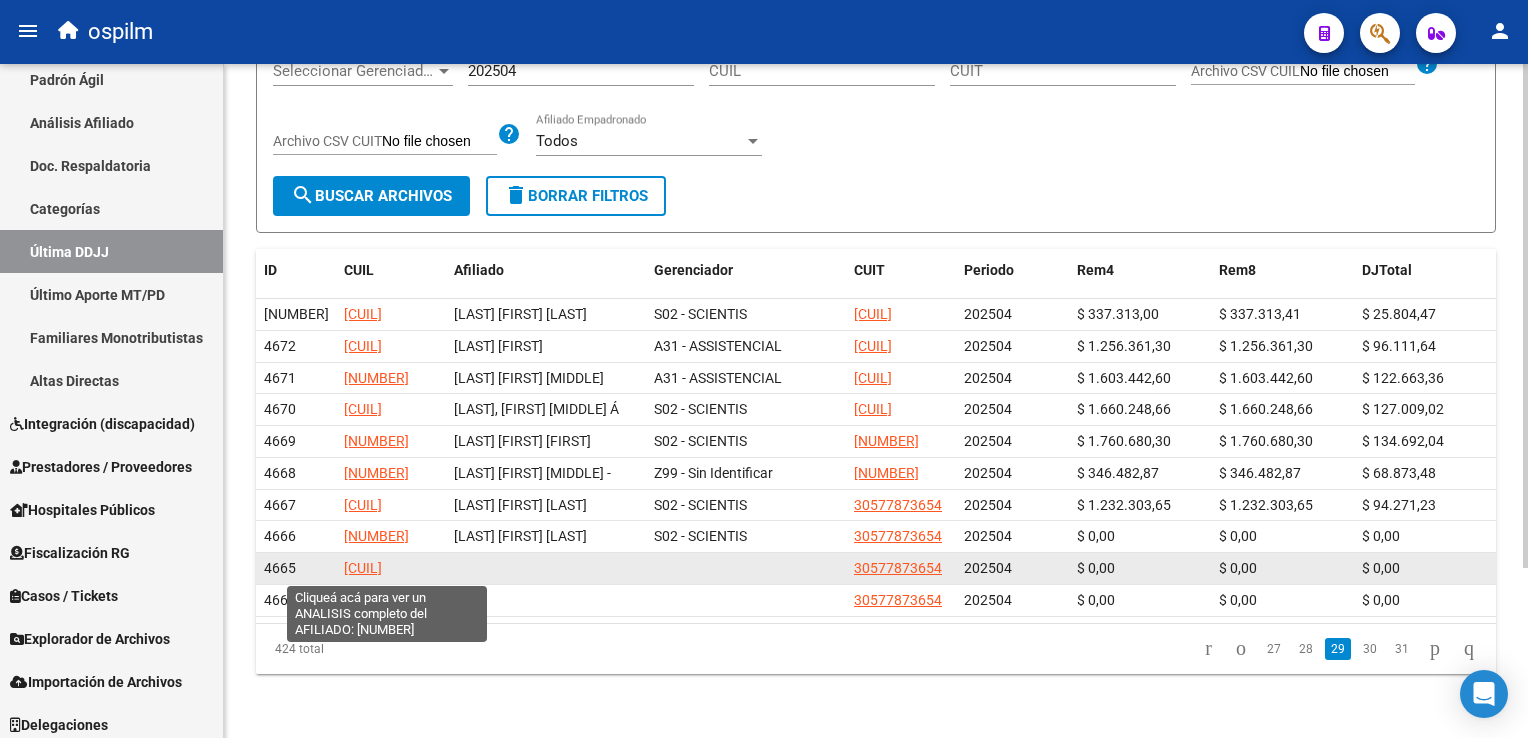 click on "[CUIL]" 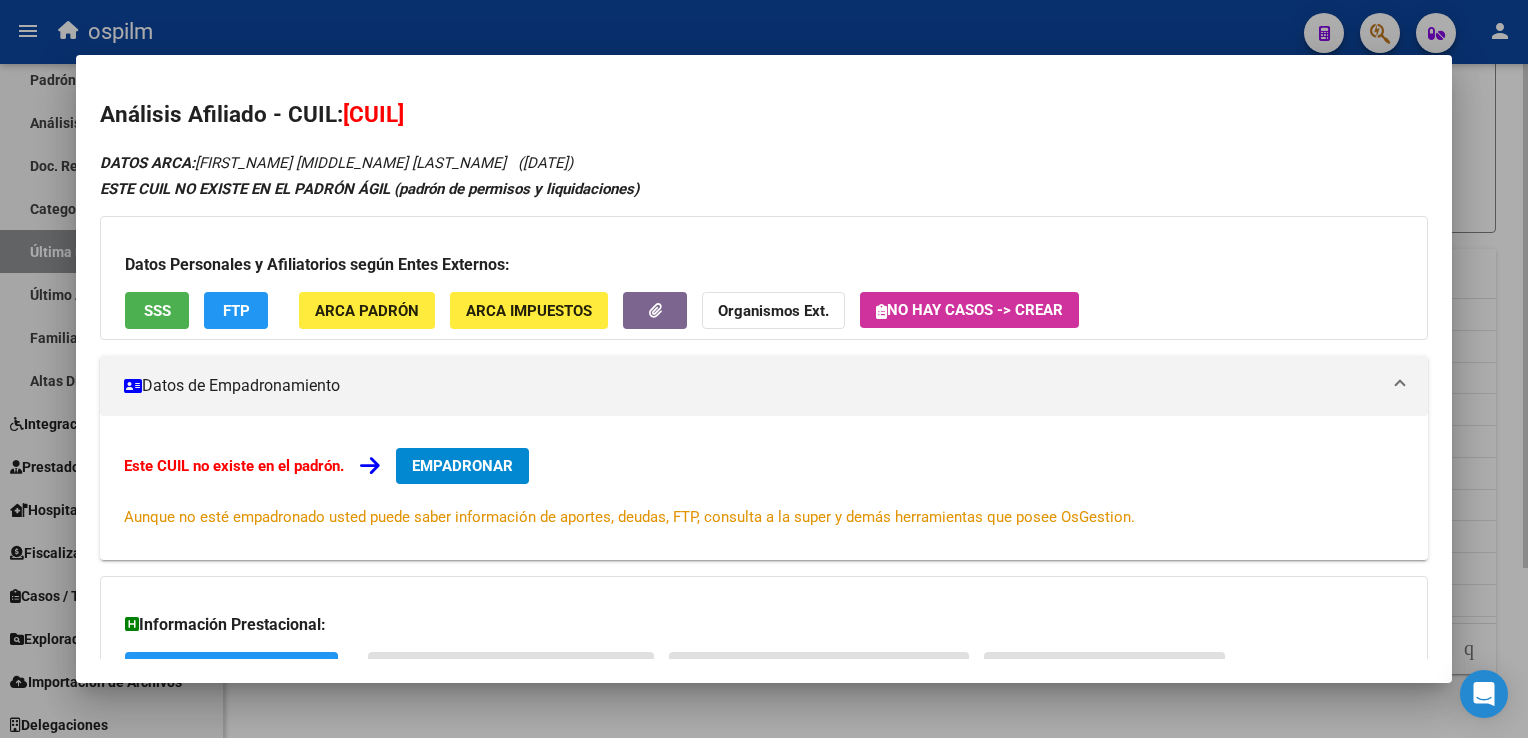 click at bounding box center (764, 369) 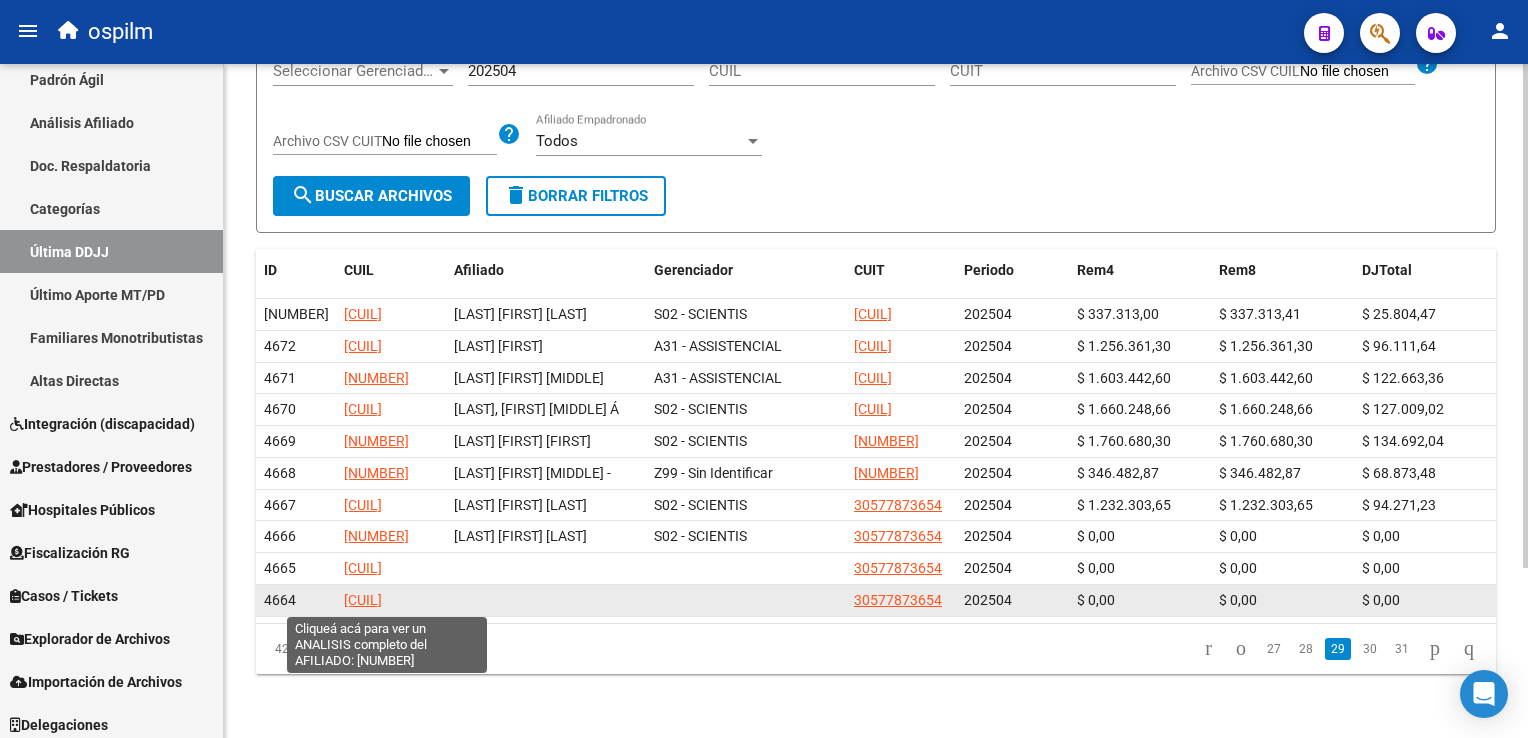 click on "[CUIL]" 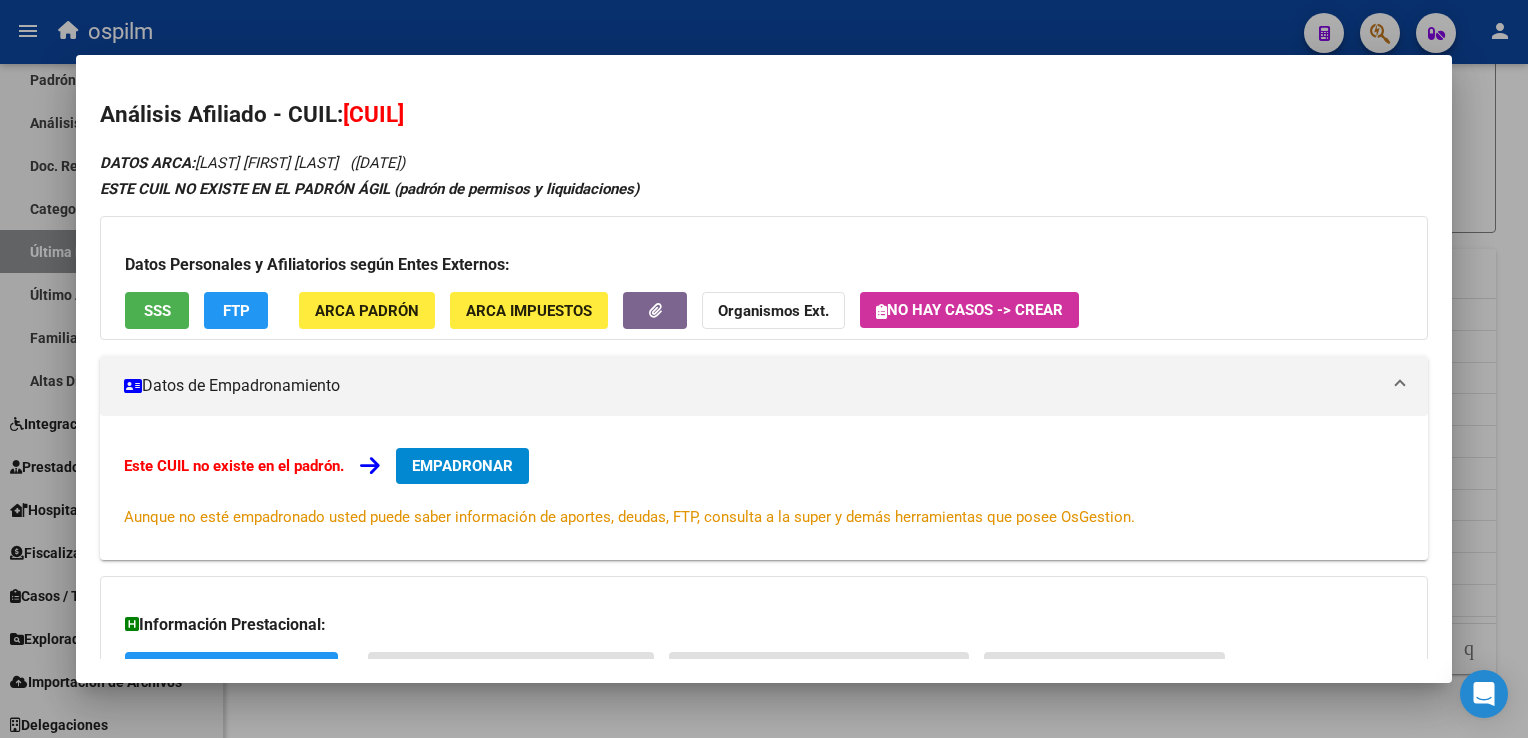 click at bounding box center (764, 369) 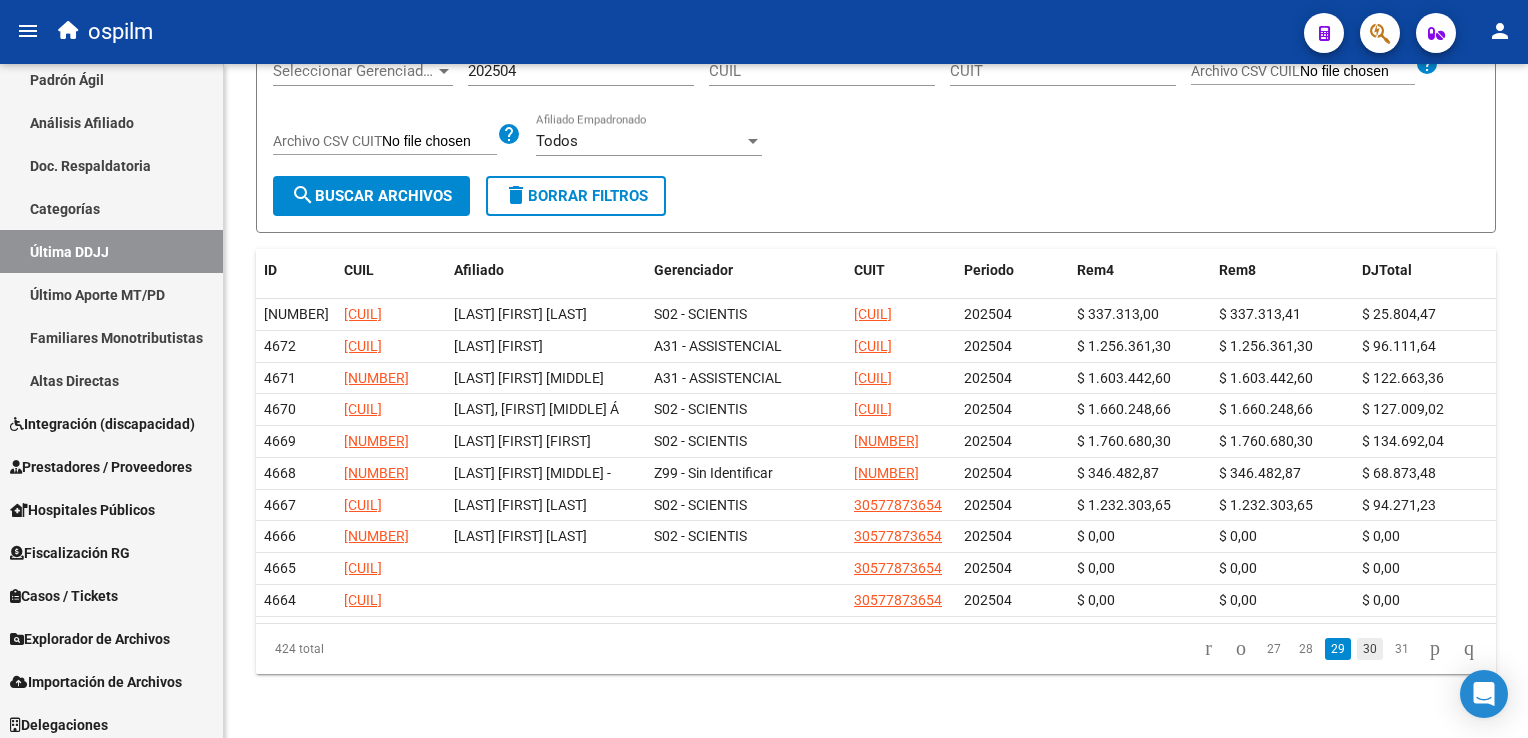 click on "30" 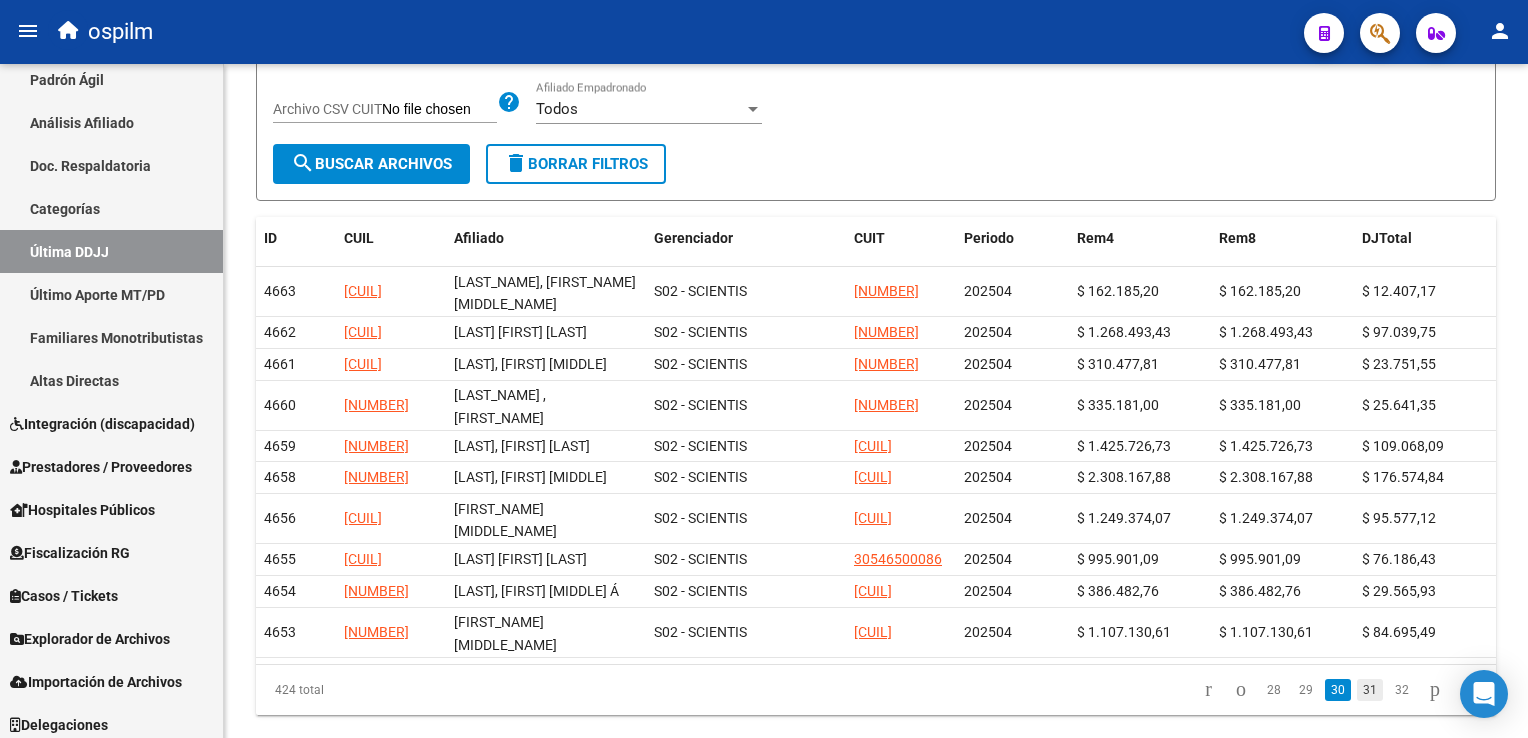 click on "31" 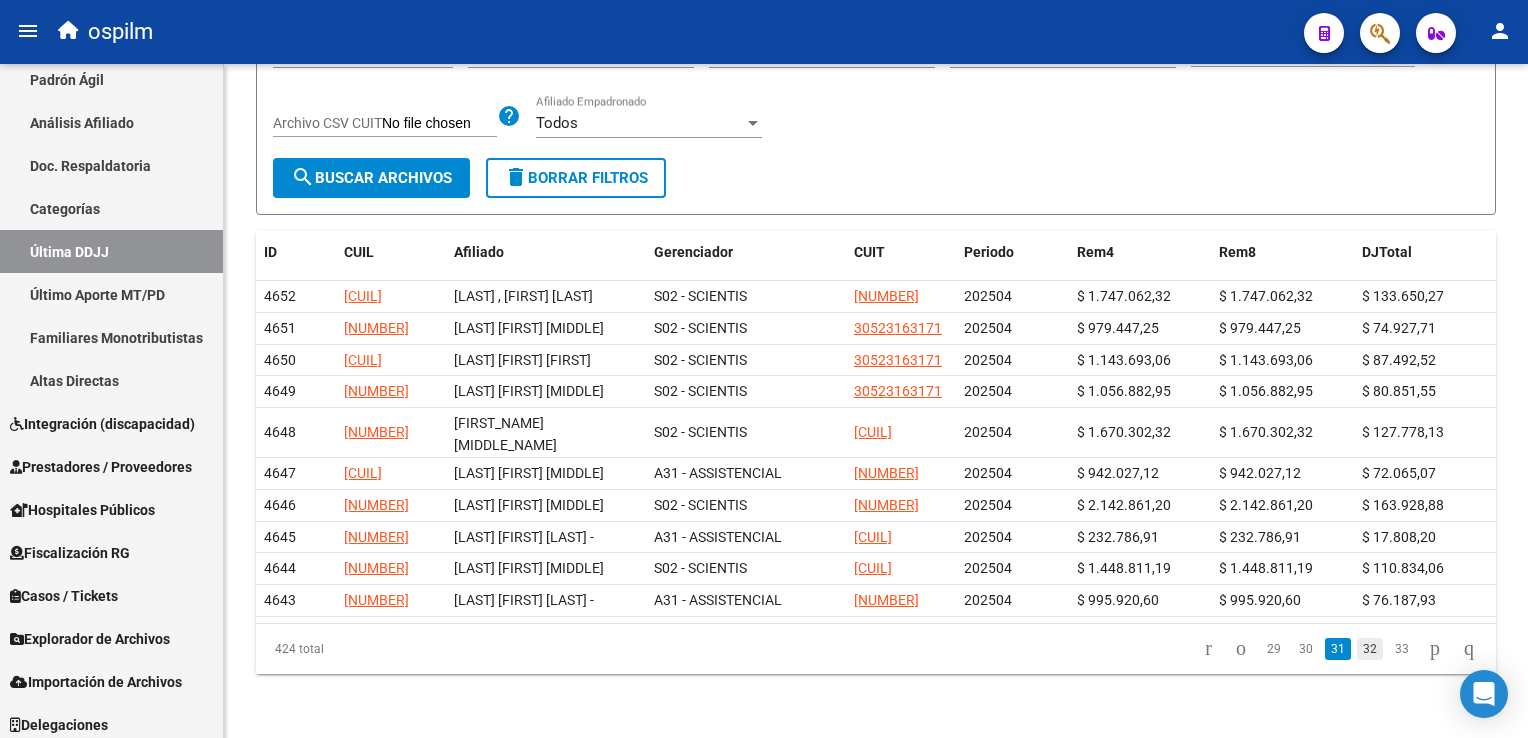 click on "32" 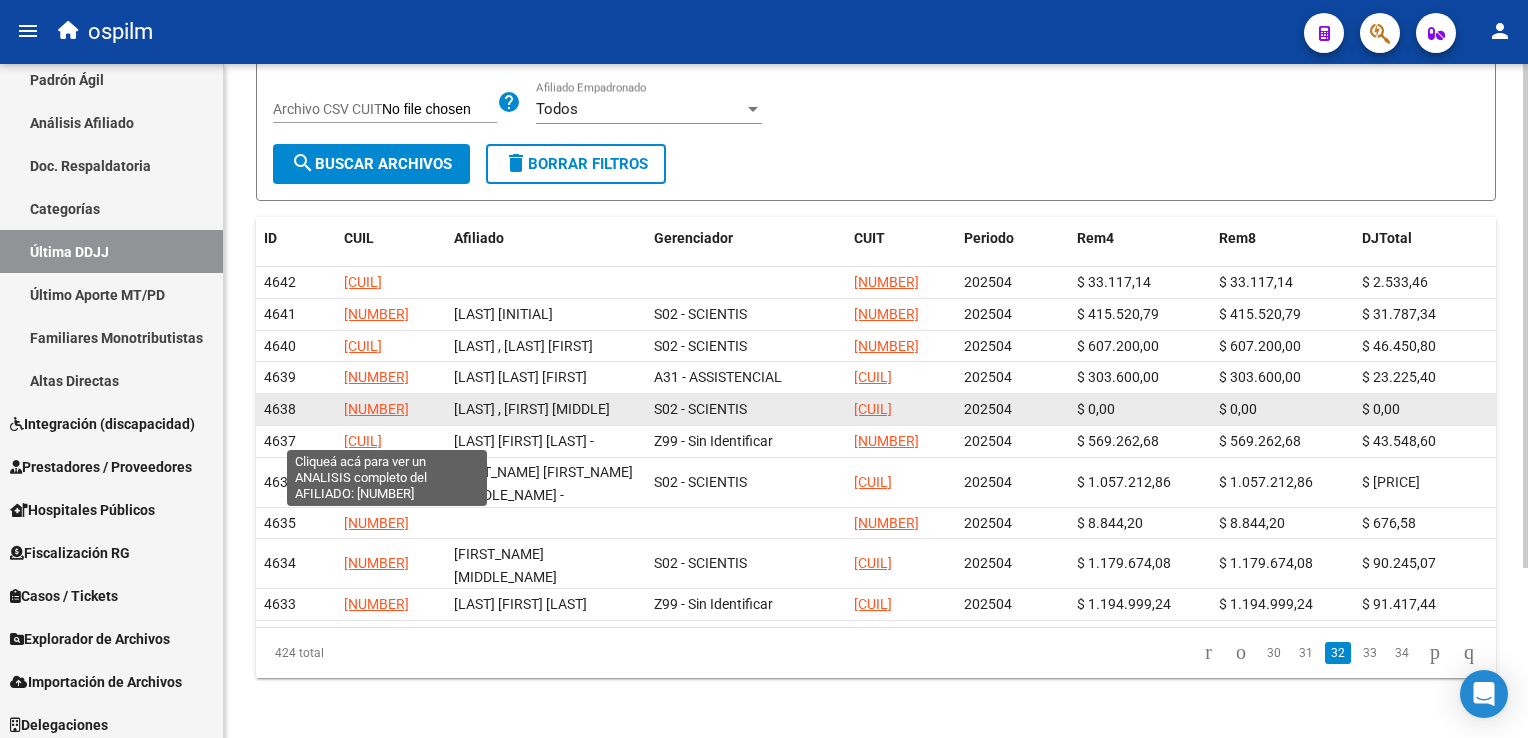 click on "[NUMBER]" 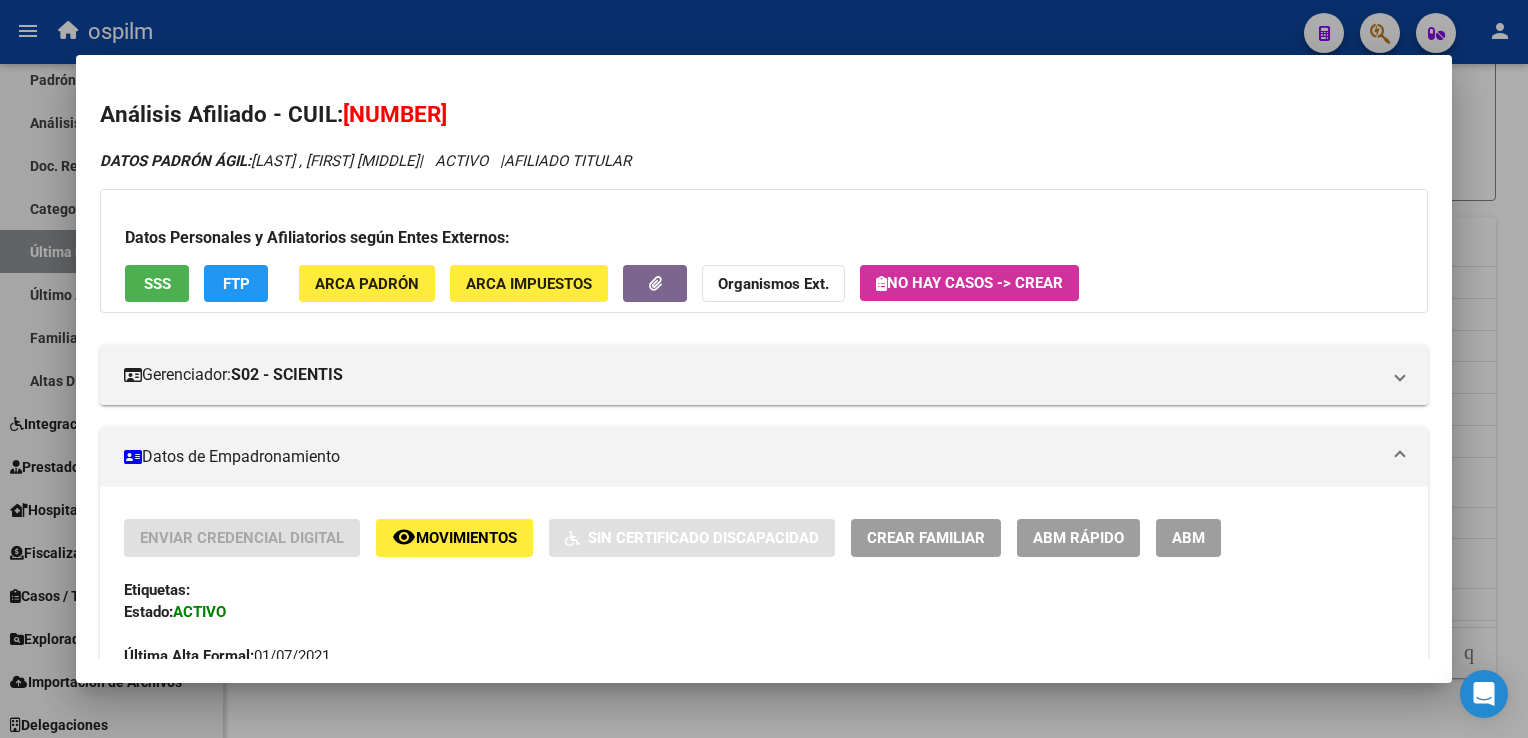 drag, startPoint x: 468, startPoint y: 114, endPoint x: 346, endPoint y: 113, distance: 122.0041 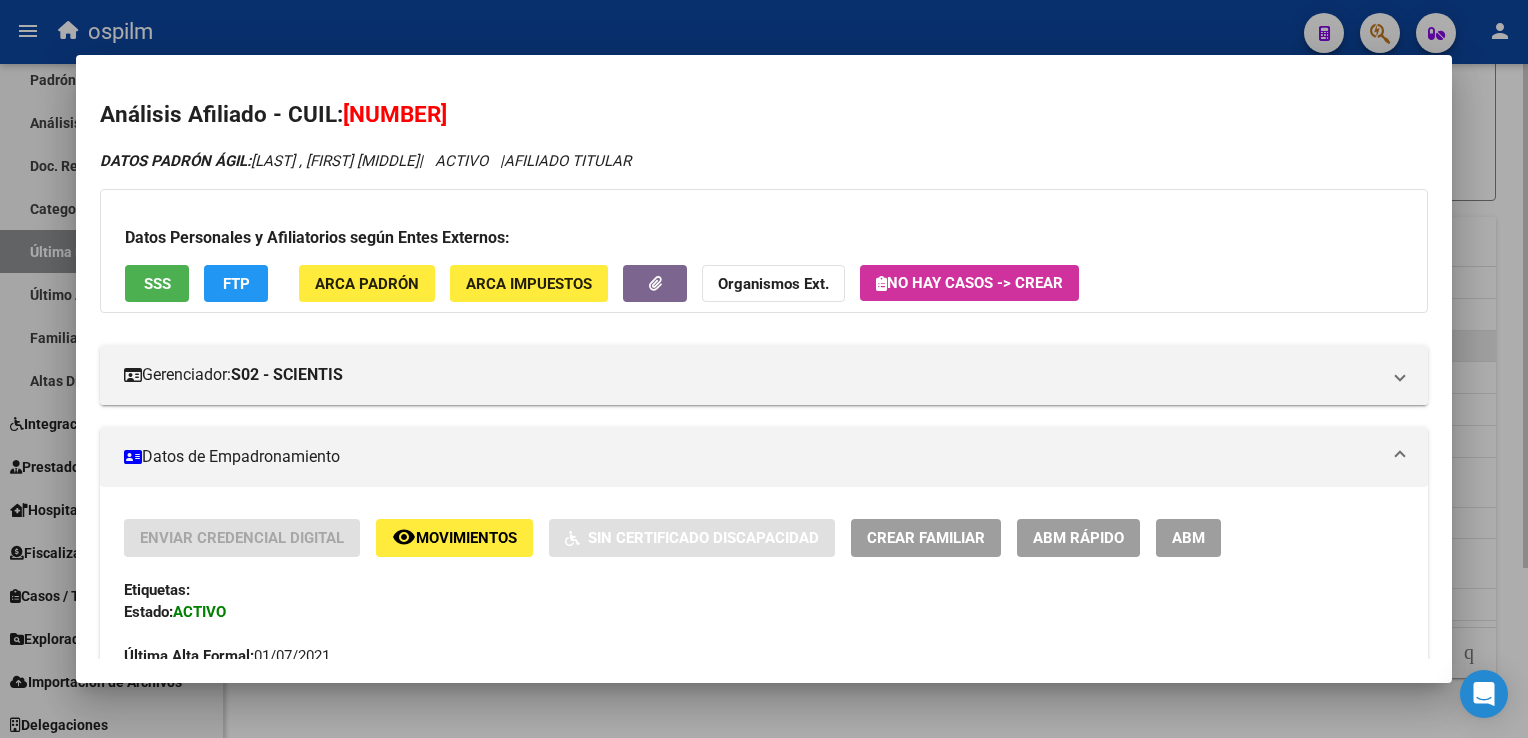 drag, startPoint x: 1491, startPoint y: 310, endPoint x: 1478, endPoint y: 330, distance: 23.853722 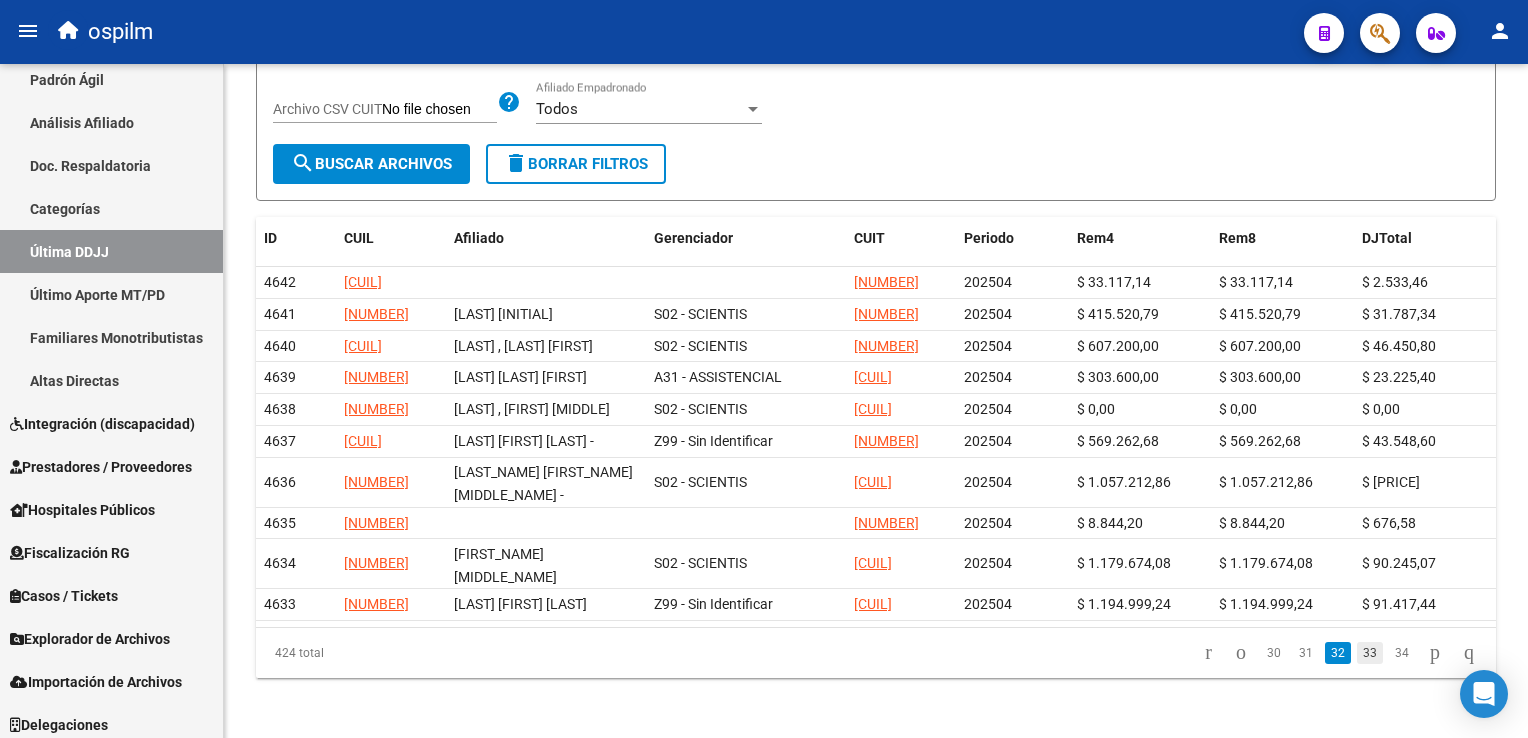 click on "33" 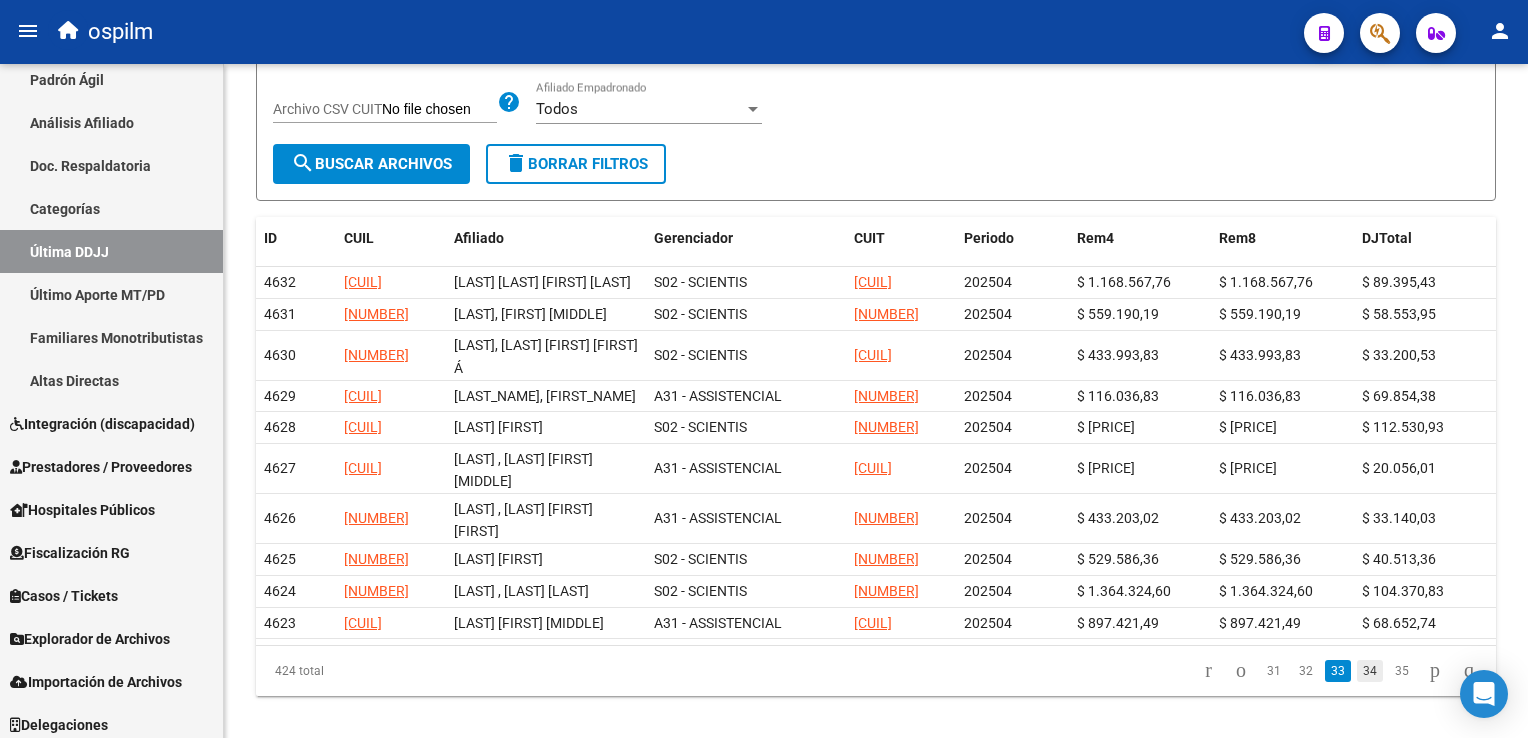 click on "34" 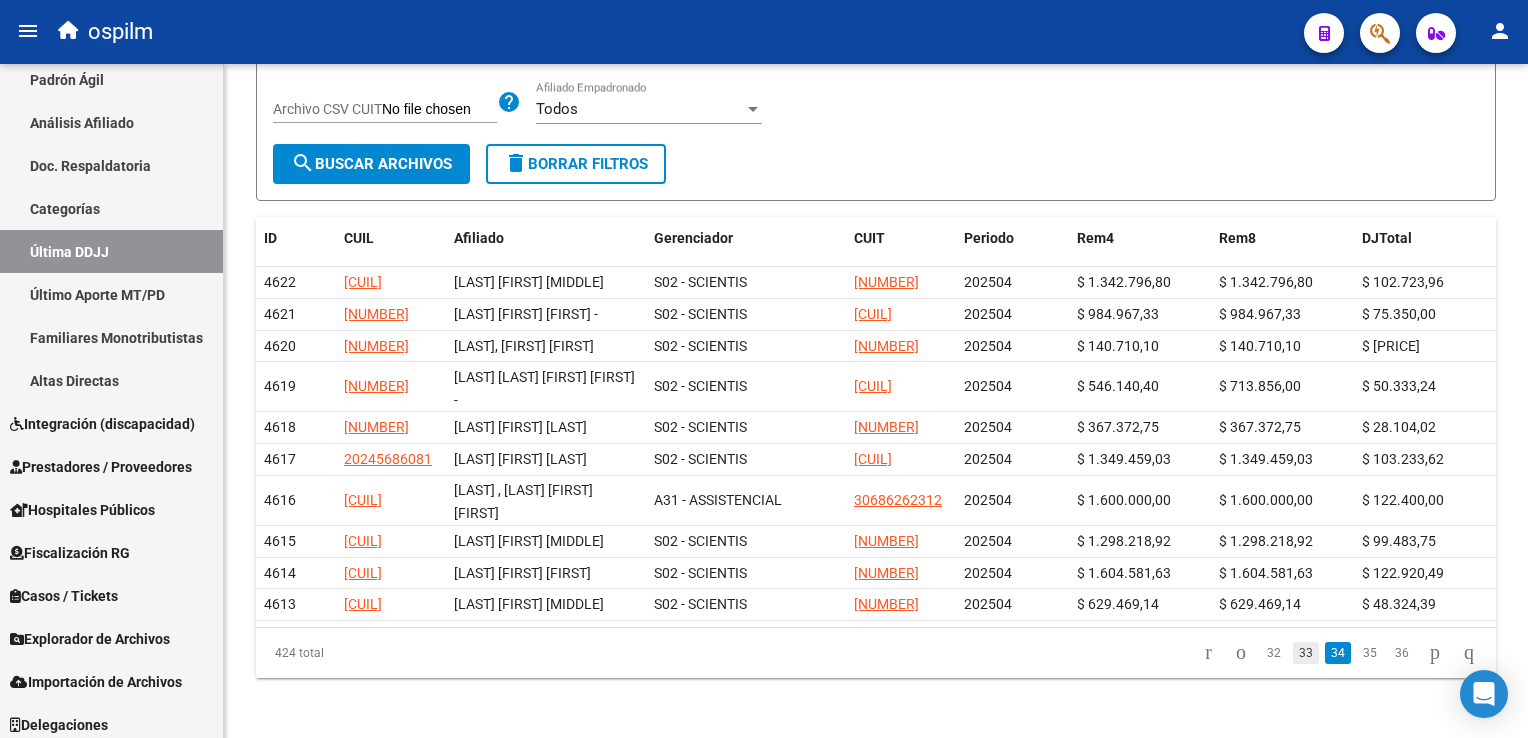 click on "33" 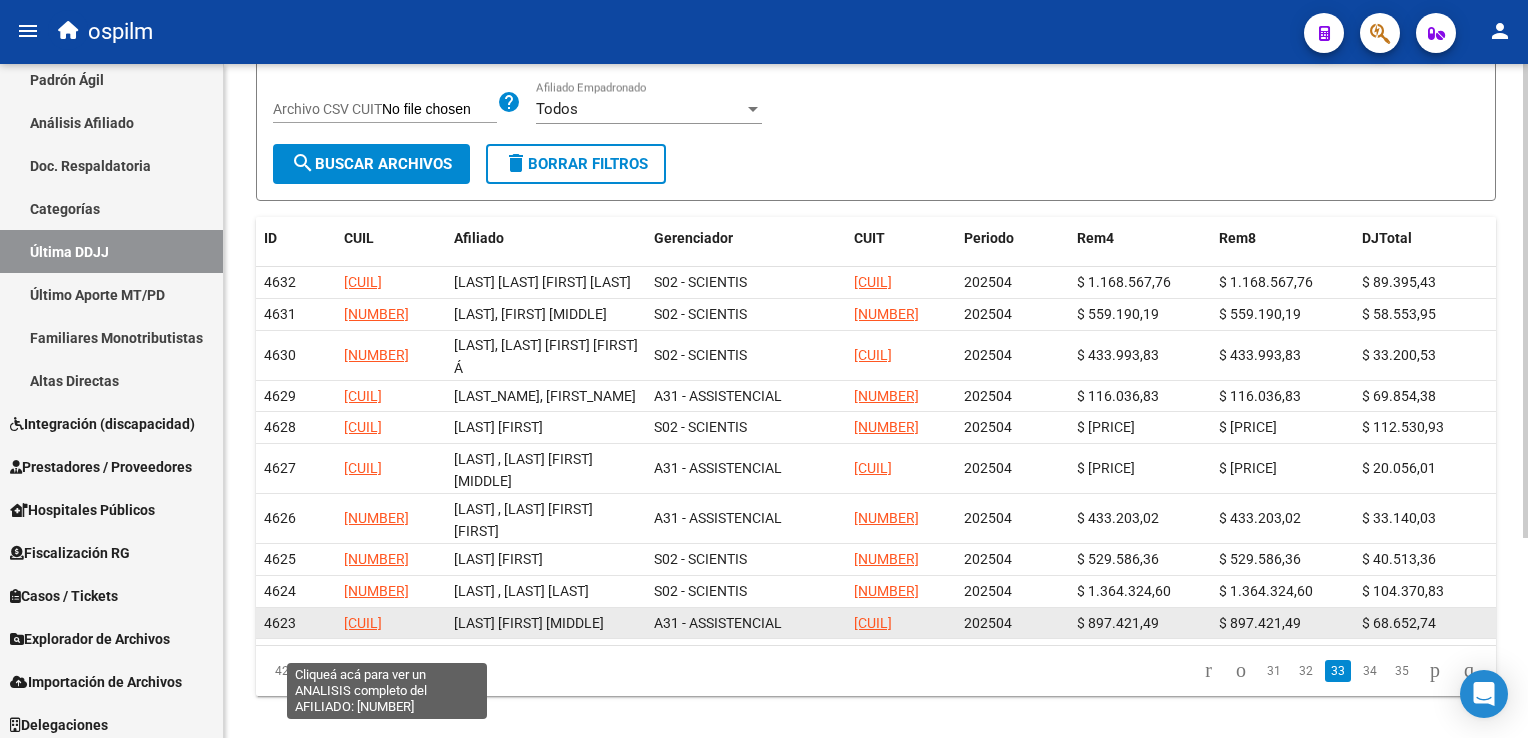 click on "[CUIL]" 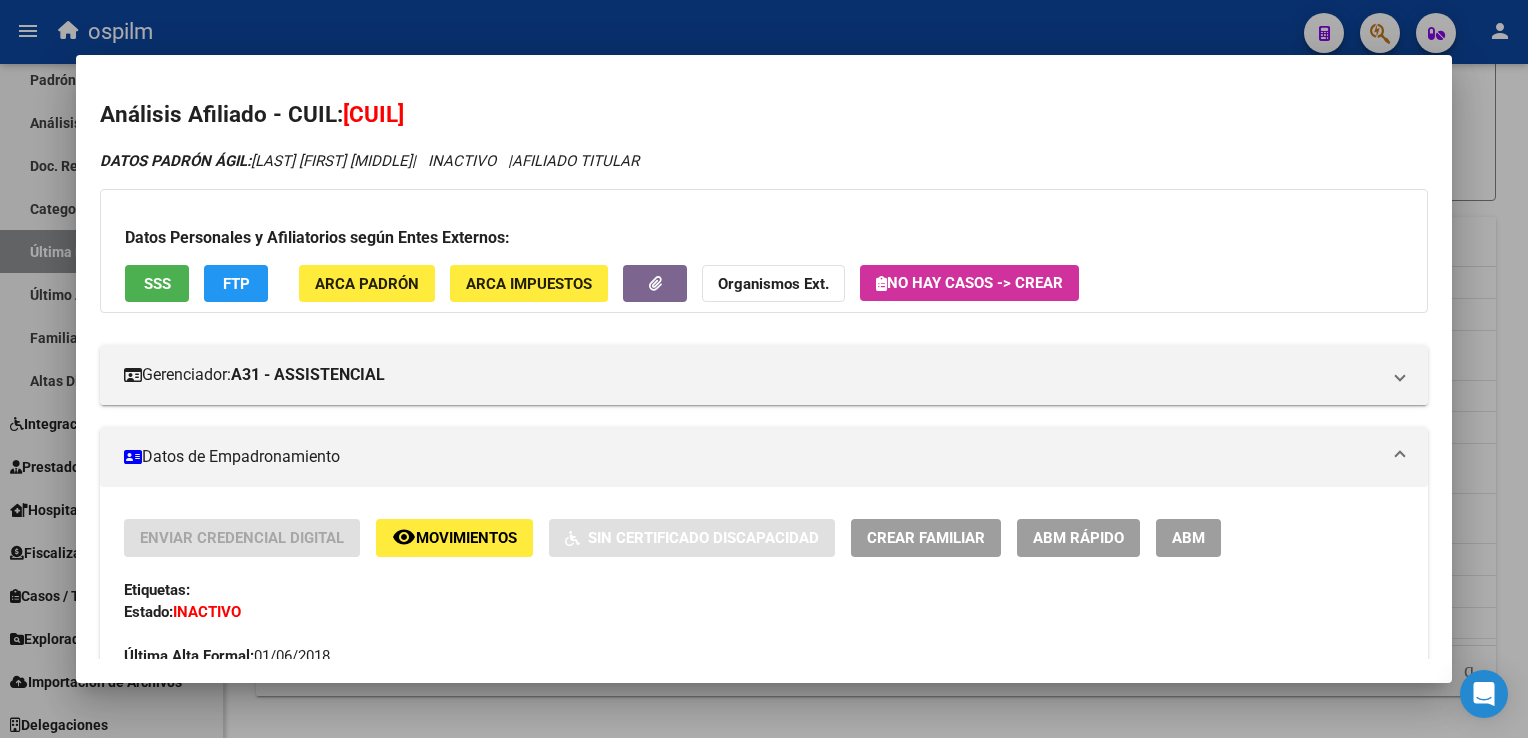 click on "SSS" at bounding box center (157, 283) 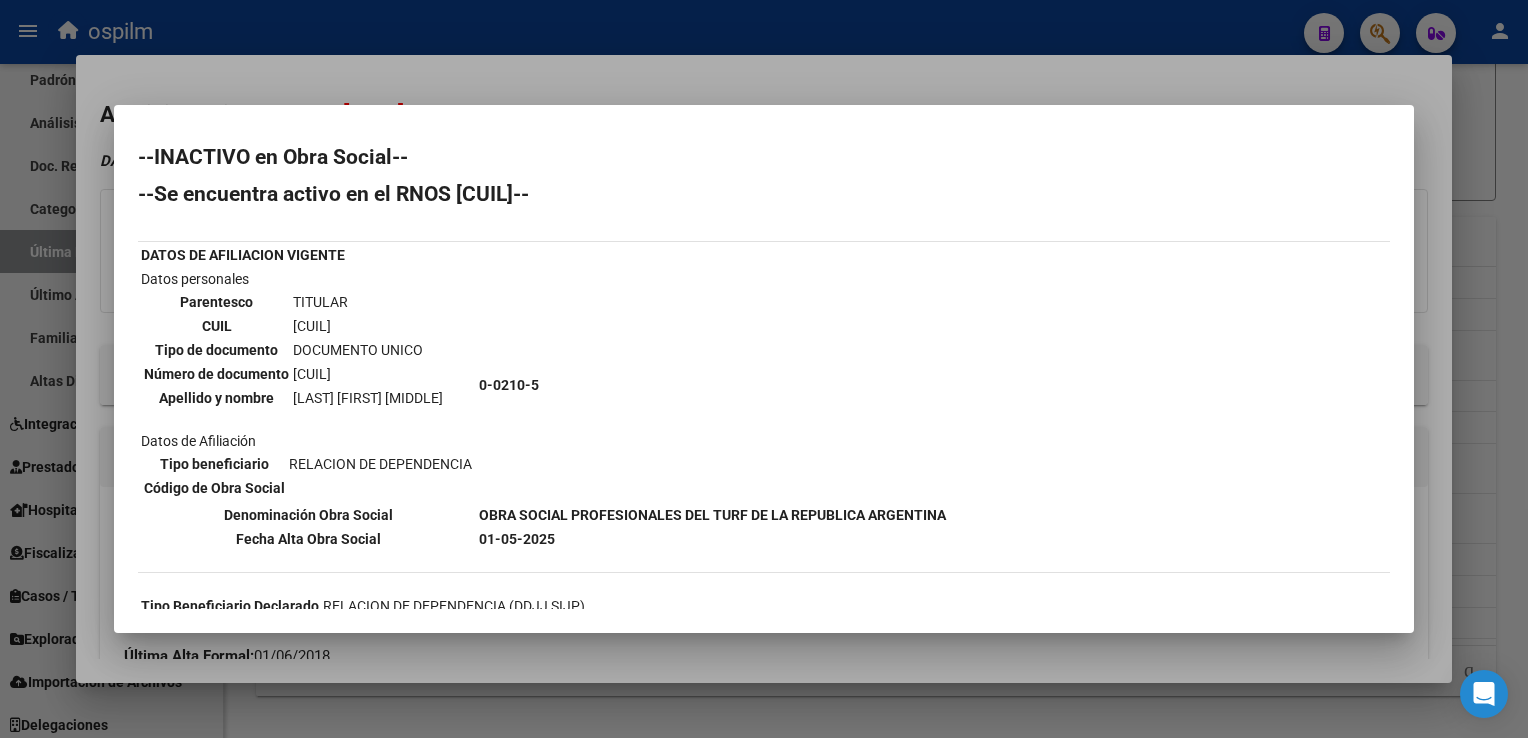 scroll, scrollTop: 393, scrollLeft: 0, axis: vertical 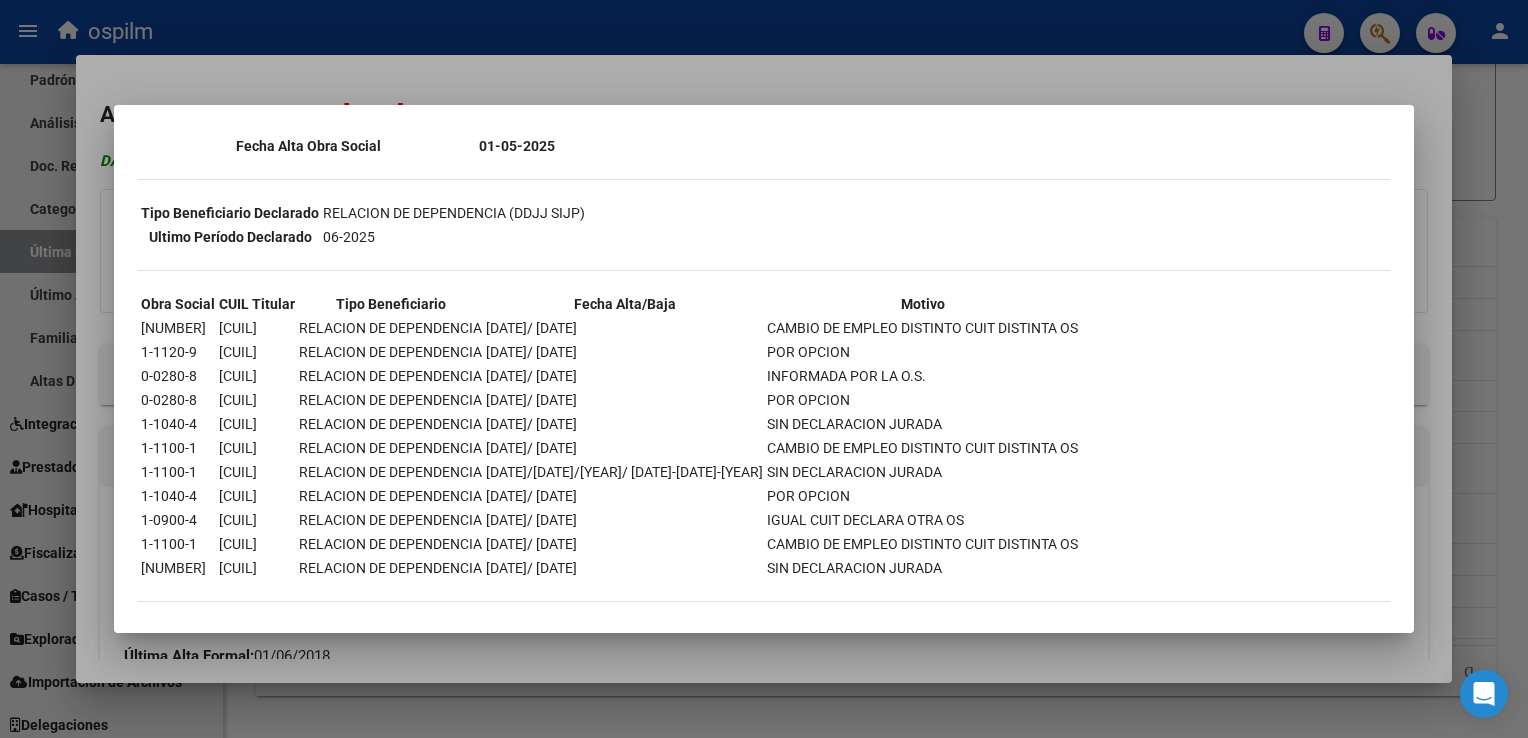drag, startPoint x: 614, startPoint y: 78, endPoint x: 426, endPoint y: 164, distance: 206.73654 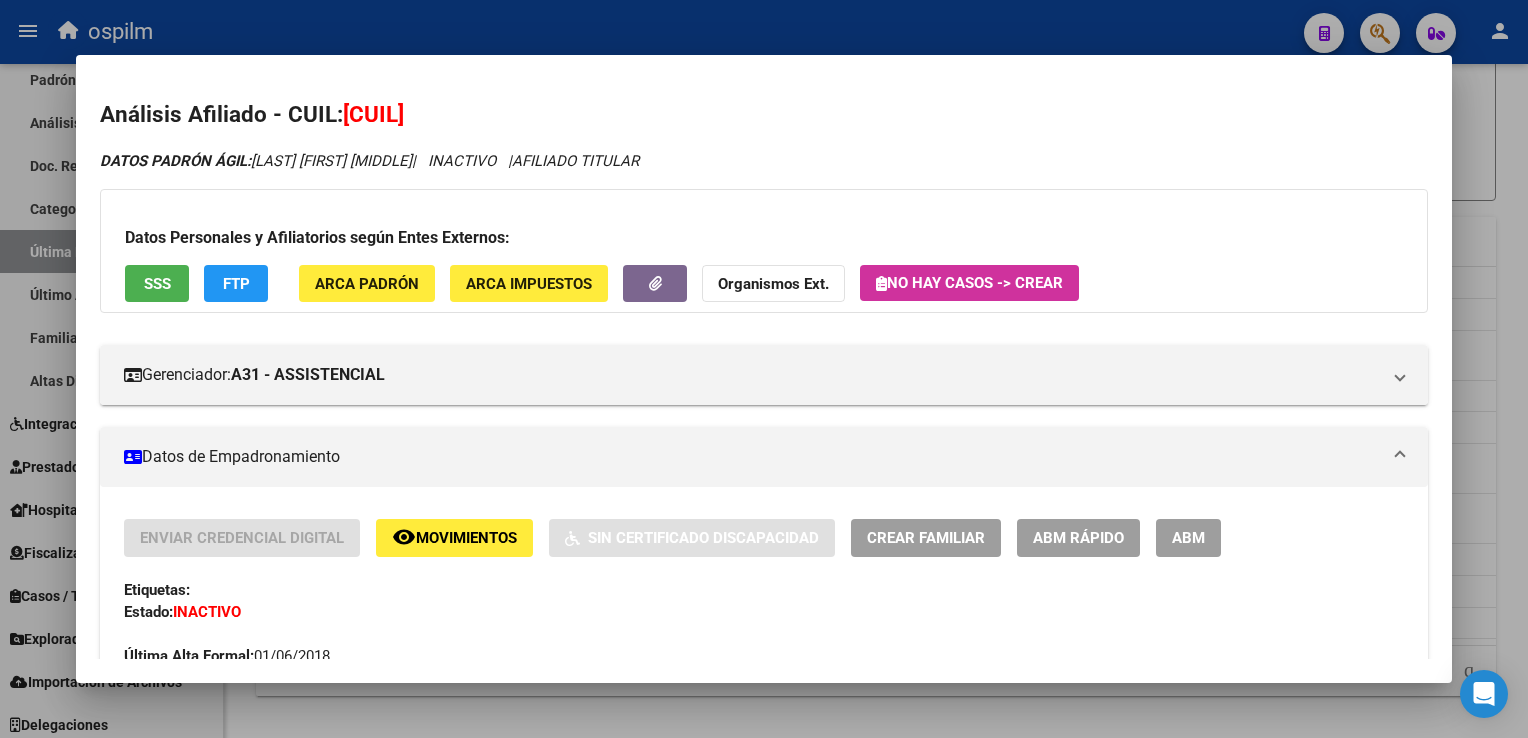scroll, scrollTop: 1151, scrollLeft: 0, axis: vertical 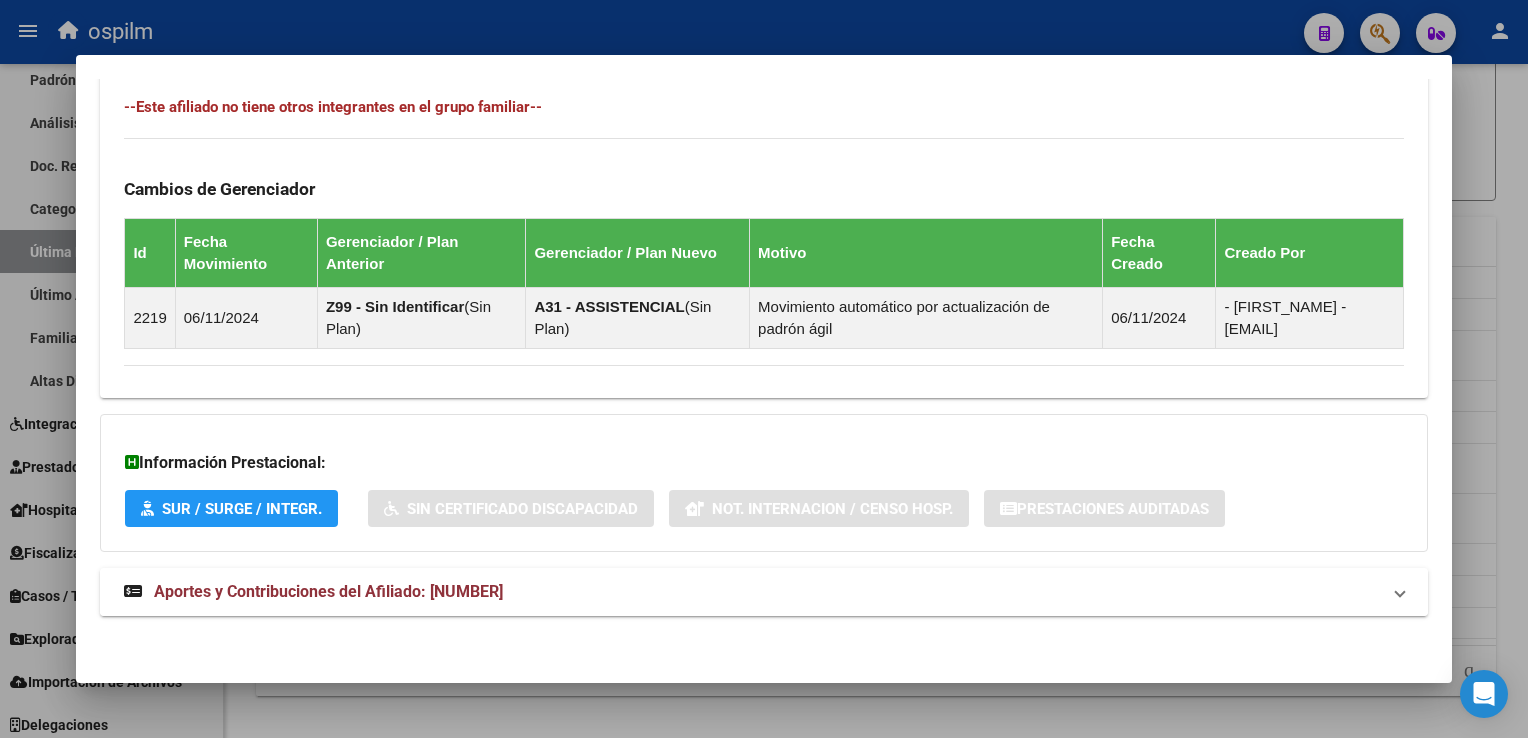click on "Aportes y Contribuciones del Afiliado: [NUMBER]" at bounding box center (328, 591) 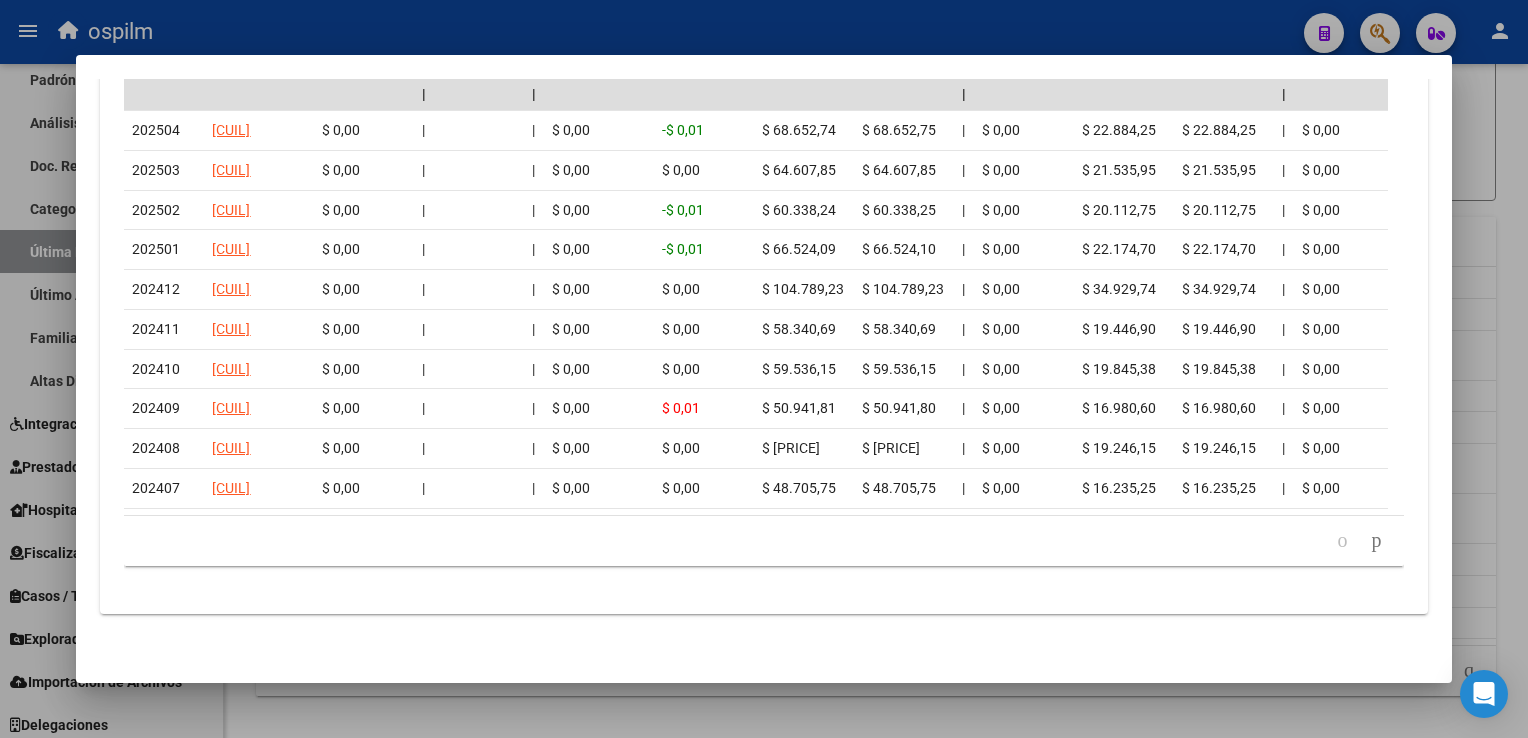 scroll, scrollTop: 0, scrollLeft: 0, axis: both 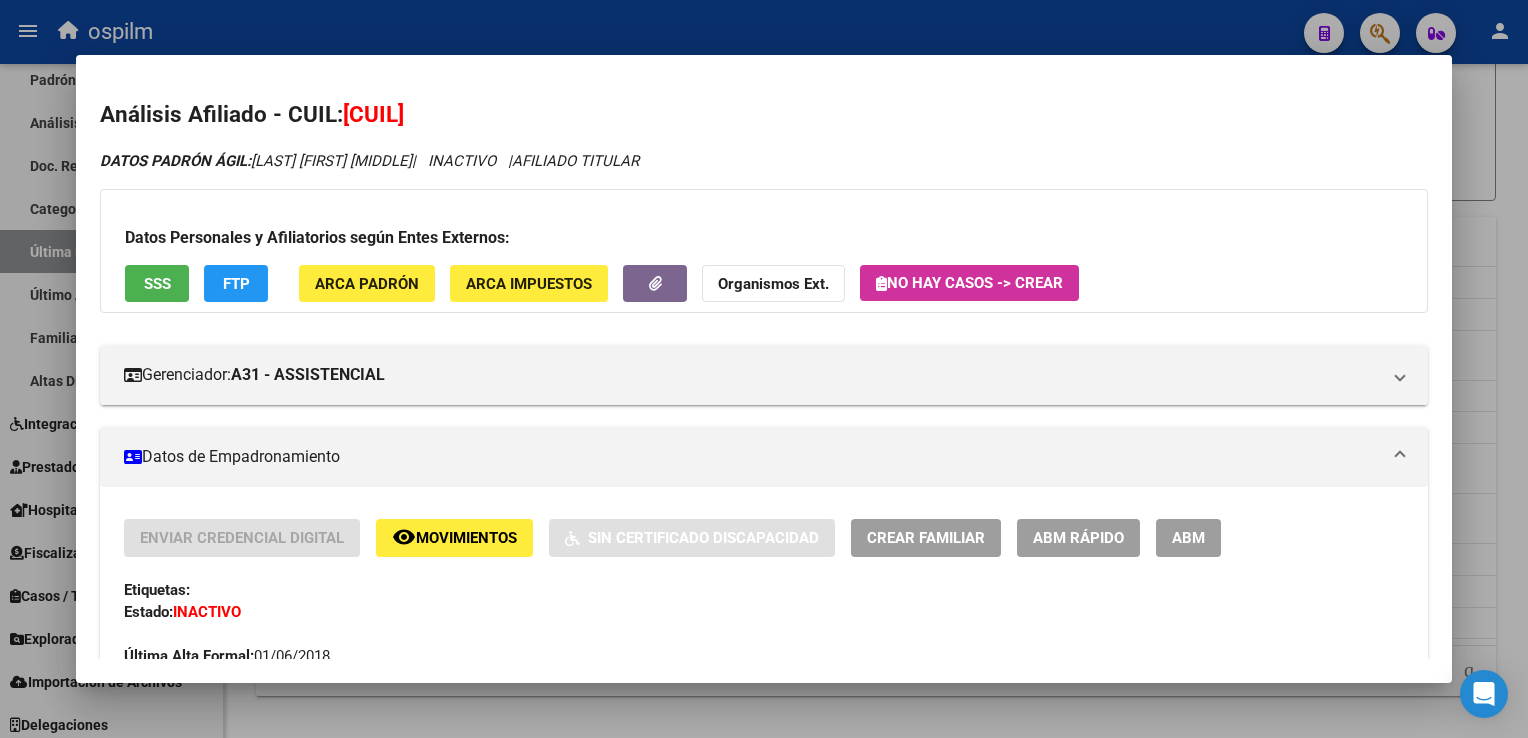 click at bounding box center [764, 369] 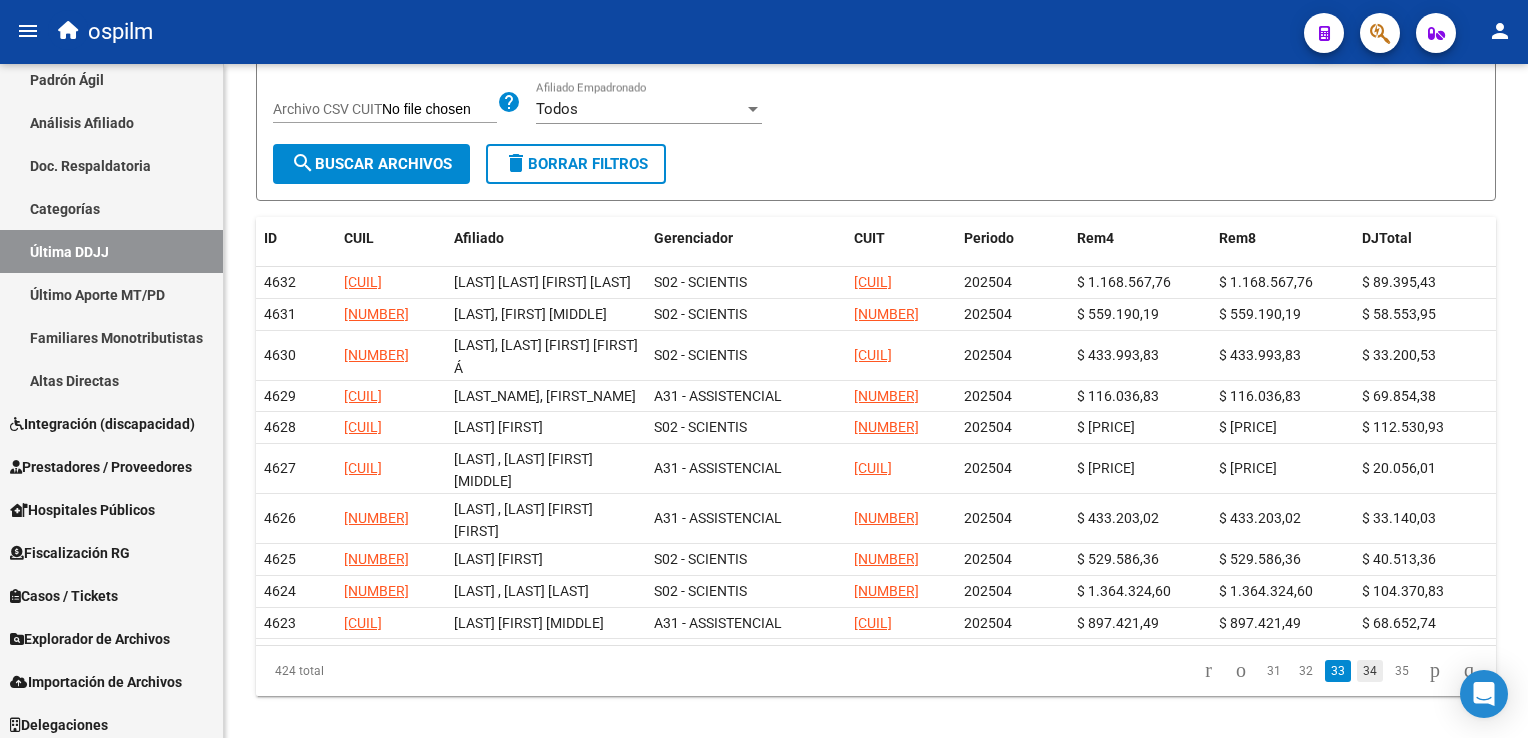 click on "34" 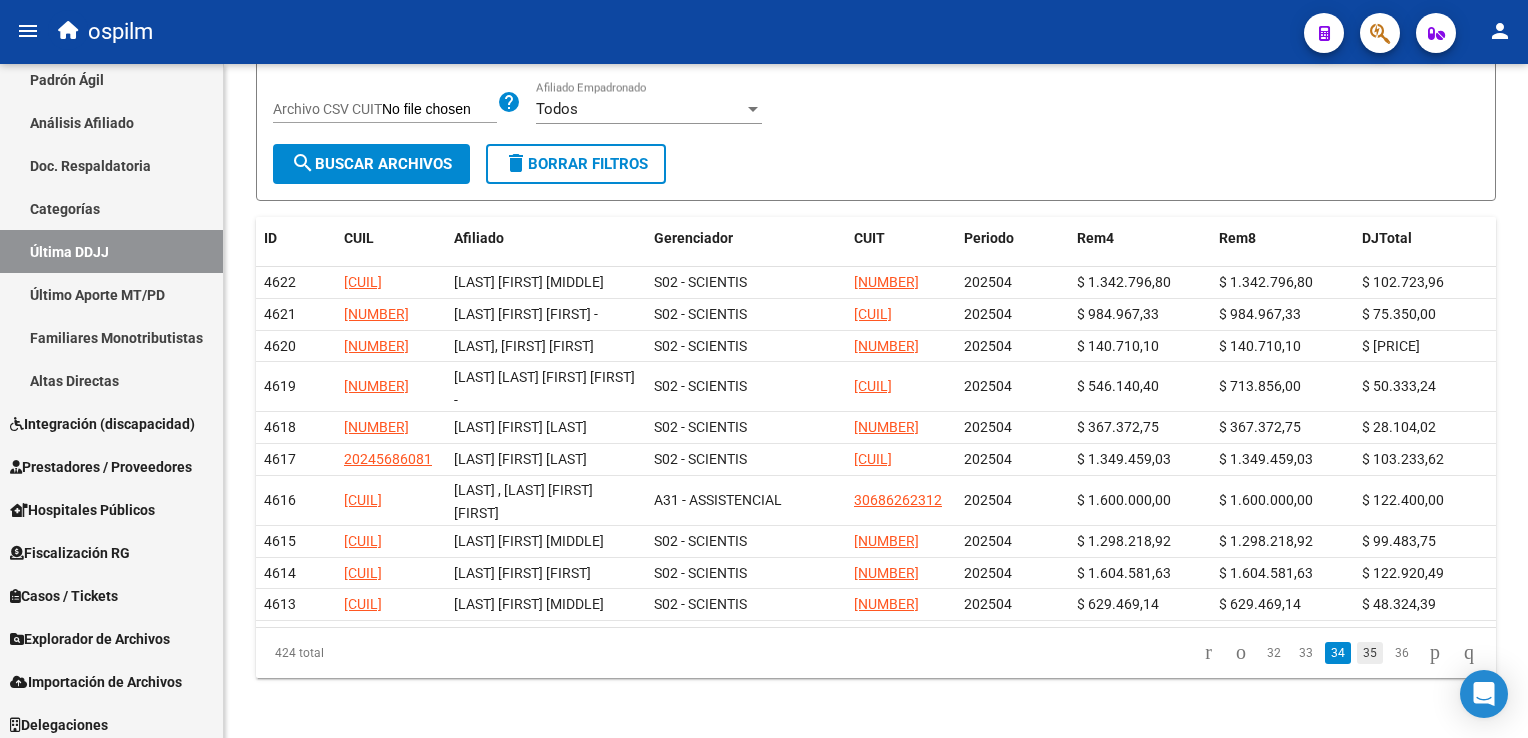 click on "35" 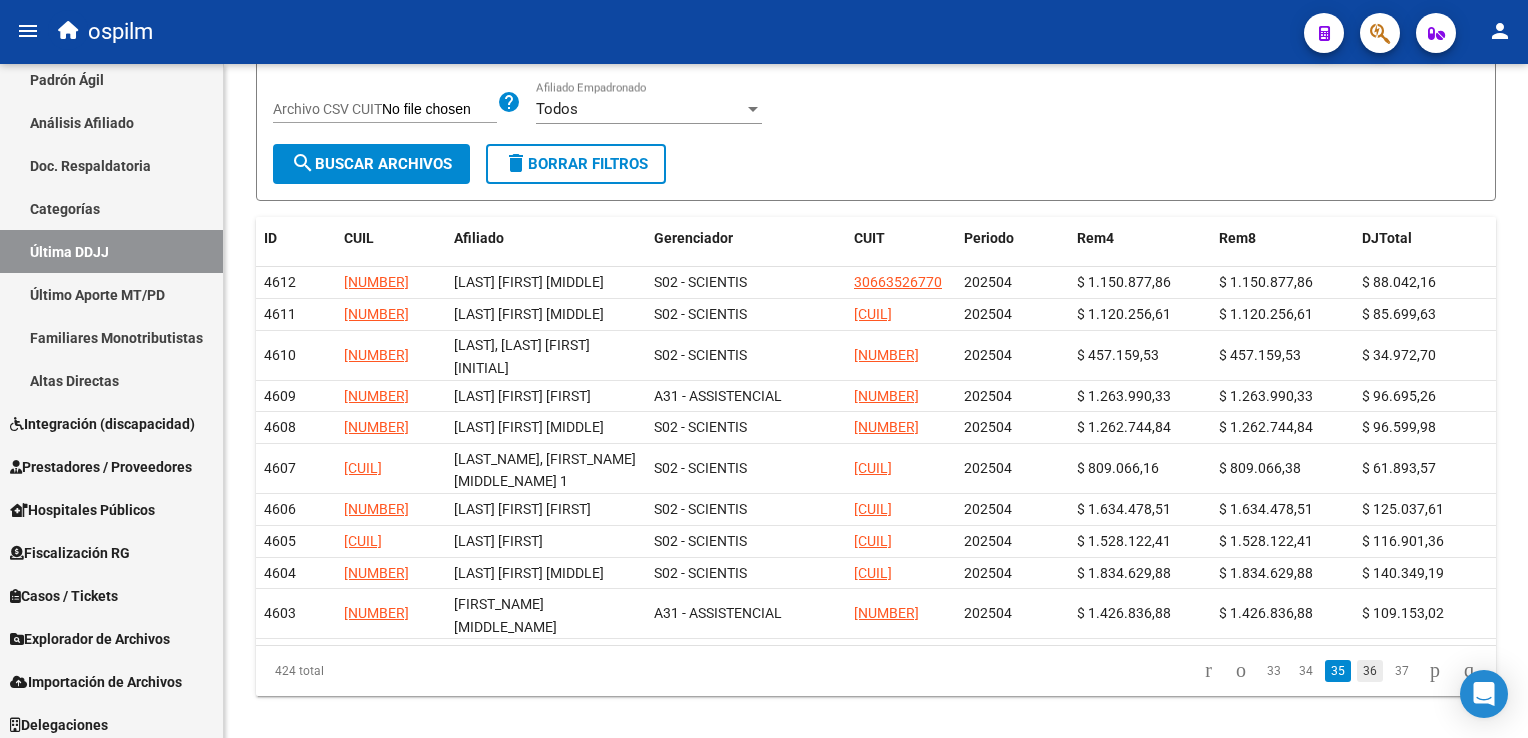 click on "36" 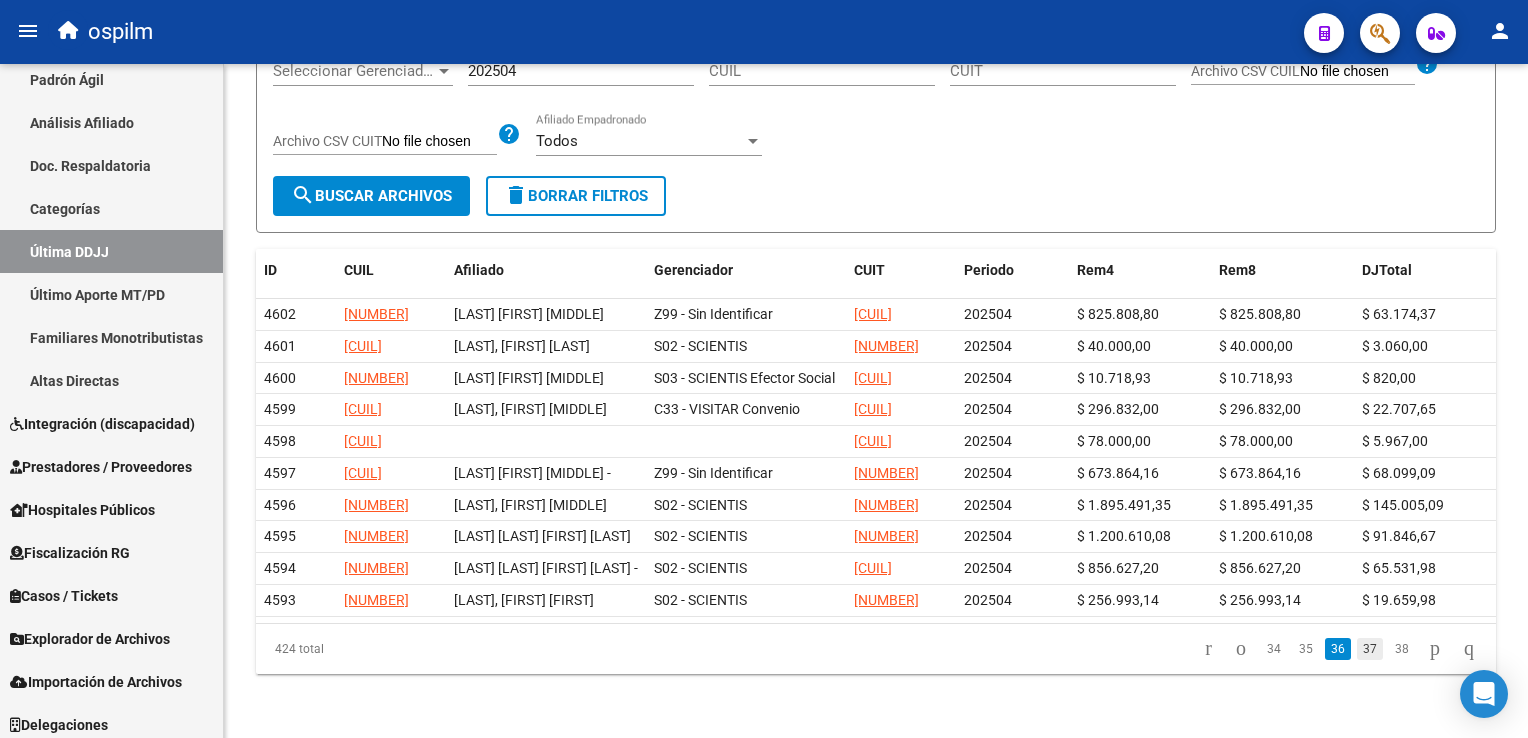 click on "37" 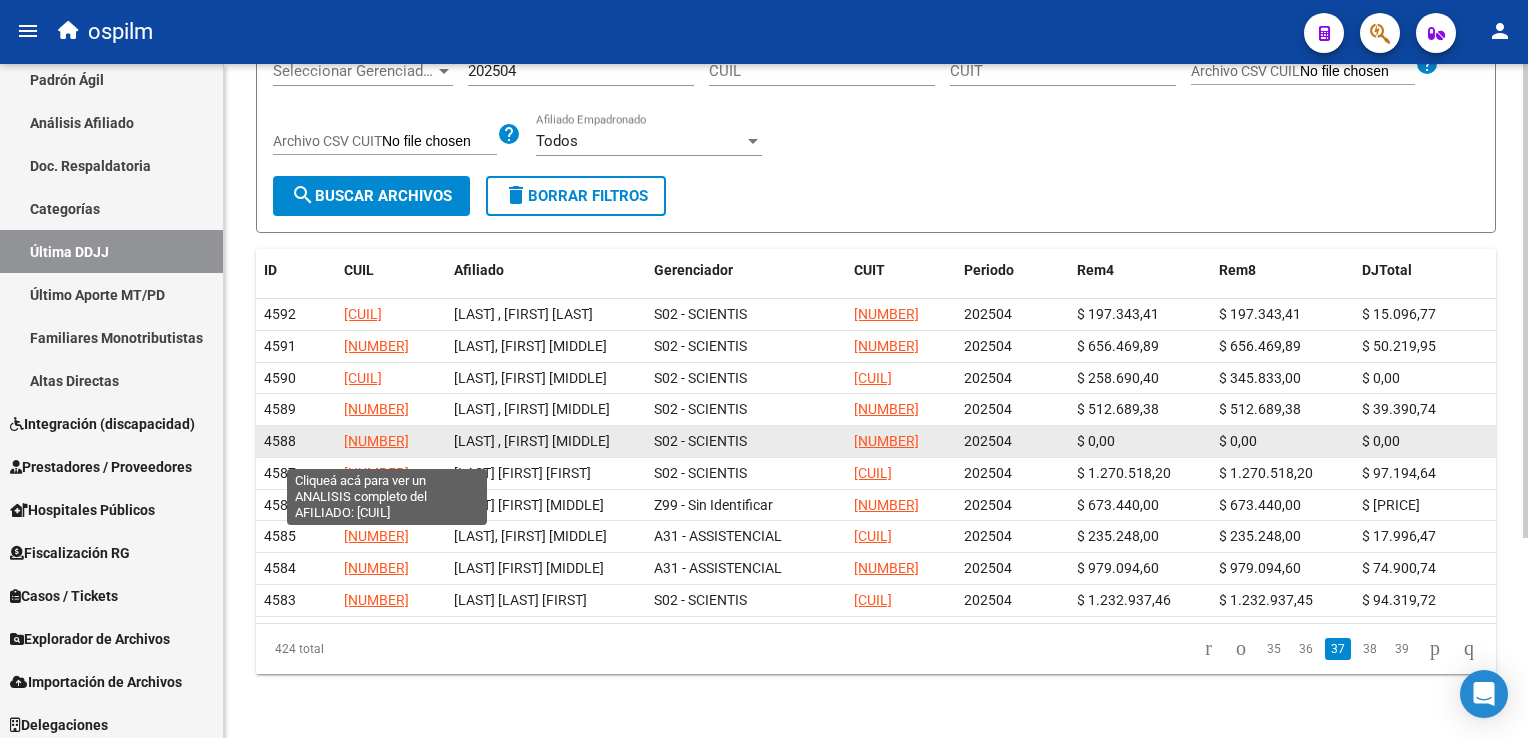 click on "[NUMBER]" 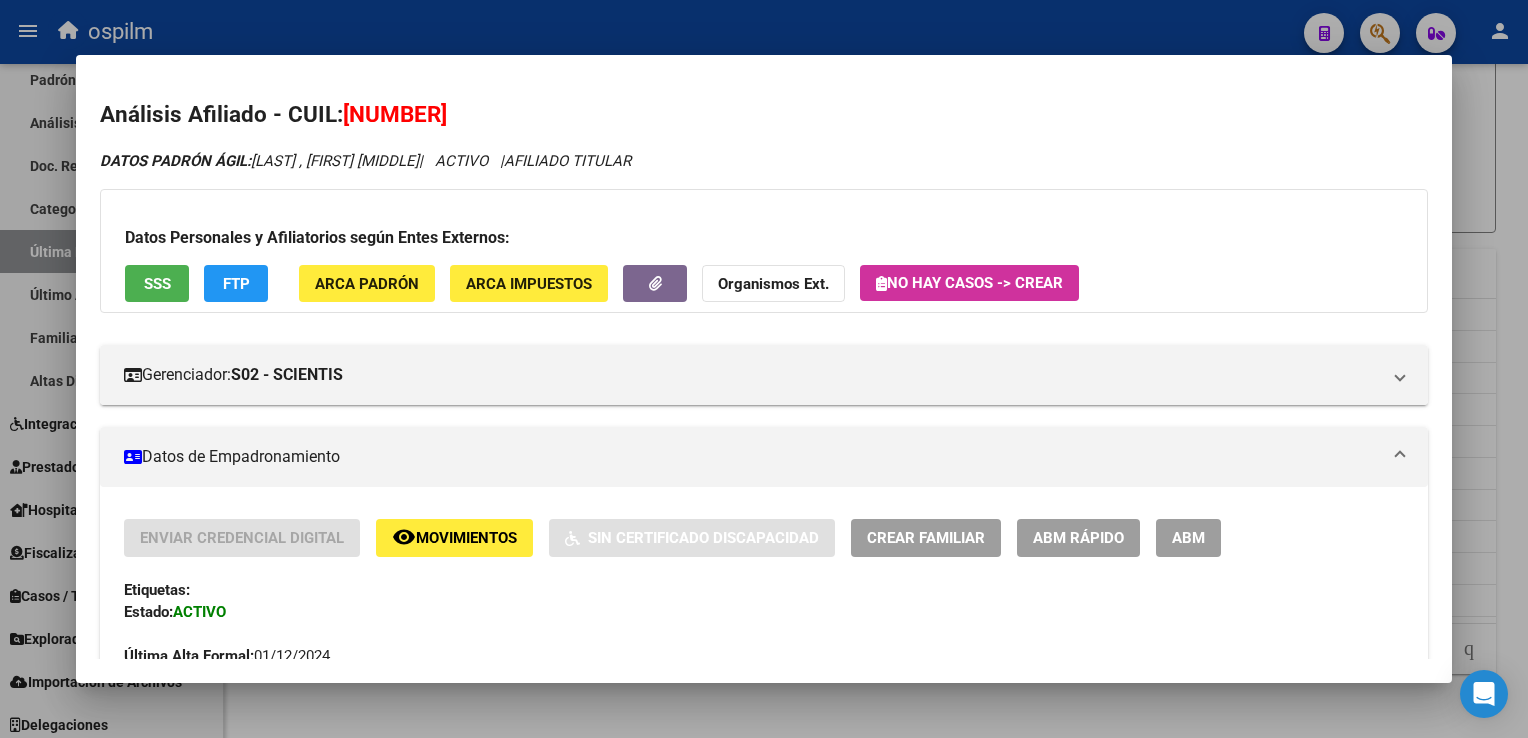 drag, startPoint x: 493, startPoint y: 111, endPoint x: 345, endPoint y: 110, distance: 148.00337 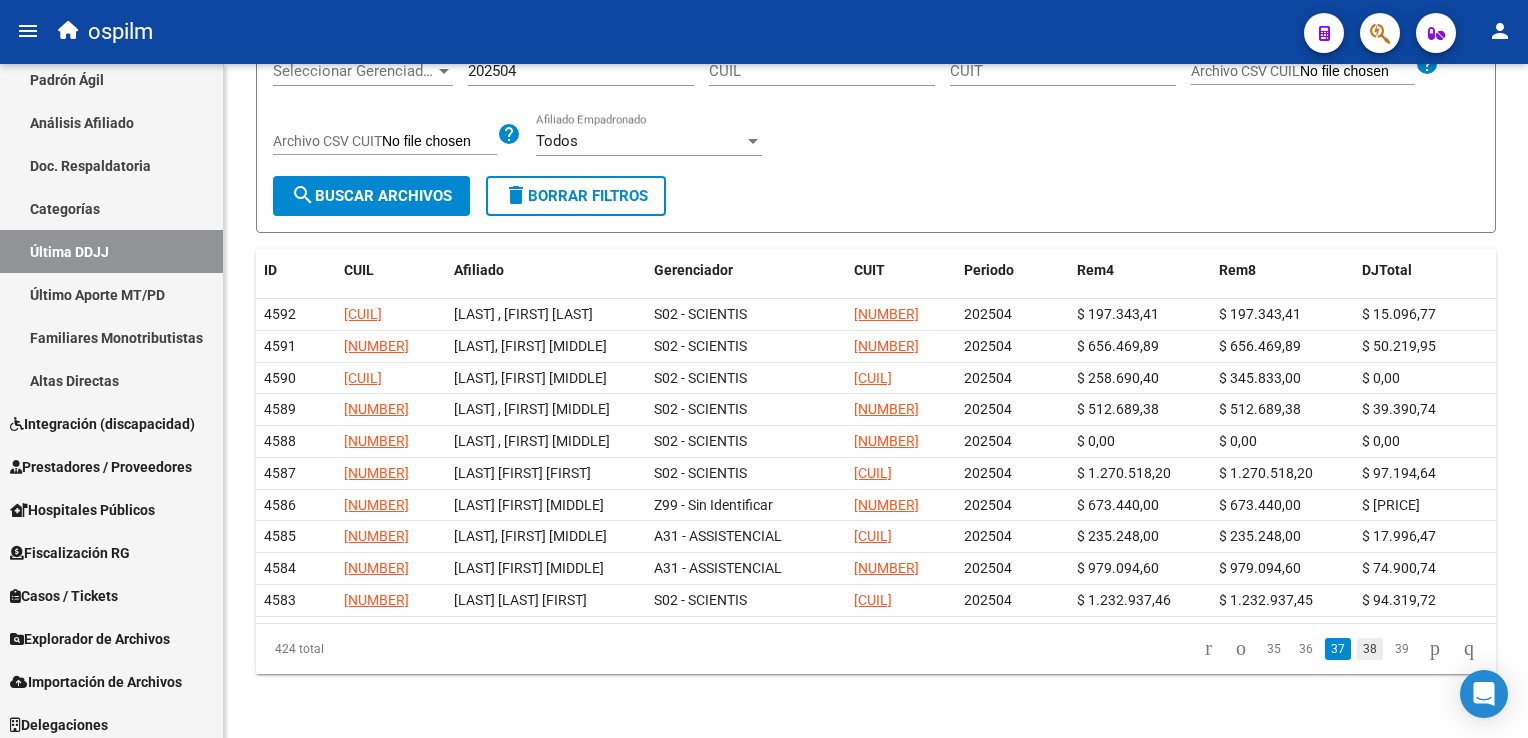 click on "38" 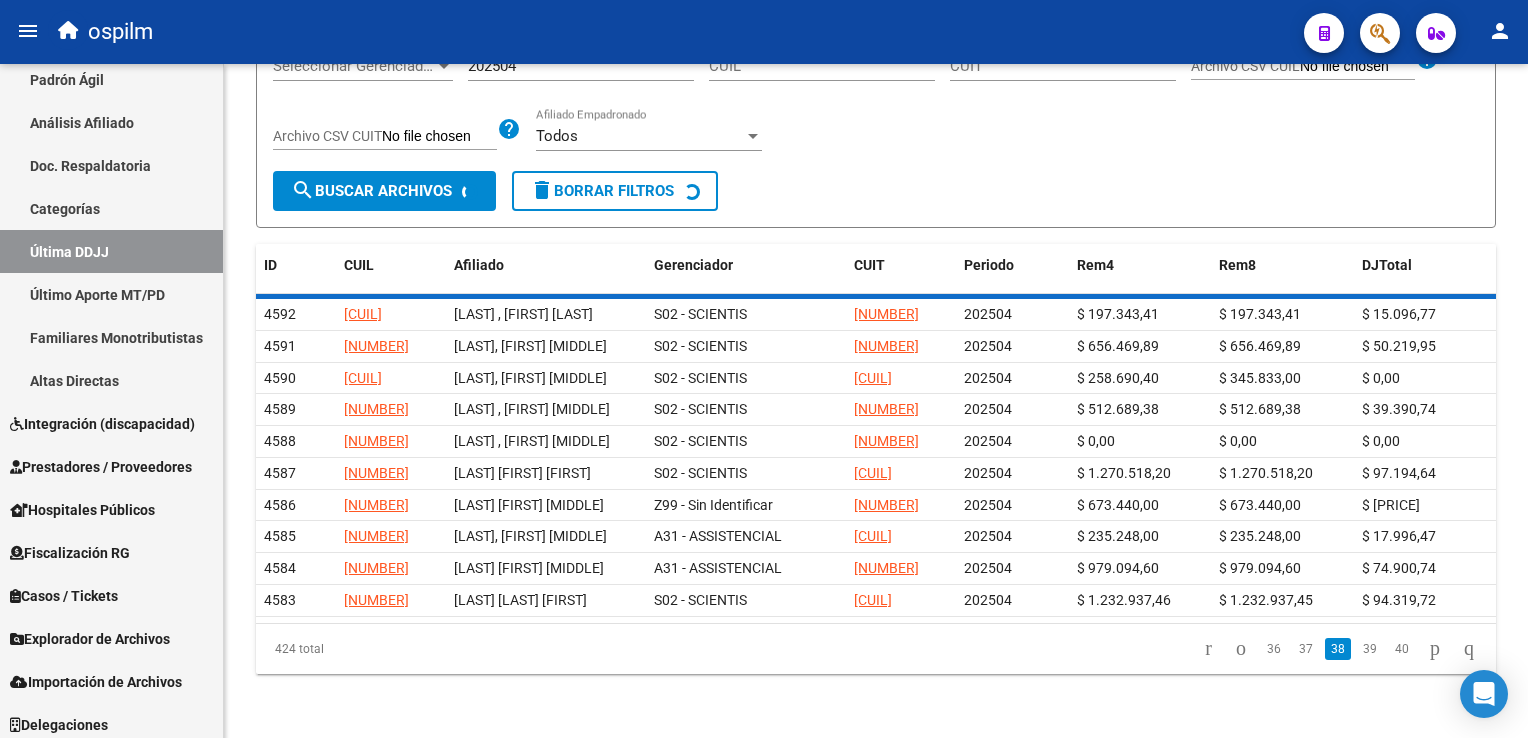 scroll, scrollTop: 209, scrollLeft: 0, axis: vertical 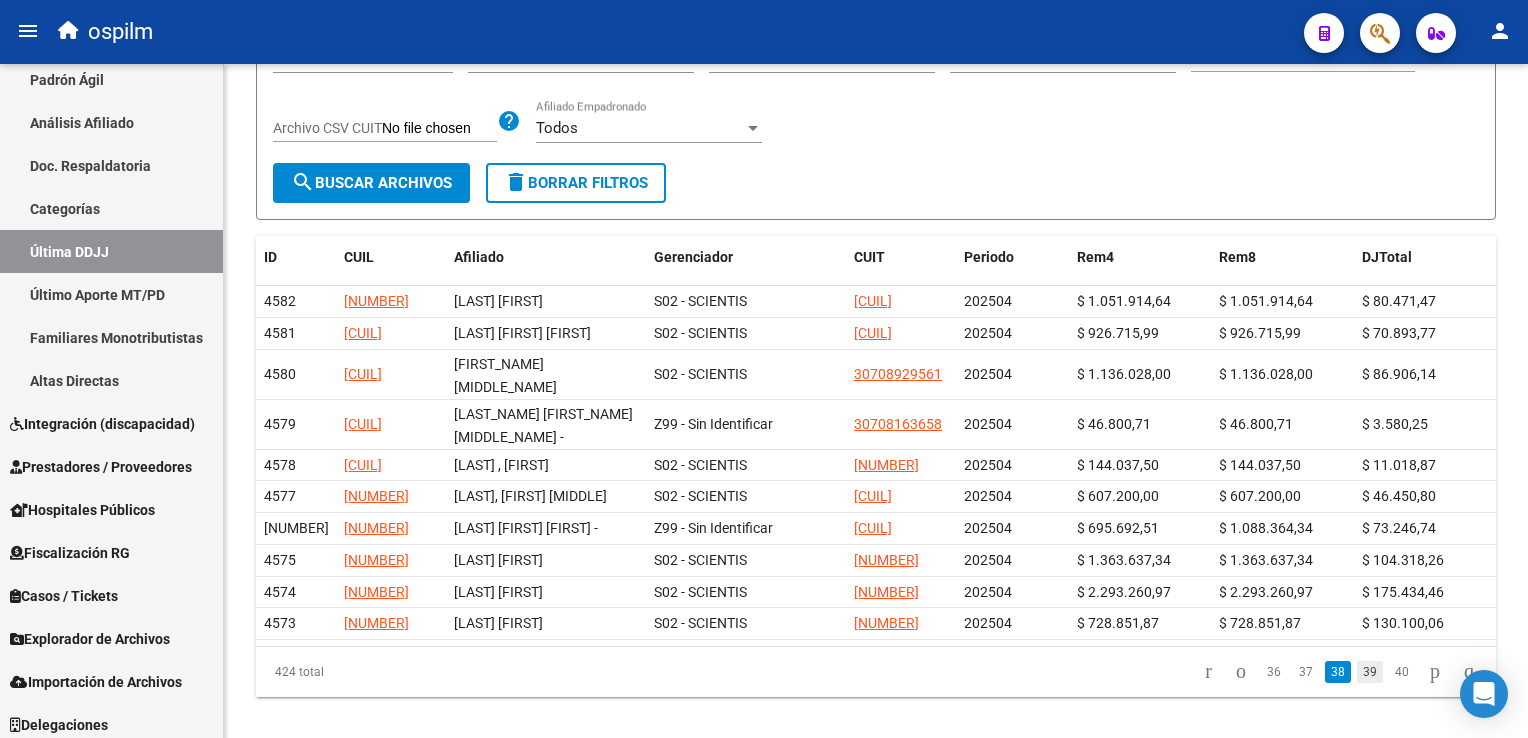 click on "39" 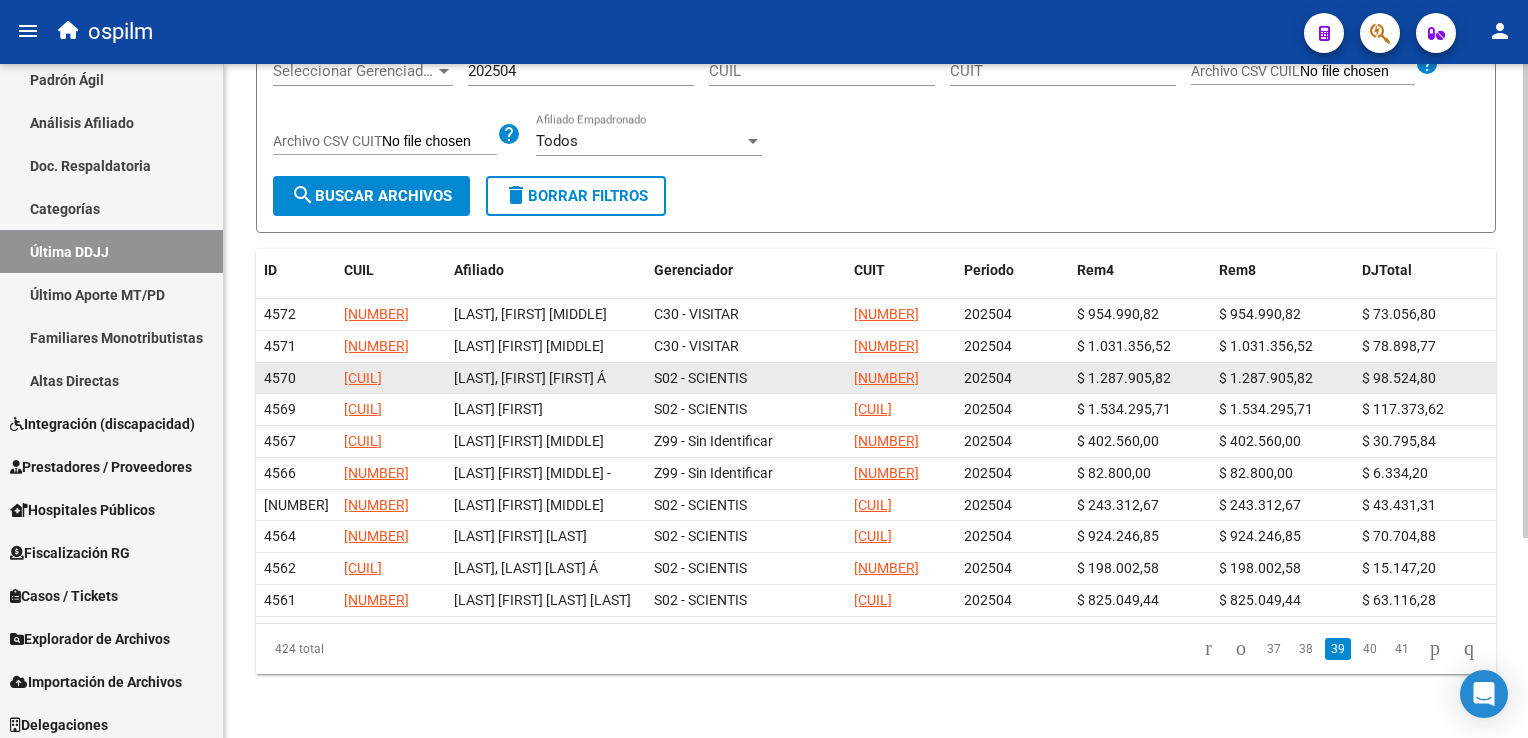 scroll, scrollTop: 283, scrollLeft: 0, axis: vertical 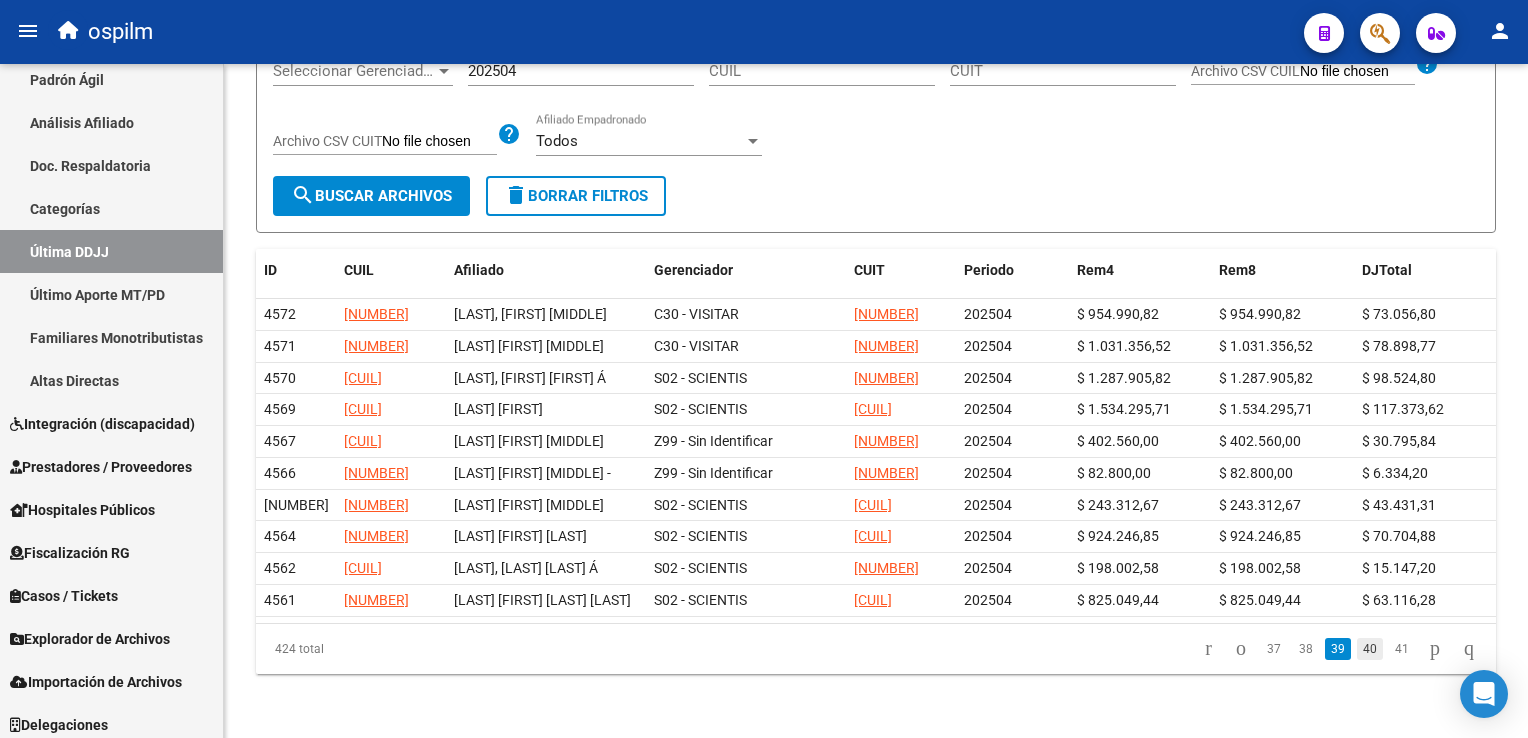 click on "40" 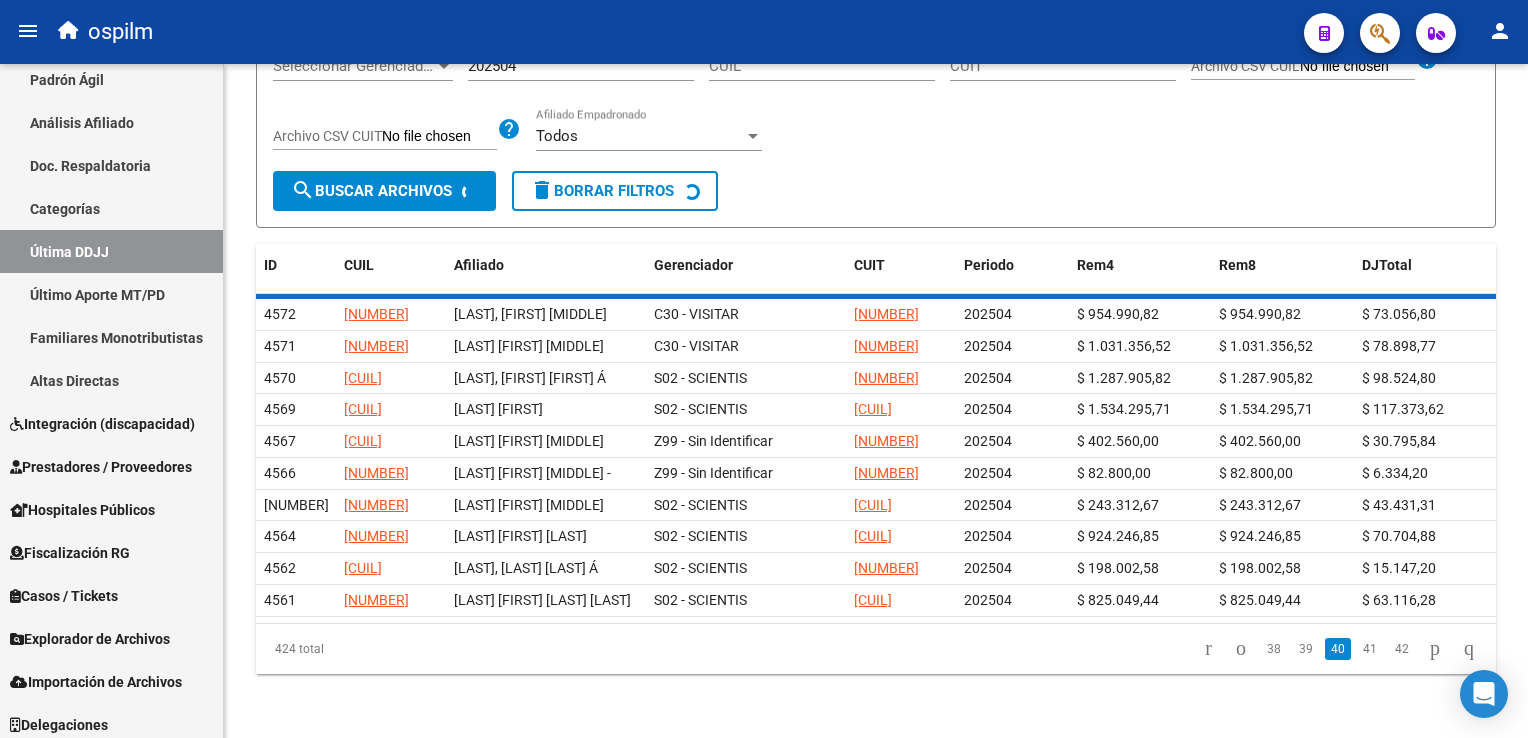scroll, scrollTop: 228, scrollLeft: 0, axis: vertical 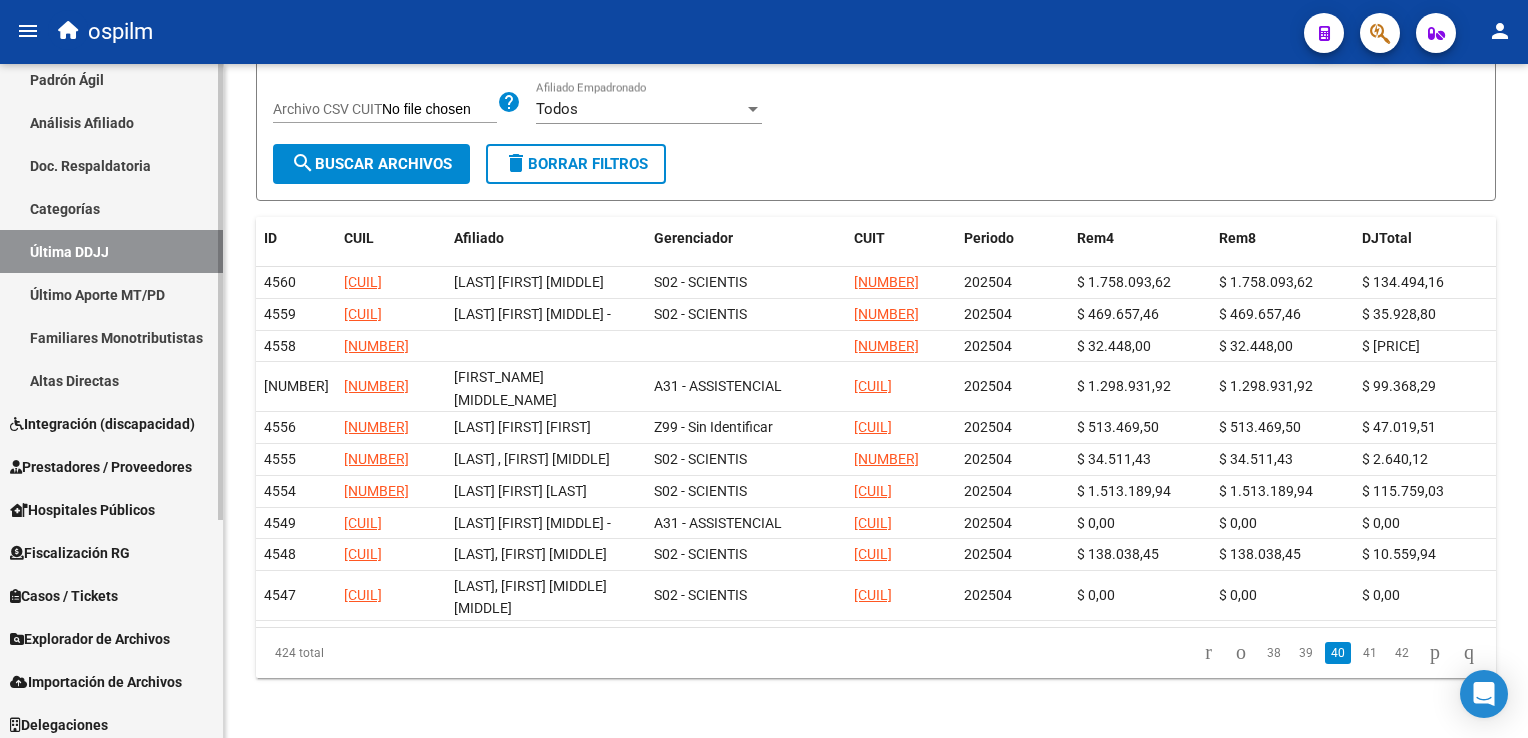 click on "Explorador de Archivos" at bounding box center [90, 639] 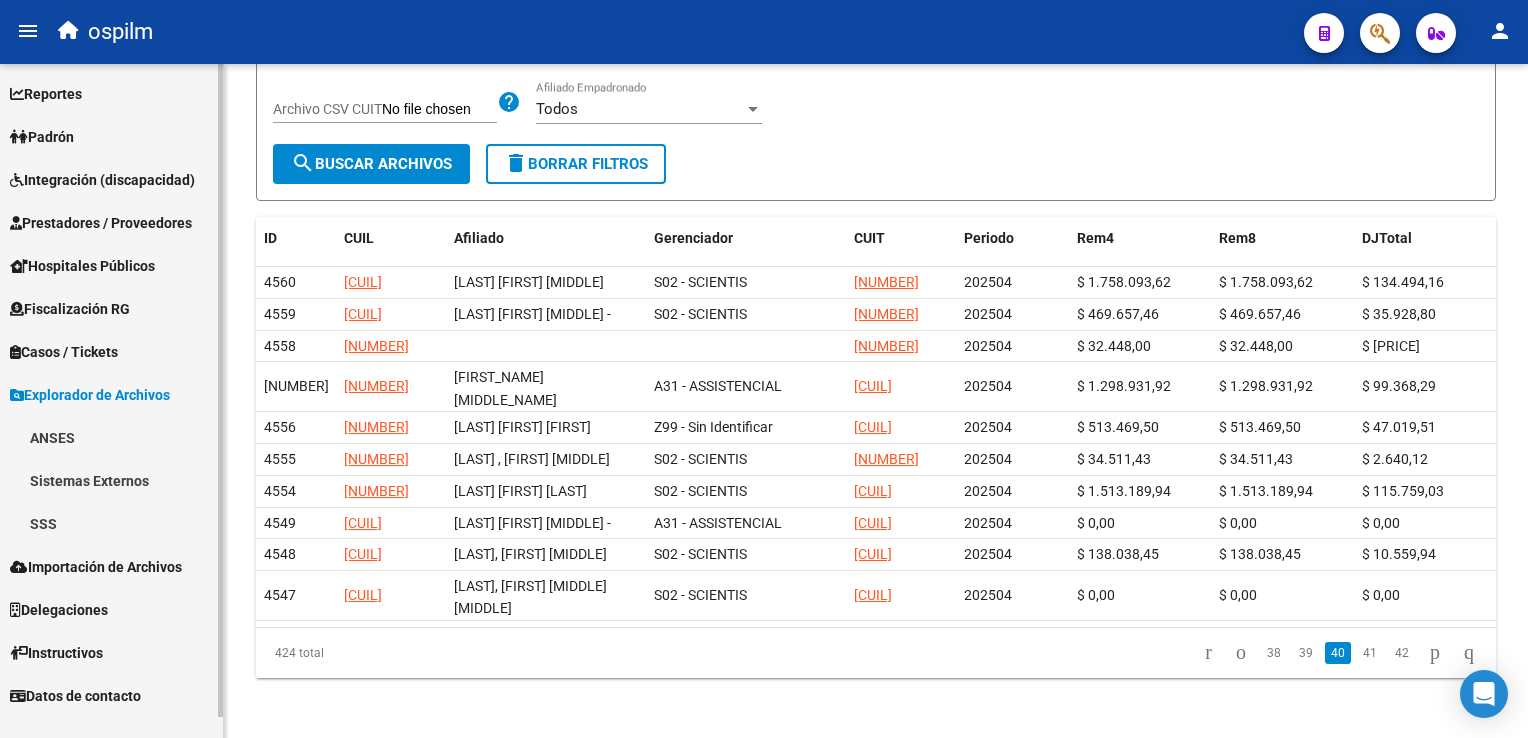 scroll, scrollTop: 0, scrollLeft: 0, axis: both 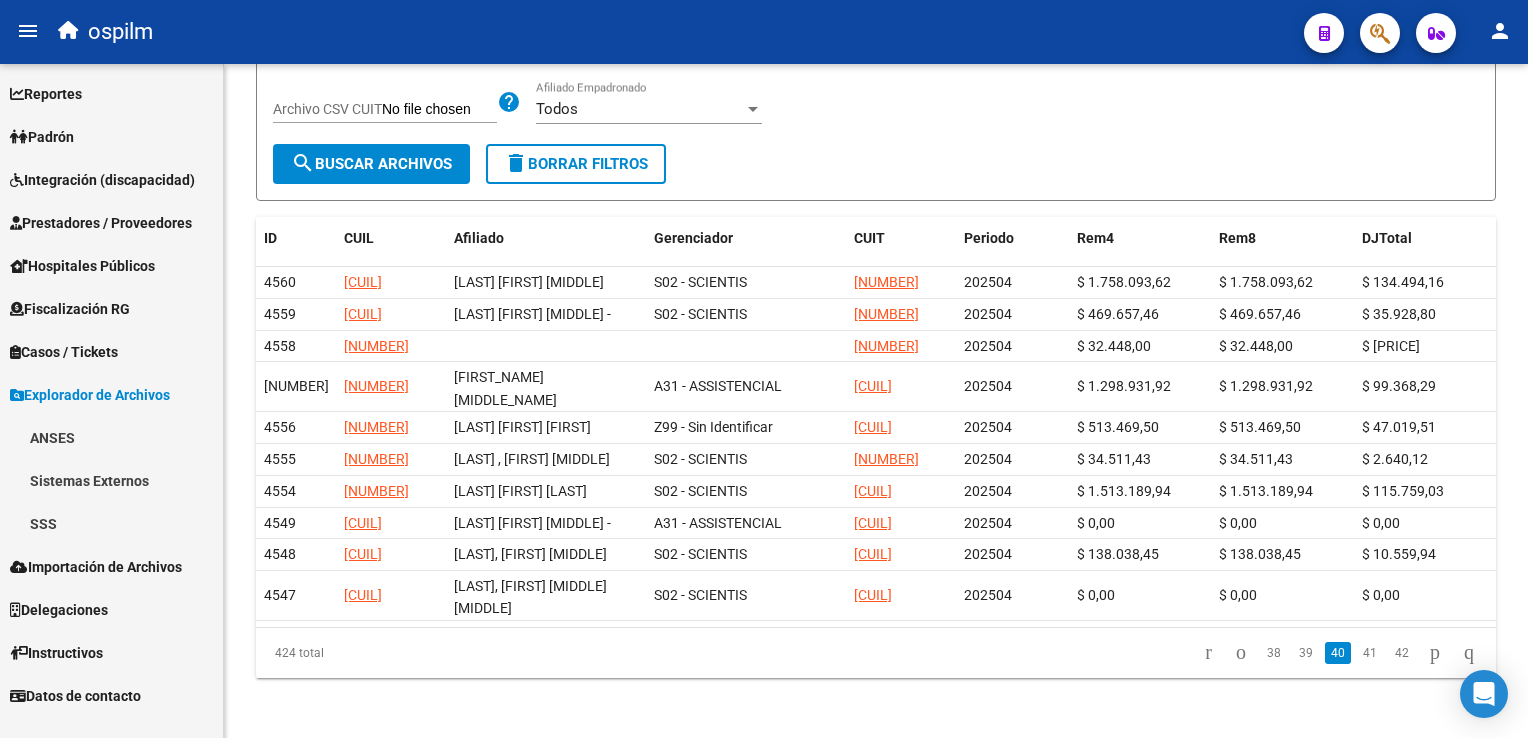 click on "Importación de Archivos" at bounding box center (96, 567) 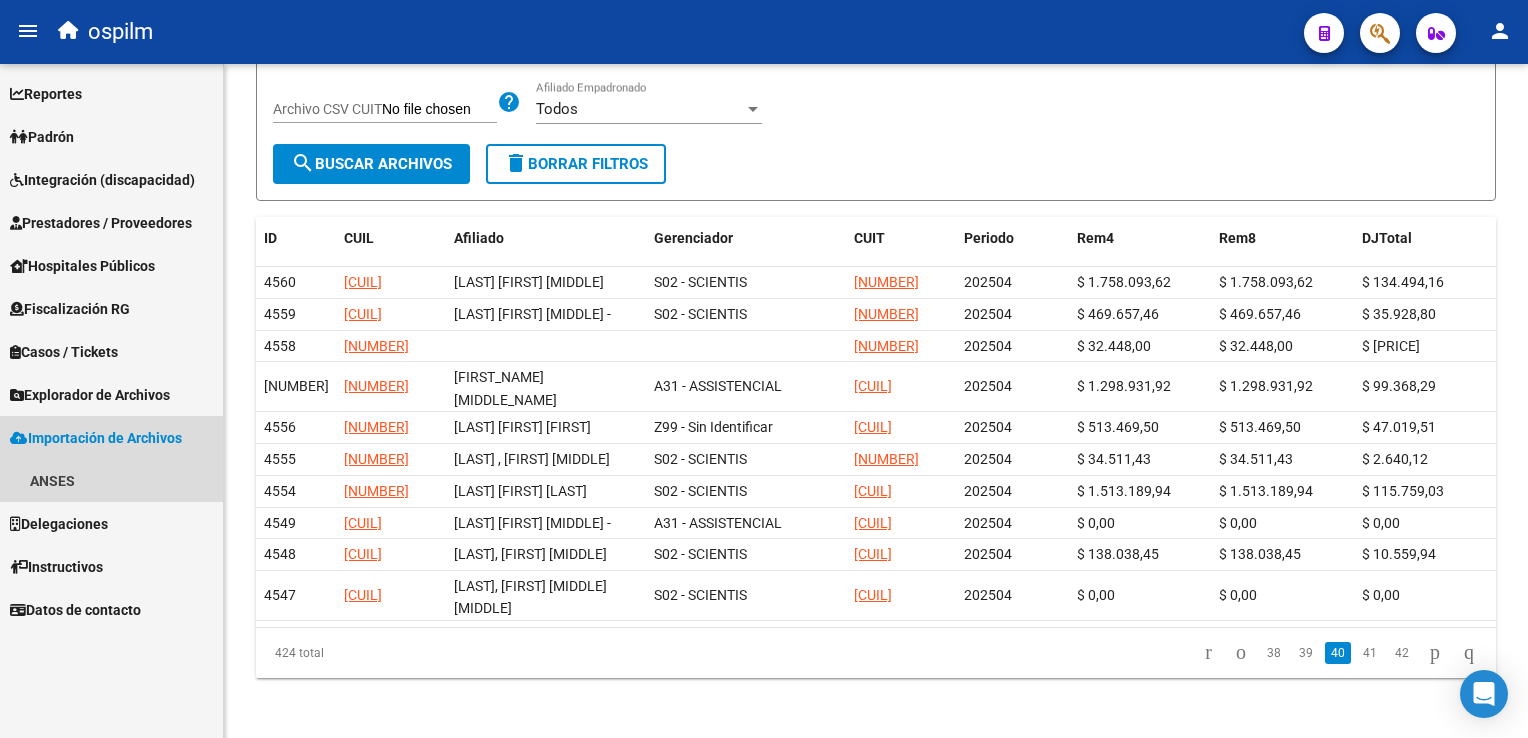 click on "Importación de Archivos" at bounding box center [96, 438] 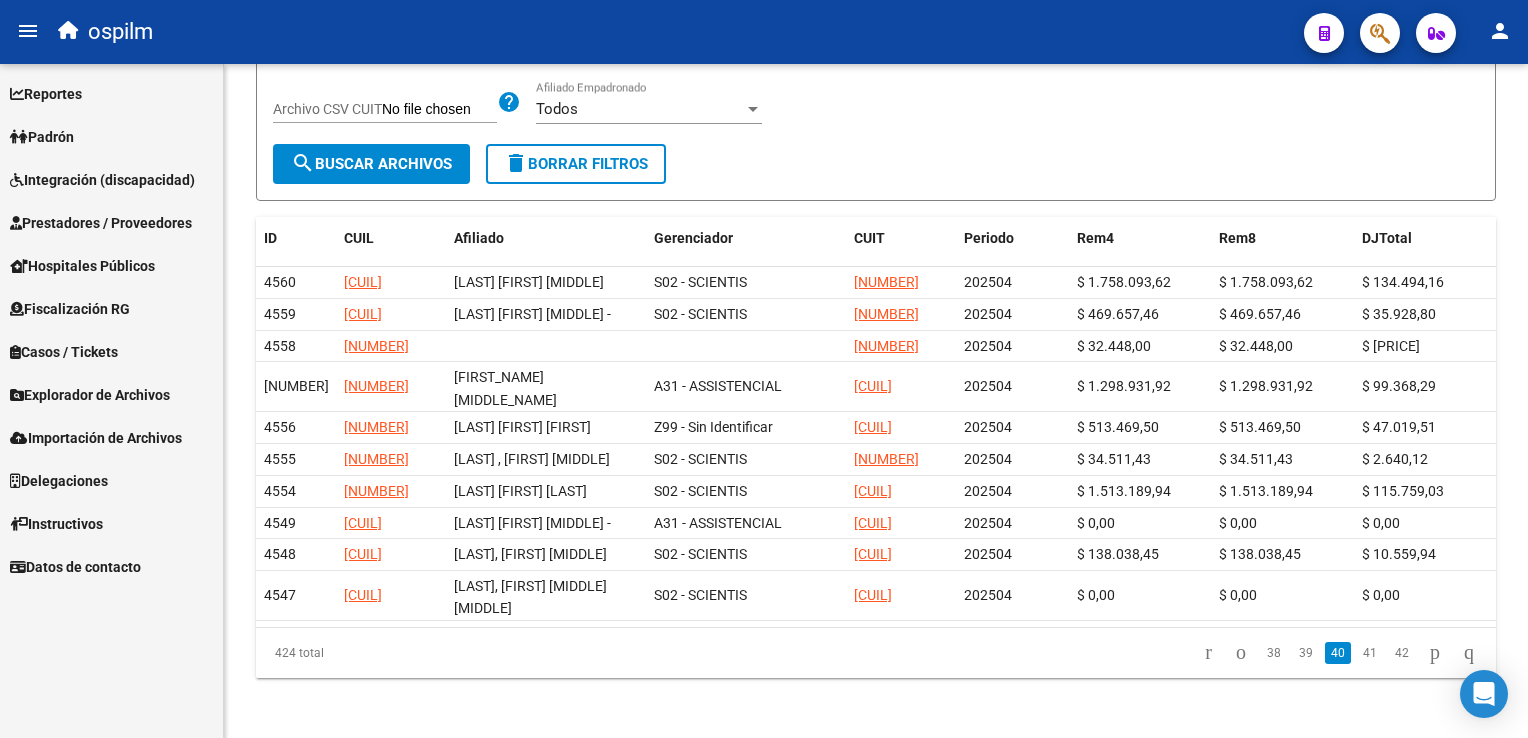 click on "Explorador de Archivos" at bounding box center [90, 395] 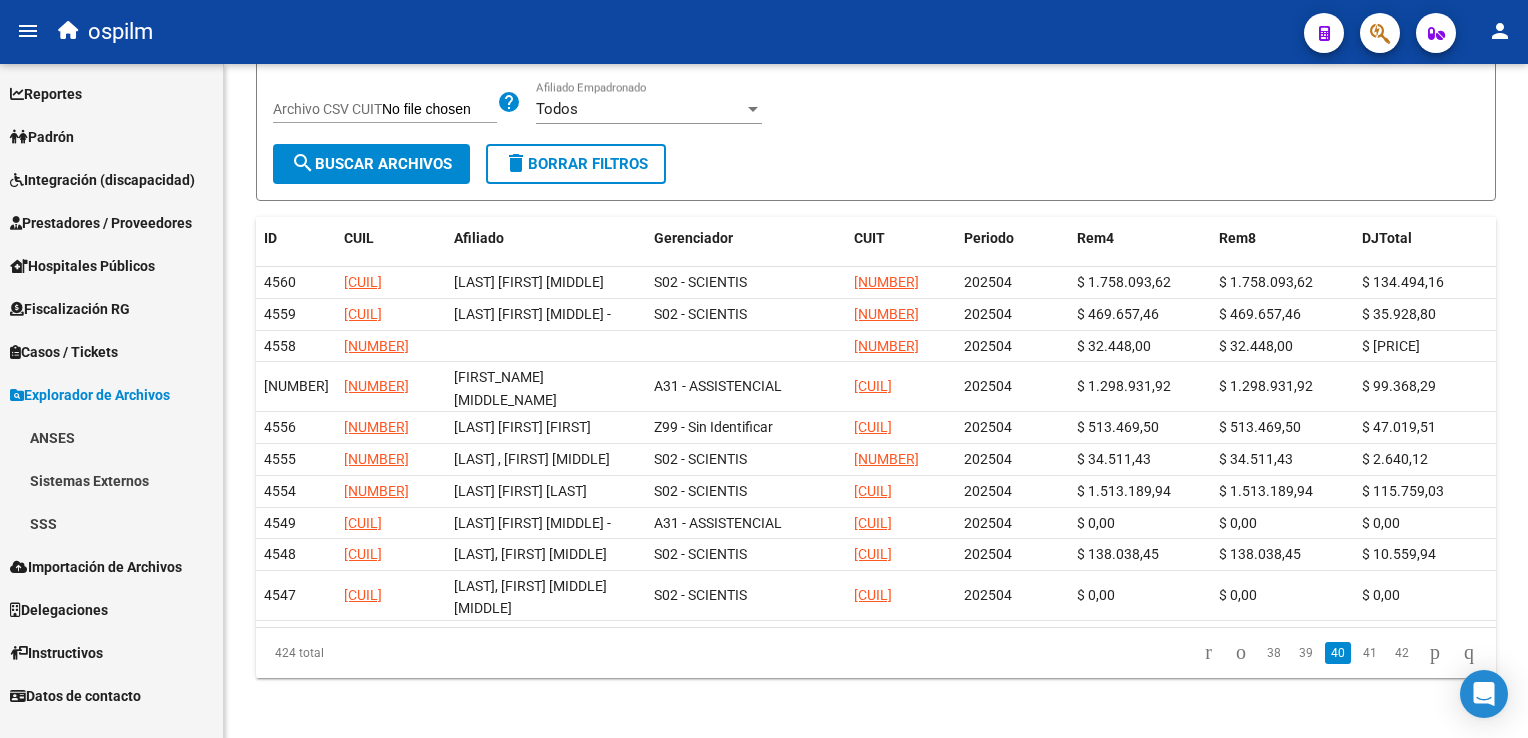 click on "SSS" at bounding box center [111, 523] 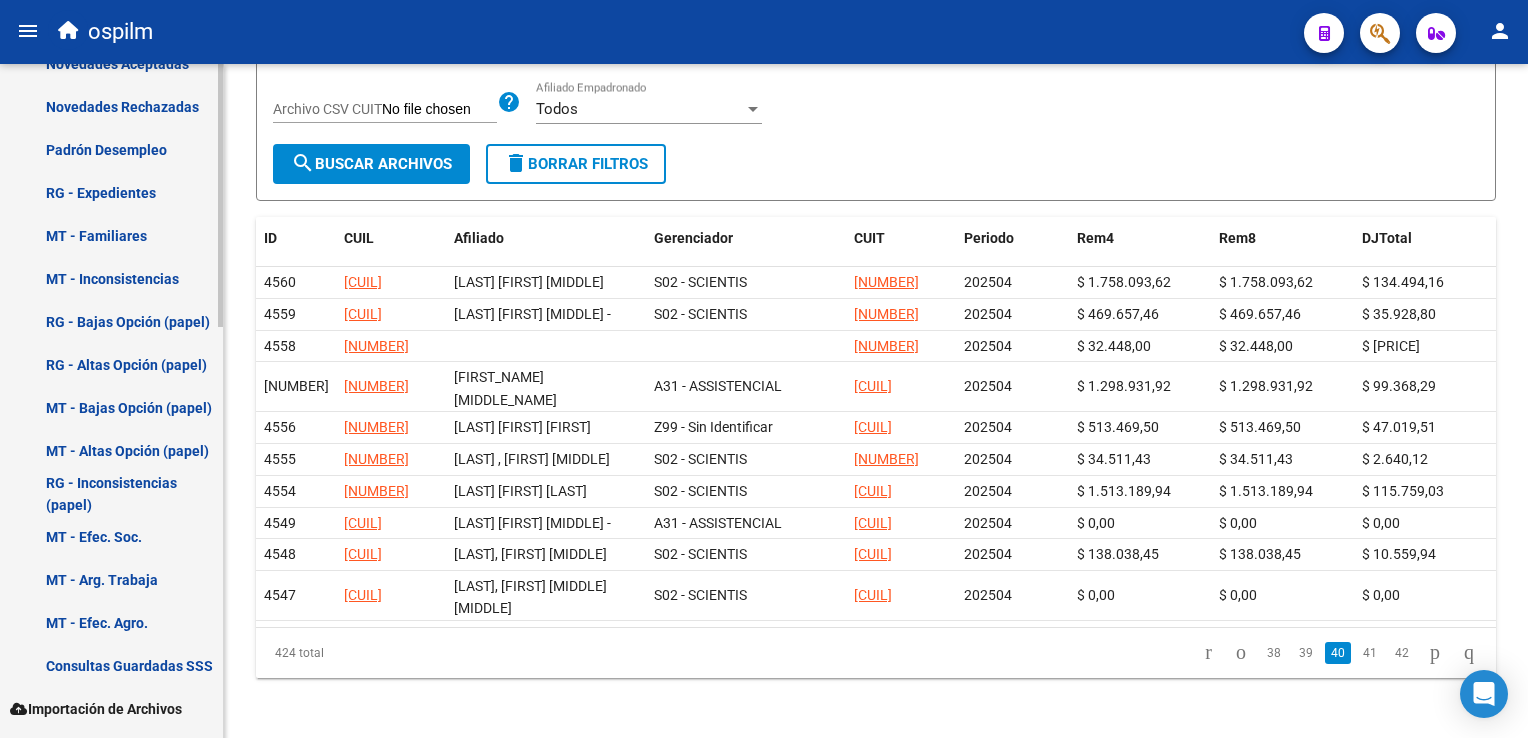 scroll, scrollTop: 0, scrollLeft: 0, axis: both 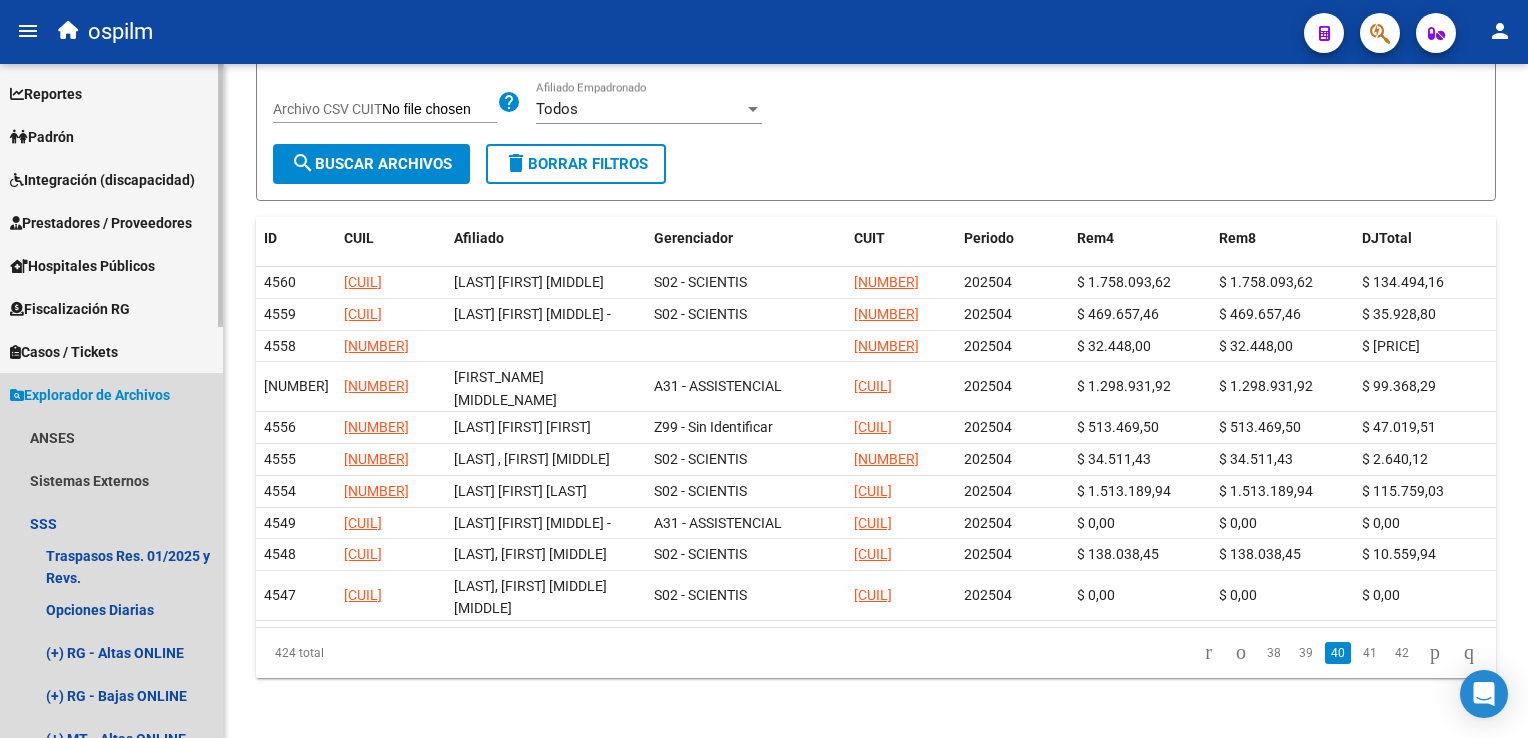 click on "Explorador de Archivos" at bounding box center (90, 395) 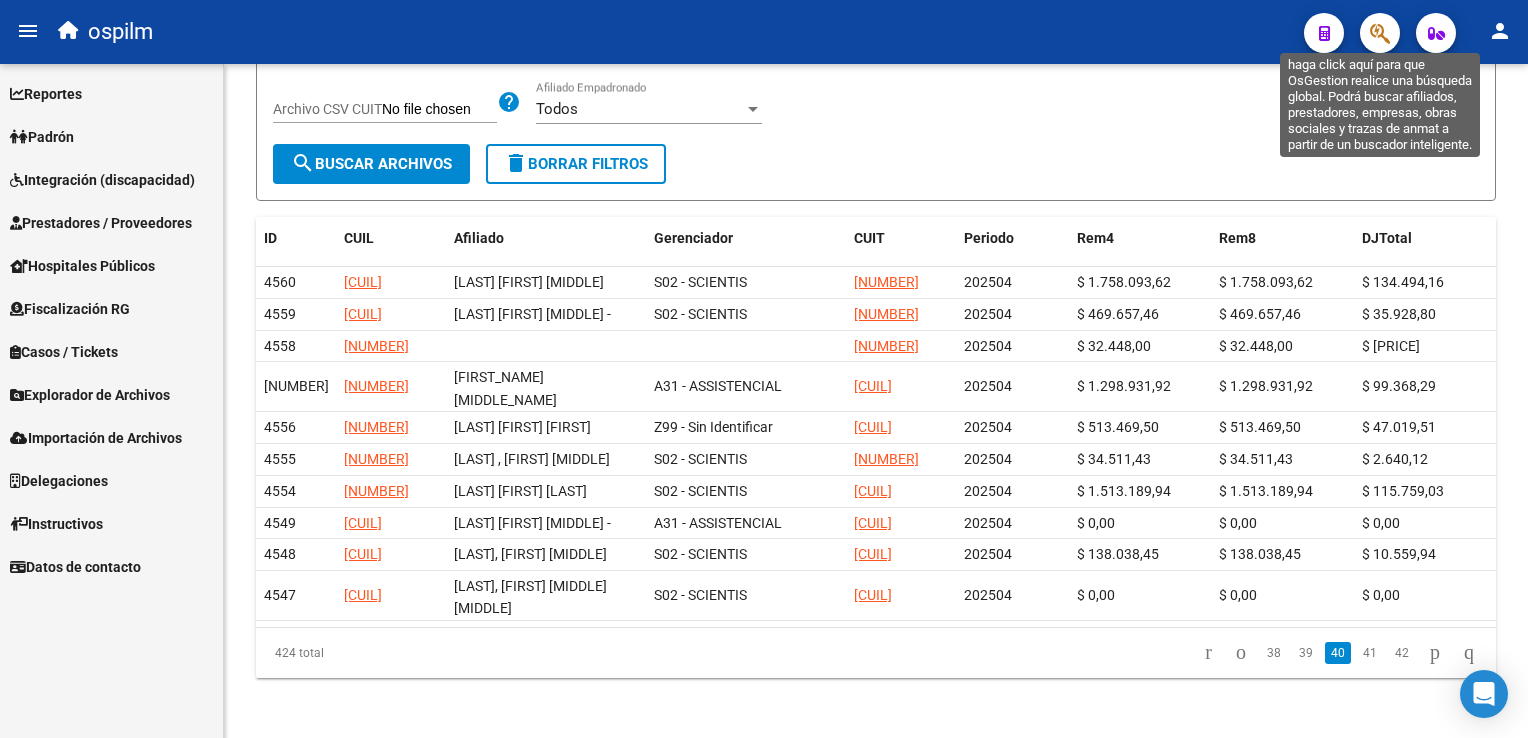 click 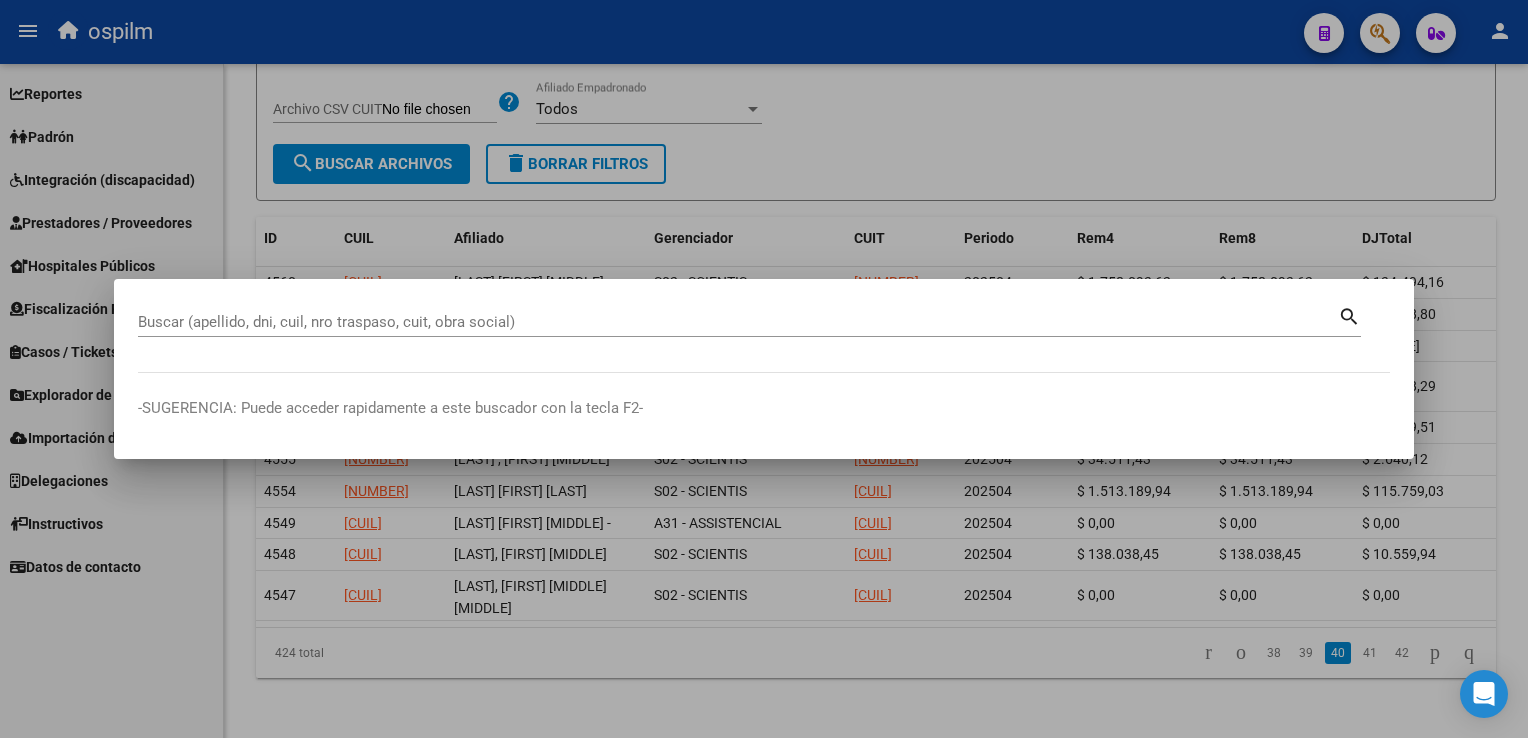 drag, startPoint x: 413, startPoint y: 332, endPoint x: 206, endPoint y: 324, distance: 207.15453 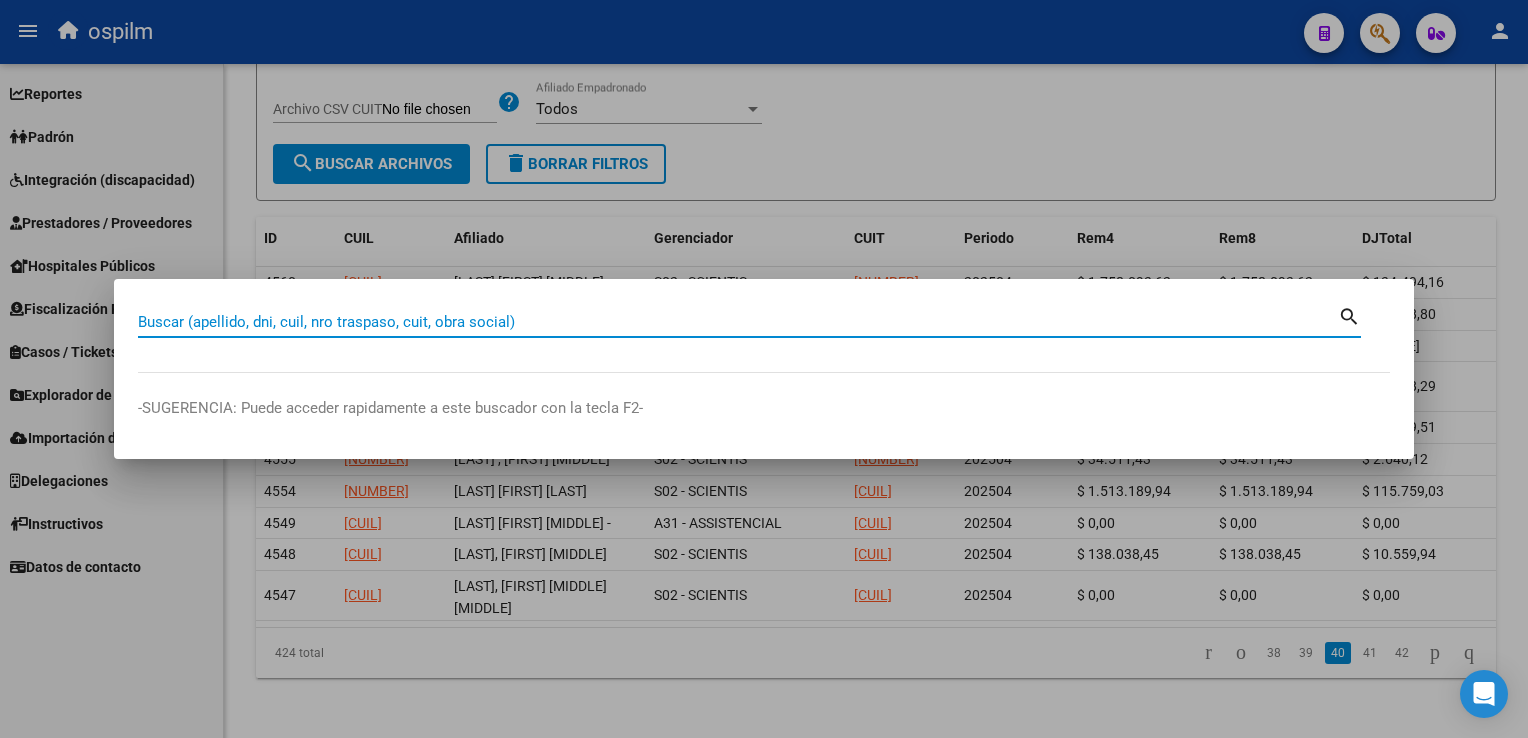 paste on "[NUMBER]" 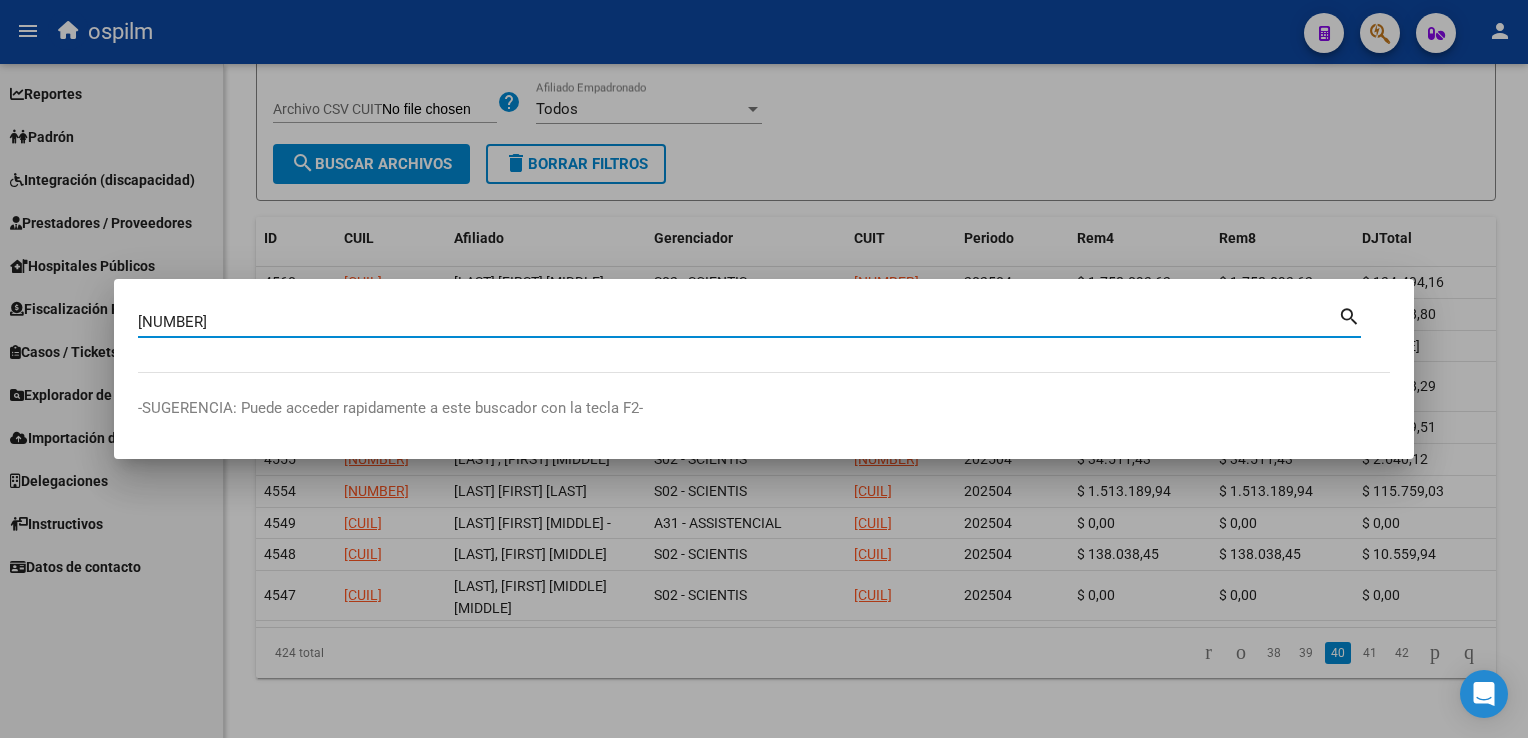 type on "[NUMBER]" 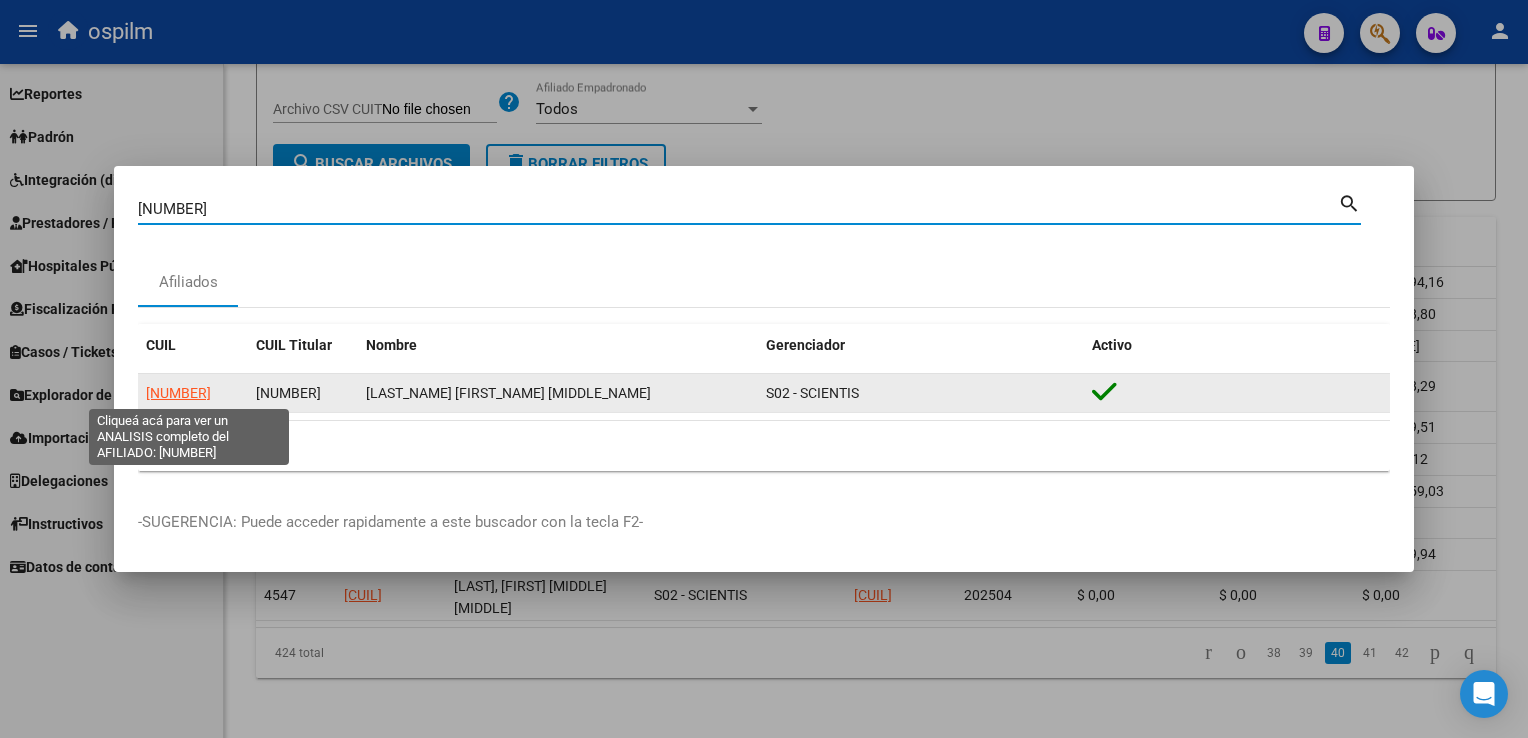 click on "[NUMBER]" 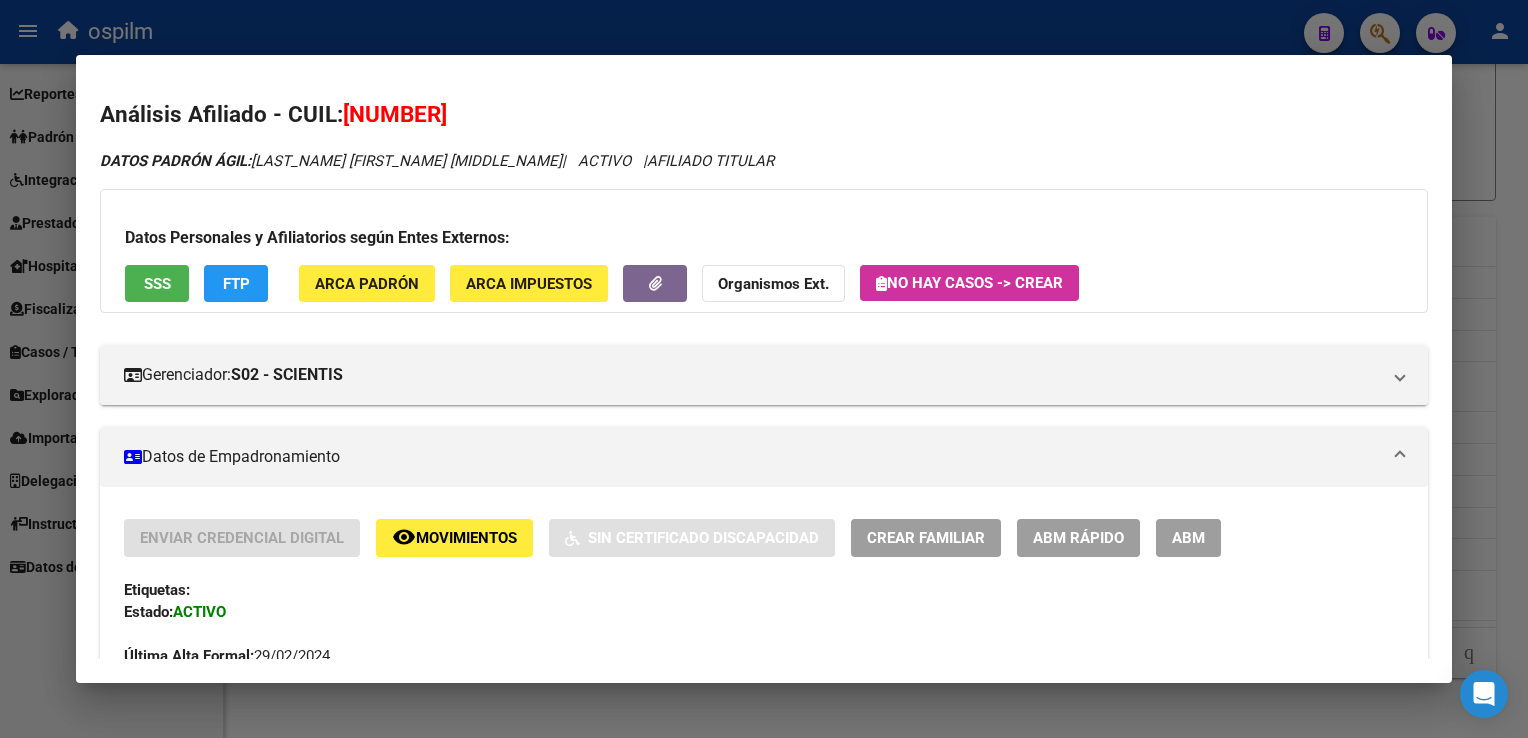 drag, startPoint x: 1188, startPoint y: 548, endPoint x: 1189, endPoint y: 534, distance: 14.035668 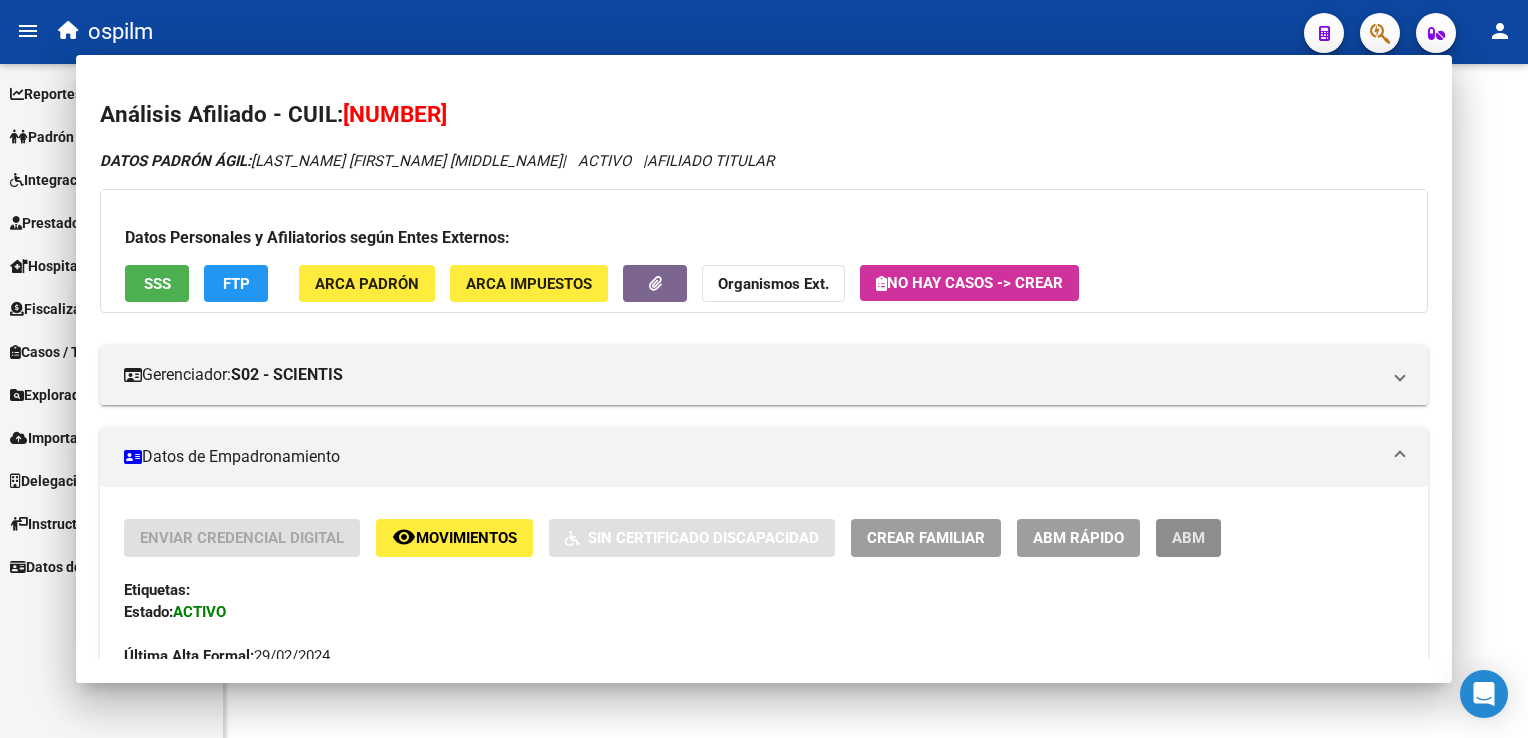 scroll, scrollTop: 0, scrollLeft: 0, axis: both 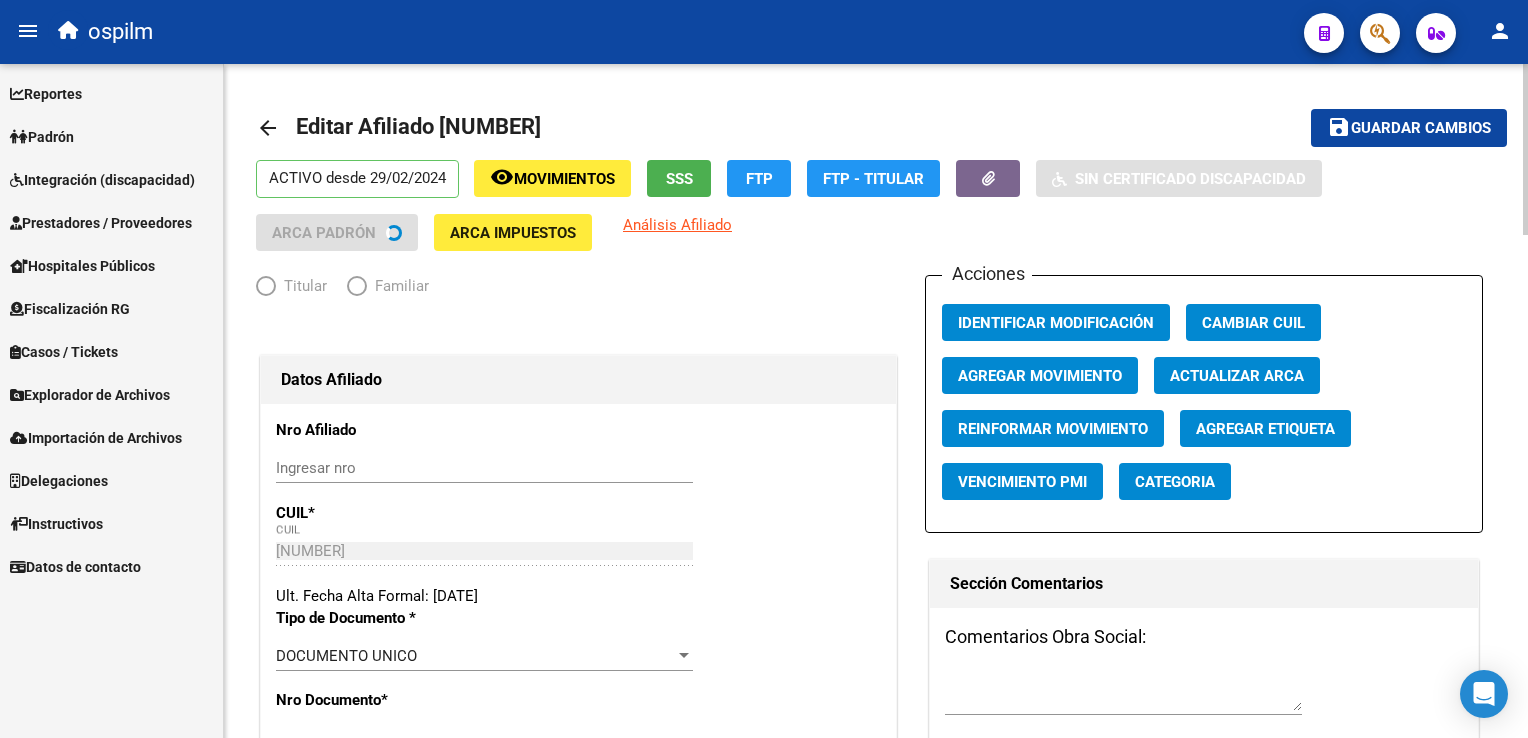 radio on "true" 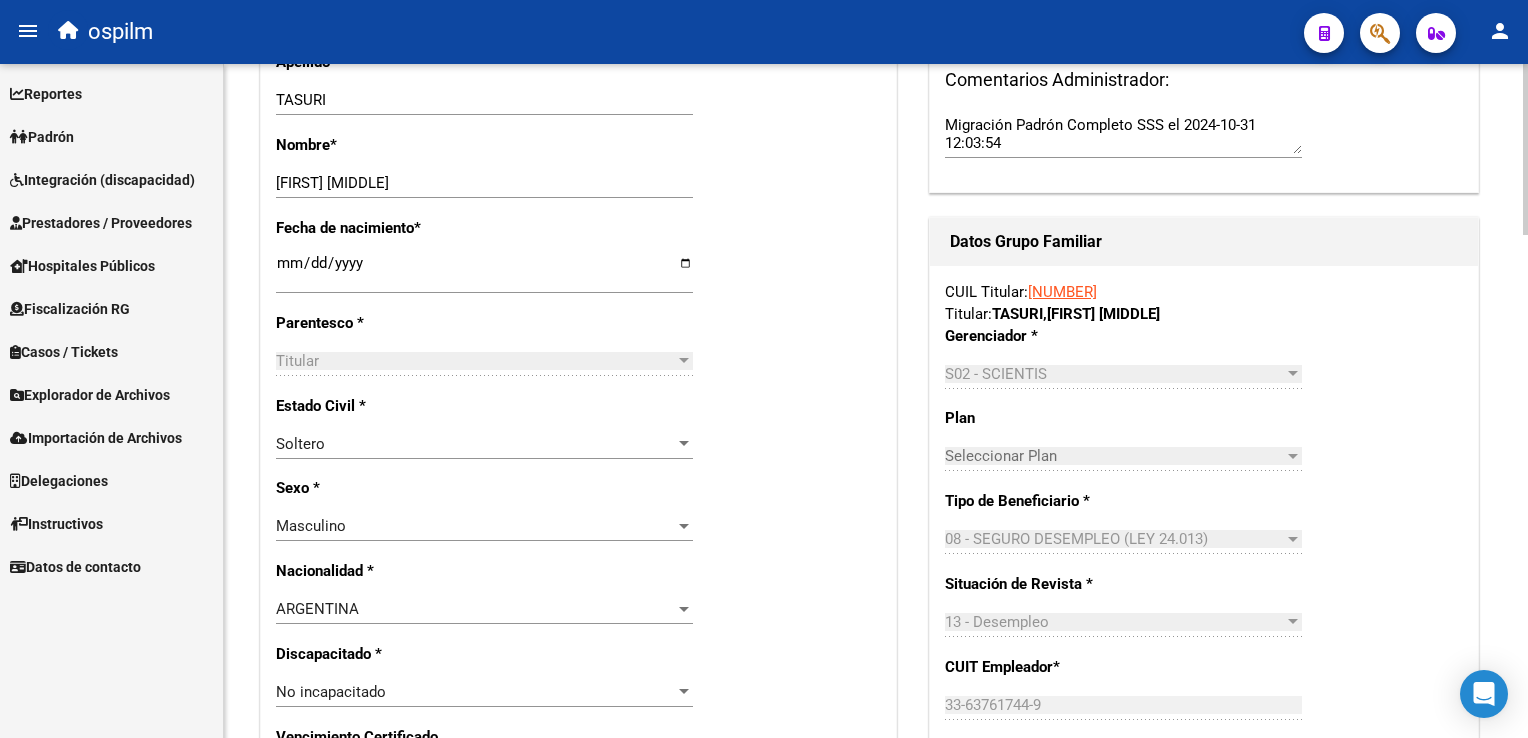 scroll, scrollTop: 760, scrollLeft: 0, axis: vertical 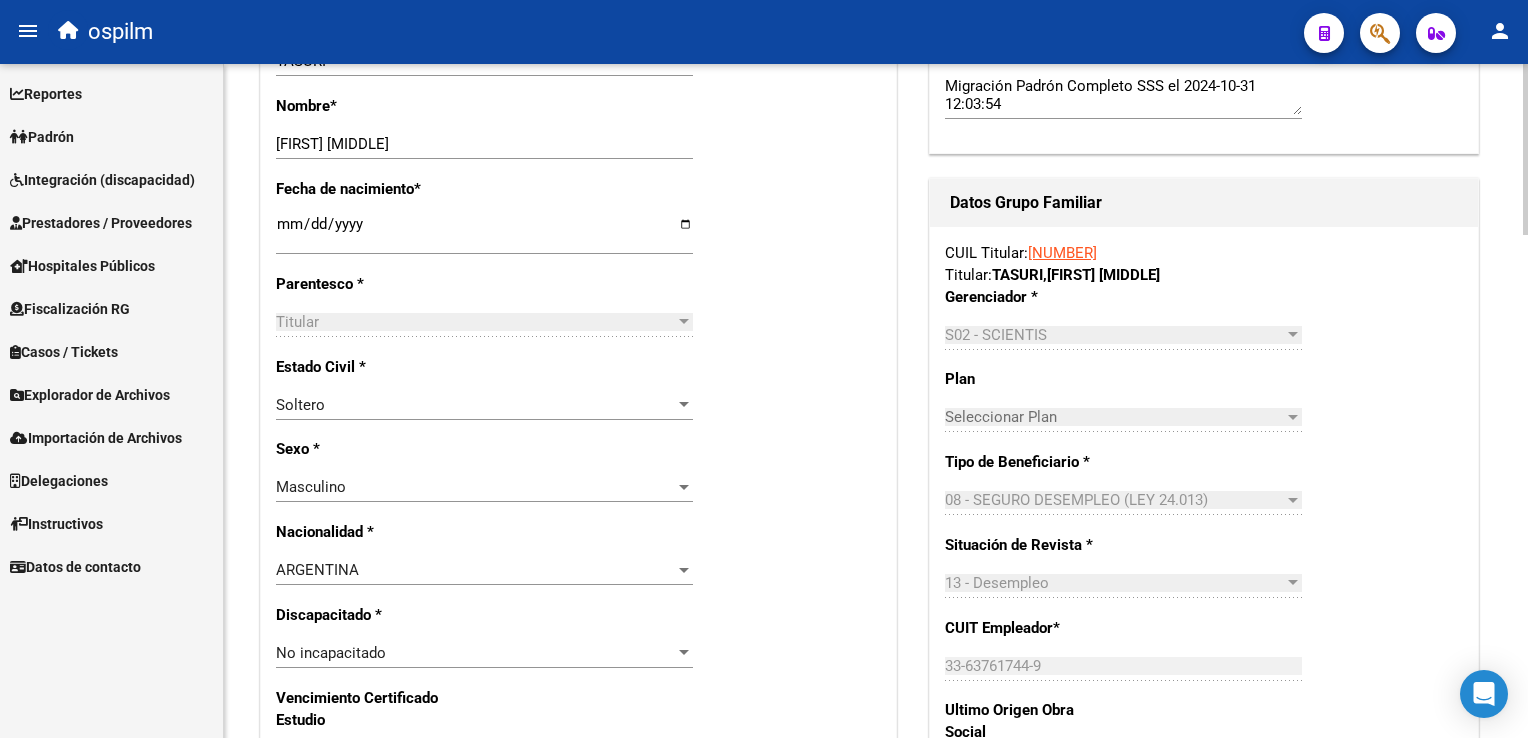 click on "menu   ospilm  person    Firma Express     Reportes Ingresos Devengados Análisis Histórico Detalles Transferencias RG sin DDJJ Detalles por CUIL RG Detalles - MT/PD MT morosos Egresos Devengados Comprobantes Recibidos Facturación Apócrifa Auditorías x Área Auditorías x Usuario Ítems de Auditorías x Usuario Padrón Traspasos x O.S. Traspasos x Gerenciador Traspasos x Provincia Nuevos Aportantes Métricas - Padrón SSS Métricas - Crecimiento Población    Padrón Afiliados Empadronados Movimientos de Afiliados Cambios de Gerenciador Padrón Ágil Análisis Afiliado Doc. Respaldatoria Categorías Última DDJJ Último Aporte MT/PD Familiares Monotributistas Altas Directas    Integración (discapacidad) Certificado Discapacidad    Prestadores / Proveedores Facturas - Listado/Carga Facturas Sin Auditar Facturas - Documentación Pagos x Transferencia Auditorías - Listado Auditorías - Comentarios Auditorías - Cambios Área Auditoría - Ítems Prestadores - Listado Prestadores - Docu. Actas" at bounding box center (764, 369) 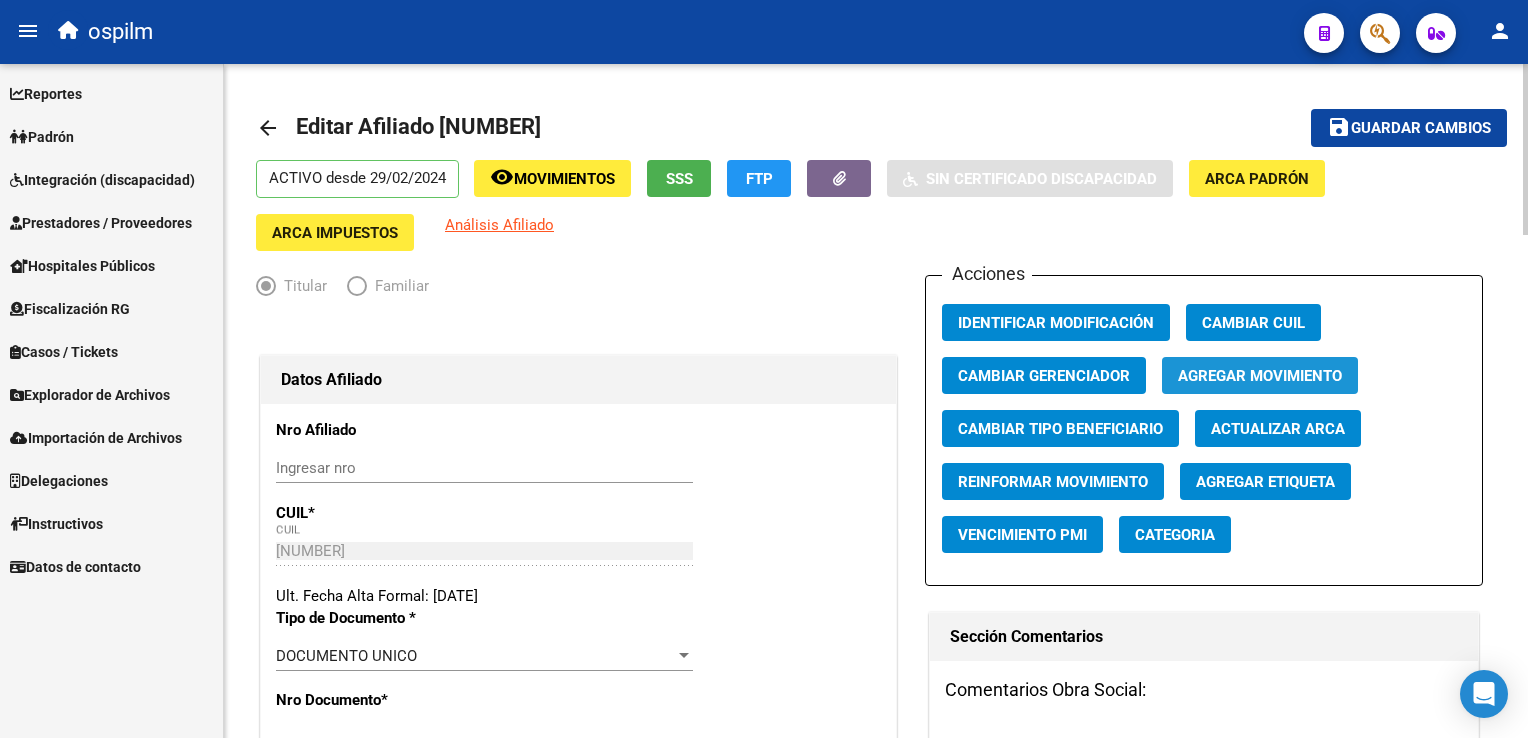 click on "Agregar Movimiento" 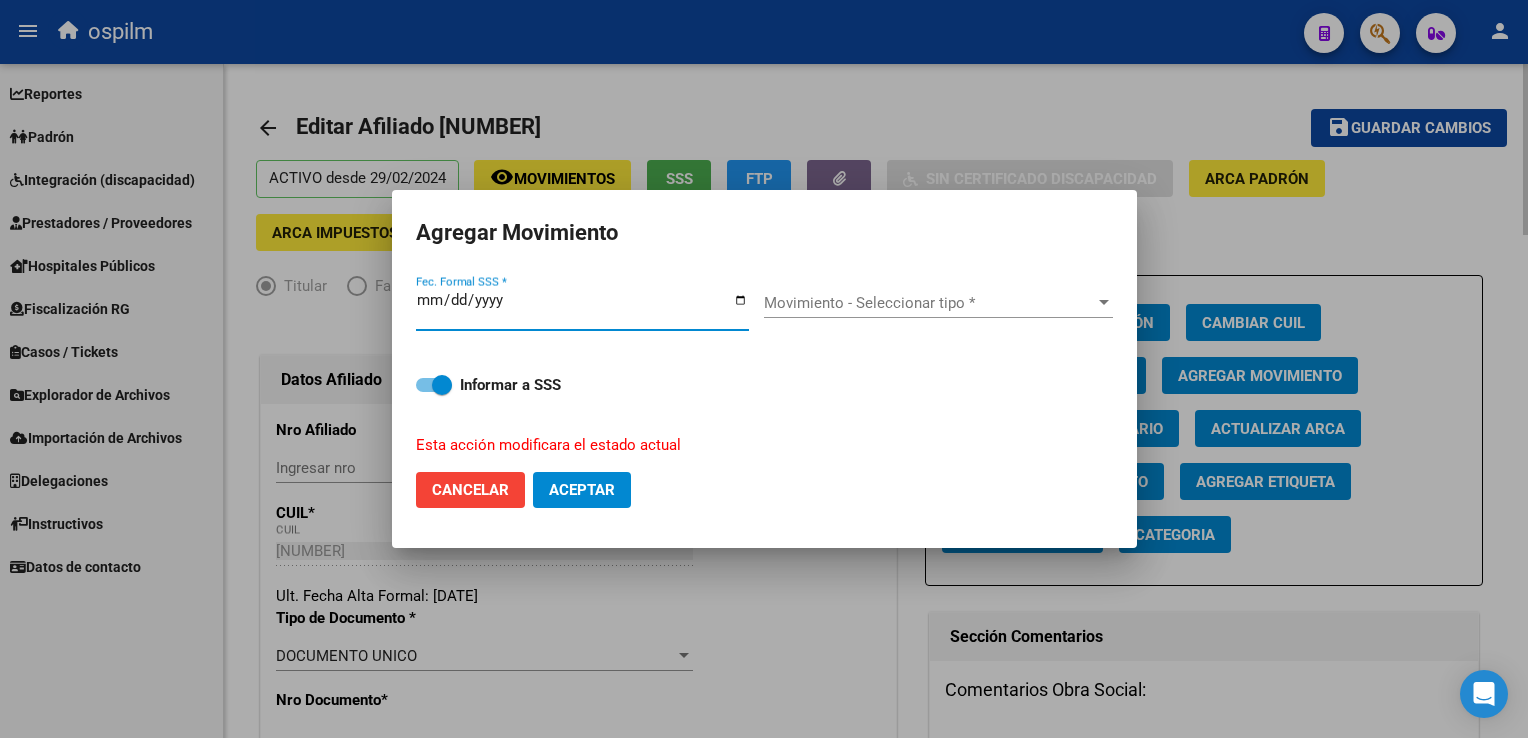 type on "2025-09-01" 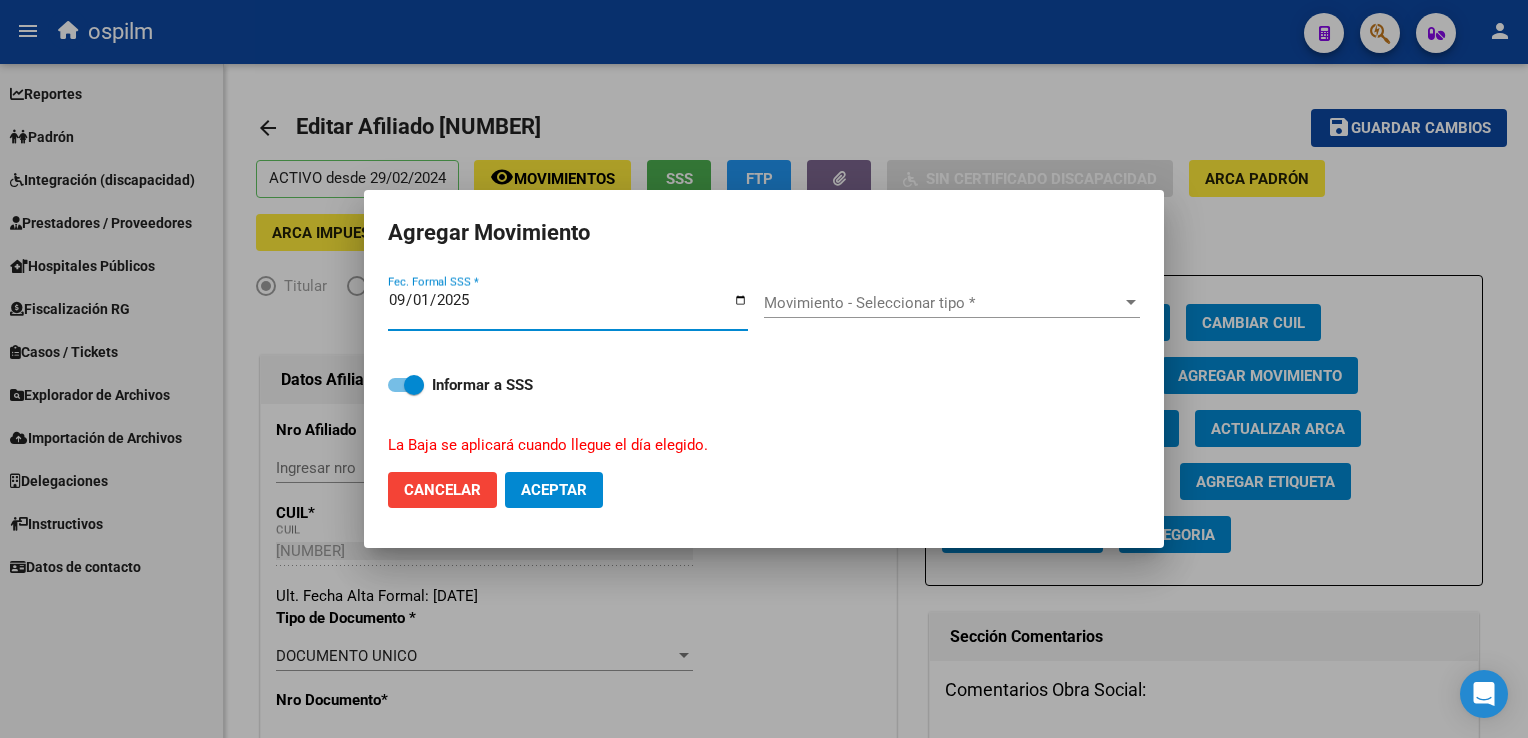 click on "Movimiento - Seleccionar tipo *" at bounding box center (943, 303) 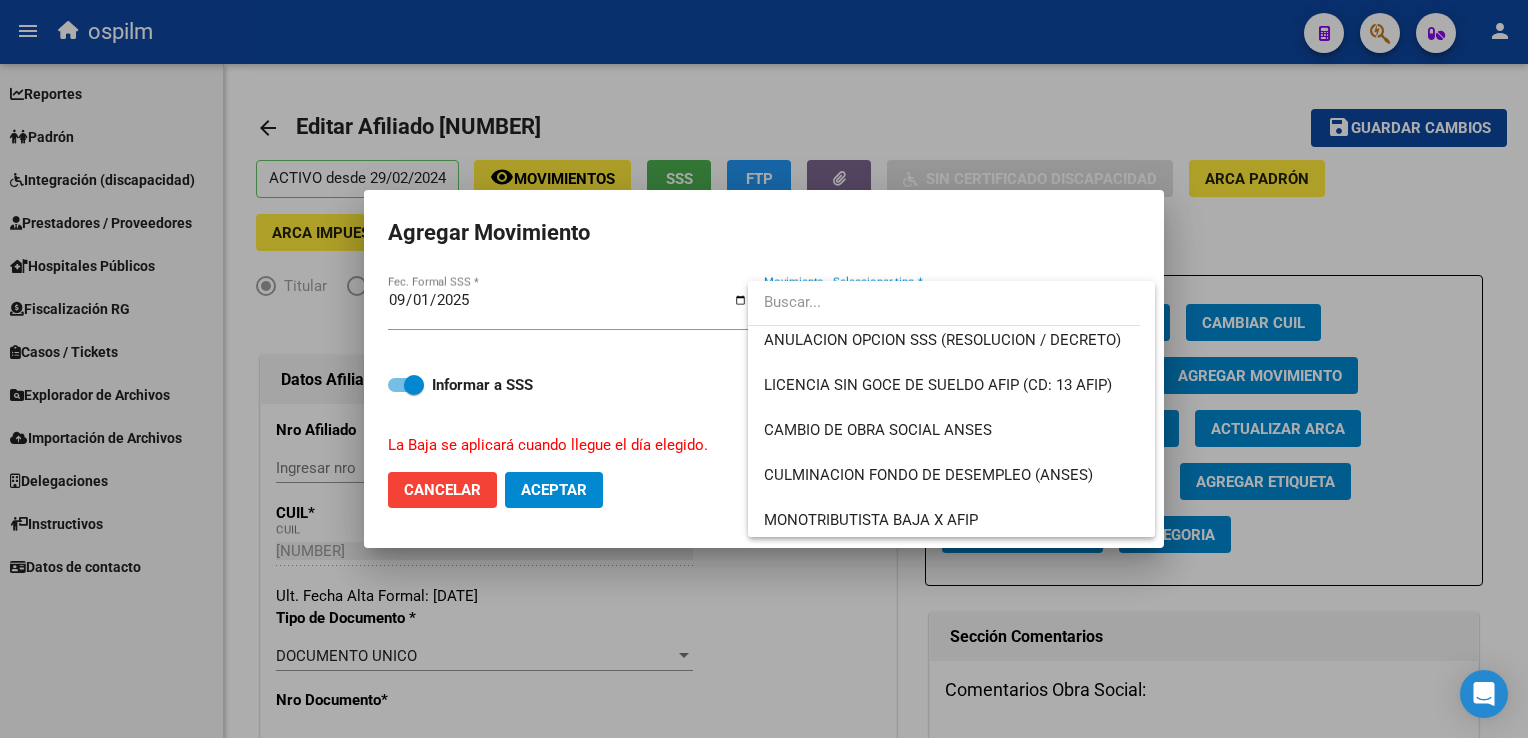 scroll, scrollTop: 375, scrollLeft: 0, axis: vertical 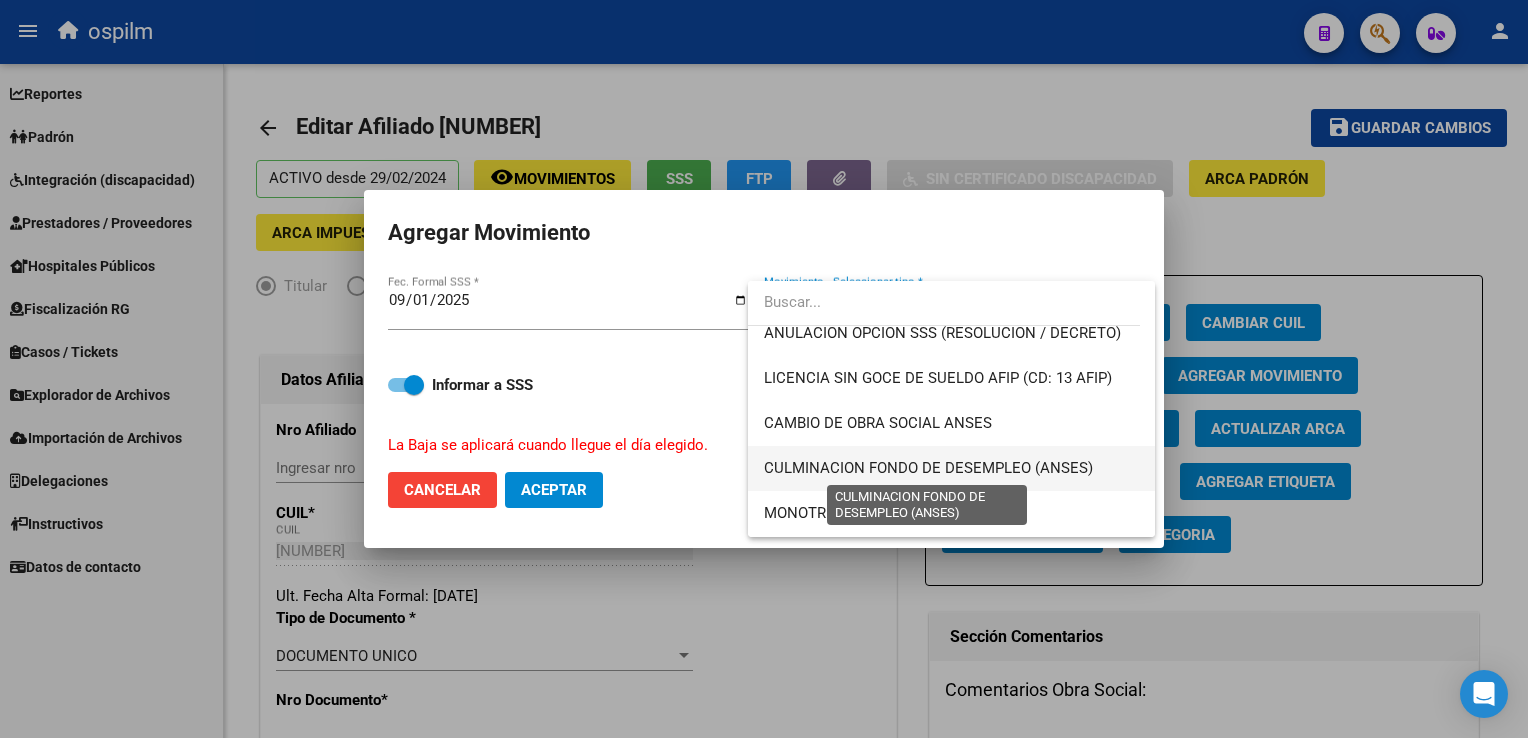 click on "CULMINACION FONDO DE DESEMPLEO (ANSES)" at bounding box center (928, 468) 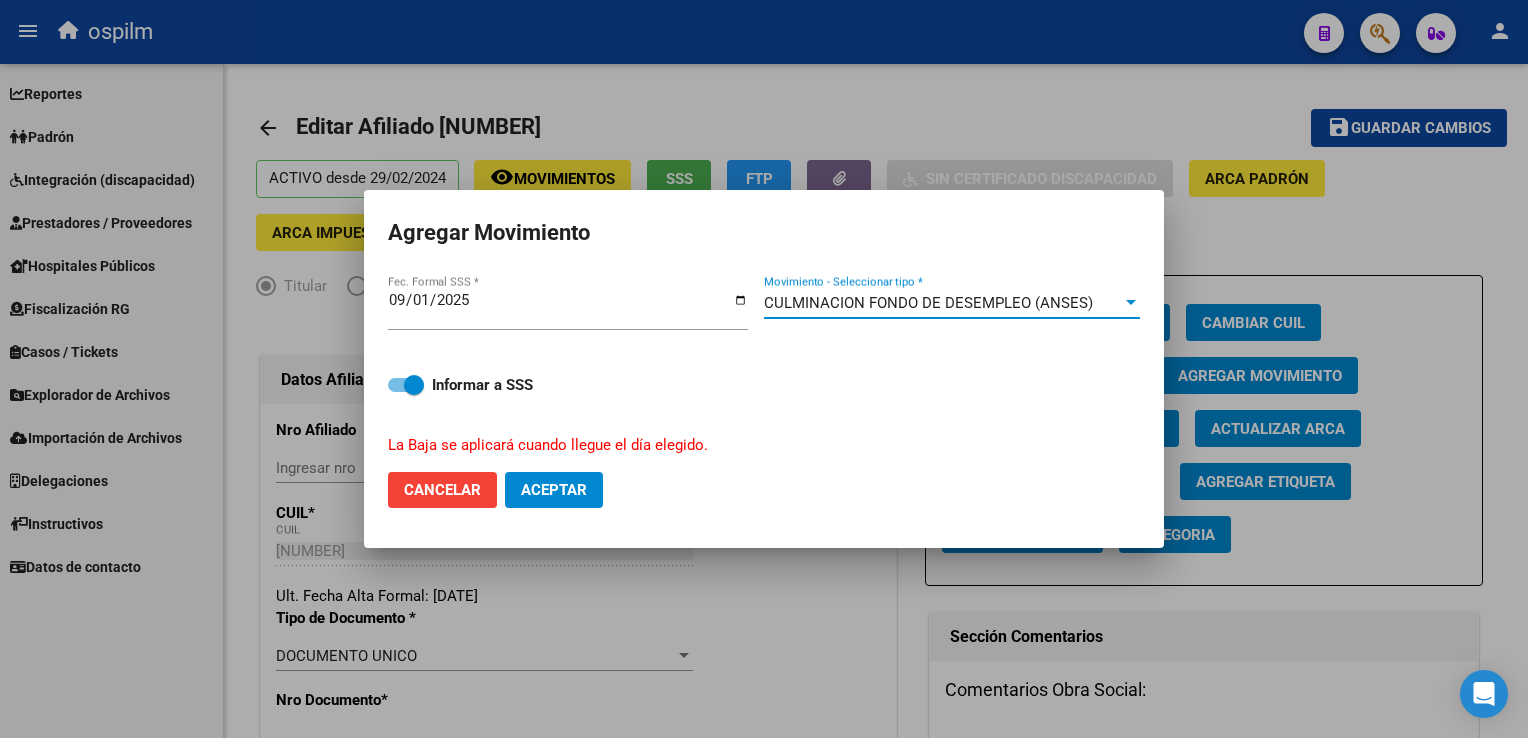 click on "Aceptar" 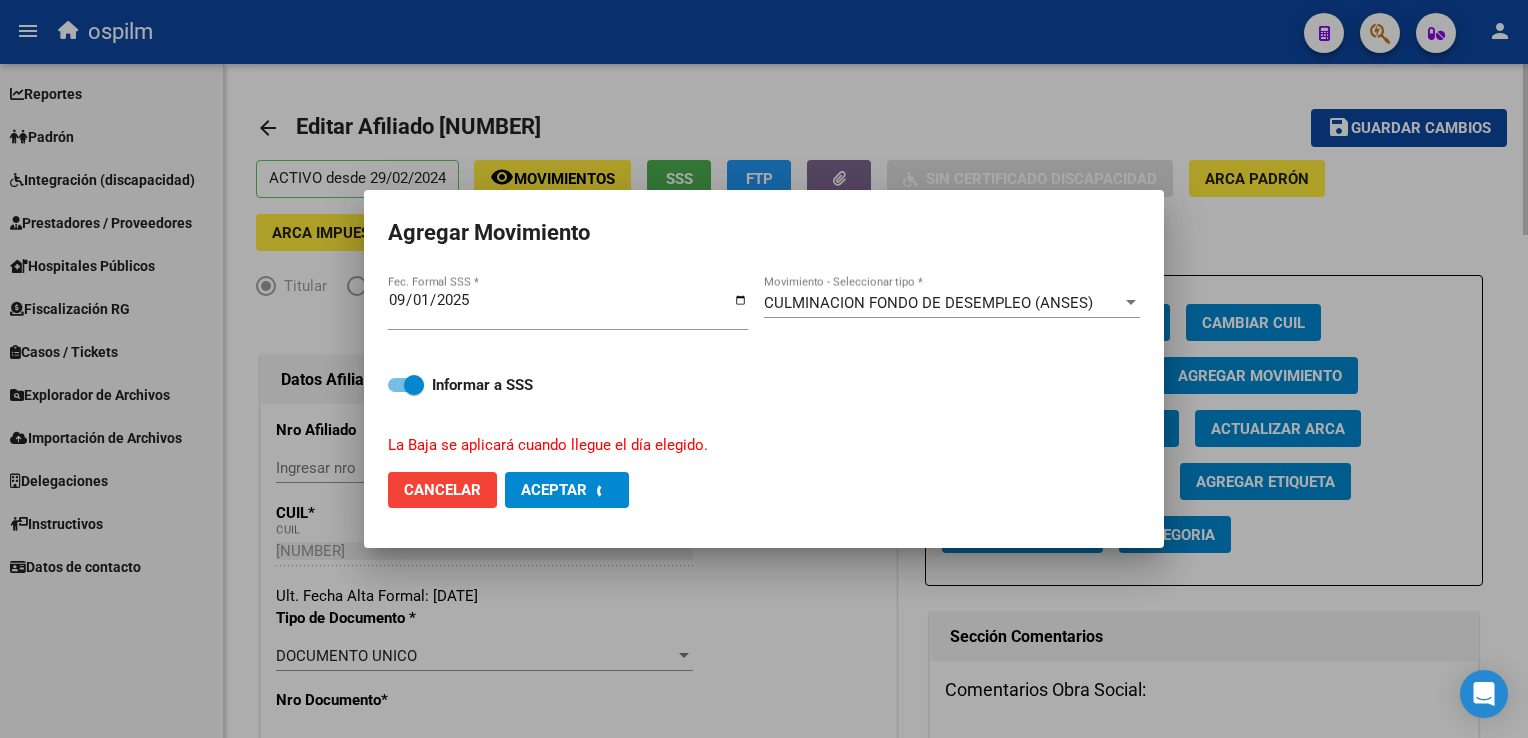 checkbox on "false" 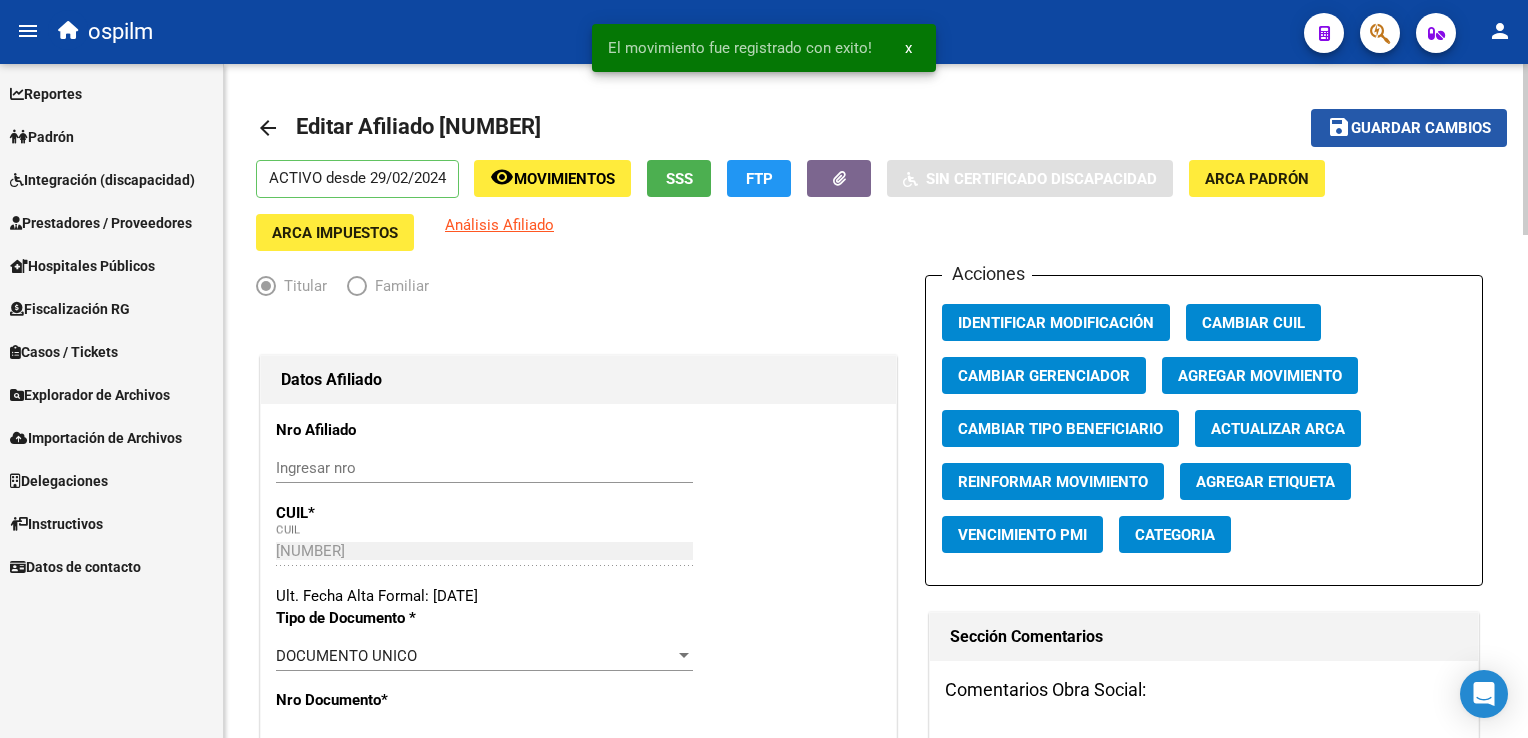drag, startPoint x: 1452, startPoint y: 119, endPoint x: 762, endPoint y: 298, distance: 712.8401 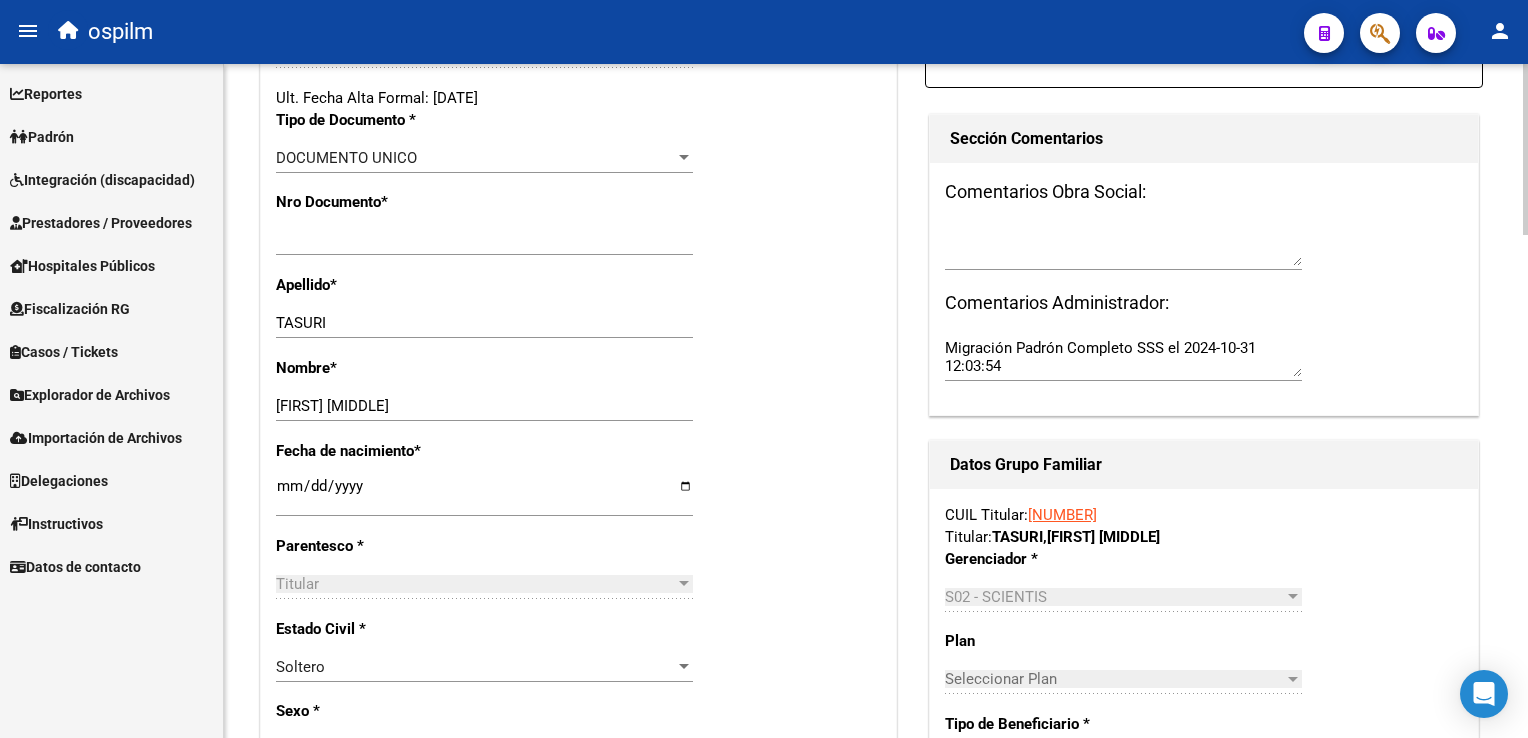 scroll, scrollTop: 492, scrollLeft: 0, axis: vertical 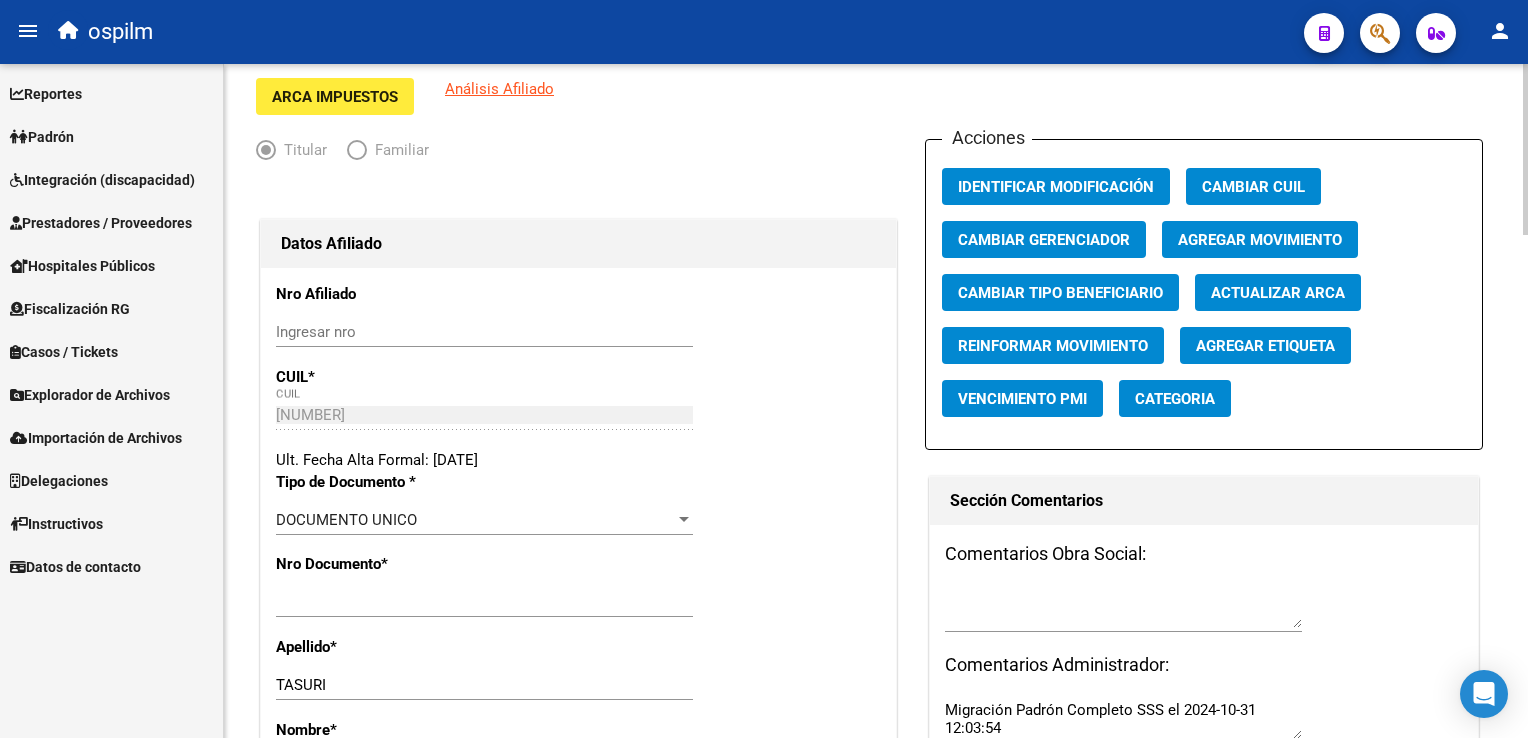 click on "menu   ospilm  person    Firma Express     Reportes Ingresos Devengados Análisis Histórico Detalles Transferencias RG sin DDJJ Detalles por CUIL RG Detalles - MT/PD MT morosos Egresos Devengados Comprobantes Recibidos Facturación Apócrifa Auditorías x Área Auditorías x Usuario Ítems de Auditorías x Usuario Padrón Traspasos x O.S. Traspasos x Gerenciador Traspasos x Provincia Nuevos Aportantes Métricas - Padrón SSS Métricas - Crecimiento Población    Padrón Afiliados Empadronados Movimientos de Afiliados Cambios de Gerenciador Padrón Ágil Análisis Afiliado Doc. Respaldatoria Categorías Última DDJJ Último Aporte MT/PD Familiares Monotributistas Altas Directas    Integración (discapacidad) Certificado Discapacidad    Prestadores / Proveedores Facturas - Listado/Carga Facturas Sin Auditar Facturas - Documentación Pagos x Transferencia Auditorías - Listado Auditorías - Comentarios Auditorías - Cambios Área Auditoría - Ítems Prestadores - Listado Prestadores - Docu. Actas" at bounding box center [764, 369] 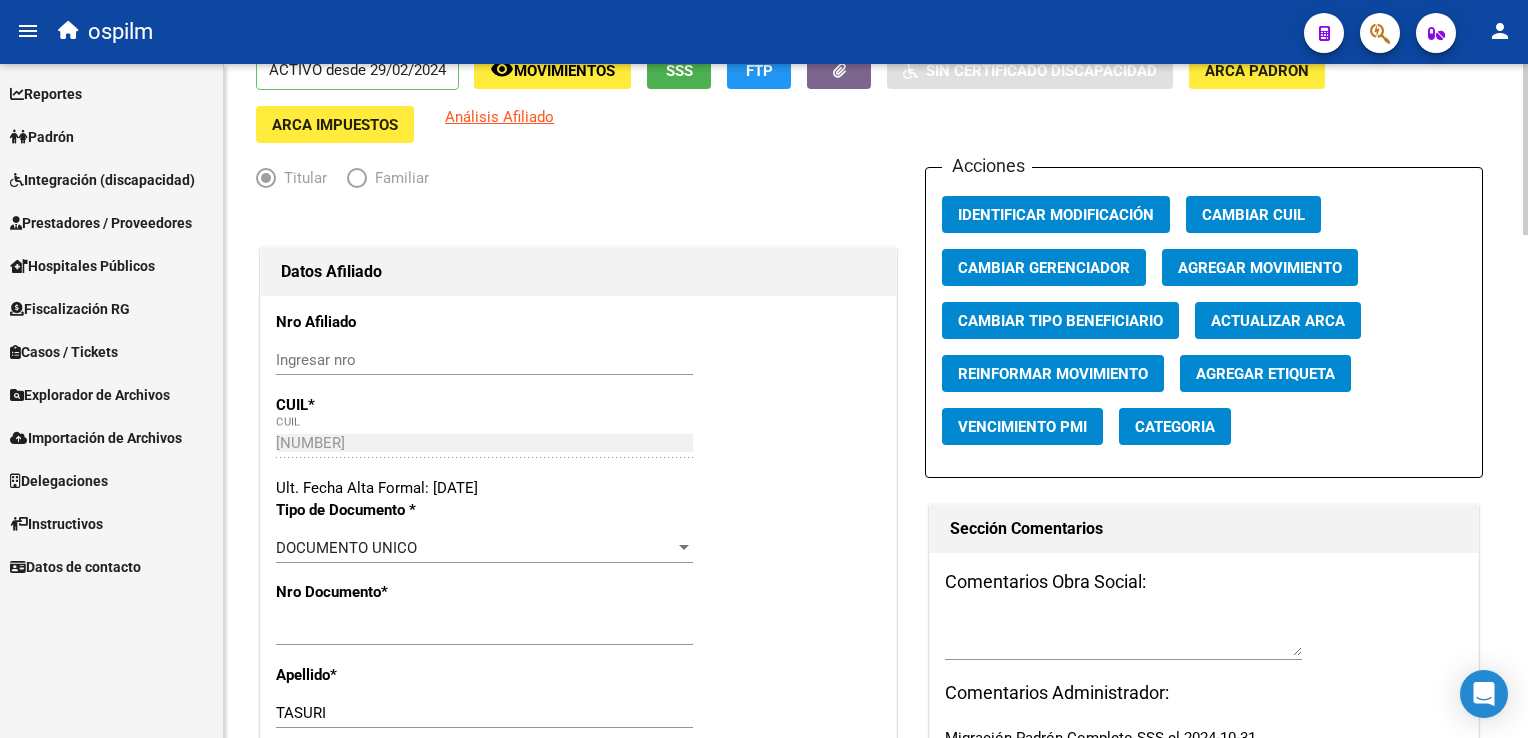click on "menu   ospilm  person    Firma Express     Reportes Ingresos Devengados Análisis Histórico Detalles Transferencias RG sin DDJJ Detalles por CUIL RG Detalles - MT/PD MT morosos Egresos Devengados Comprobantes Recibidos Facturación Apócrifa Auditorías x Área Auditorías x Usuario Ítems de Auditorías x Usuario Padrón Traspasos x O.S. Traspasos x Gerenciador Traspasos x Provincia Nuevos Aportantes Métricas - Padrón SSS Métricas - Crecimiento Población    Padrón Afiliados Empadronados Movimientos de Afiliados Cambios de Gerenciador Padrón Ágil Análisis Afiliado Doc. Respaldatoria Categorías Última DDJJ Último Aporte MT/PD Familiares Monotributistas Altas Directas    Integración (discapacidad) Certificado Discapacidad    Prestadores / Proveedores Facturas - Listado/Carga Facturas Sin Auditar Facturas - Documentación Pagos x Transferencia Auditorías - Listado Auditorías - Comentarios Auditorías - Cambios Área Auditoría - Ítems Prestadores - Listado Prestadores - Docu. Actas" at bounding box center [764, 369] 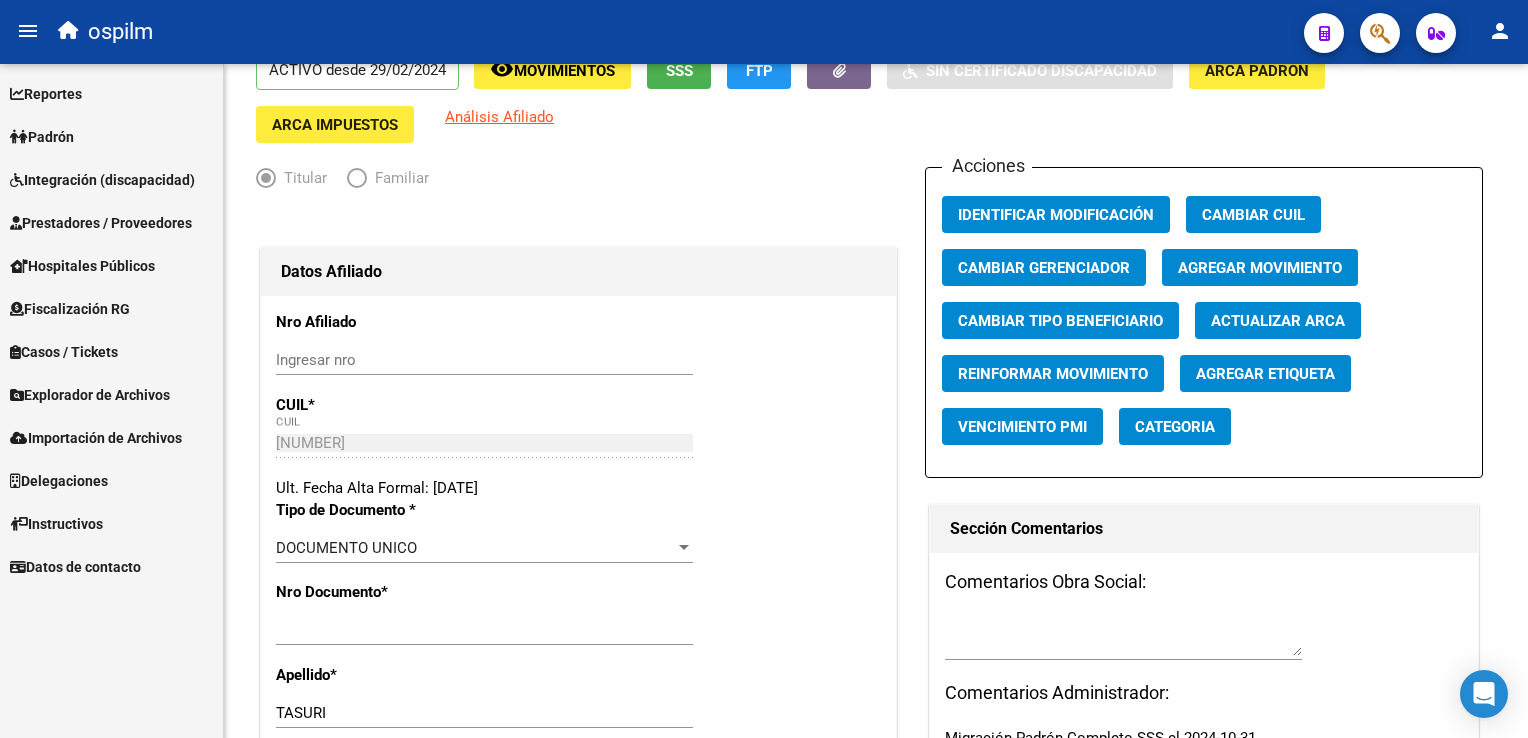 click 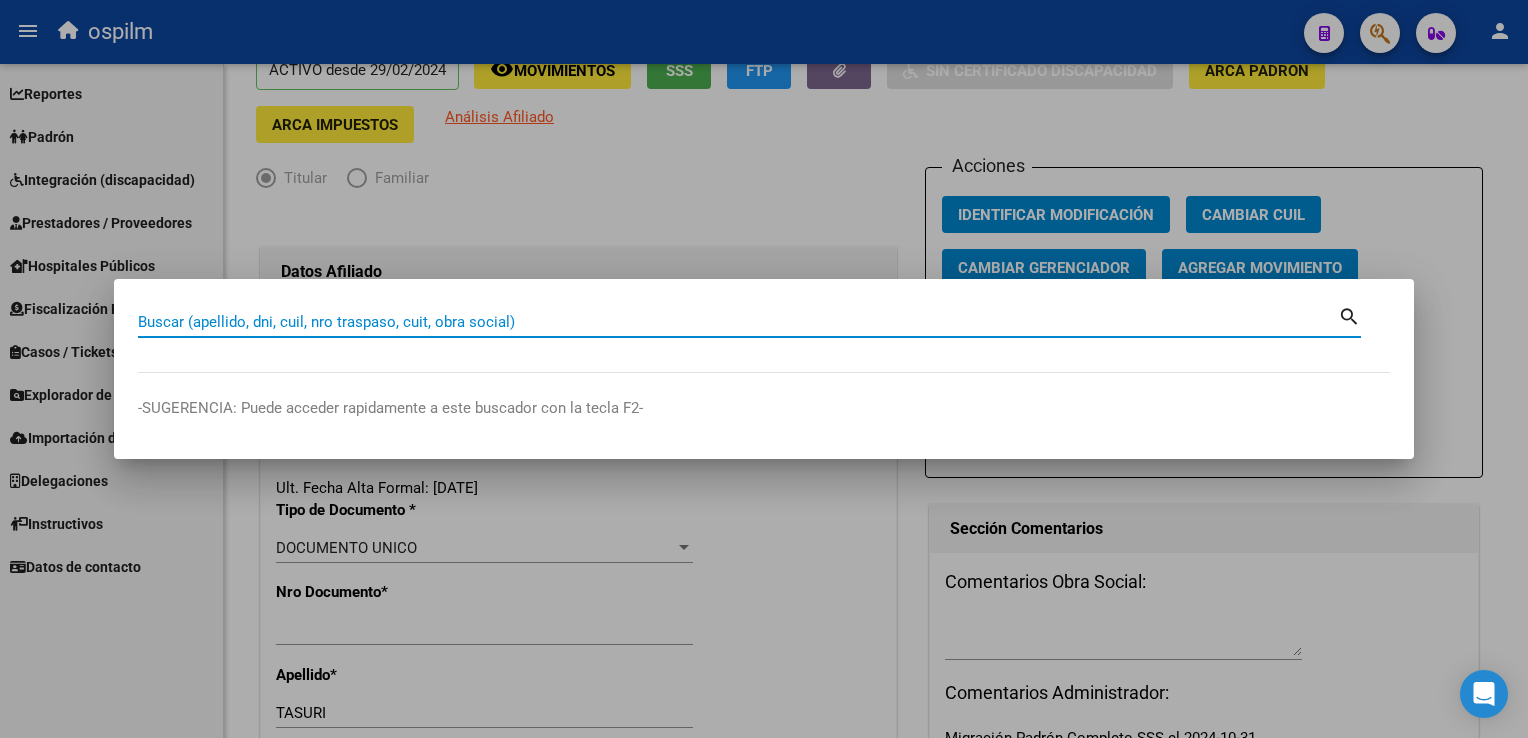 paste on "[NUMBER]" 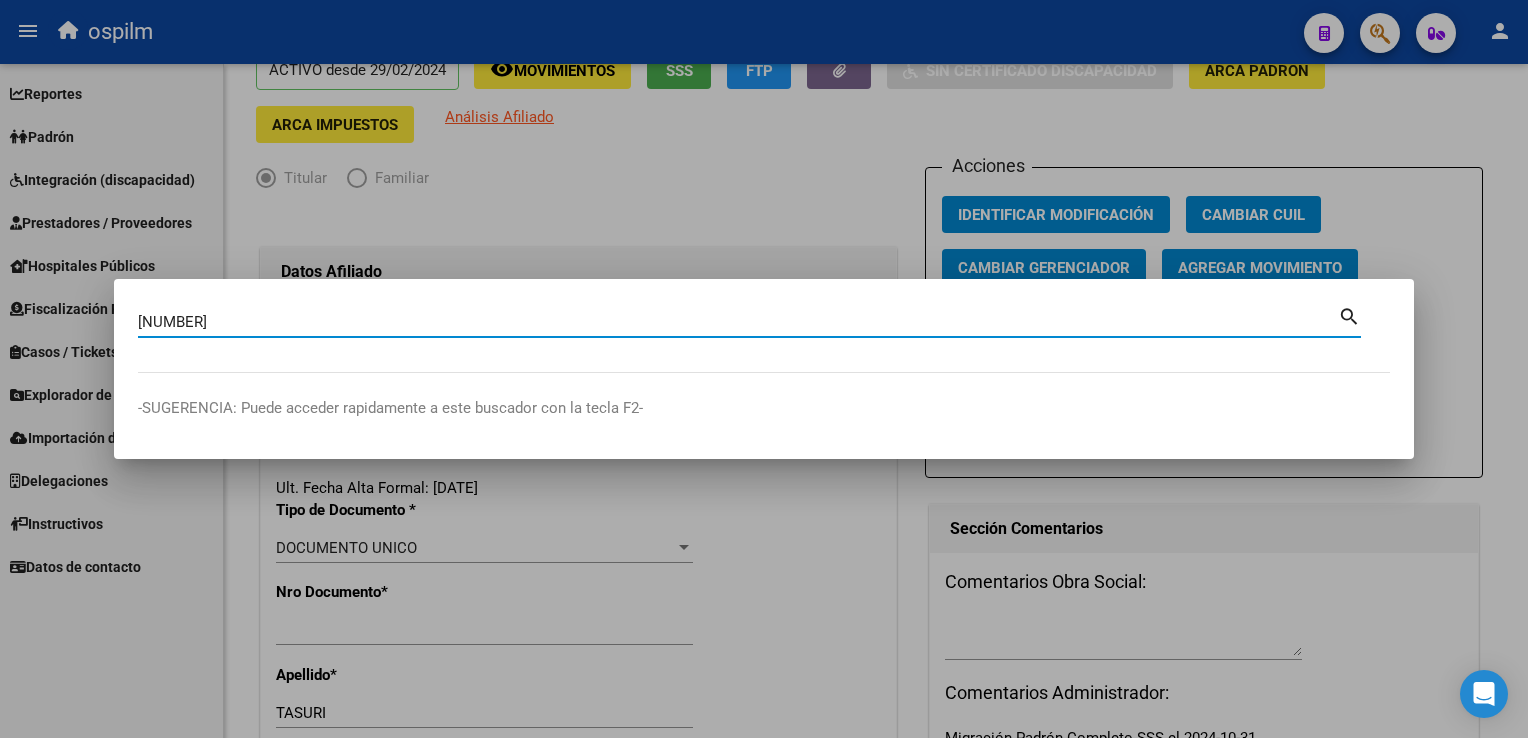 type on "[NUMBER]" 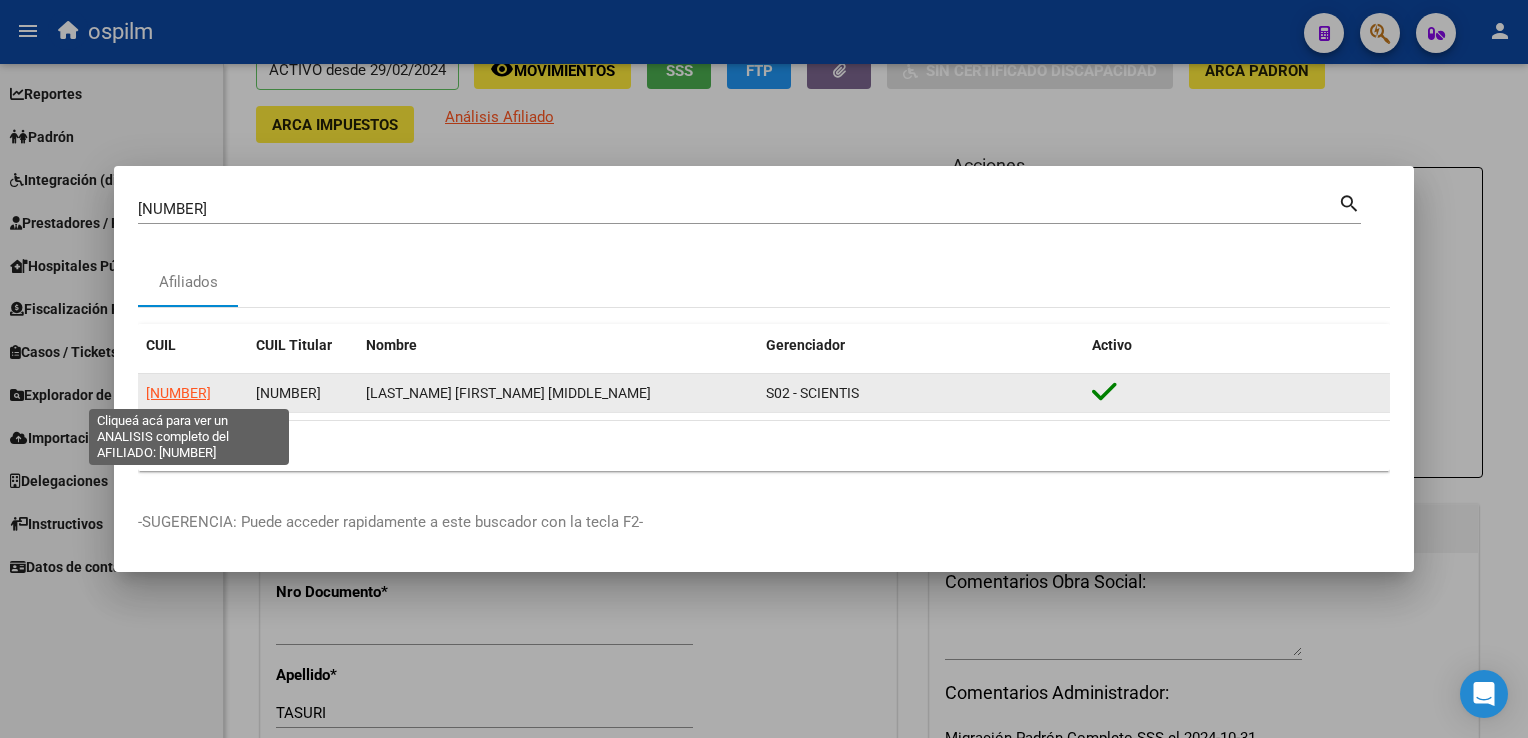 click on "[NUMBER]" 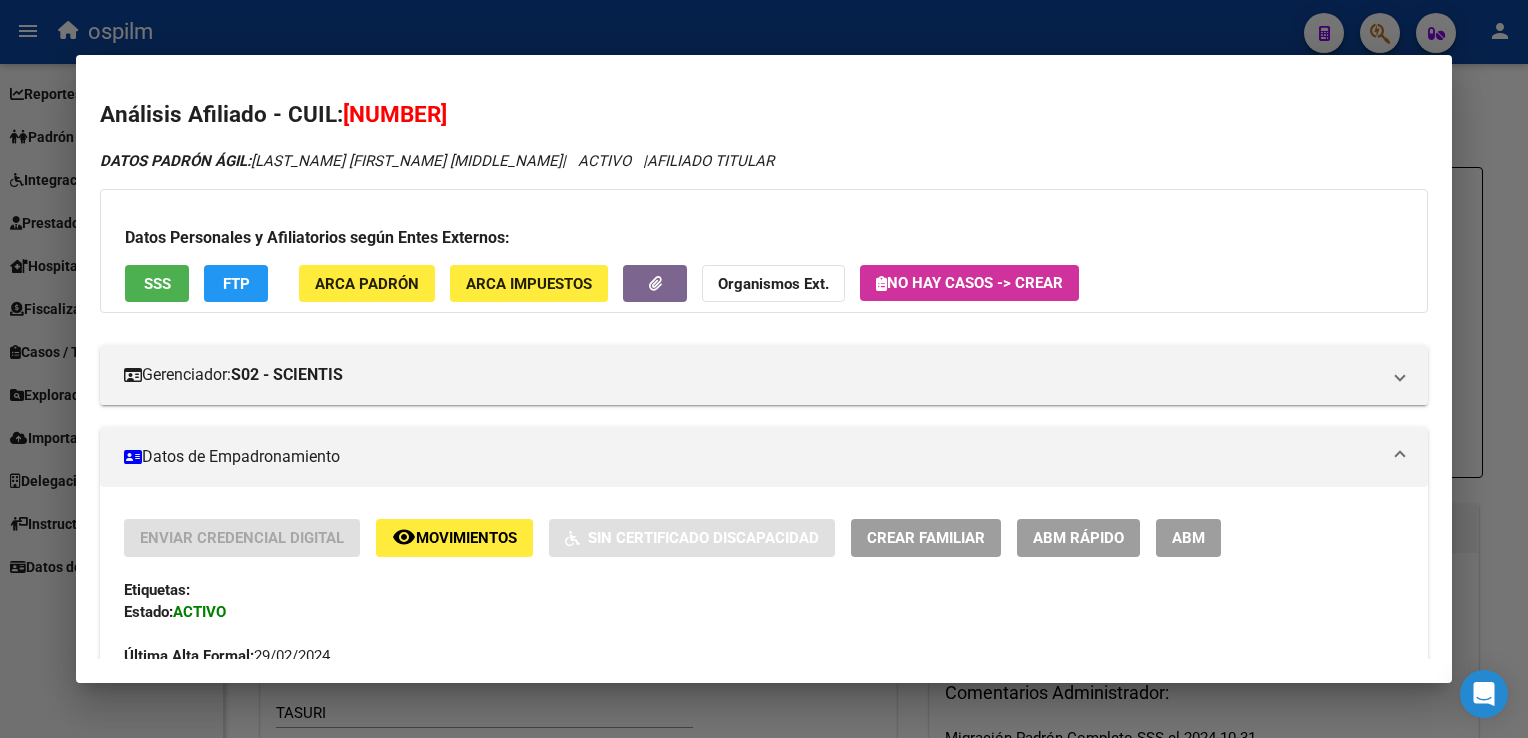 click on "Movimientos" 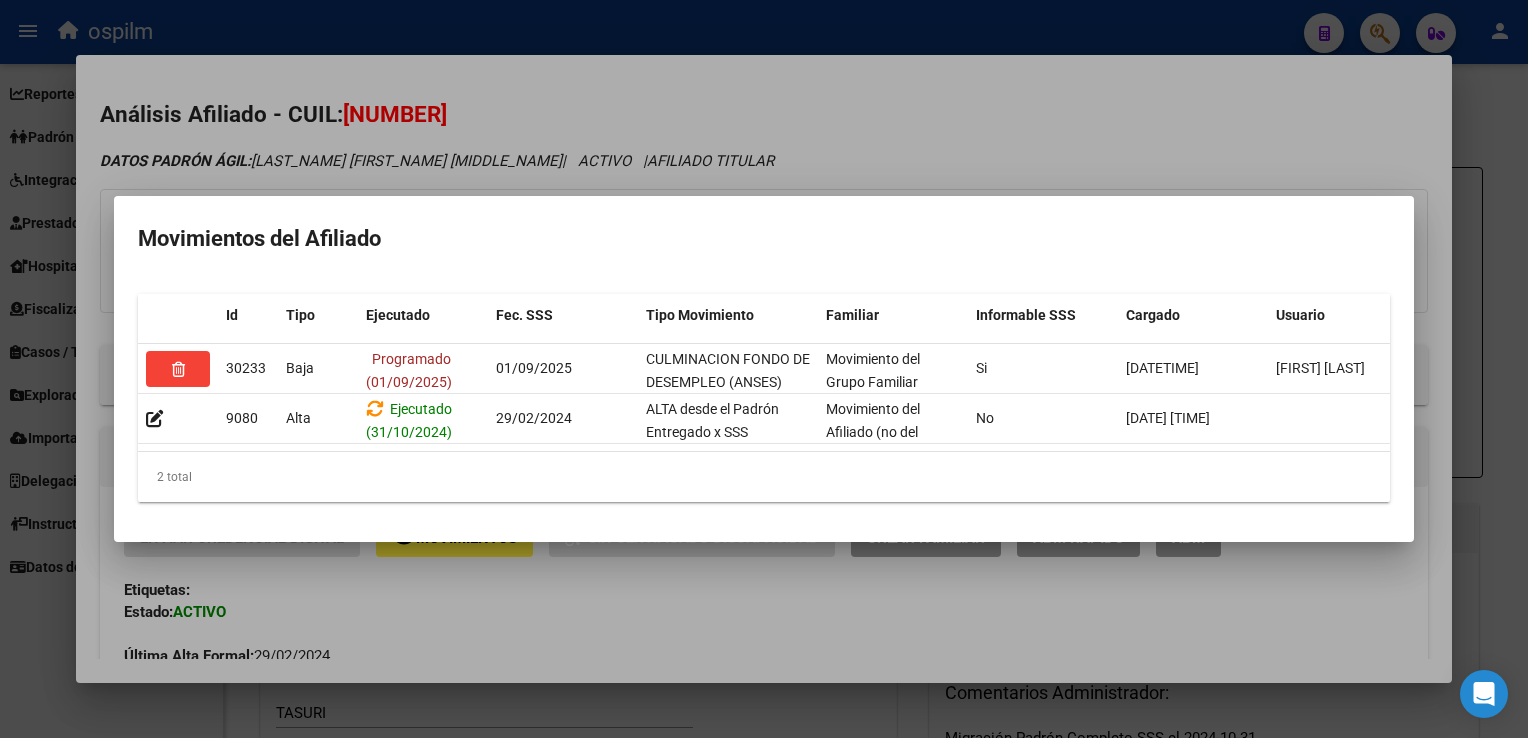 click at bounding box center [764, 369] 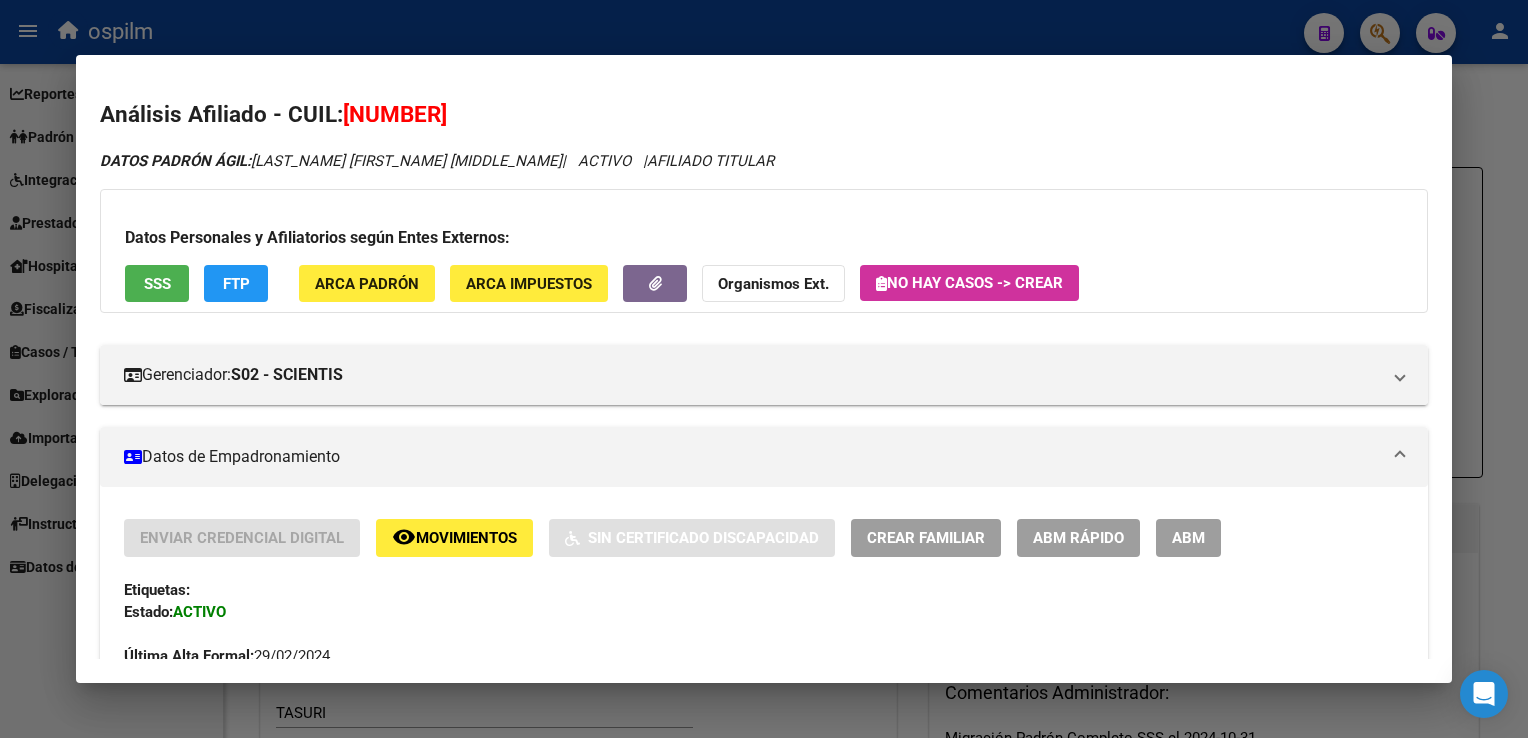 click at bounding box center (764, 369) 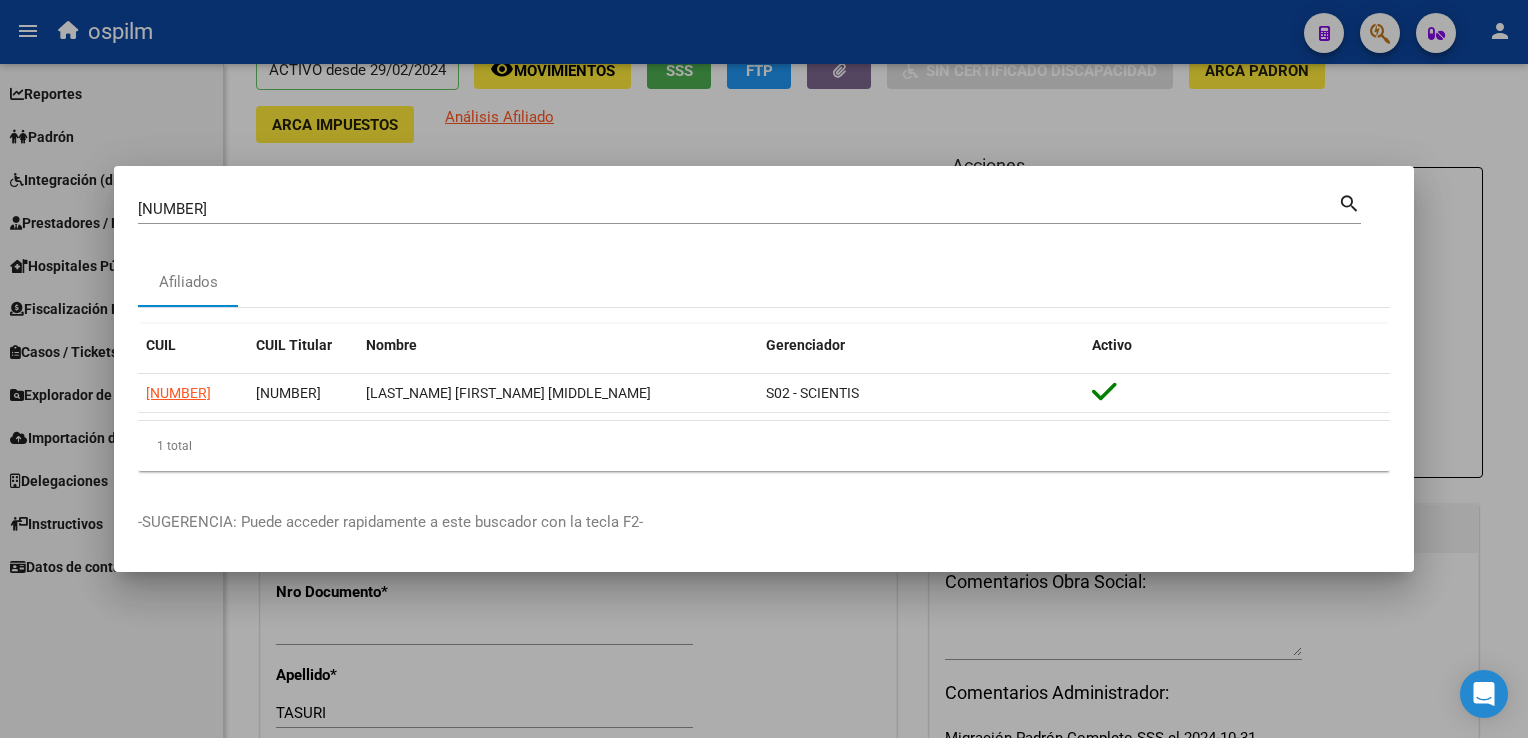 click at bounding box center (764, 369) 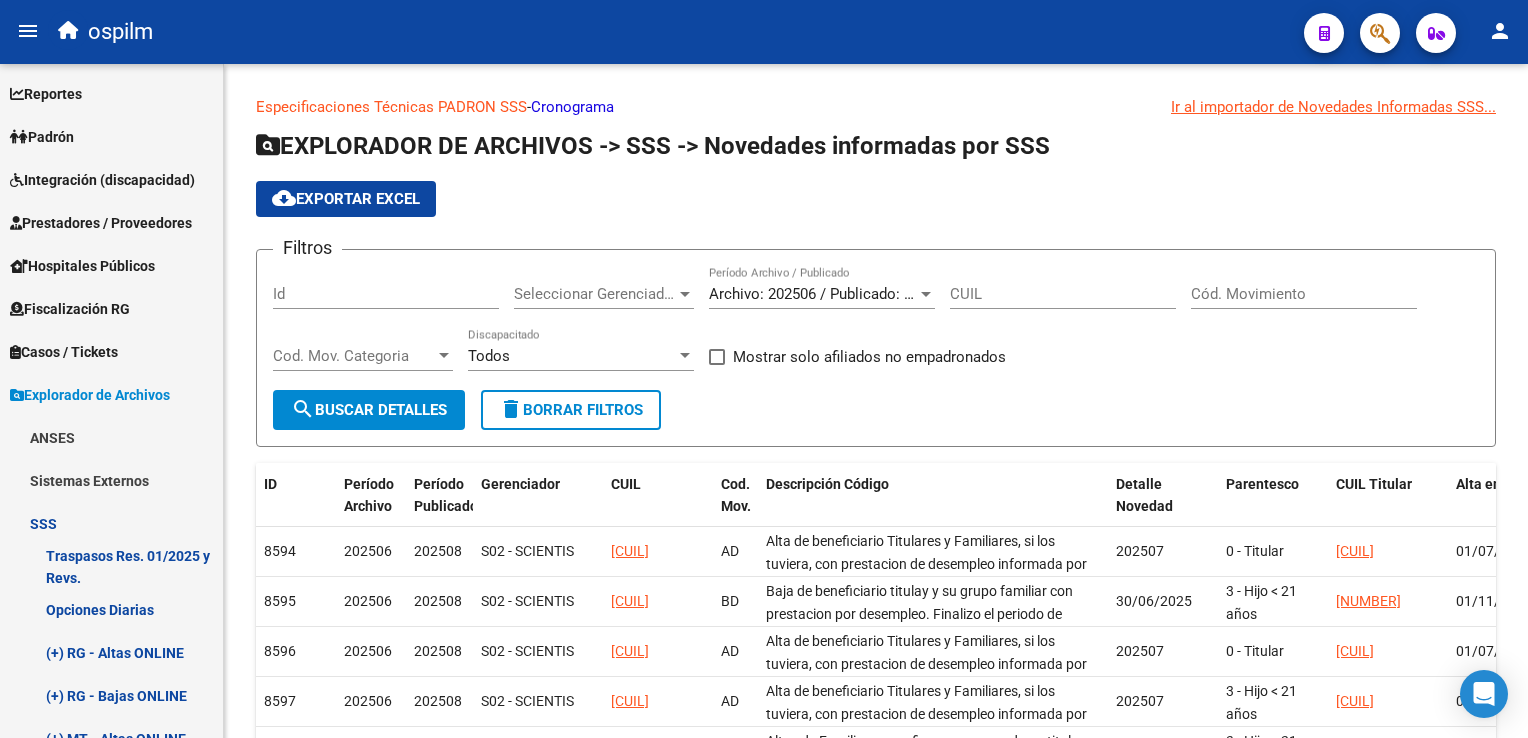 scroll, scrollTop: 0, scrollLeft: 0, axis: both 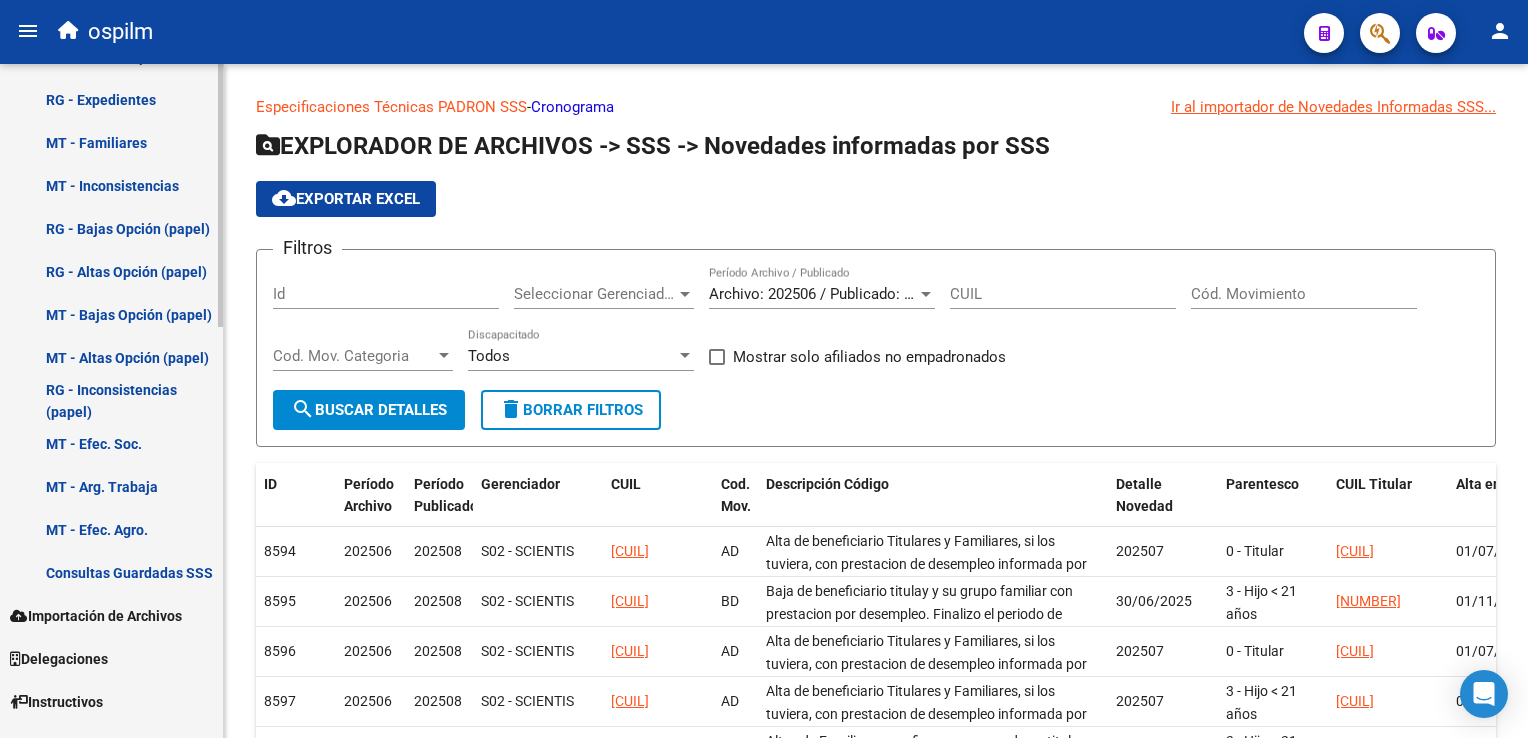 click on "Firma Express     Reportes Ingresos Devengados Análisis Histórico Detalles Transferencias RG sin DDJJ Detalles por CUIL RG Detalles - MT/PD MT morosos Egresos Devengados Comprobantes Recibidos Facturación Apócrifa Auditorías x Área Auditorías x Usuario Ítems de Auditorías x Usuario Padrón Traspasos x O.S. Traspasos x Gerenciador Traspasos x Provincia Nuevos Aportantes Métricas - Padrón SSS Métricas - Crecimiento Población    Padrón Afiliados Empadronados Movimientos de Afiliados Cambios de Gerenciador Padrón Ágil Análisis Afiliado Doc. Respaldatoria Categorías Última DDJJ Último Aporte MT/PD Familiares Monotributistas Altas Directas    Integración (discapacidad) Certificado Discapacidad    Prestadores / Proveedores Facturas - Listado/Carga Facturas Sin Auditar Facturas - Documentación Pagos x Transferencia Auditorías - Listado Auditorías - Comentarios Auditorías - Cambios Área Auditoría - Ítems Prestadores - Listado Prestadores - Docu. Otros Ingresos Geren. Deuda X Empresa" 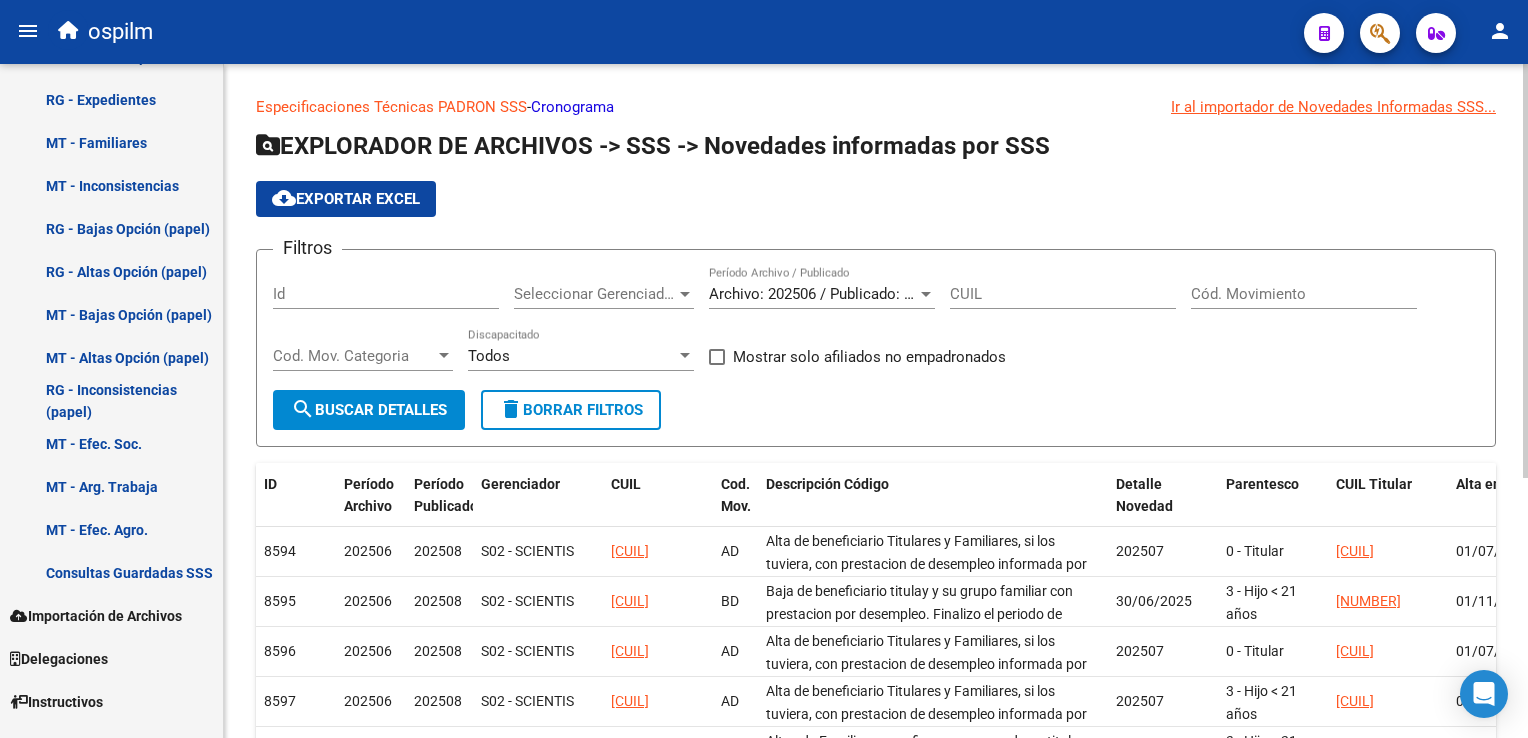 scroll, scrollTop: 421, scrollLeft: 0, axis: vertical 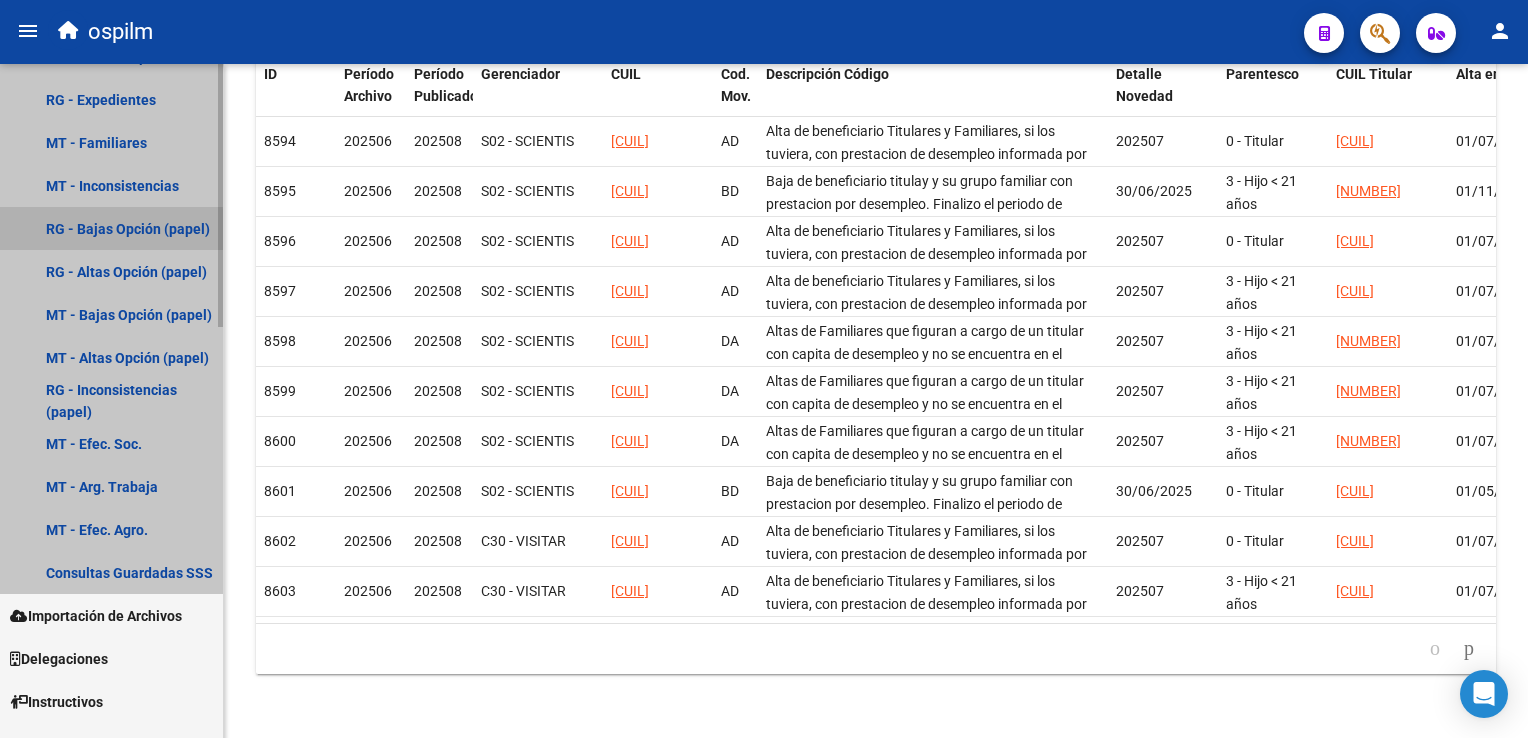 click on "RG - Bajas Opción (papel)" at bounding box center (111, 228) 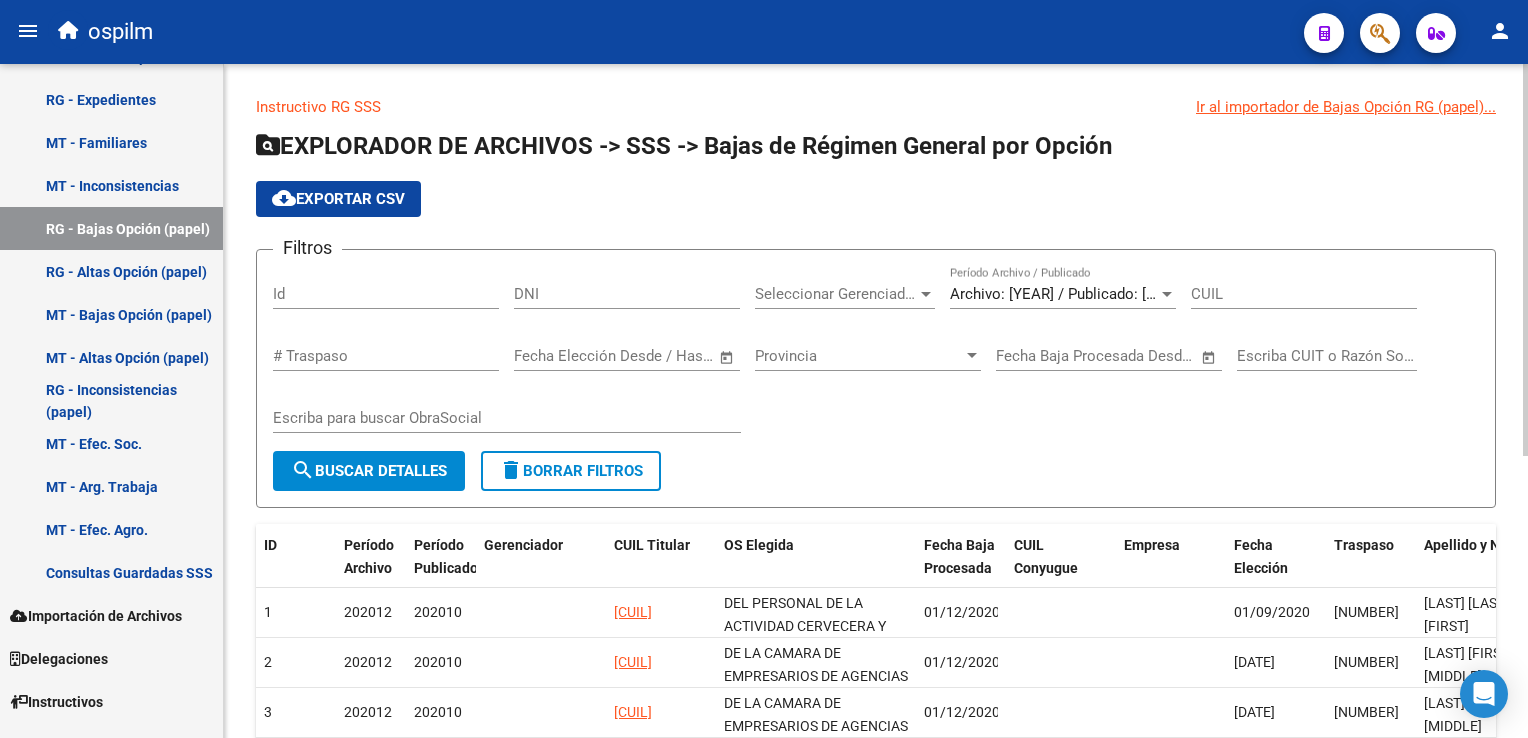 scroll, scrollTop: 483, scrollLeft: 0, axis: vertical 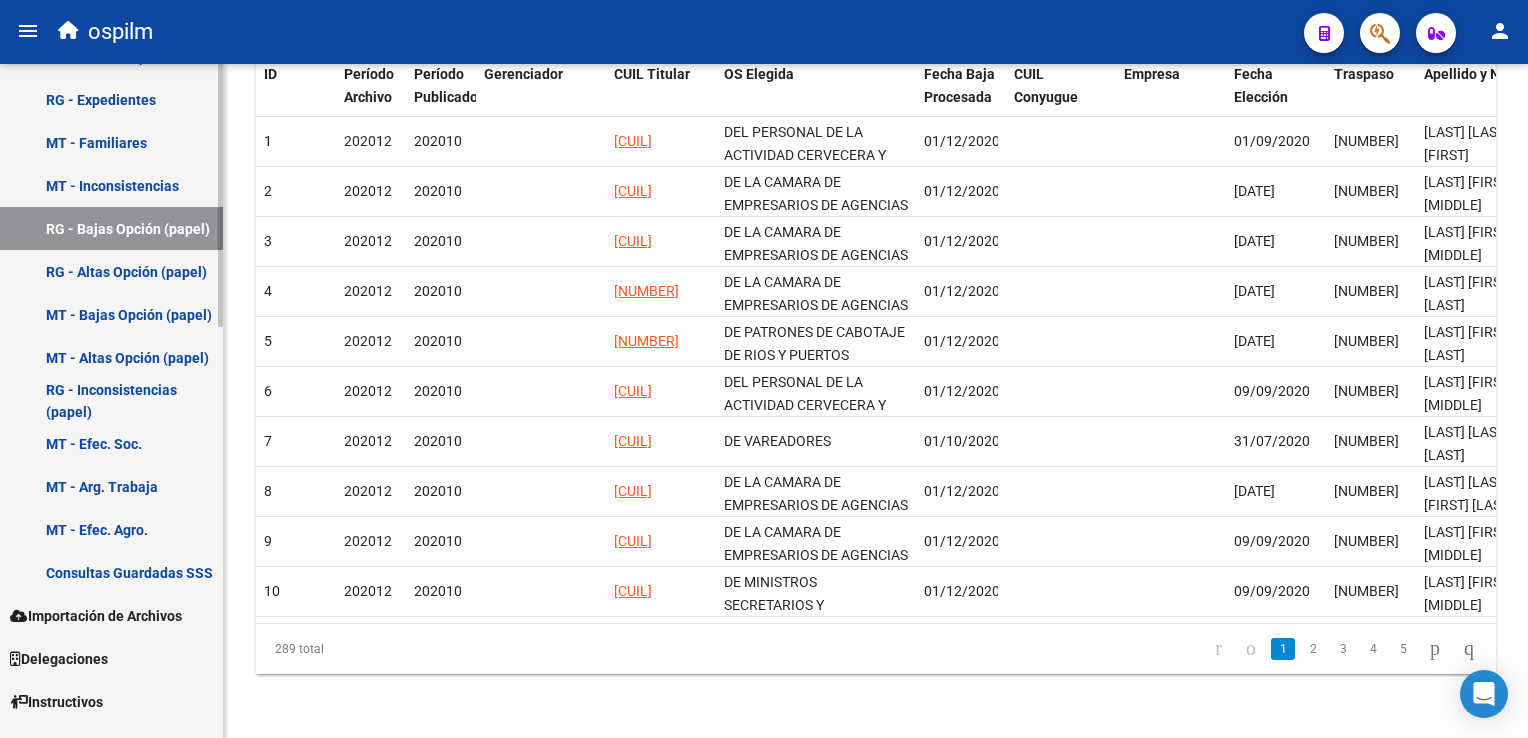 click on "RG - Inconsistencias (papel)" at bounding box center [111, 400] 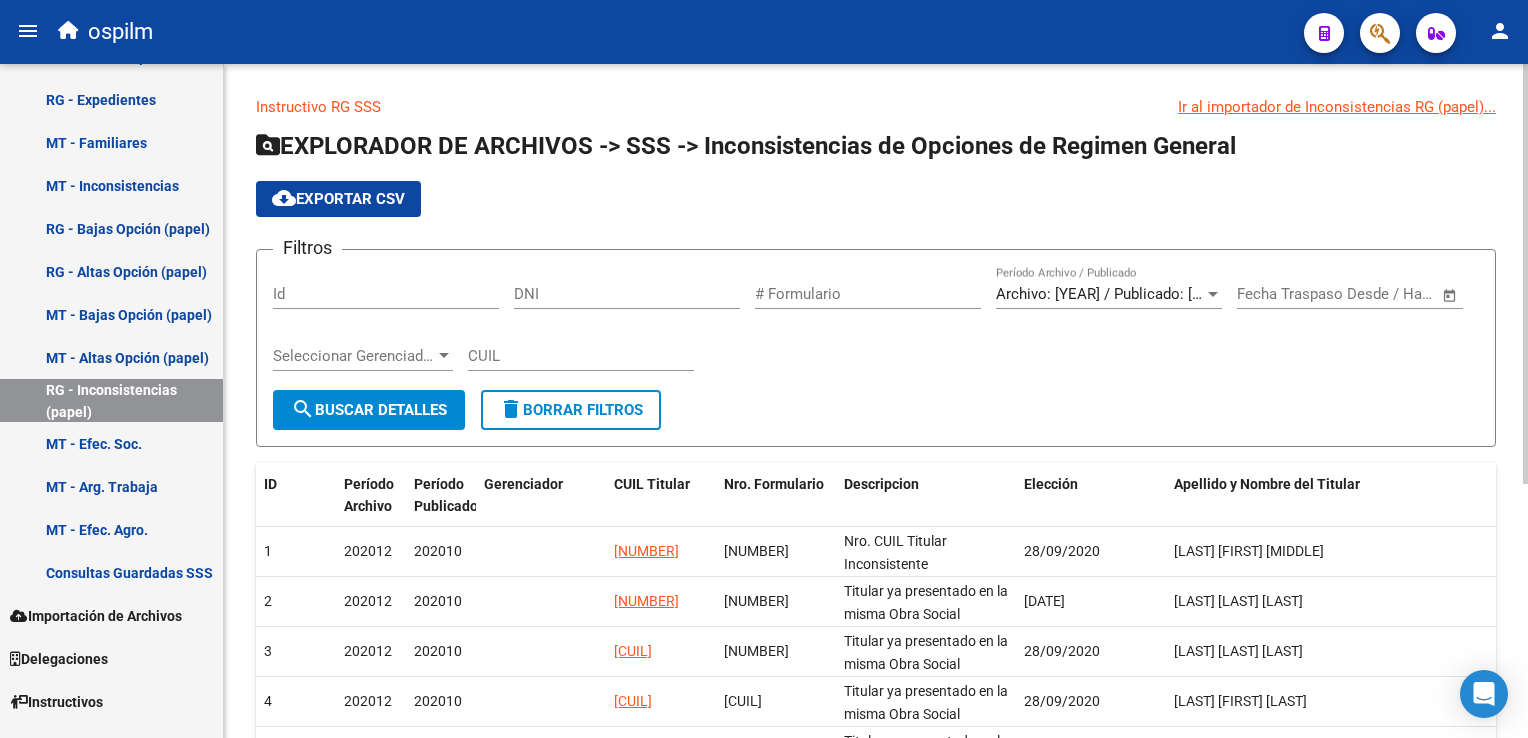 scroll, scrollTop: 406, scrollLeft: 0, axis: vertical 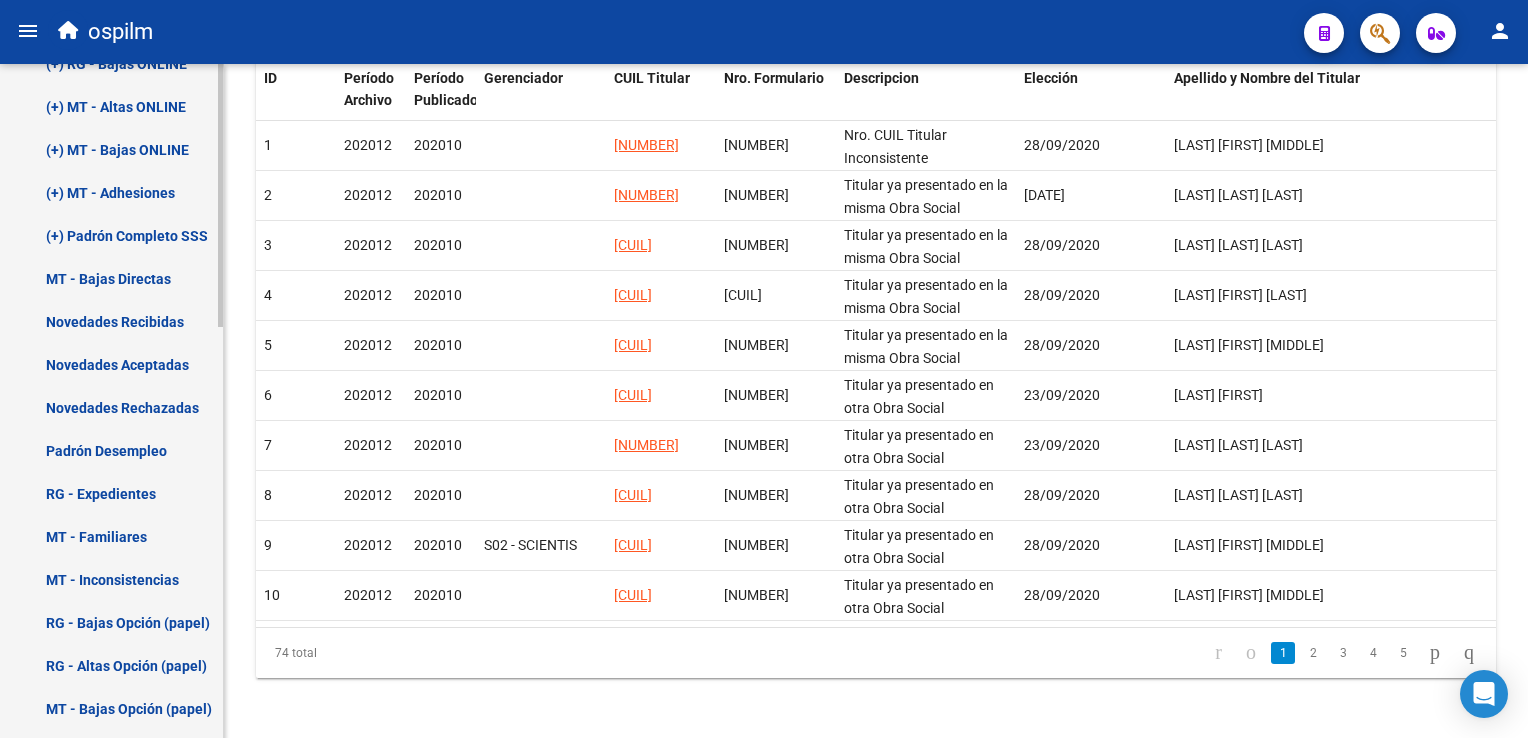 click on "Firma Express     Reportes Ingresos Devengados Análisis Histórico Detalles Transferencias RG sin DDJJ Detalles por CUIL RG Detalles - MT/PD MT morosos Egresos Devengados Comprobantes Recibidos Facturación Apócrifa Auditorías x Área Auditorías x Usuario Ítems de Auditorías x Usuario Padrón Traspasos x O.S. Traspasos x Gerenciador Traspasos x Provincia Nuevos Aportantes Métricas - Padrón SSS Métricas - Crecimiento Población    Padrón Afiliados Empadronados Movimientos de Afiliados Cambios de Gerenciador Padrón Ágil Análisis Afiliado Doc. Respaldatoria Categorías Última DDJJ Último Aporte MT/PD Familiares Monotributistas Altas Directas    Integración (discapacidad) Certificado Discapacidad    Prestadores / Proveedores Facturas - Listado/Carga Facturas Sin Auditar Facturas - Documentación Pagos x Transferencia Auditorías - Listado Auditorías - Comentarios Auditorías - Cambios Área Auditoría - Ítems Prestadores - Listado Prestadores - Docu. Otros Ingresos Geren. Deuda X Empresa" at bounding box center (112, 401) 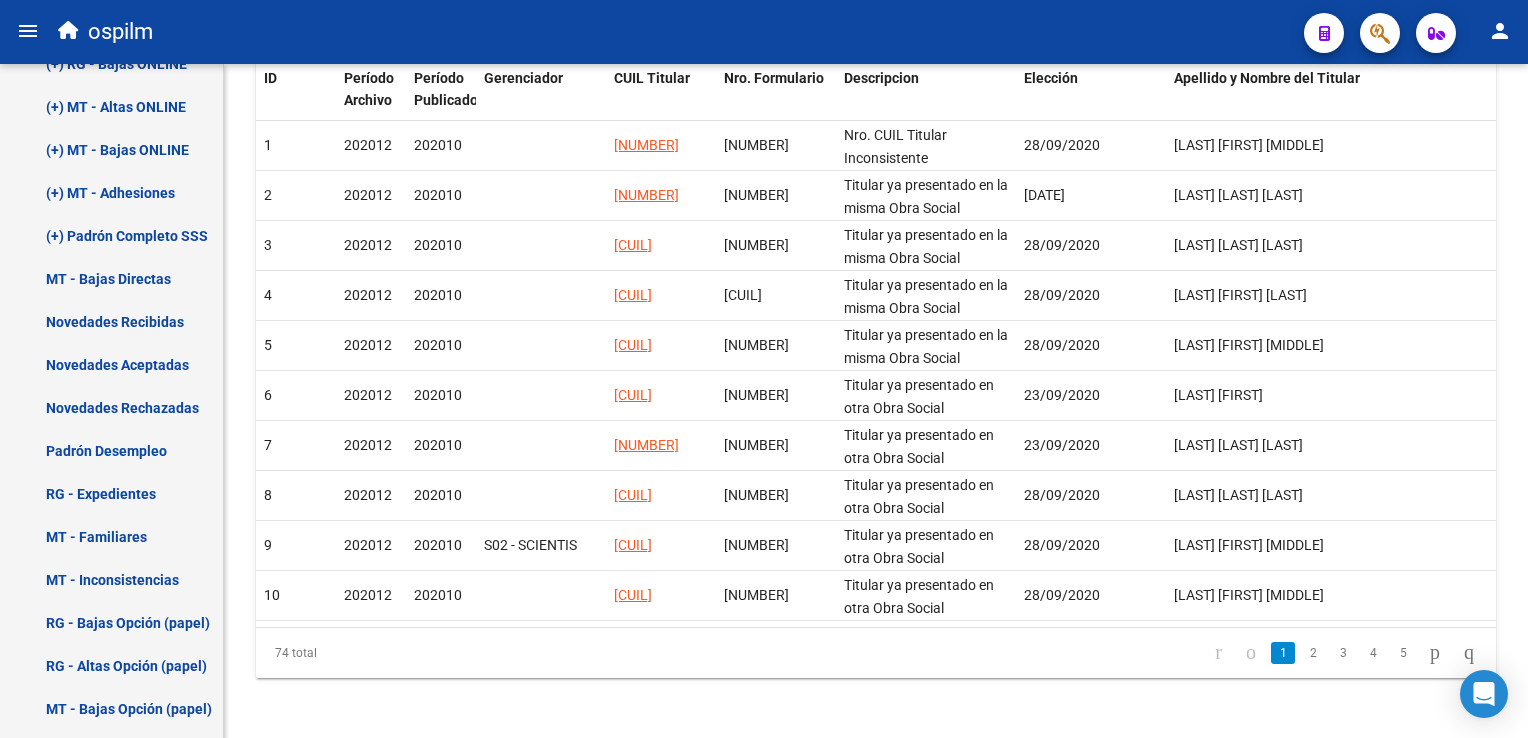 click on "Firma Express     Reportes Ingresos Devengados Análisis Histórico Detalles Transferencias RG sin DDJJ Detalles por CUIL RG Detalles - MT/PD MT morosos Egresos Devengados Comprobantes Recibidos Facturación Apócrifa Auditorías x Área Auditorías x Usuario Ítems de Auditorías x Usuario Padrón Traspasos x O.S. Traspasos x Gerenciador Traspasos x Provincia Nuevos Aportantes Métricas - Padrón SSS Métricas - Crecimiento Población    Padrón Afiliados Empadronados Movimientos de Afiliados Cambios de Gerenciador Padrón Ágil Análisis Afiliado Doc. Respaldatoria Categorías Última DDJJ Último Aporte MT/PD Familiares Monotributistas Altas Directas    Integración (discapacidad) Certificado Discapacidad    Prestadores / Proveedores Facturas - Listado/Carga Facturas Sin Auditar Facturas - Documentación Pagos x Transferencia Auditorías - Listado Auditorías - Comentarios Auditorías - Cambios Área Auditoría - Ítems Prestadores - Listado Prestadores - Docu. Otros Ingresos Geren. Deuda X Empresa" at bounding box center (112, 401) 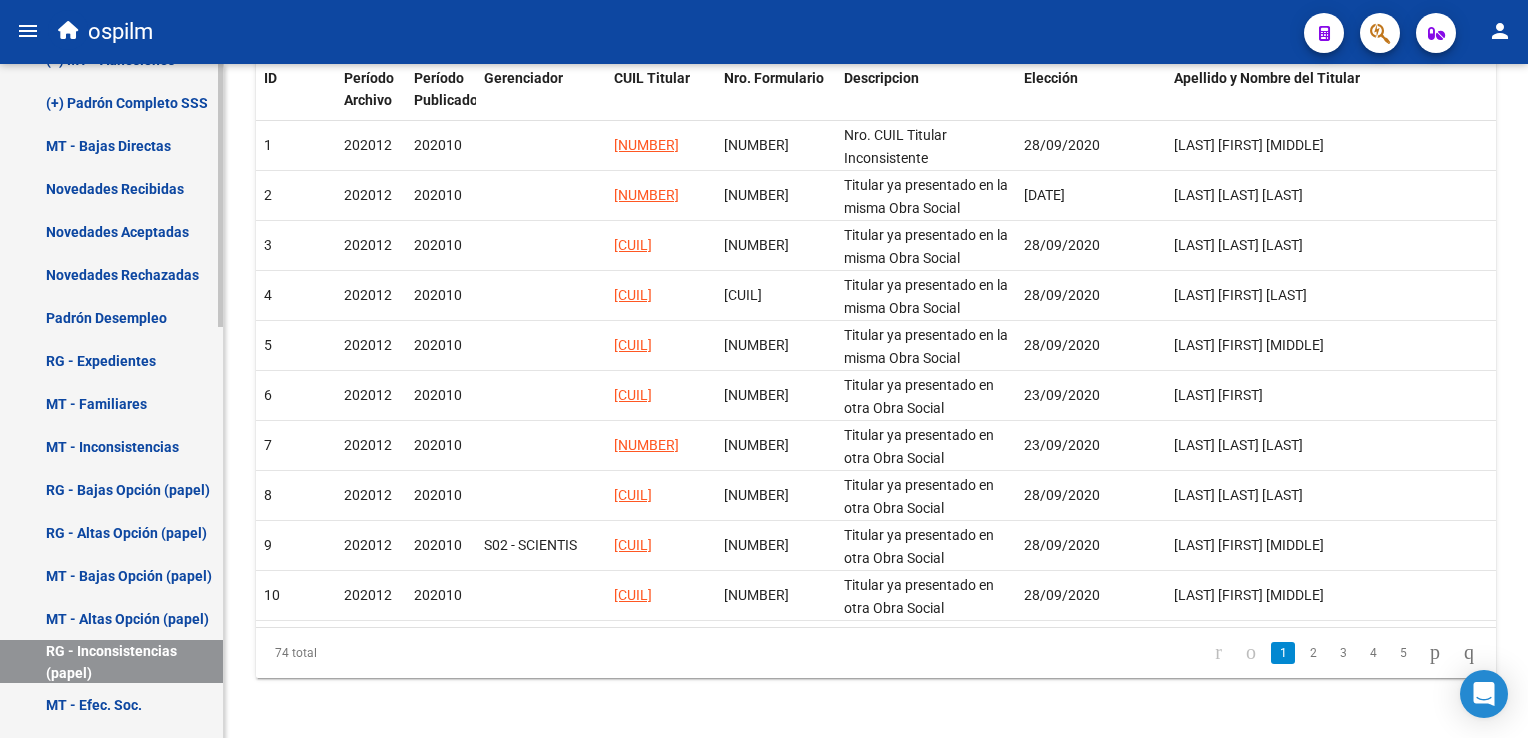 scroll, scrollTop: 773, scrollLeft: 0, axis: vertical 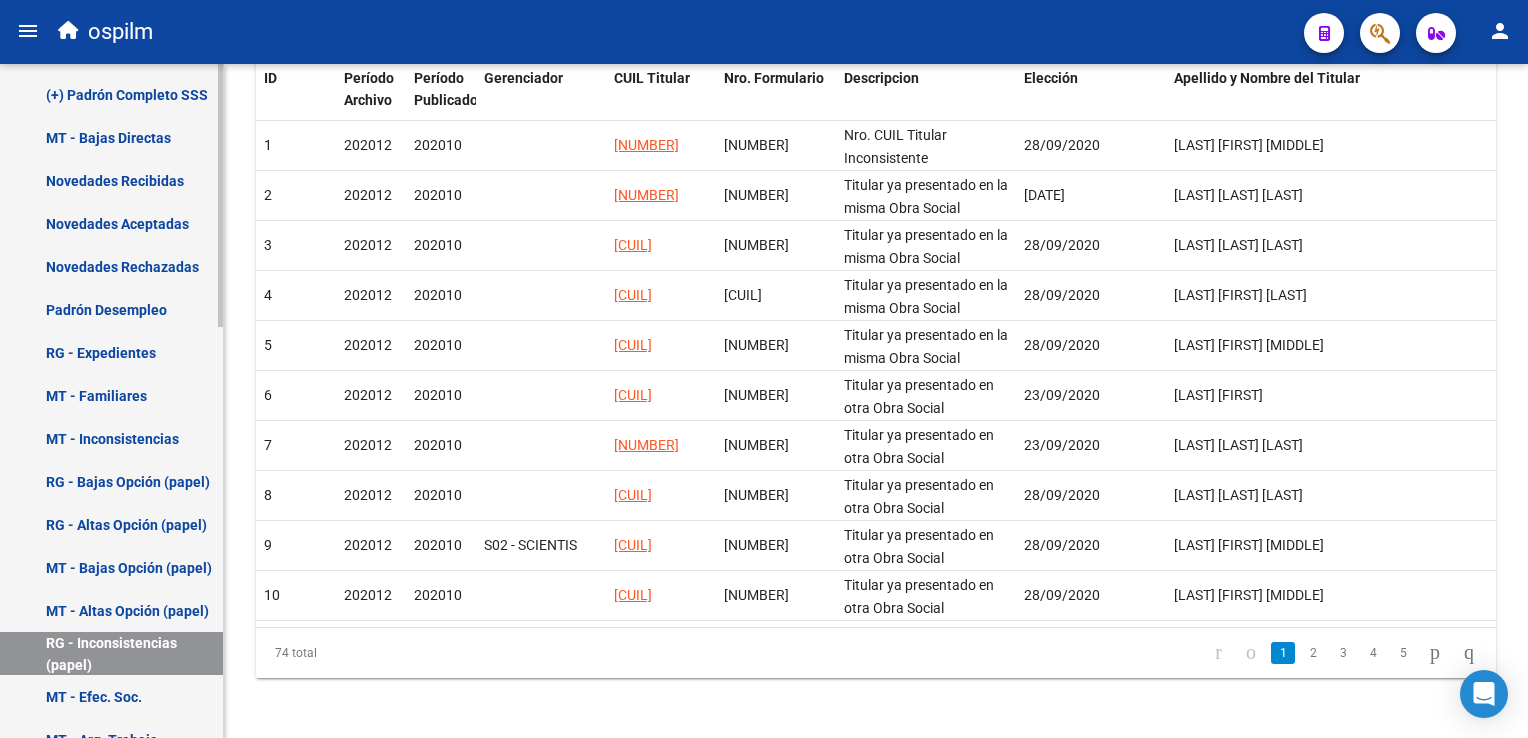 click 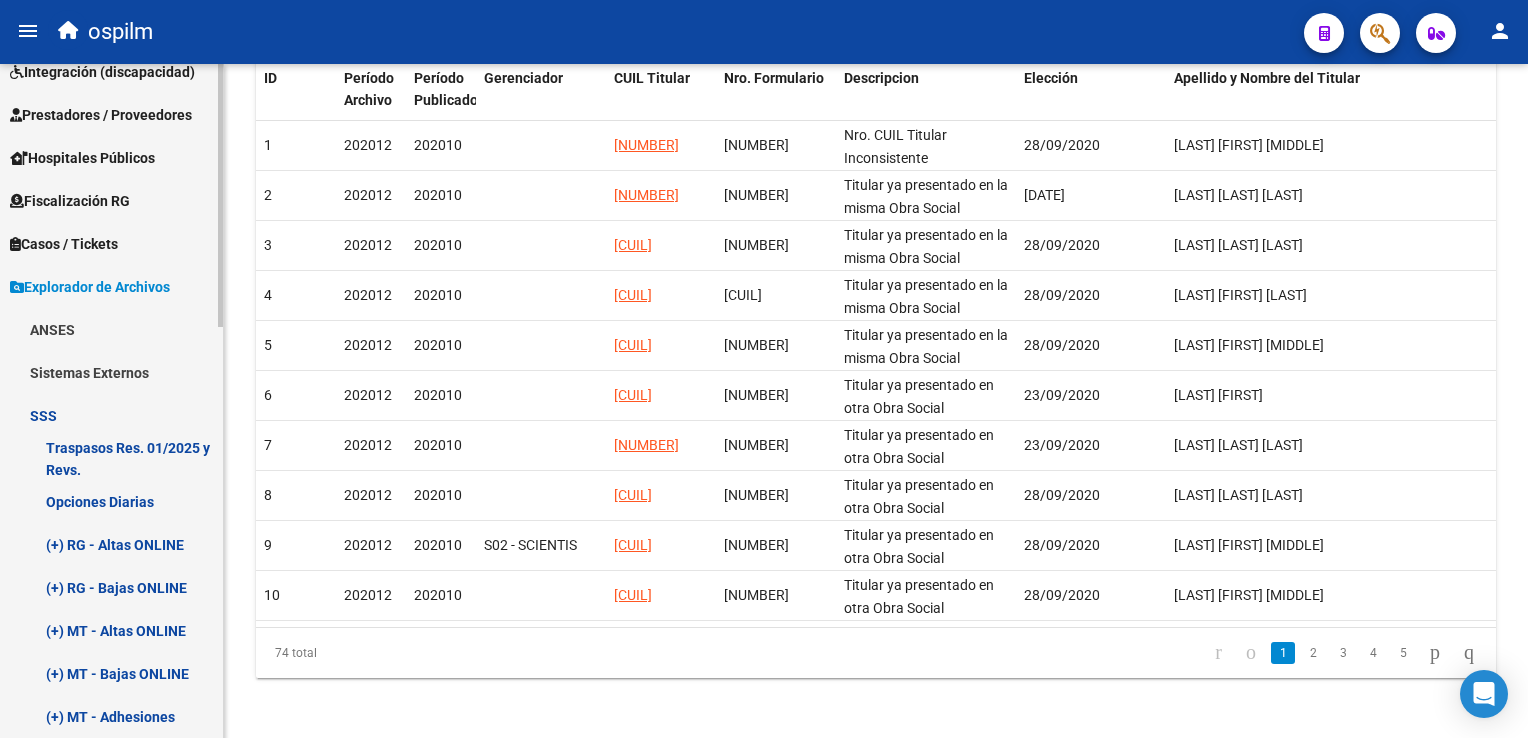 scroll, scrollTop: 110, scrollLeft: 0, axis: vertical 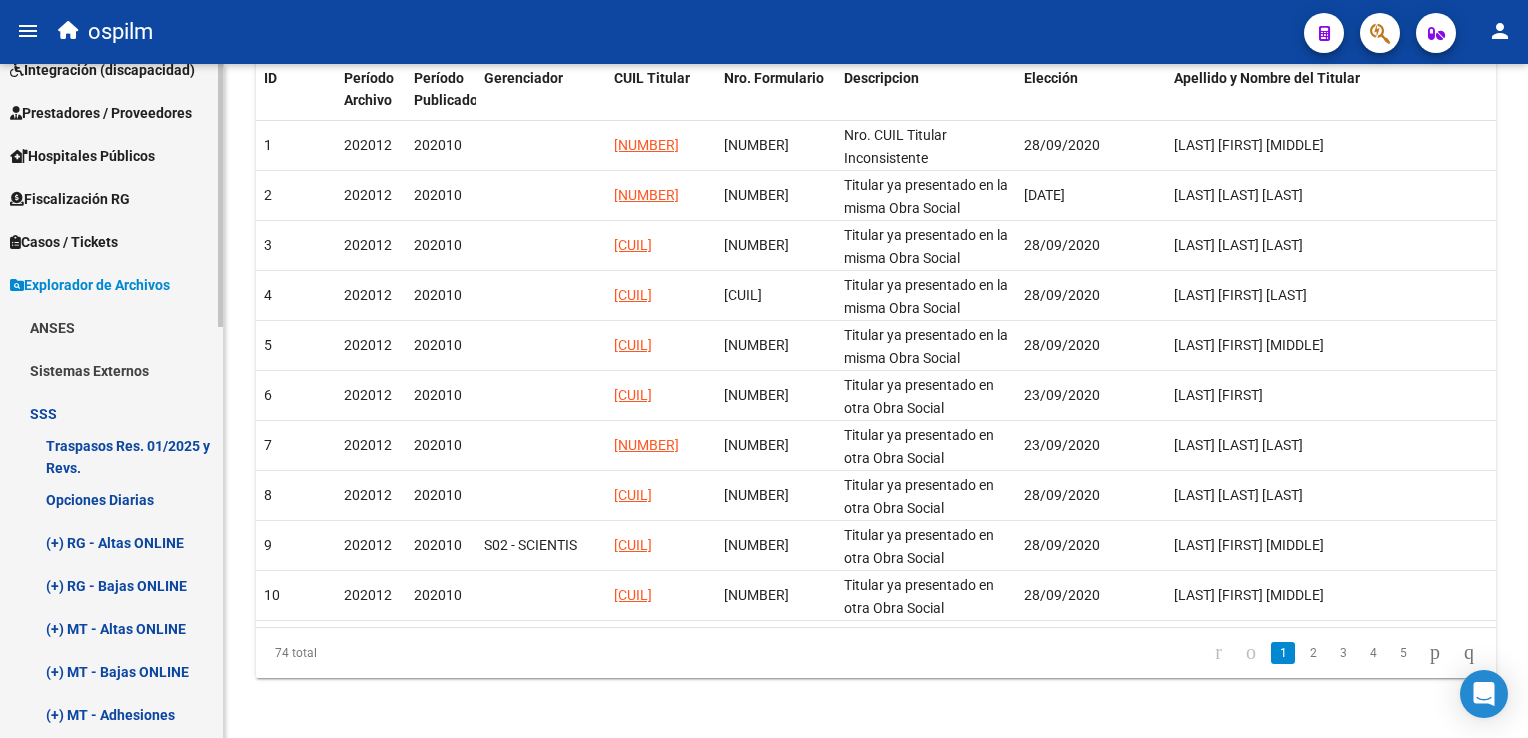 click on "Firma Express     Reportes Ingresos Devengados Análisis Histórico Detalles Transferencias RG sin DDJJ Detalles por CUIL RG Detalles - MT/PD MT morosos Egresos Devengados Comprobantes Recibidos Facturación Apócrifa Auditorías x Área Auditorías x Usuario Ítems de Auditorías x Usuario Padrón Traspasos x O.S. Traspasos x Gerenciador Traspasos x Provincia Nuevos Aportantes Métricas - Padrón SSS Métricas - Crecimiento Población    Padrón Afiliados Empadronados Movimientos de Afiliados Cambios de Gerenciador Padrón Ágil Análisis Afiliado Doc. Respaldatoria Categorías Última DDJJ Último Aporte MT/PD Familiares Monotributistas Altas Directas    Integración (discapacidad) Certificado Discapacidad    Prestadores / Proveedores Facturas - Listado/Carga Facturas Sin Auditar Facturas - Documentación Pagos x Transferencia Auditorías - Listado Auditorías - Comentarios Auditorías - Cambios Área Auditoría - Ítems Prestadores - Listado Prestadores - Docu. Otros Ingresos Geren. Deuda X Empresa" at bounding box center [112, 401] 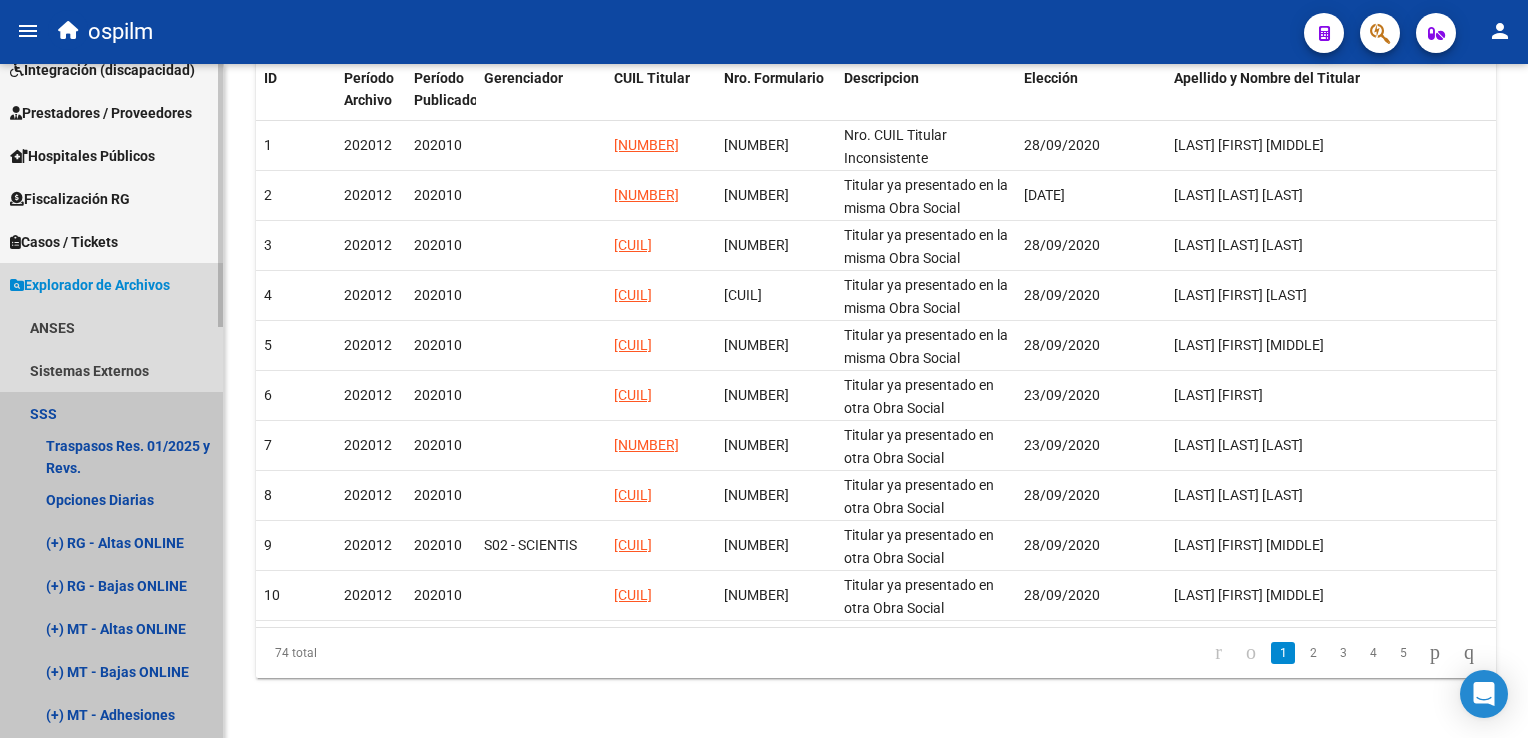 click on "SSS" at bounding box center [111, 413] 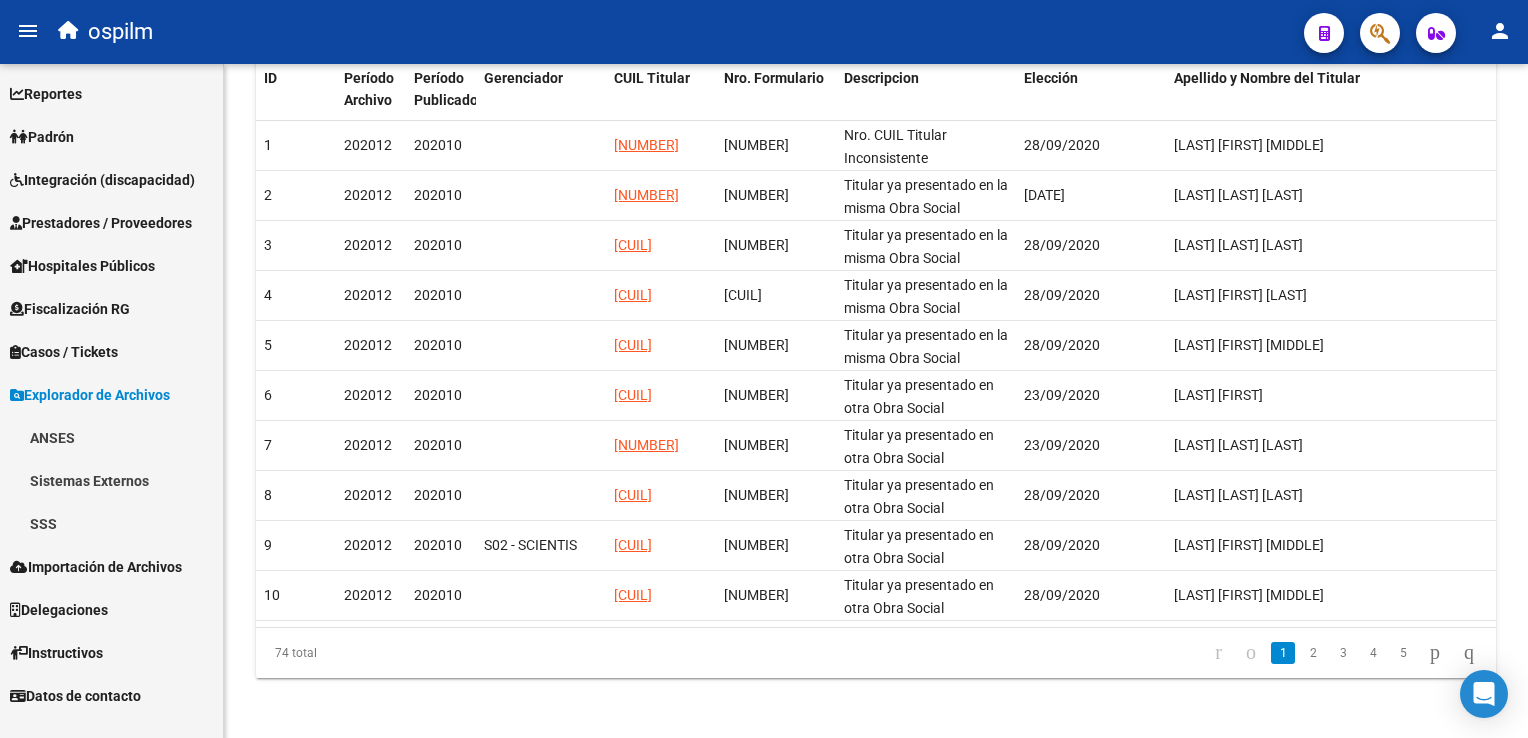 scroll, scrollTop: 0, scrollLeft: 0, axis: both 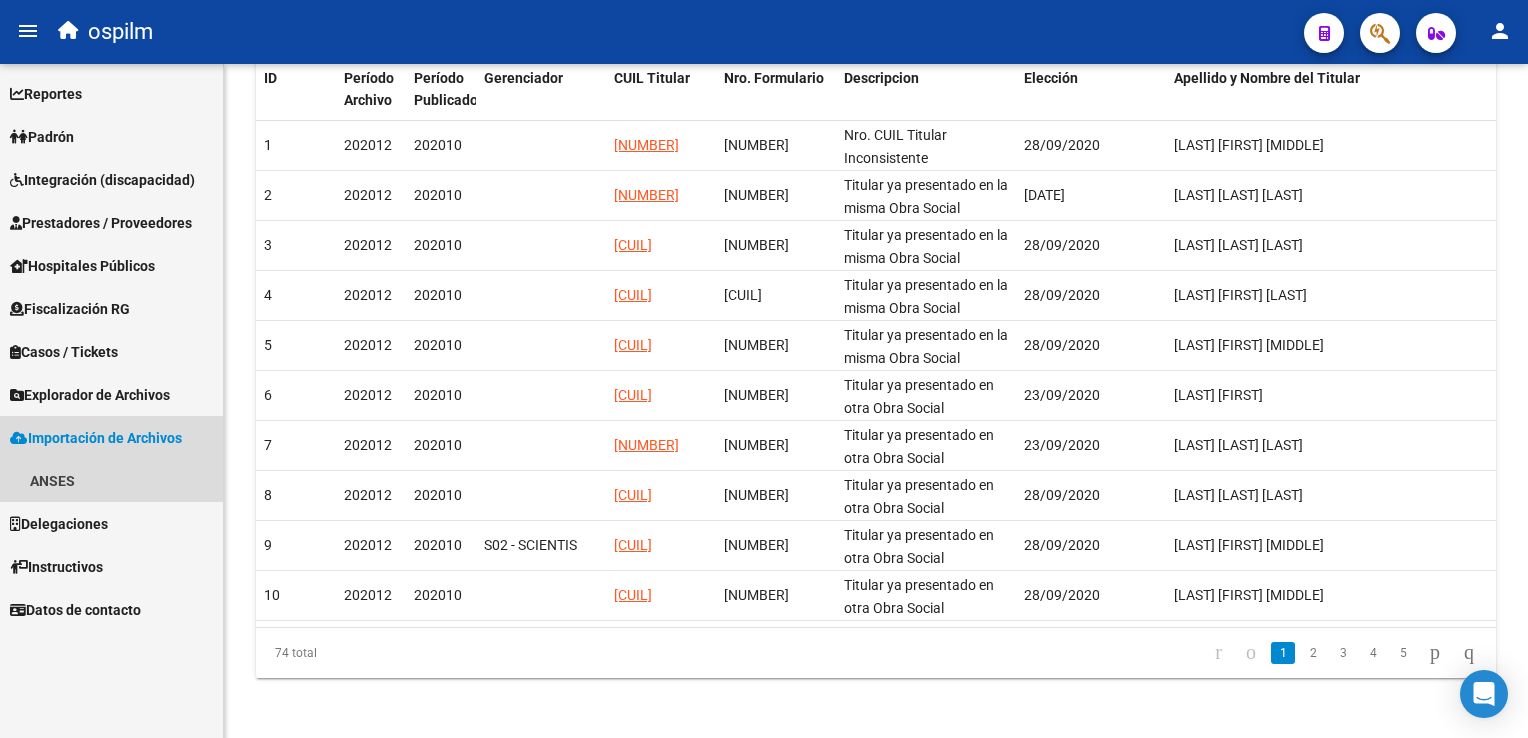 click on "Importación de Archivos" at bounding box center [96, 438] 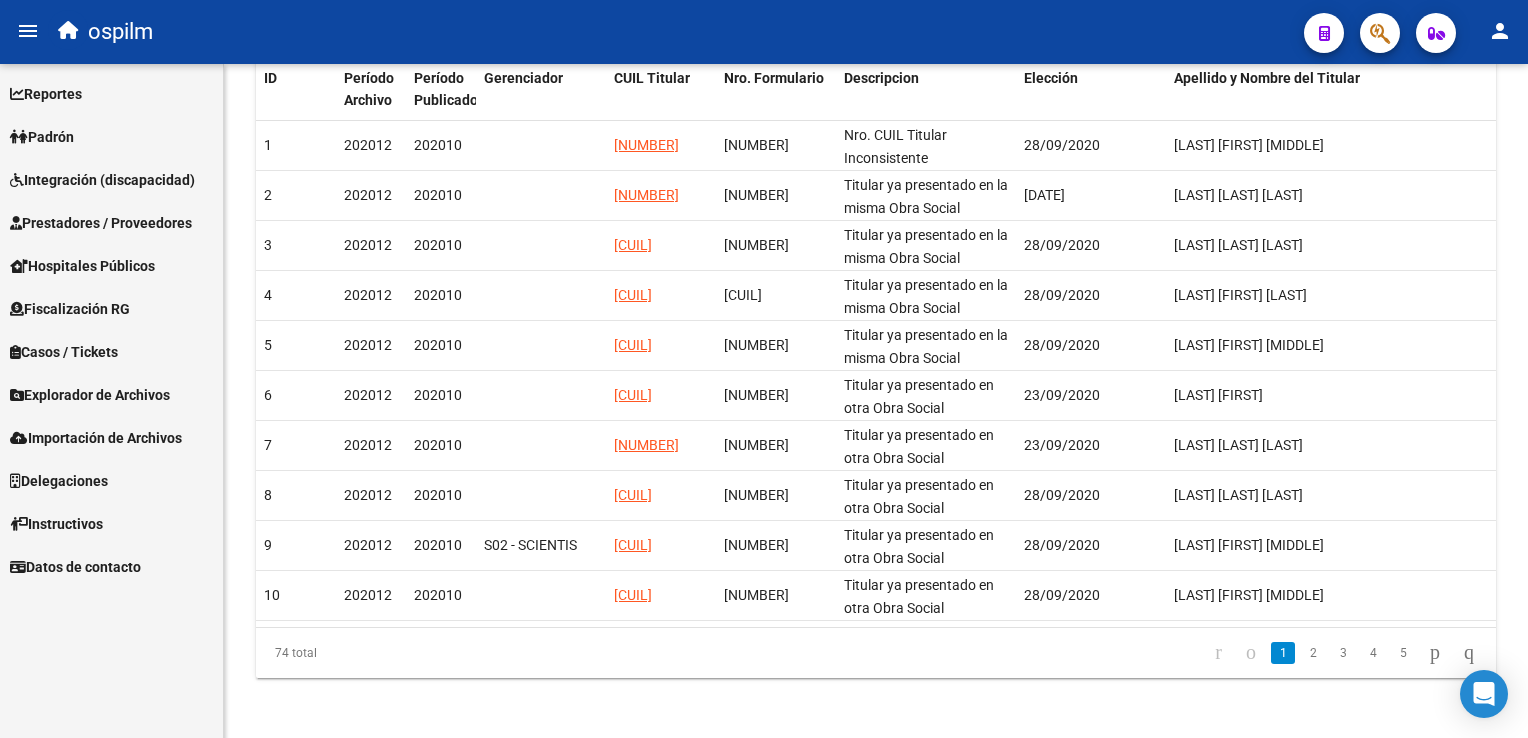 click on "Importación de Archivos" at bounding box center (96, 438) 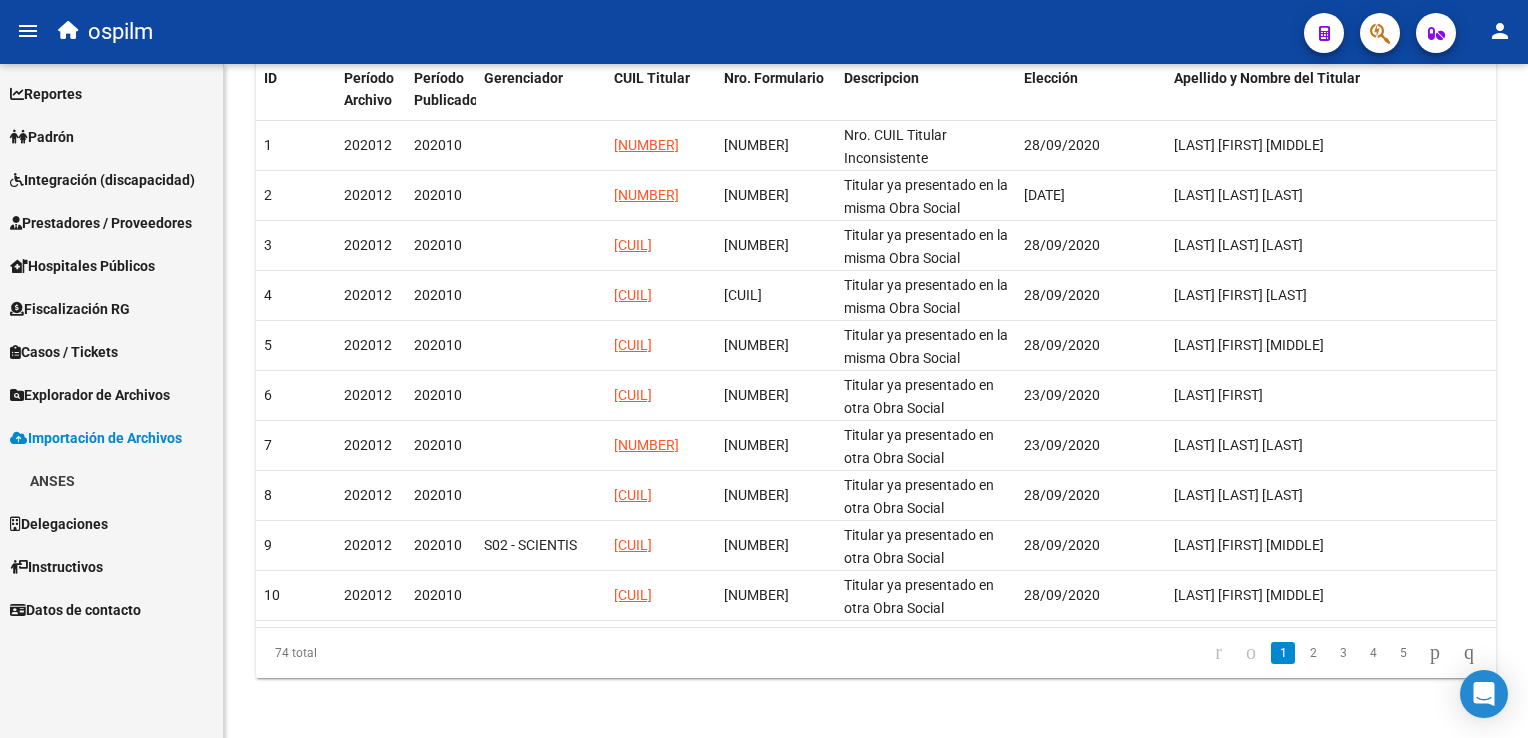 click on "ANSES" at bounding box center (111, 480) 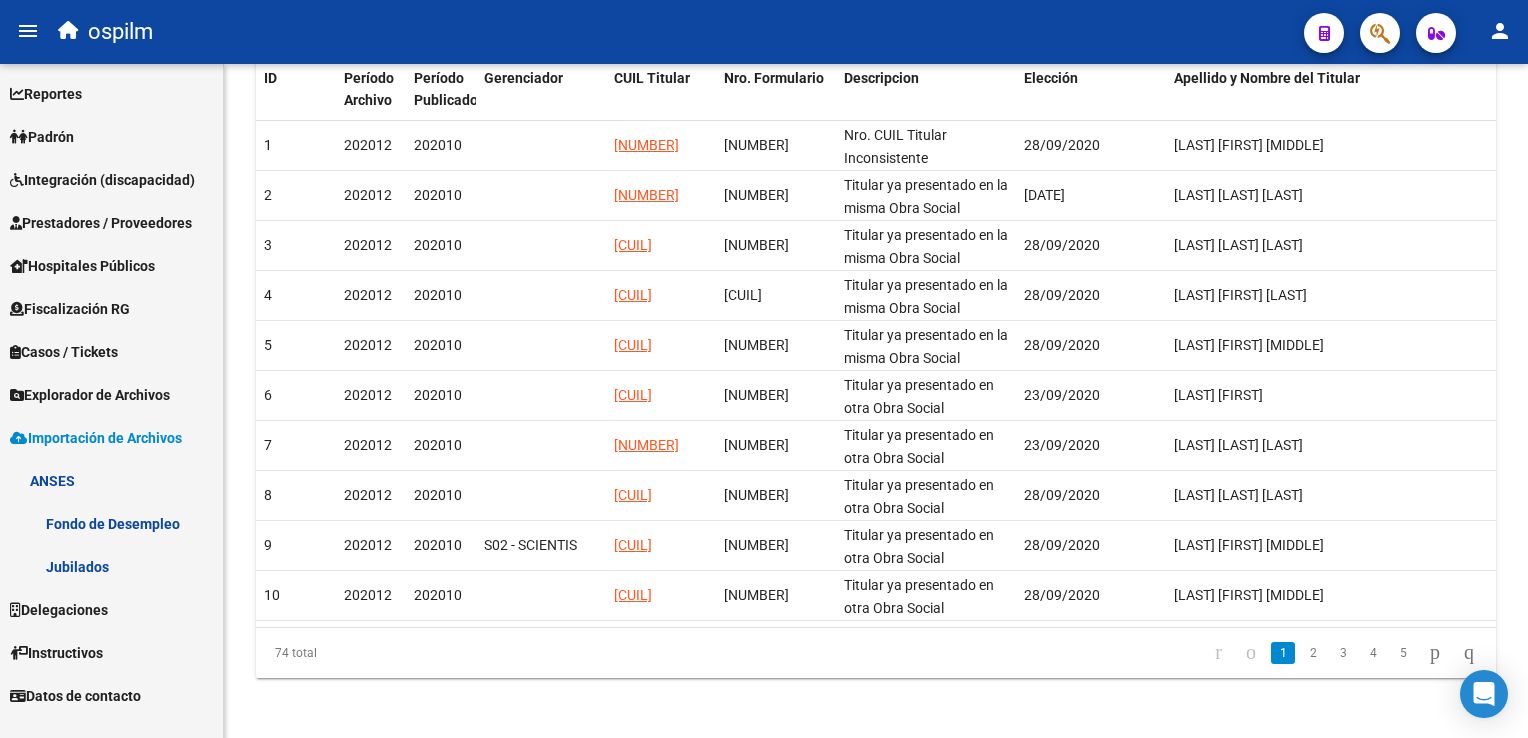 click on "Fondo de Desempleo" at bounding box center [111, 523] 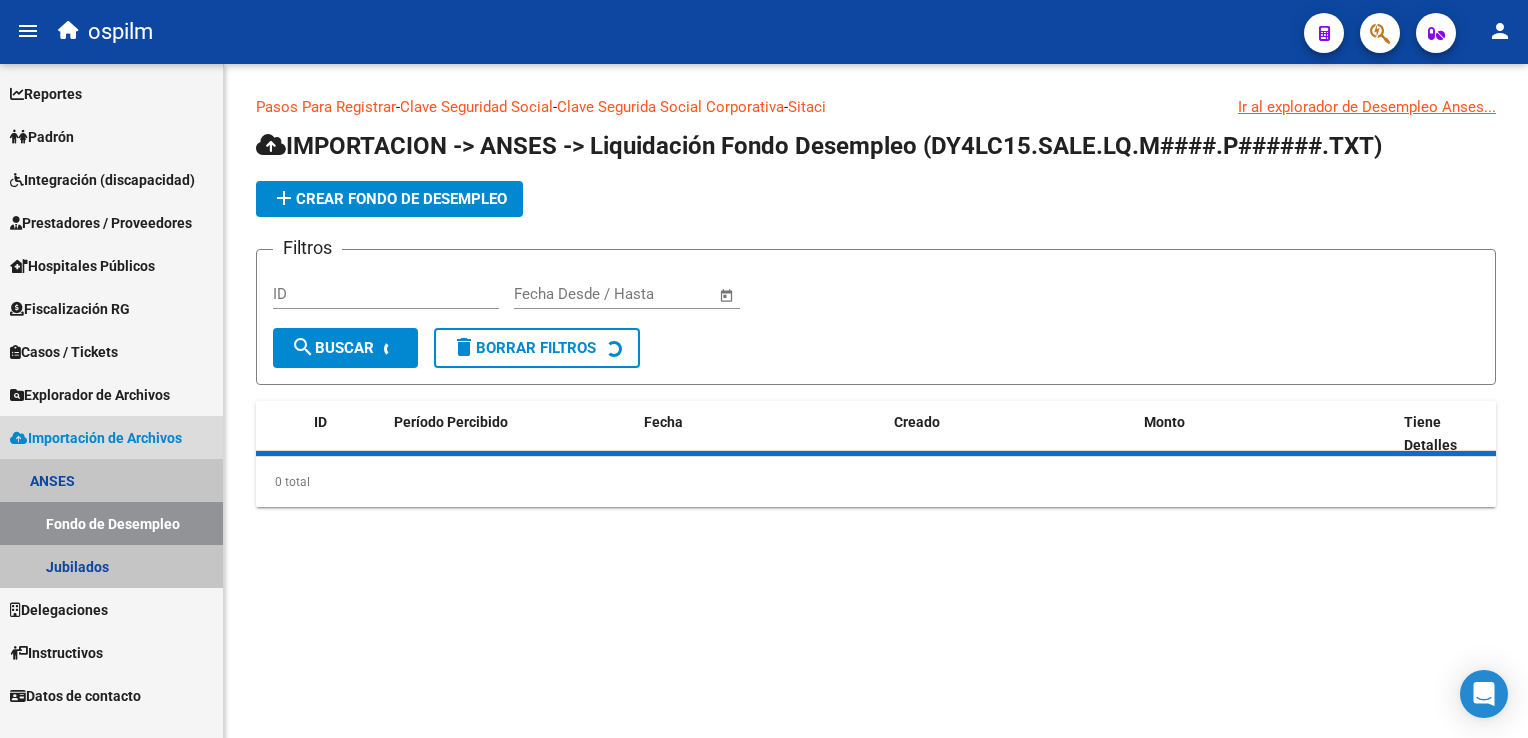 scroll, scrollTop: 0, scrollLeft: 0, axis: both 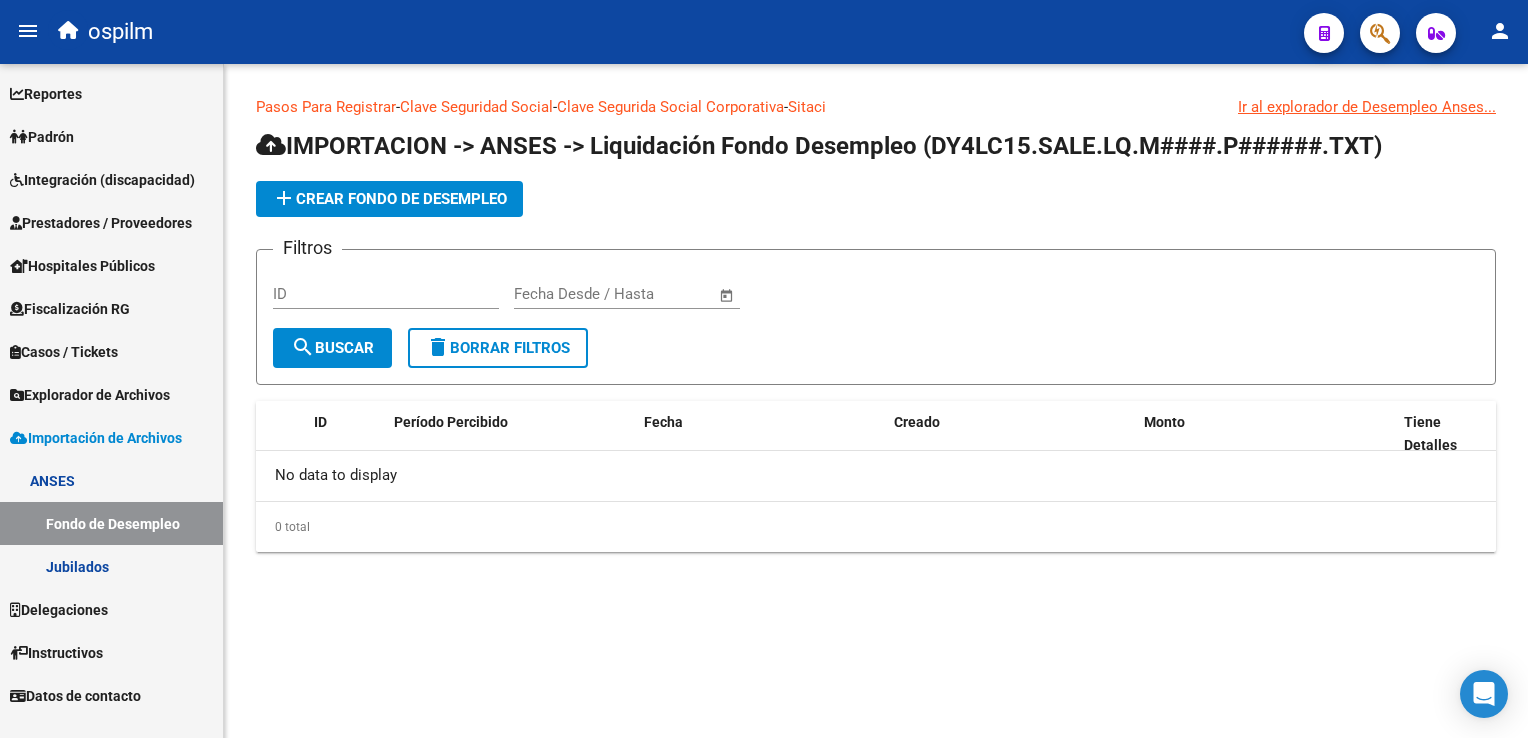 click on "Jubilados" at bounding box center (111, 566) 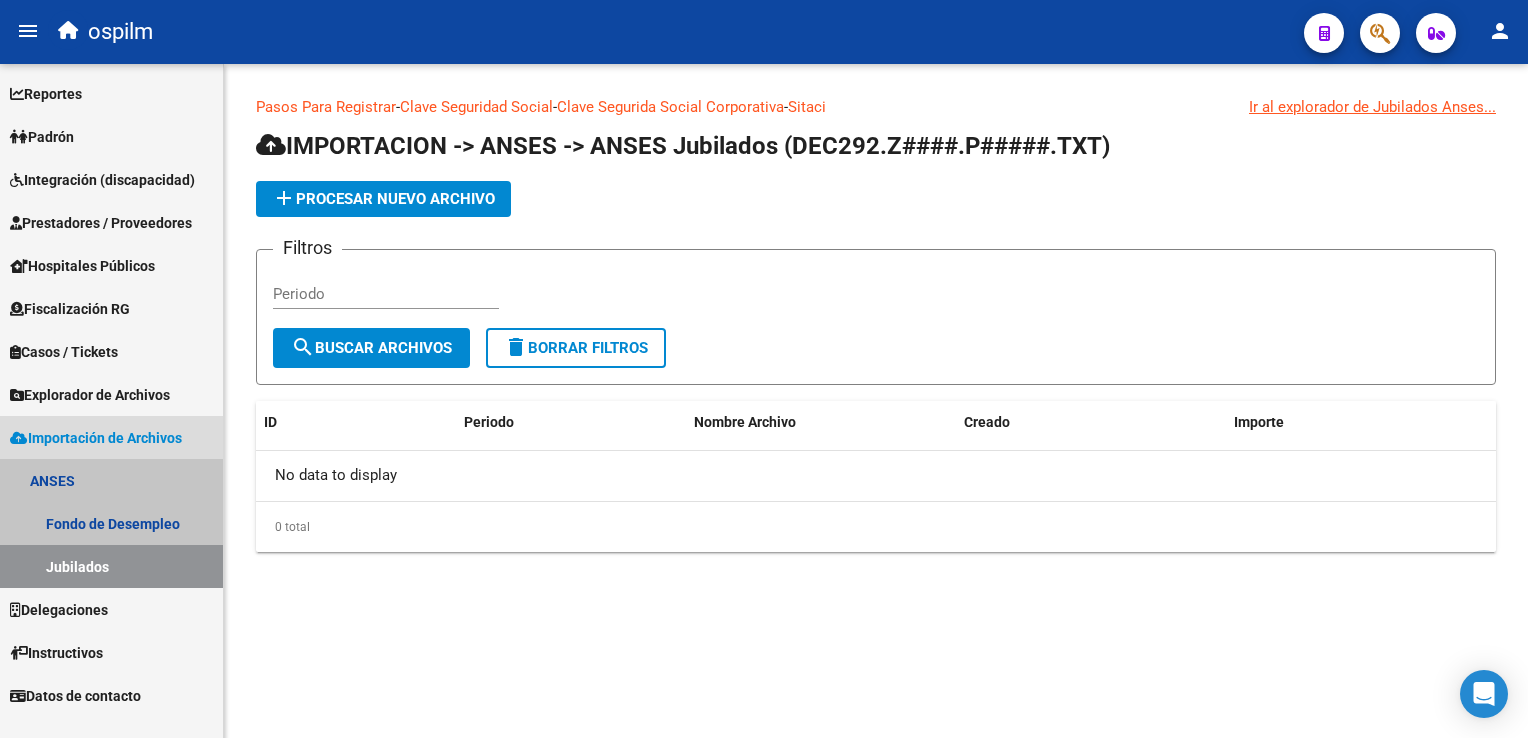 click on "ANSES" at bounding box center (111, 480) 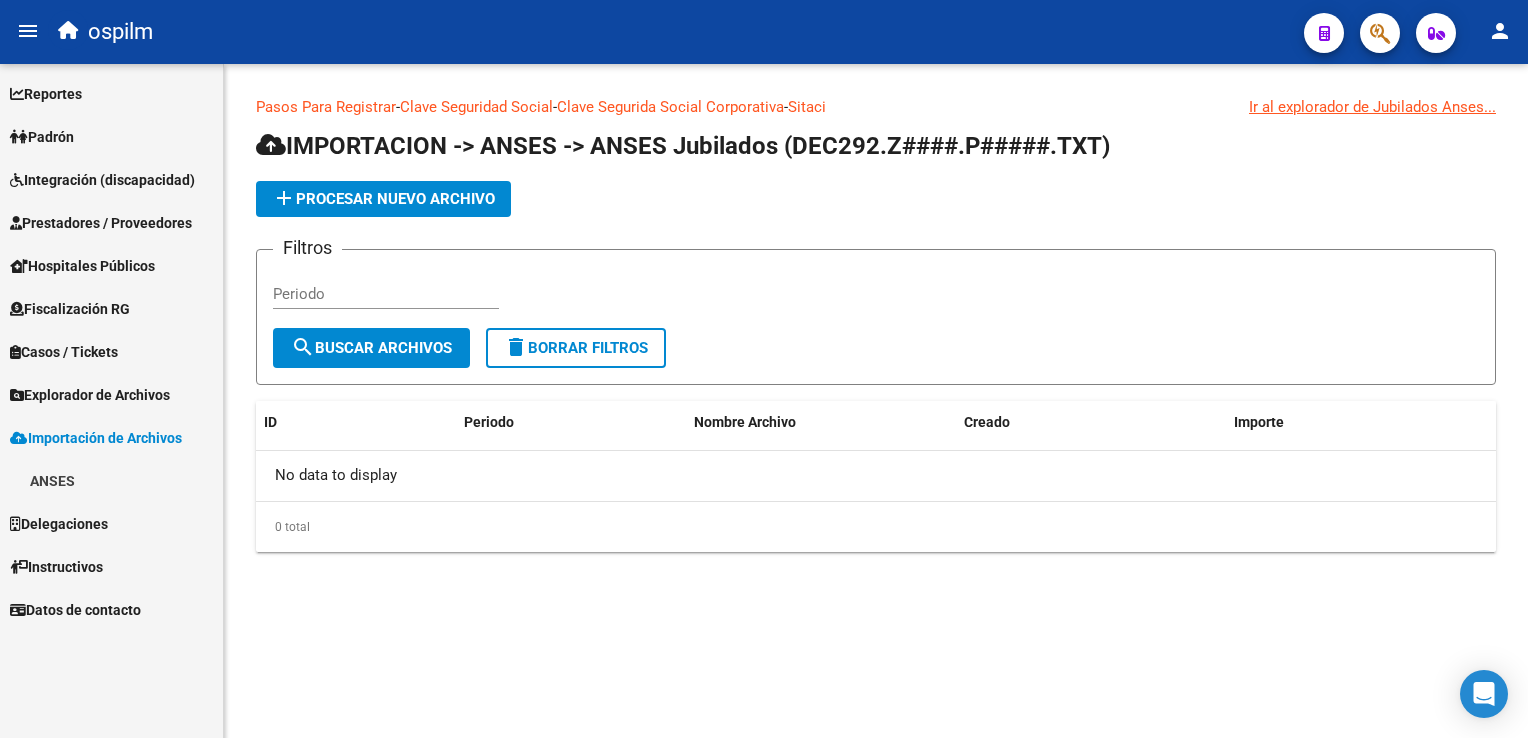 click on "Instructivos" at bounding box center (56, 567) 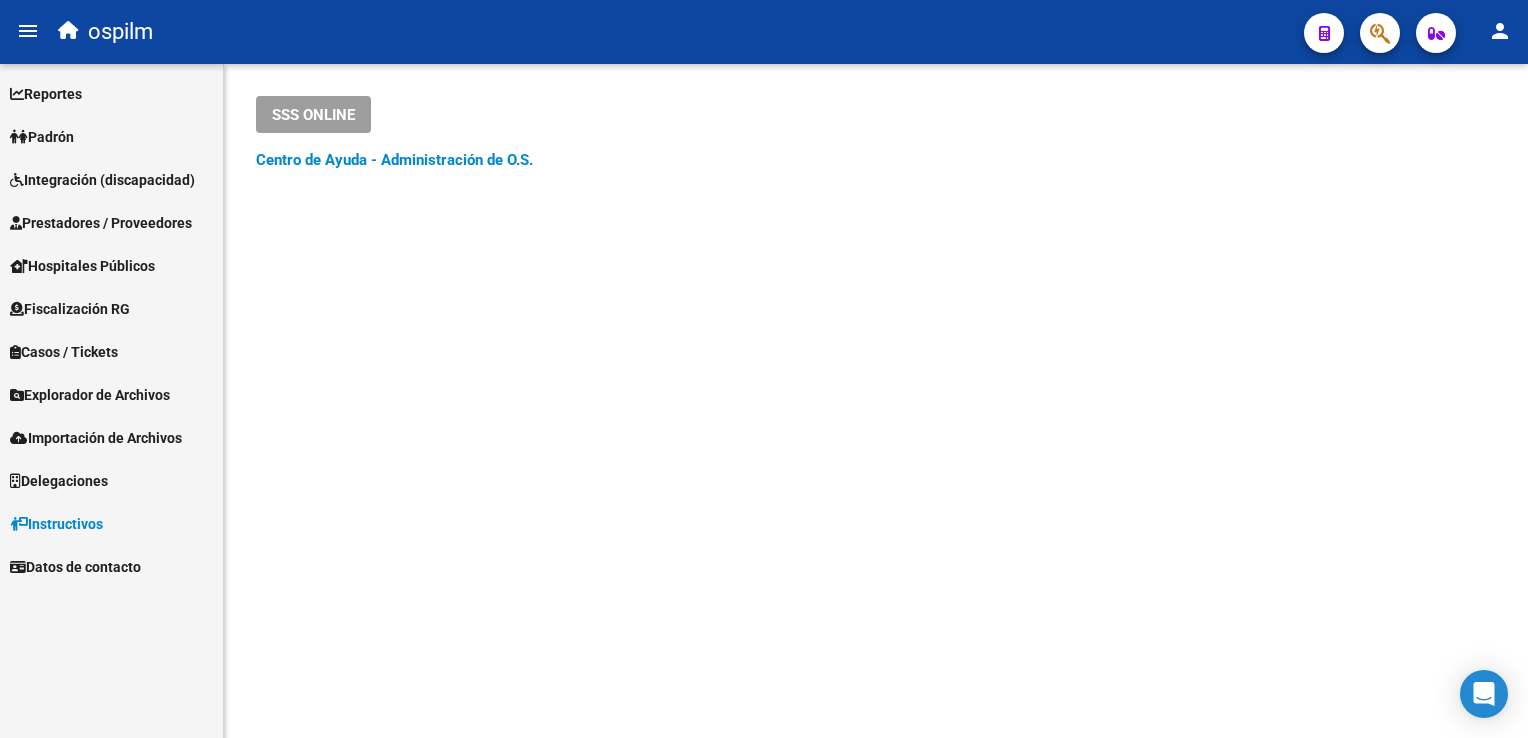 click on "Centro de Ayuda - Administración de O.S." 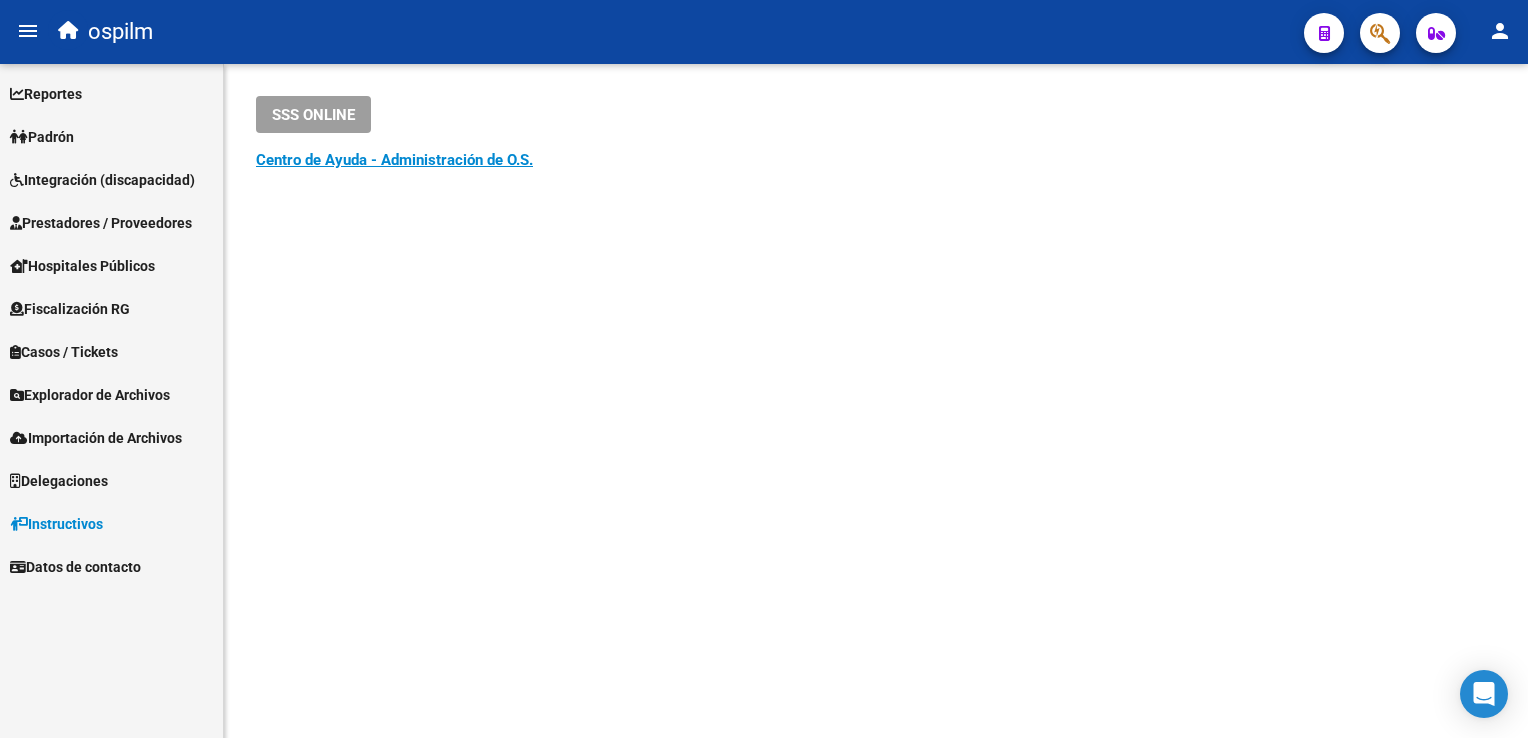 click on "Datos de contacto" at bounding box center (75, 567) 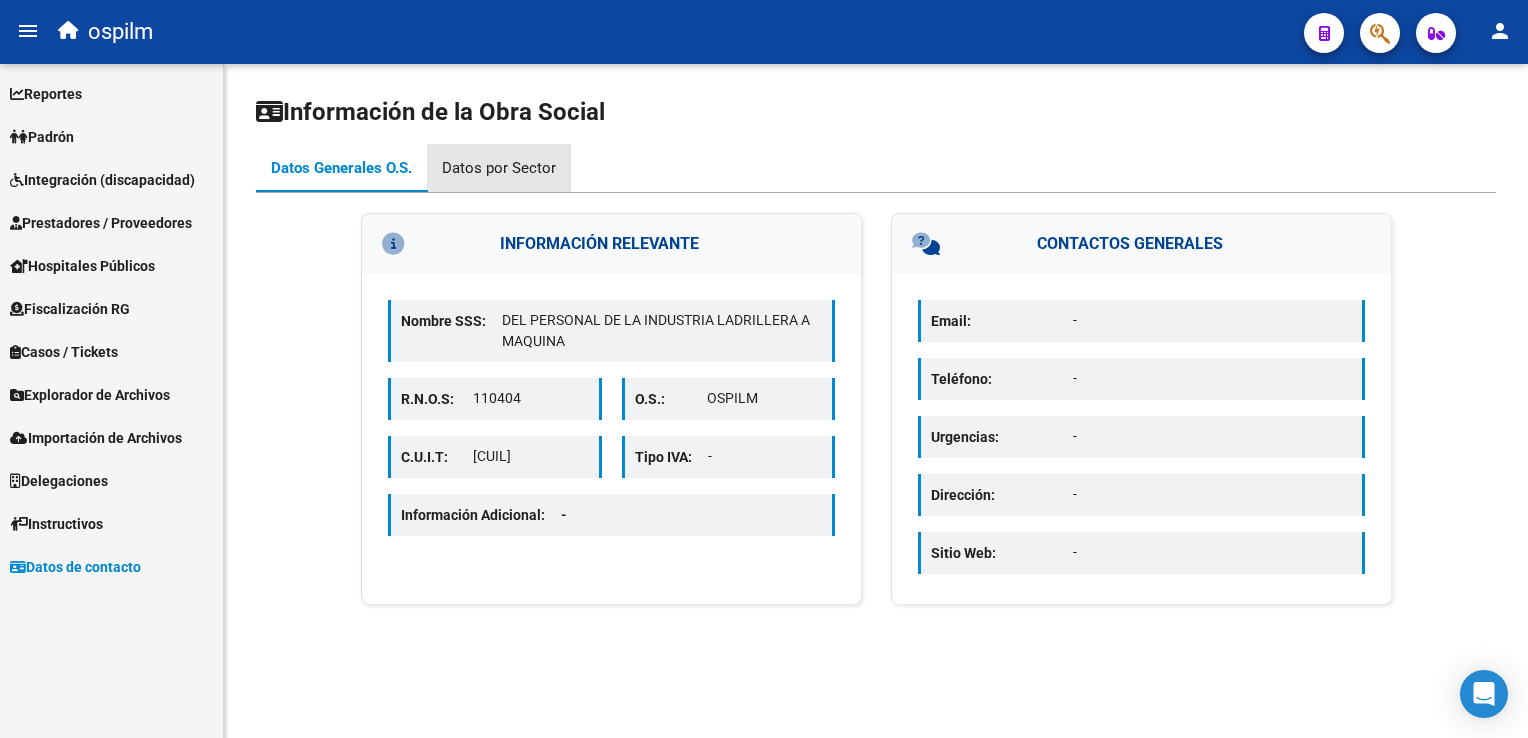 click on "Datos por Sector" at bounding box center (499, 168) 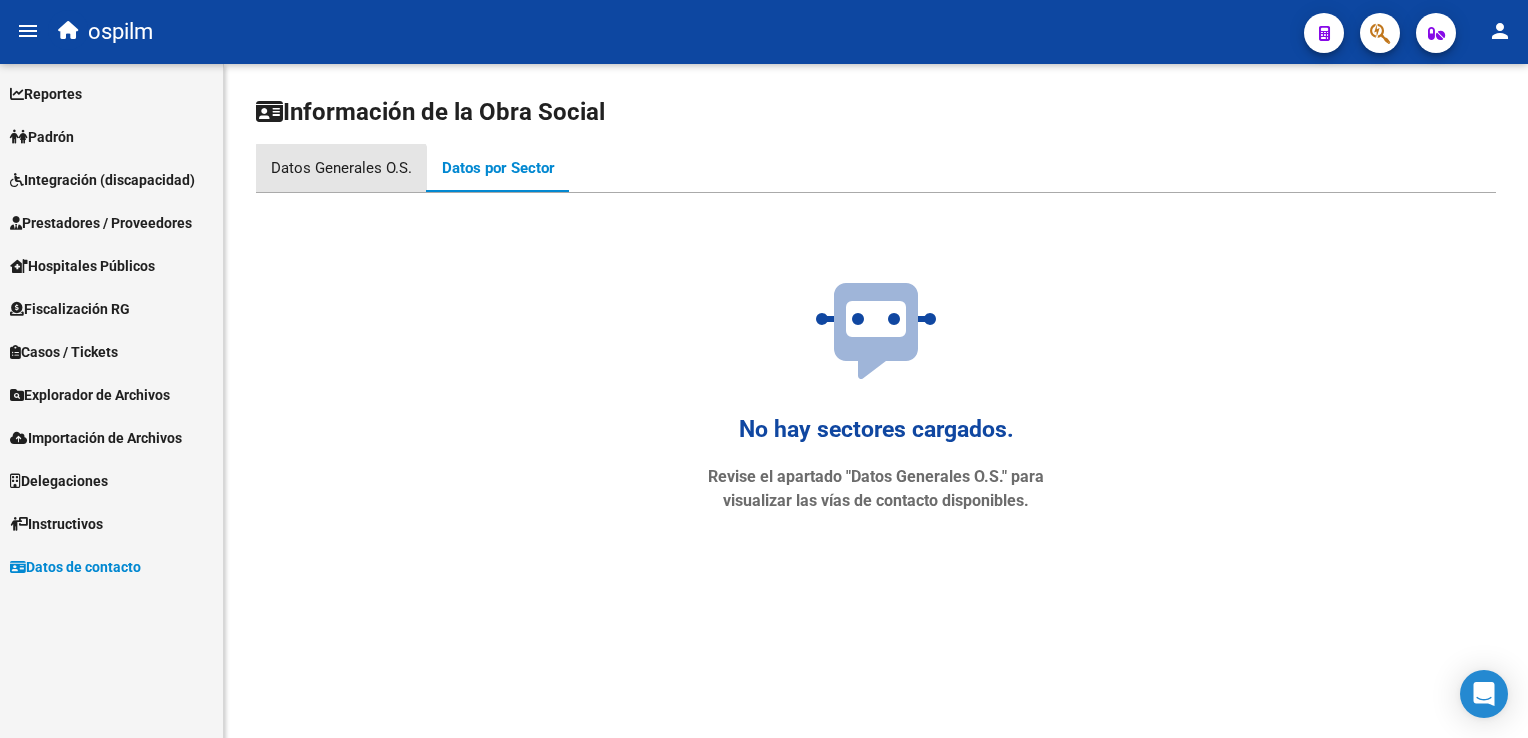 click on "Datos Generales O.S." at bounding box center (341, 168) 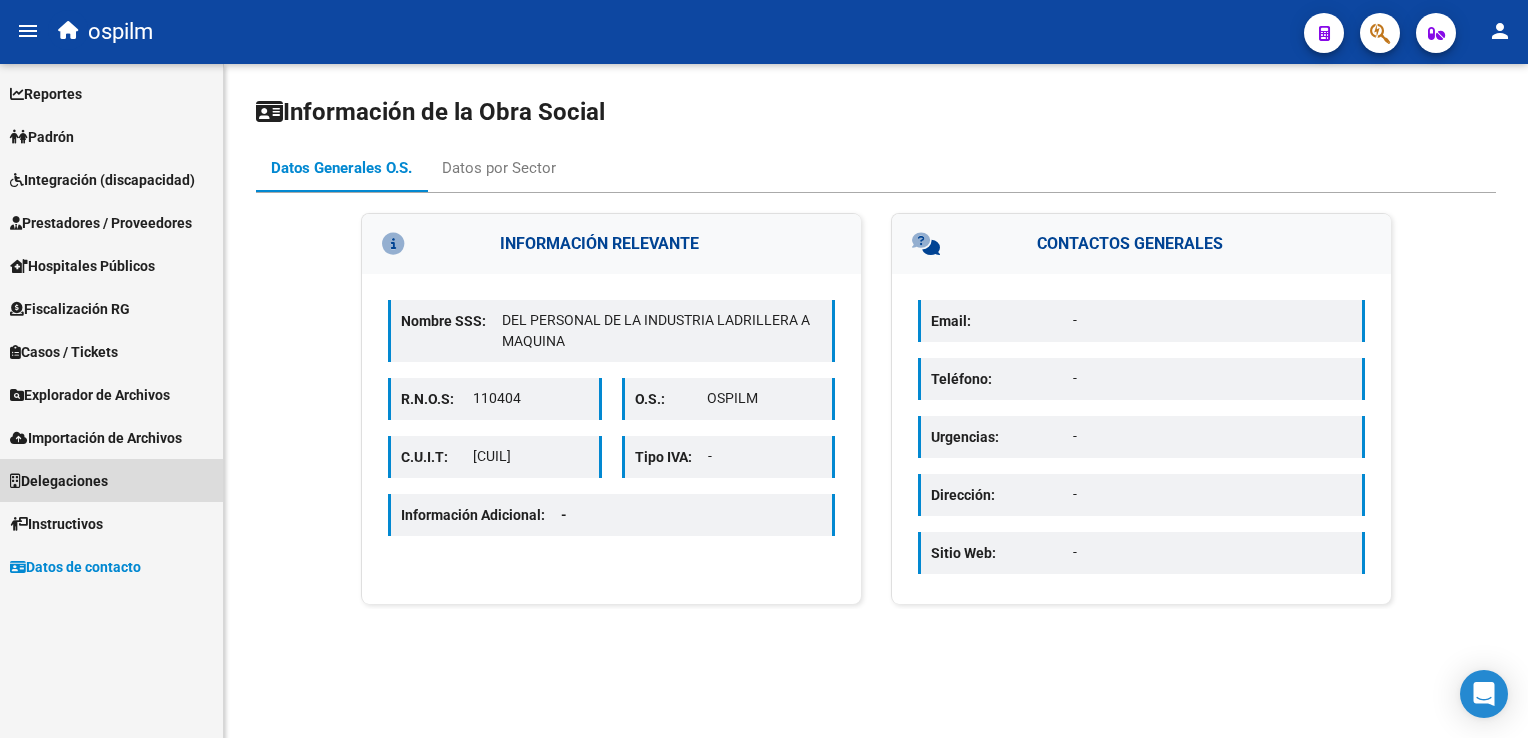 click on "Delegaciones" at bounding box center (59, 481) 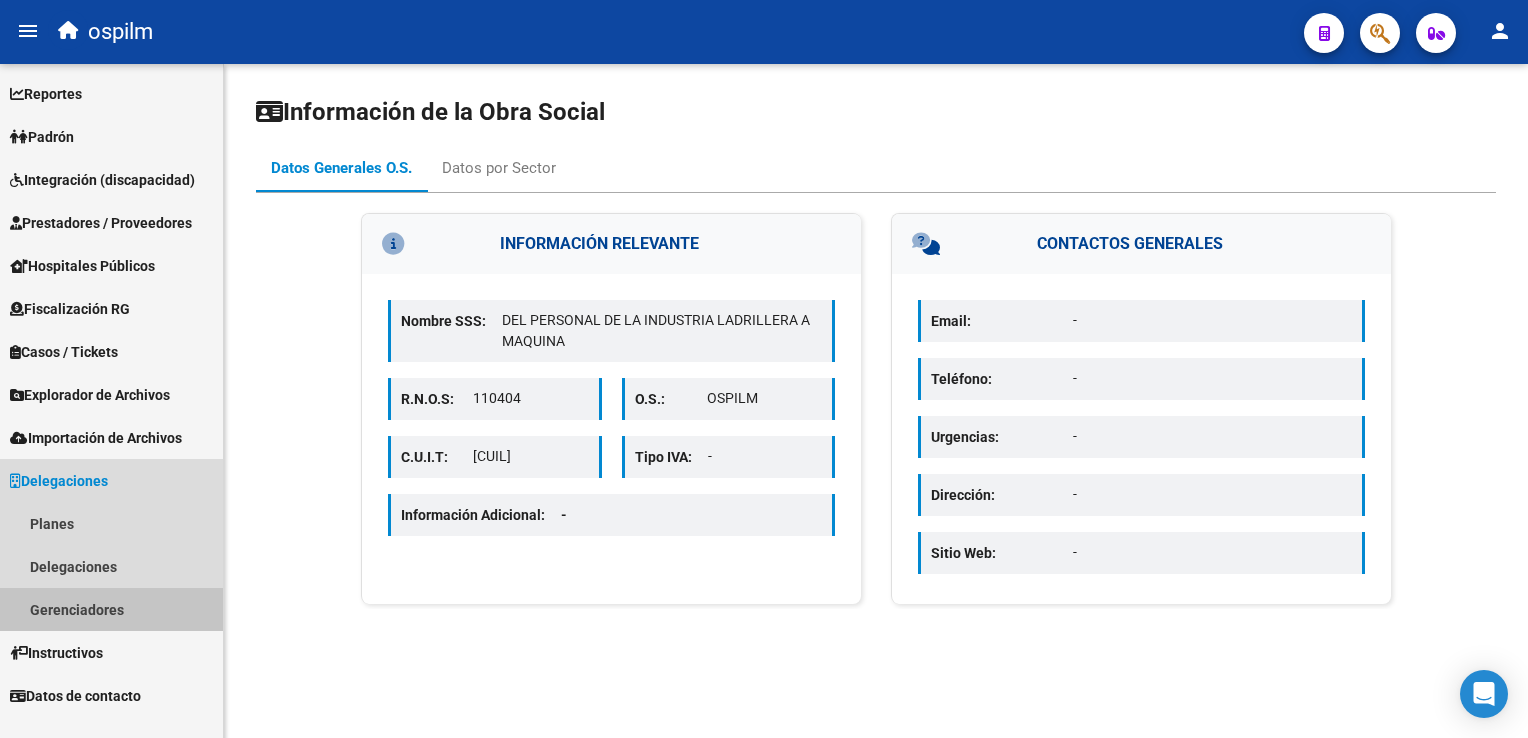 click on "Gerenciadores" at bounding box center (111, 609) 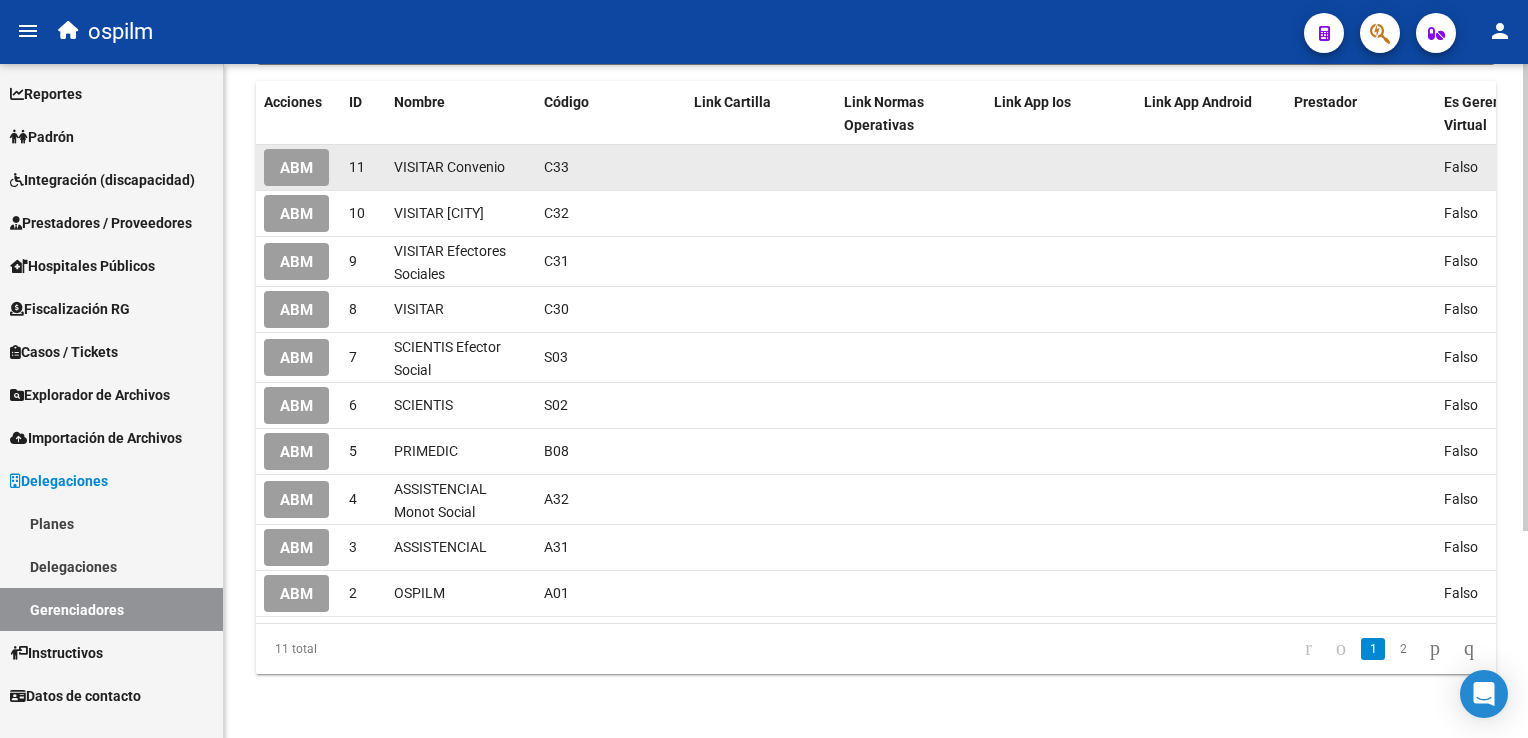 scroll, scrollTop: 0, scrollLeft: 0, axis: both 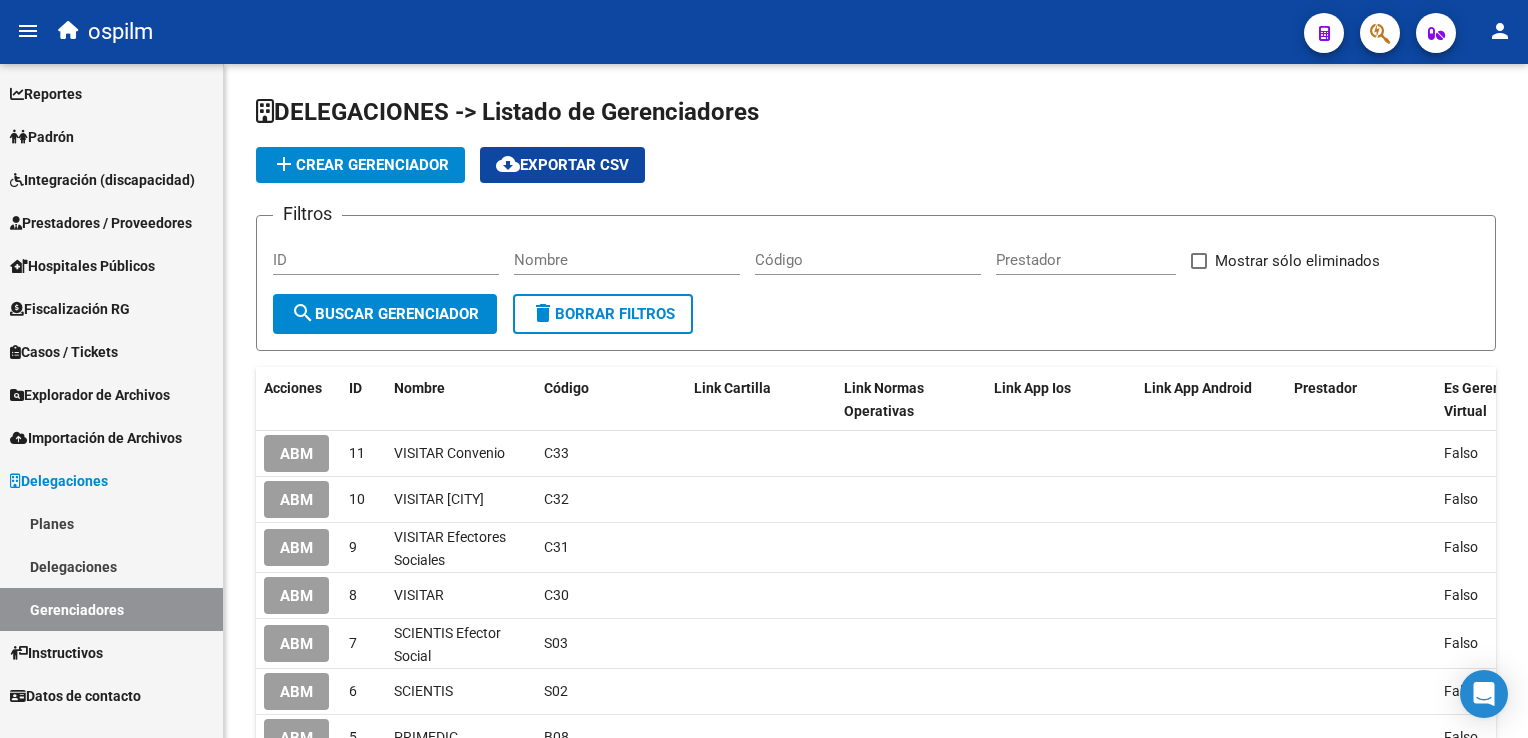 click at bounding box center [19, 438] 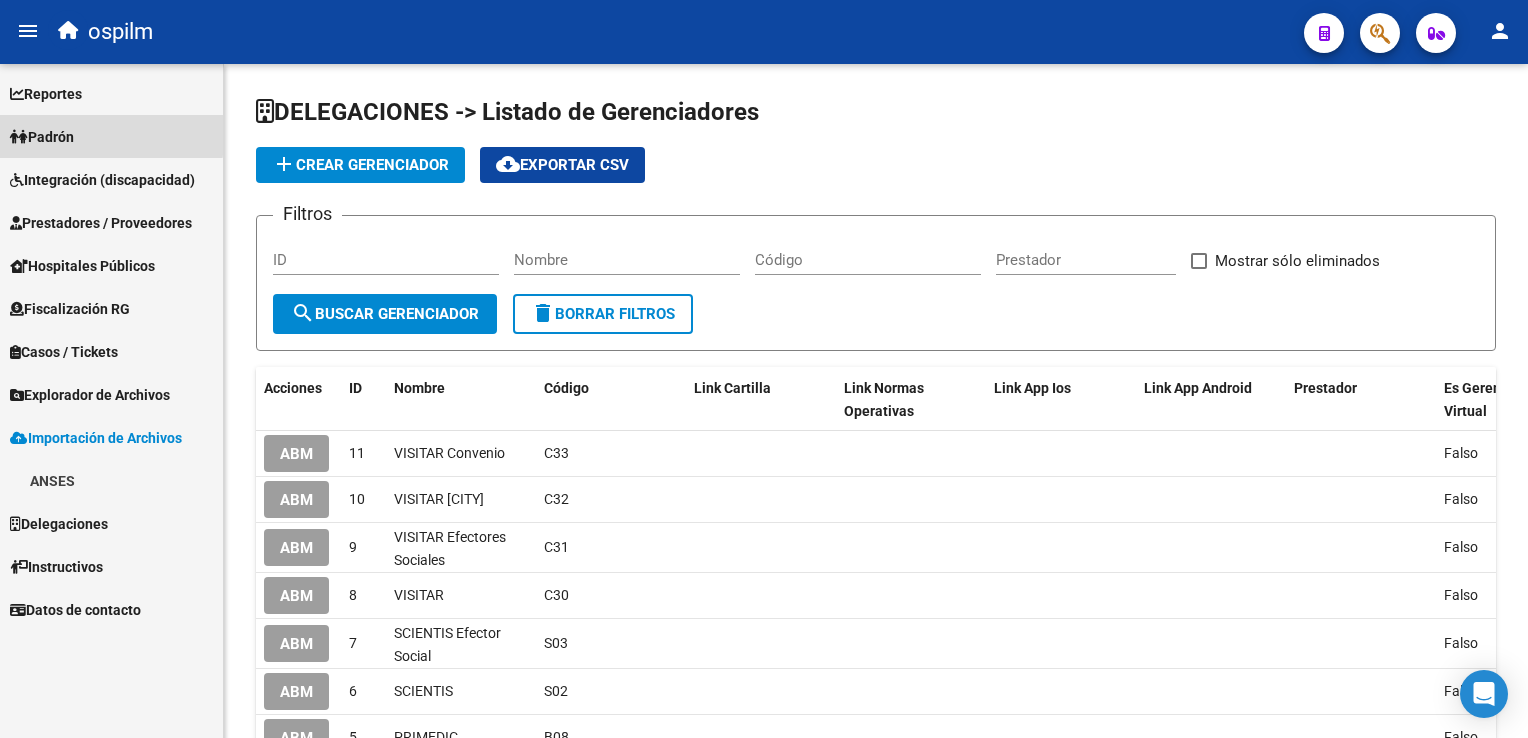 click on "Padrón" at bounding box center (42, 137) 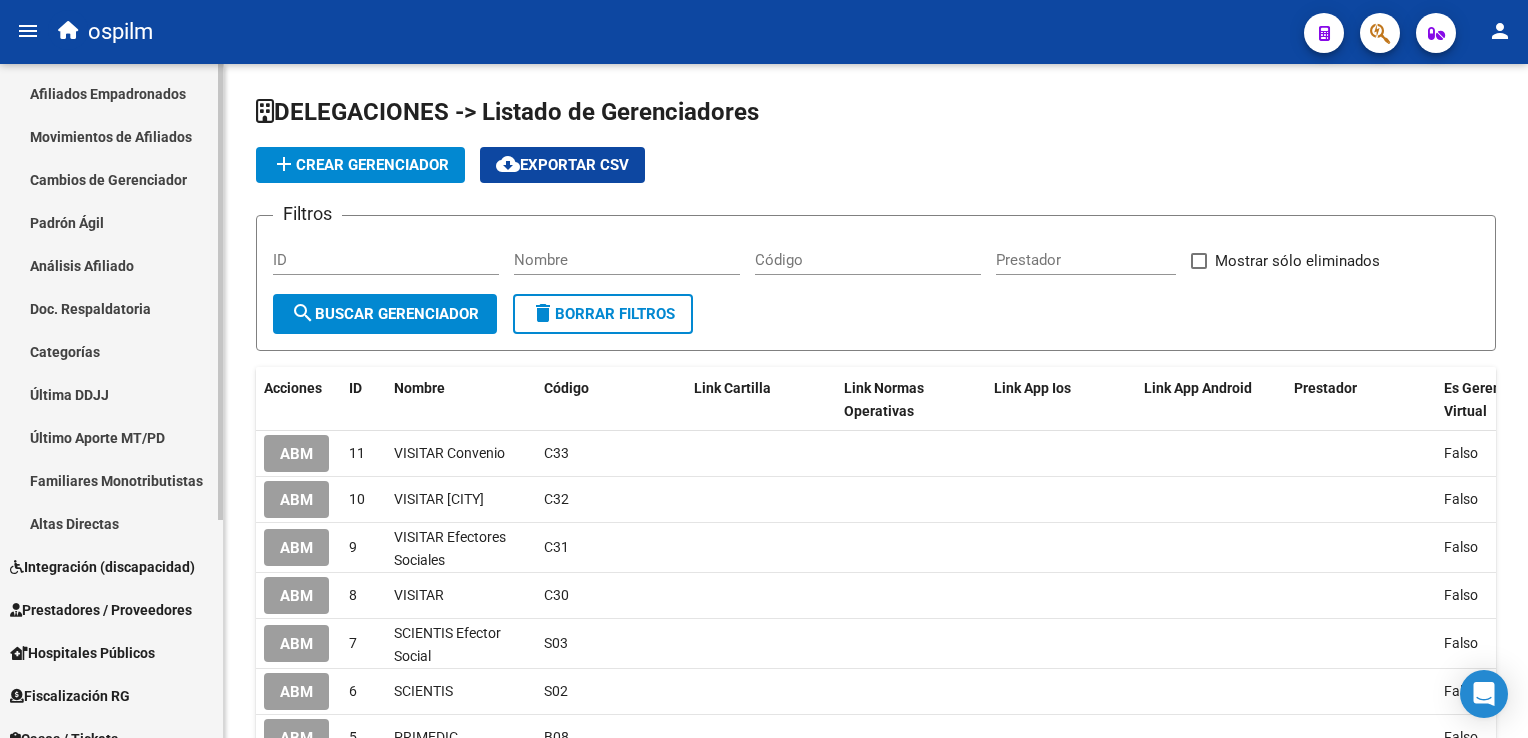 scroll, scrollTop: 93, scrollLeft: 0, axis: vertical 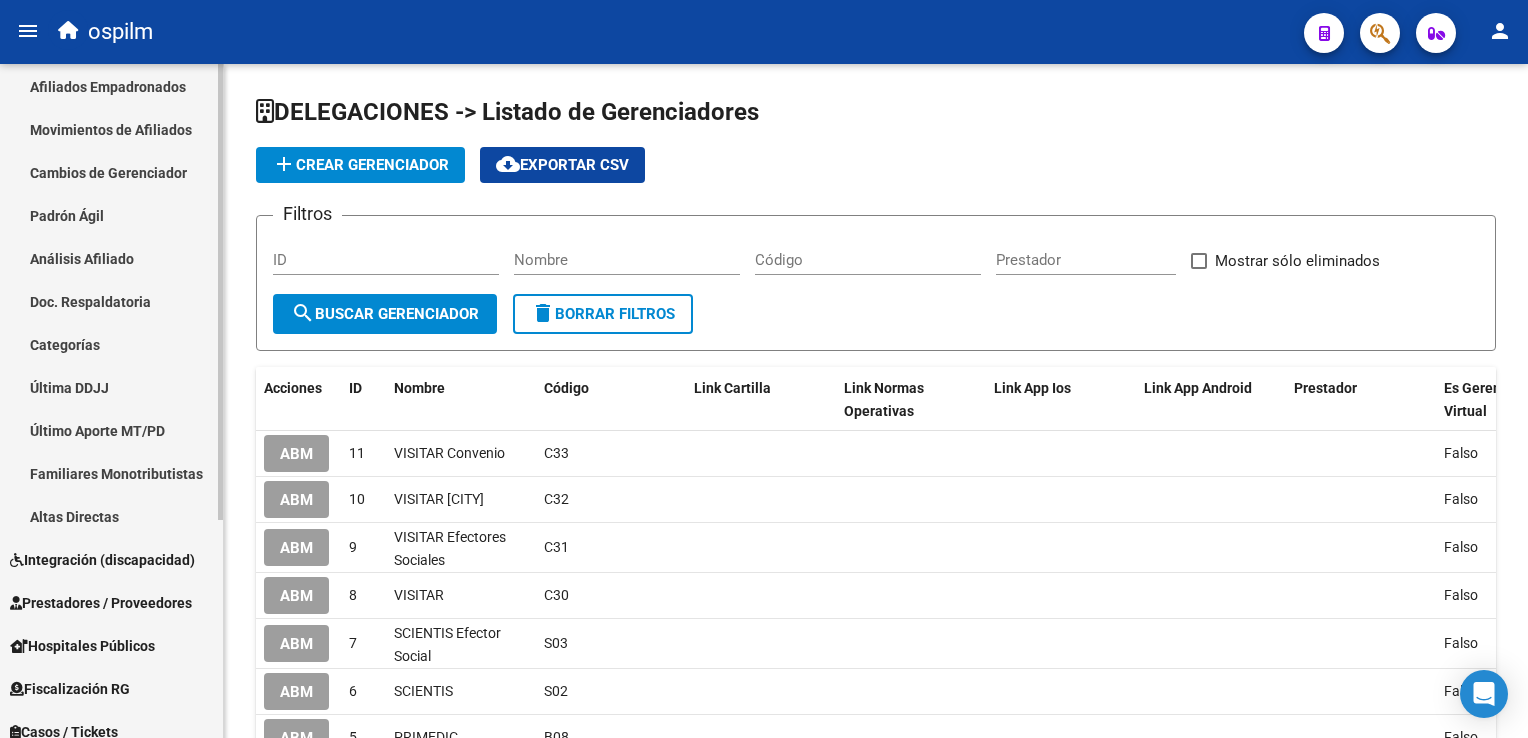 click on "Firma Express     Reportes Ingresos Devengados Análisis Histórico Detalles Transferencias RG sin DDJJ Detalles por CUIL RG Detalles - MT/PD MT morosos Egresos Devengados Comprobantes Recibidos Facturación Apócrifa Auditorías x Área Auditorías x Usuario Ítems de Auditorías x Usuario Padrón Traspasos x O.S. Traspasos x Gerenciador Traspasos x Provincia Nuevos Aportantes Métricas - Padrón SSS Métricas - Crecimiento Población    Padrón Afiliados Empadronados Movimientos de Afiliados Cambios de Gerenciador Padrón Ágil Análisis Afiliado Doc. Respaldatoria Categorías Última DDJJ Último Aporte MT/PD Familiares Monotributistas Altas Directas    Integración (discapacidad) Certificado Discapacidad    Prestadores / Proveedores Facturas - Listado/Carga Facturas Sin Auditar Facturas - Documentación Pagos x Transferencia Auditorías - Listado Auditorías - Comentarios Auditorías - Cambios Área Auditoría - Ítems Prestadores - Listado Prestadores - Docu. Otros Ingresos Geren. Deuda X Empresa" at bounding box center [114, 469] 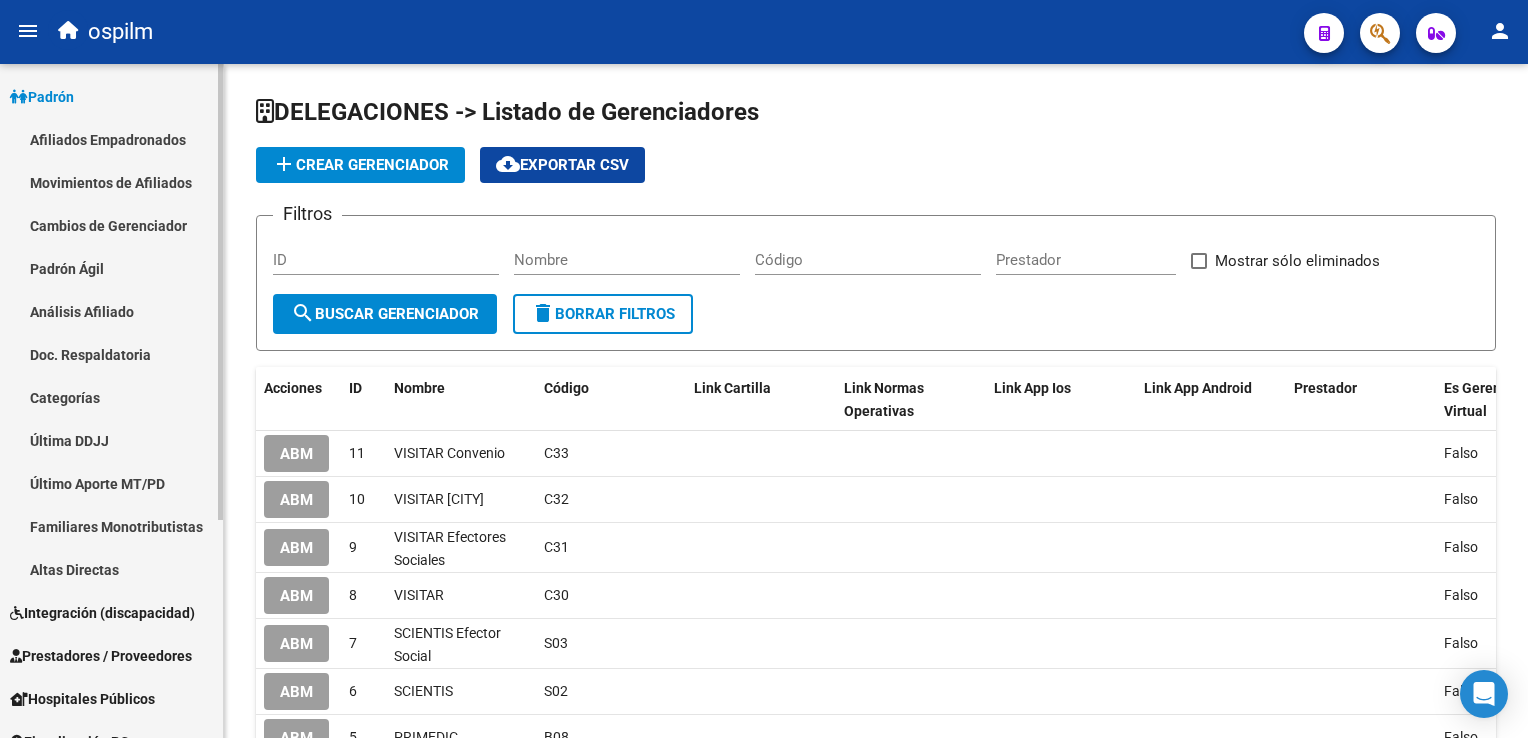 scroll, scrollTop: 0, scrollLeft: 0, axis: both 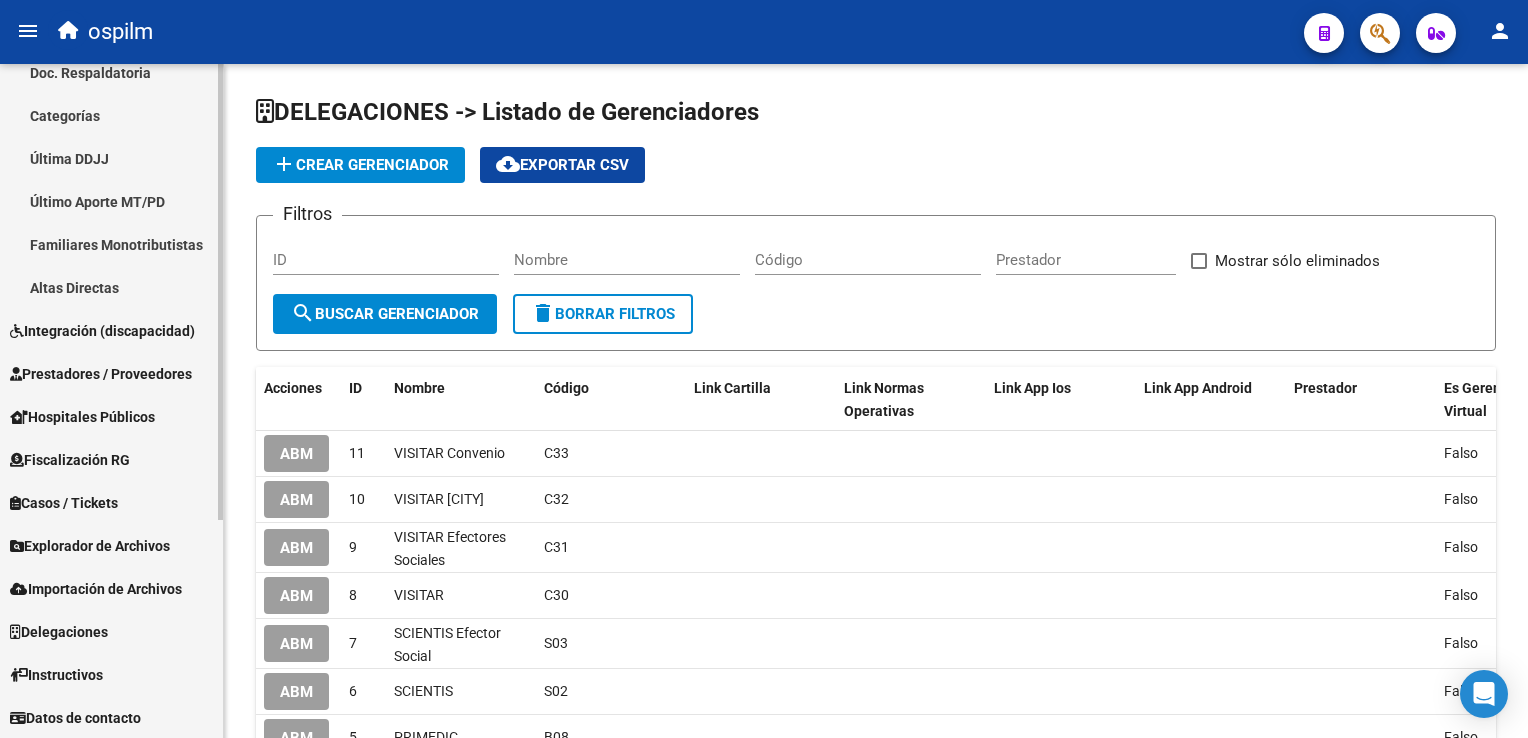 click on "Explorador de Archivos" at bounding box center (90, 546) 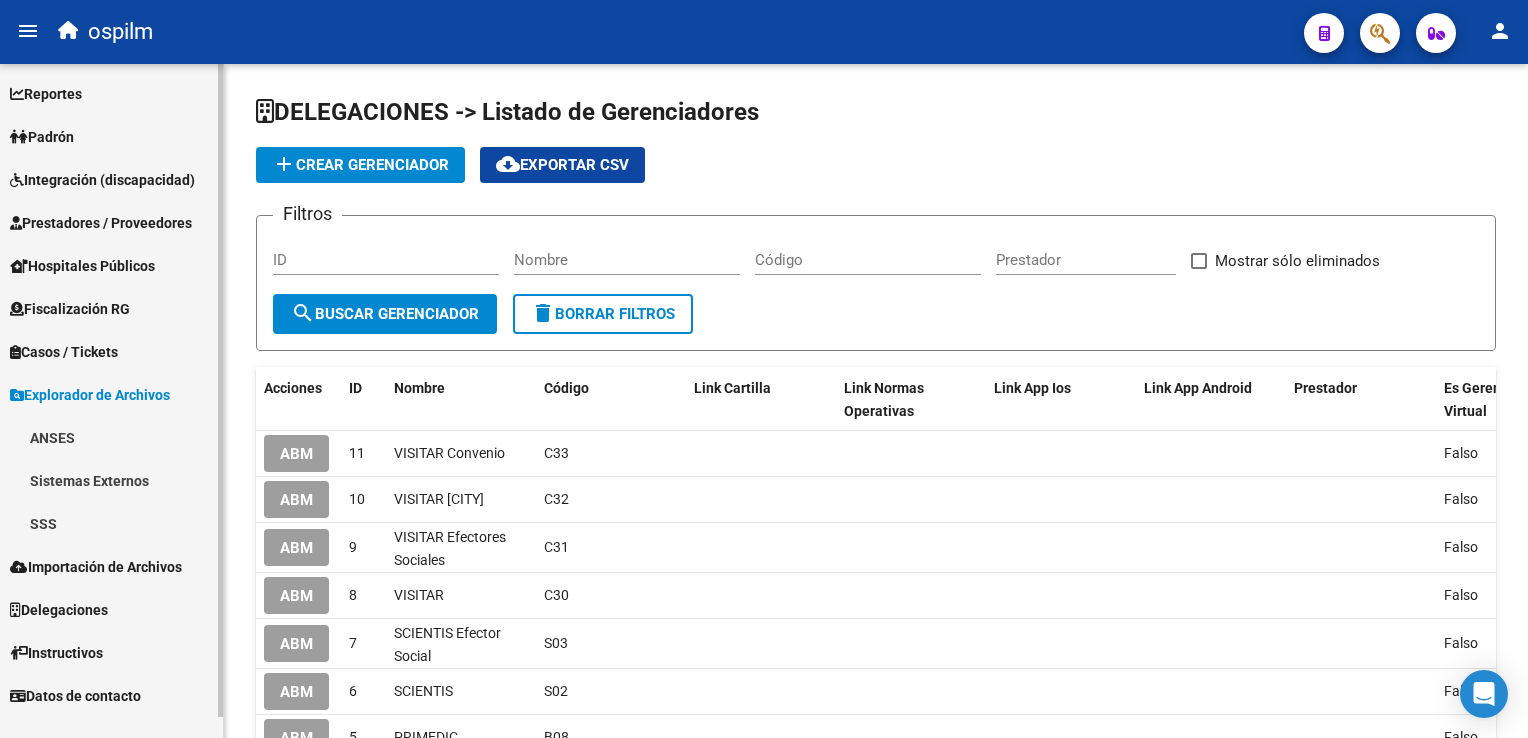 scroll, scrollTop: 0, scrollLeft: 0, axis: both 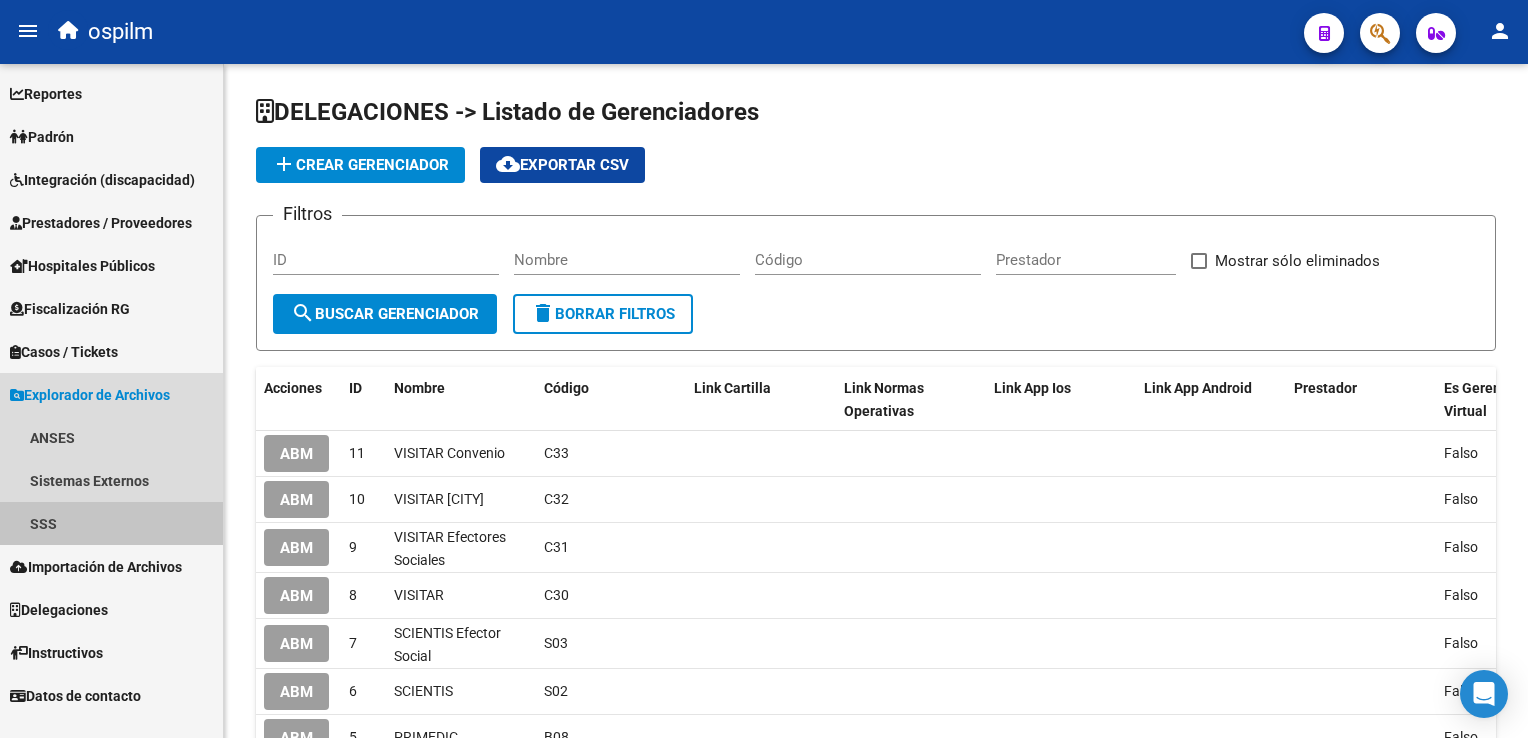 click on "SSS" at bounding box center (111, 523) 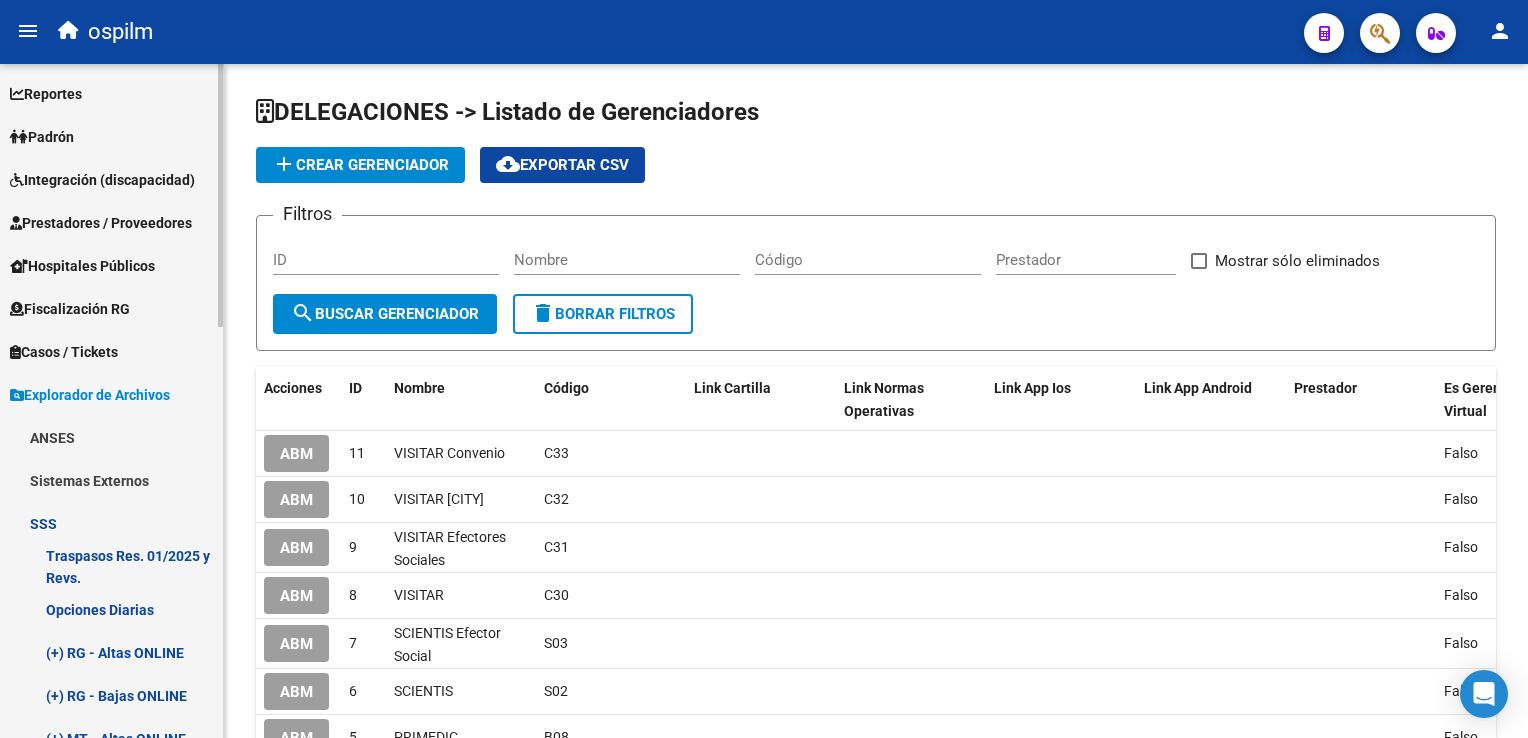 scroll, scrollTop: 933, scrollLeft: 0, axis: vertical 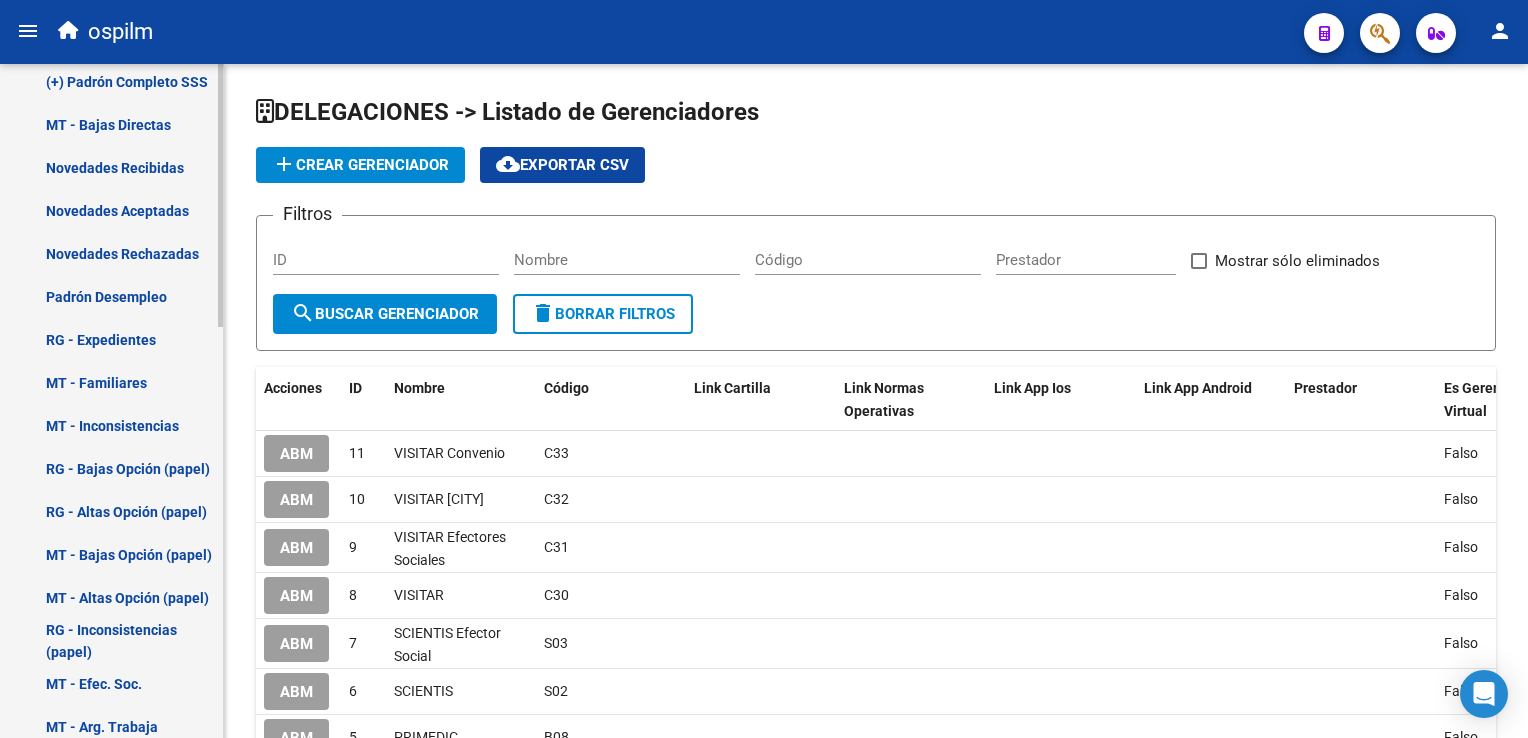 click 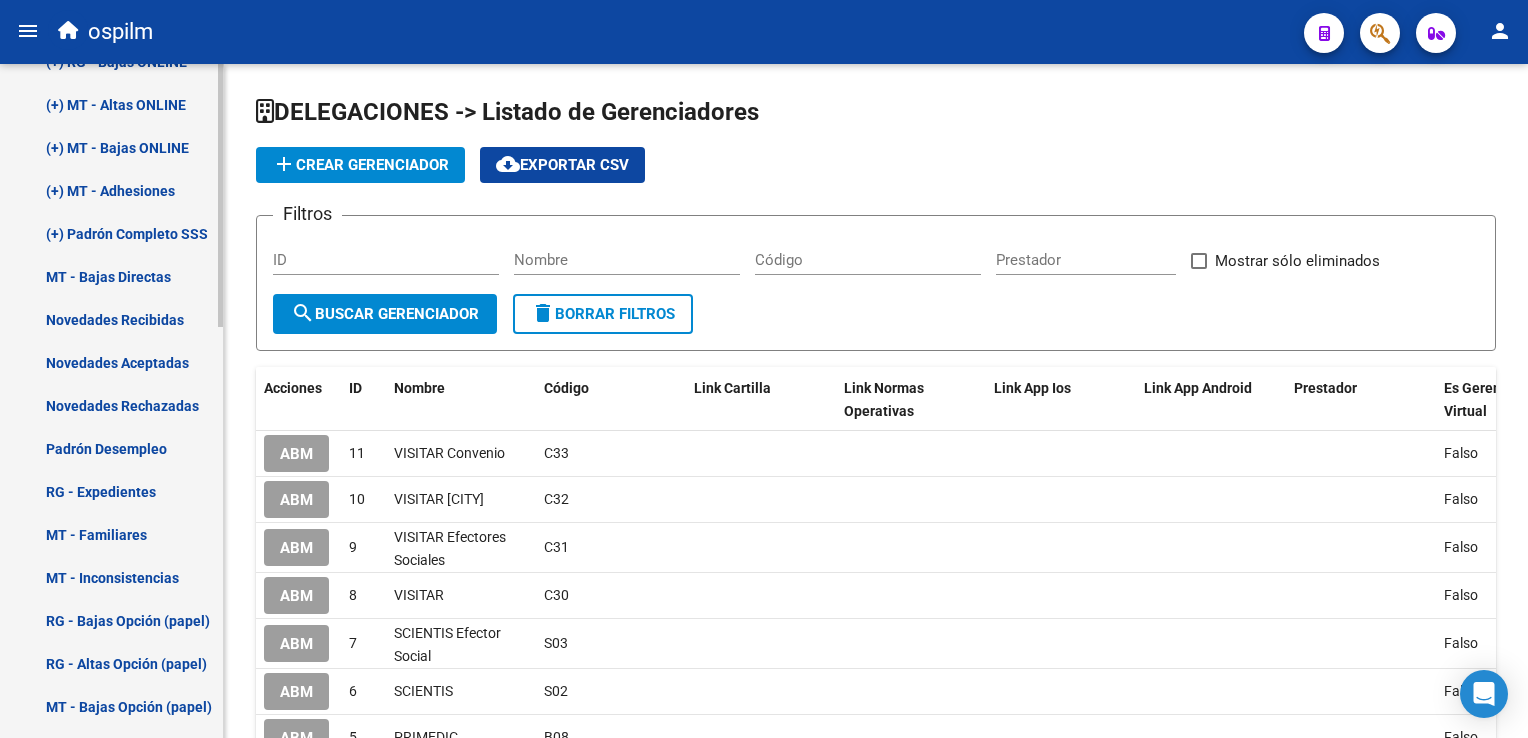 scroll, scrollTop: 624, scrollLeft: 0, axis: vertical 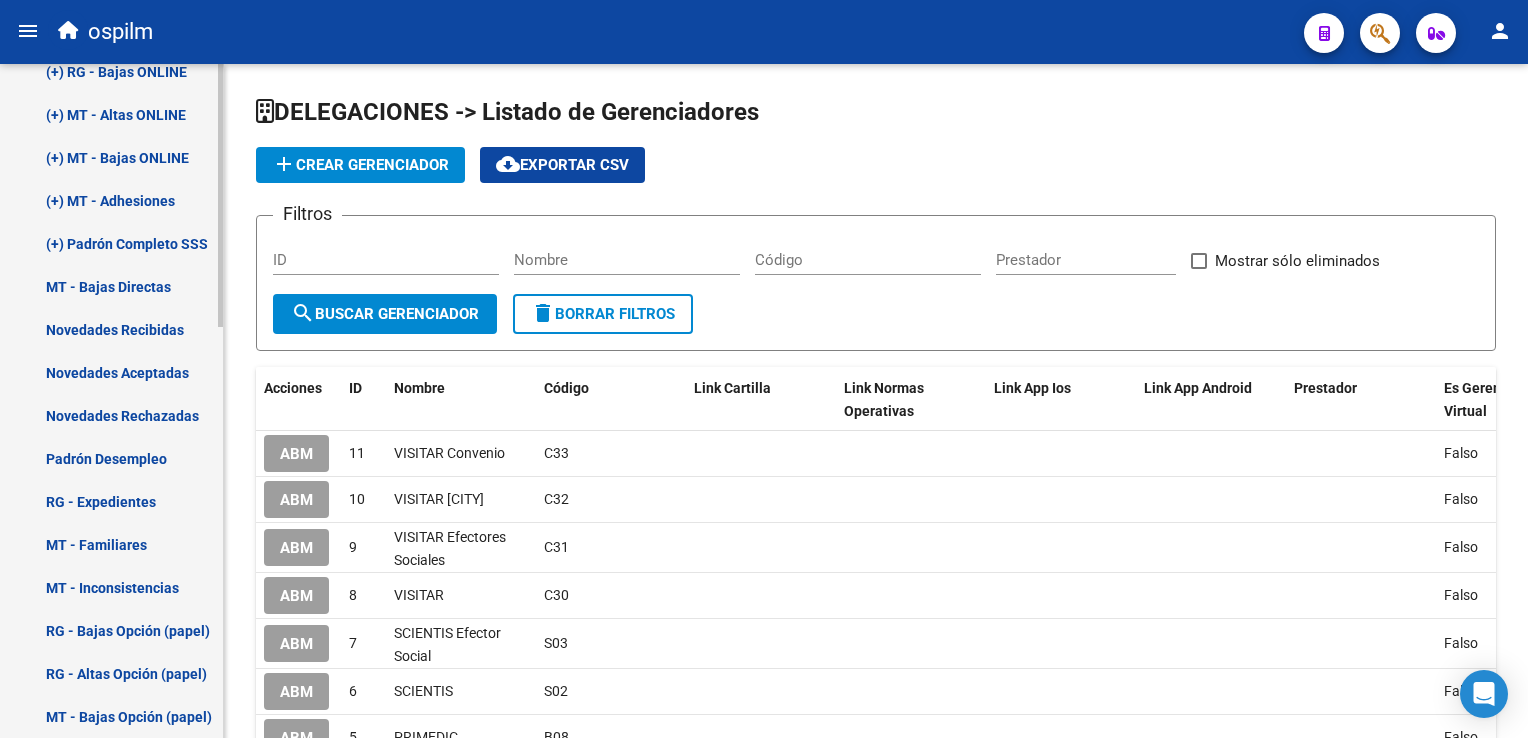 click on "Firma Express     Reportes Ingresos Devengados Análisis Histórico Detalles Transferencias RG sin DDJJ Detalles por CUIL RG Detalles - MT/PD MT morosos Egresos Devengados Comprobantes Recibidos Facturación Apócrifa Auditorías x Área Auditorías x Usuario Ítems de Auditorías x Usuario Padrón Traspasos x O.S. Traspasos x Gerenciador Traspasos x Provincia Nuevos Aportantes Métricas - Padrón SSS Métricas - Crecimiento Población    Padrón Afiliados Empadronados Movimientos de Afiliados Cambios de Gerenciador Padrón Ágil Análisis Afiliado Doc. Respaldatoria Categorías Última DDJJ Último Aporte MT/PD Familiares Monotributistas Altas Directas    Integración (discapacidad) Certificado Discapacidad    Prestadores / Proveedores Facturas - Listado/Carga Facturas Sin Auditar Facturas - Documentación Pagos x Transferencia Auditorías - Listado Auditorías - Comentarios Auditorías - Cambios Área Auditoría - Ítems Prestadores - Listado Prestadores - Docu. Otros Ingresos Geren. Deuda X Empresa" 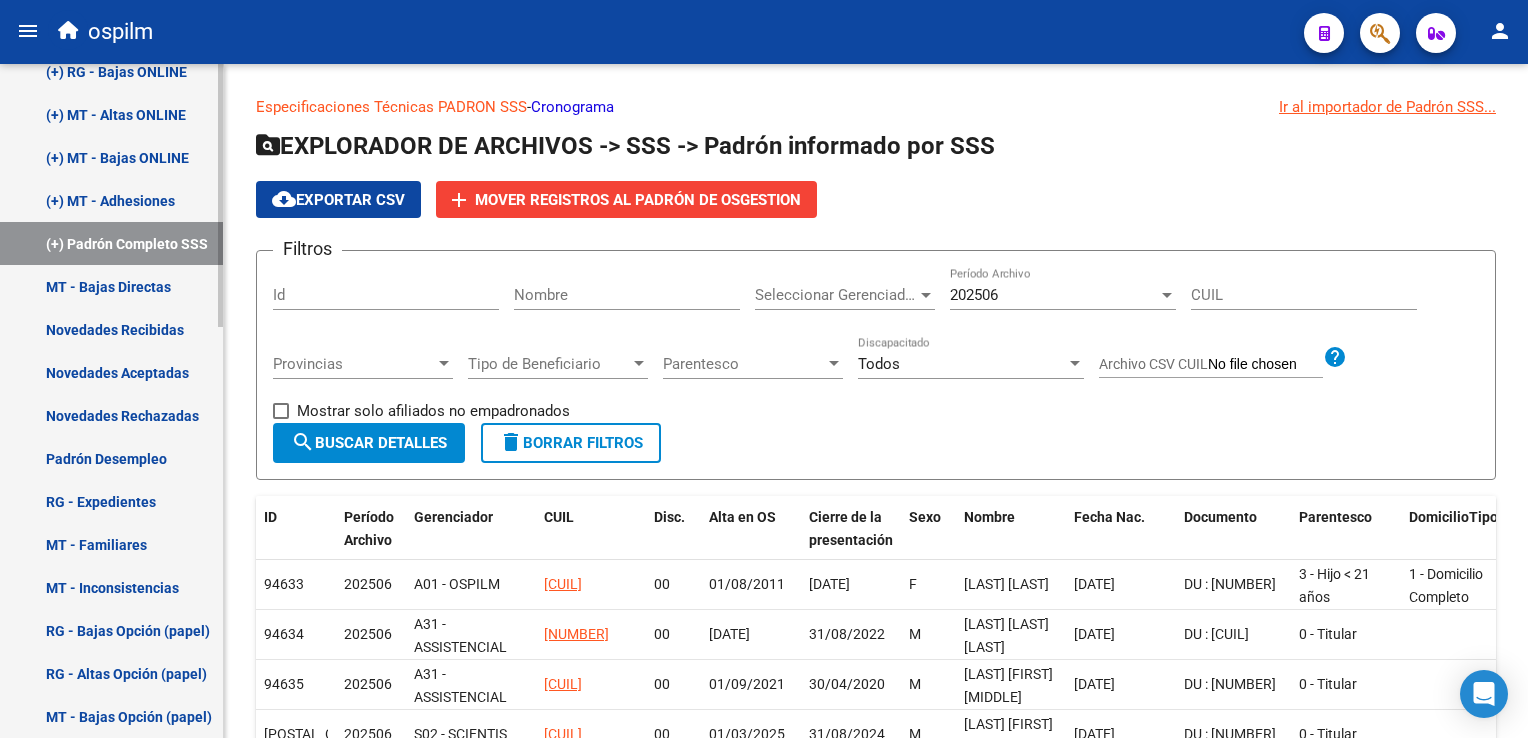click on "MT - Bajas Directas" at bounding box center [111, 286] 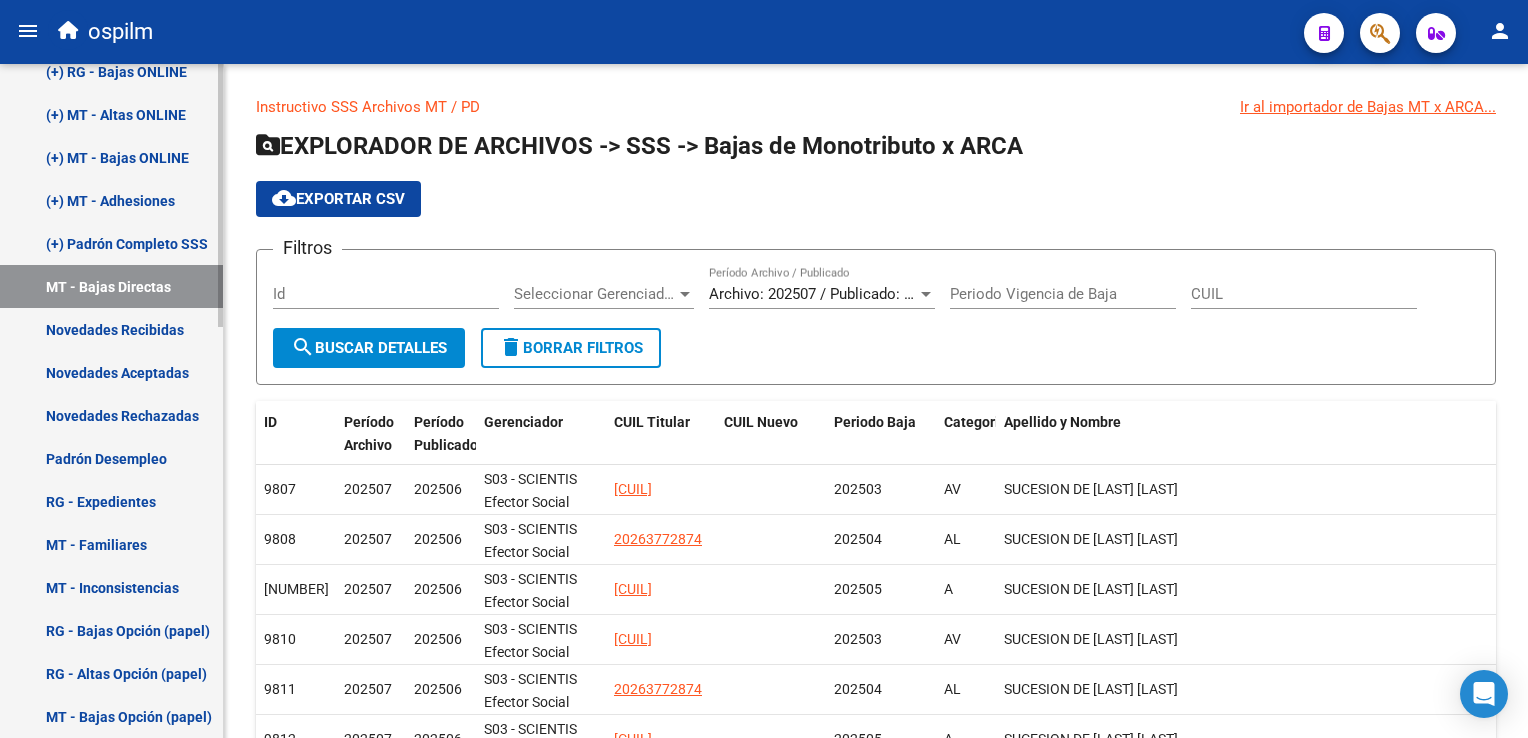 scroll, scrollTop: 0, scrollLeft: 0, axis: both 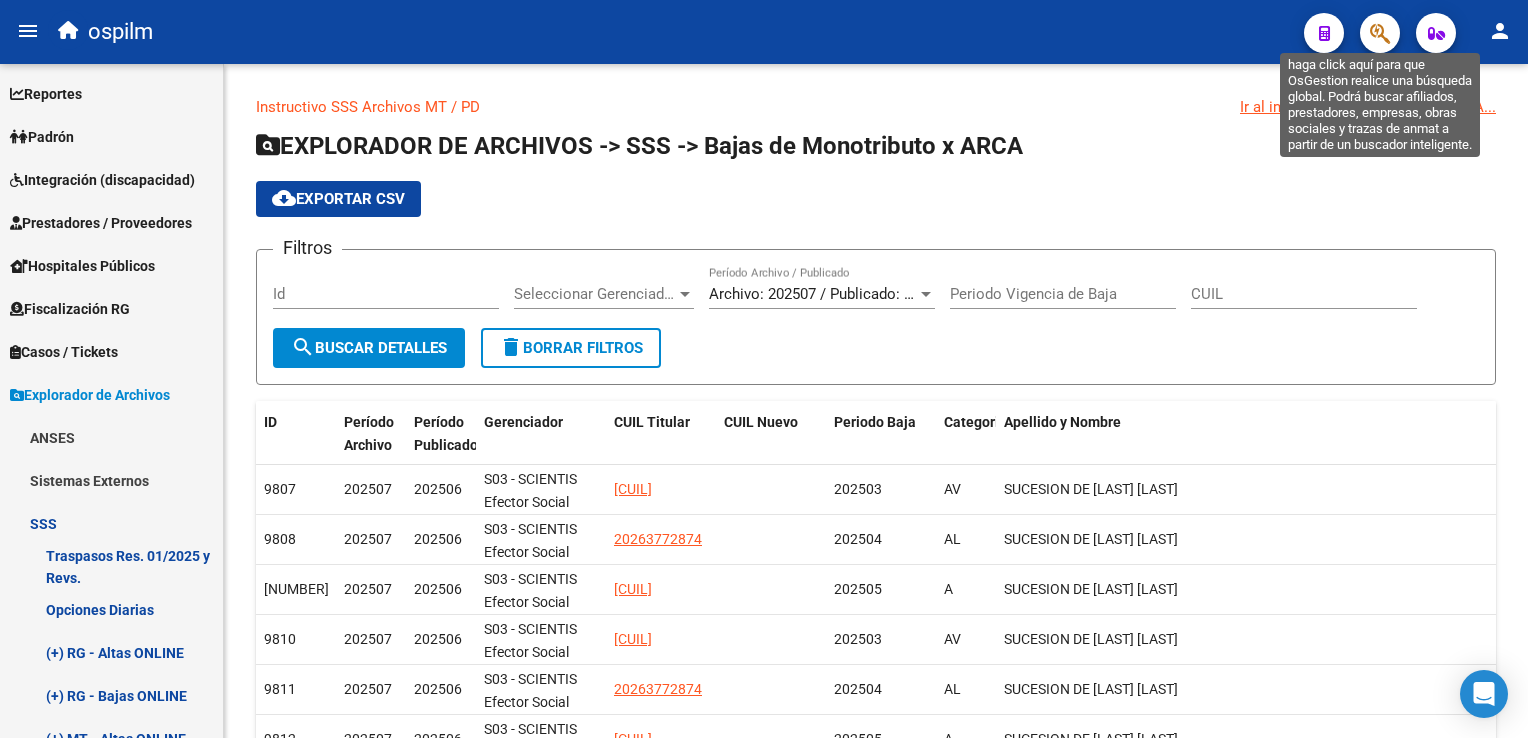 click 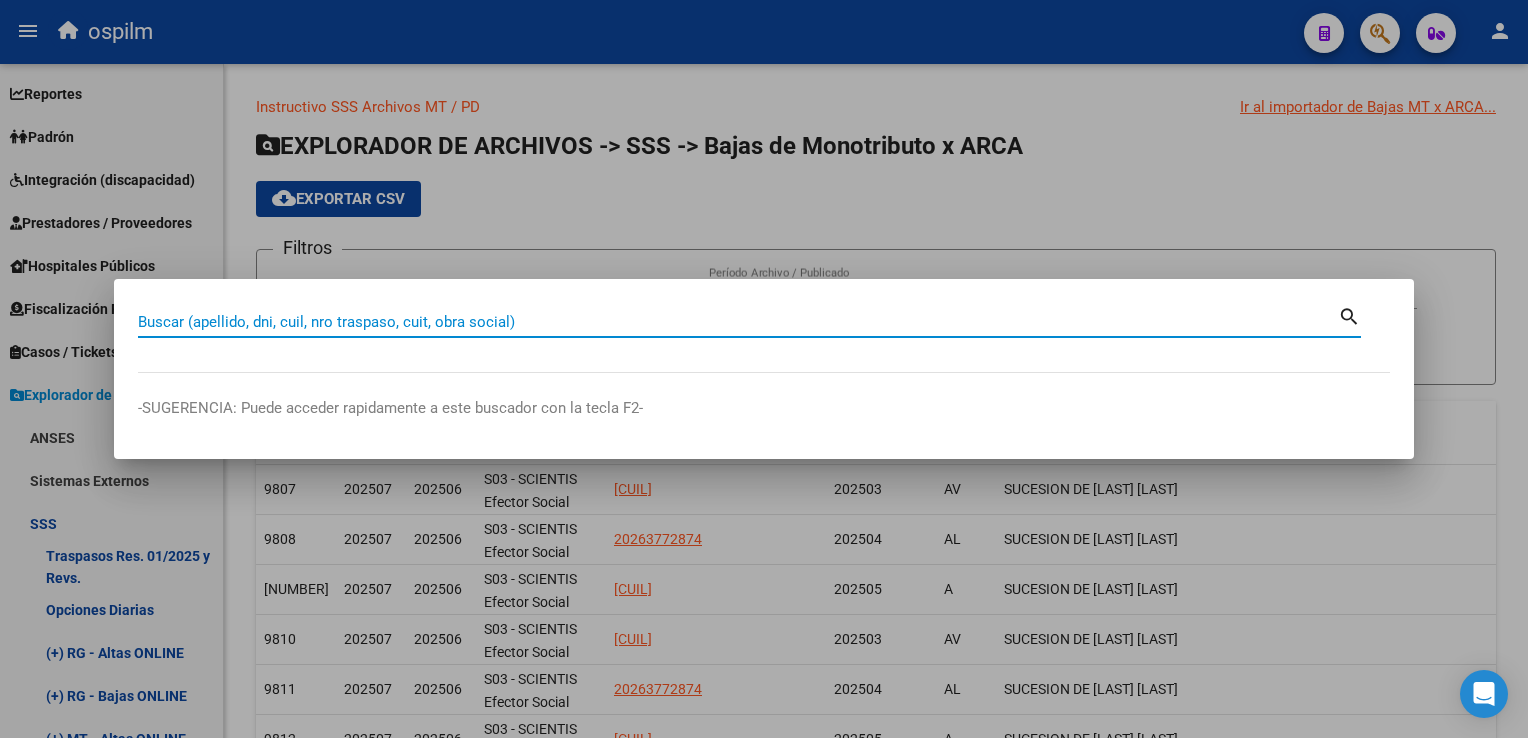 paste on "[NUMBER]" 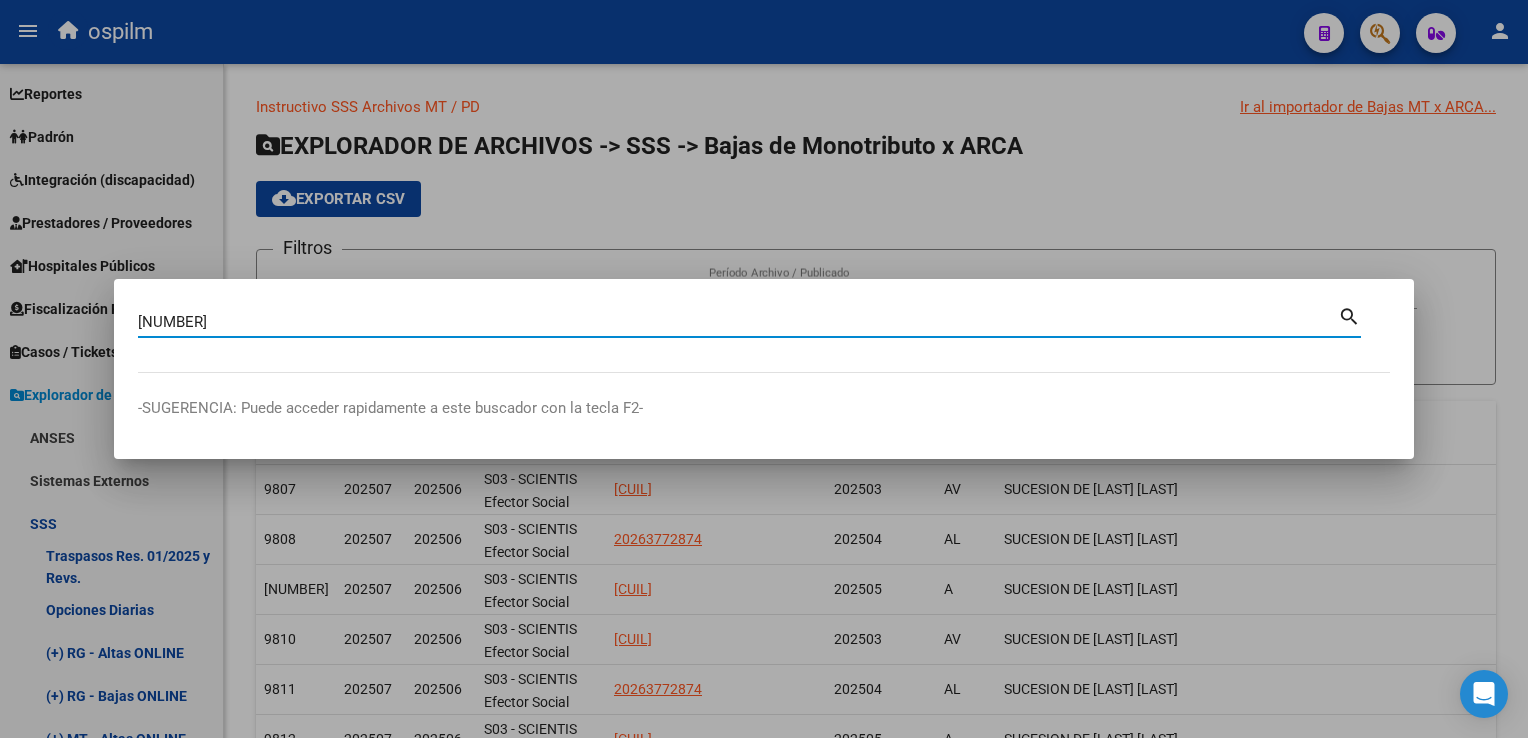 type on "[NUMBER]" 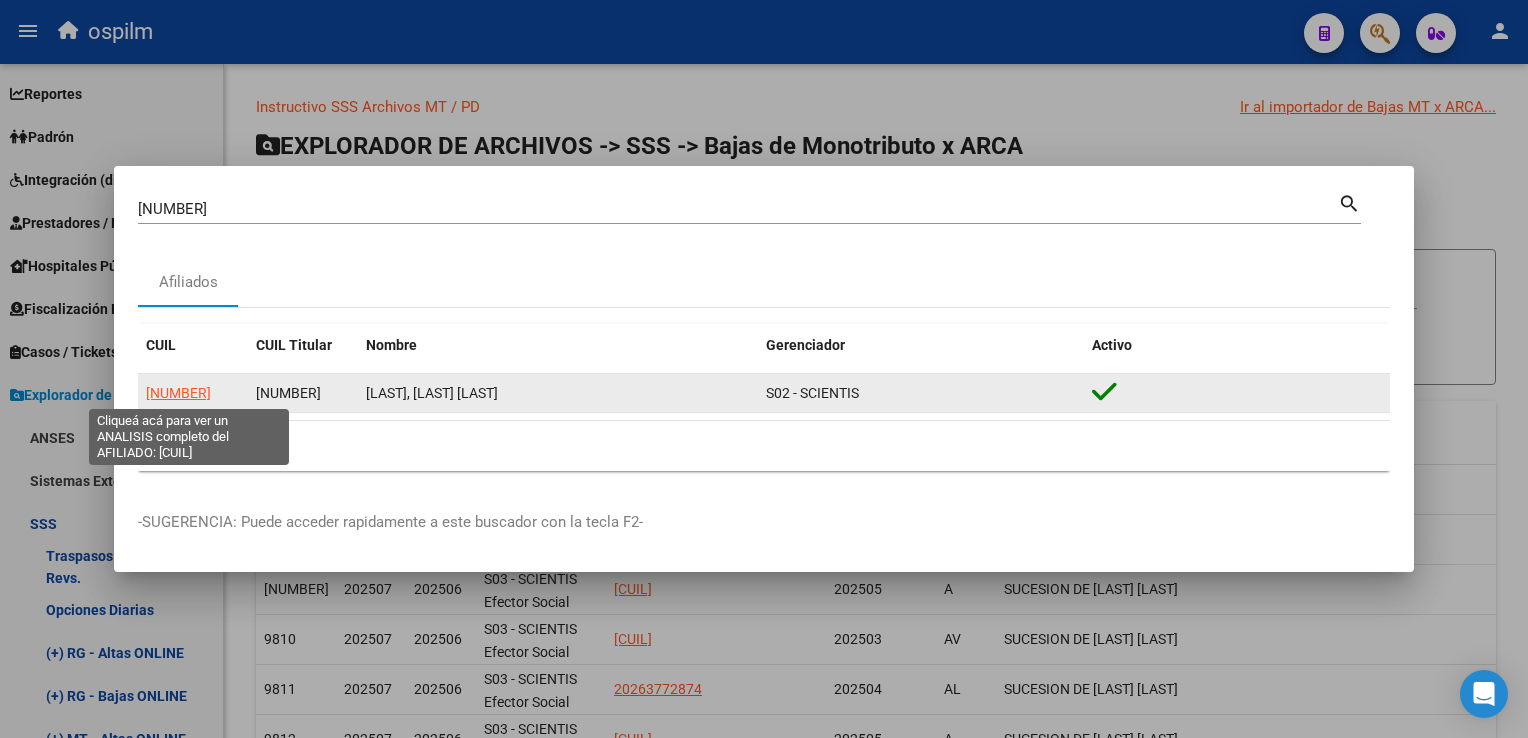 click on "[NUMBER]" 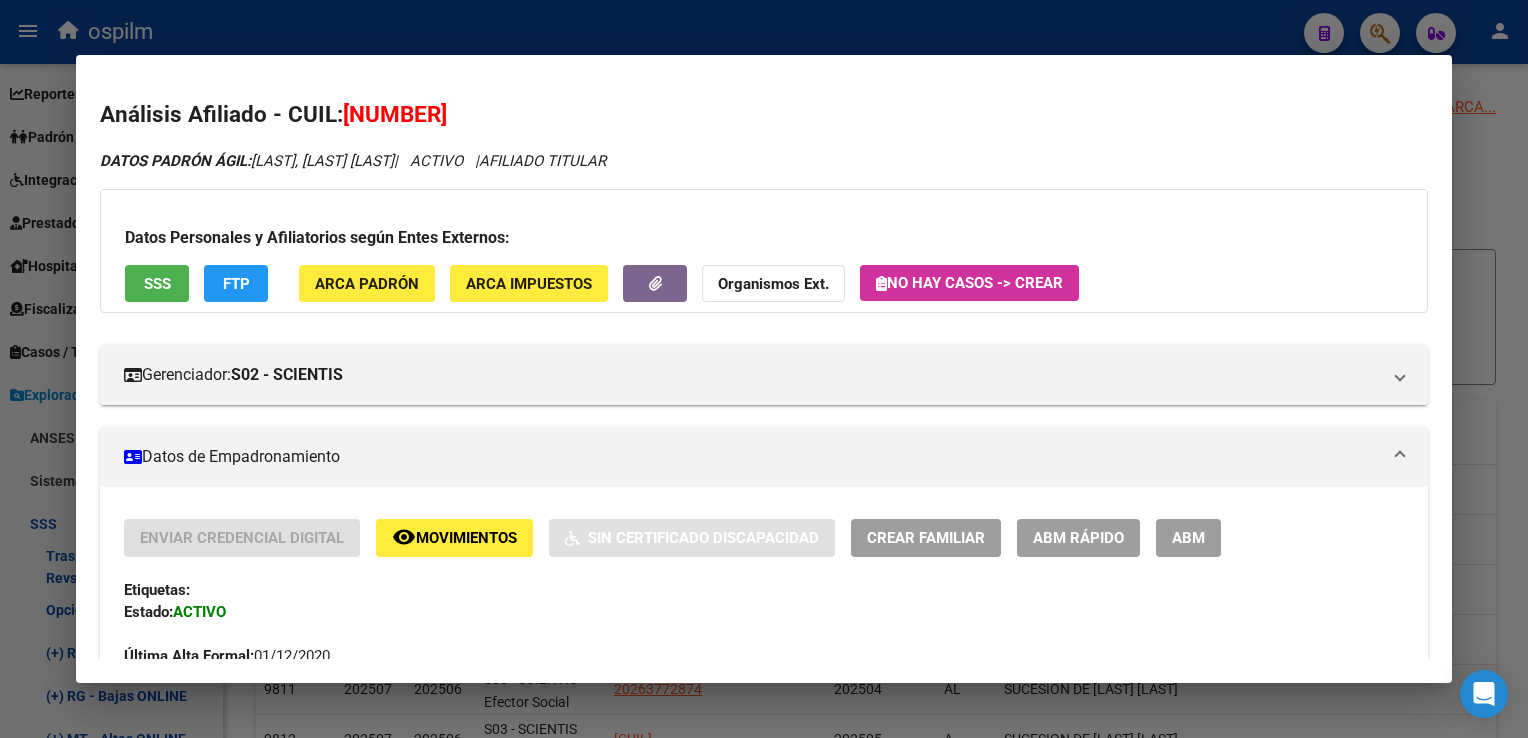 drag, startPoint x: 1184, startPoint y: 530, endPoint x: 1298, endPoint y: 439, distance: 145.86638 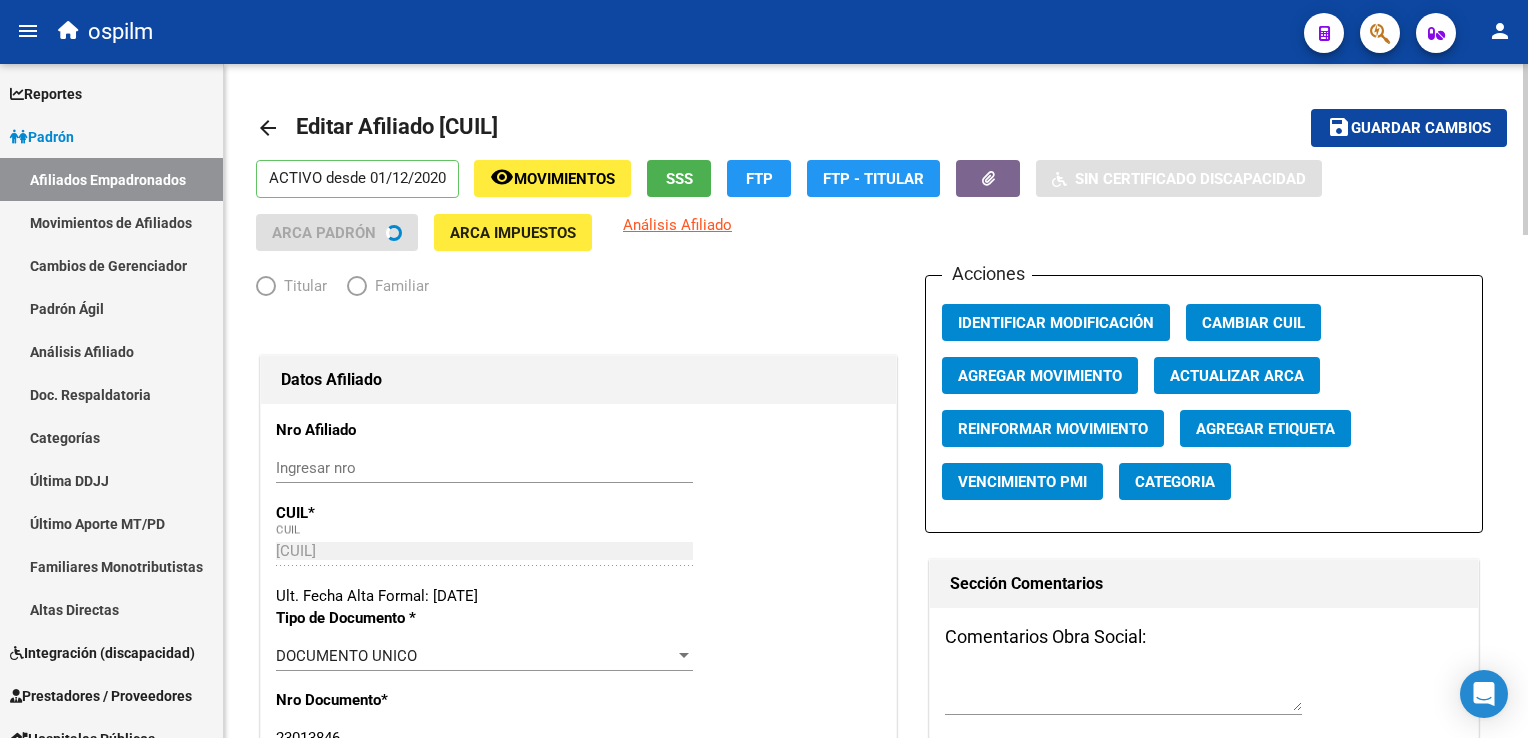 radio on "true" 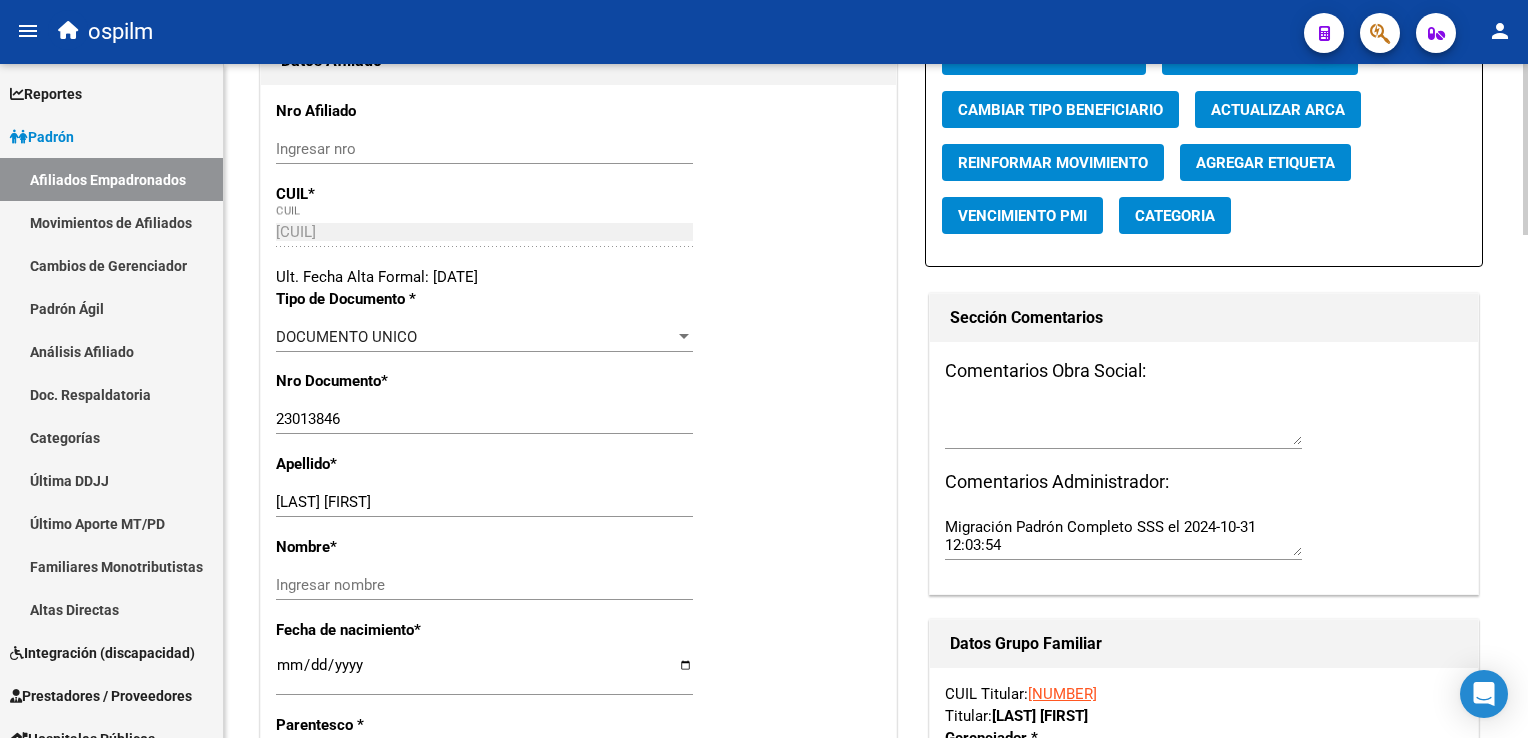 scroll, scrollTop: 444, scrollLeft: 0, axis: vertical 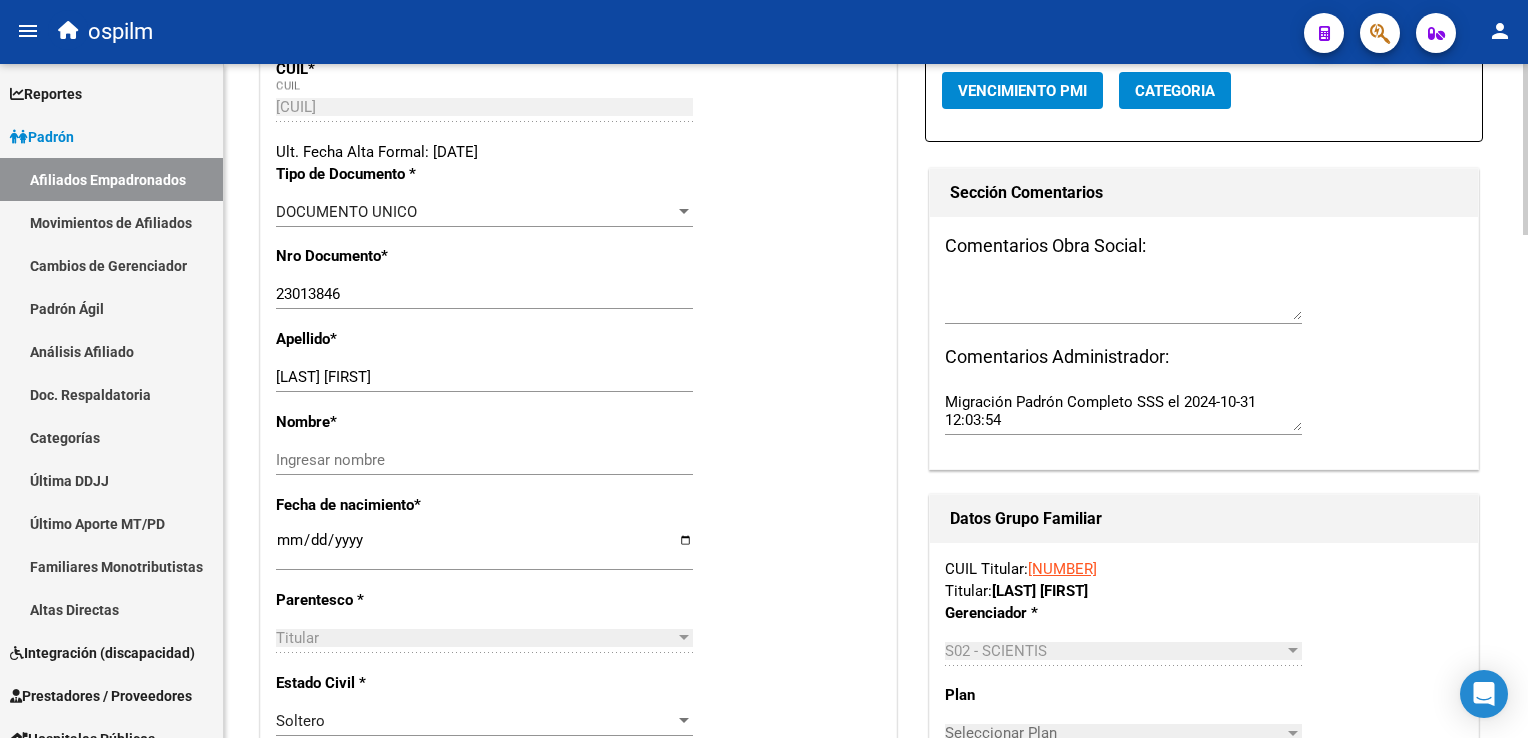 click on "arrow_back Editar Afiliado 27230138465    save Guardar cambios  ACTIVO desde 01/12/2020  remove_red_eye Movimientos SSS FTP    Sin Certificado Discapacidad ARCA Padrón ARCA Impuestos Análisis Afiliado   Titular   Familiar Datos Afiliado Nro Afiliado    Ingresar nro  CUIL  *   27-23013846-5 CUIL  ARCA Padrón  Ult. Fecha Alta Formal: 01/12/2020  Tipo de Documento * DOCUMENTO UNICO Seleccionar tipo Nro Documento  *   23013846 Ingresar nro  Apellido  *   JUAREZ MONICA INES Ingresar apellido  Nombre  *   Ingresar nombre  Fecha de nacimiento  *   1973-02-07 Ingresar fecha   Parentesco * Titular Seleccionar parentesco  Estado Civil * Soltero Seleccionar tipo  Sexo * Femenino Seleccionar sexo  Nacionalidad * ARGENTINA Seleccionar tipo  Discapacitado * No incapacitado Seleccionar tipo Vencimiento Certificado Estudio    Ingresar fecha   Tipo domicilio * Domicilio Completo Seleccionar tipo domicilio  Provincia * Buenos Aires Seleccionar provincia Localidad  *   SAN FRANCISCO SOLANO Ingresar el nombre  *   1881 *" 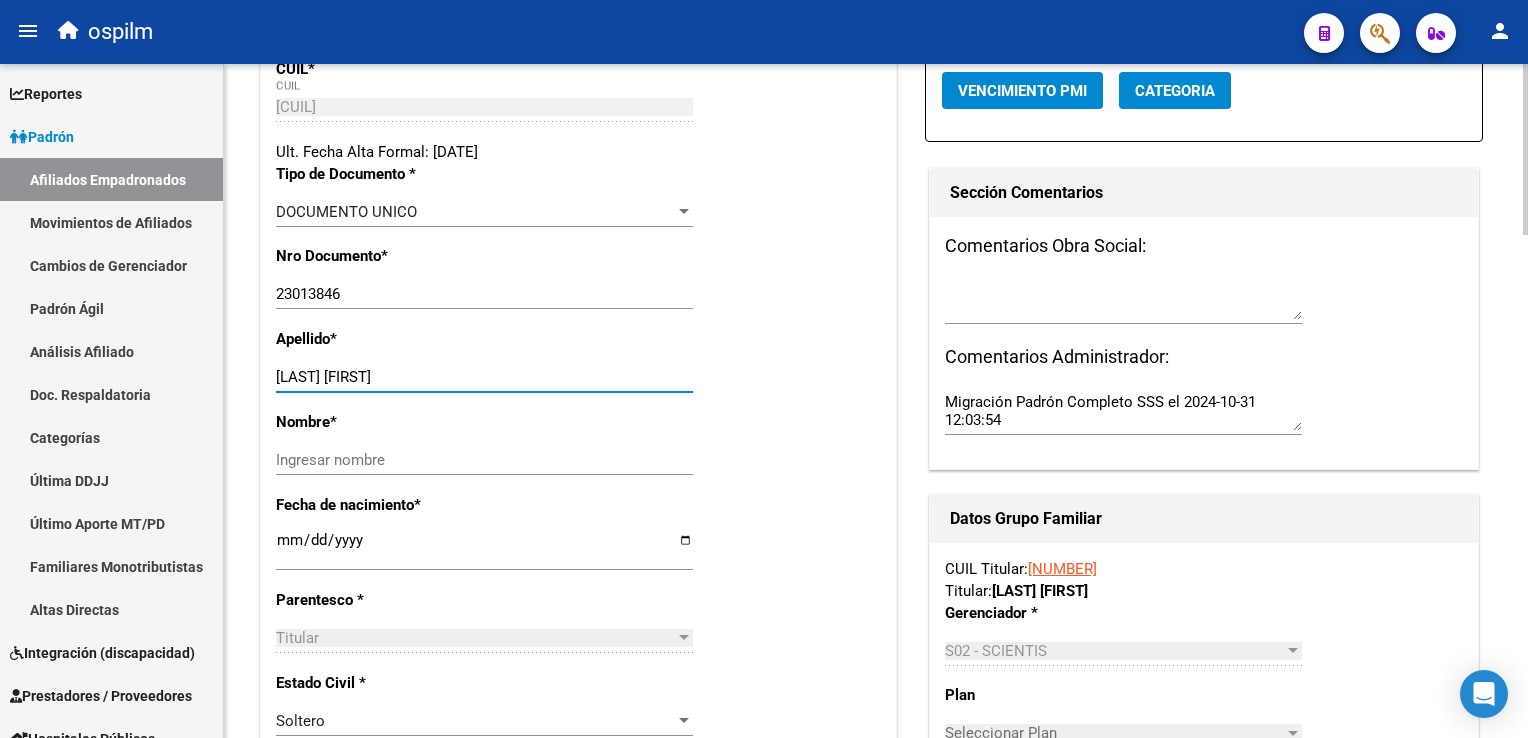 drag, startPoint x: 334, startPoint y: 378, endPoint x: 441, endPoint y: 374, distance: 107.07474 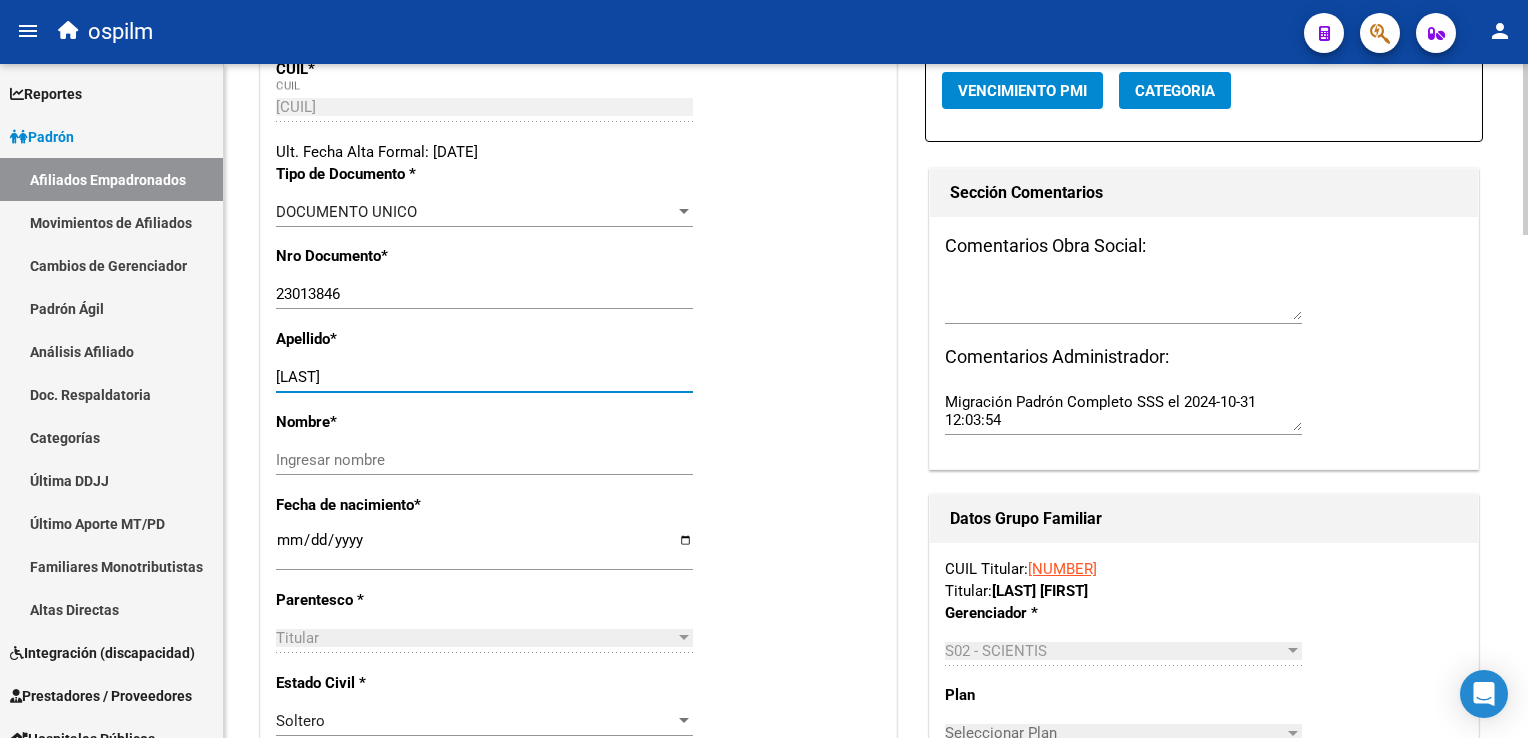 type on "JUAREZ" 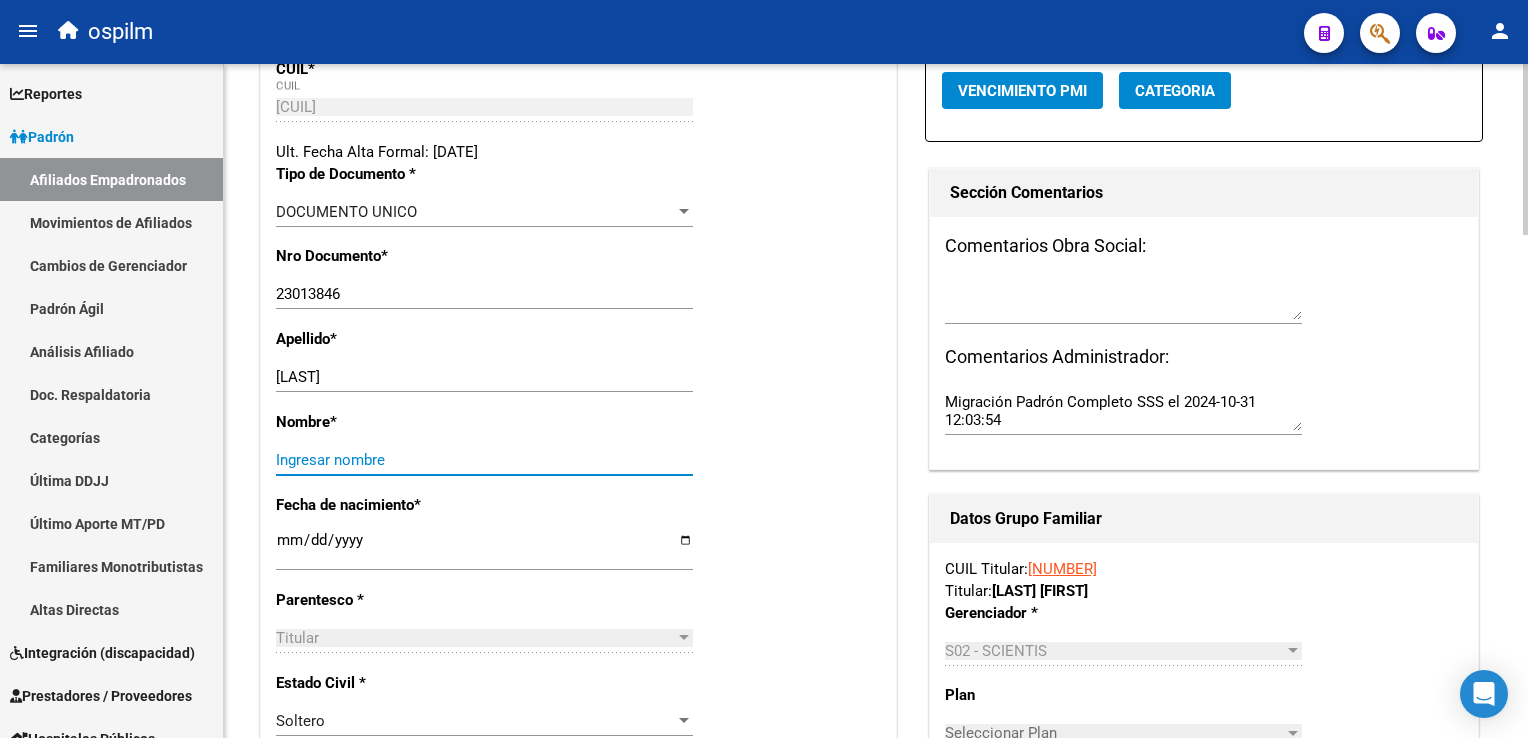 click on "Ingresar nombre" at bounding box center (484, 460) 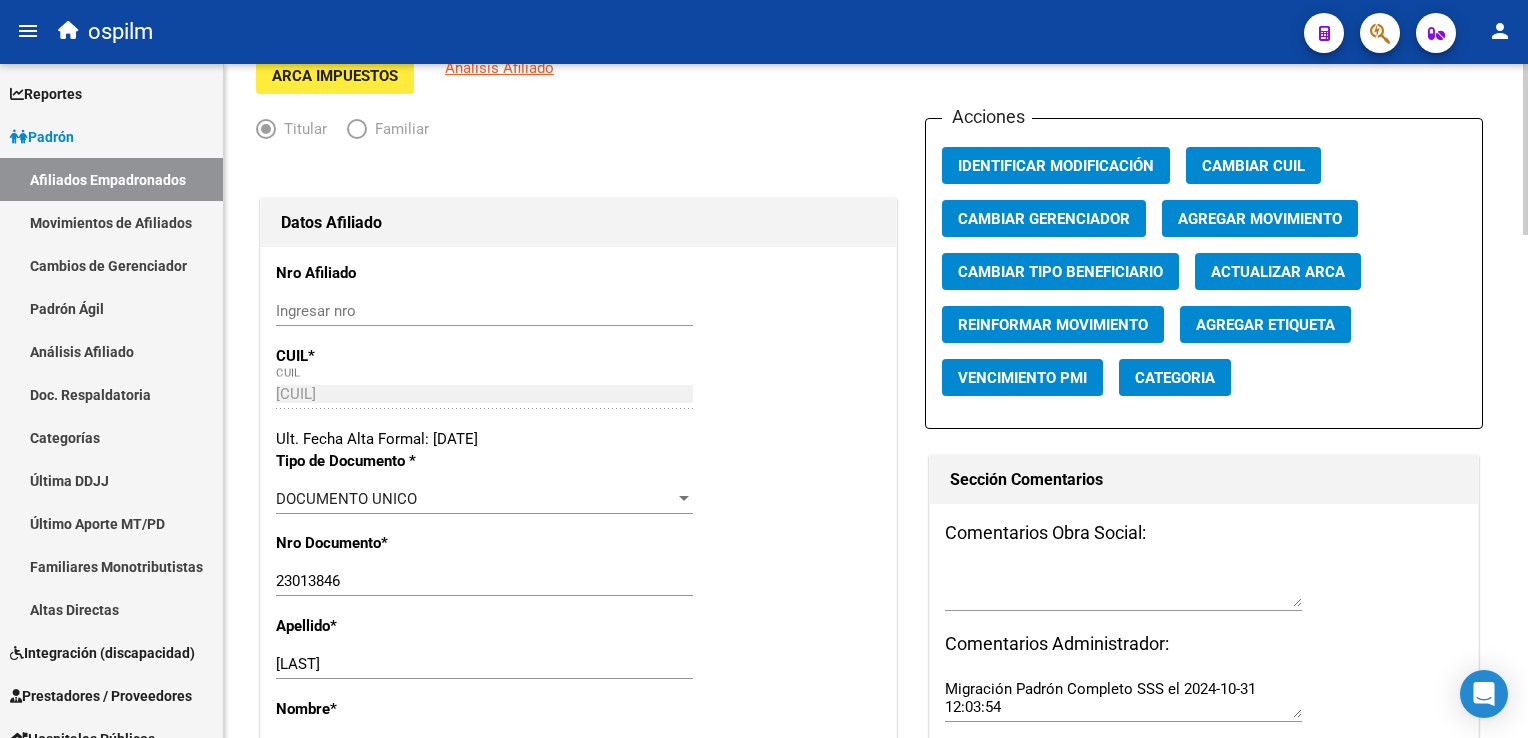 scroll, scrollTop: 201, scrollLeft: 0, axis: vertical 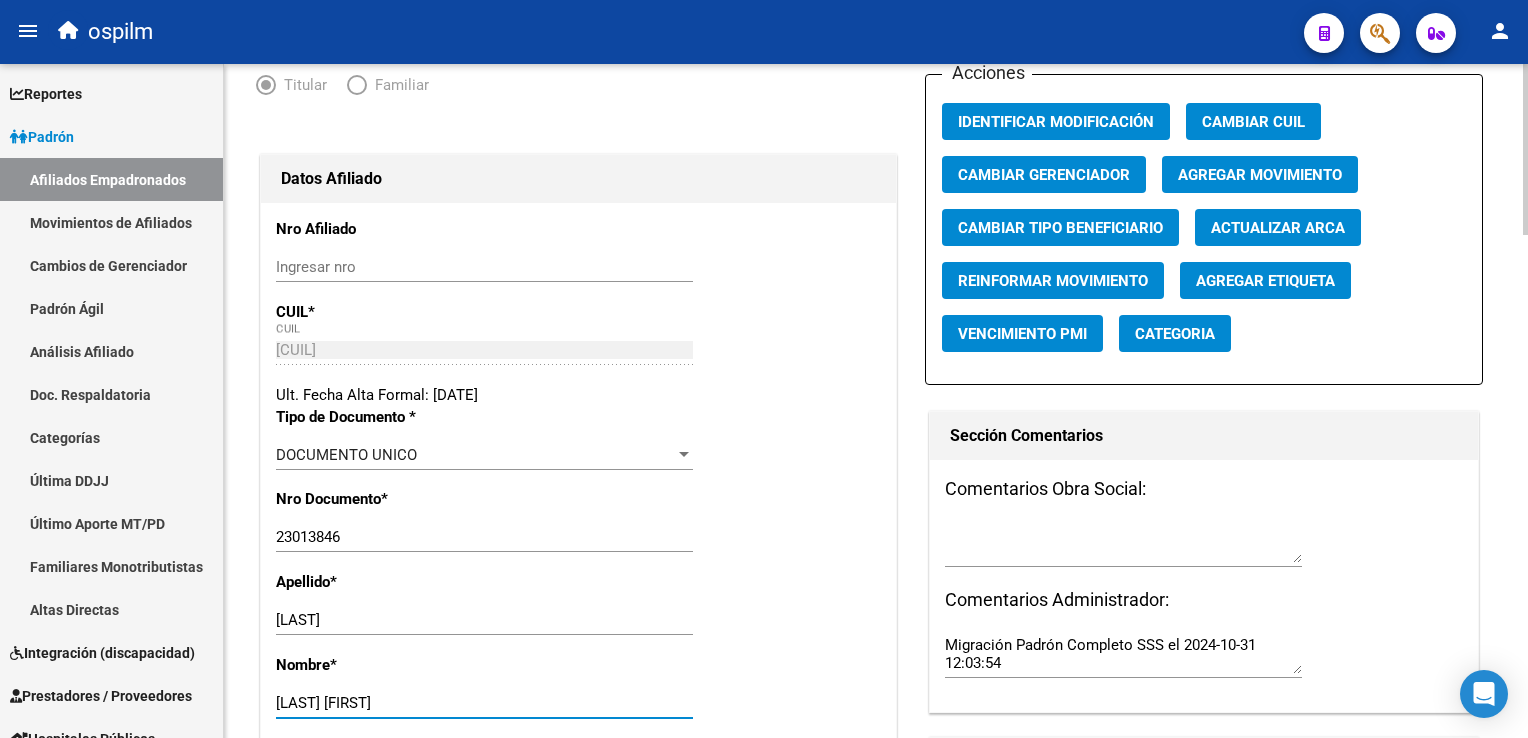 click on "arrow_back Editar Afiliado 27230138465    save Guardar cambios  ACTIVO desde 01/12/2020  remove_red_eye Movimientos SSS FTP    Sin Certificado Discapacidad ARCA Padrón ARCA Impuestos Análisis Afiliado   Titular   Familiar Datos Afiliado Nro Afiliado    Ingresar nro  CUIL  *   27-23013846-5 CUIL  ARCA Padrón  Ult. Fecha Alta Formal: 01/12/2020  Tipo de Documento * DOCUMENTO UNICO Seleccionar tipo Nro Documento  *   23013846 Ingresar nro  Apellido  *   JUAREZ Ingresar apellido  Nombre  *   MONICA INES Ingresar nombre  Fecha de nacimiento  *   1973-02-07 Ingresar fecha   Parentesco * Titular Seleccionar parentesco  Estado Civil * Soltero Seleccionar tipo  Sexo * Femenino Seleccionar sexo  Nacionalidad * ARGENTINA Seleccionar tipo  Discapacitado * No incapacitado Seleccionar tipo Vencimiento Certificado Estudio    Ingresar fecha   Tipo domicilio * Domicilio Completo Seleccionar tipo domicilio  Provincia * Buenos Aires Seleccionar provincia Localidad  *   SAN FRANCISCO SOLANO Ingresar el nombre  *   1881 *" 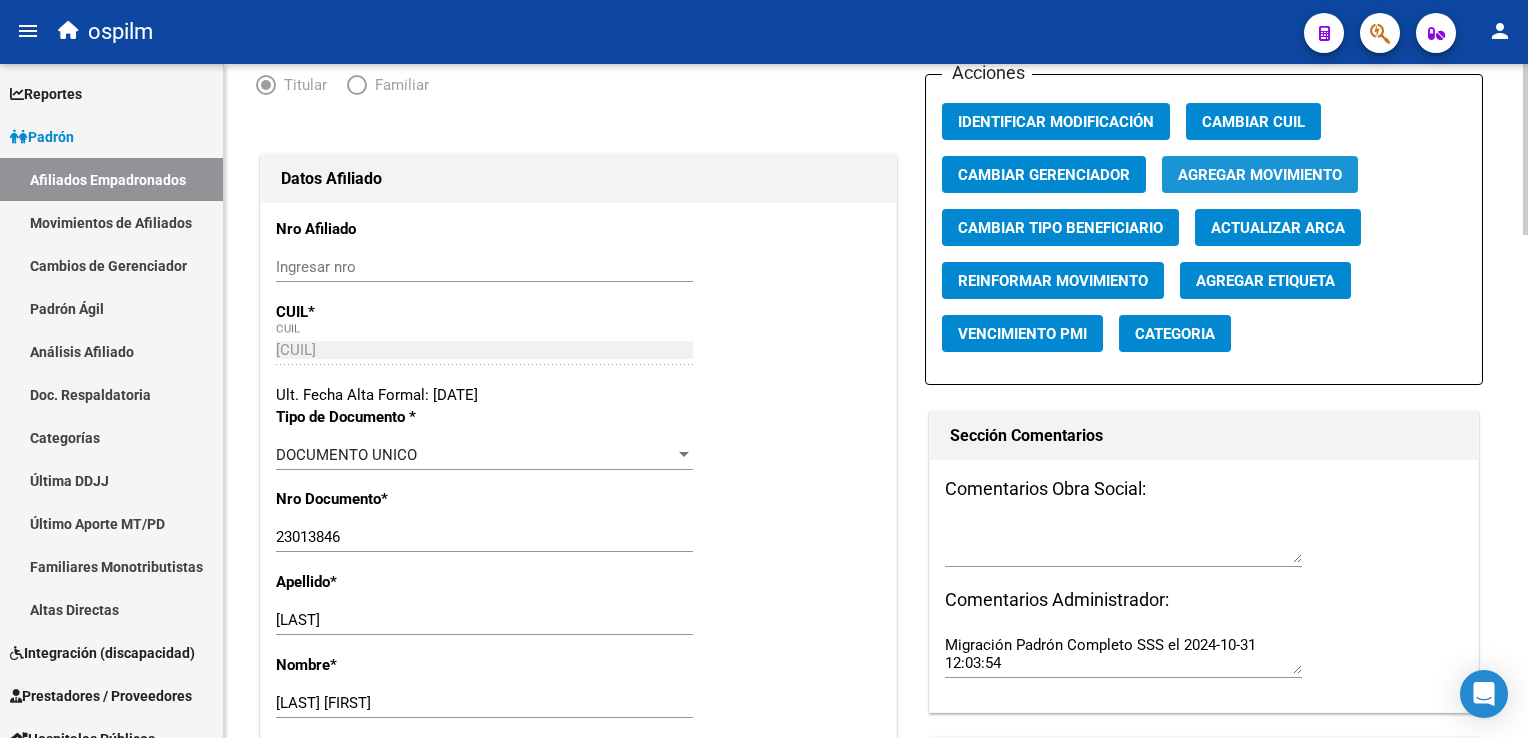 click on "Agregar Movimiento" 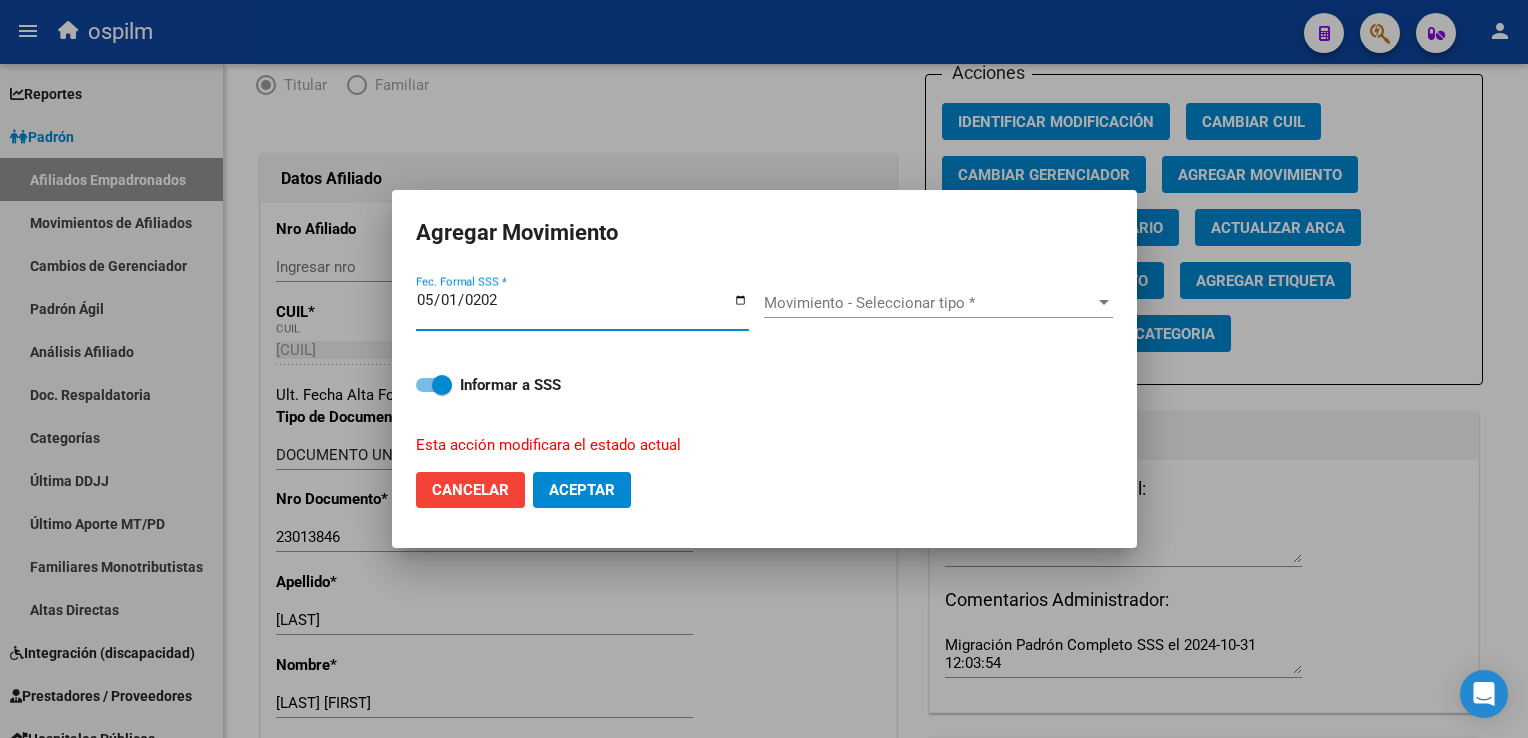 type on "2025-05-01" 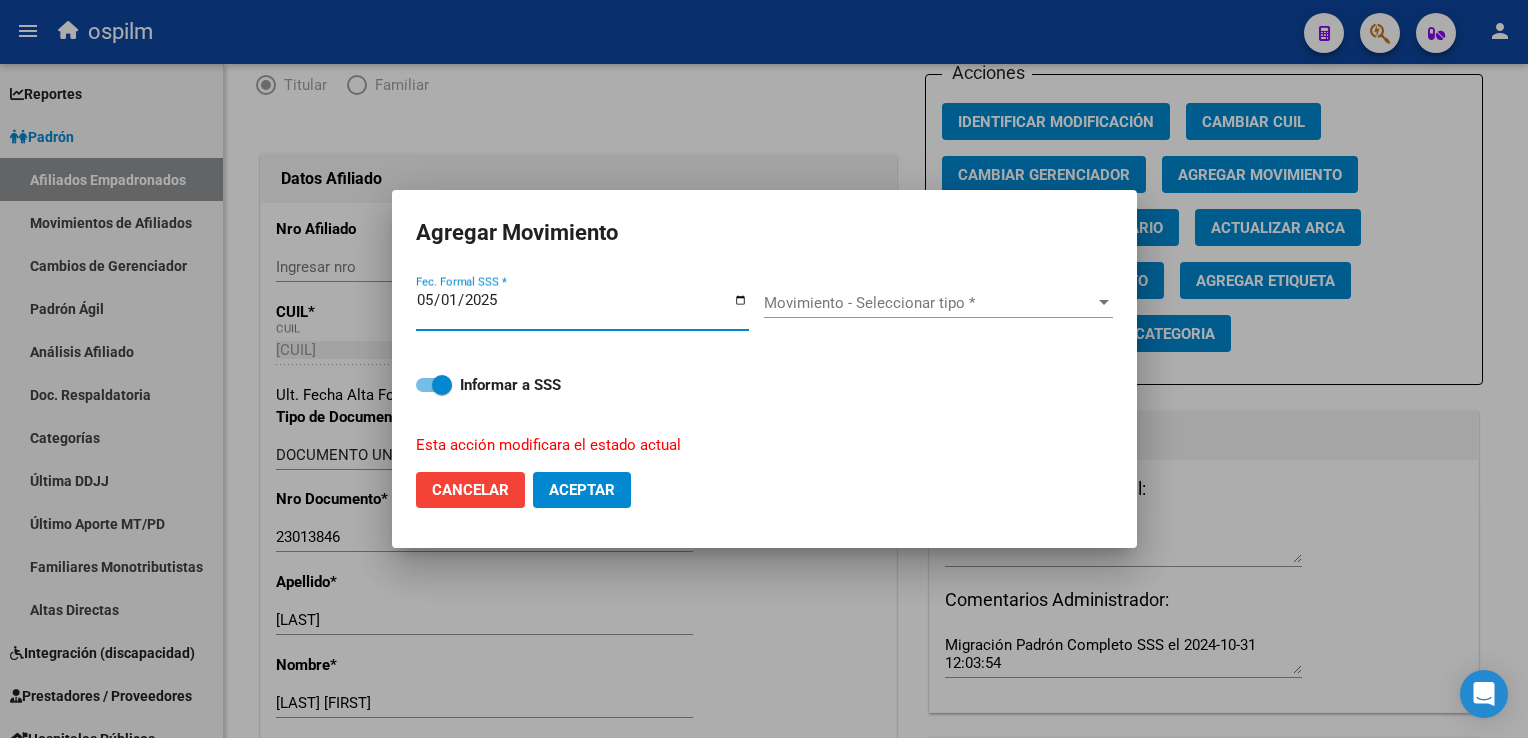 click on "Movimiento - Seleccionar tipo *" at bounding box center [929, 303] 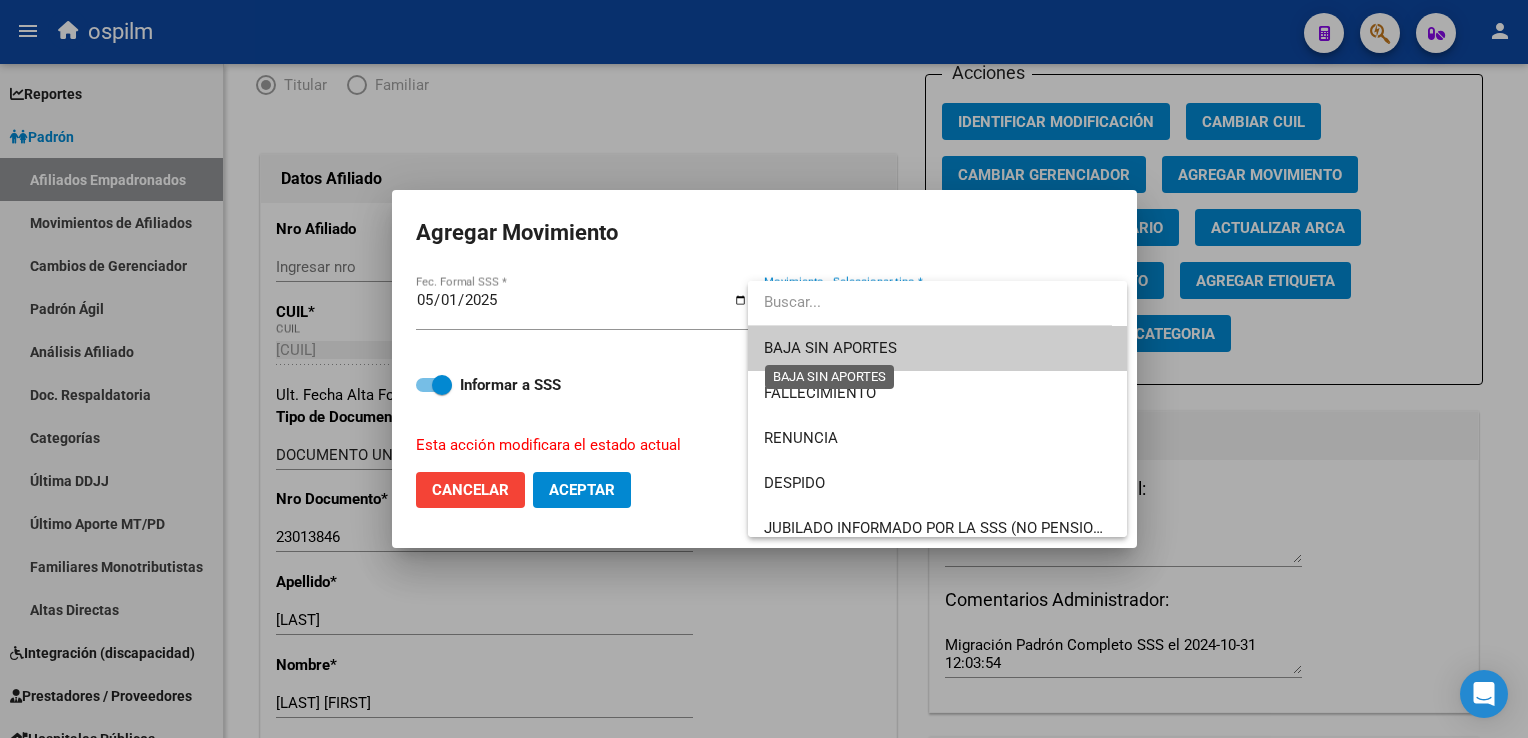 click on "BAJA SIN APORTES" at bounding box center [830, 348] 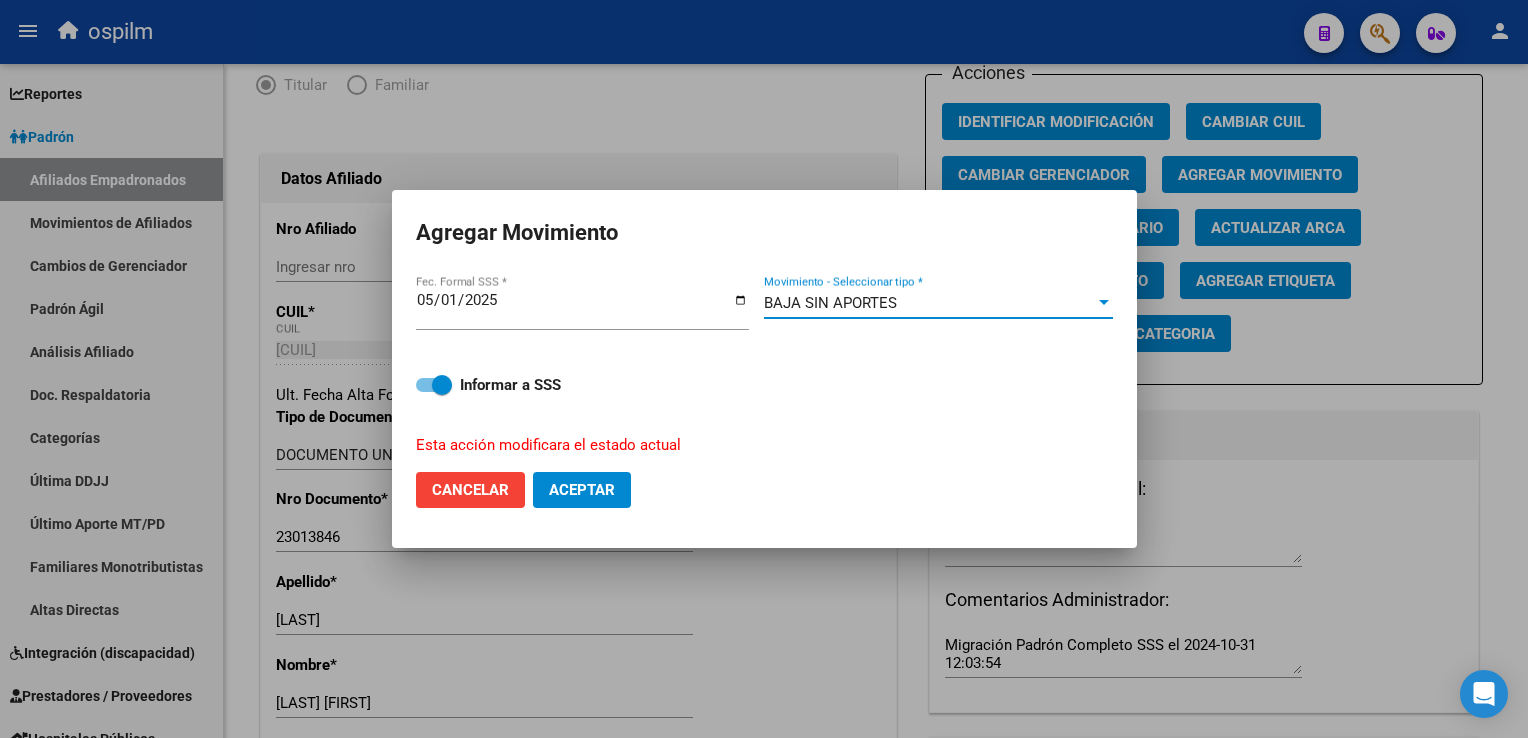 click on "Aceptar" 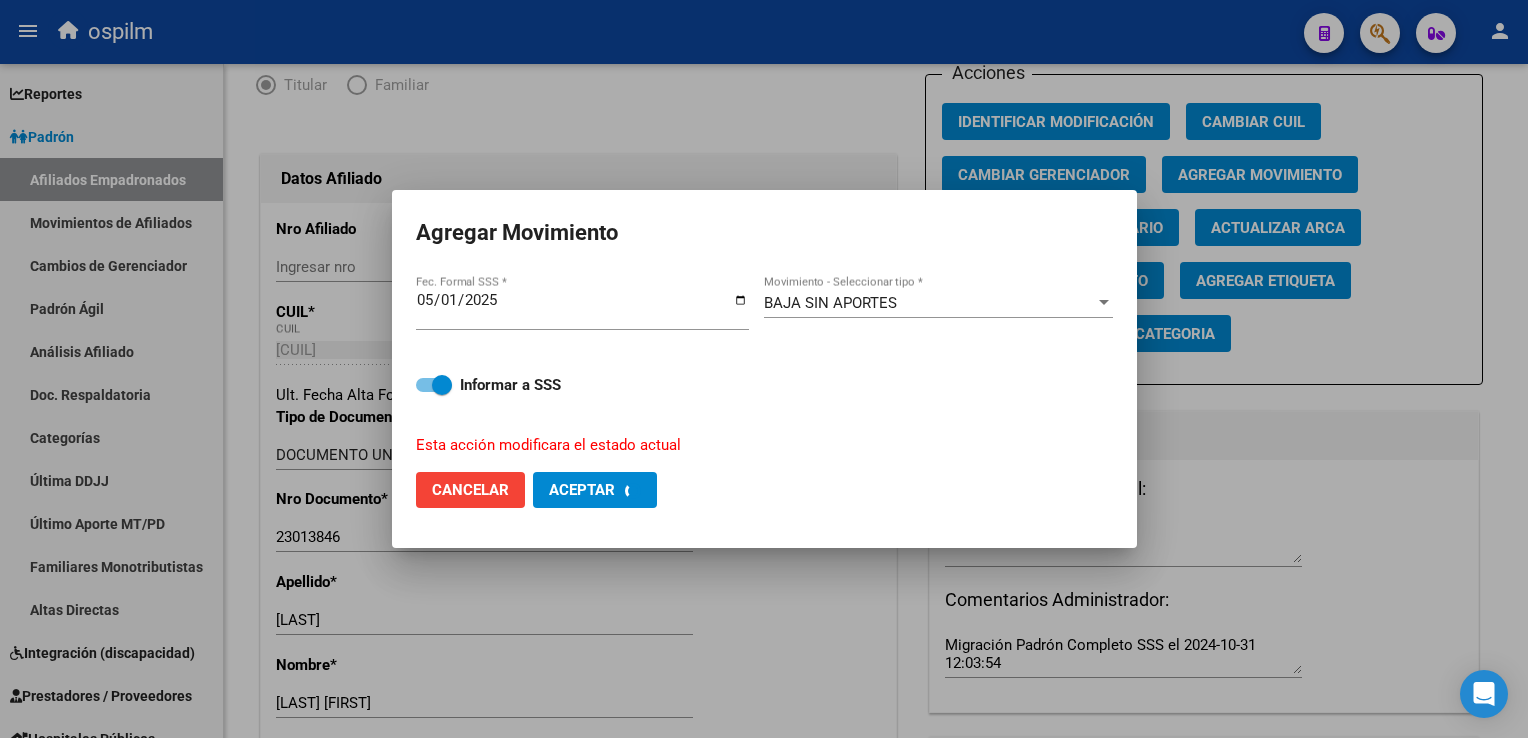 checkbox on "false" 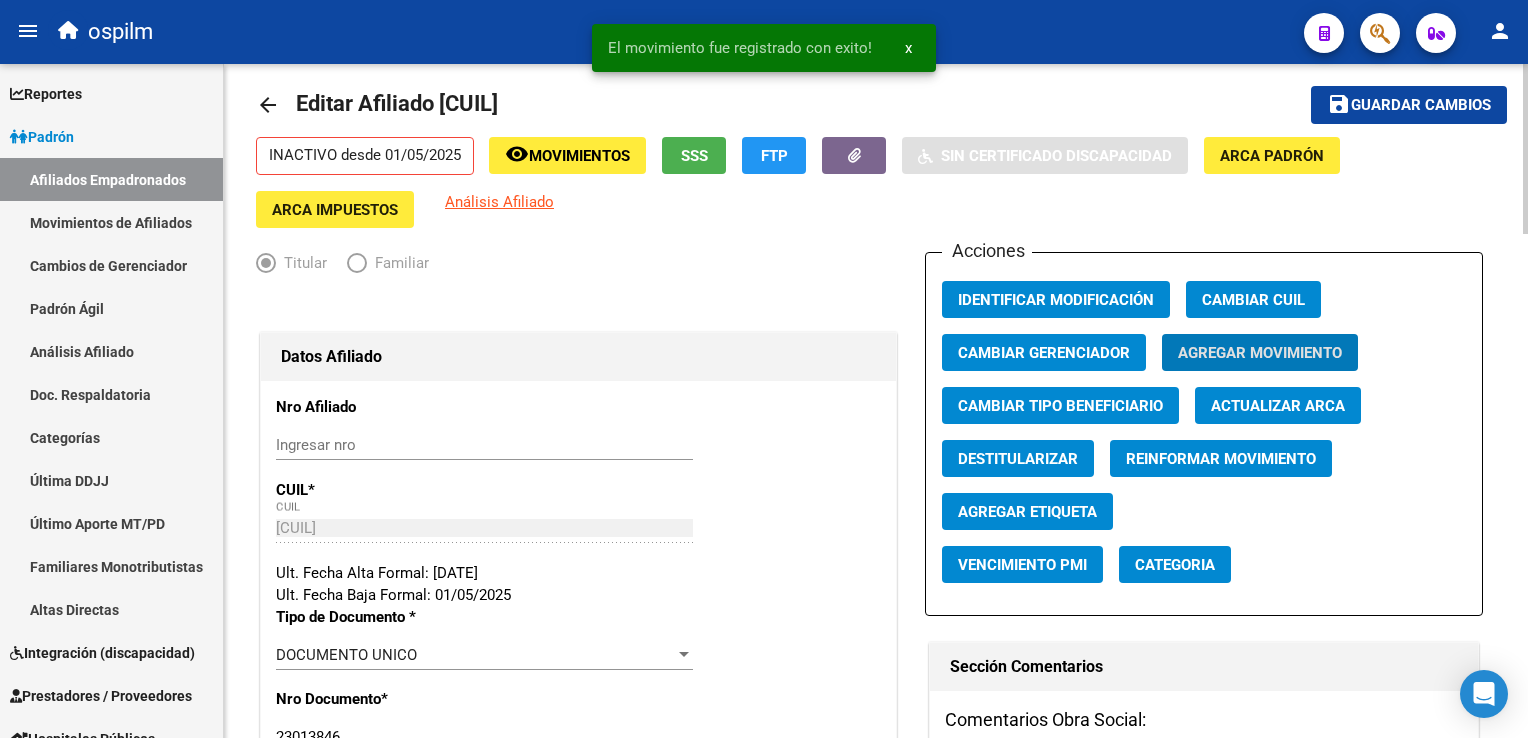 scroll, scrollTop: 0, scrollLeft: 0, axis: both 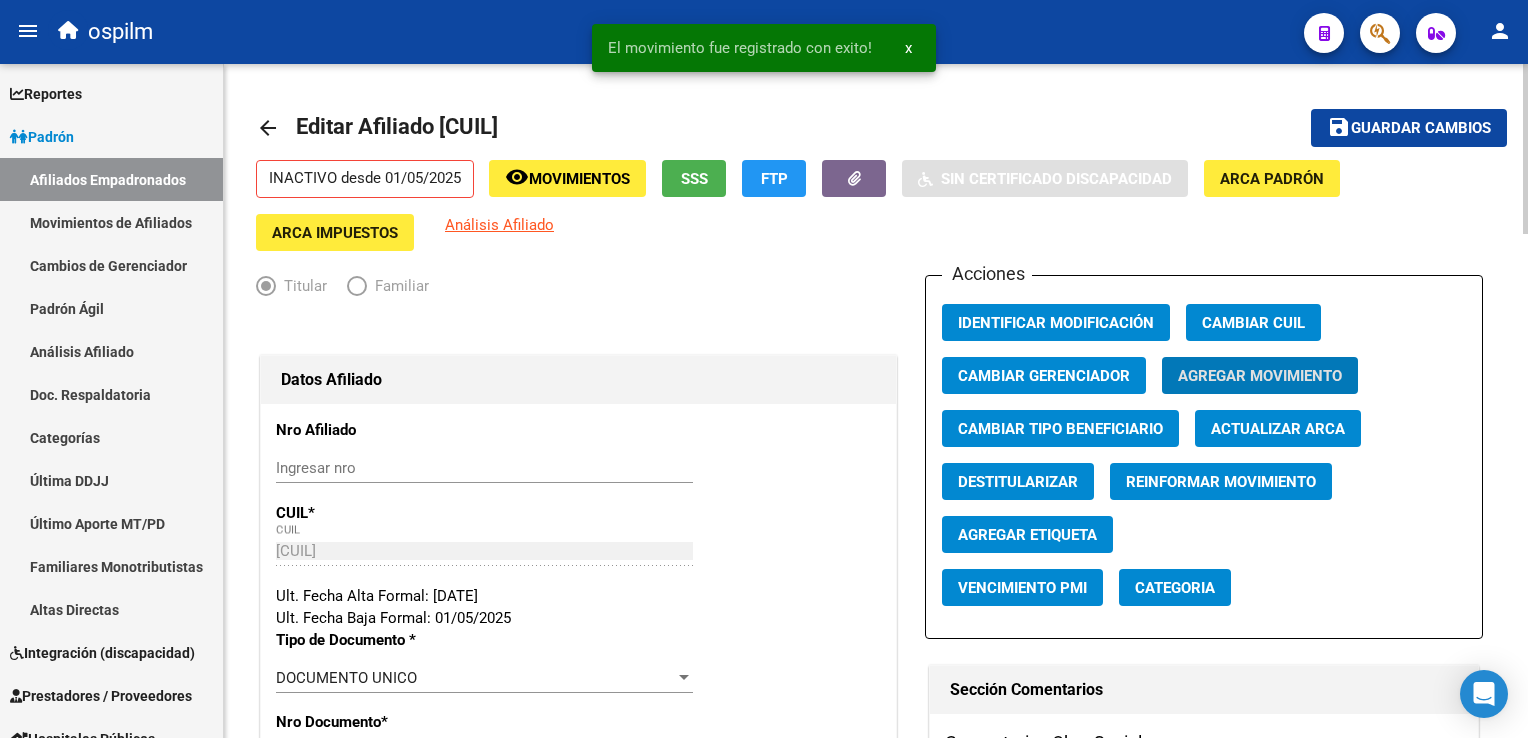 drag, startPoint x: 1364, startPoint y: 128, endPoint x: 1352, endPoint y: 127, distance: 12.0415945 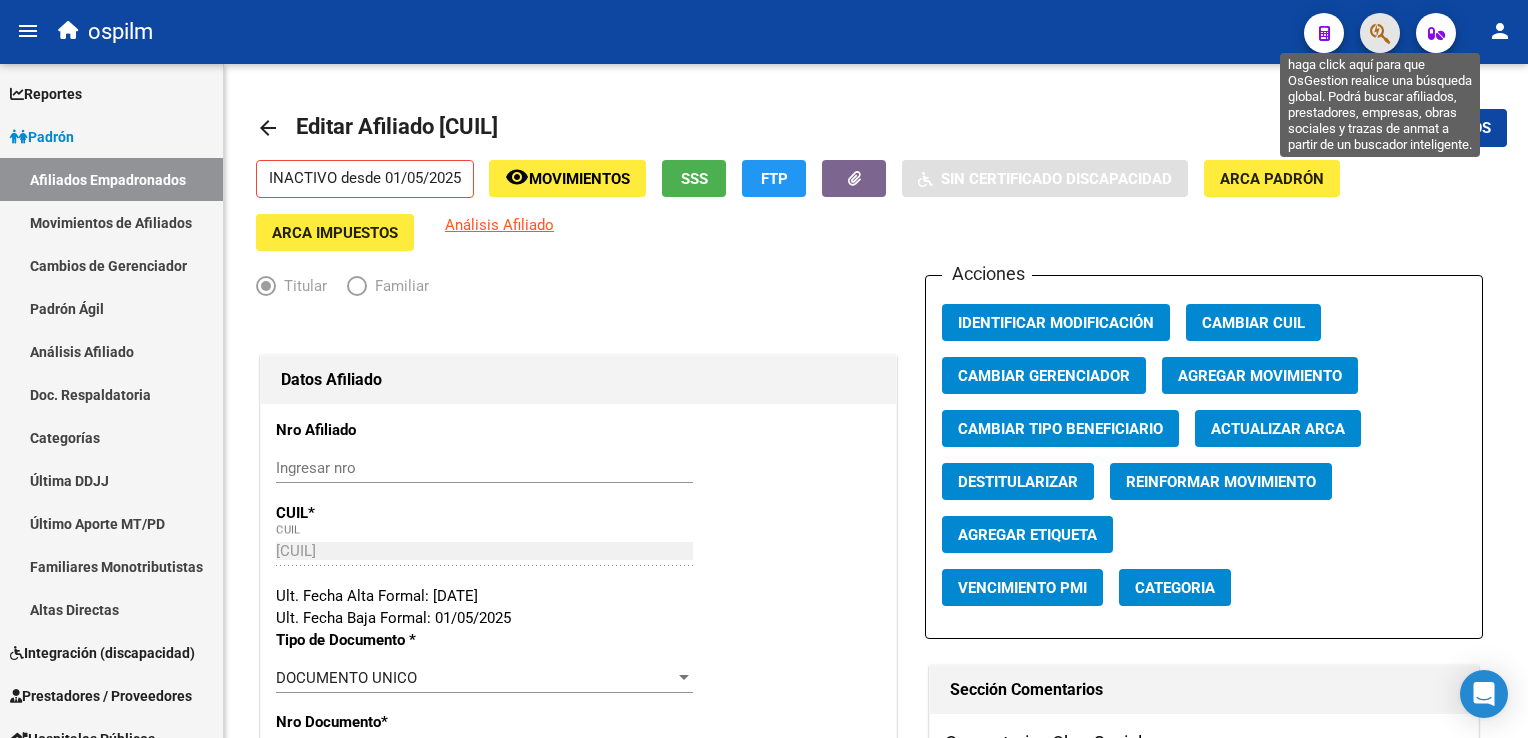 click 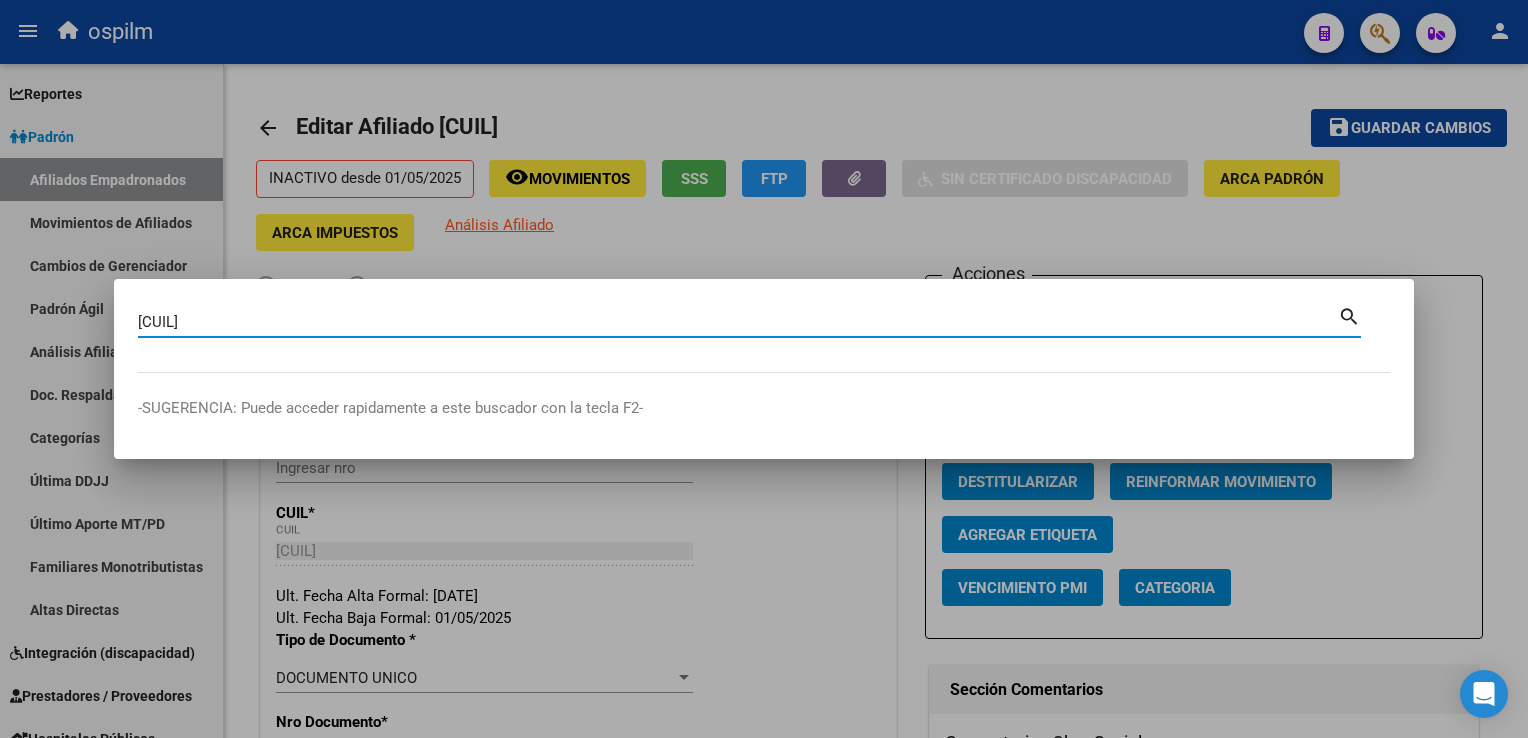 type on "[NUMBER]" 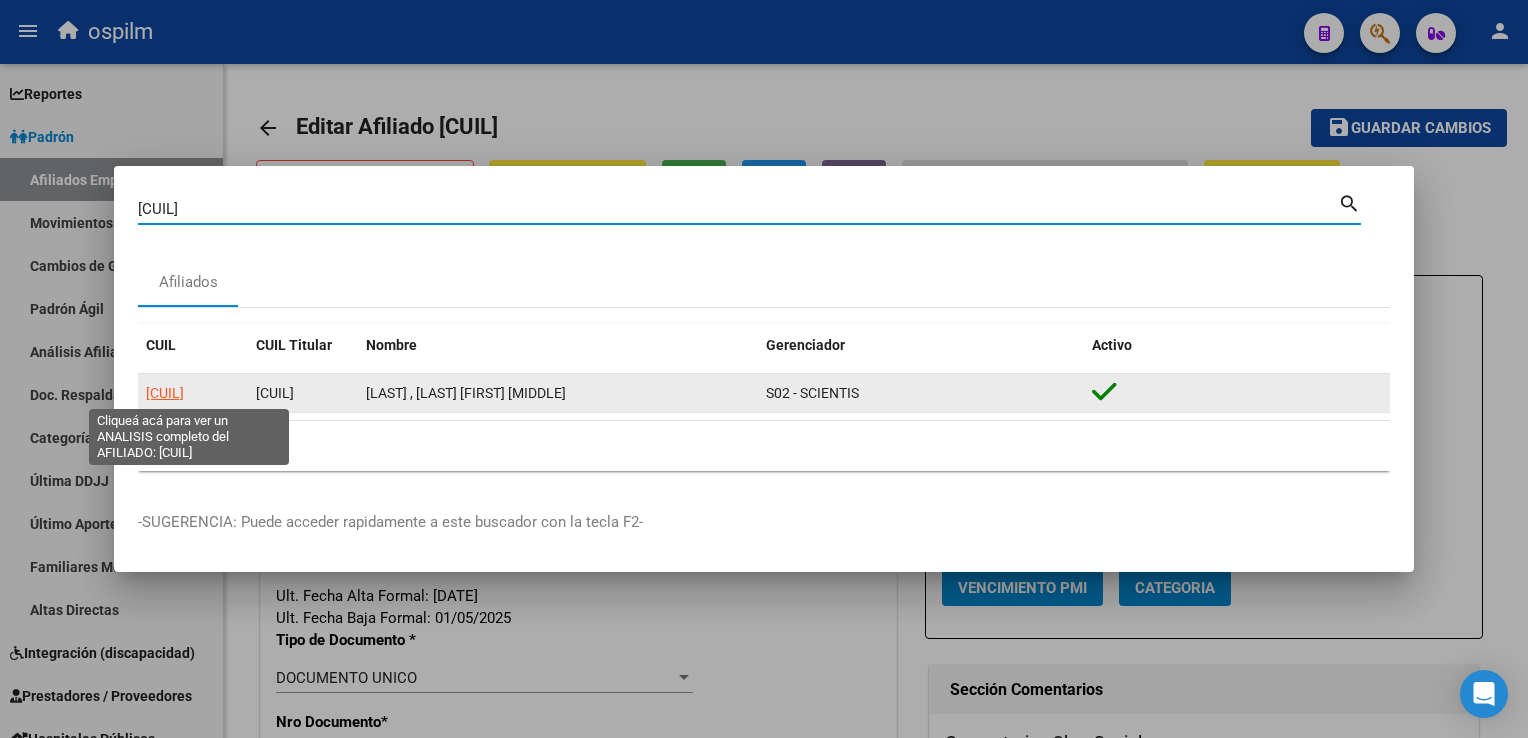 click on "[NUMBER]" 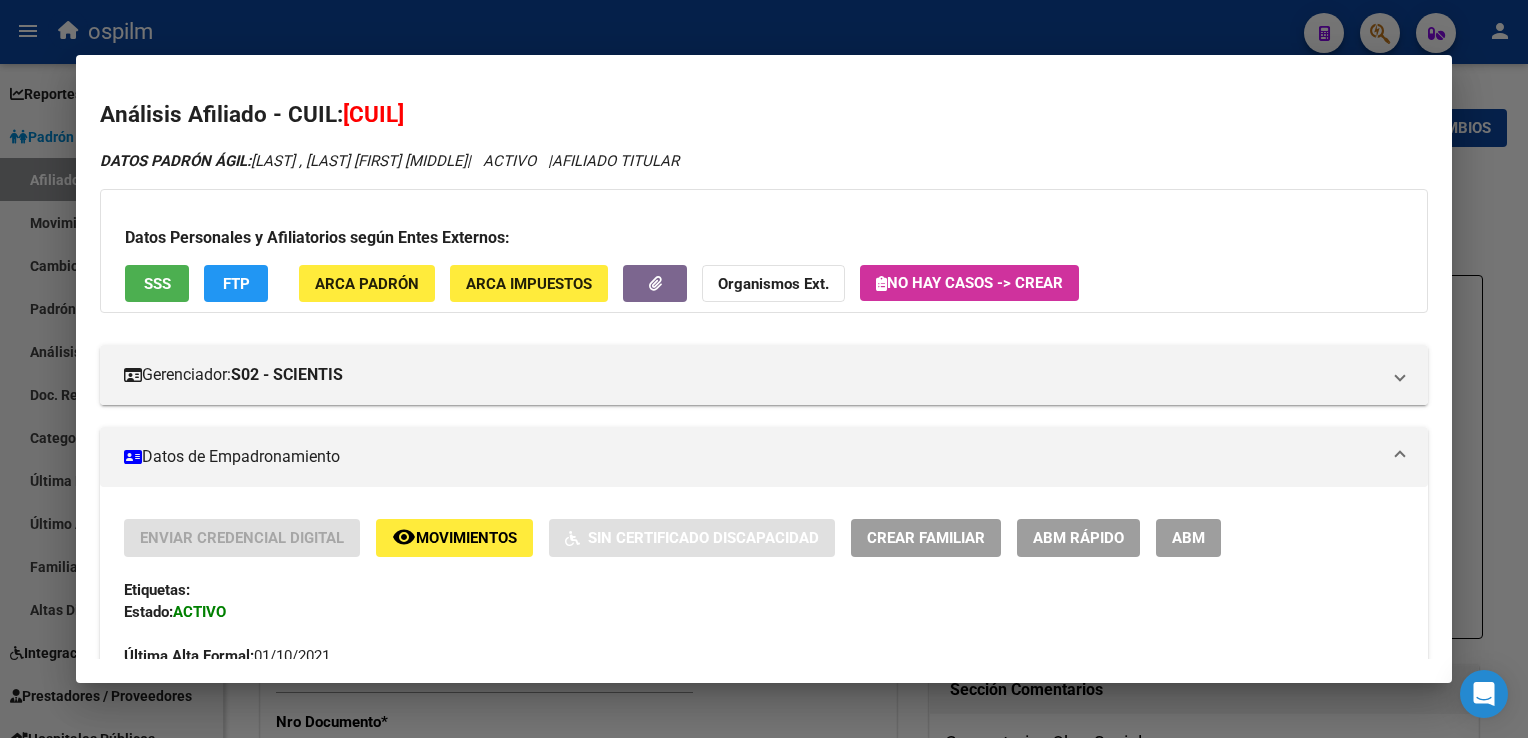 drag, startPoint x: 1200, startPoint y: 542, endPoint x: 1211, endPoint y: 431, distance: 111.54372 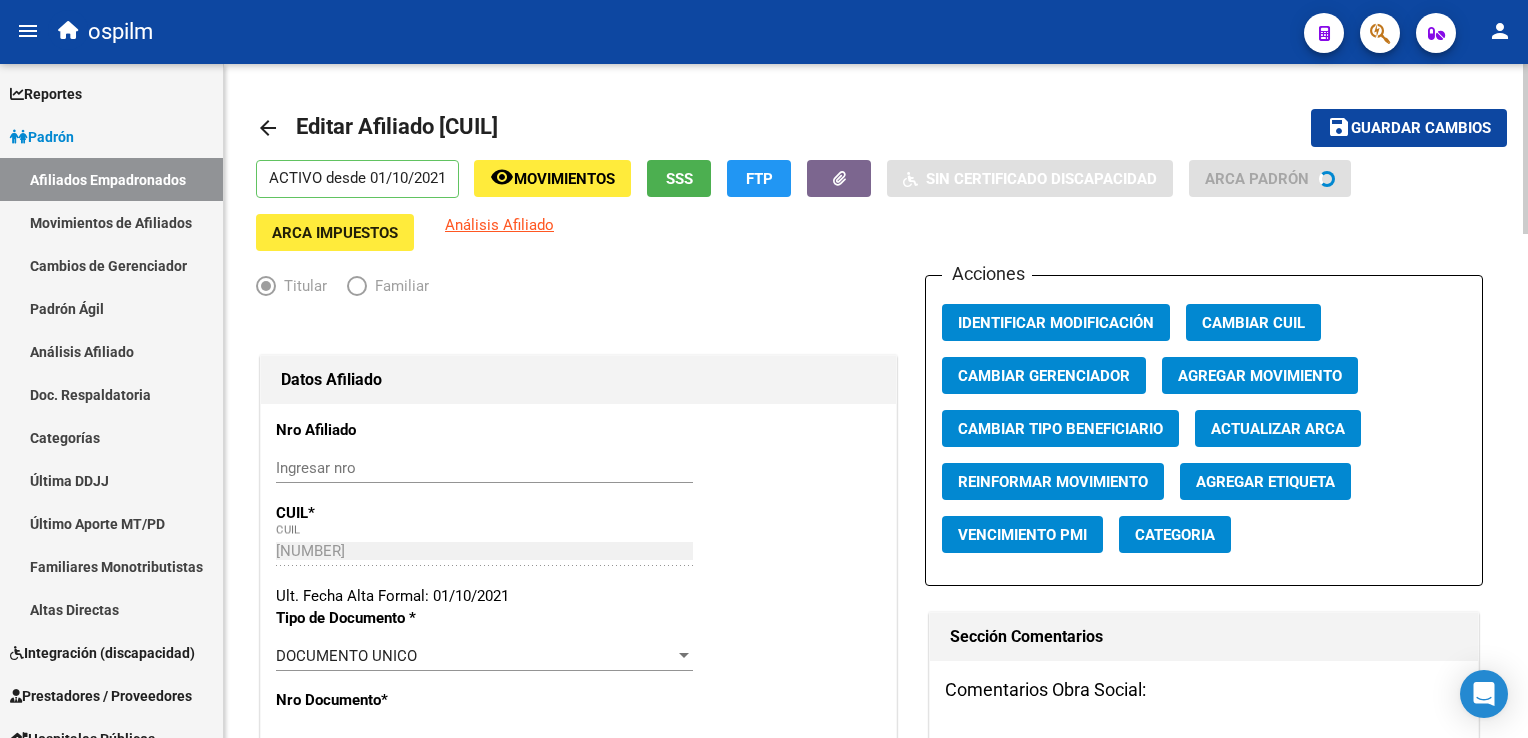 scroll, scrollTop: 933, scrollLeft: 0, axis: vertical 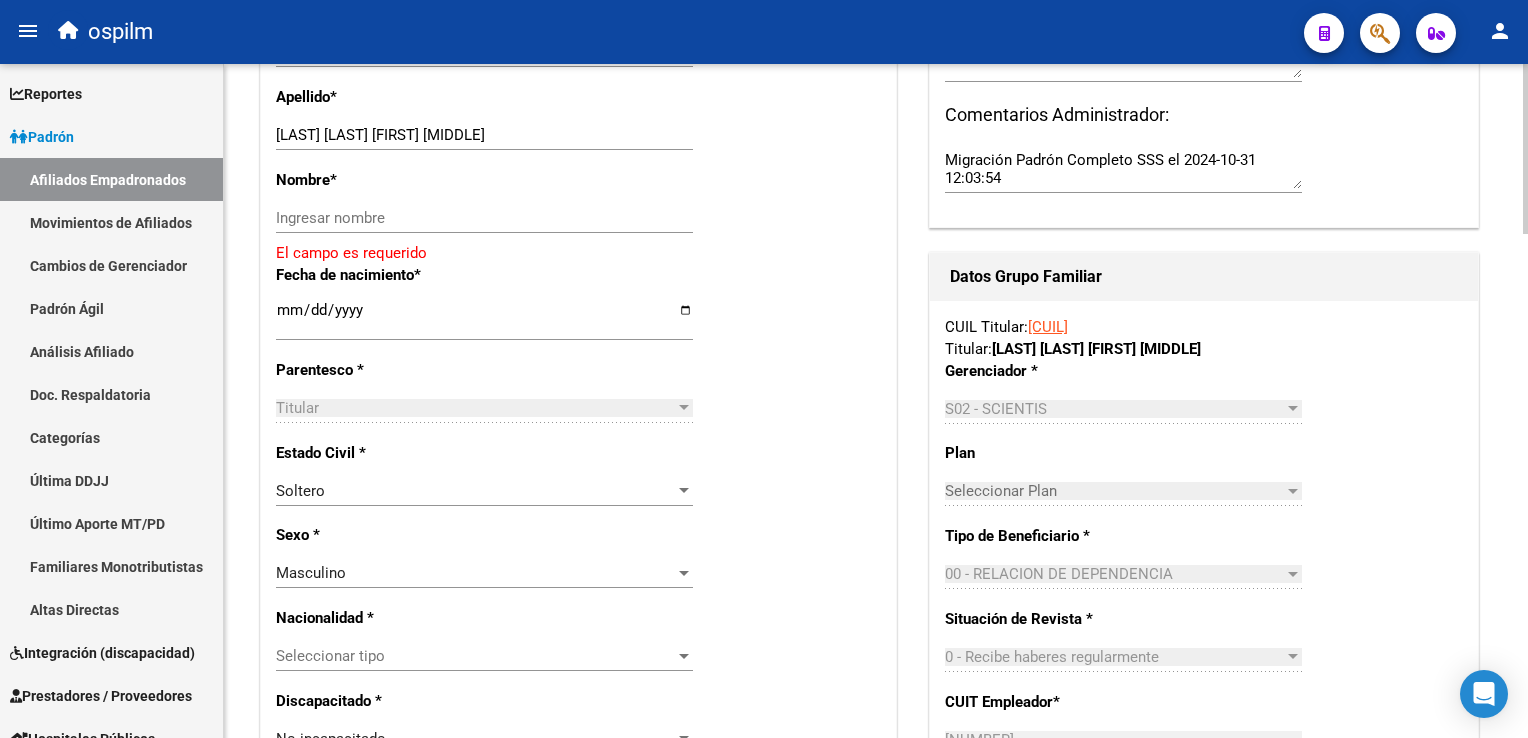 click on "arrow_back Editar Afiliado 20948688280    save Guardar cambios  ACTIVO desde 01/10/2021  remove_red_eye Movimientos SSS FTP    Sin Certificado Discapacidad ARCA Padrón ARCA Impuestos Análisis Afiliado   Titular   Familiar Datos Afiliado Nro Afiliado    Ingresar nro  CUIL  *   20-94868828-0 CUIL  ARCA Padrón  Ult. Fecha Alta Formal: 01/10/2021  Tipo de Documento * DOCUMENTO UNICO Seleccionar tipo Nro Documento  *   94868828 Ingresar nro  Apellido  *   BOBADILLA BOBADILLA JUAN CARLO Ingresar apellido  Nombre  *   Ingresar nombre   El campo es requerido Fecha de nacimiento  *   1990-02-18 Ingresar fecha   Parentesco * Titular Seleccionar parentesco  Estado Civil * Soltero Seleccionar tipo  Sexo * Masculino Seleccionar sexo  Nacionalidad * Seleccionar tipo Seleccionar tipo  Discapacitado * No incapacitado Seleccionar tipo Vencimiento Certificado Estudio    Ingresar fecha   Tipo domicilio * Domicilio Completo Seleccionar tipo domicilio  Provincia * Capital Federal Seleccionar provincia Localidad  *   *   *" 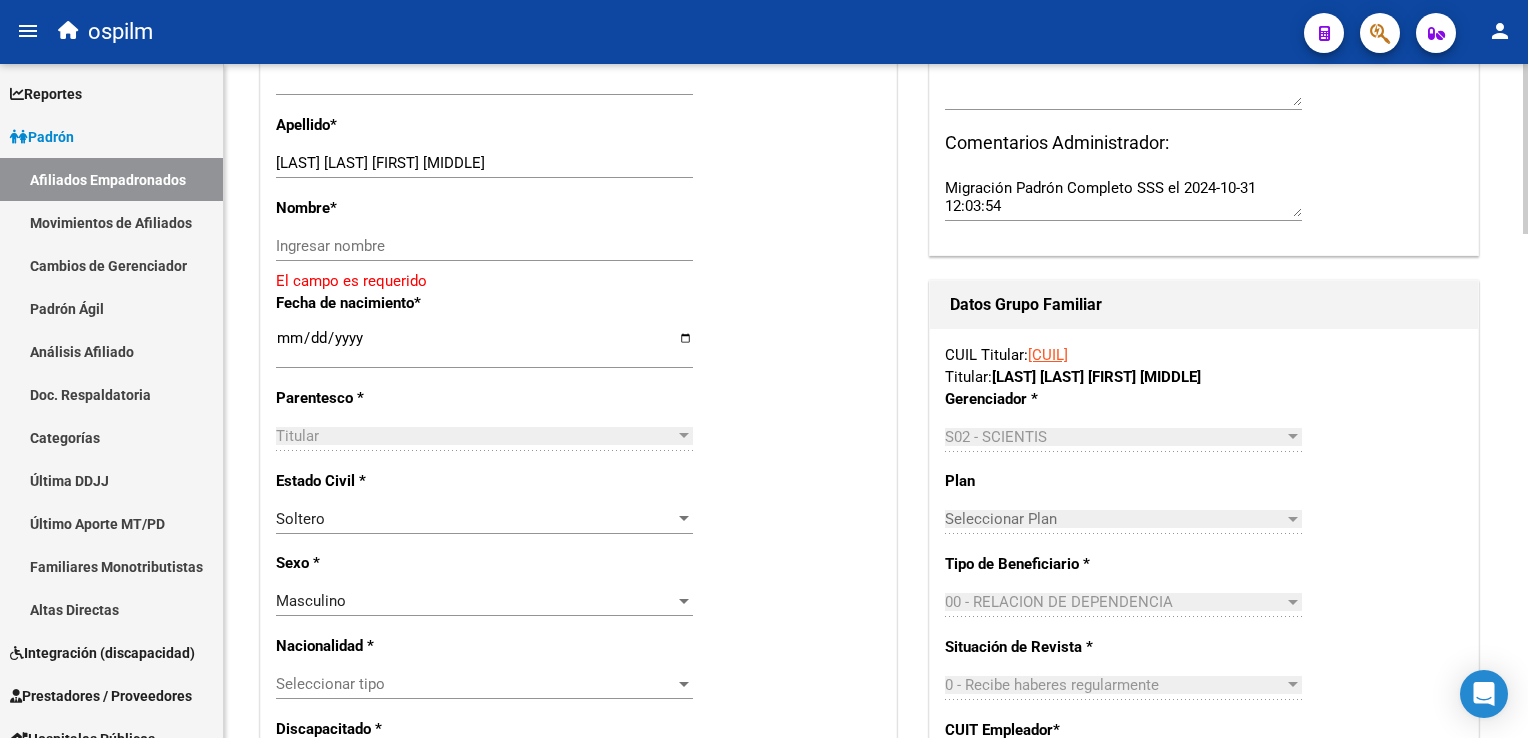 click on "arrow_back Editar Afiliado 20948688280    save Guardar cambios  ACTIVO desde 01/10/2021  remove_red_eye Movimientos SSS FTP    Sin Certificado Discapacidad ARCA Padrón ARCA Impuestos Análisis Afiliado   Titular   Familiar Datos Afiliado Nro Afiliado    Ingresar nro  CUIL  *   20-94868828-0 CUIL  ARCA Padrón  Ult. Fecha Alta Formal: 01/10/2021  Tipo de Documento * DOCUMENTO UNICO Seleccionar tipo Nro Documento  *   94868828 Ingresar nro  Apellido  *   BOBADILLA BOBADILLA JUAN CARLO Ingresar apellido  Nombre  *   Ingresar nombre   El campo es requerido Fecha de nacimiento  *   1990-02-18 Ingresar fecha   Parentesco * Titular Seleccionar parentesco  Estado Civil * Soltero Seleccionar tipo  Sexo * Masculino Seleccionar sexo  Nacionalidad * Seleccionar tipo Seleccionar tipo  Discapacitado * No incapacitado Seleccionar tipo Vencimiento Certificado Estudio    Ingresar fecha   Tipo domicilio * Domicilio Completo Seleccionar tipo domicilio  Provincia * Capital Federal Seleccionar provincia Localidad  *   *   *" 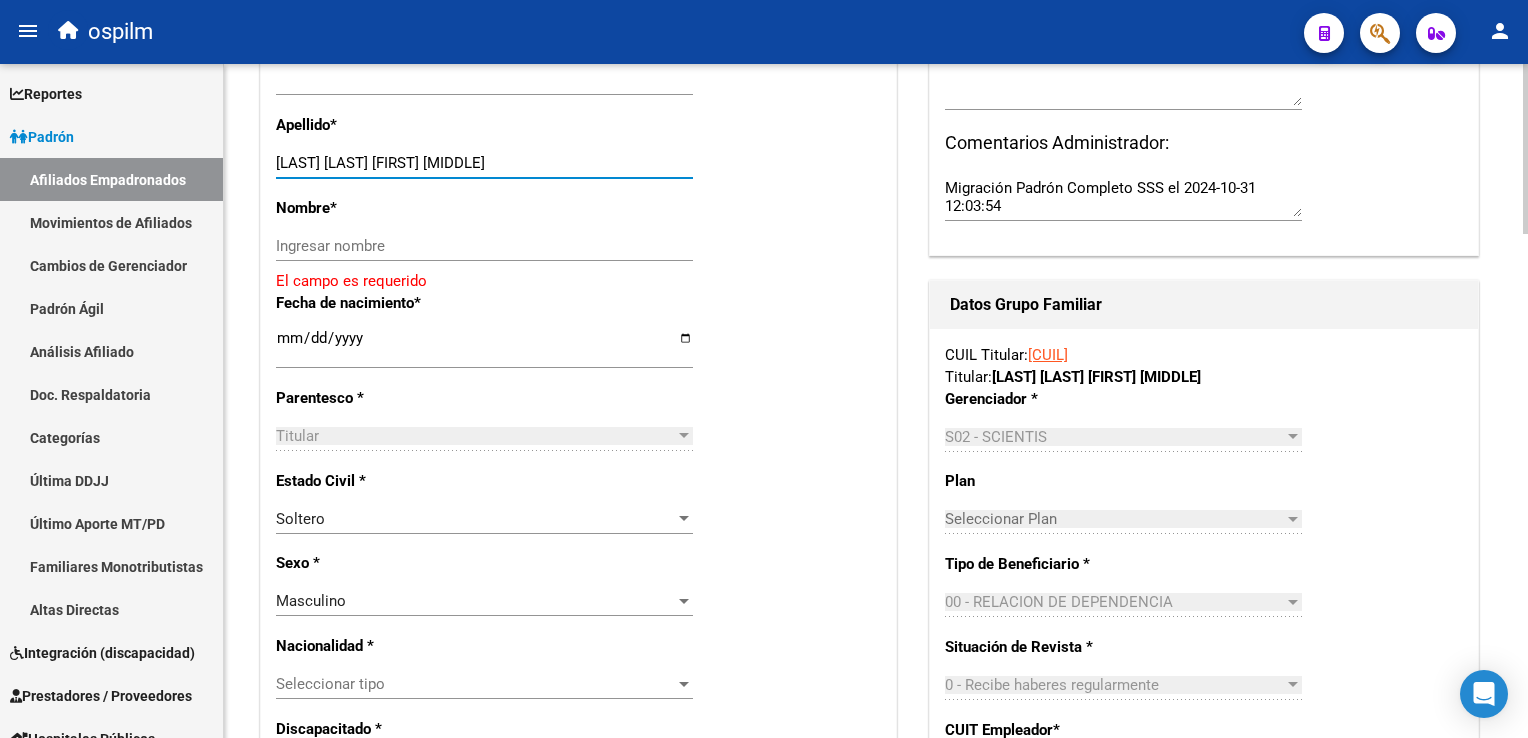 drag, startPoint x: 359, startPoint y: 158, endPoint x: 429, endPoint y: 154, distance: 70.11419 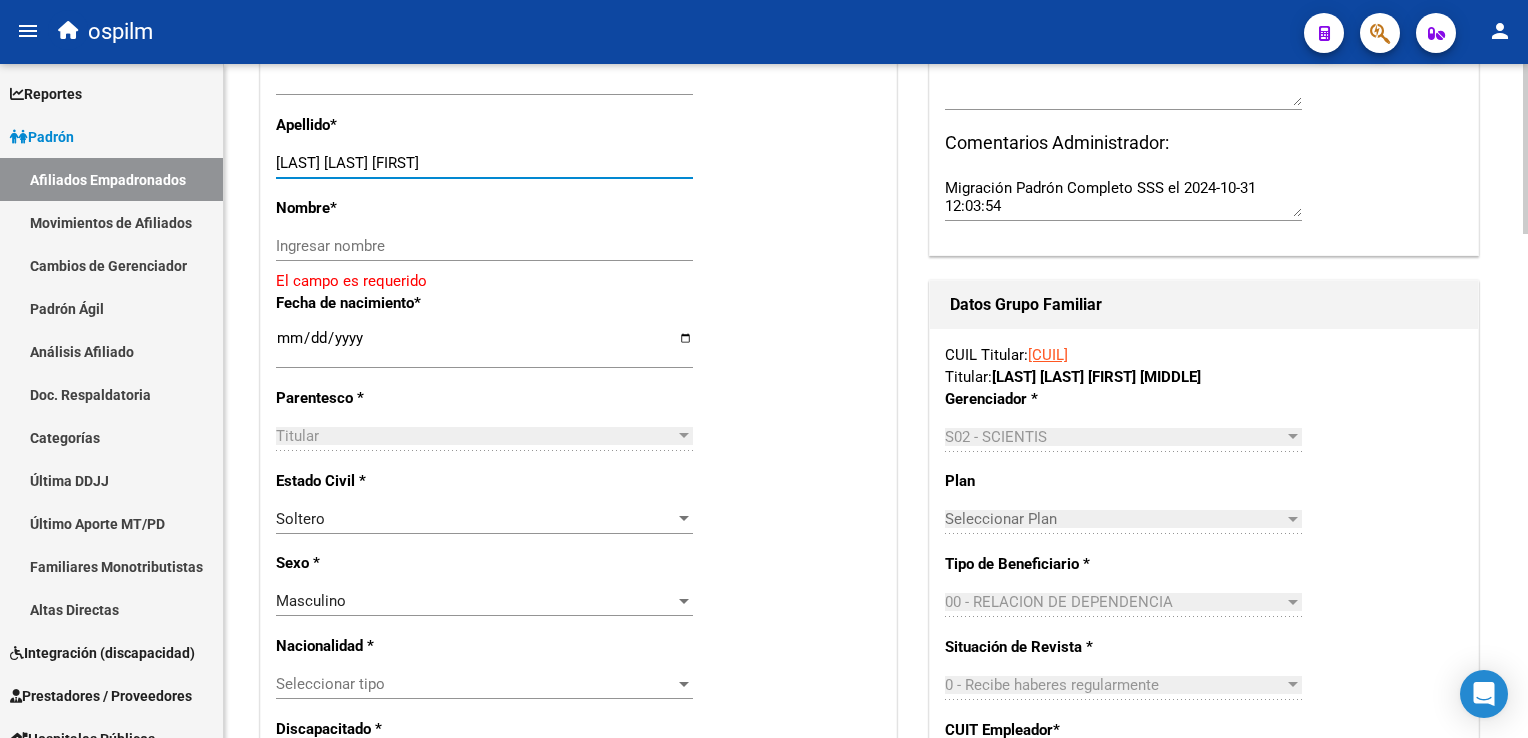 click on "BOBADILLA ABOBADILL JUAN CARLO" at bounding box center (484, 163) 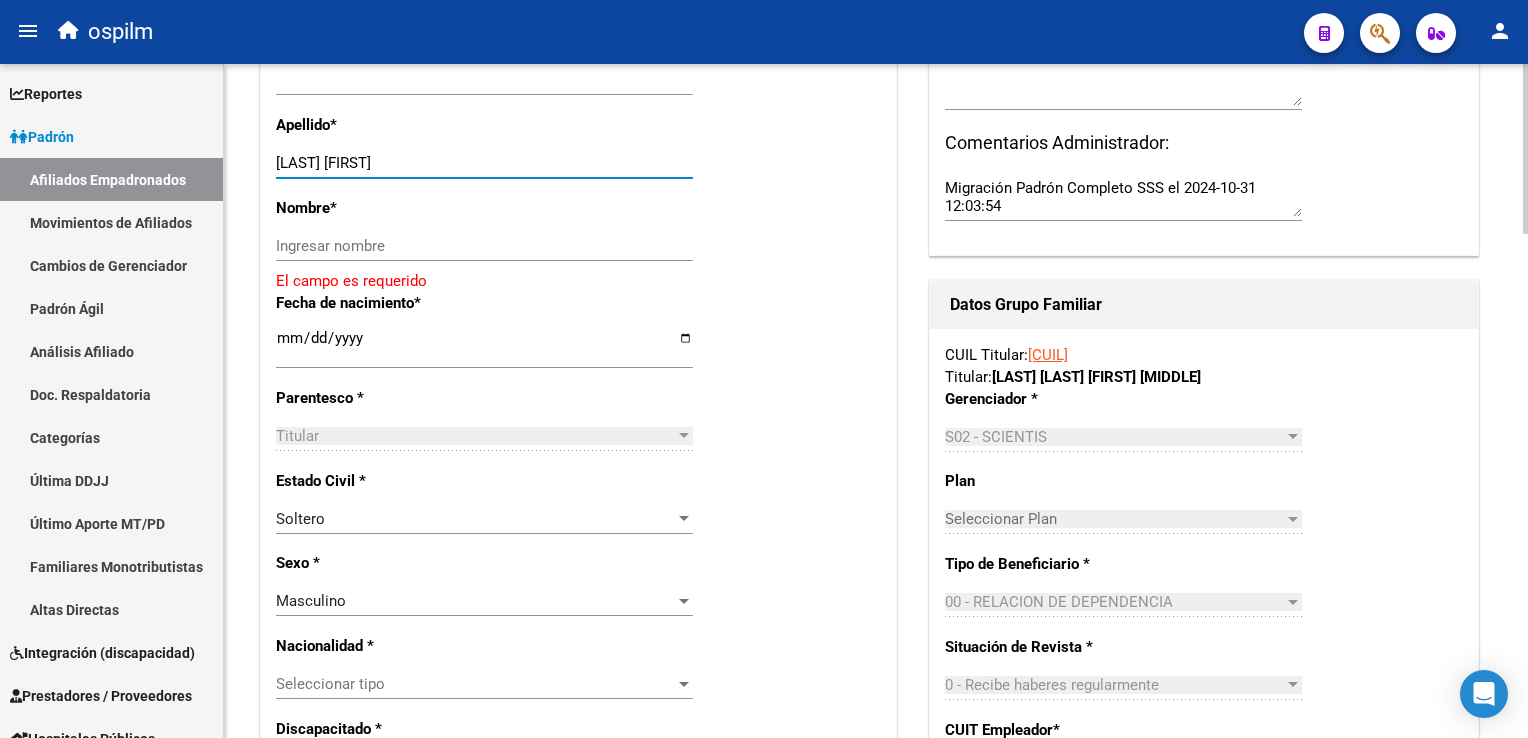scroll, scrollTop: 0, scrollLeft: 0, axis: both 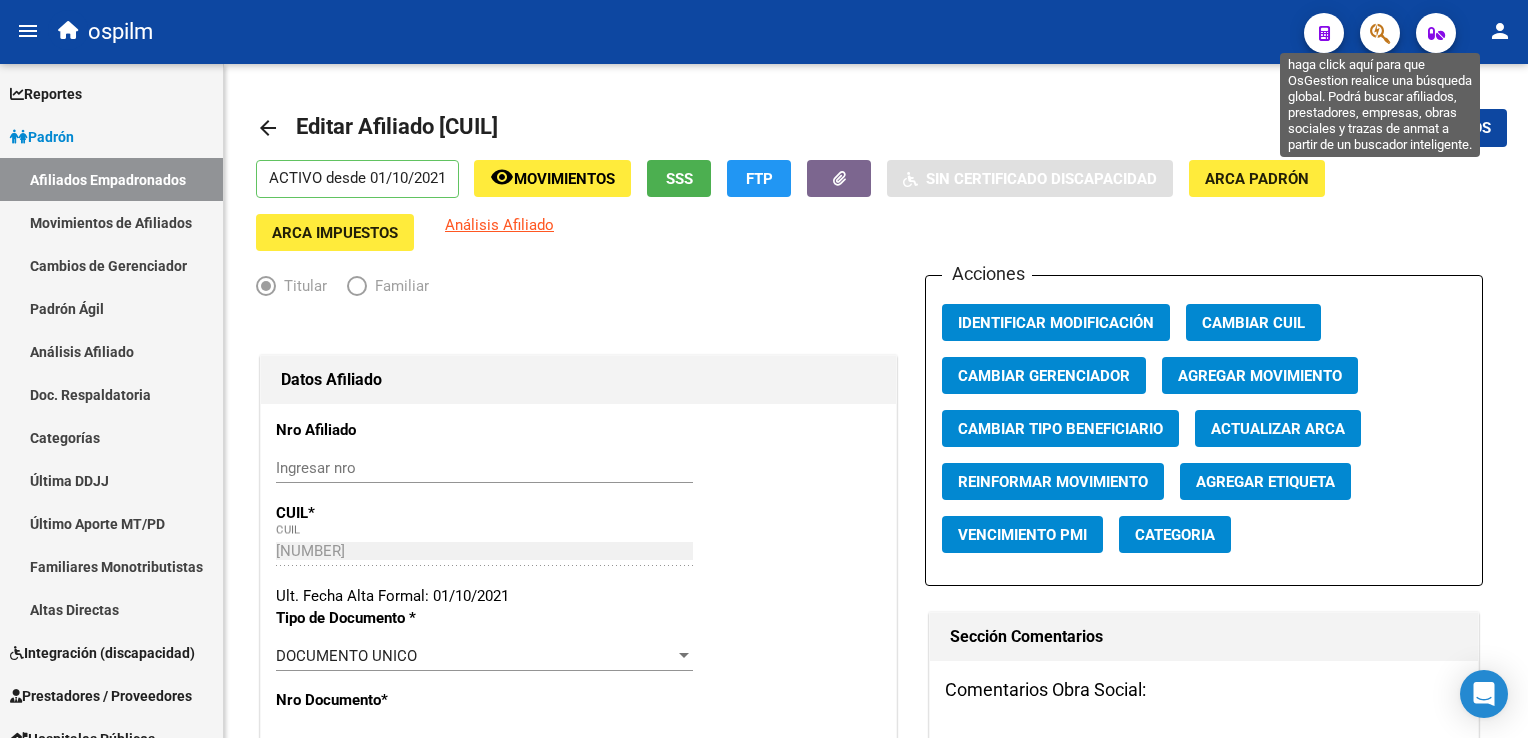 type on "[LAST] [FIRST] [MIDDLE]" 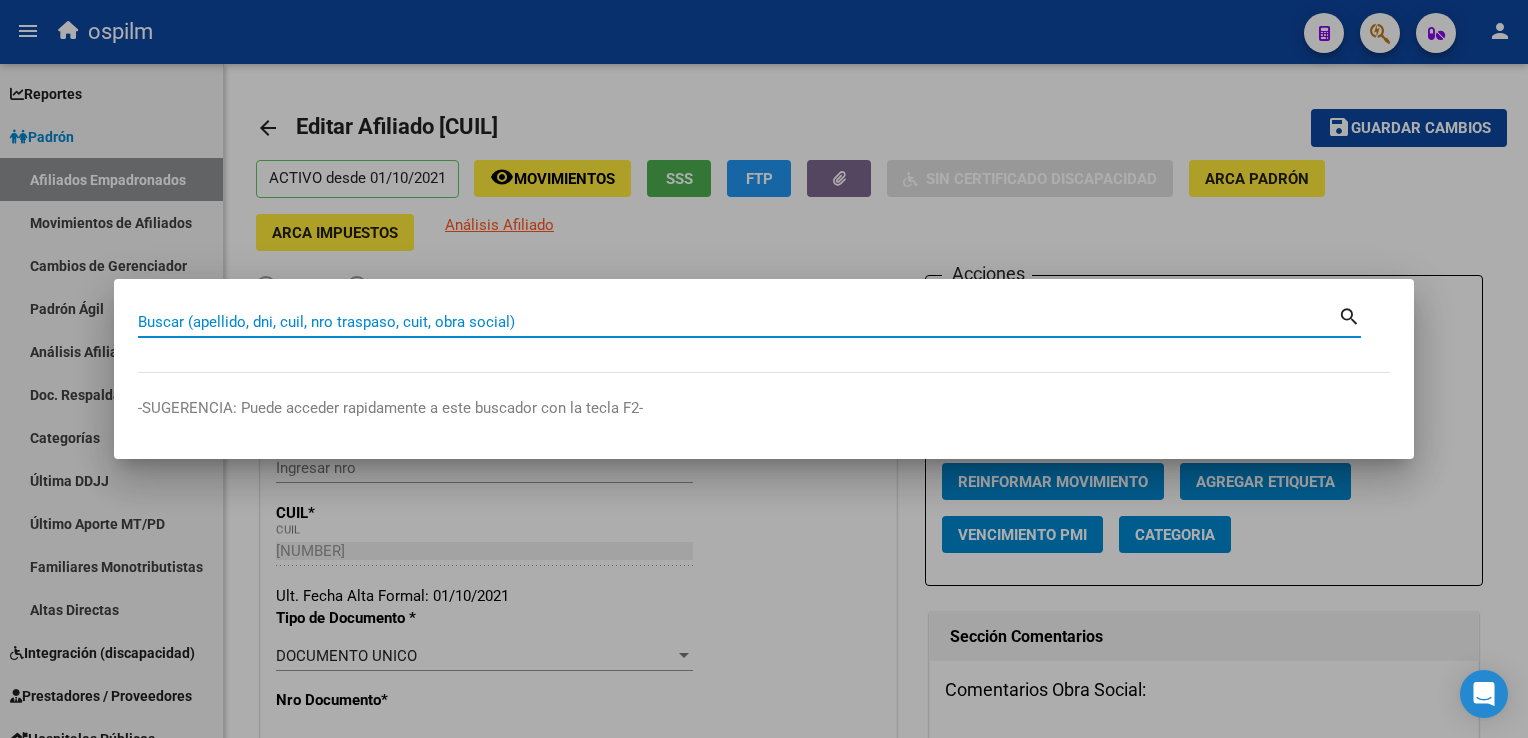 paste on "23359049269" 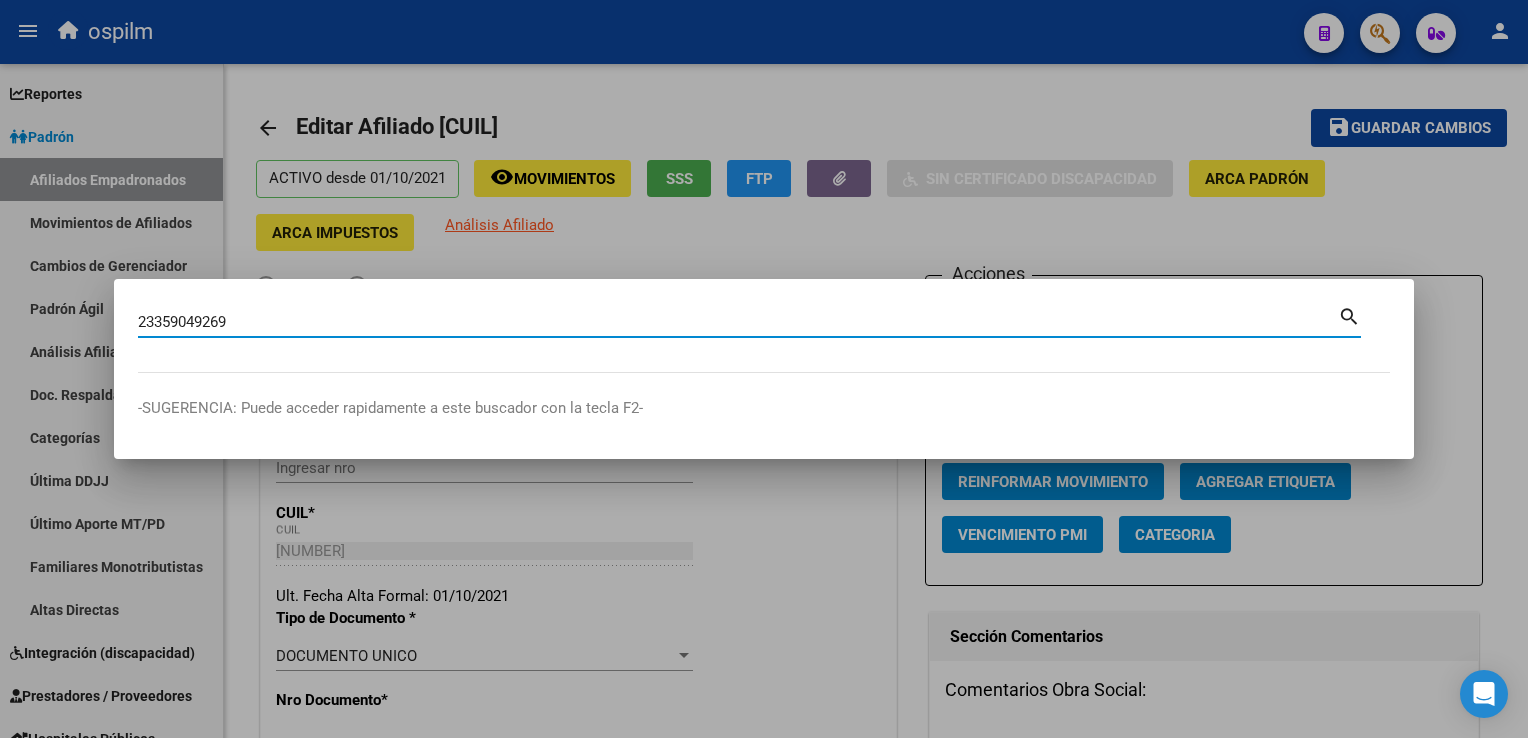 type on "23359049269" 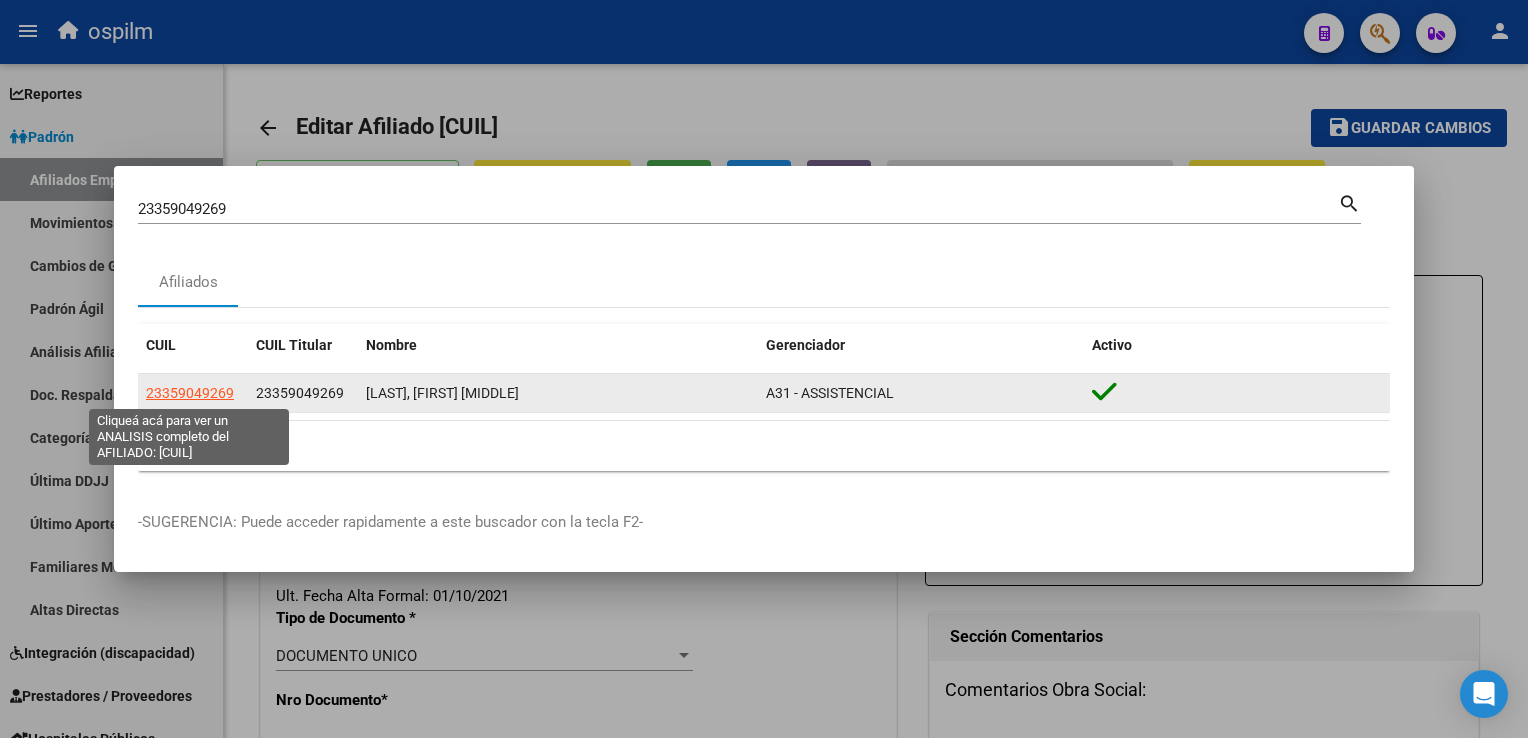 click on "23359049269" 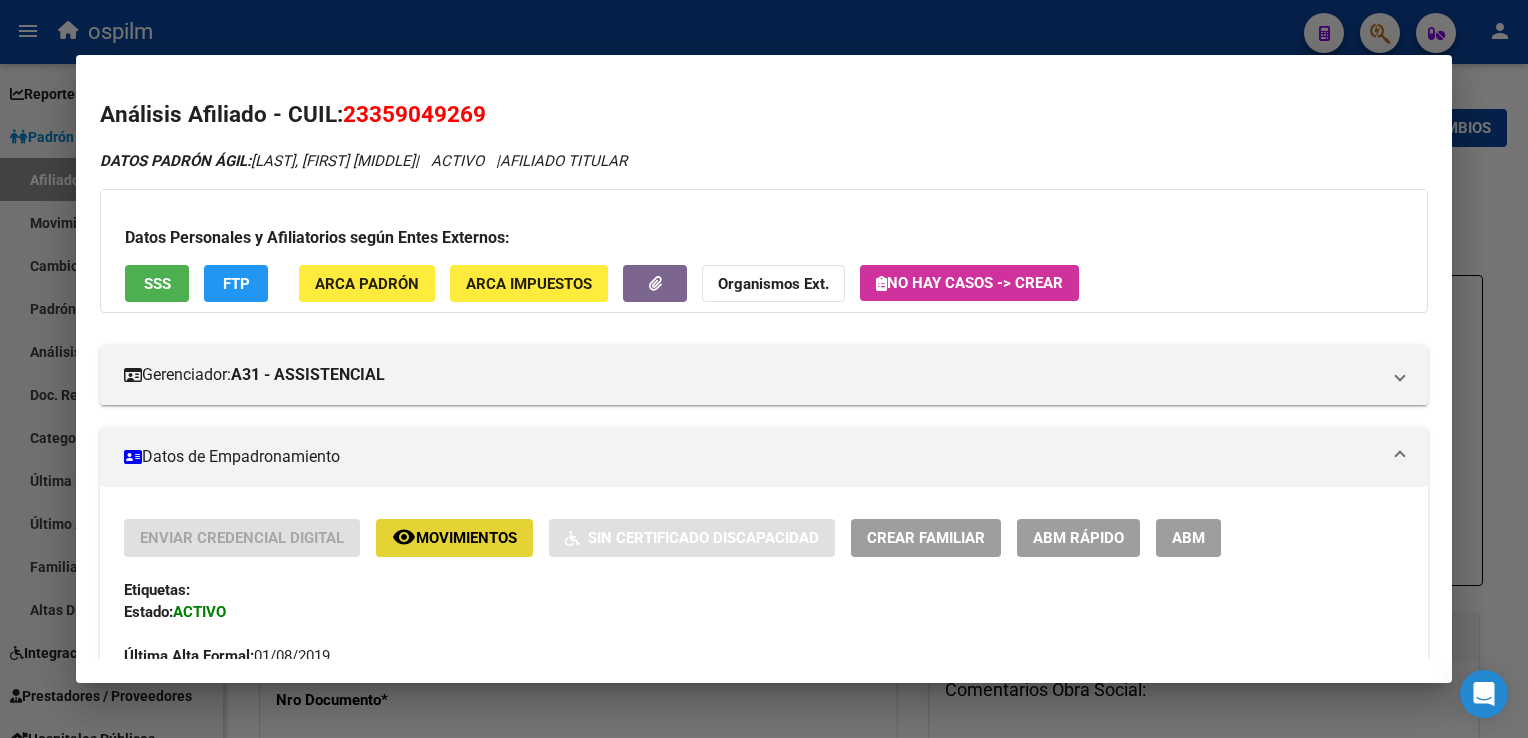 click on "remove_red_eye" 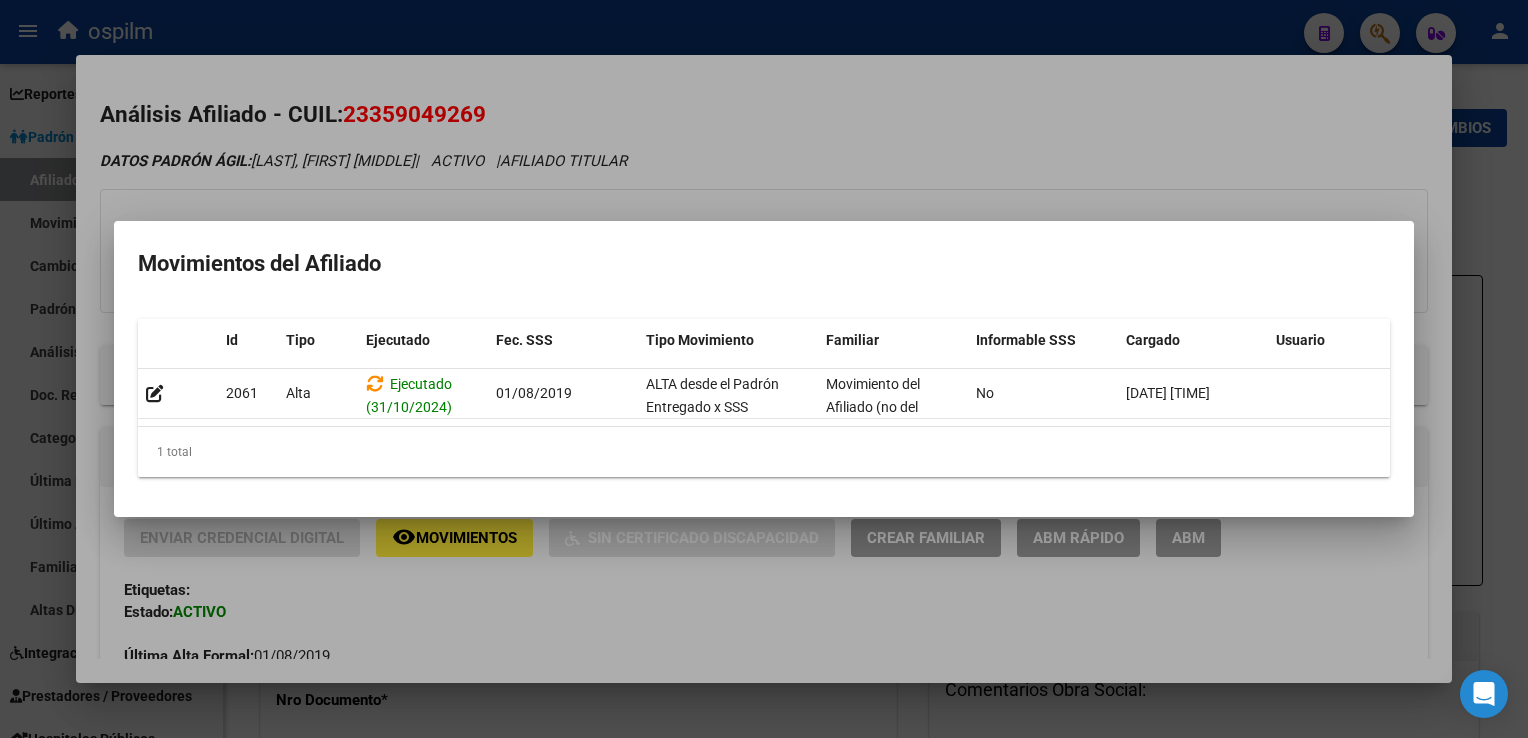 drag, startPoint x: 740, startPoint y: 130, endPoint x: 164, endPoint y: 226, distance: 583.9452 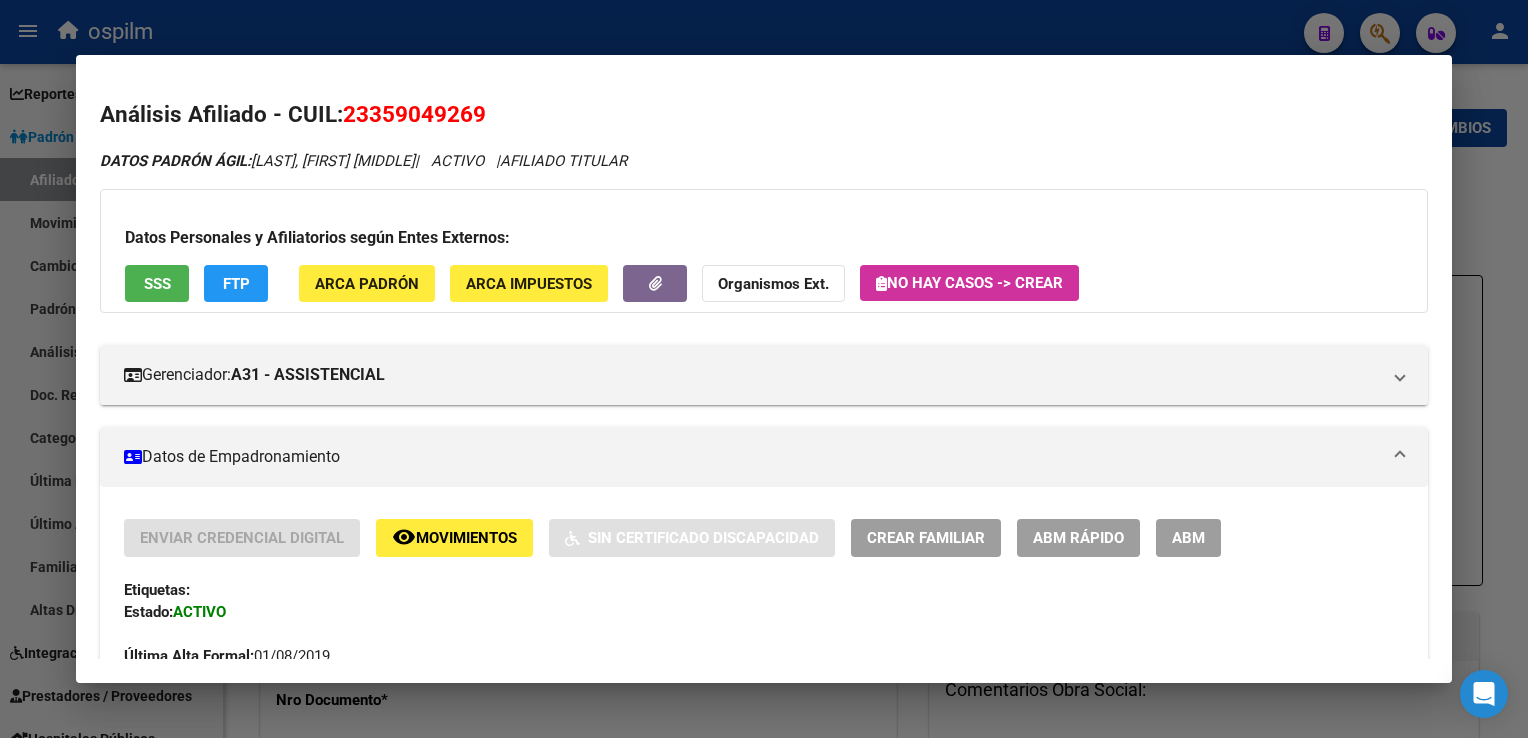 click on "SSS" at bounding box center (157, 284) 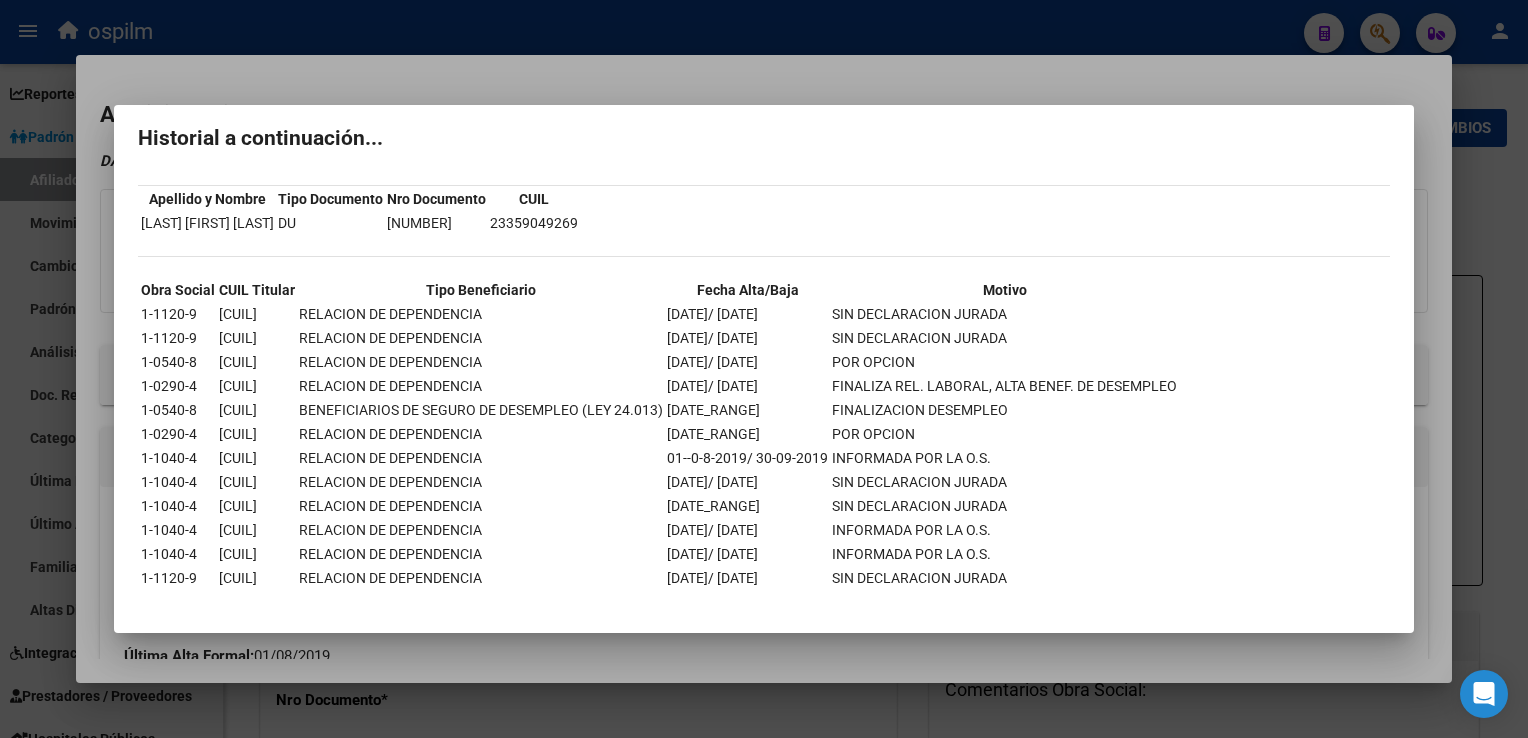 scroll, scrollTop: 72, scrollLeft: 0, axis: vertical 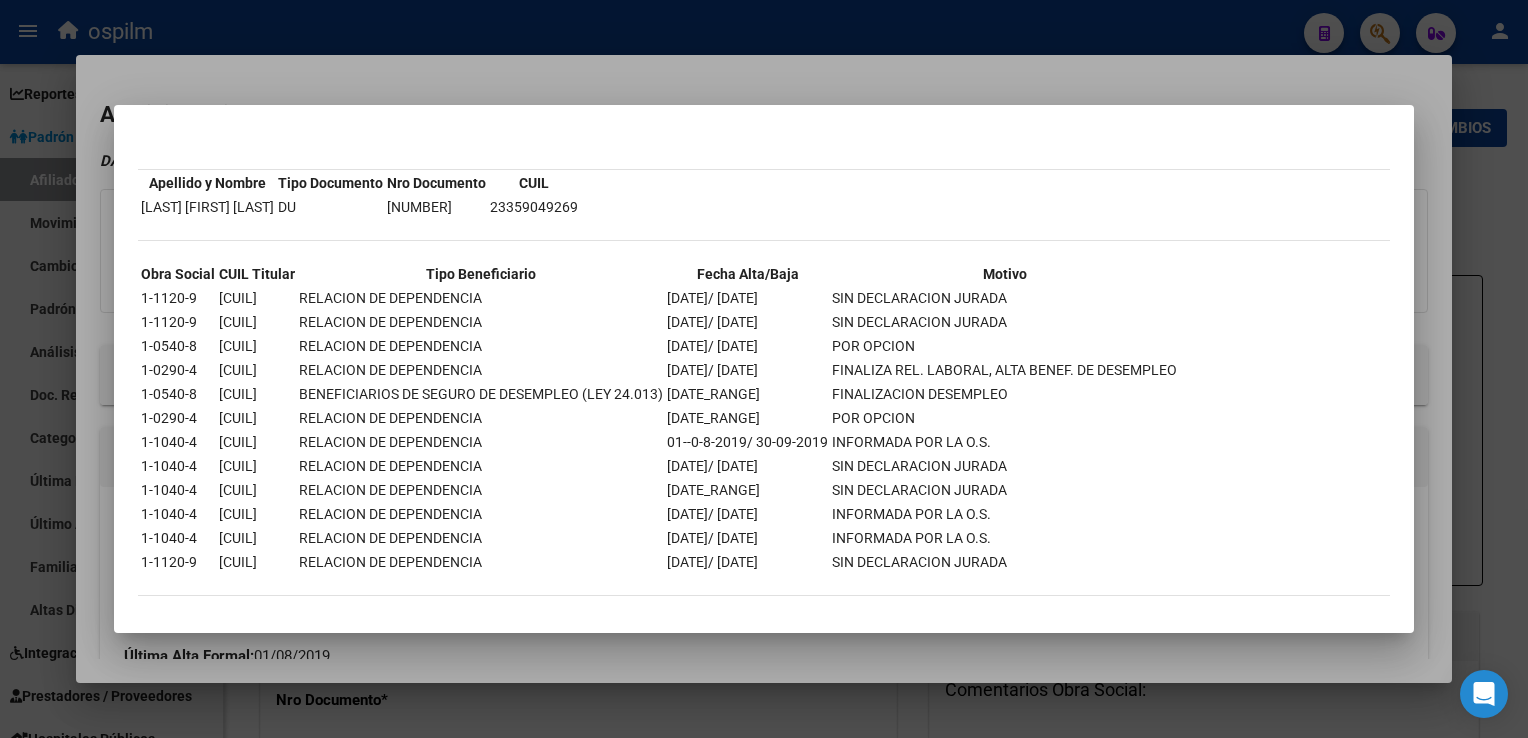 click at bounding box center [764, 369] 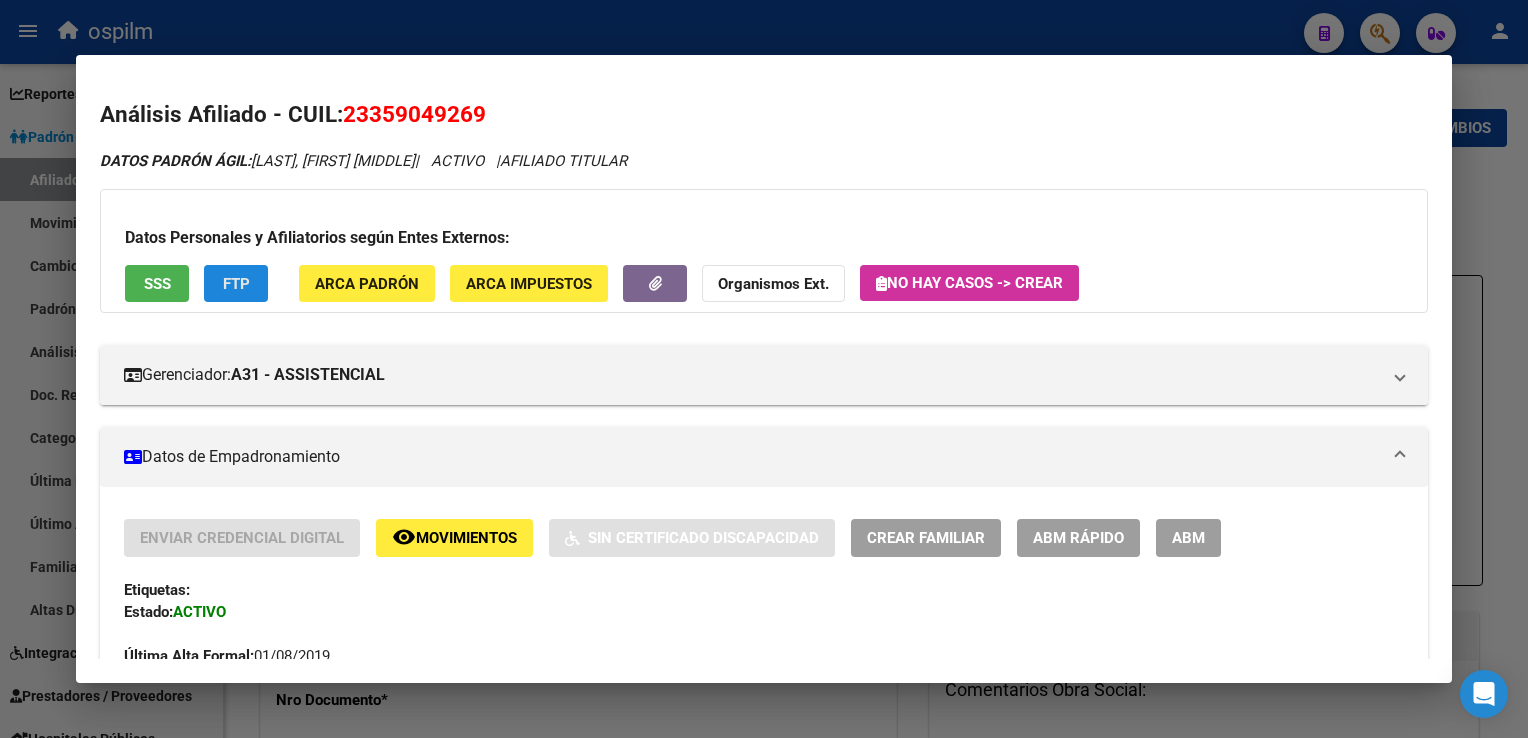 click on "FTP" 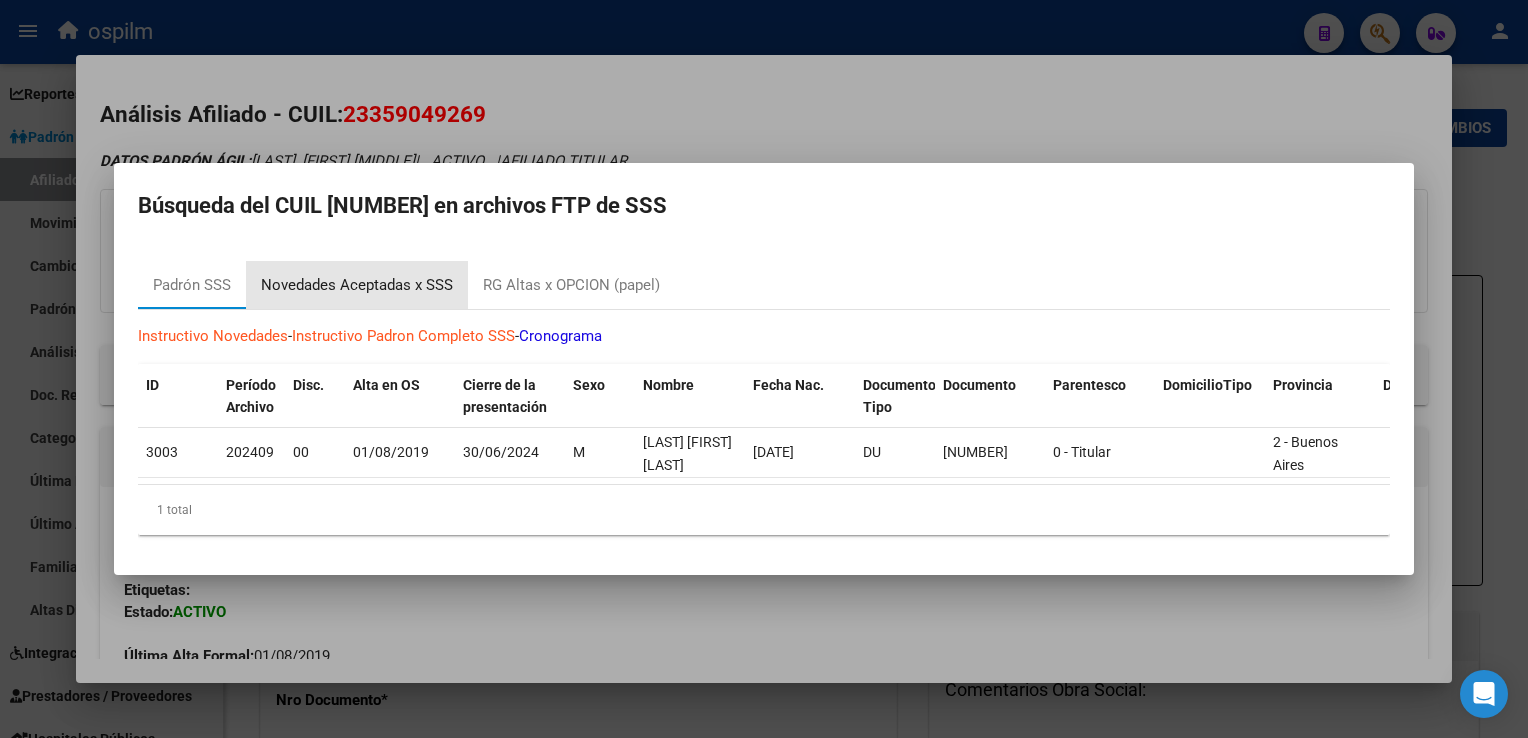 click on "Novedades Aceptadas x SSS" at bounding box center [357, 285] 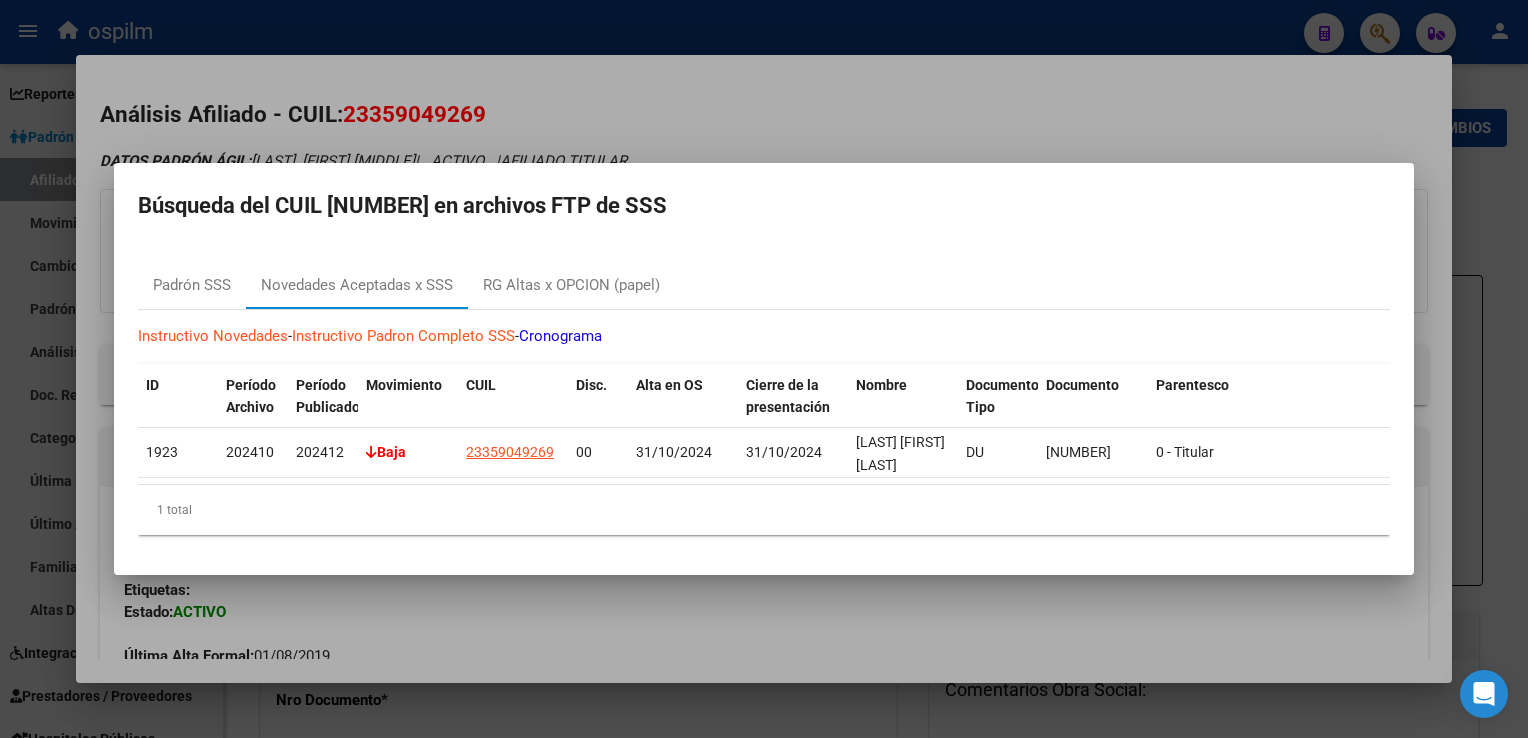click at bounding box center [764, 369] 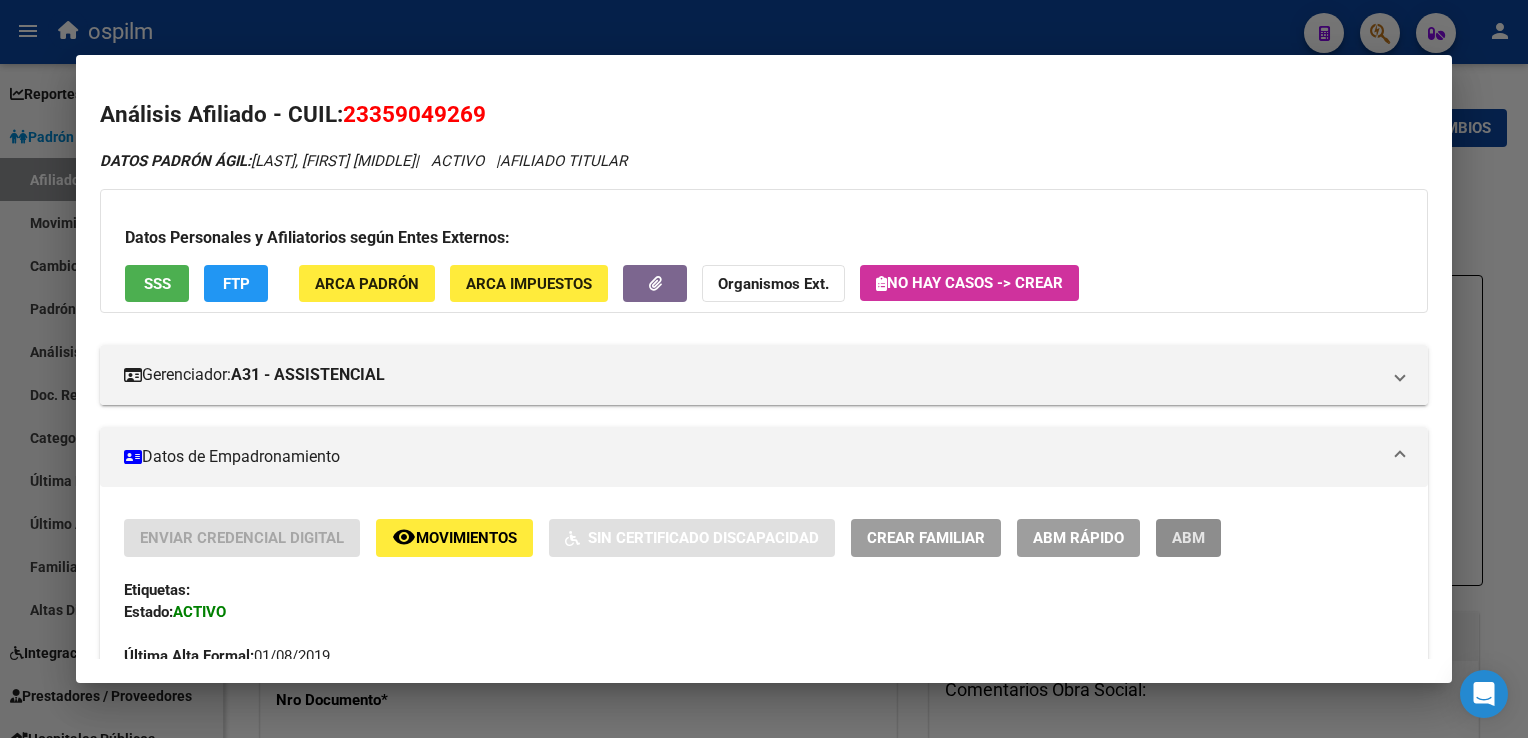 click on "ABM" at bounding box center [1188, 539] 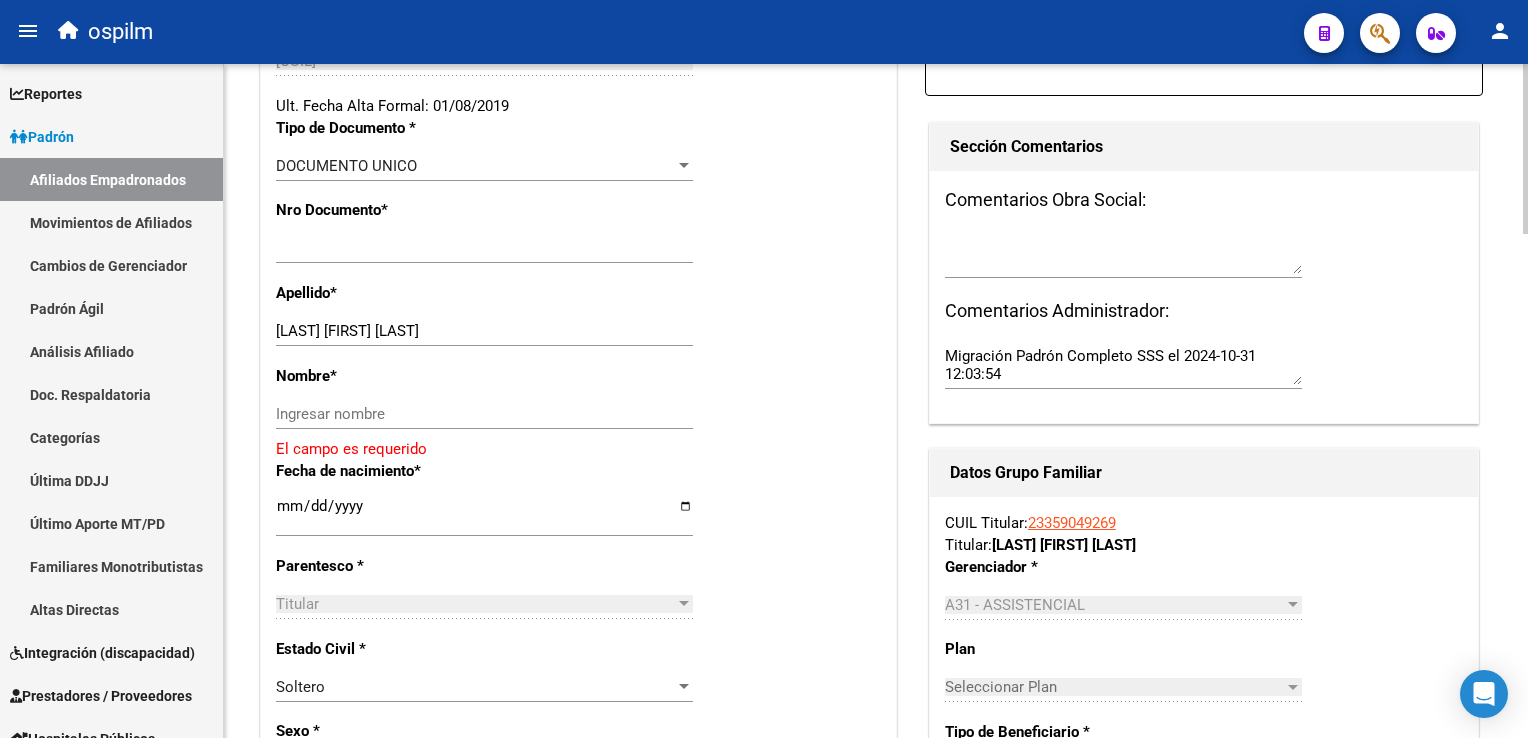 scroll, scrollTop: 488, scrollLeft: 0, axis: vertical 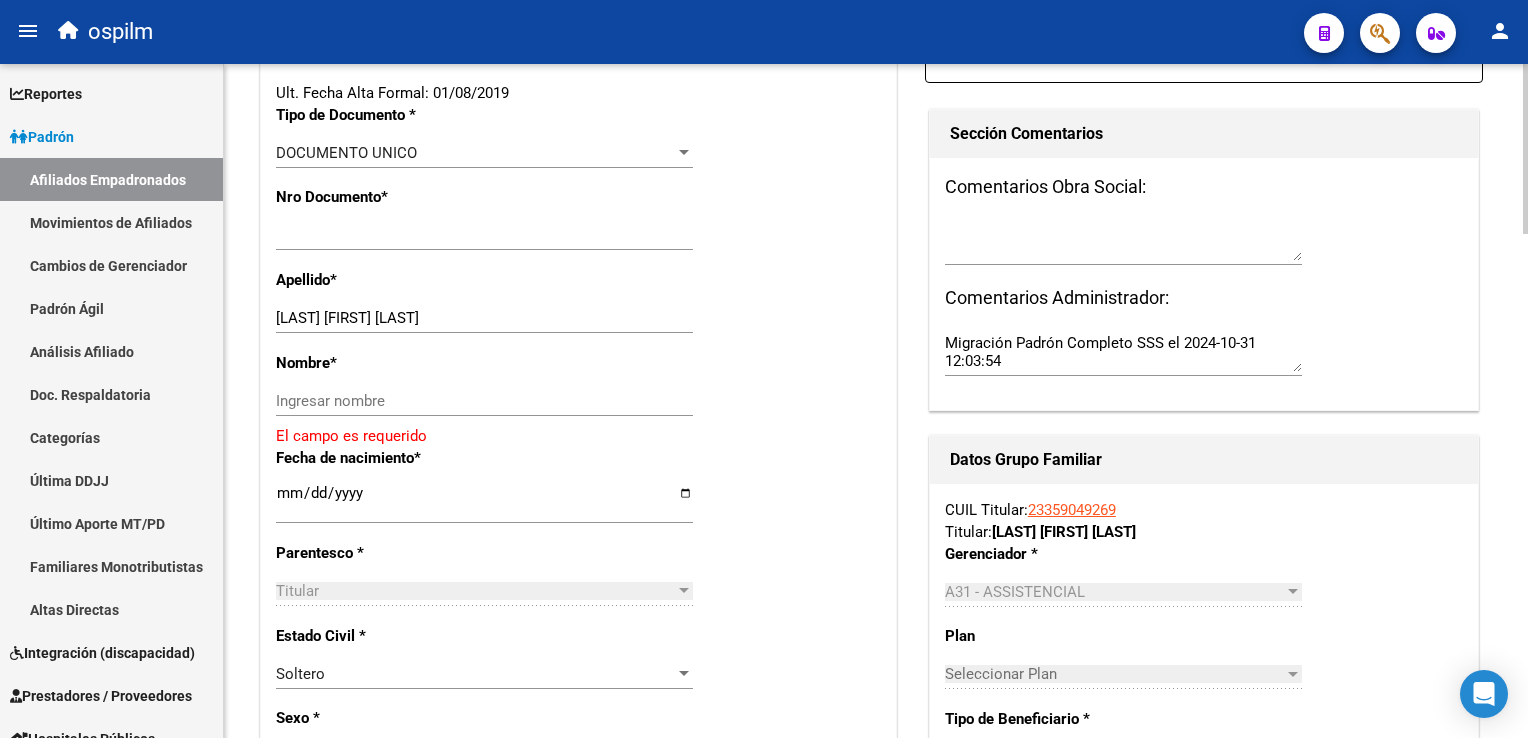 click on "menu   ospilm  person    Firma Express     Reportes Ingresos Devengados Análisis Histórico Detalles Transferencias RG sin DDJJ Detalles por CUIL RG Detalles - MT/PD MT morosos Egresos Devengados Comprobantes Recibidos Facturación Apócrifa Auditorías x Área Auditorías x Usuario Ítems de Auditorías x Usuario Padrón Traspasos x O.S. Traspasos x Gerenciador Traspasos x Provincia Nuevos Aportantes Métricas - Padrón SSS Métricas - Crecimiento Población    Padrón Afiliados Empadronados Movimientos de Afiliados Cambios de Gerenciador Padrón Ágil Análisis Afiliado Doc. Respaldatoria Categorías Última DDJJ Último Aporte MT/PD Familiares Monotributistas Altas Directas    Integración (discapacidad) Certificado Discapacidad    Prestadores / Proveedores Facturas - Listado/Carga Facturas Sin Auditar Facturas - Documentación Pagos x Transferencia Auditorías - Listado Auditorías - Comentarios Auditorías - Cambios Área Auditoría - Ítems Prestadores - Listado Prestadores - Docu. Actas" at bounding box center [764, 369] 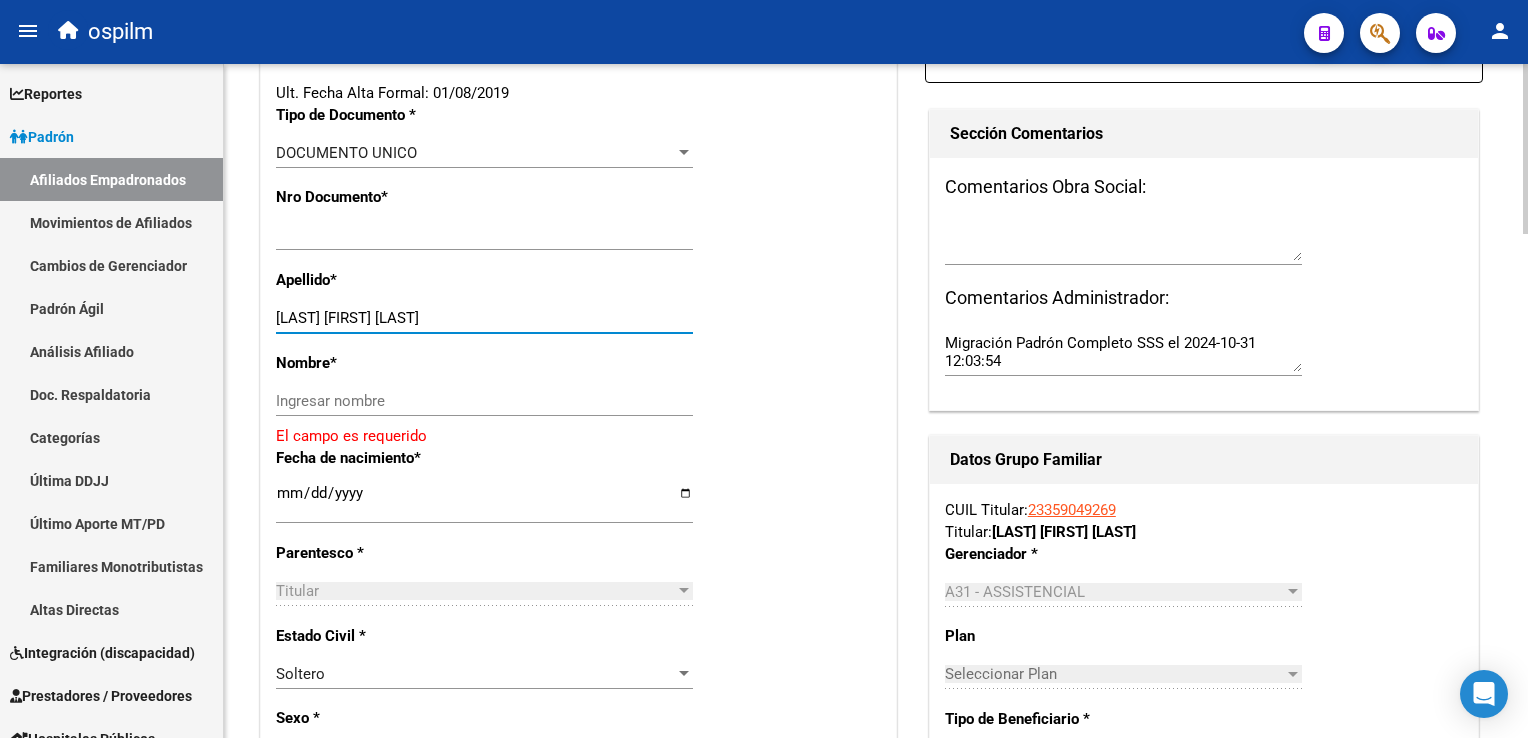 drag, startPoint x: 350, startPoint y: 333, endPoint x: 484, endPoint y: 330, distance: 134.03358 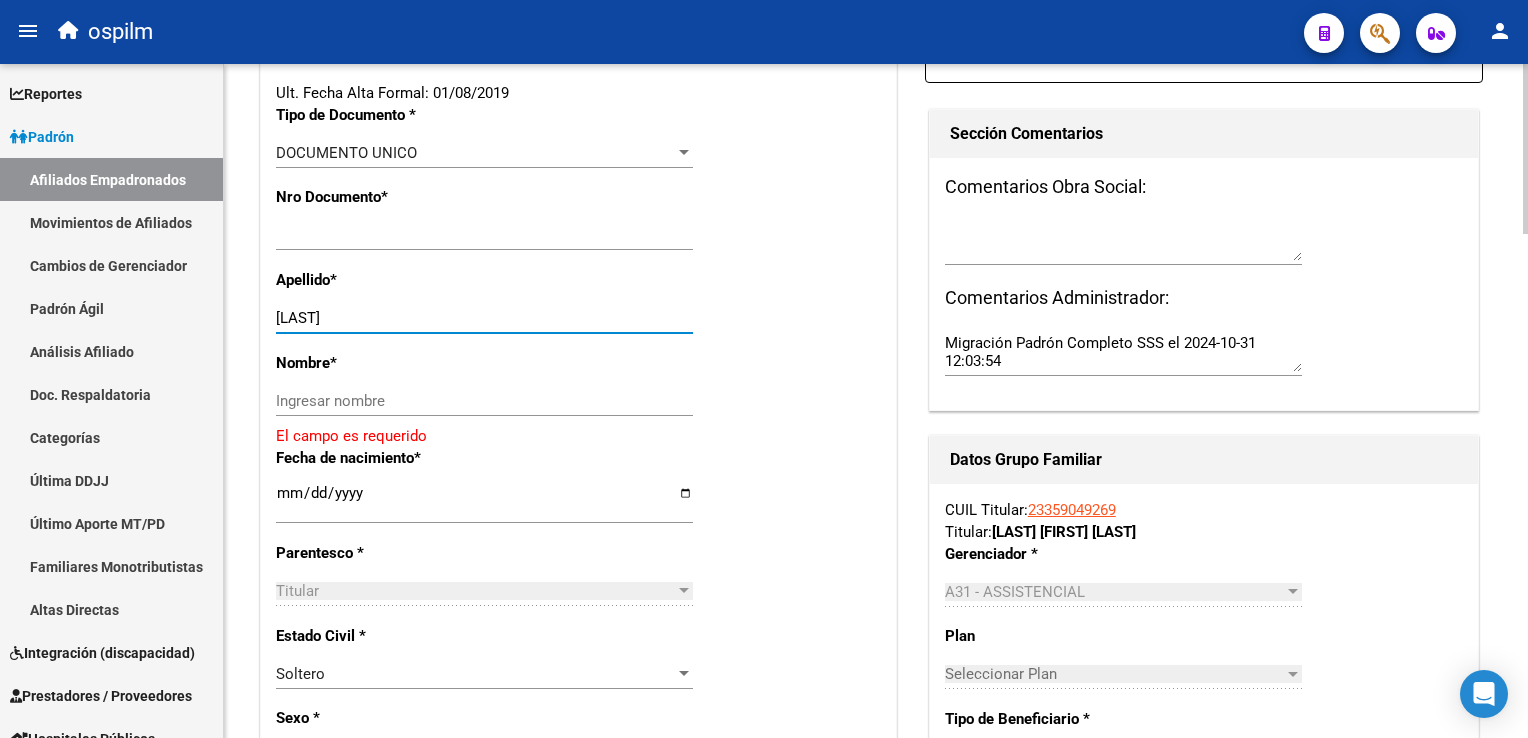 type on "OBREGON" 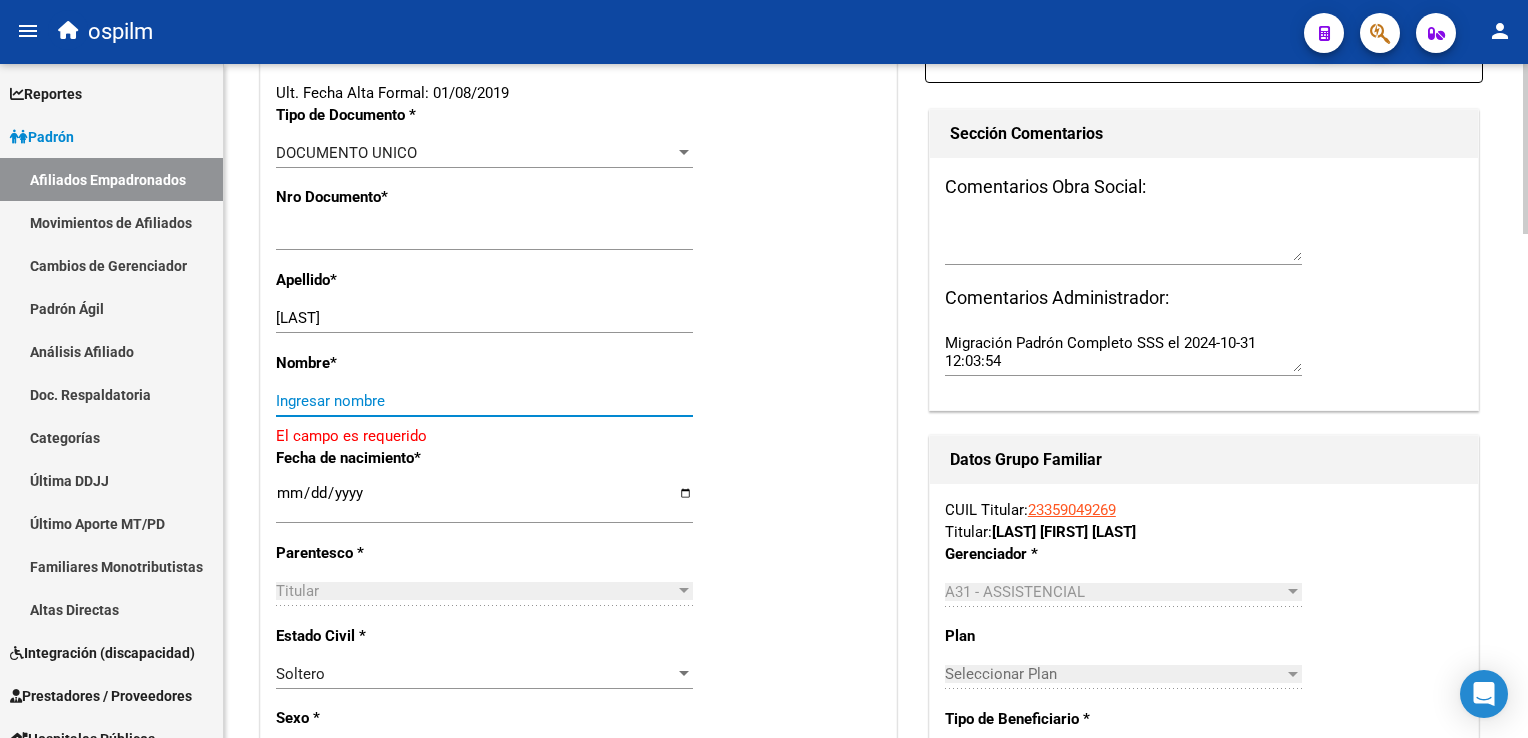click on "Ingresar nombre" at bounding box center [484, 401] 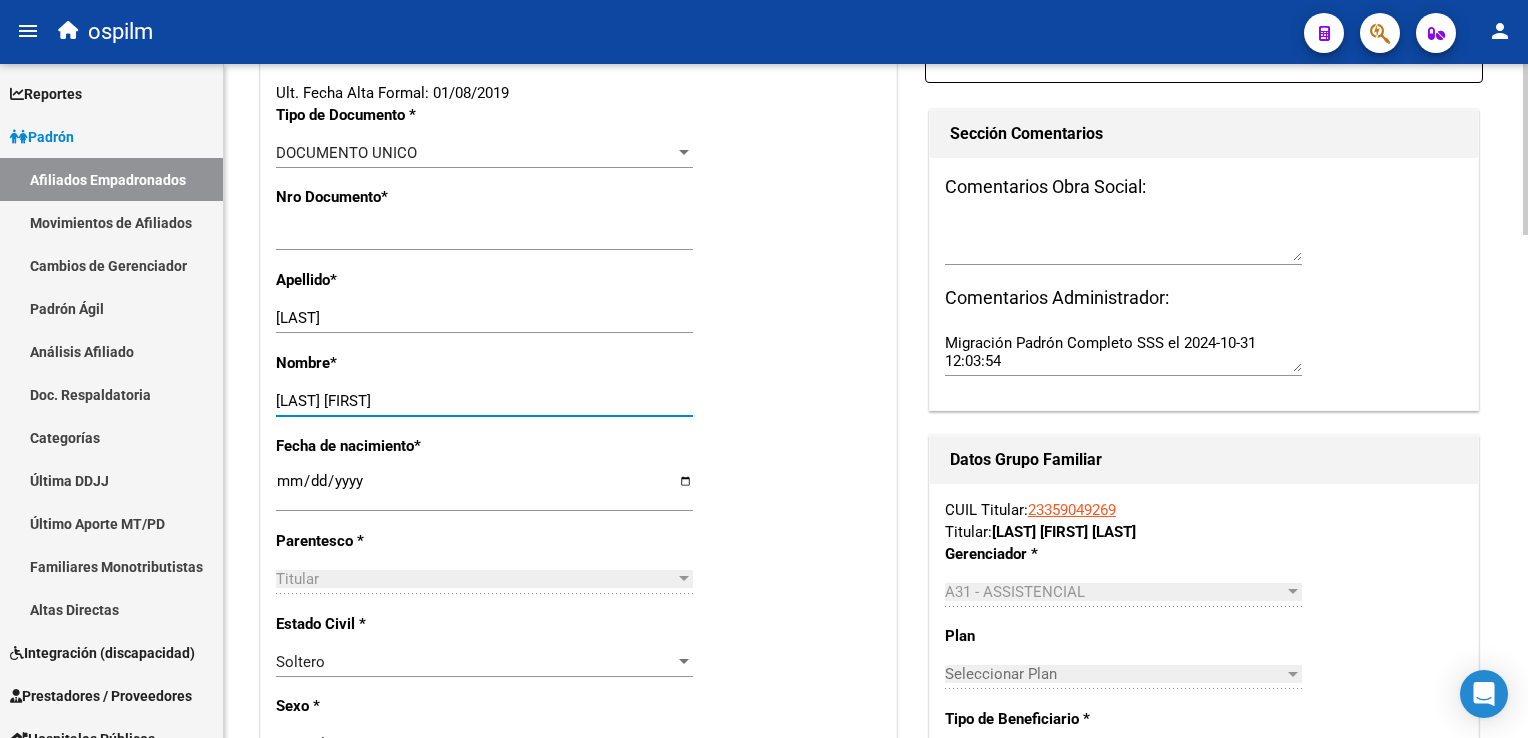 scroll, scrollTop: 0, scrollLeft: 0, axis: both 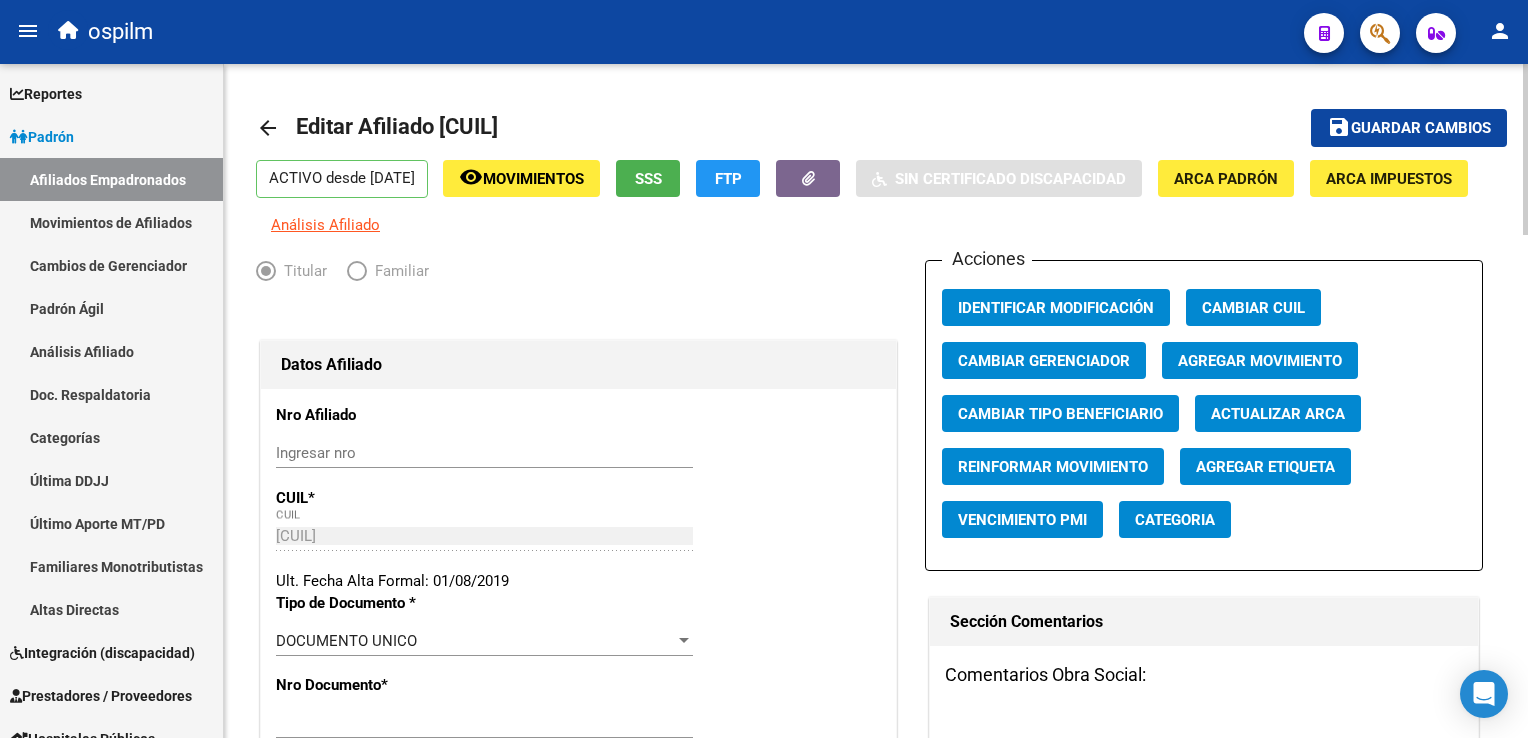 type on "MAURO SEBASTIAN" 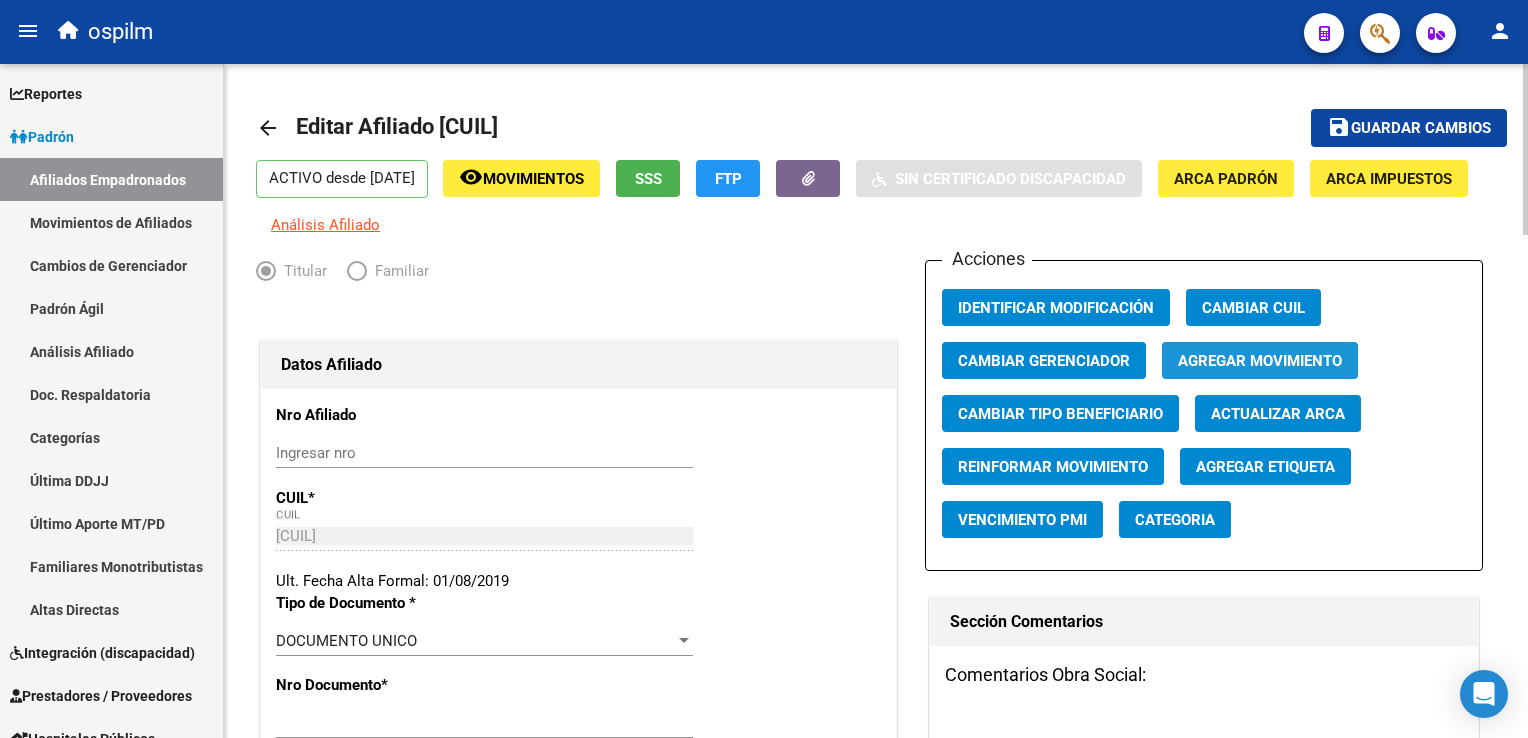 click on "Agregar Movimiento" 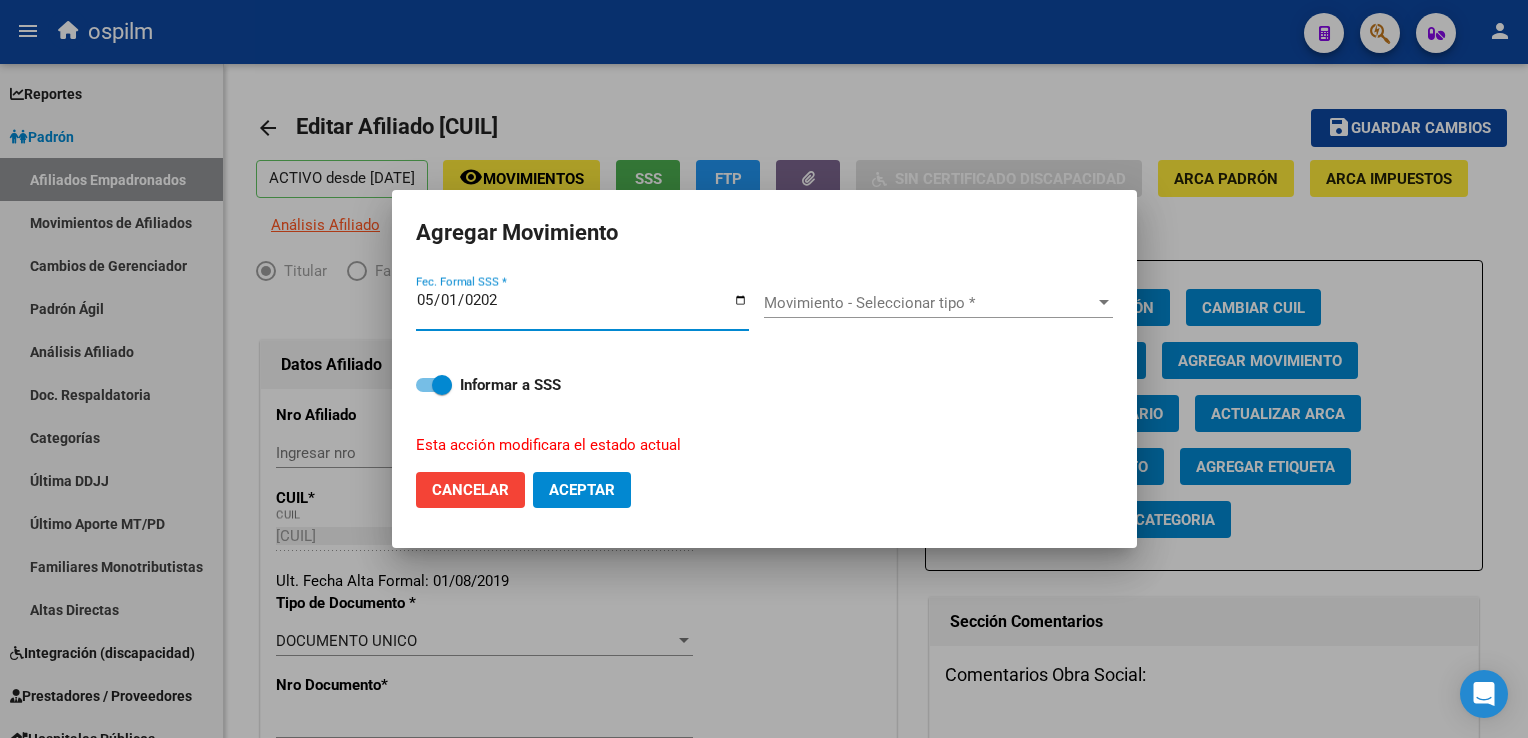 type on "2025-05-01" 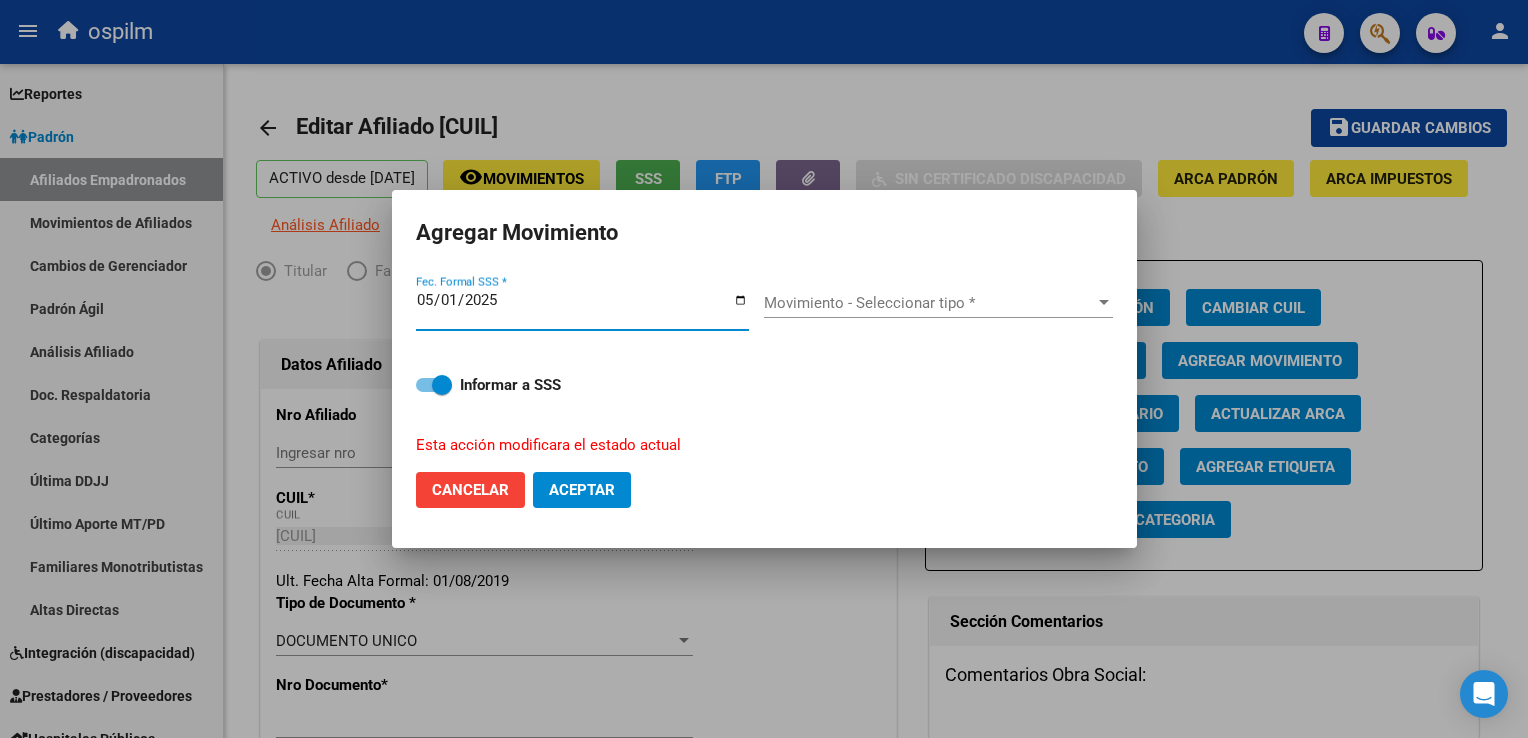 click on "Movimiento - Seleccionar tipo *" at bounding box center (929, 303) 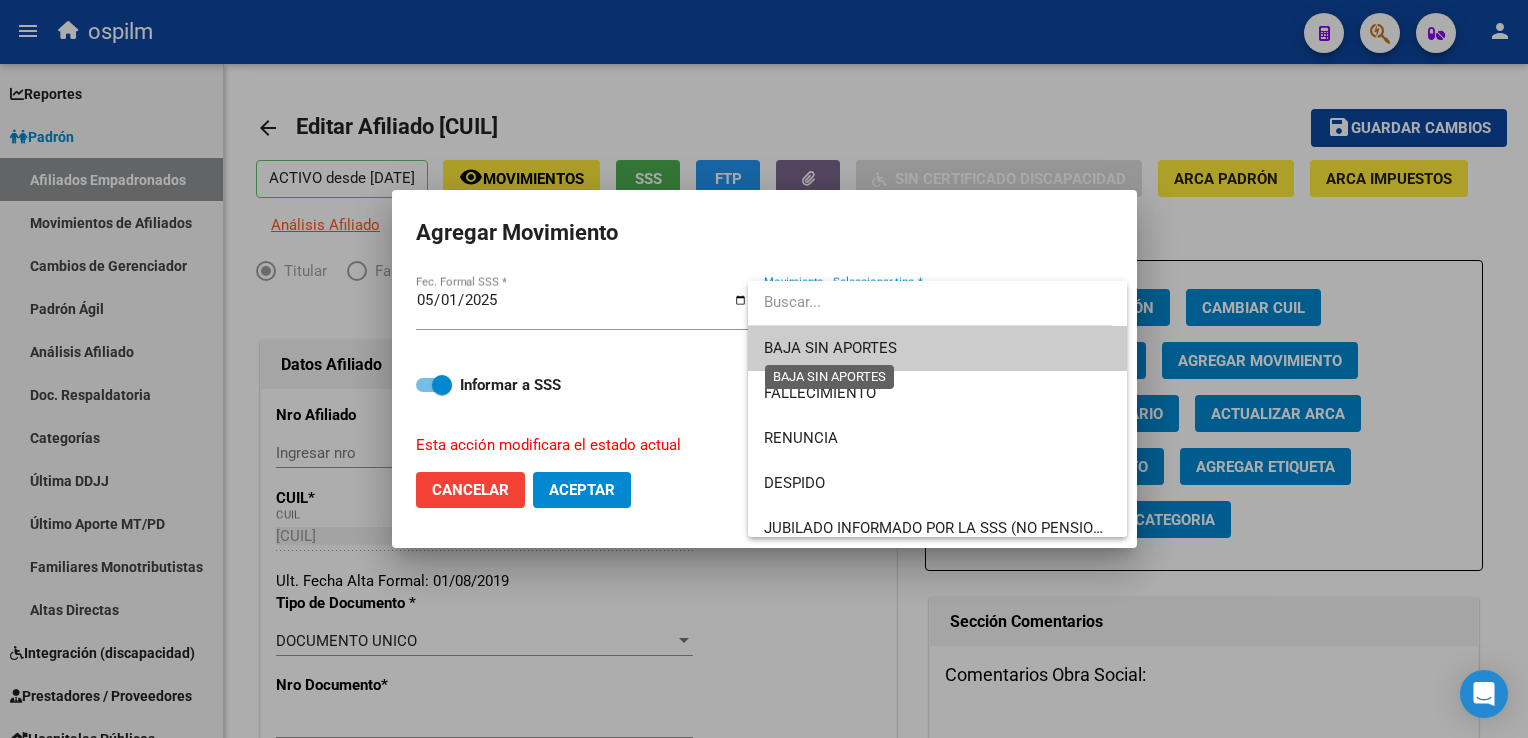 click on "BAJA SIN APORTES" at bounding box center [830, 348] 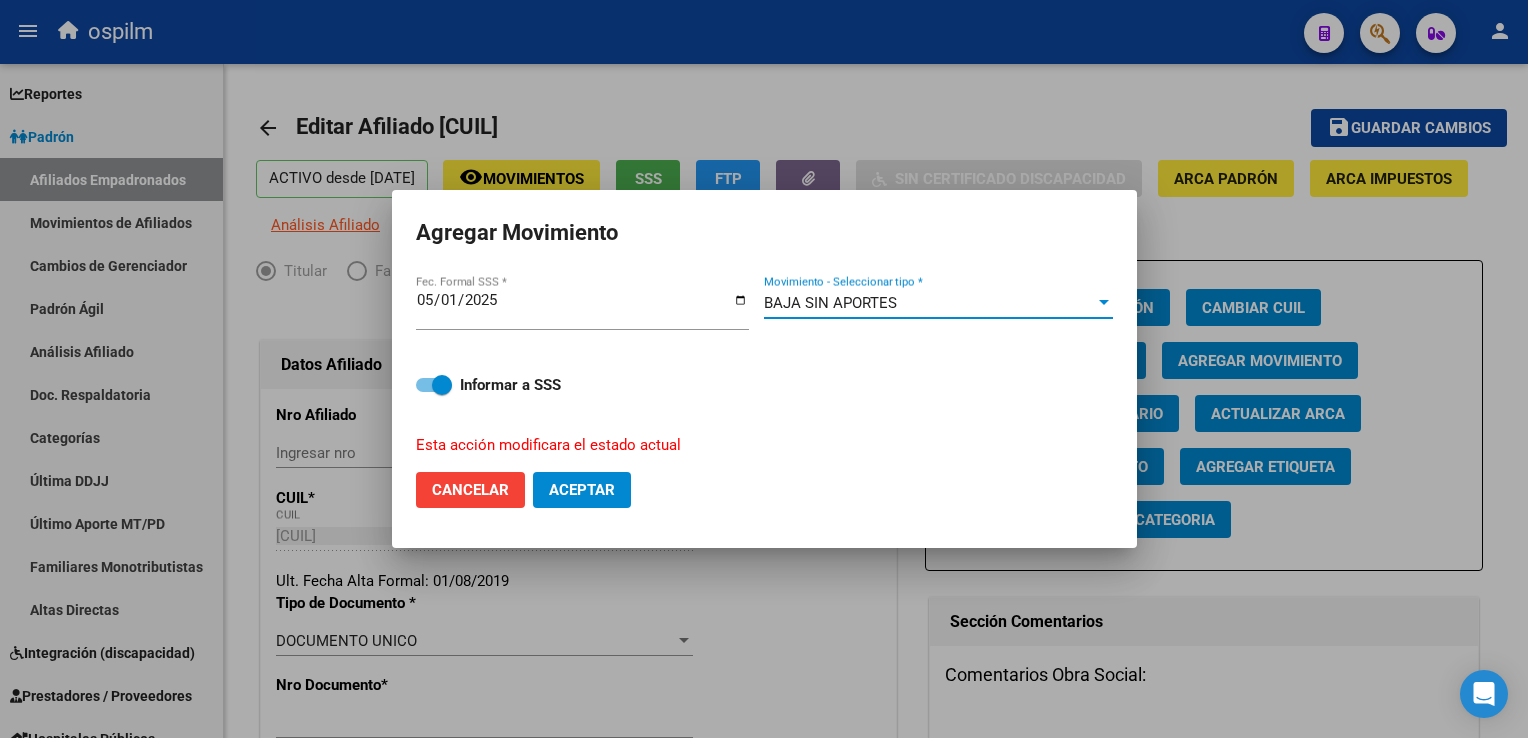 drag, startPoint x: 587, startPoint y: 494, endPoint x: 1360, endPoint y: 277, distance: 802.88104 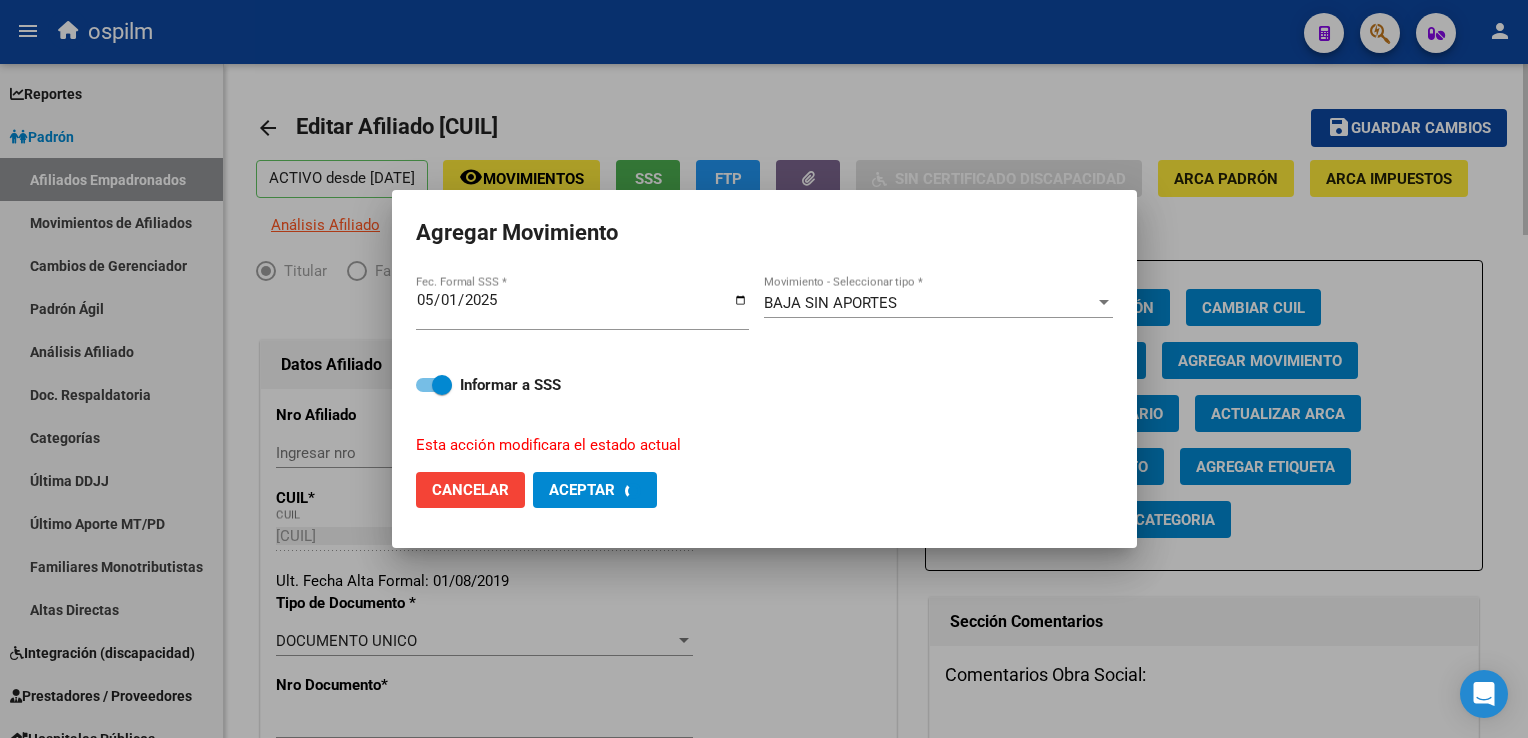 checkbox on "false" 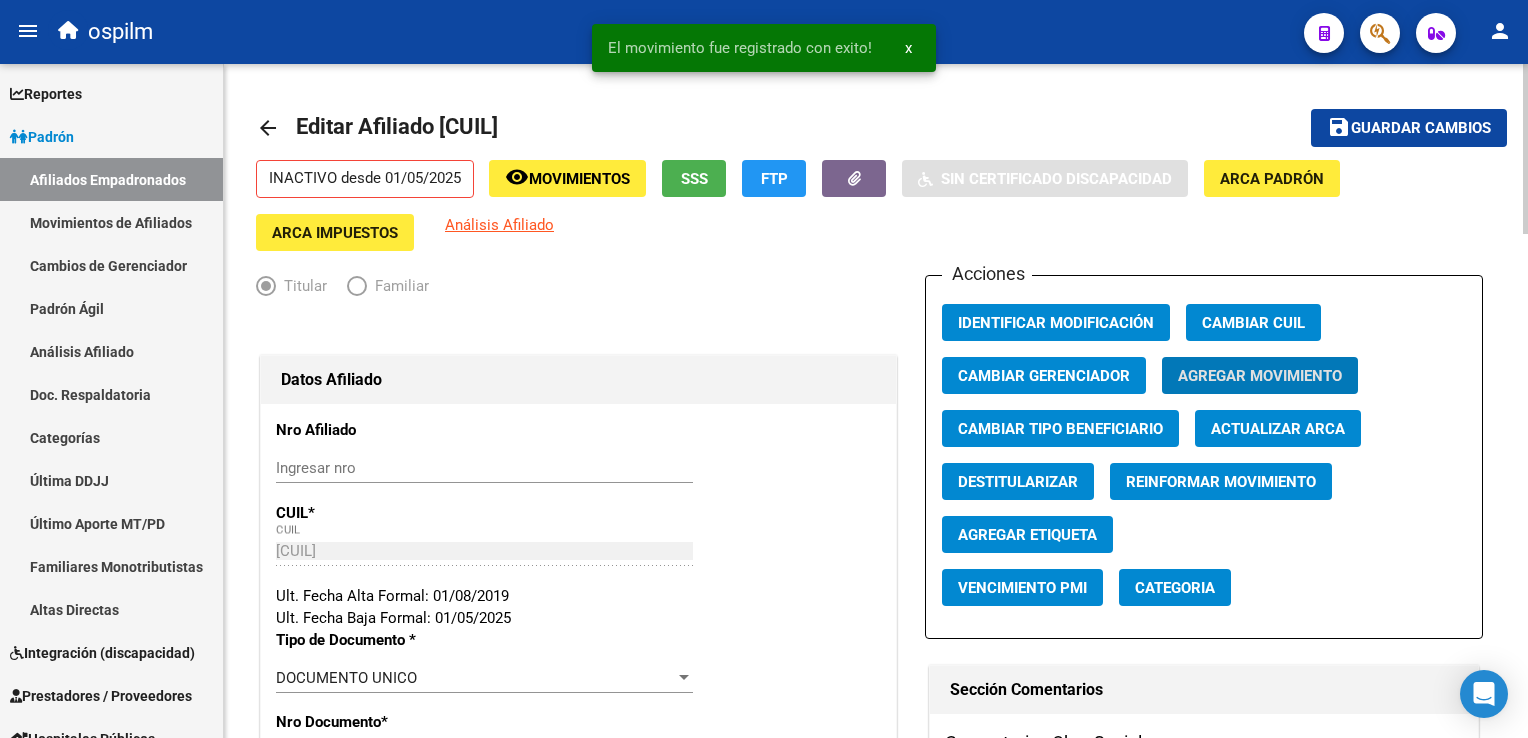 drag, startPoint x: 1403, startPoint y: 129, endPoint x: 1204, endPoint y: 180, distance: 205.43126 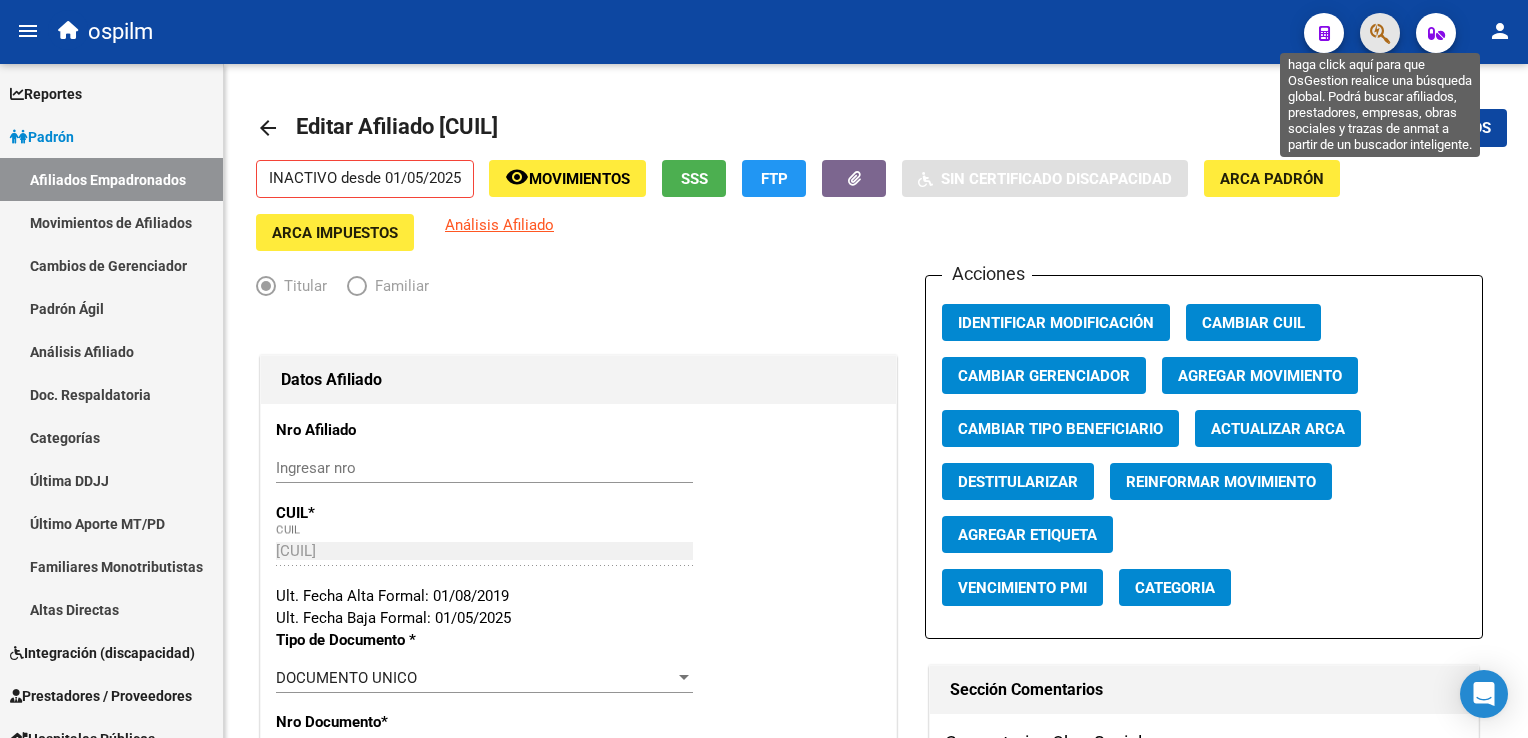 click 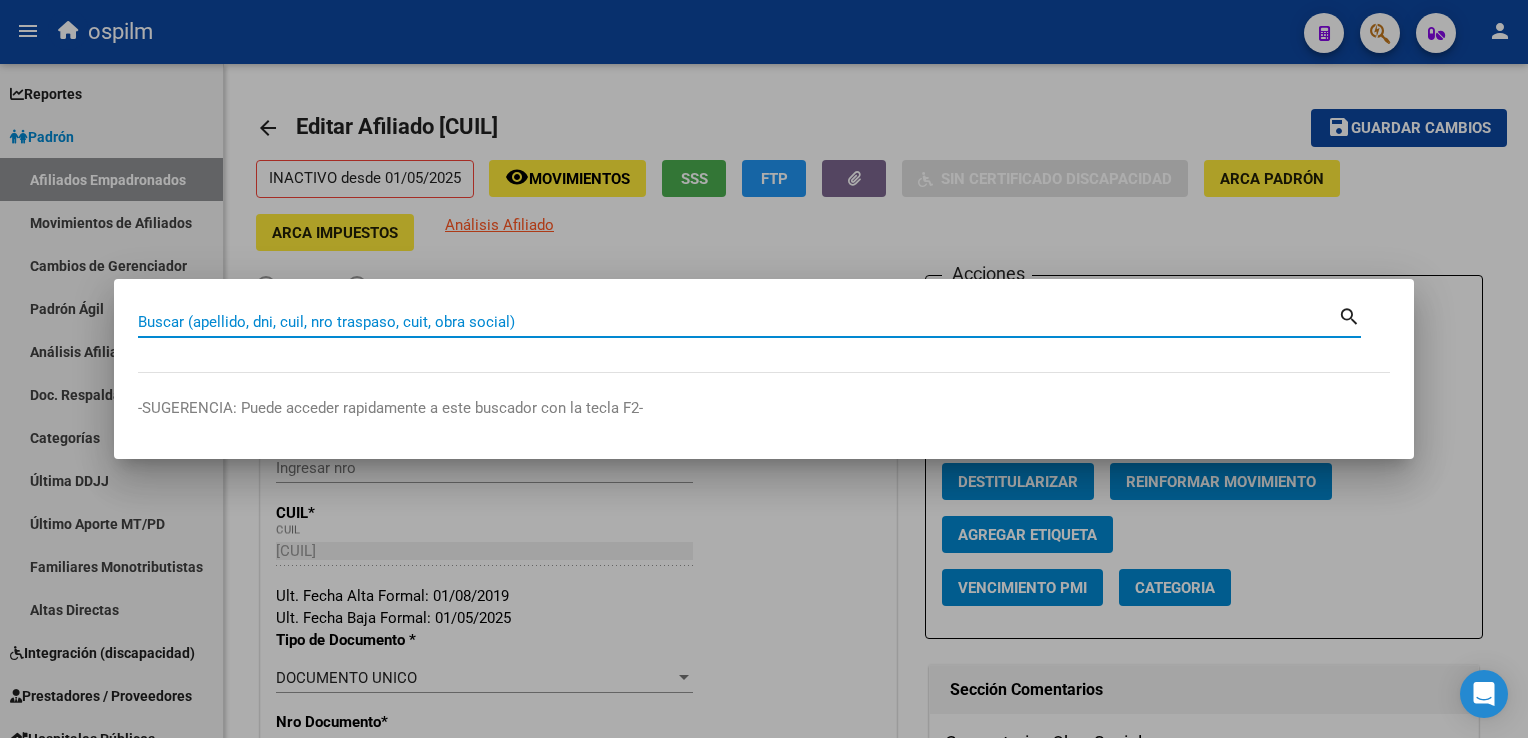 paste on "[CUIL]" 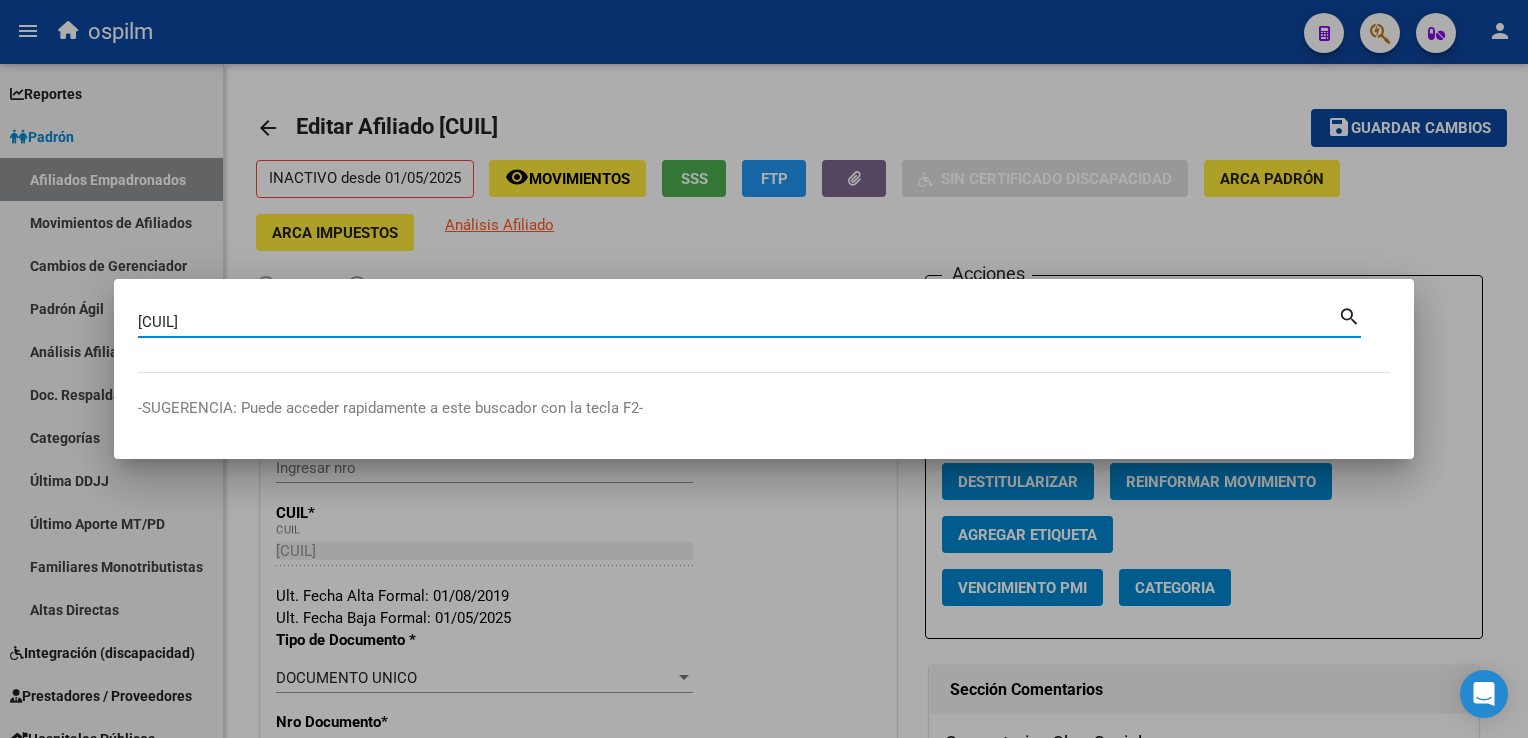type on "[CUIL]" 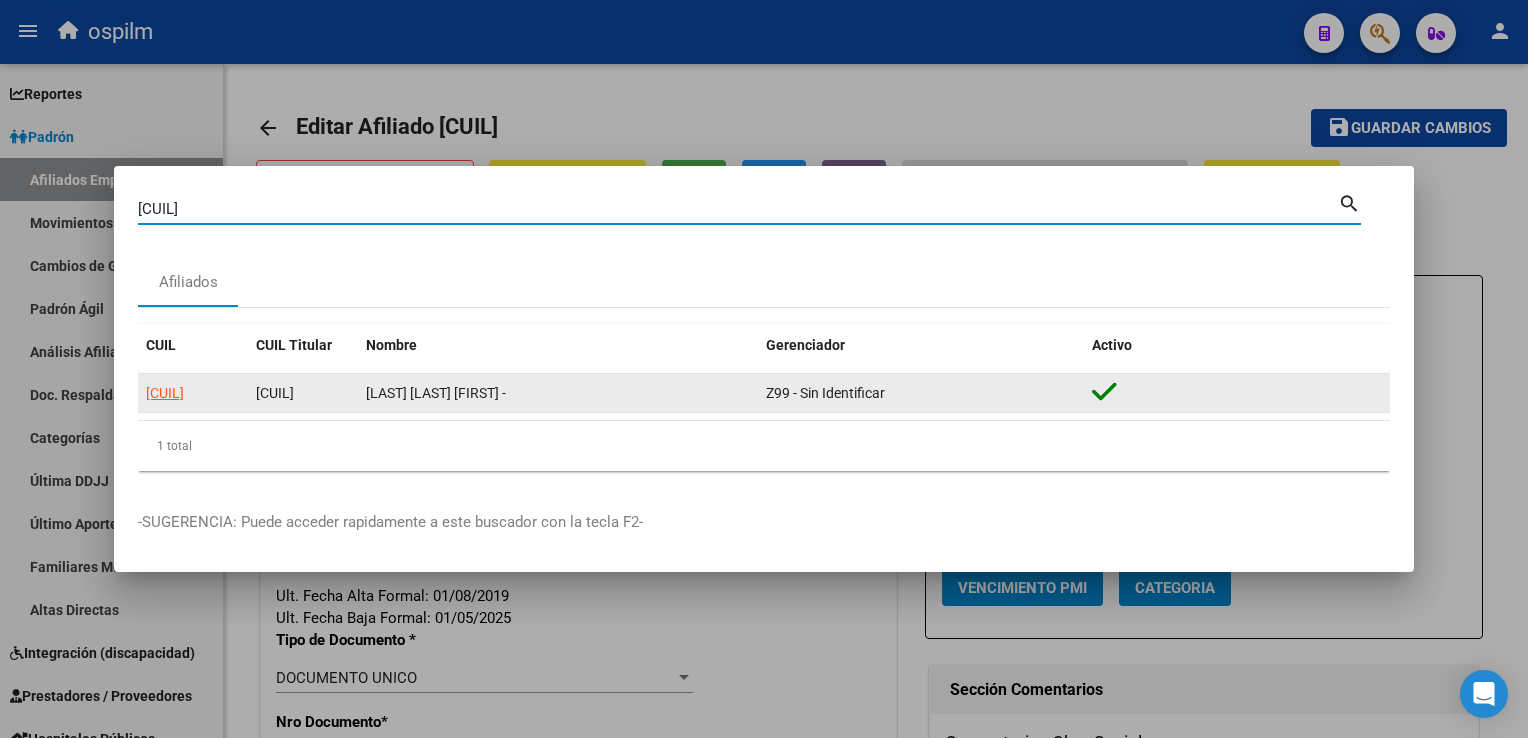 click on "[CUIL]" 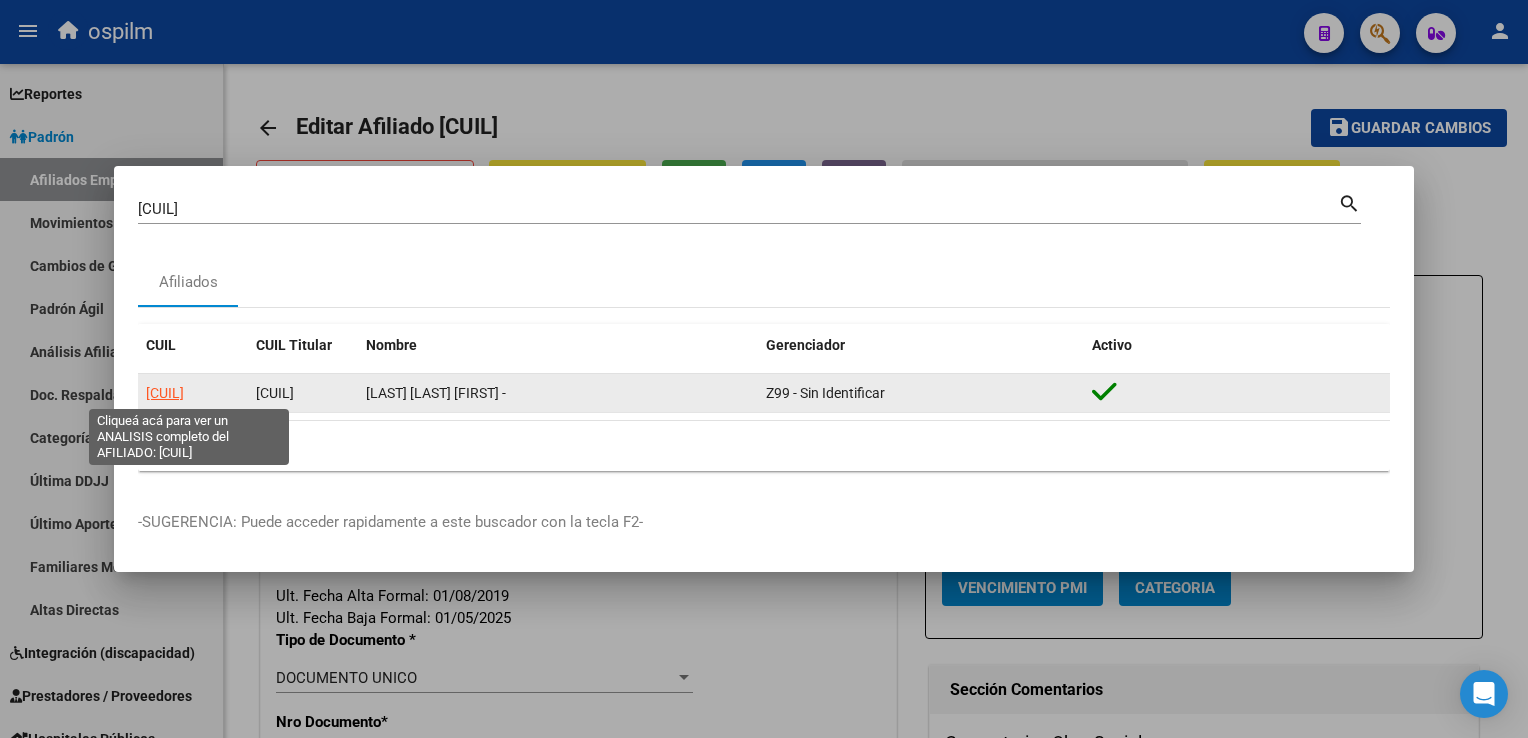 click on "[CUIL]" 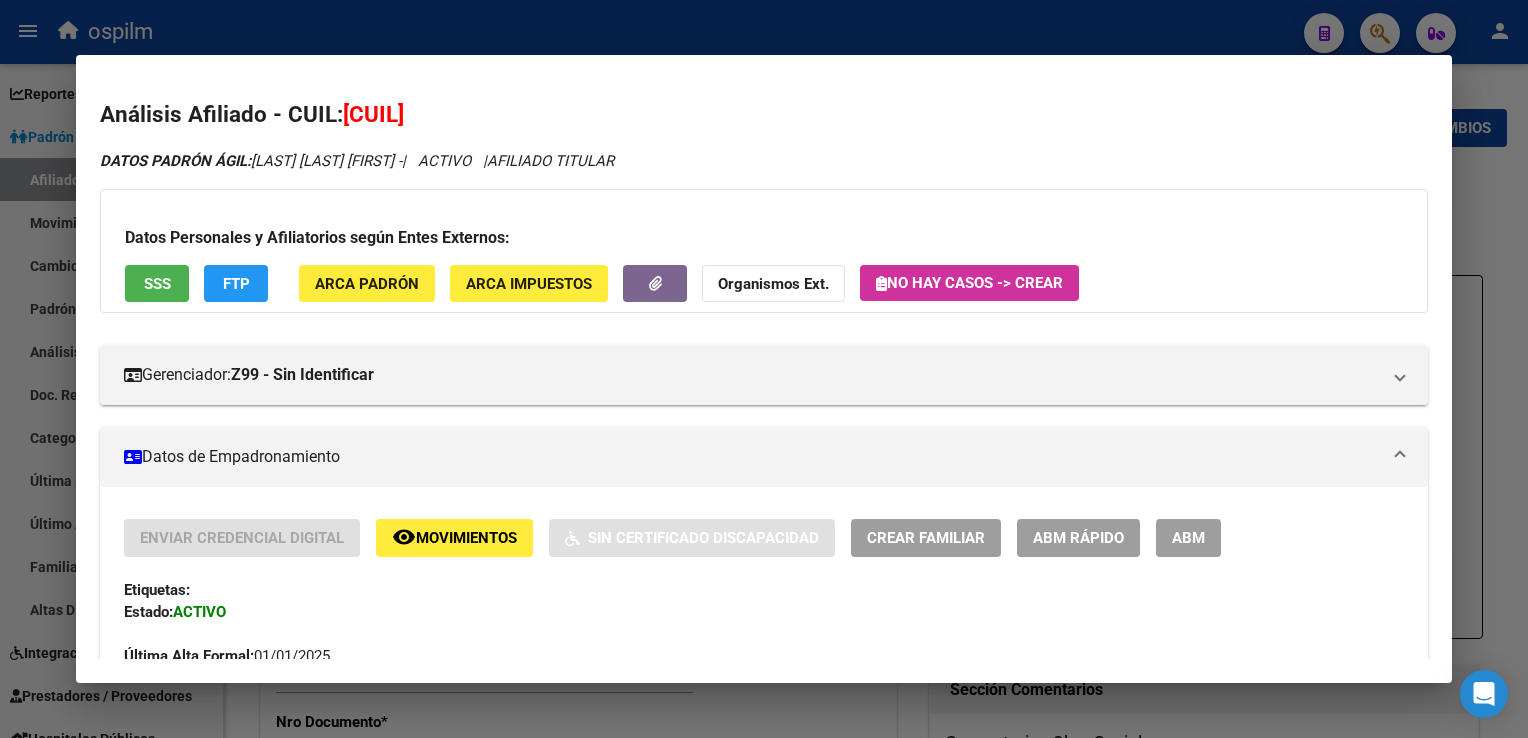 click on "SSS" at bounding box center [157, 283] 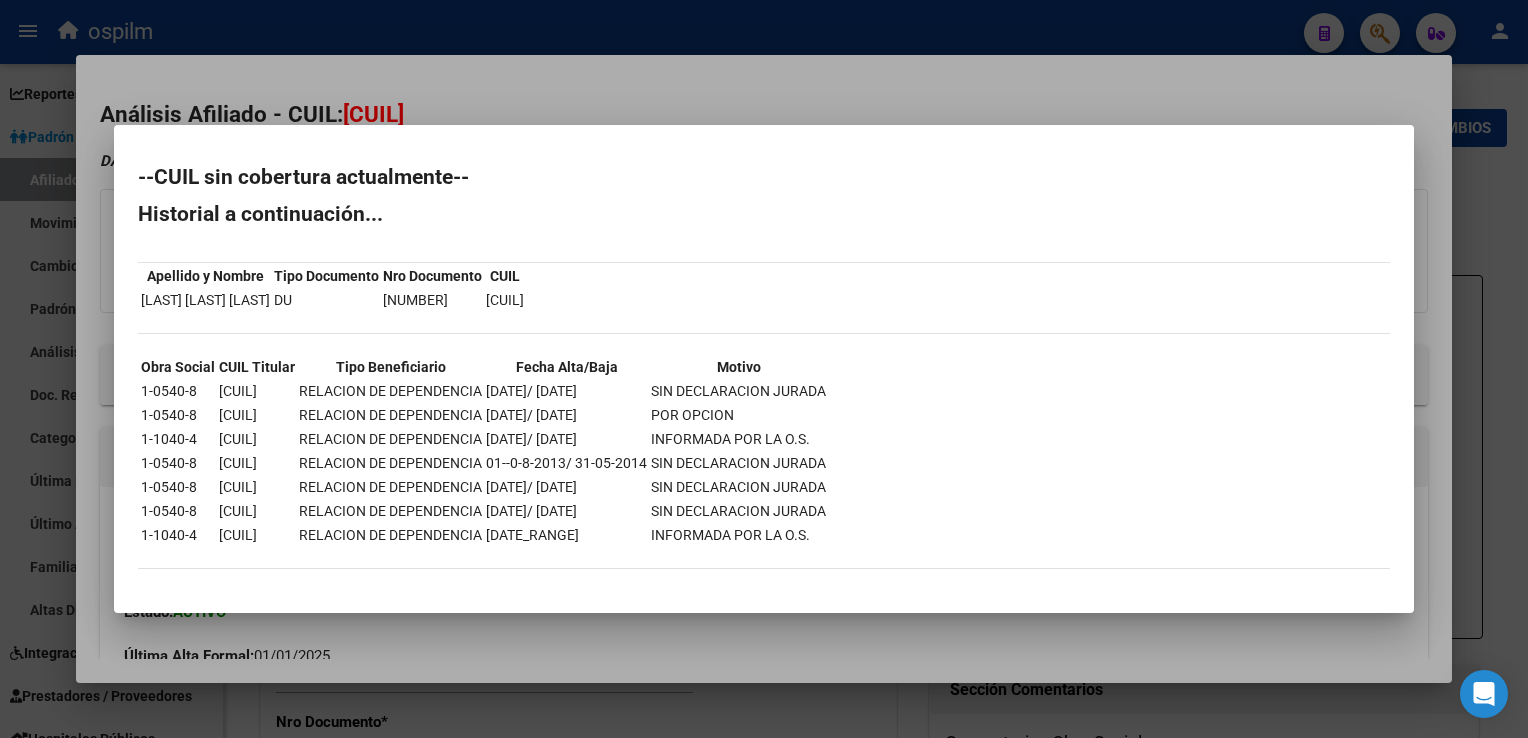 click at bounding box center (764, 369) 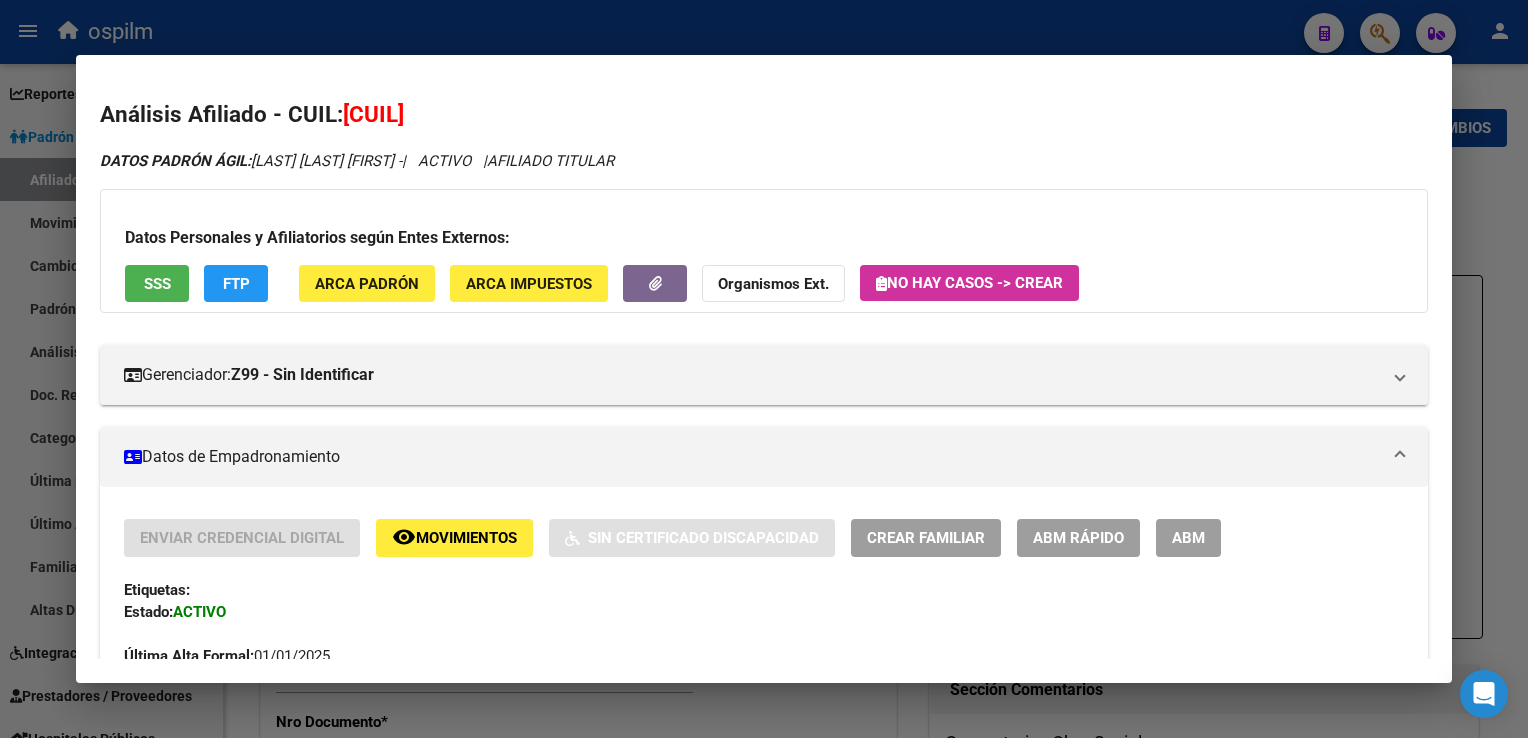 click on "FTP" 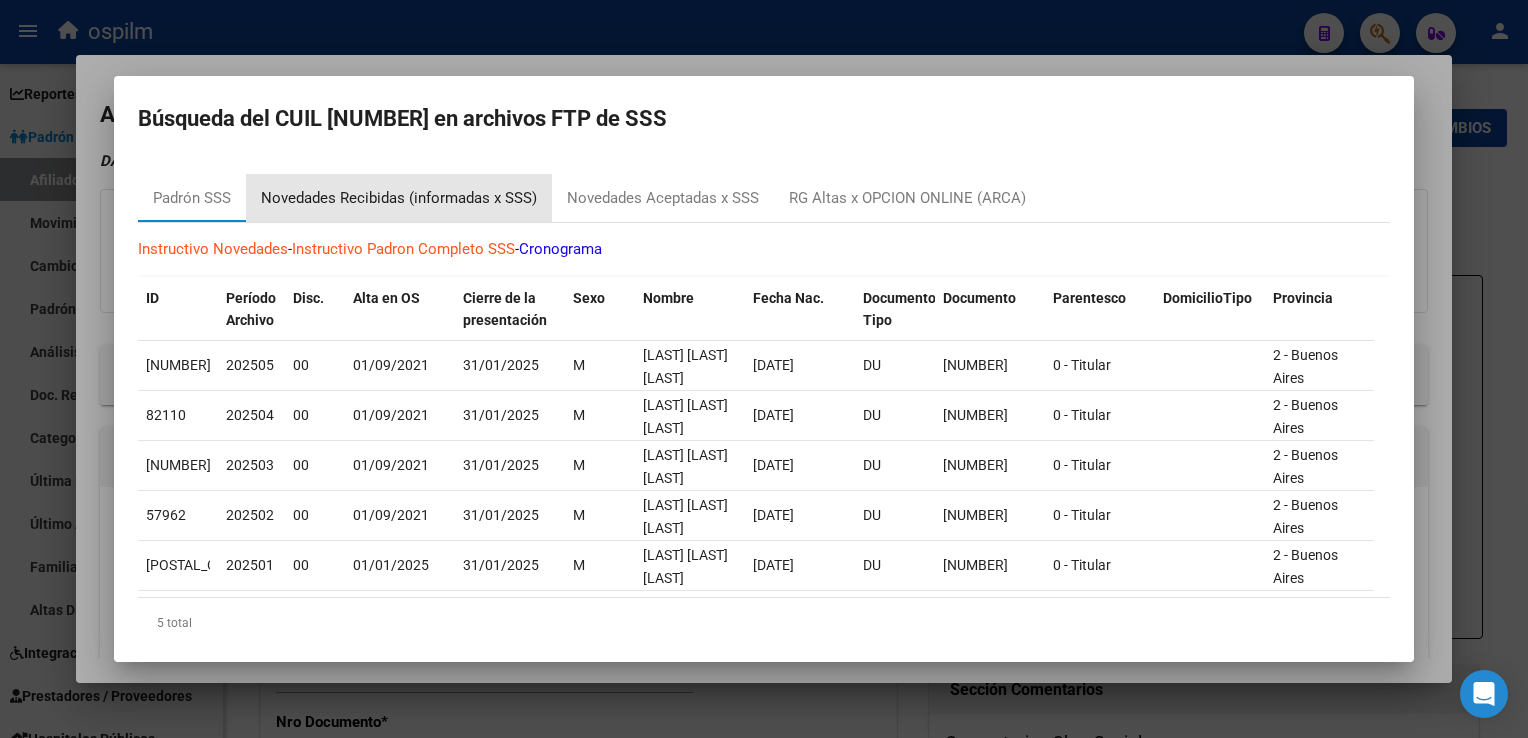 click on "Novedades Recibidas (informadas x SSS)" at bounding box center [399, 198] 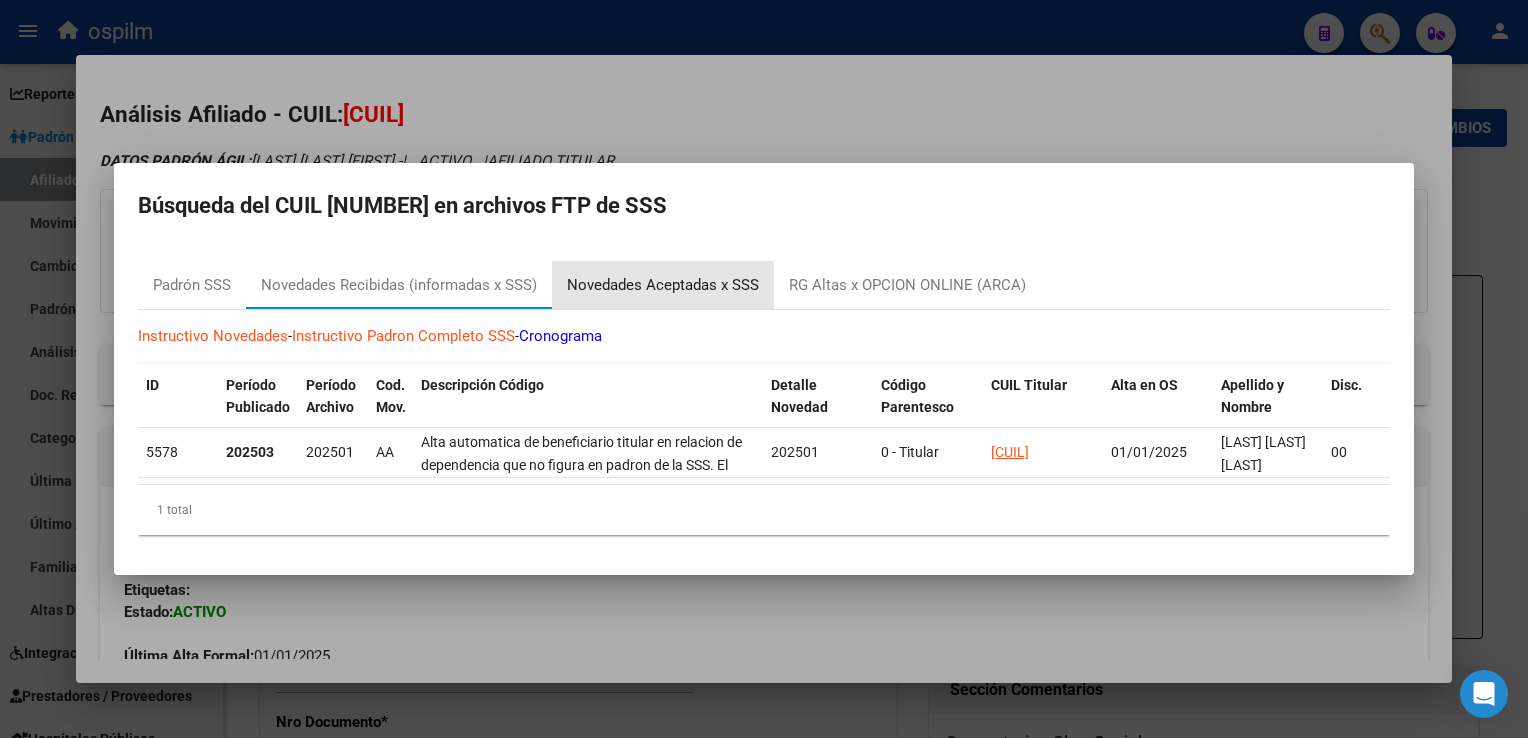 click on "Novedades Aceptadas x SSS" at bounding box center [663, 285] 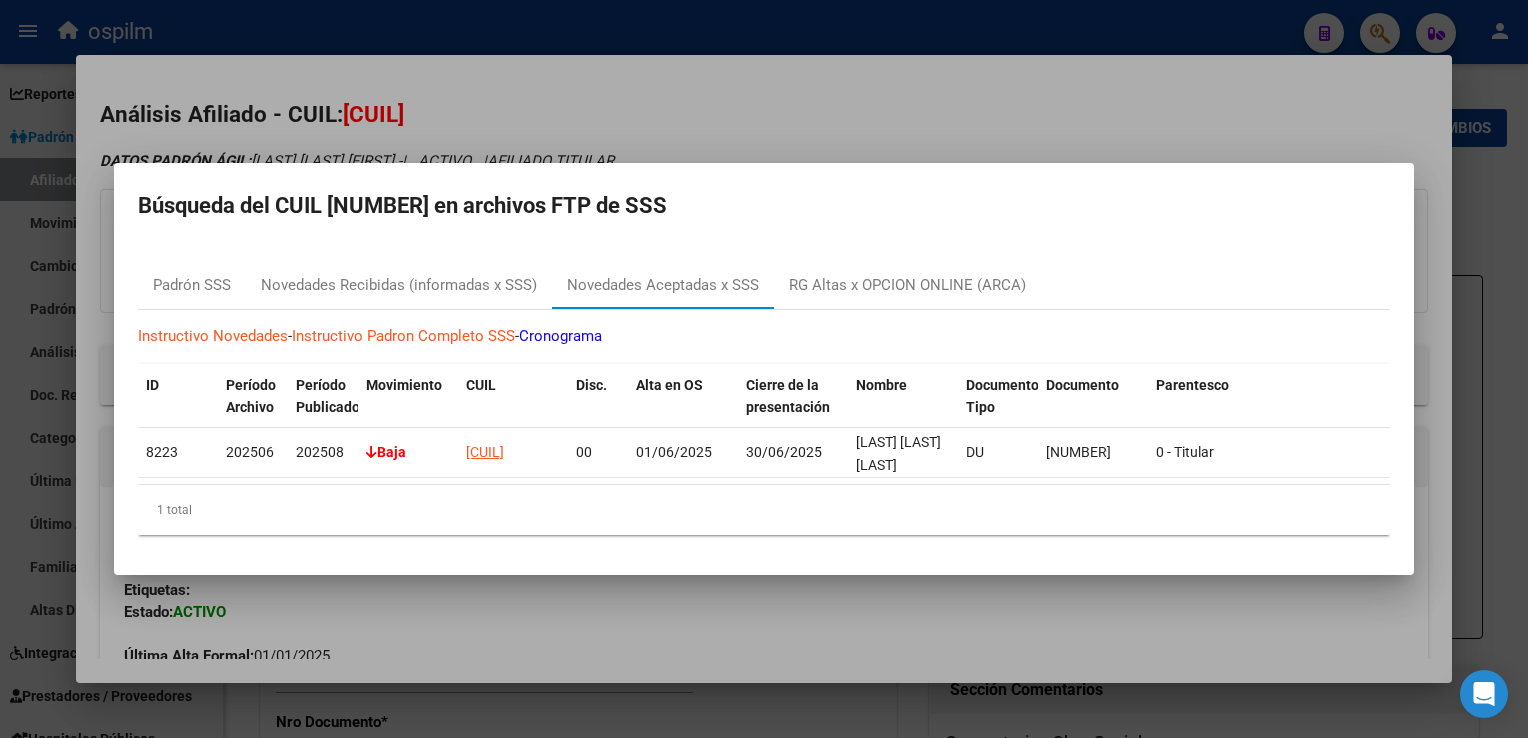 click at bounding box center (764, 369) 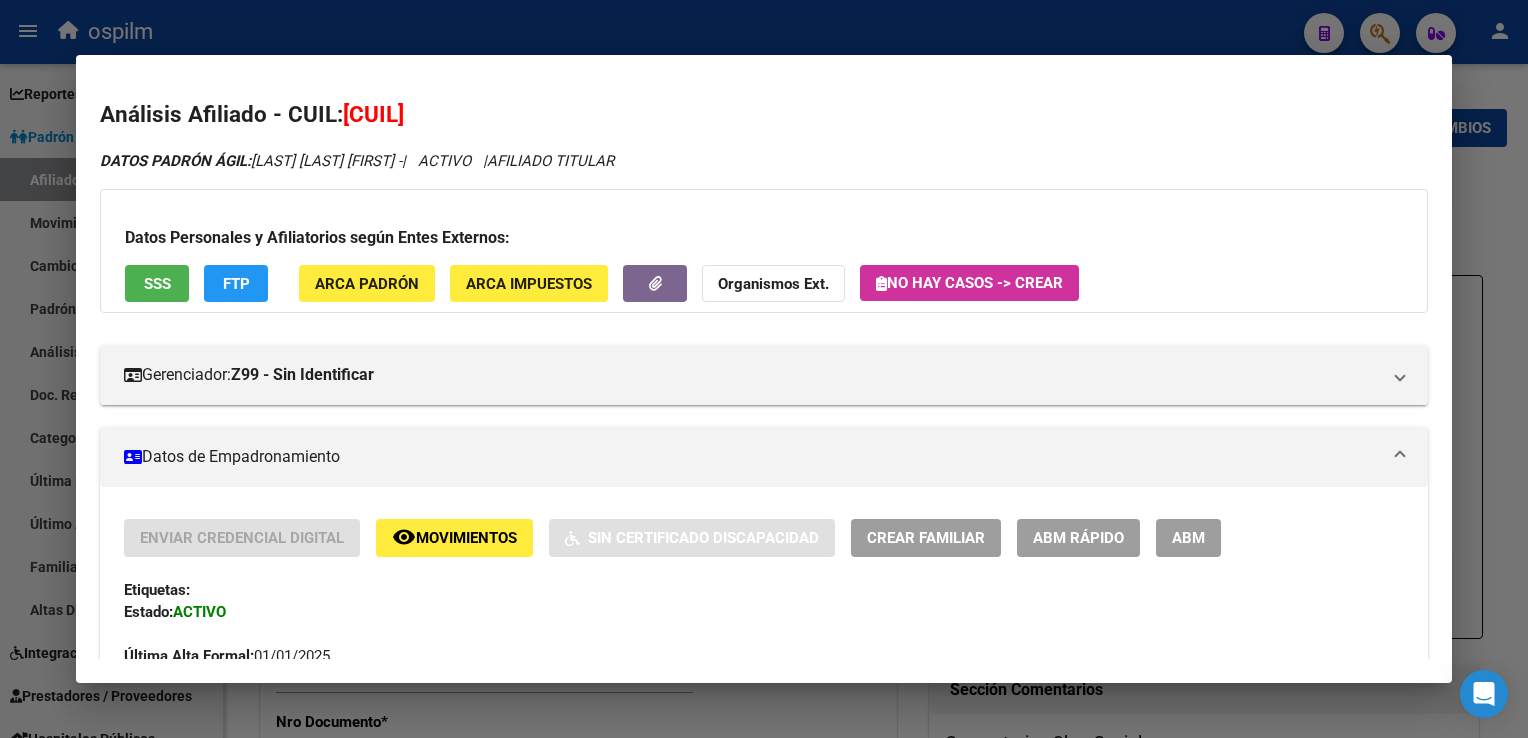 scroll, scrollTop: 938, scrollLeft: 0, axis: vertical 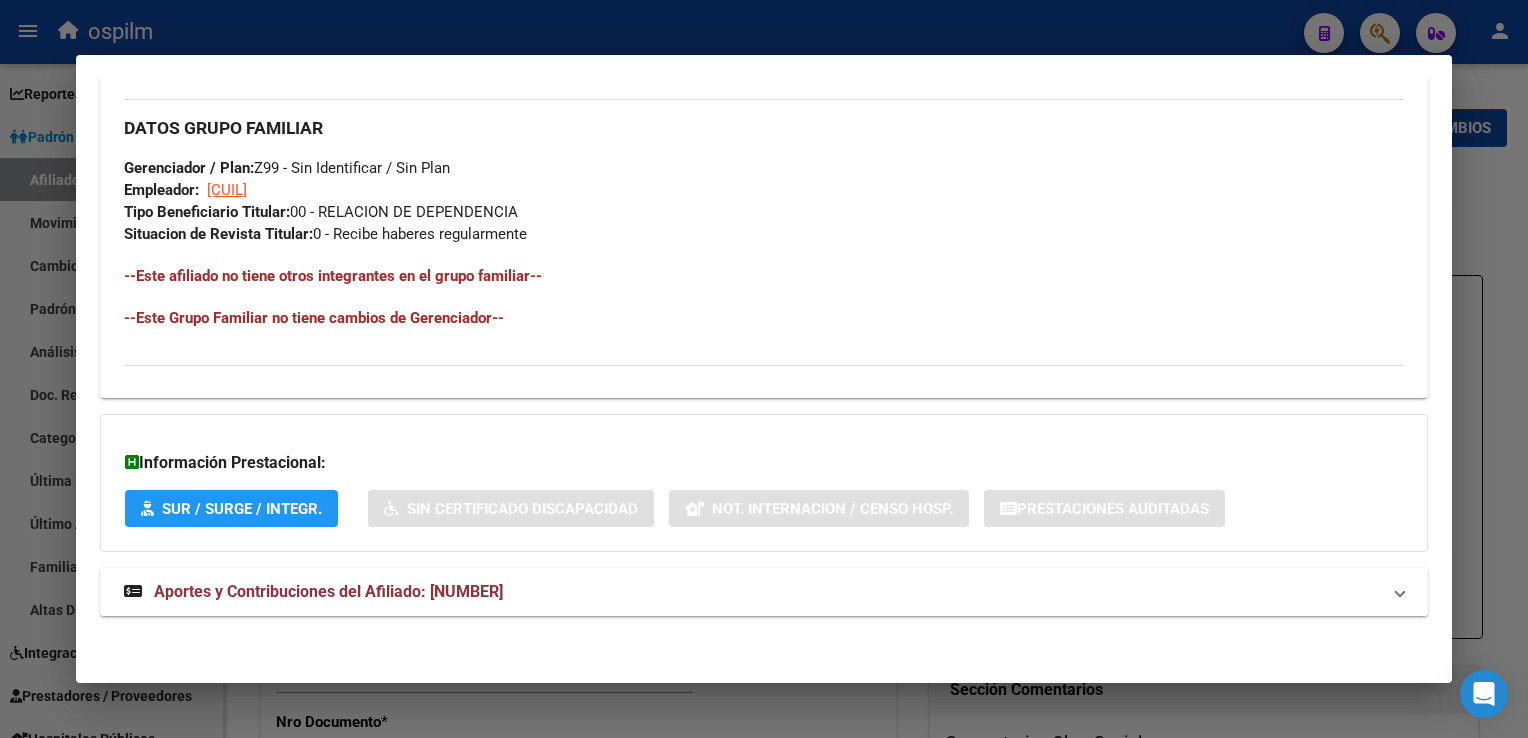 click on "Aportes y Contribuciones del Afiliado: [NUMBER]" at bounding box center (328, 591) 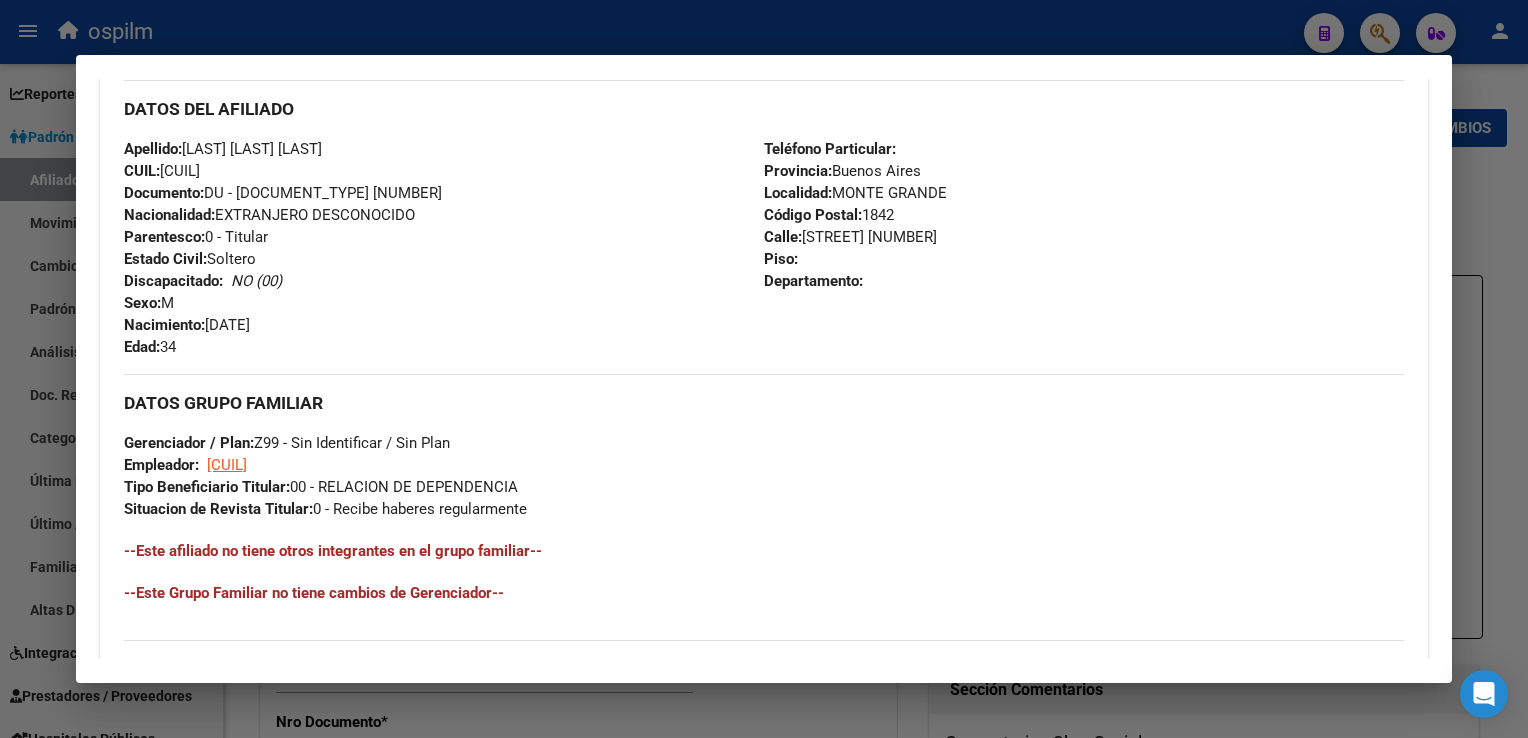 scroll, scrollTop: 0, scrollLeft: 0, axis: both 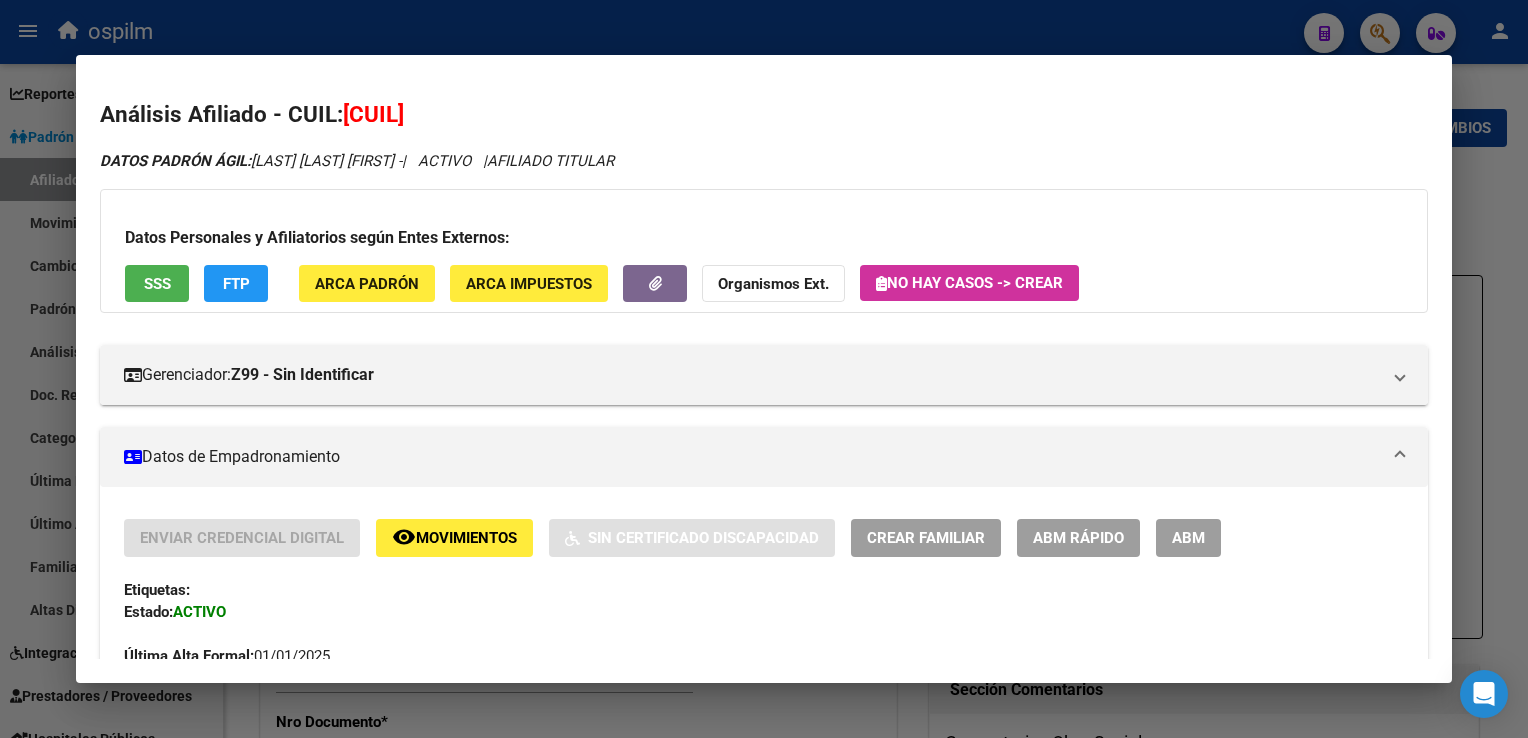 click on "ABM" at bounding box center (1188, 539) 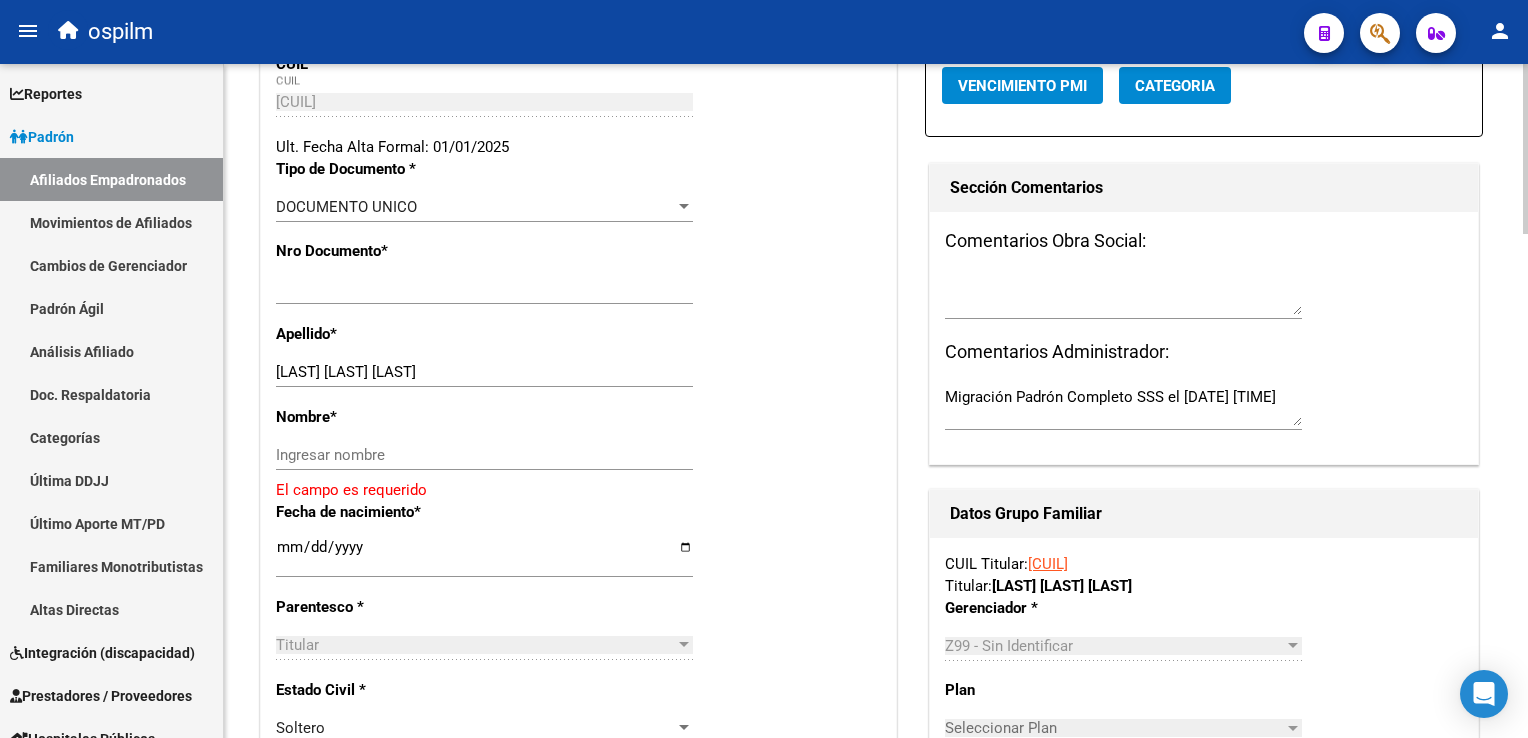 scroll, scrollTop: 465, scrollLeft: 0, axis: vertical 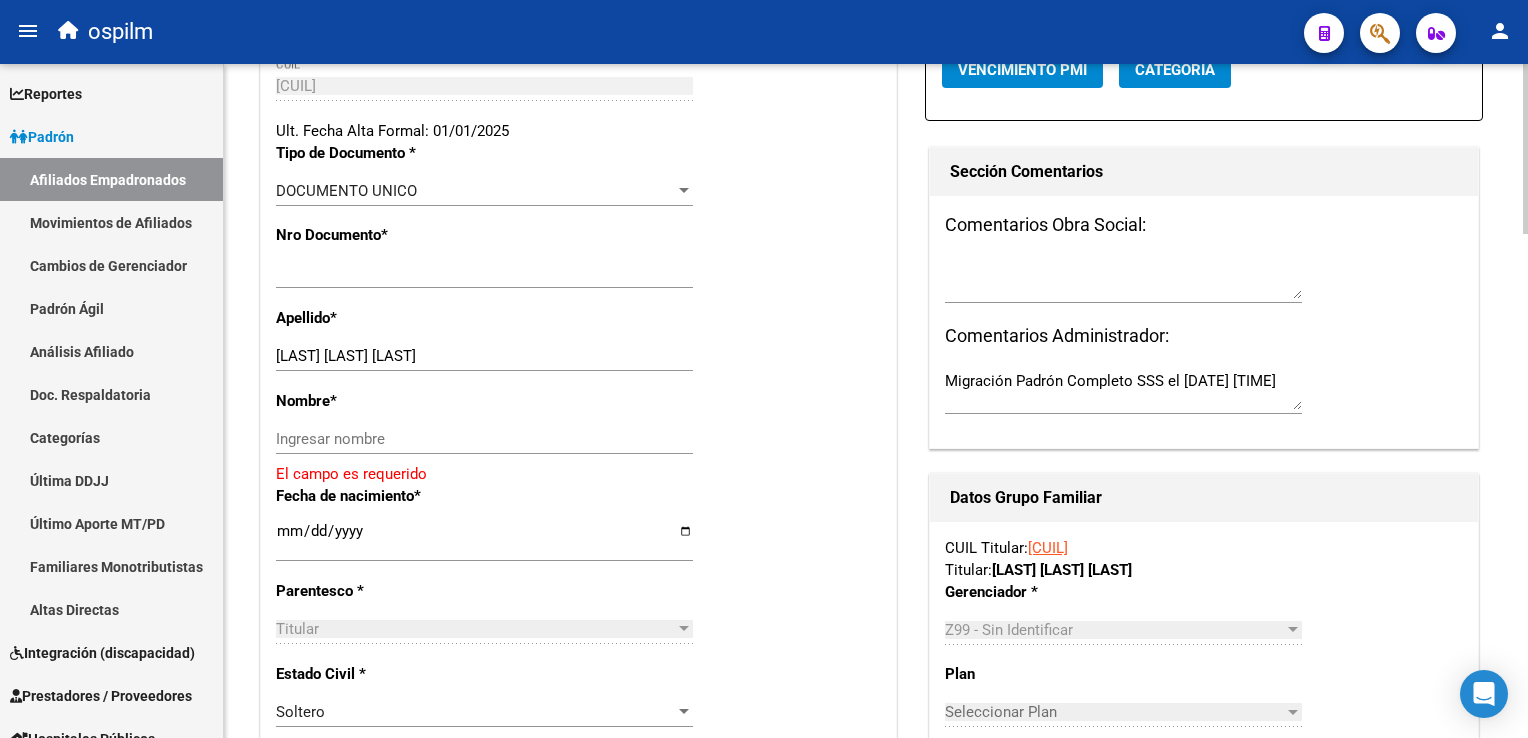 click on "menu   ospilm  person    Firma Express     Reportes Ingresos Devengados Análisis Histórico Detalles Transferencias RG sin DDJJ Detalles por CUIL RG Detalles - MT/PD MT morosos Egresos Devengados Comprobantes Recibidos Facturación Apócrifa Auditorías x Área Auditorías x Usuario Ítems de Auditorías x Usuario Padrón Traspasos x O.S. Traspasos x Gerenciador Traspasos x Provincia Nuevos Aportantes Métricas - Padrón SSS Métricas - Crecimiento Población    Padrón Afiliados Empadronados Movimientos de Afiliados Cambios de Gerenciador Padrón Ágil Análisis Afiliado Doc. Respaldatoria Categorías Última DDJJ Último Aporte MT/PD Familiares Monotributistas Altas Directas    Integración (discapacidad) Certificado Discapacidad    Prestadores / Proveedores Facturas - Listado/Carga Facturas Sin Auditar Facturas - Documentación Pagos x Transferencia Auditorías - Listado Auditorías - Comentarios Auditorías - Cambios Área Auditoría - Ítems Prestadores - Listado Prestadores - Docu. Actas" at bounding box center [764, 369] 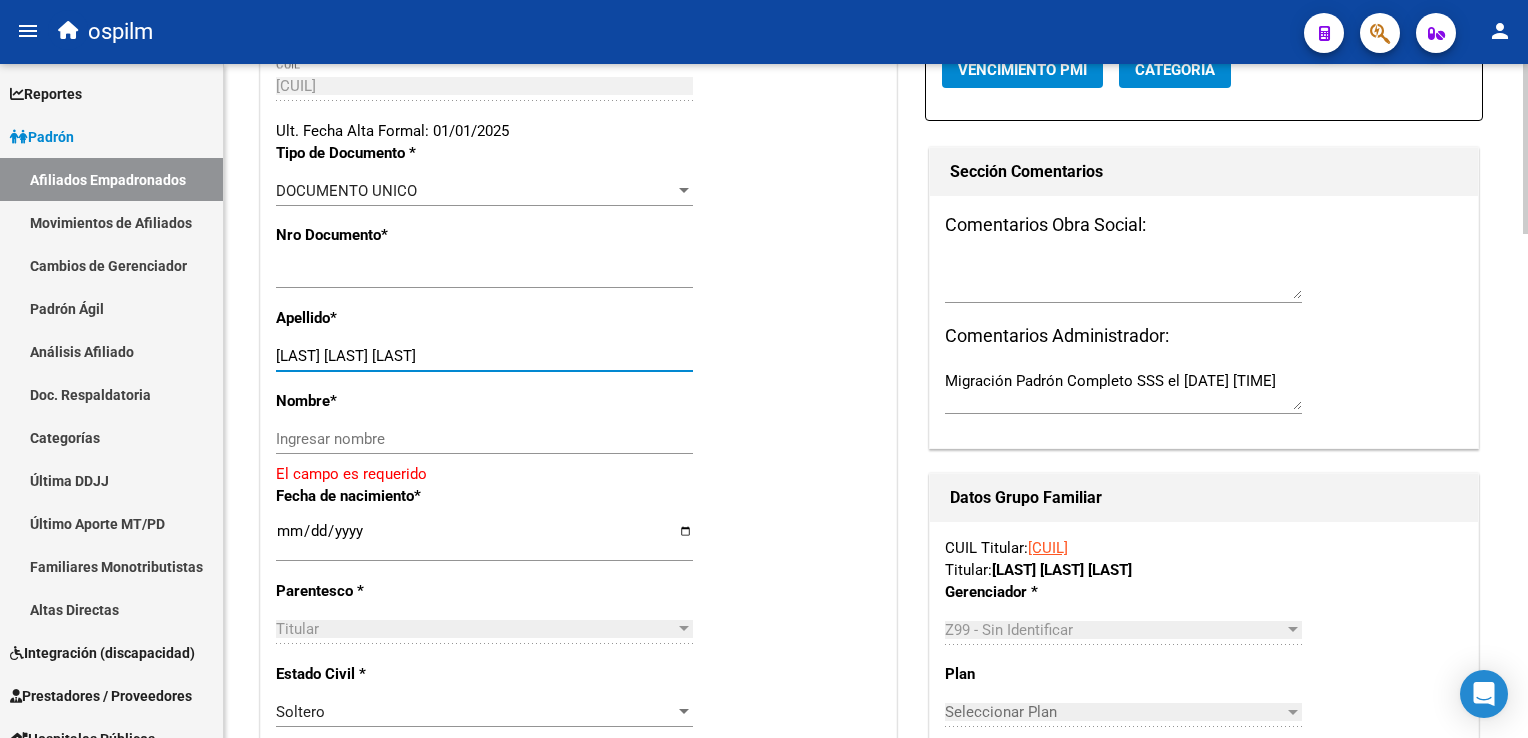 drag, startPoint x: 432, startPoint y: 350, endPoint x: 548, endPoint y: 351, distance: 116.00431 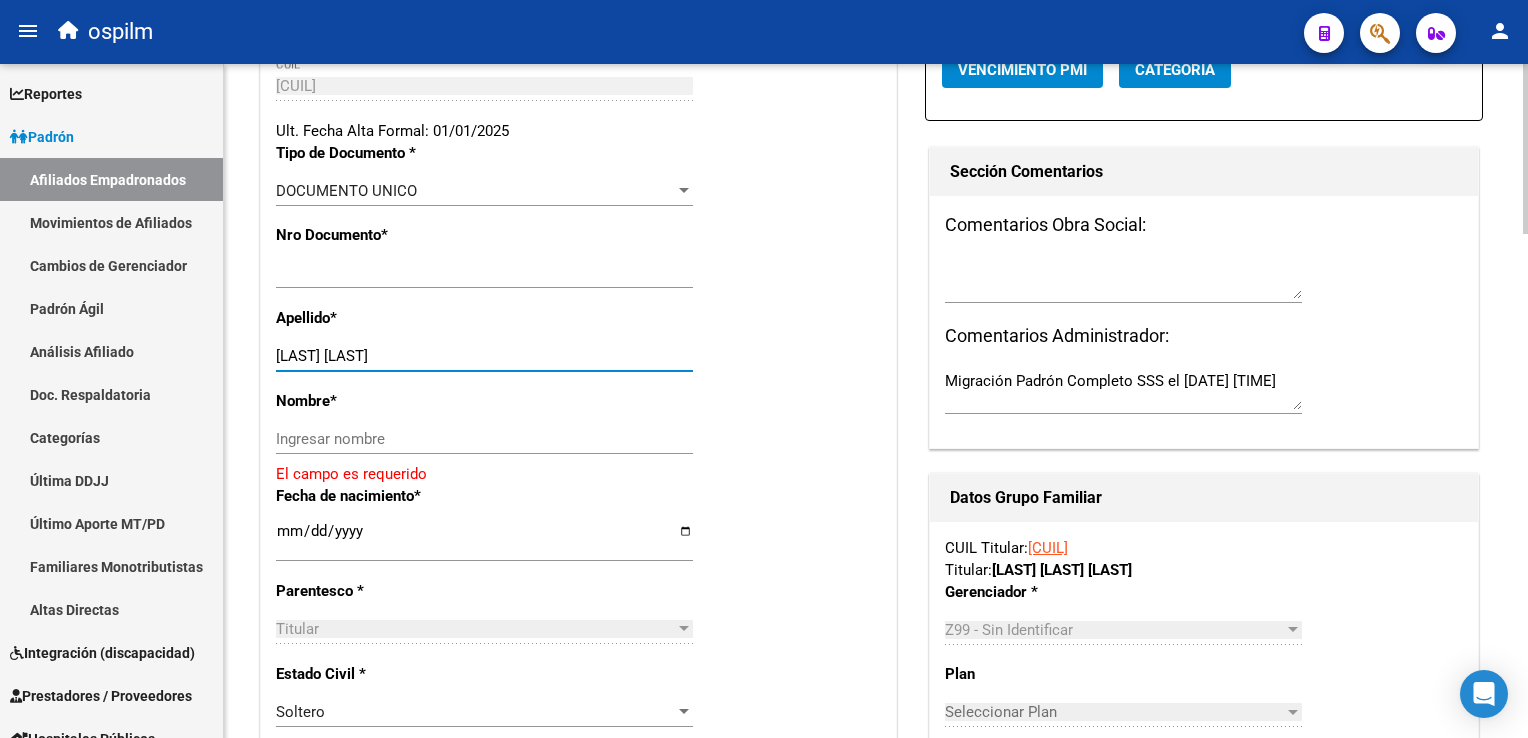 type on "FIGUEREDO OCAMPOS" 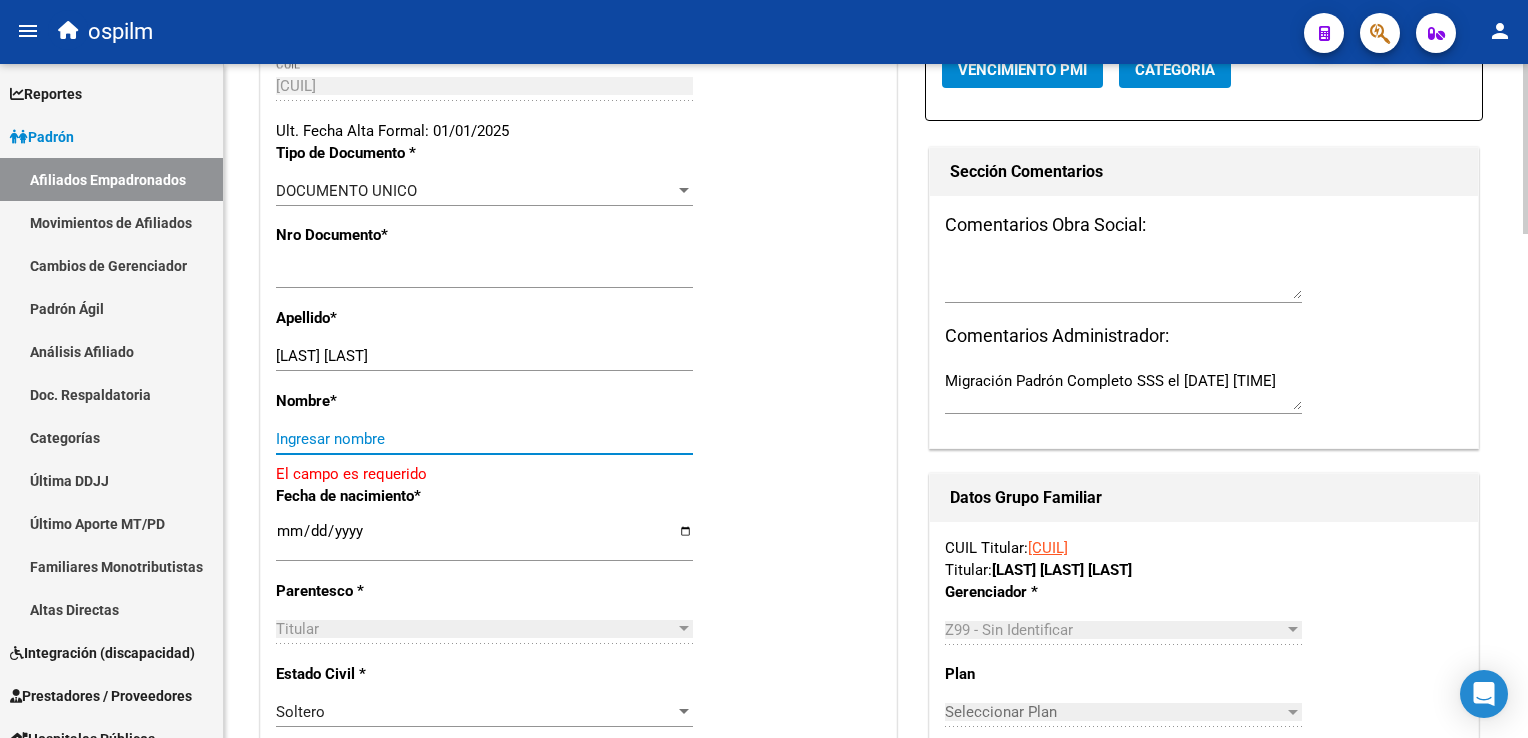 paste on "DERLIS RAMON" 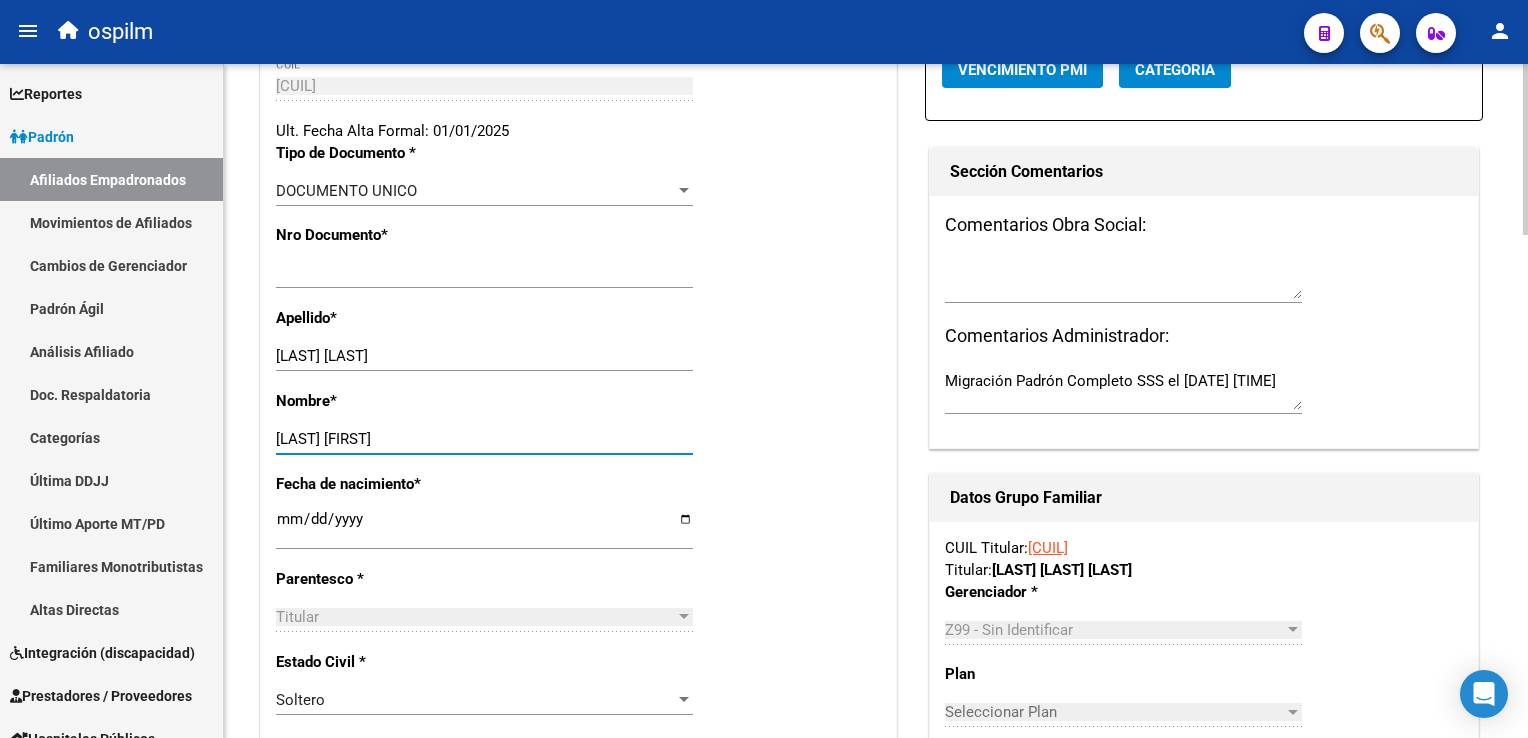 scroll, scrollTop: 0, scrollLeft: 0, axis: both 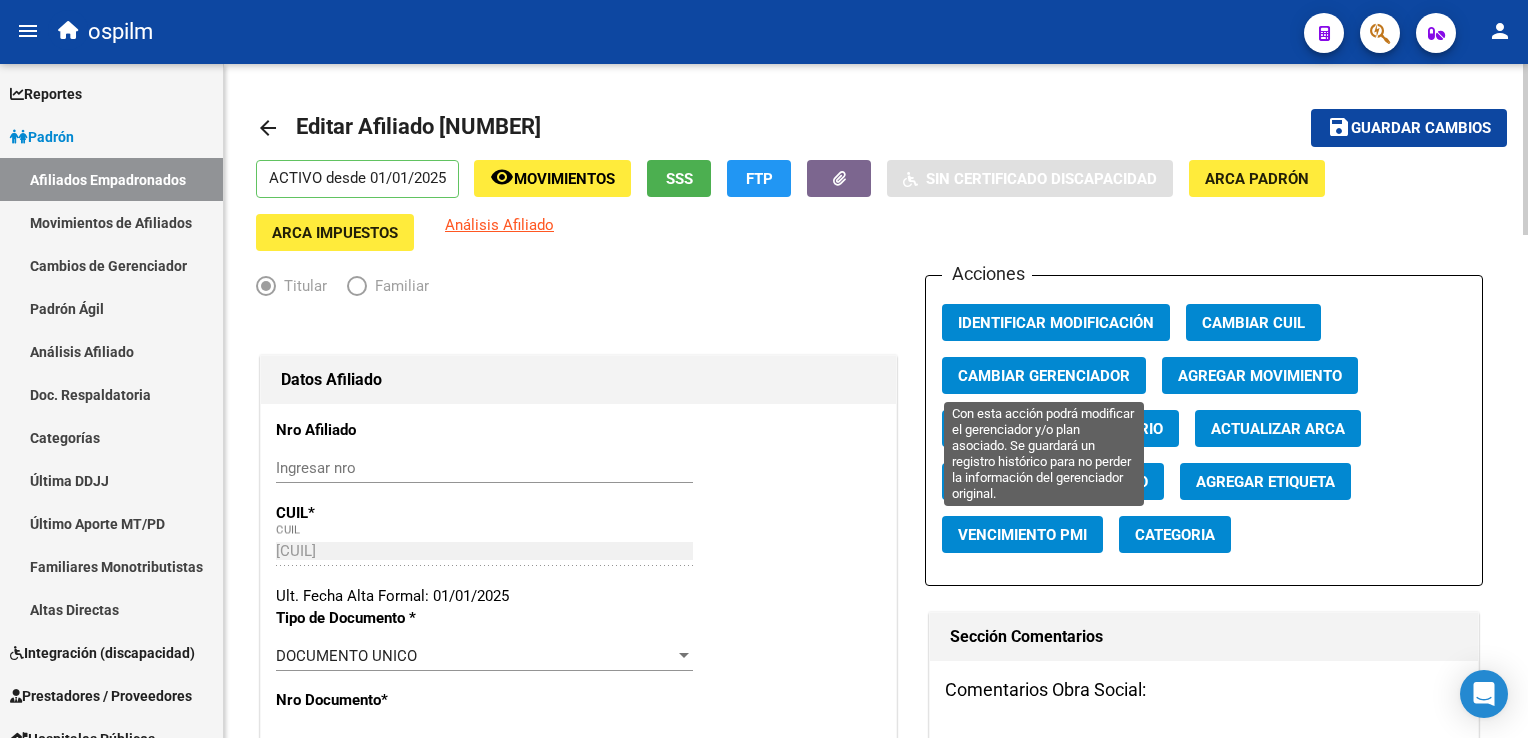 type on "DERLIS RAMON" 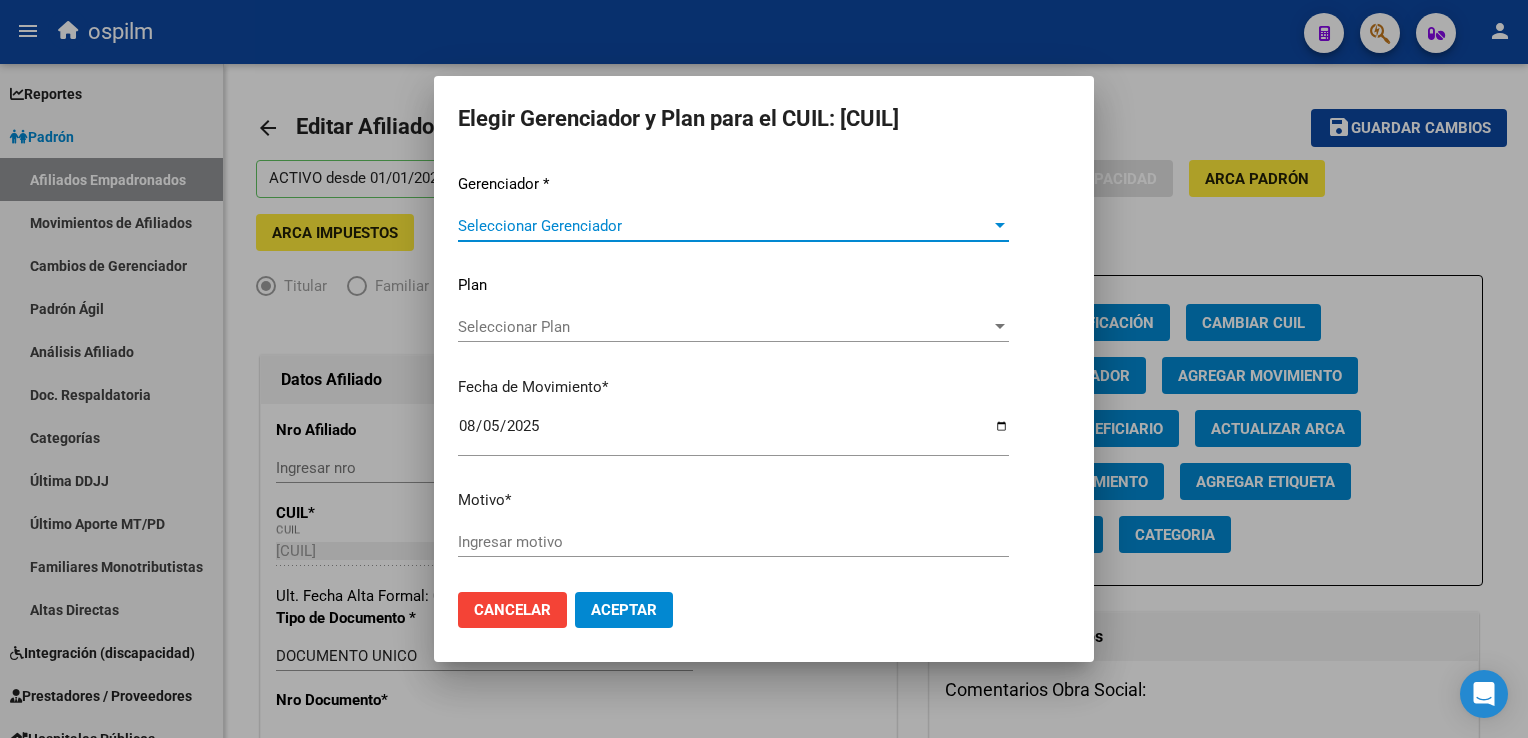 click on "Seleccionar Gerenciador" at bounding box center (724, 226) 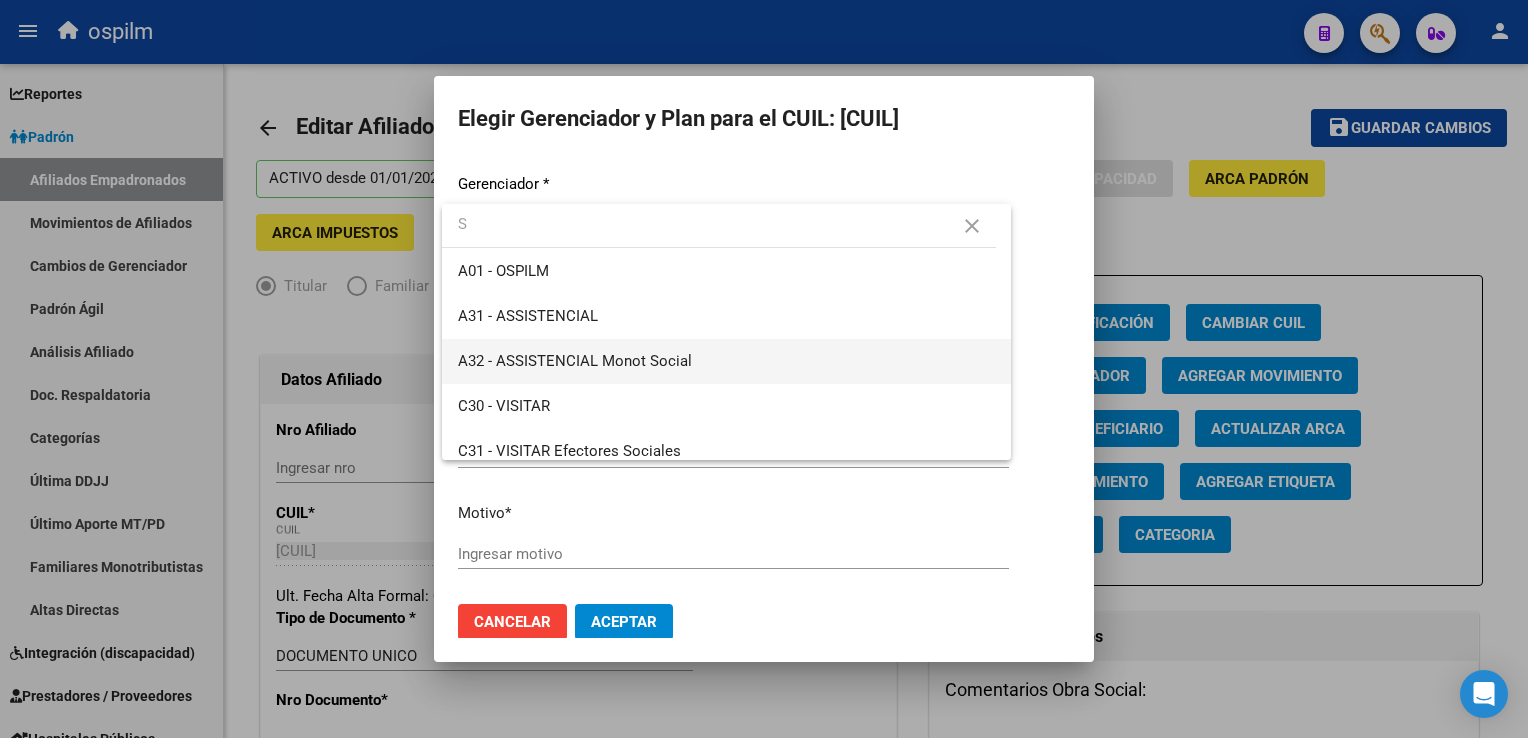 scroll, scrollTop: 239, scrollLeft: 0, axis: vertical 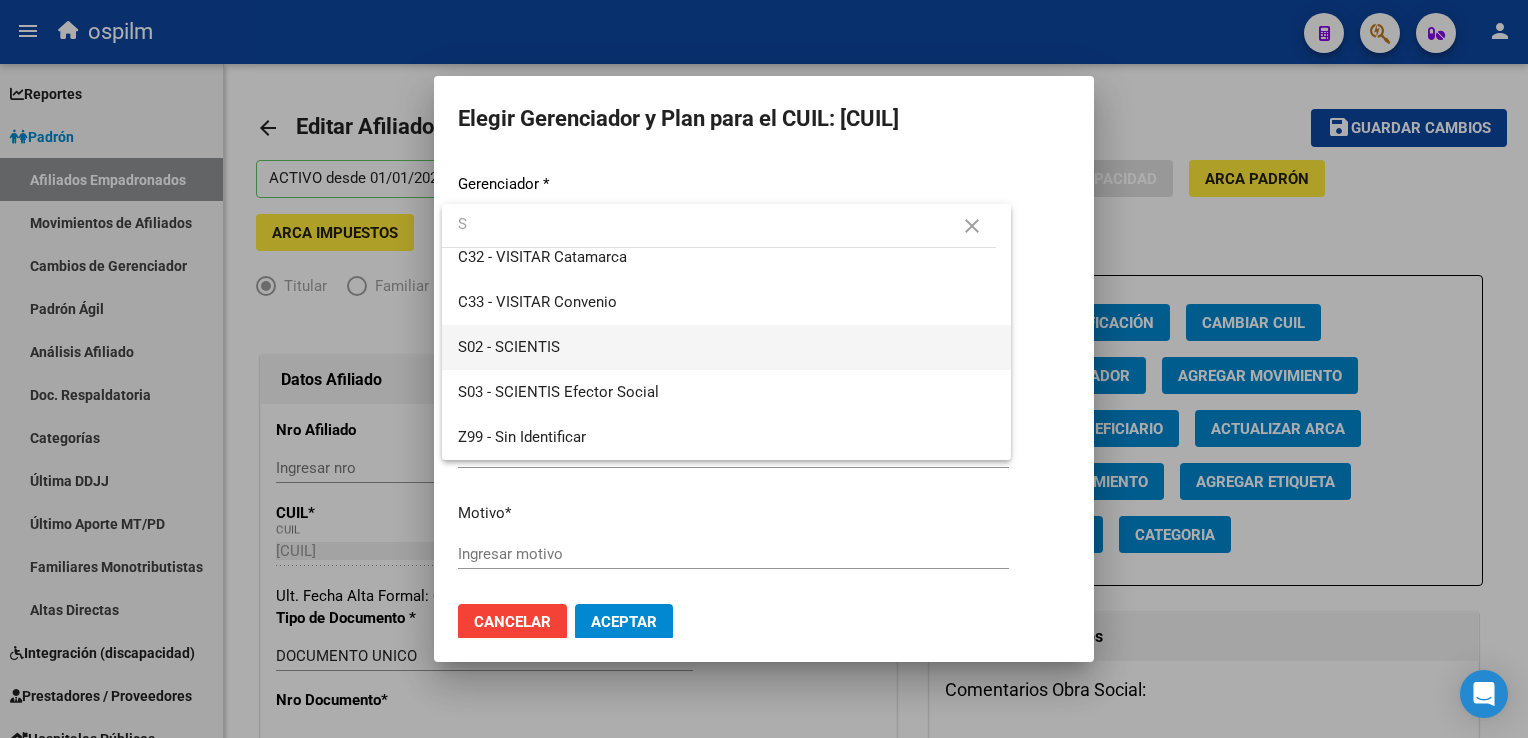 type on "S" 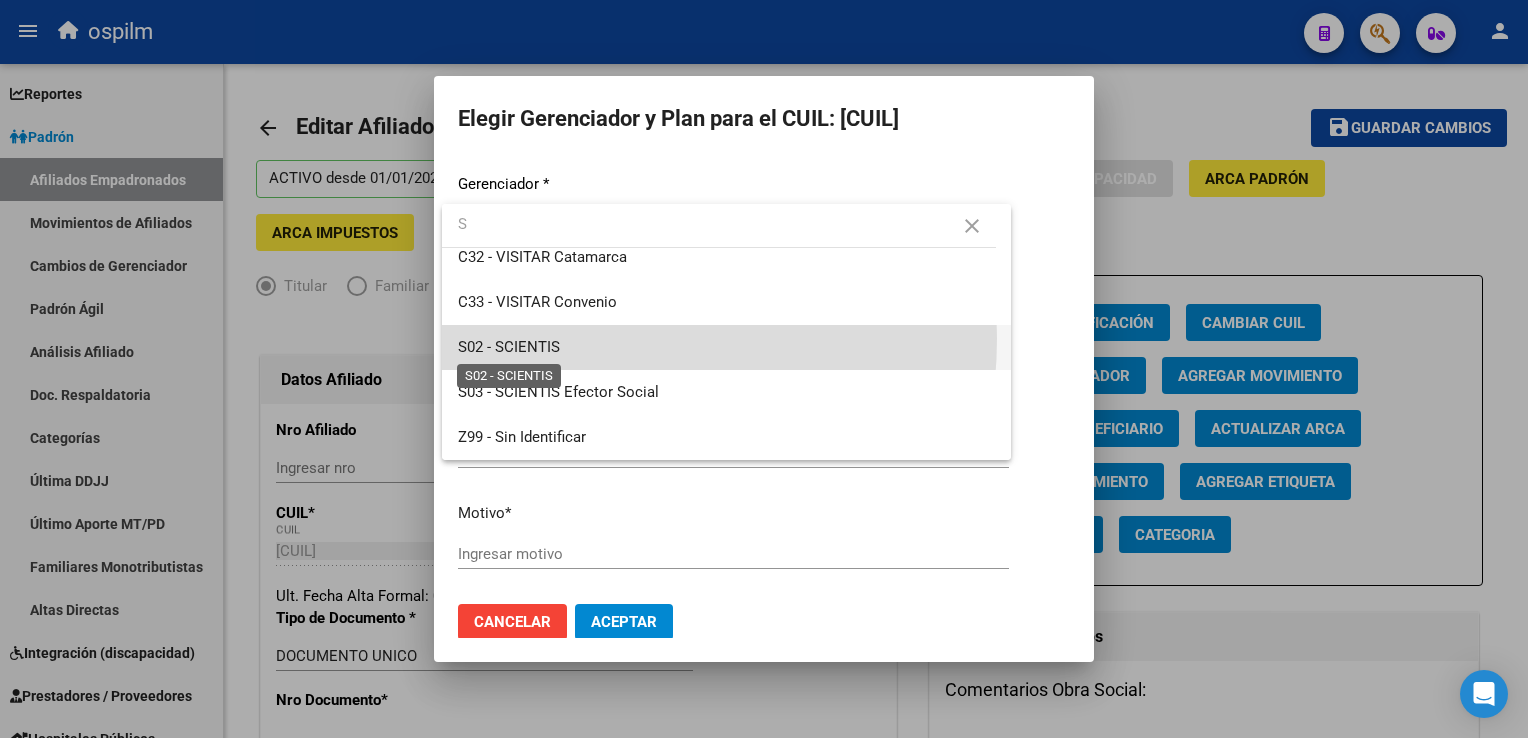 click on "S02 - SCIENTIS" at bounding box center [509, 347] 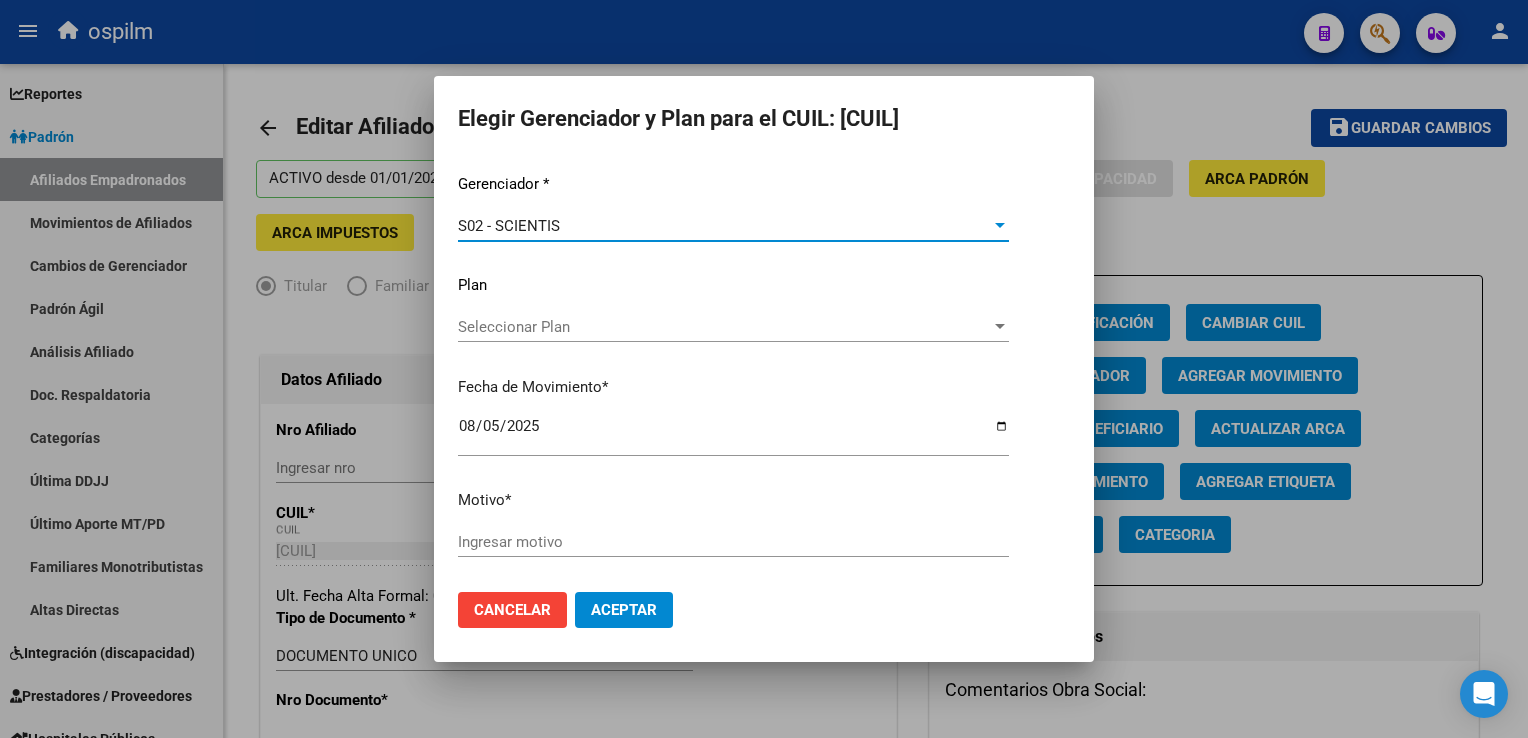 click on "Ingresar motivo" at bounding box center [733, 542] 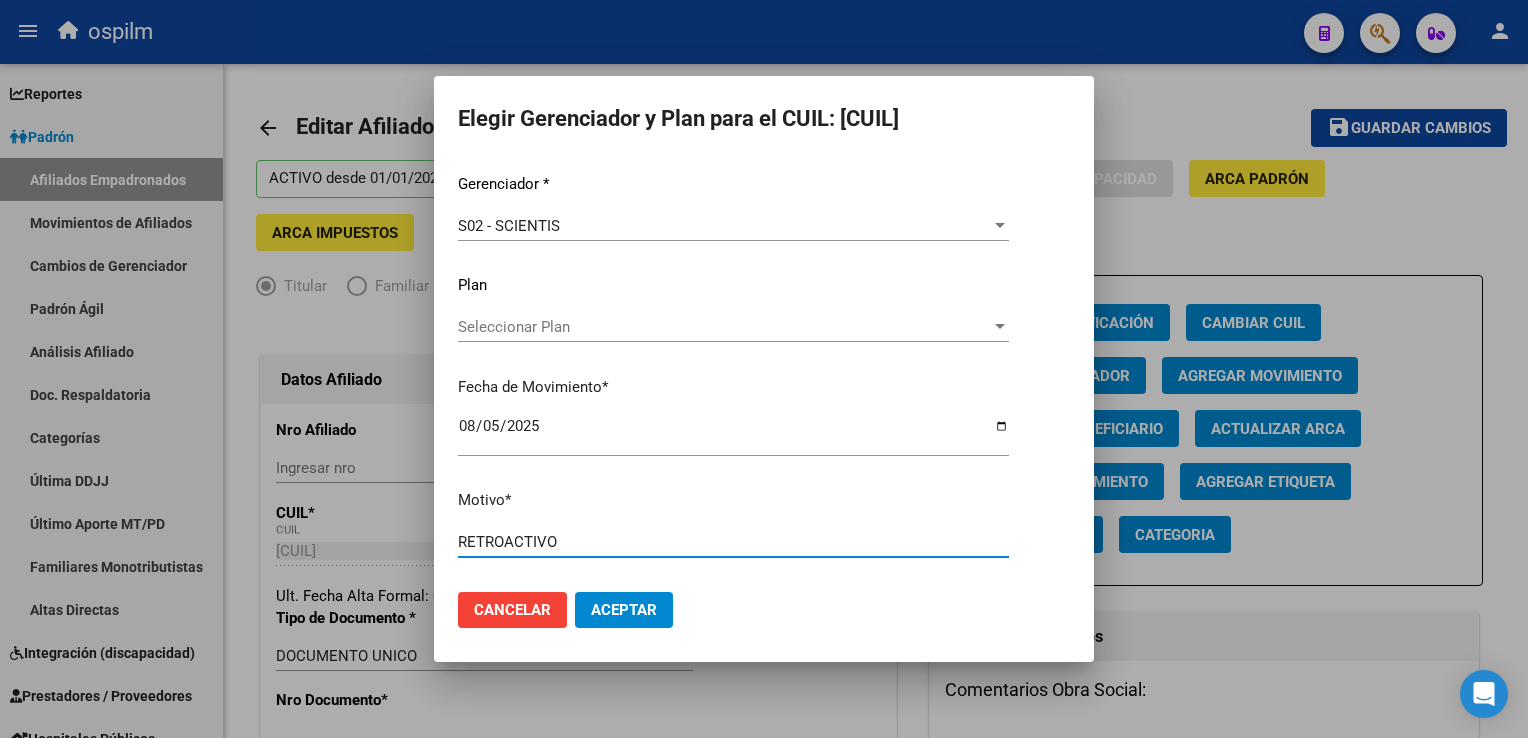 type on "RETROACTIVO" 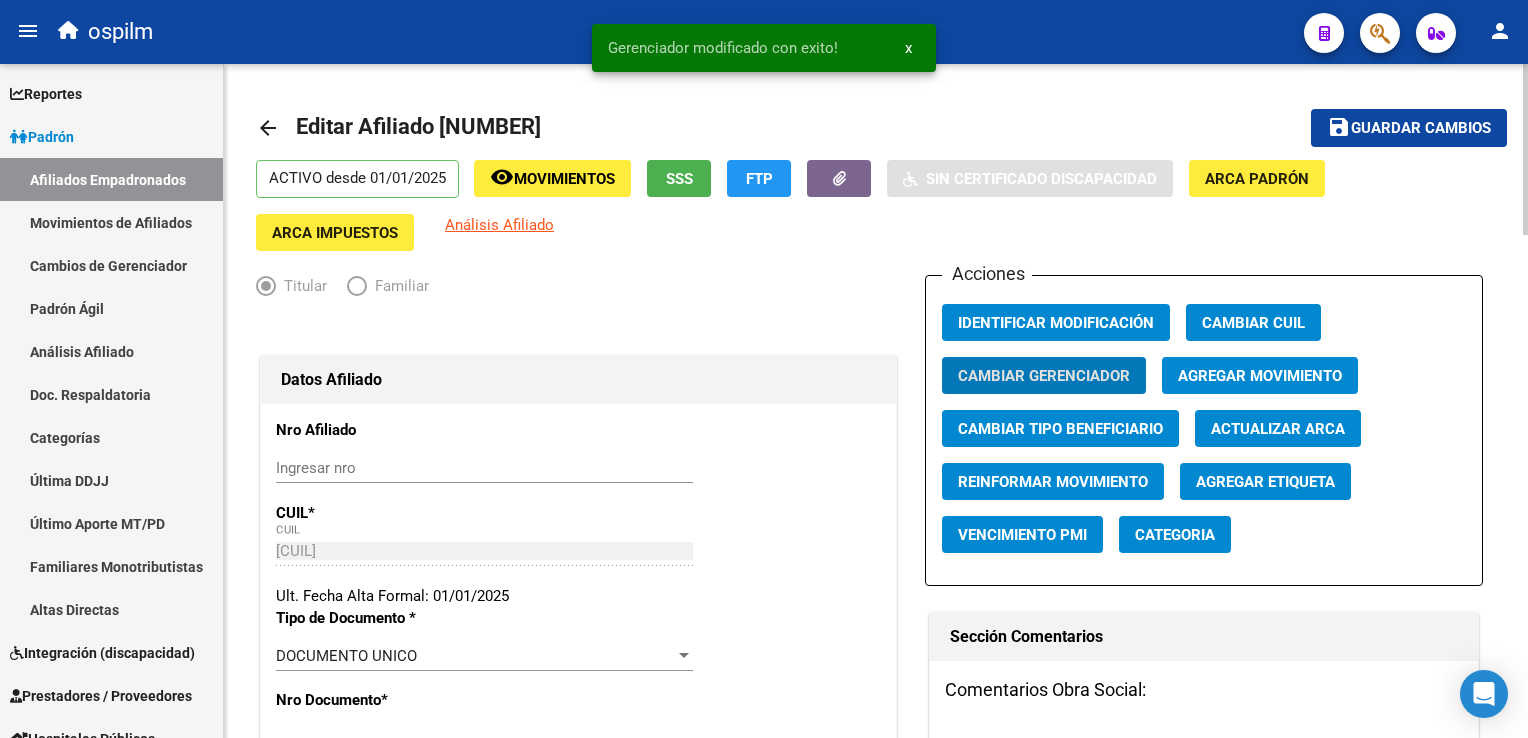 click on "Agregar Movimiento" 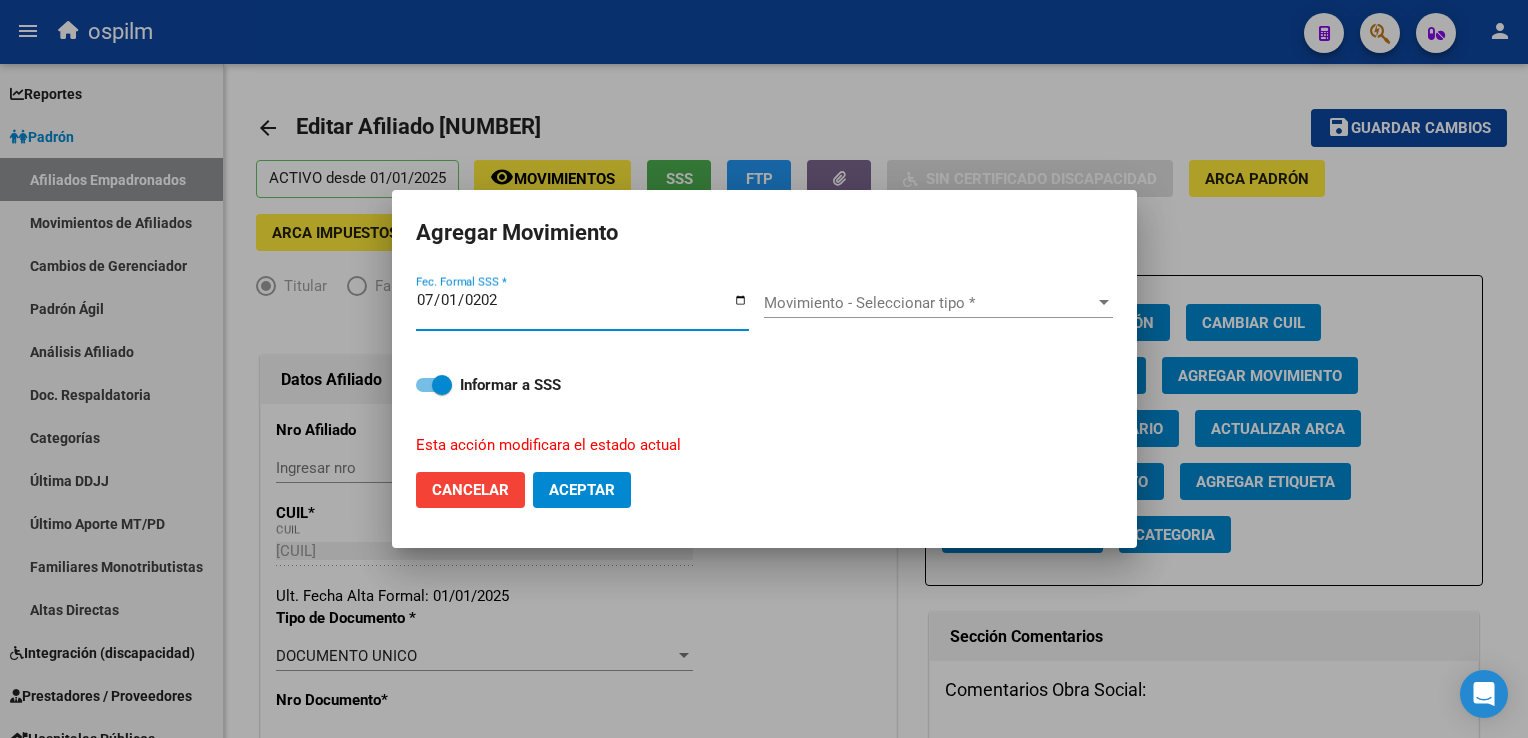 type on "2025-07-01" 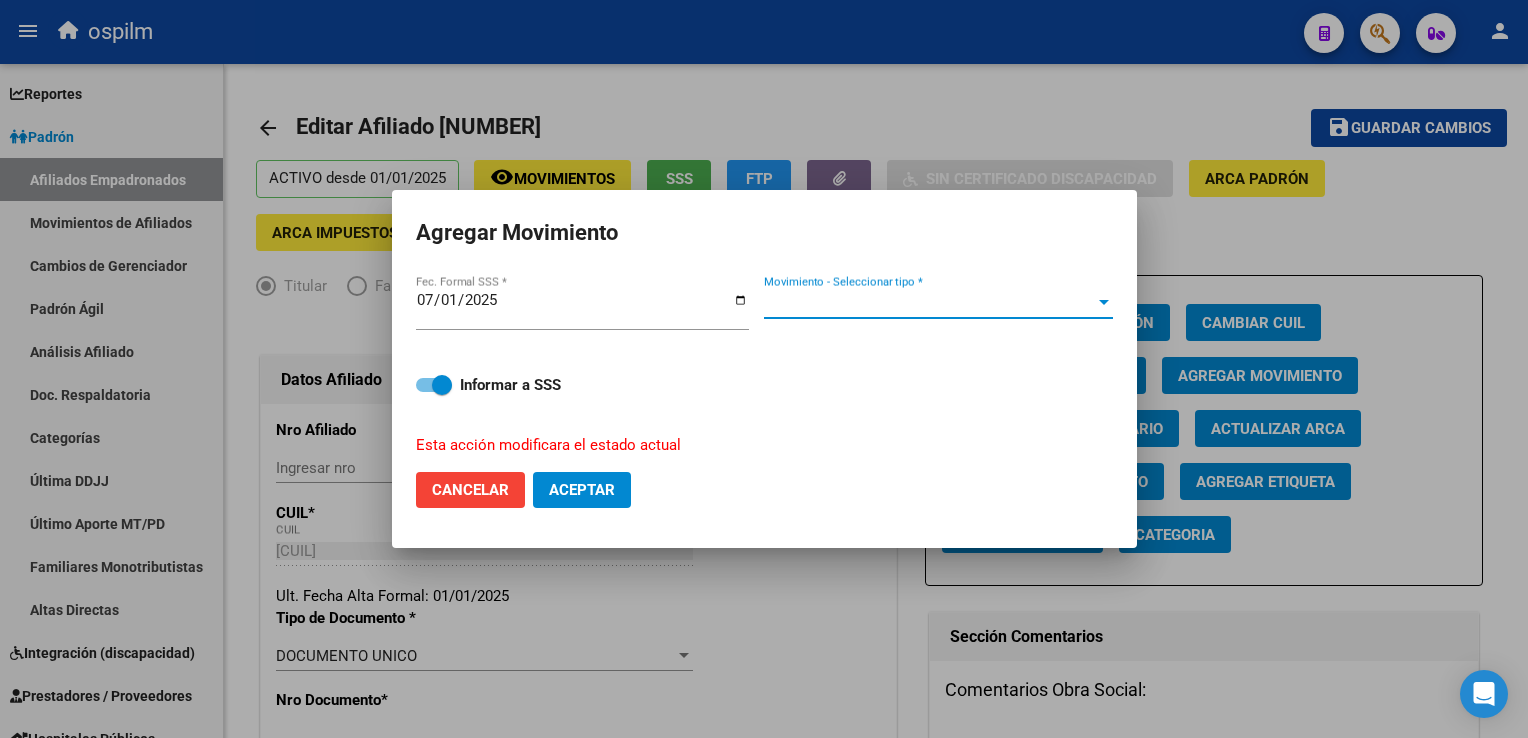 click on "Movimiento - Seleccionar tipo *" at bounding box center [929, 303] 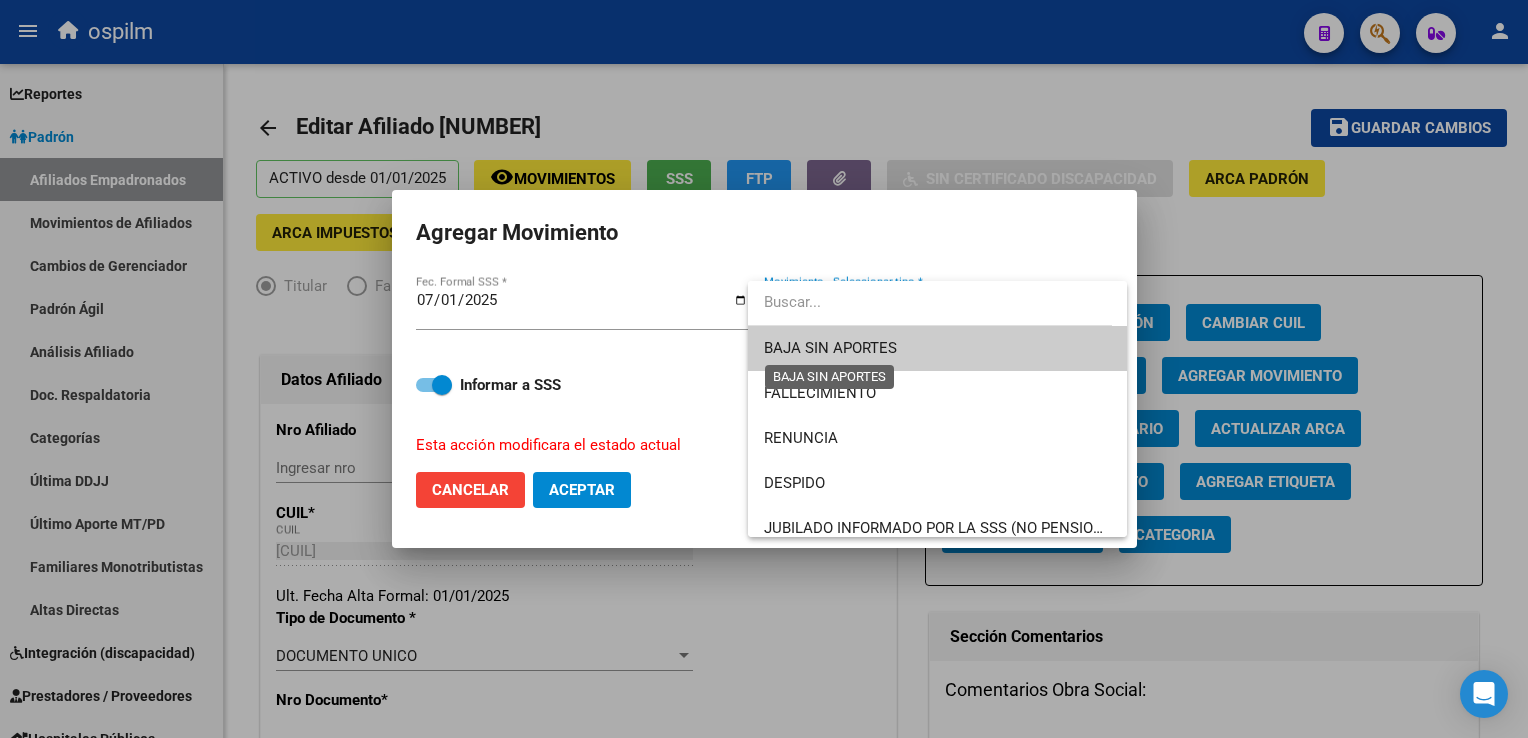 click on "BAJA SIN APORTES" at bounding box center [830, 348] 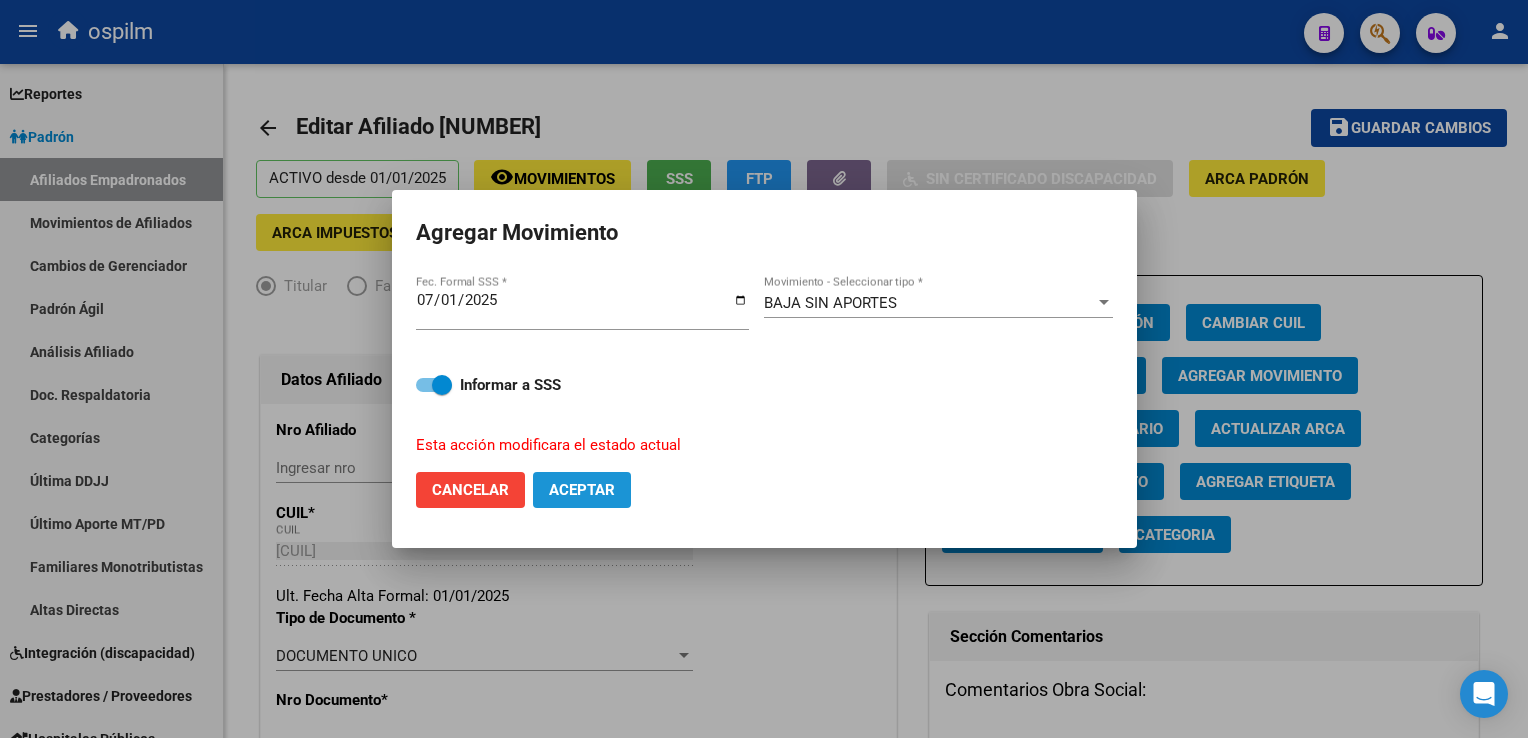 drag, startPoint x: 589, startPoint y: 498, endPoint x: 1468, endPoint y: 165, distance: 939.96277 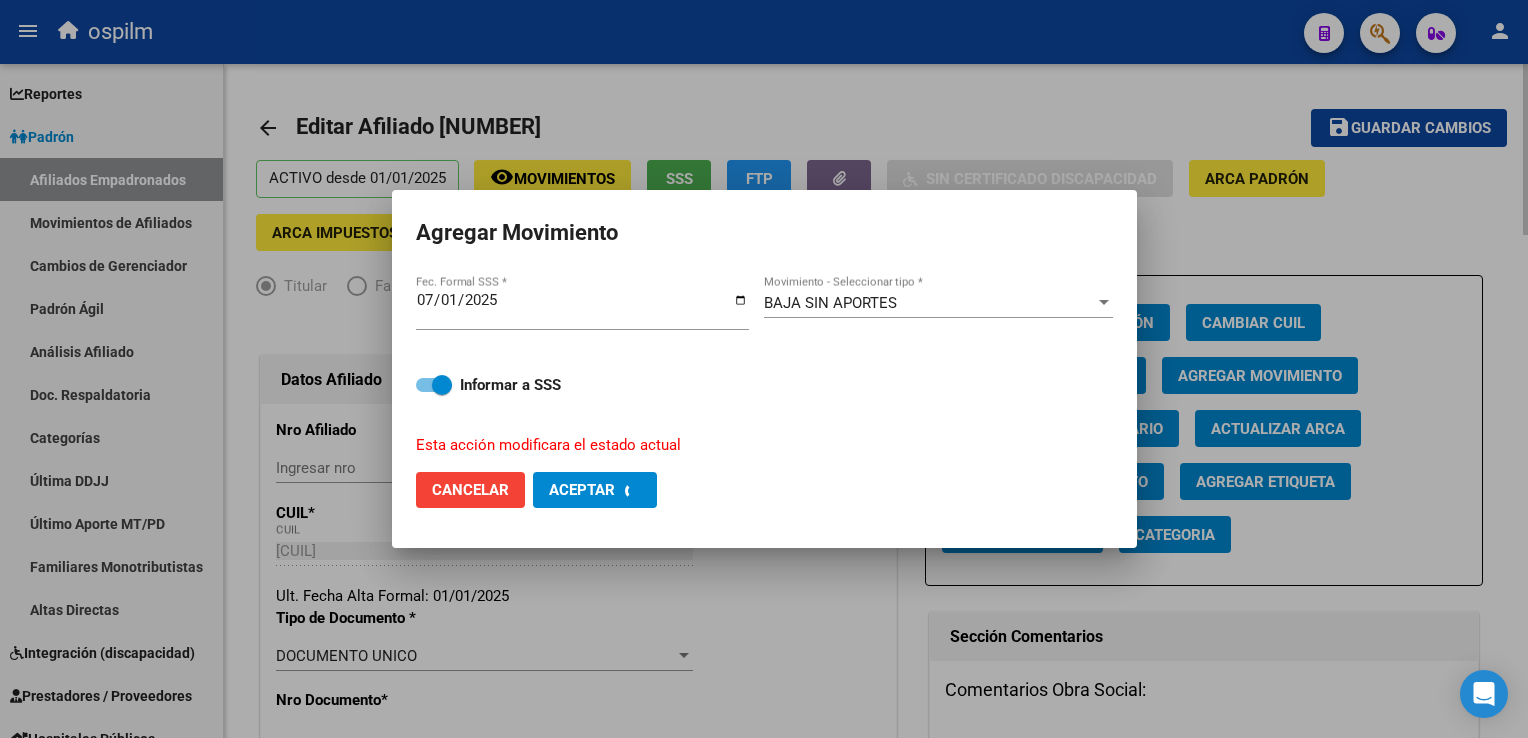 checkbox on "false" 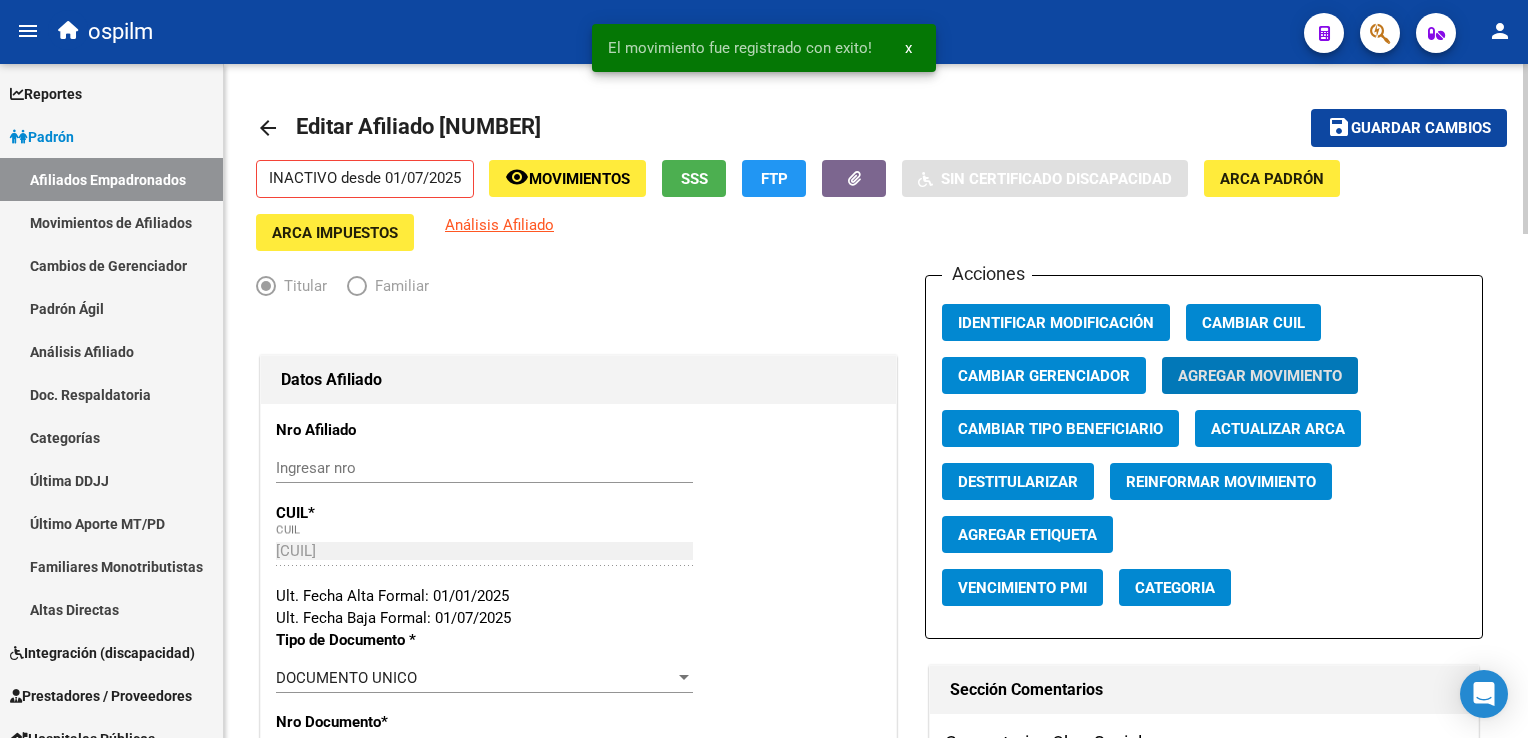 click on "Guardar cambios" 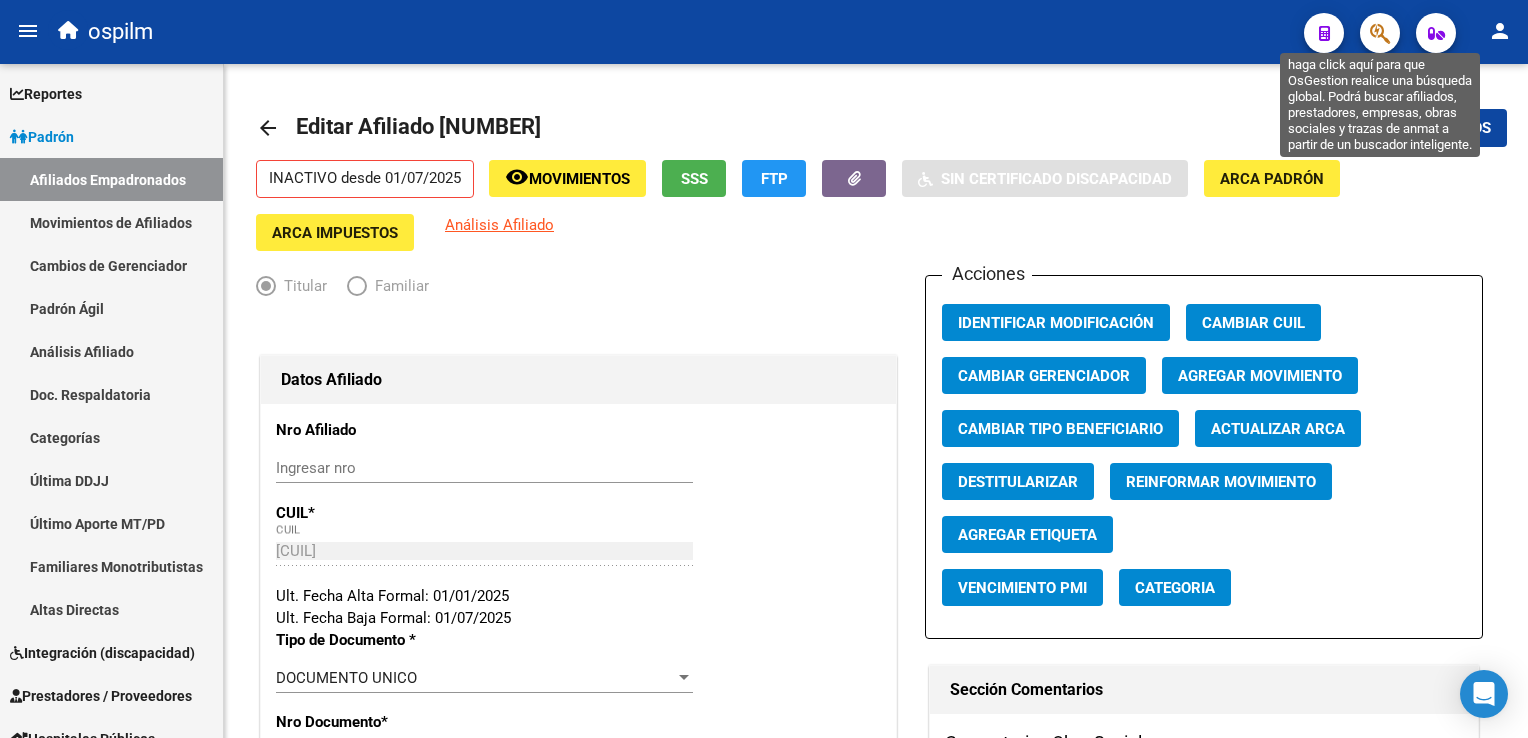 click 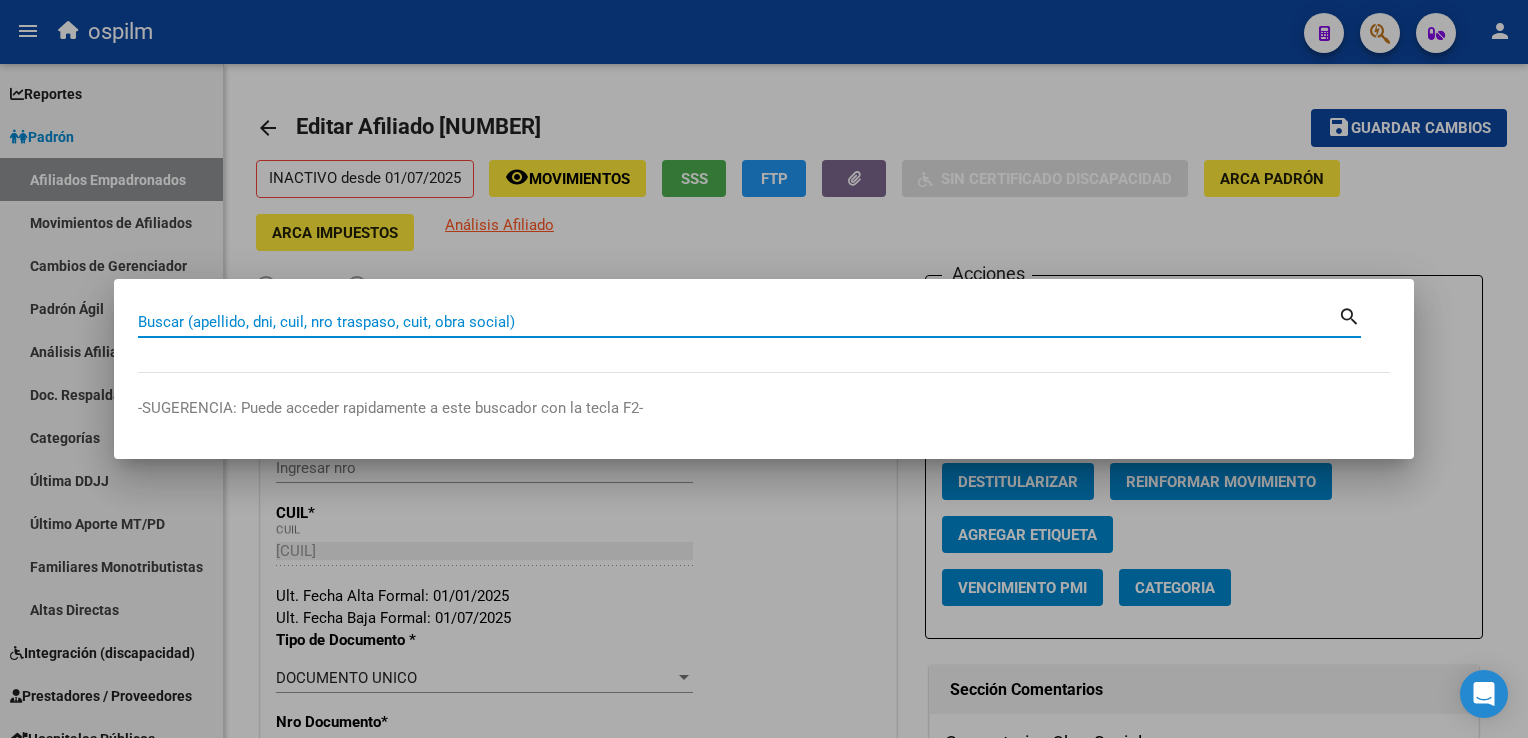 paste on "[CUIL]" 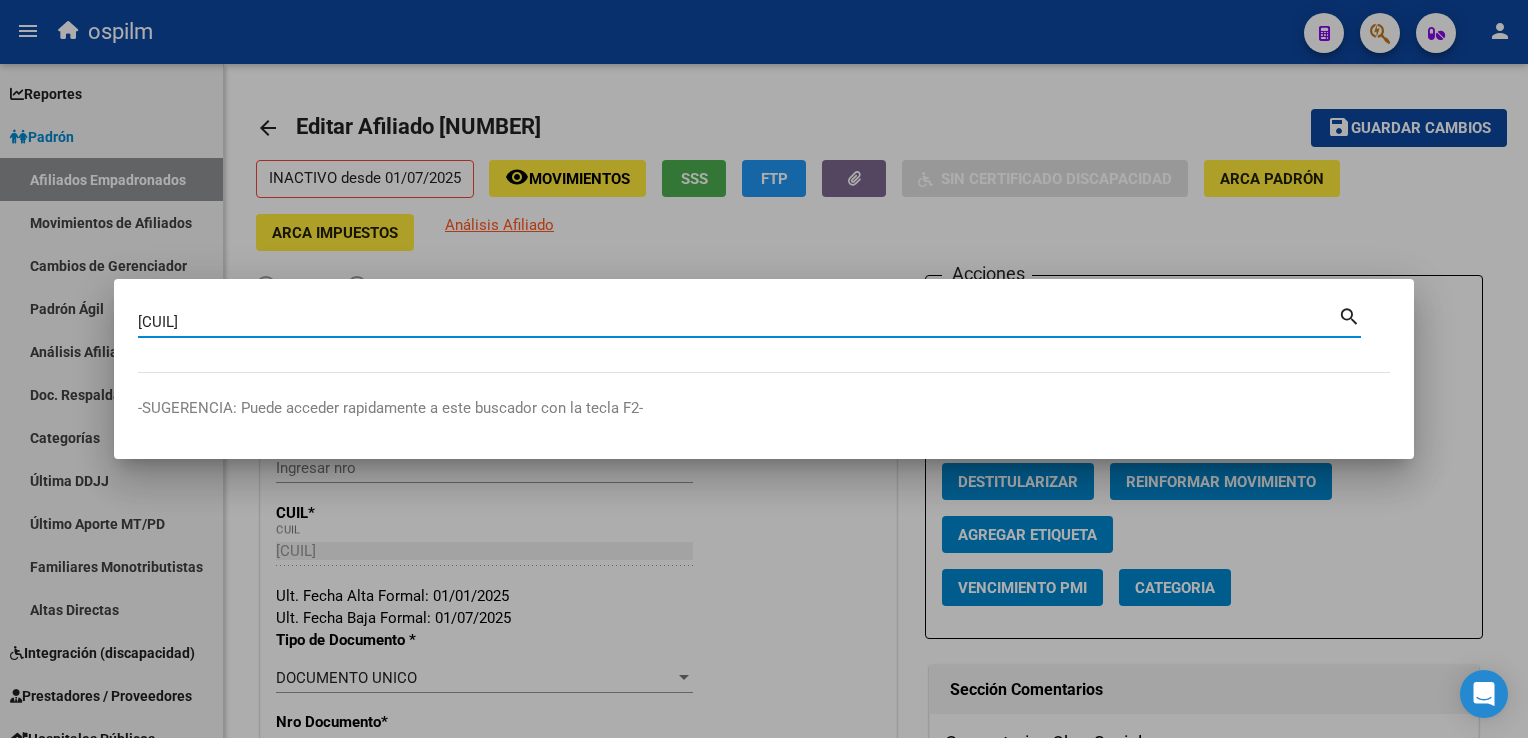 type on "[CUIL]" 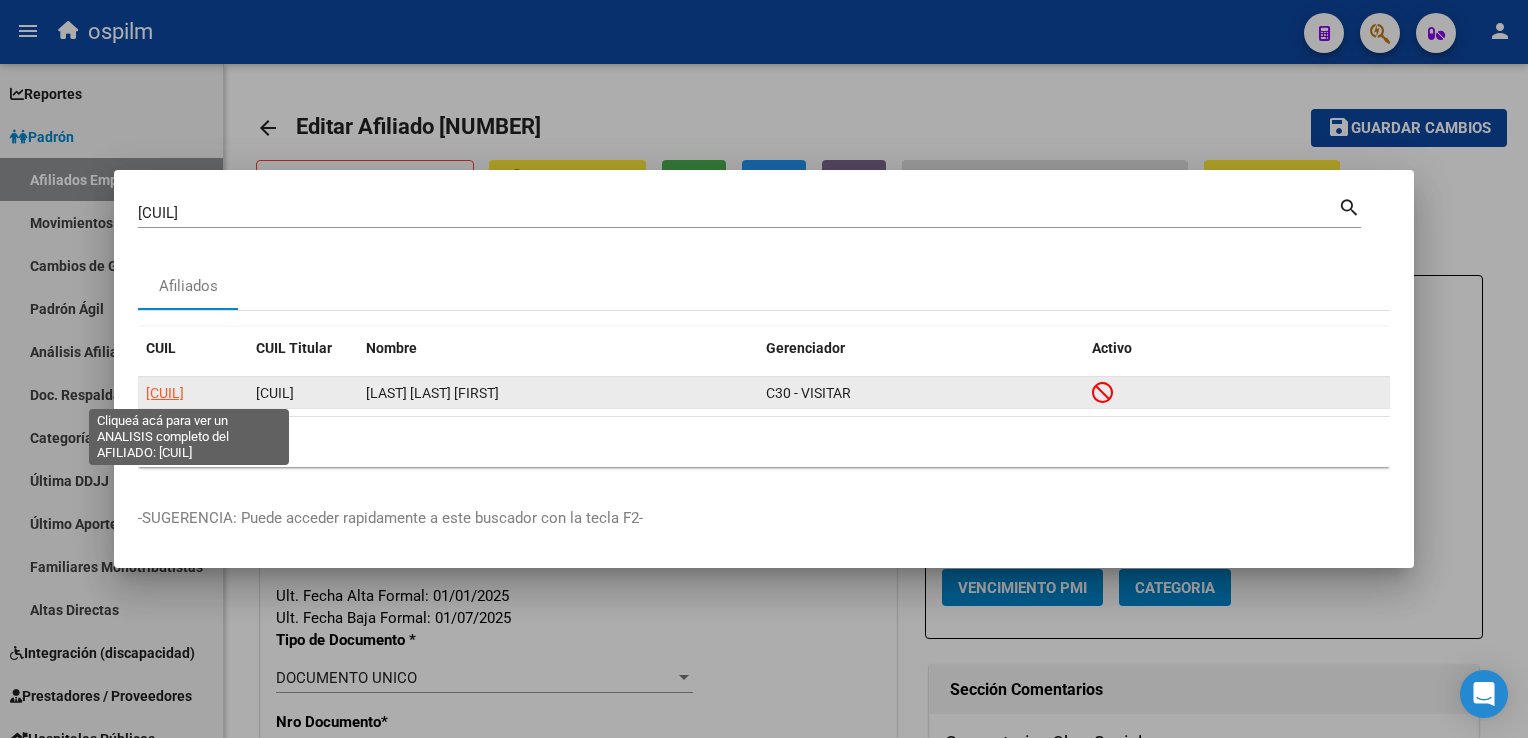 click on "[CUIL]" 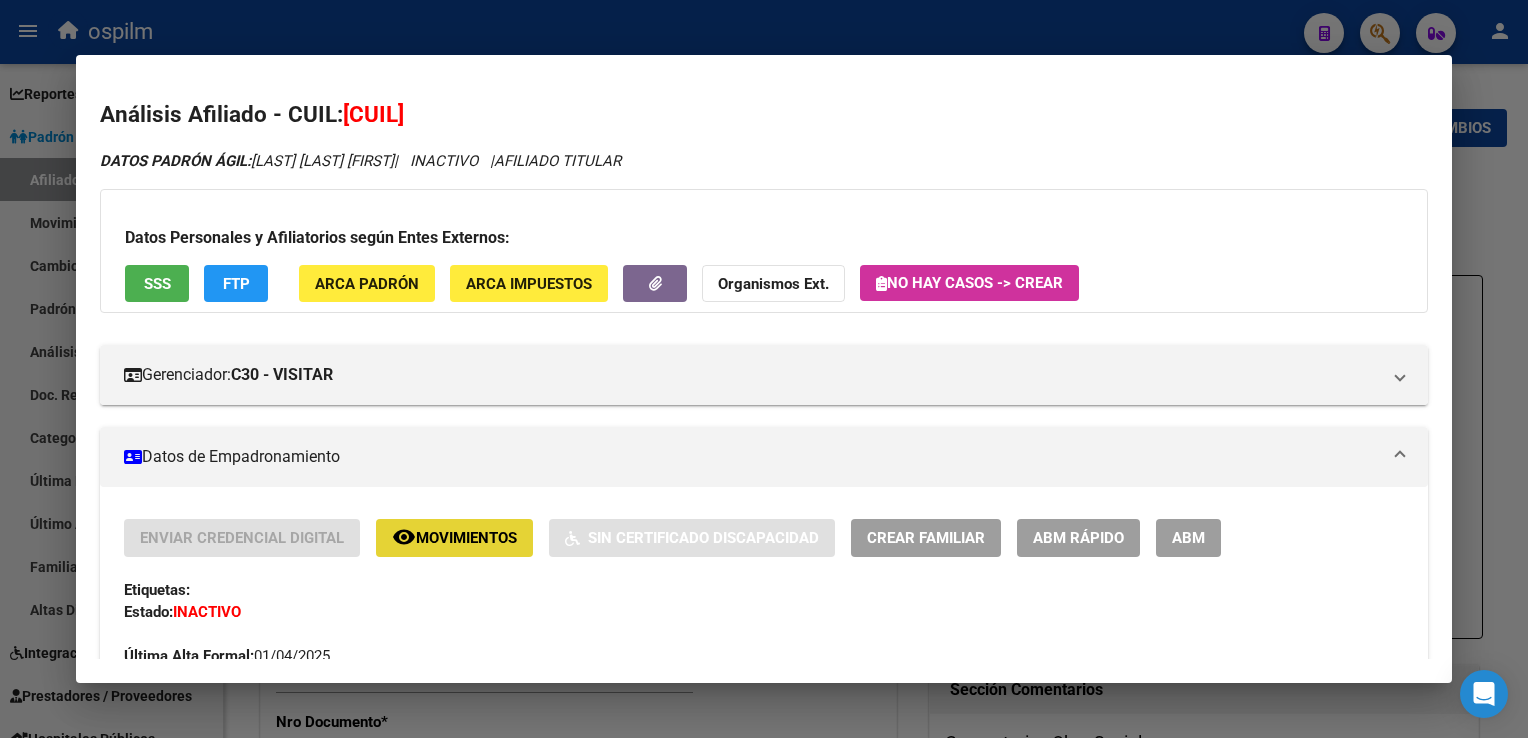 click on "Movimientos" 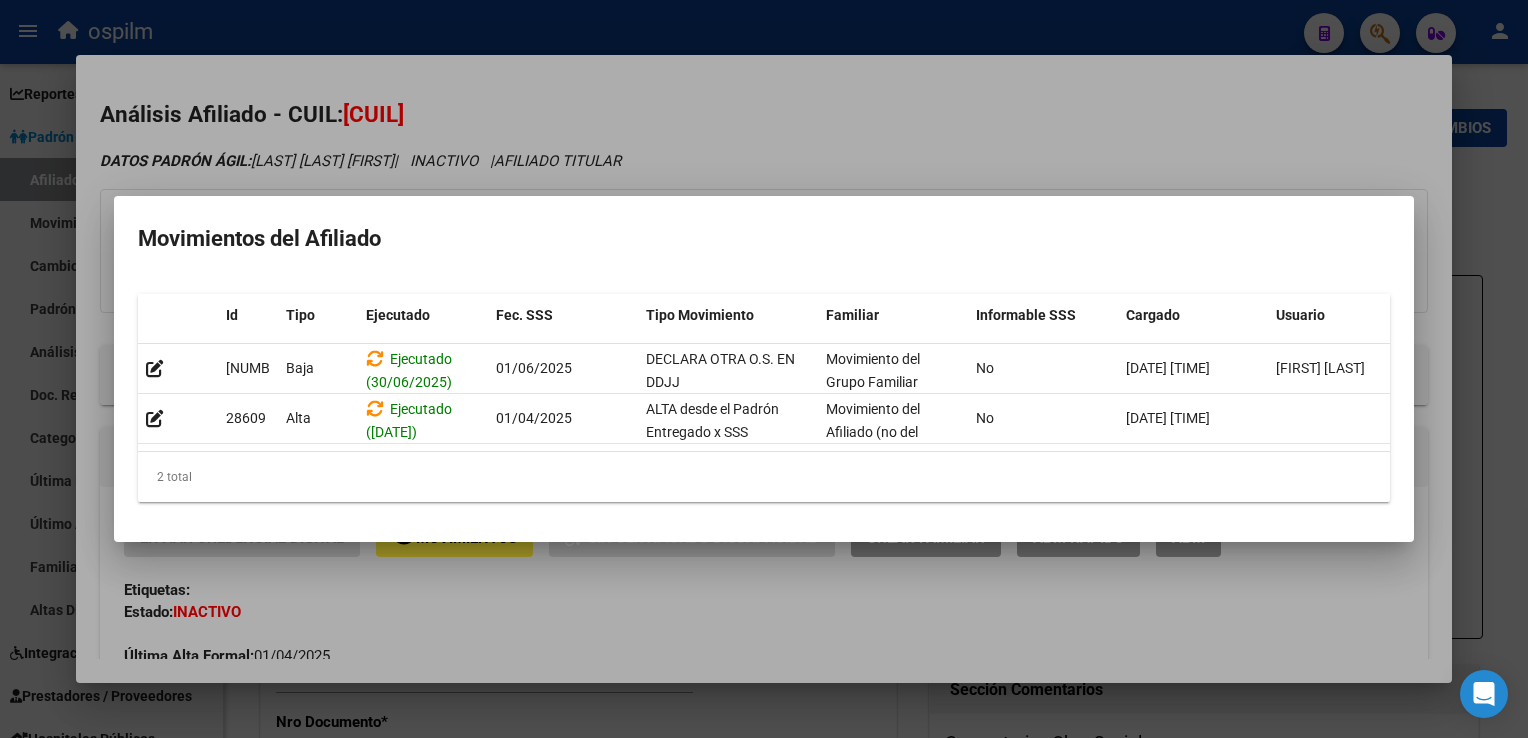 click at bounding box center [764, 369] 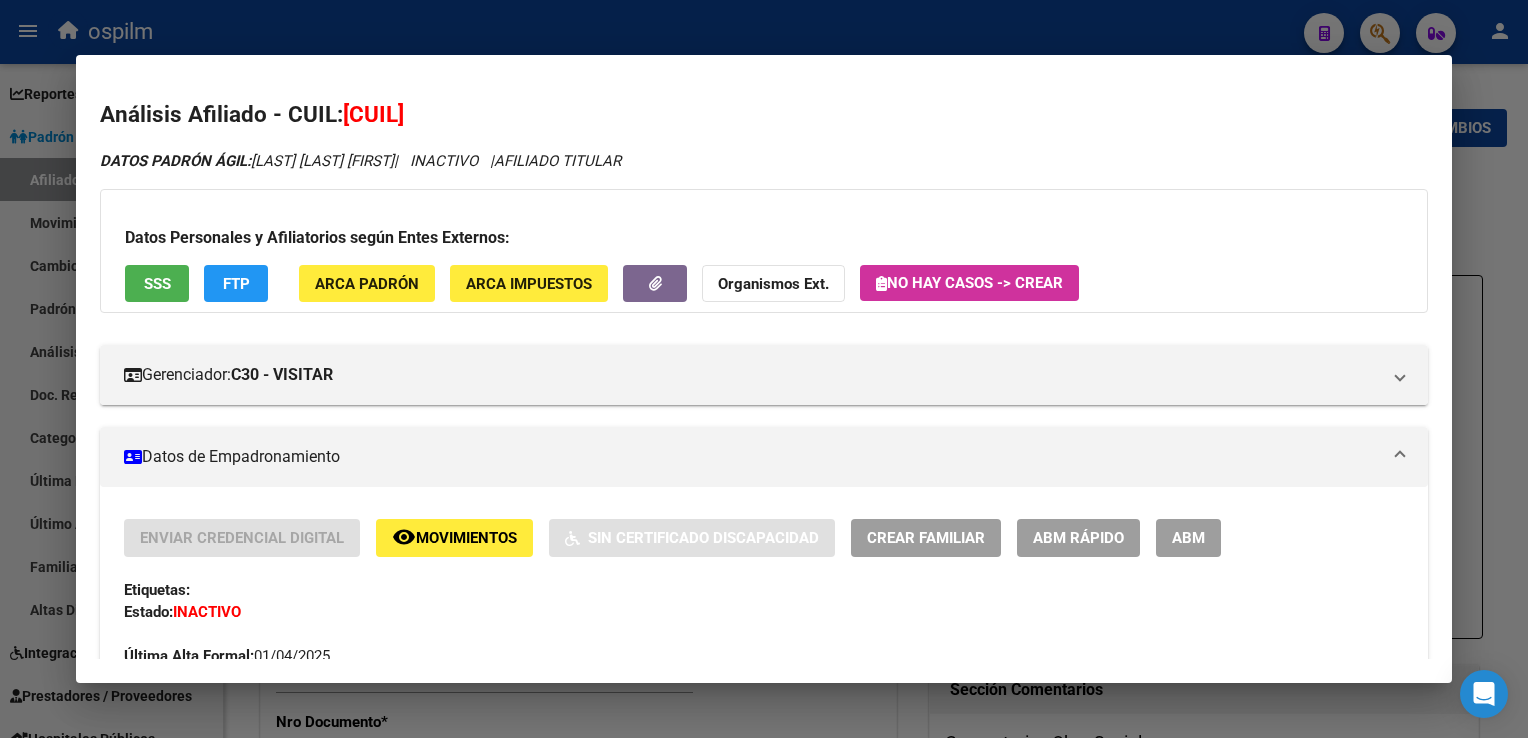 click at bounding box center (764, 369) 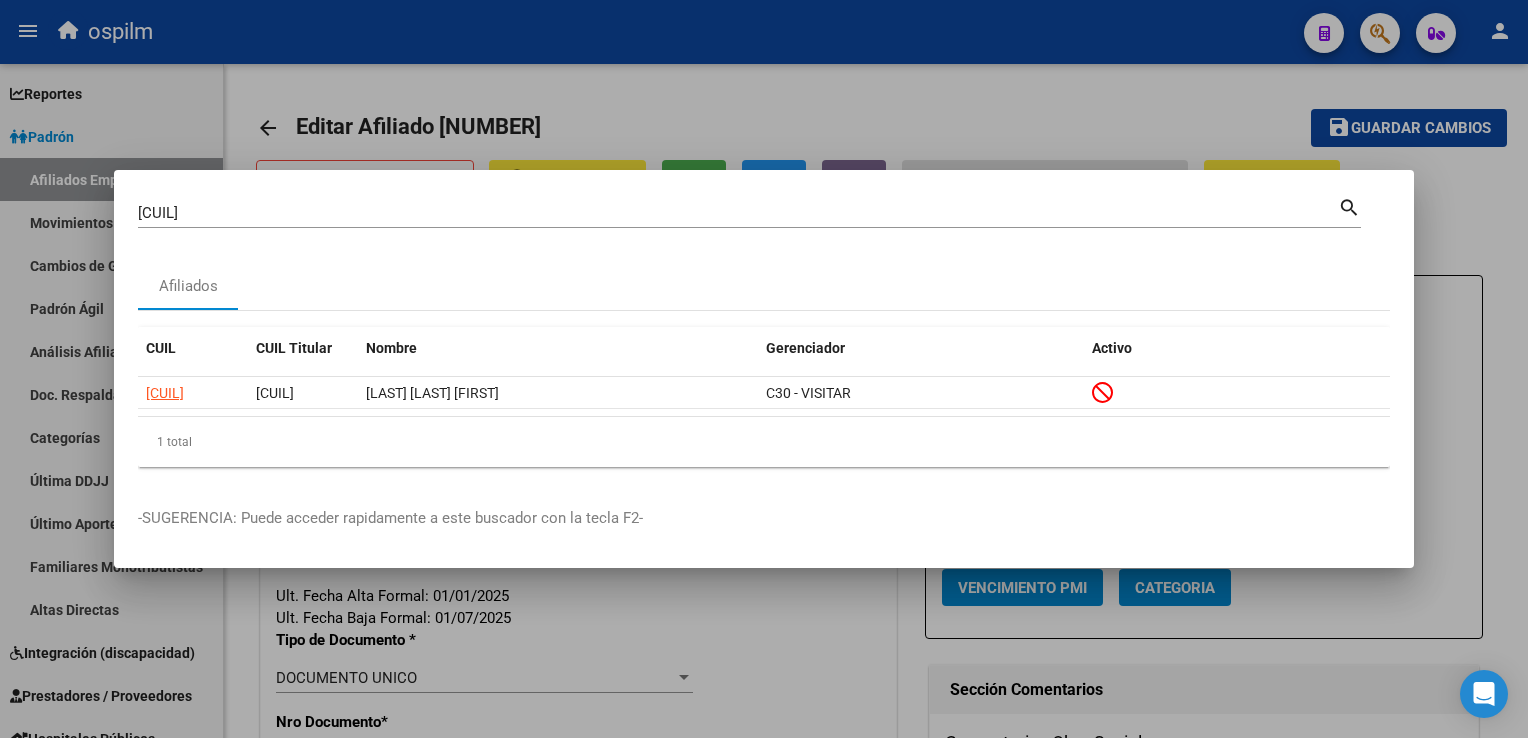 click at bounding box center [764, 369] 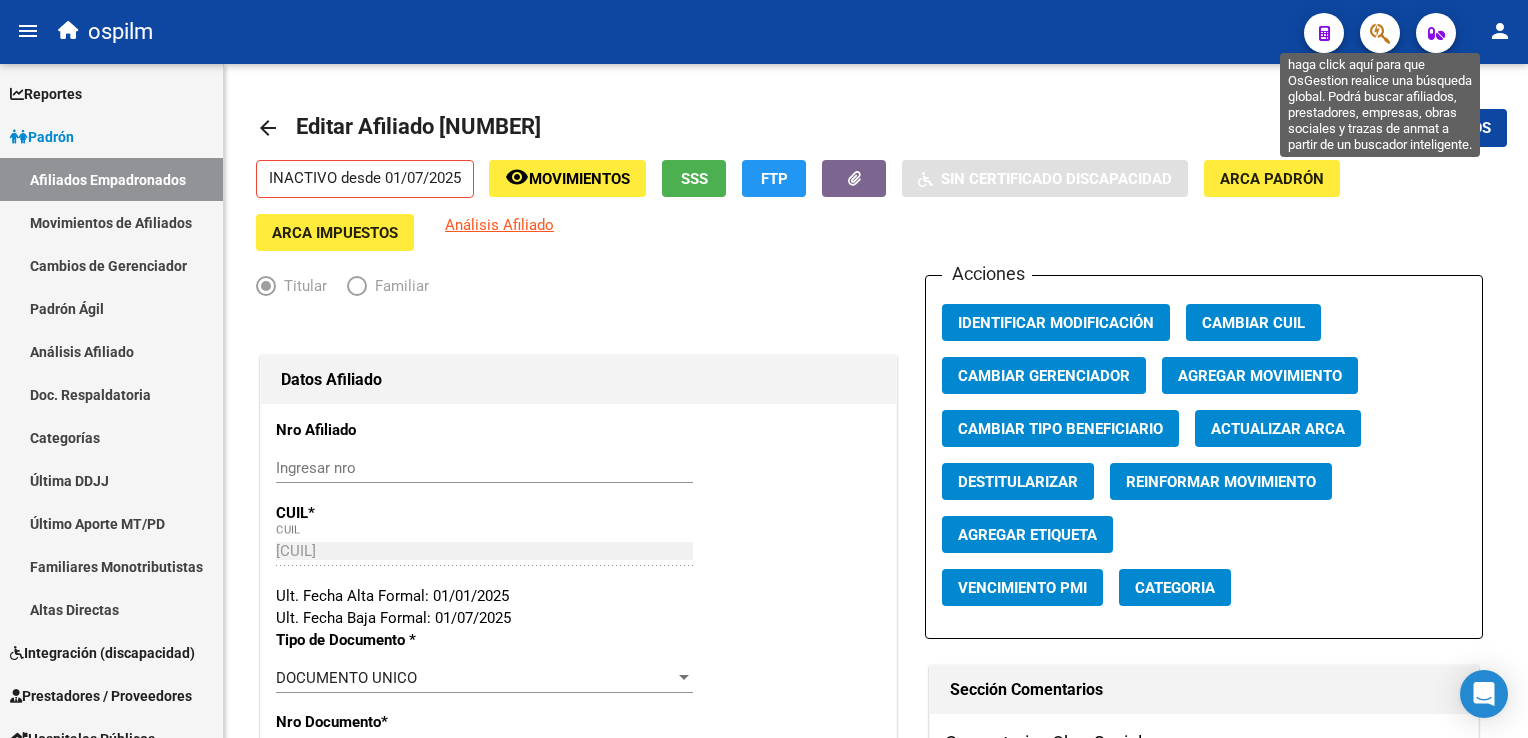 click 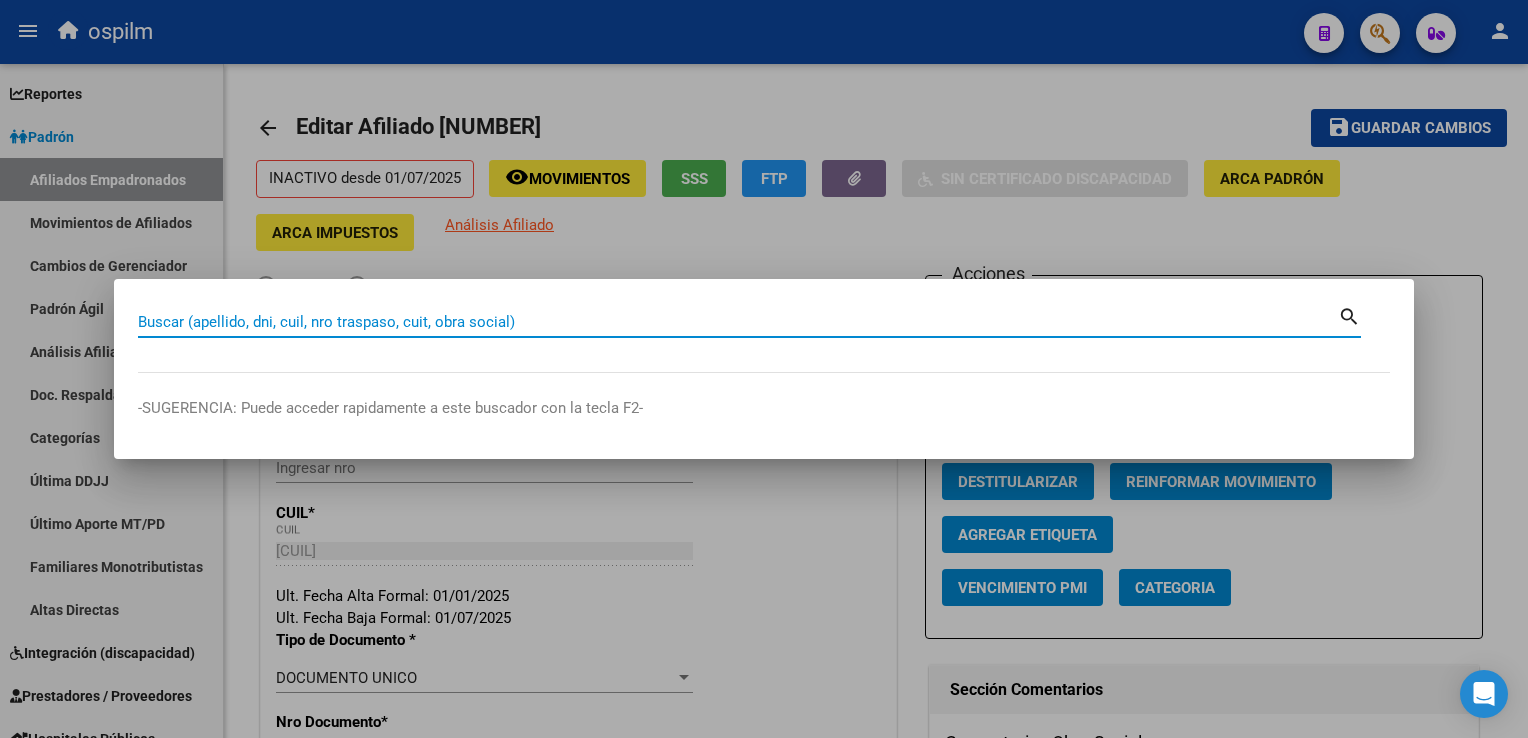 paste on "[NUMBER]" 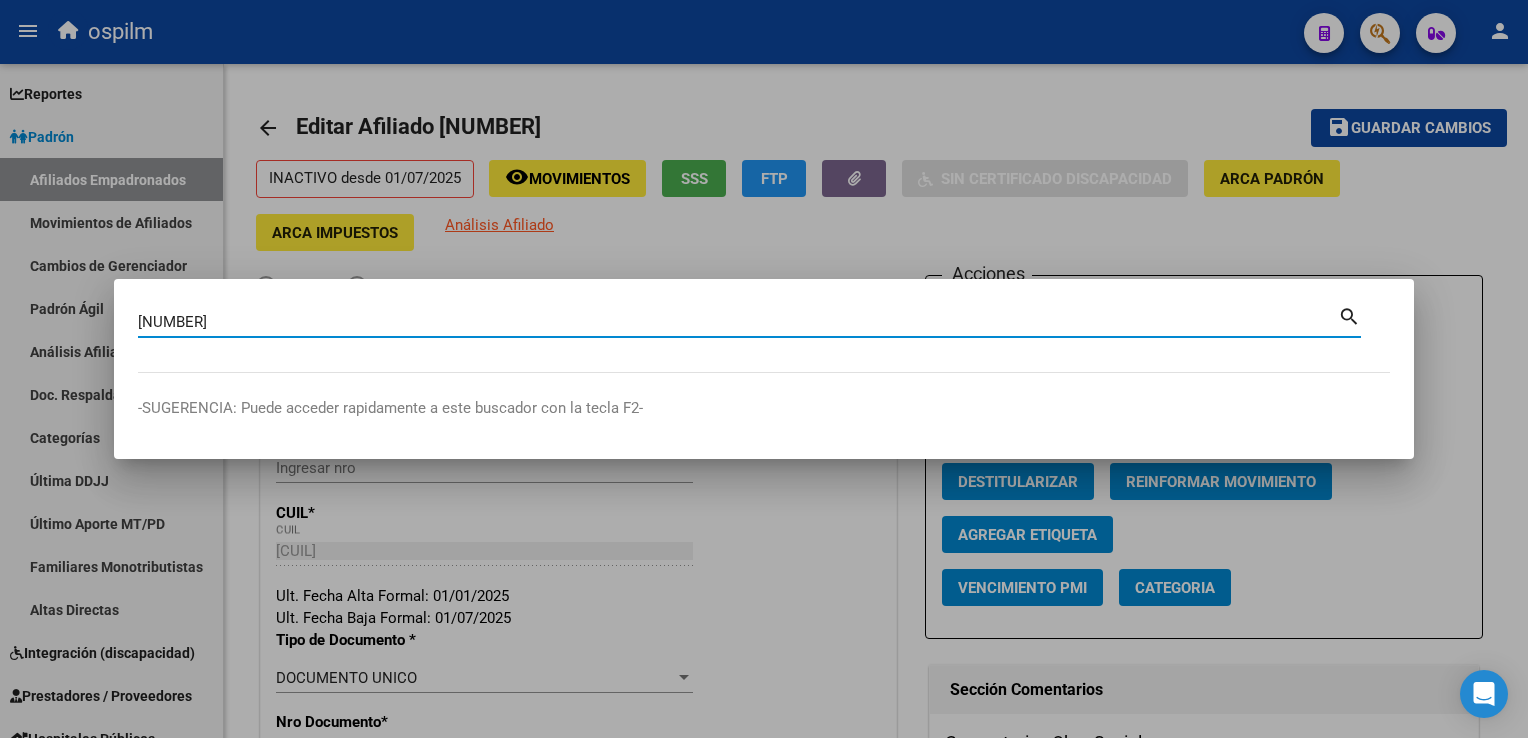 type on "[NUMBER]" 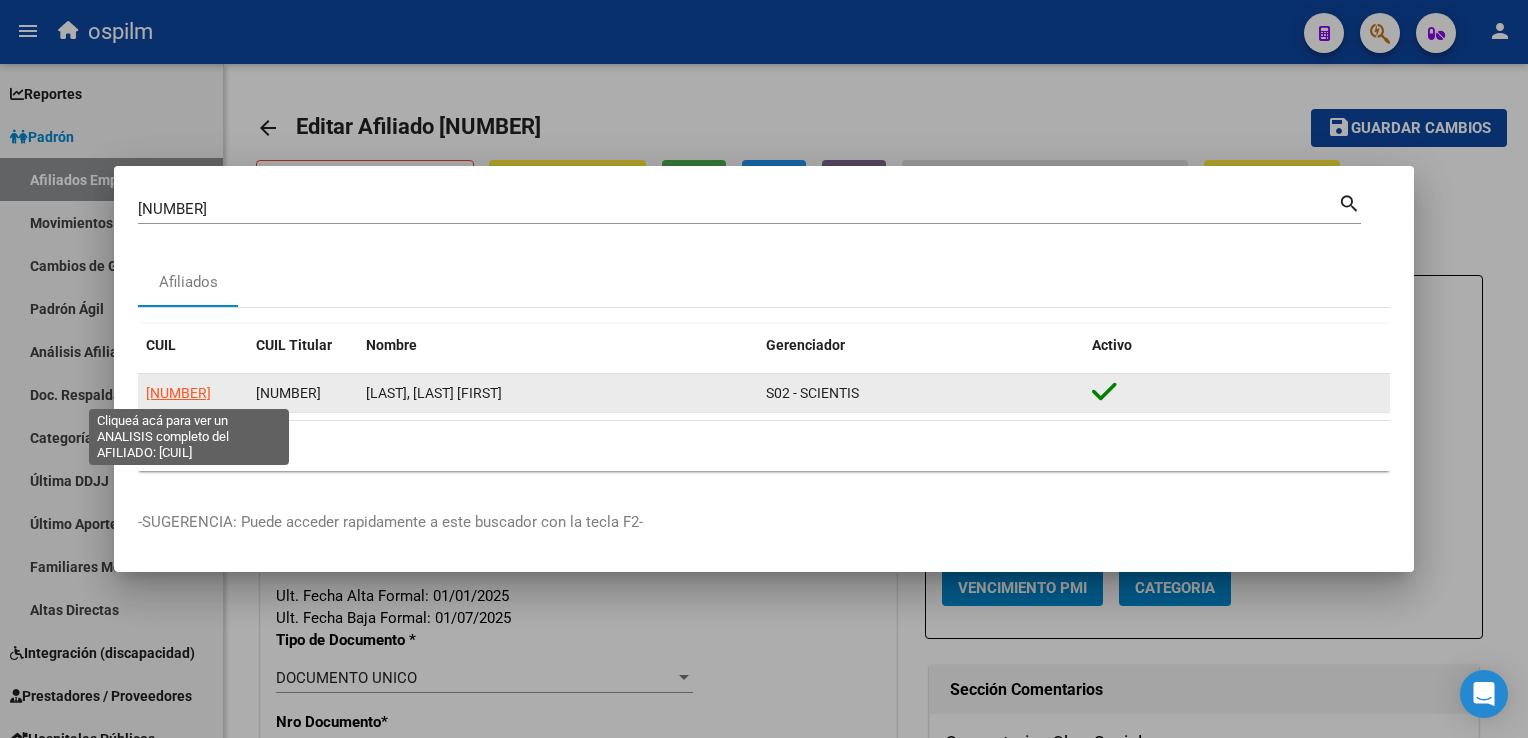 click on "[NUMBER]" 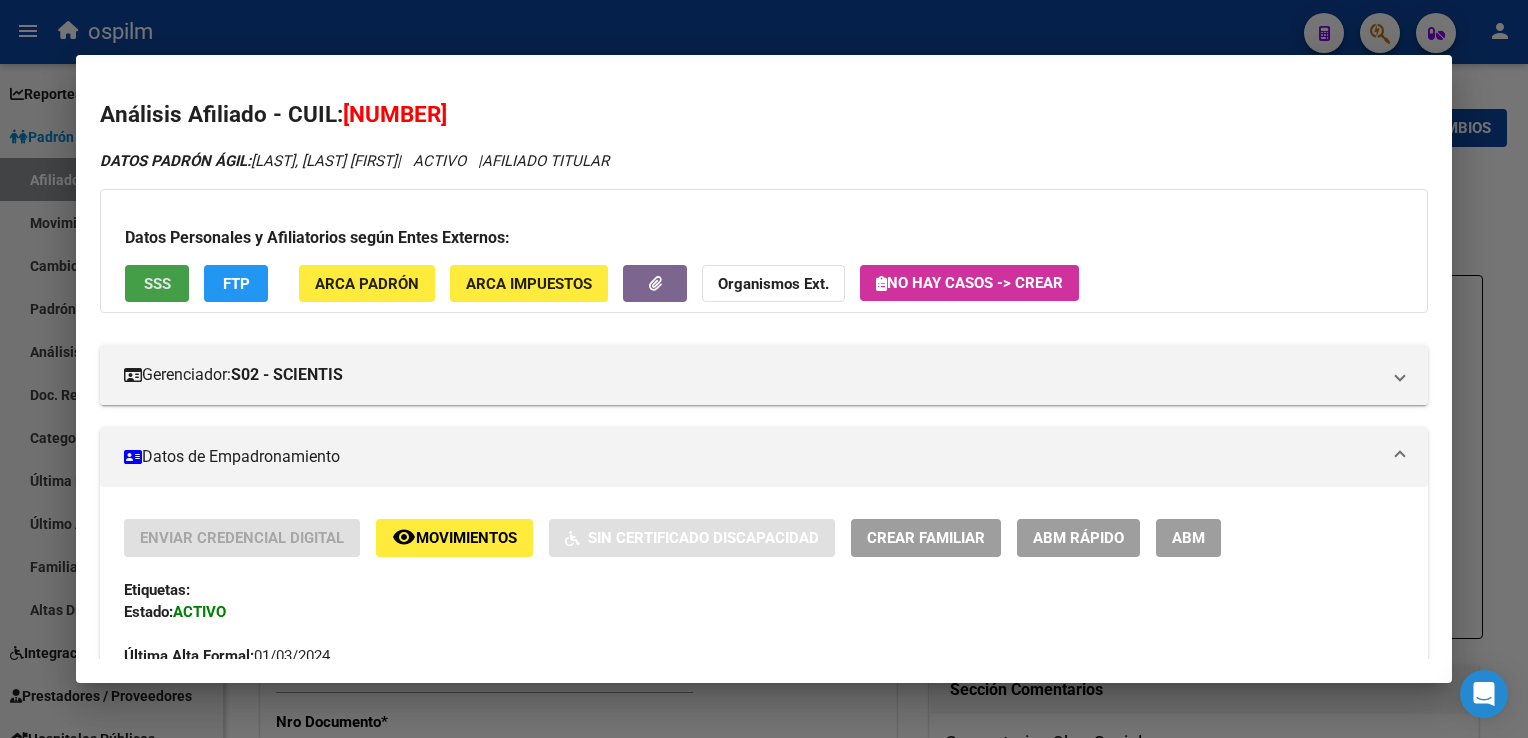 click on "SSS" at bounding box center [157, 284] 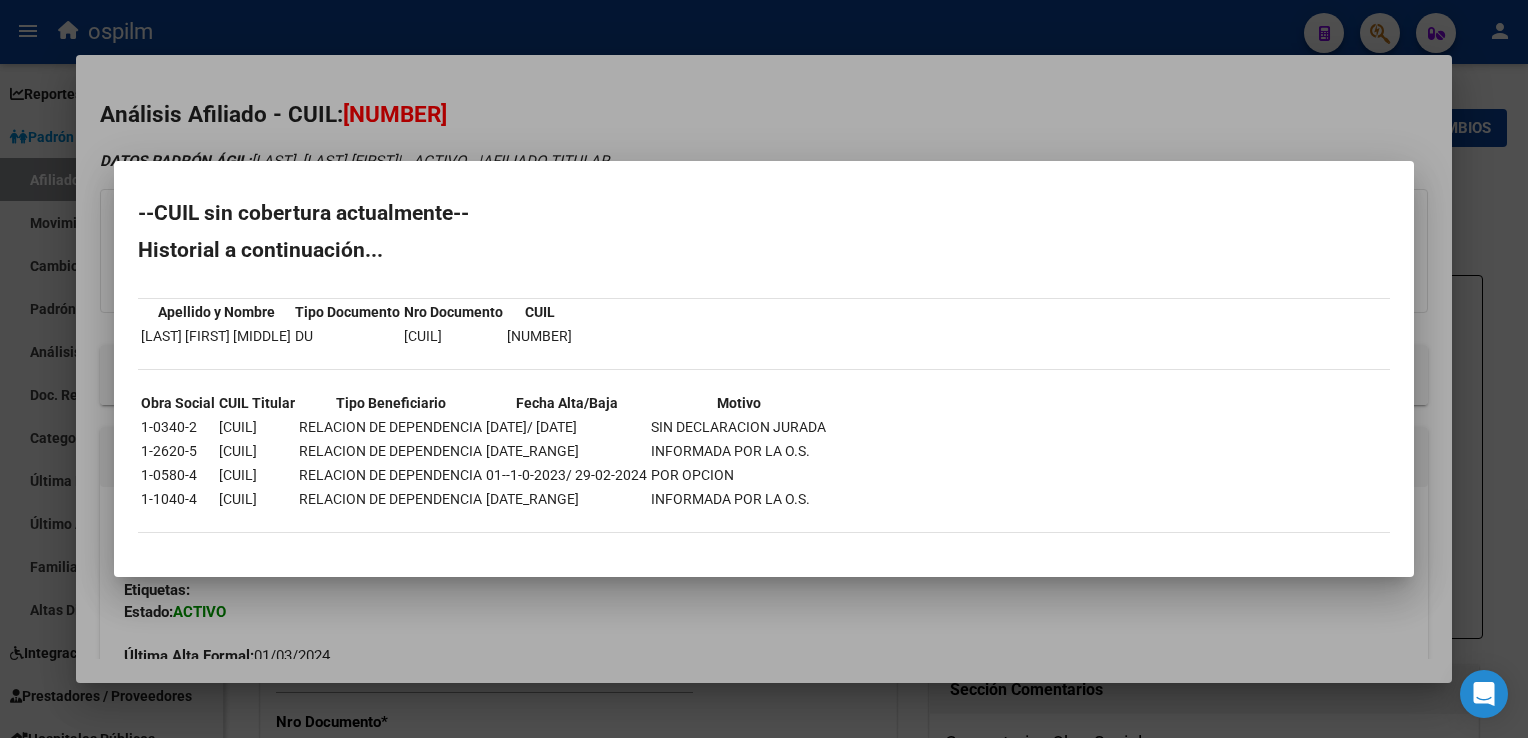 click at bounding box center (764, 369) 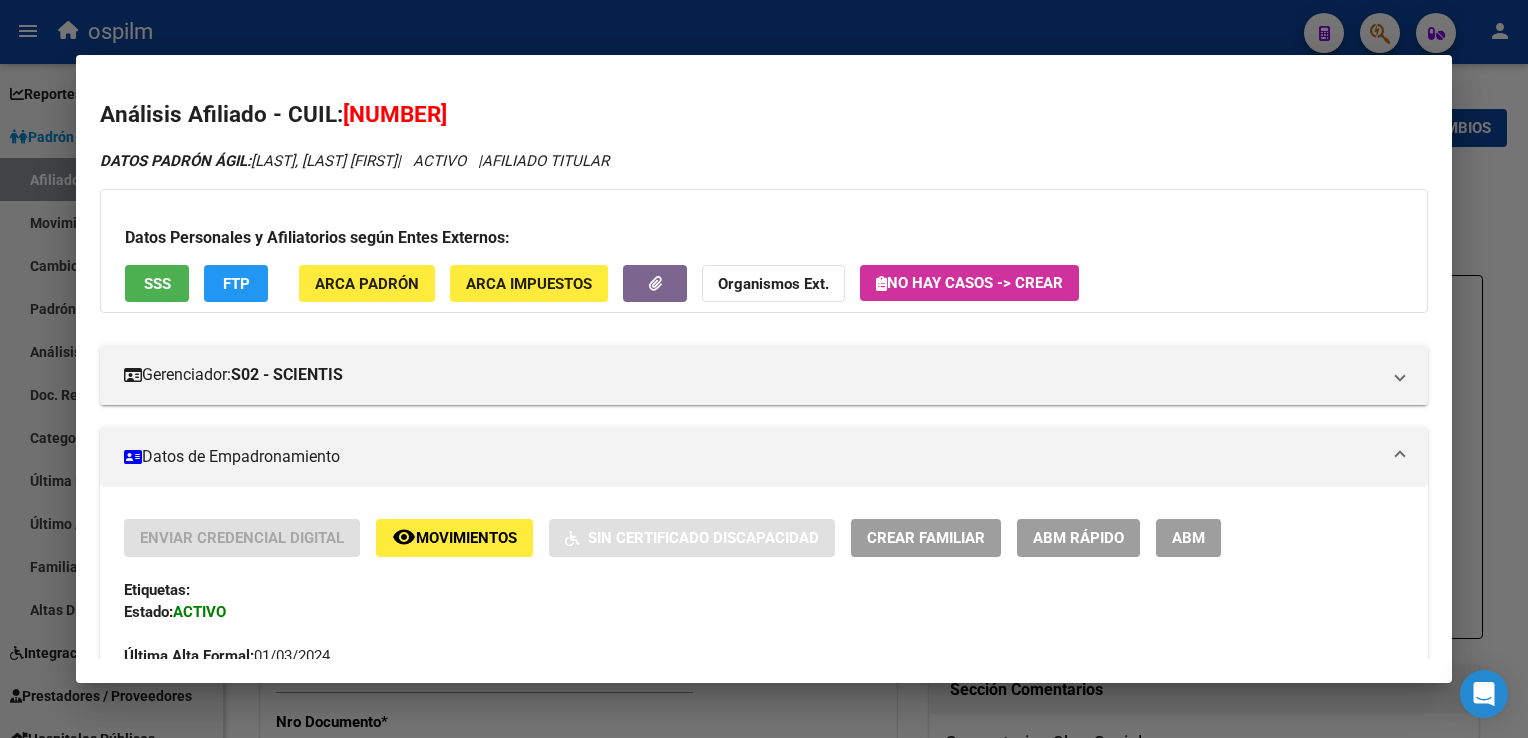 click on "FTP" 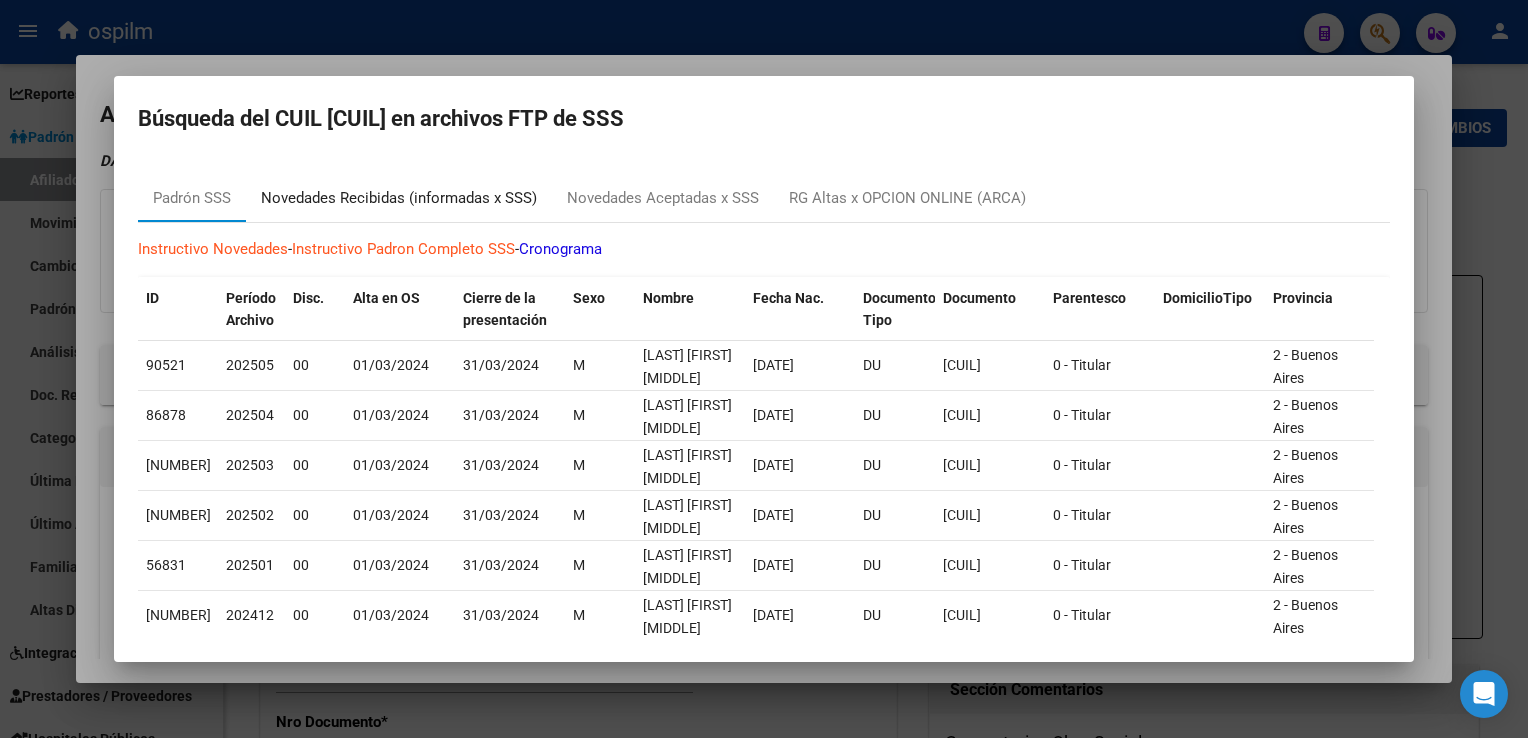 click on "Novedades Recibidas (informadas x SSS)" at bounding box center (399, 198) 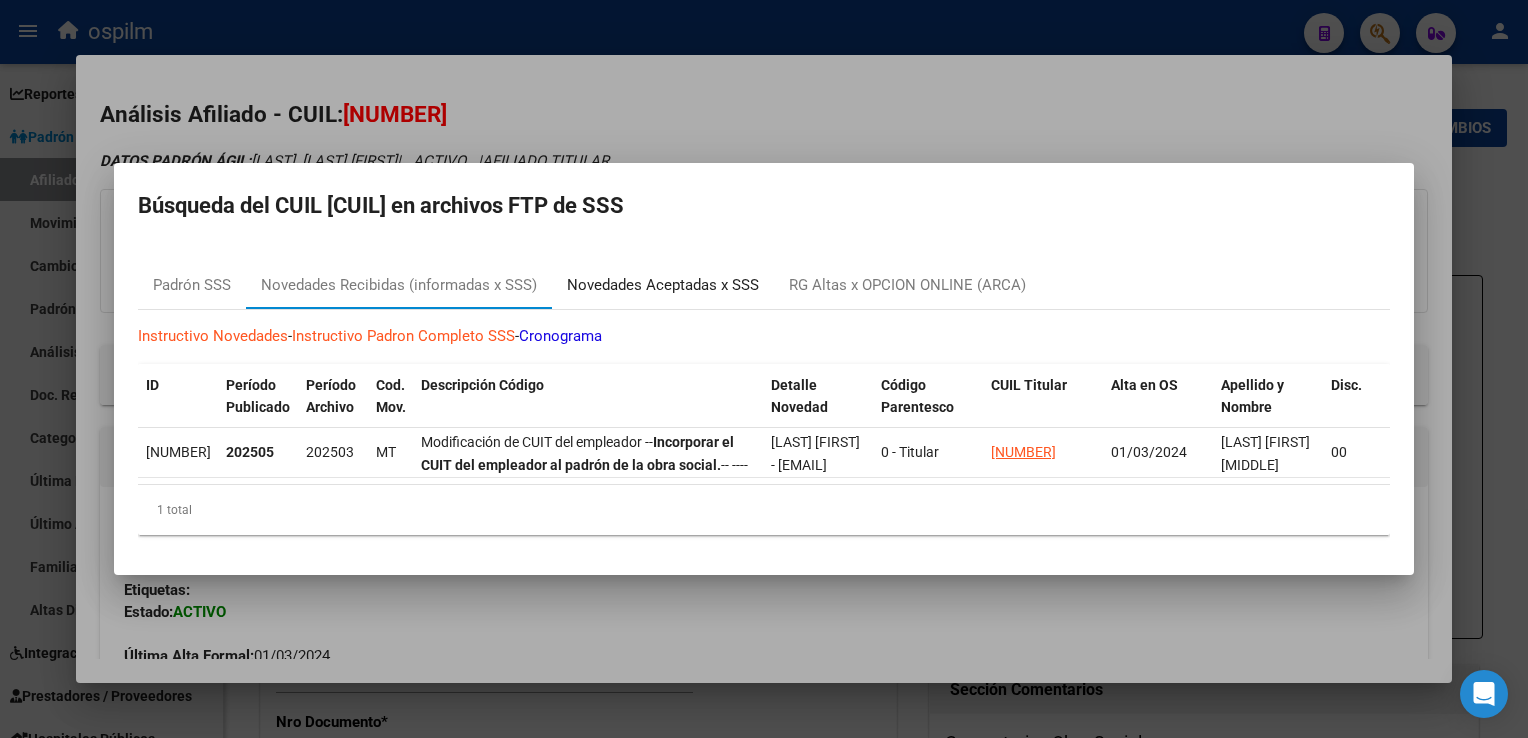 click on "Novedades Aceptadas x SSS" at bounding box center (663, 285) 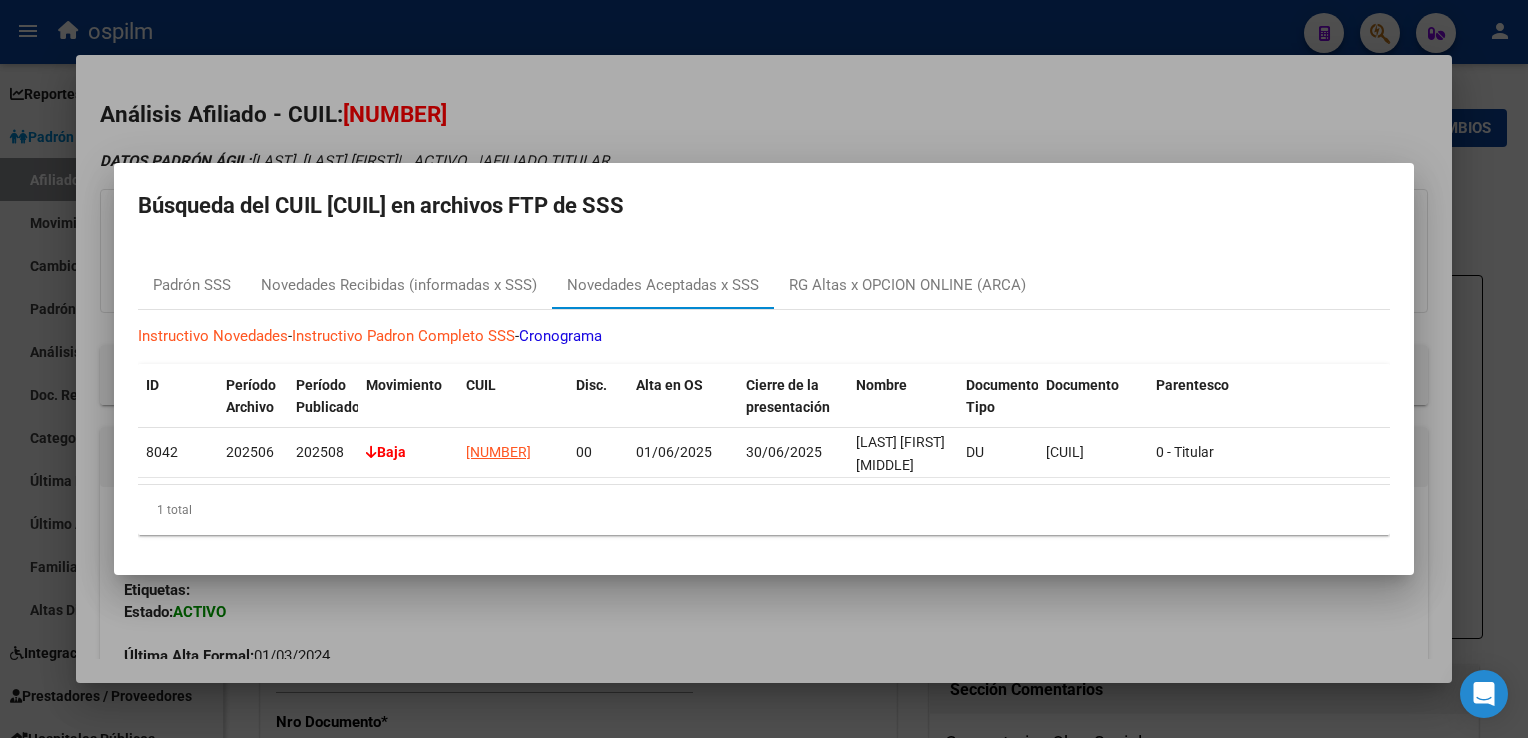 click at bounding box center [764, 369] 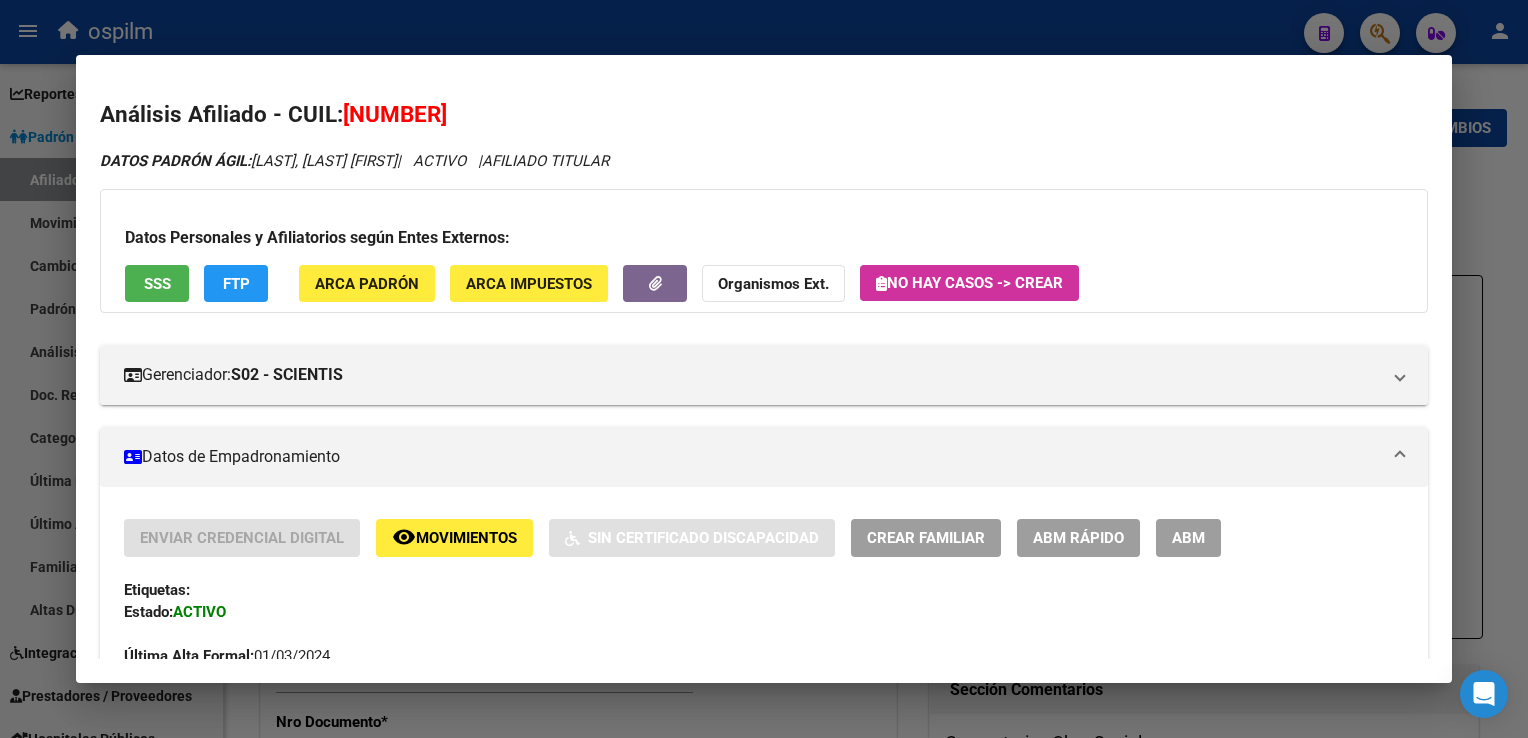 scroll, scrollTop: 1107, scrollLeft: 0, axis: vertical 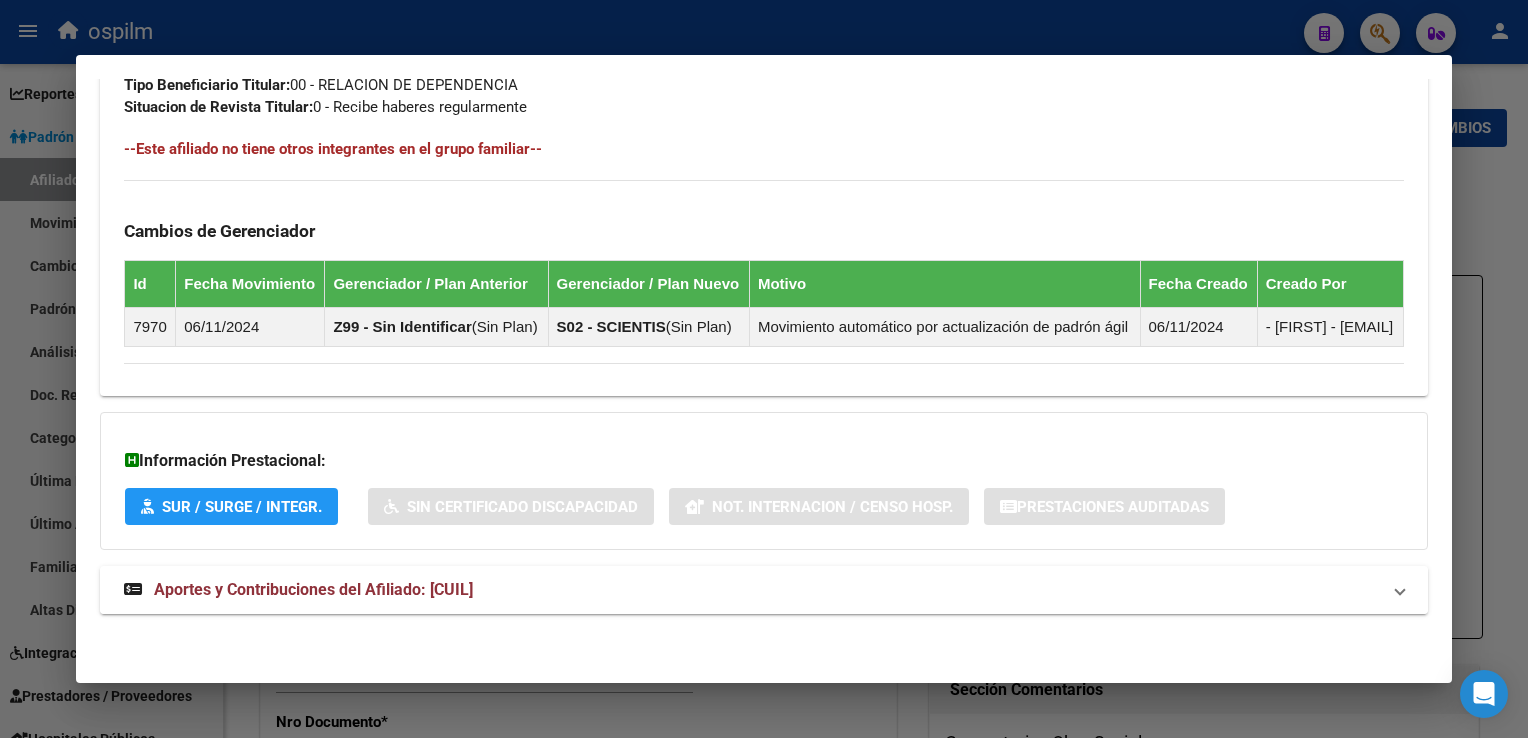 click on "Aportes y Contribuciones del Afiliado: [CUIL]" at bounding box center [313, 589] 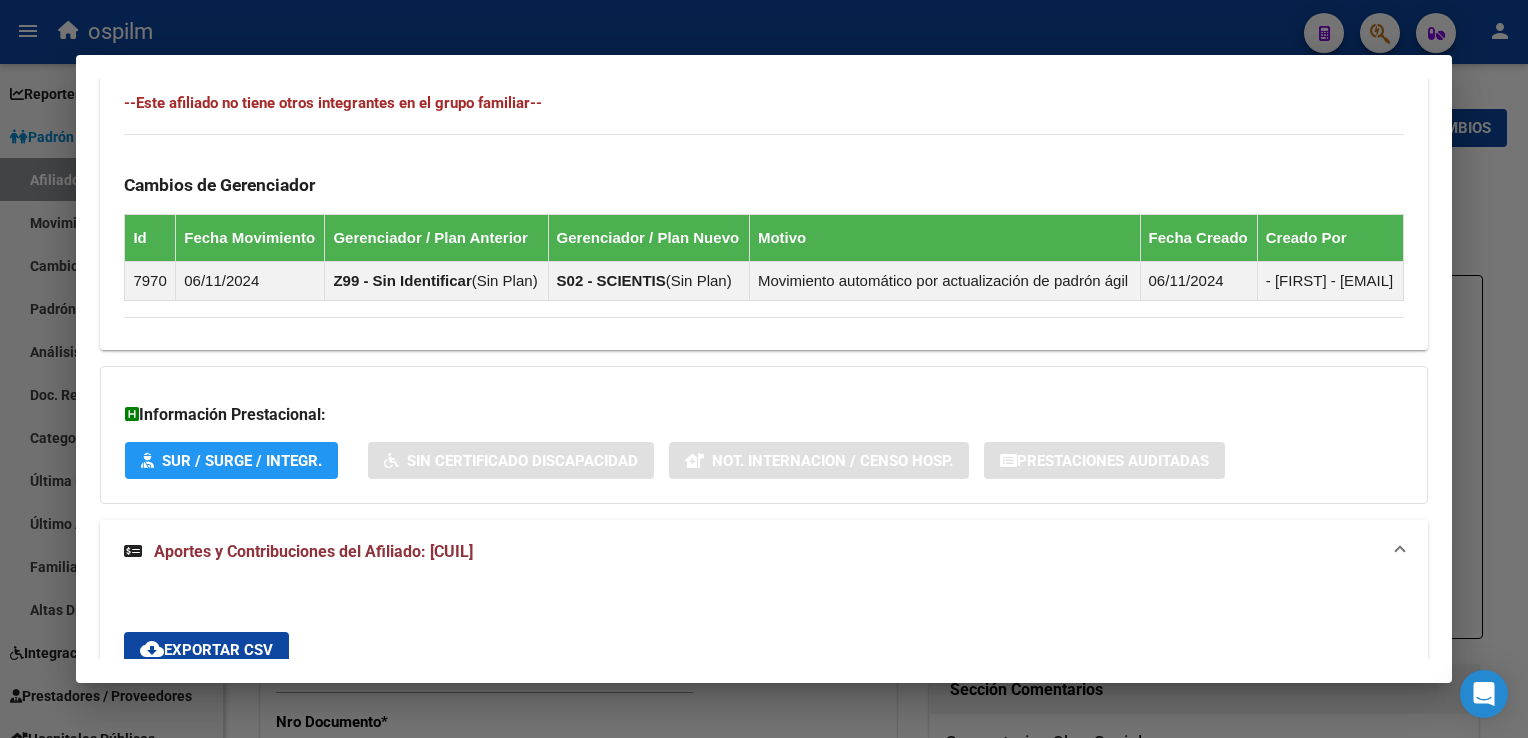 scroll, scrollTop: 0, scrollLeft: 0, axis: both 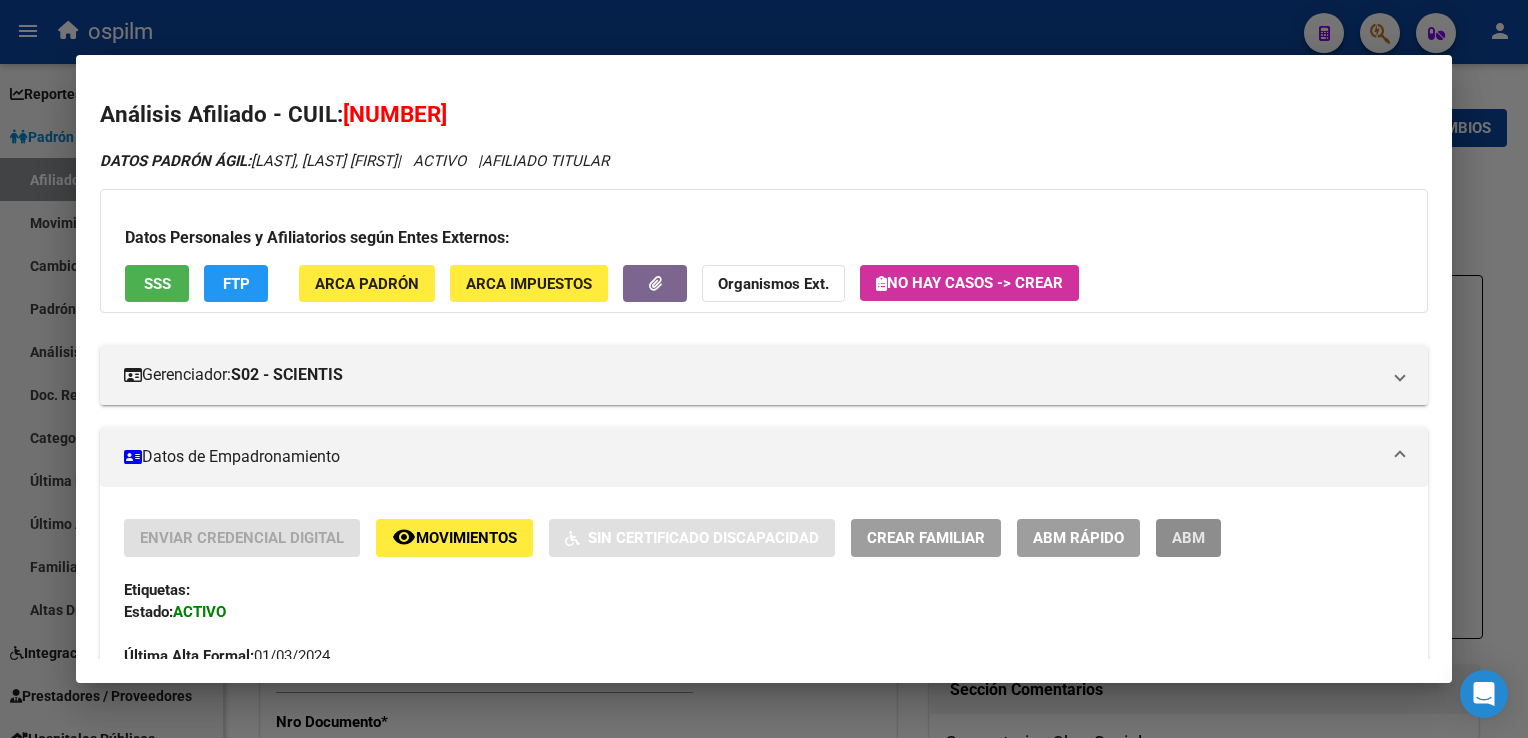 click on "ABM" at bounding box center (1188, 537) 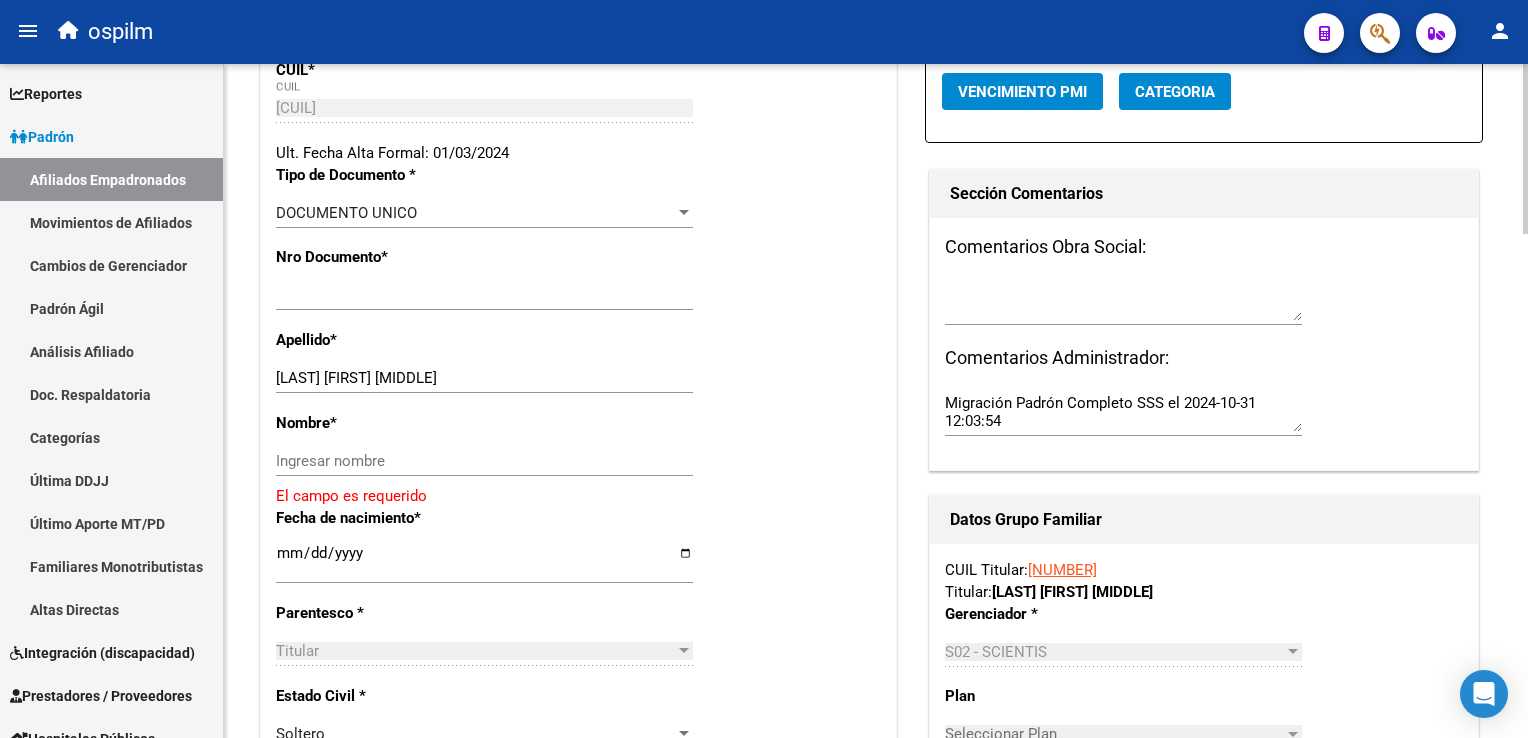 click on "menu   ospilm  person    Firma Express     Reportes Ingresos Devengados Análisis Histórico Detalles Transferencias RG sin DDJJ Detalles por CUIL RG Detalles - MT/PD MT morosos Egresos Devengados Comprobantes Recibidos Facturación Apócrifa Auditorías x Área Auditorías x Usuario Ítems de Auditorías x Usuario Padrón Traspasos x O.S. Traspasos x Gerenciador Traspasos x Provincia Nuevos Aportantes Métricas - Padrón SSS Métricas - Crecimiento Población    Padrón Afiliados Empadronados Movimientos de Afiliados Cambios de Gerenciador Padrón Ágil Análisis Afiliado Doc. Respaldatoria Categorías Última DDJJ Último Aporte MT/PD Familiares Monotributistas Altas Directas    Integración (discapacidad) Certificado Discapacidad    Prestadores / Proveedores Facturas - Listado/Carga Facturas Sin Auditar Facturas - Documentación Pagos x Transferencia Auditorías - Listado Auditorías - Comentarios Auditorías - Cambios Área Auditoría - Ítems Prestadores - Listado Prestadores - Docu. Actas" at bounding box center [764, 369] 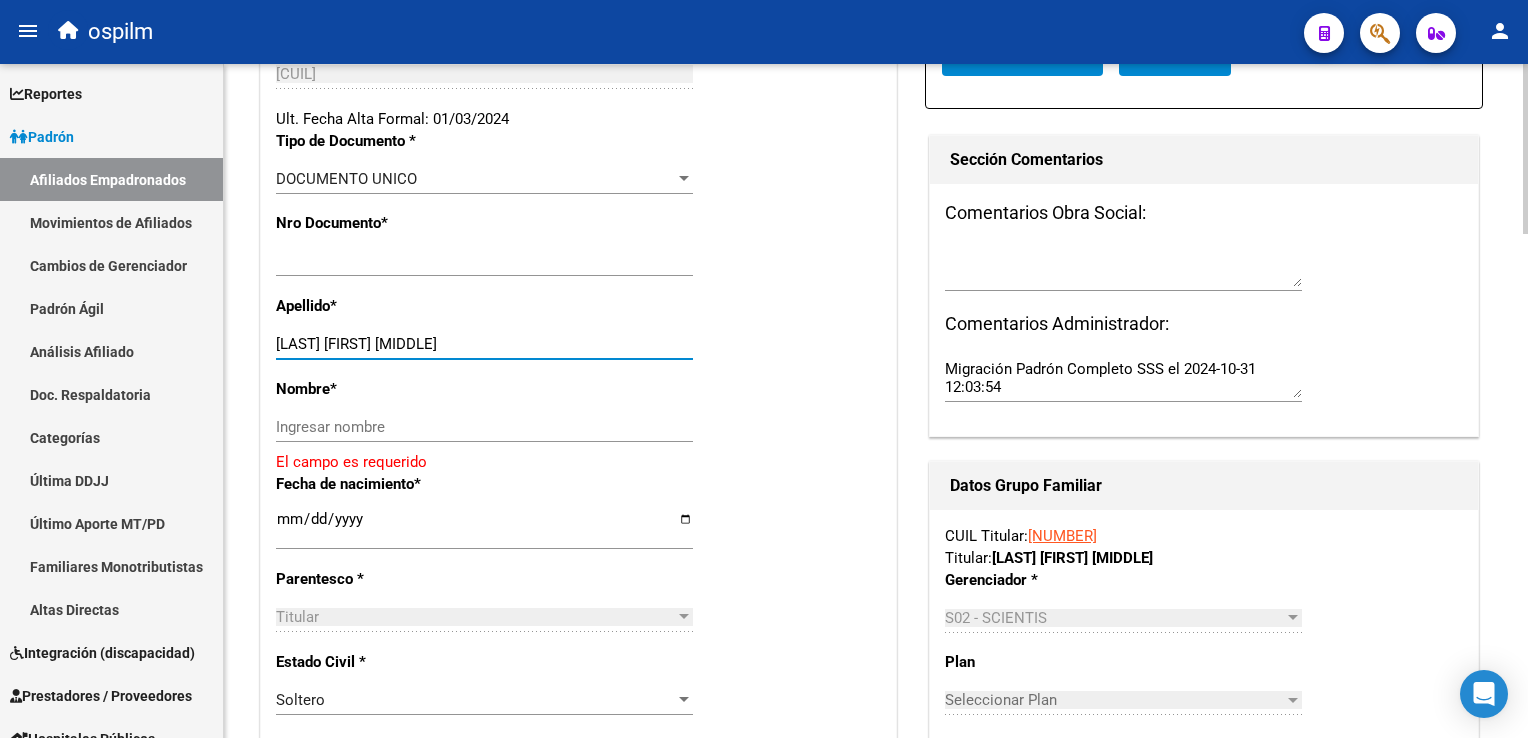 drag, startPoint x: 367, startPoint y: 354, endPoint x: 483, endPoint y: 360, distance: 116.15507 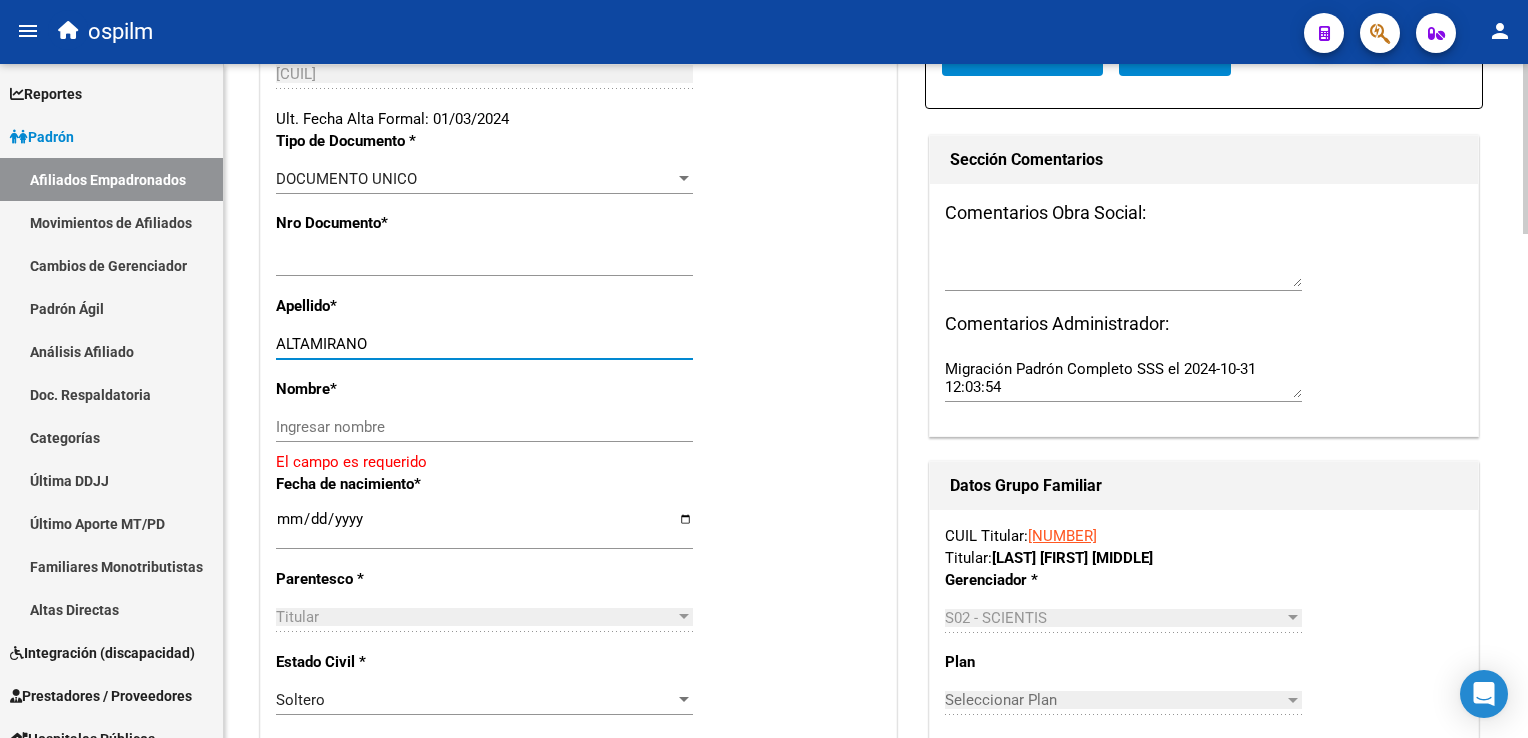 type on "ALTAMIRANO" 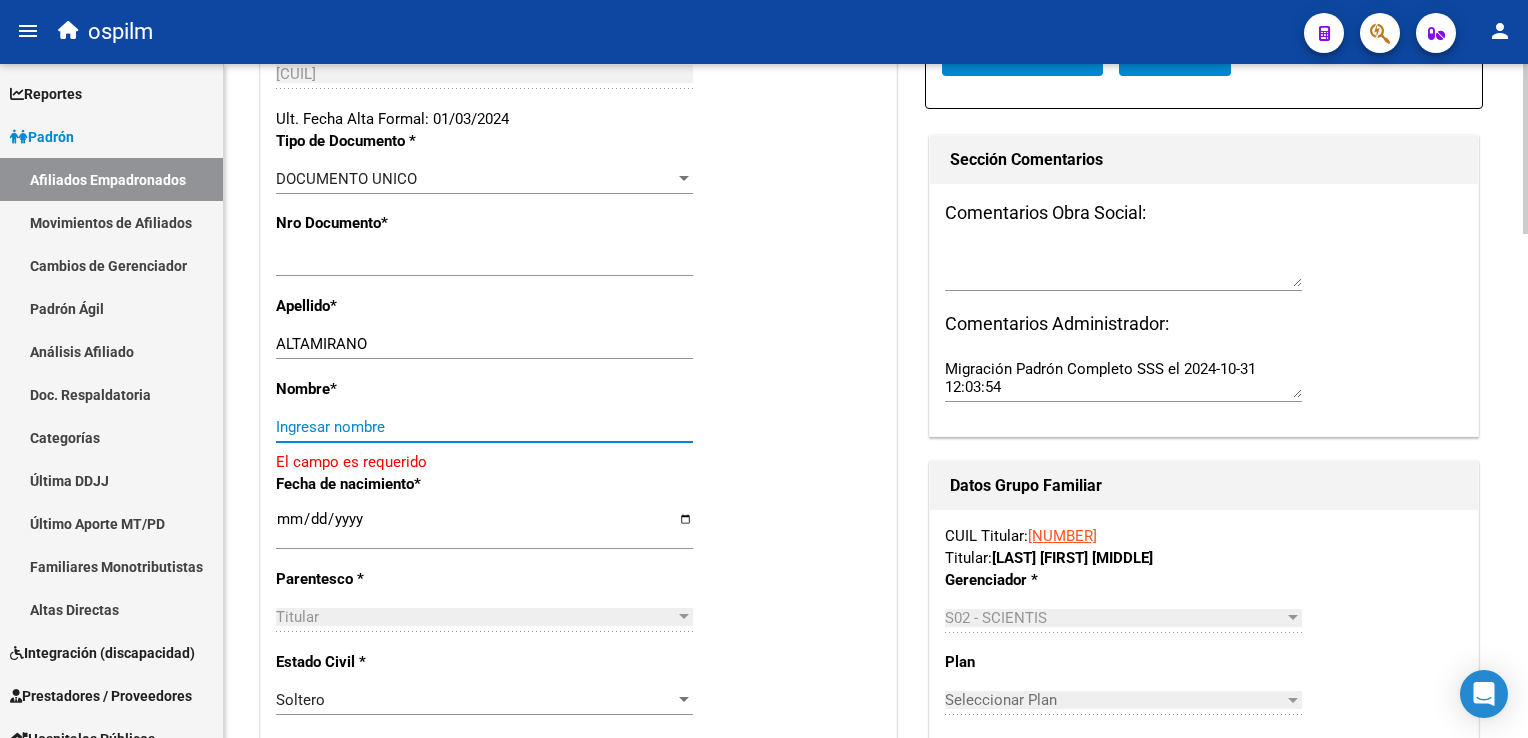 click on "Ingresar nombre" at bounding box center (484, 427) 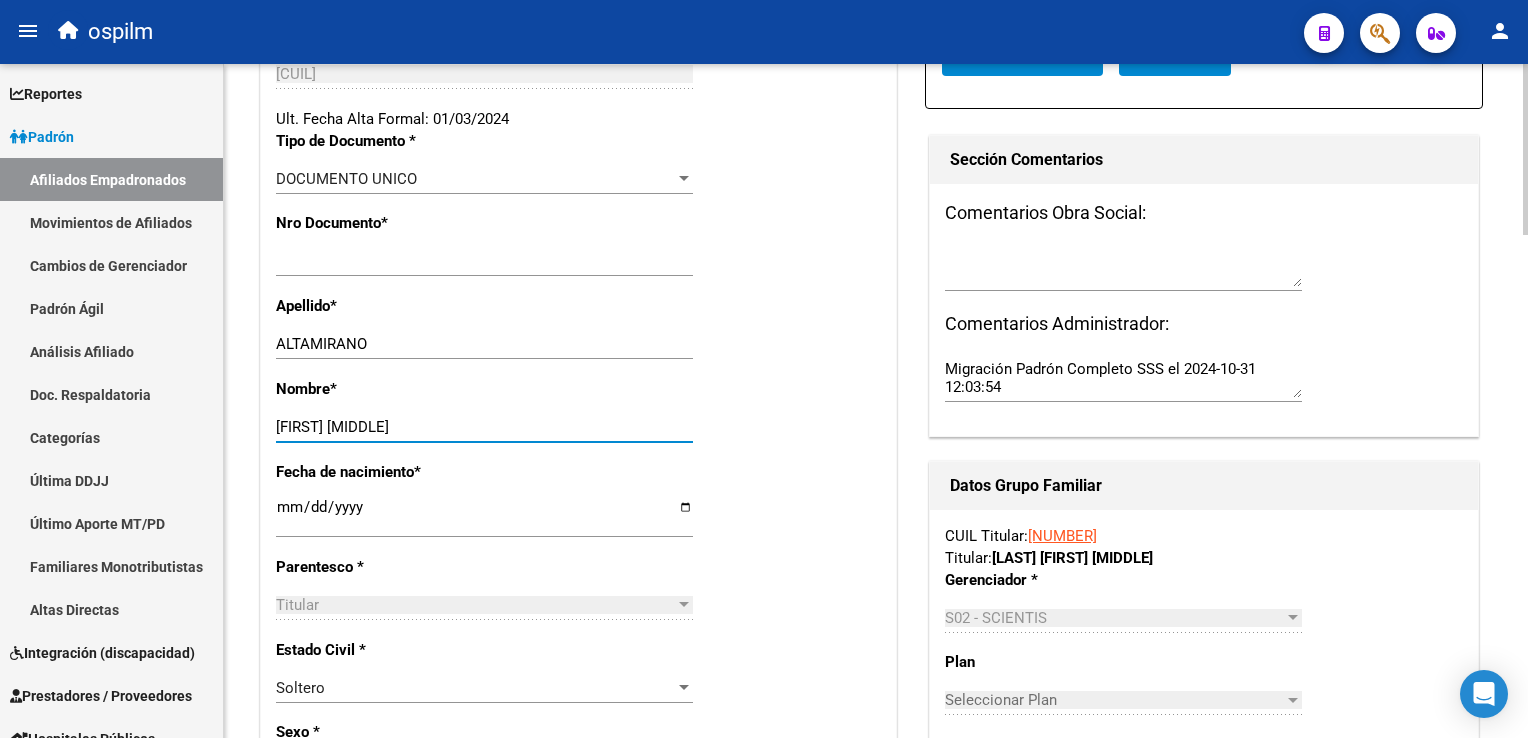 scroll, scrollTop: 0, scrollLeft: 0, axis: both 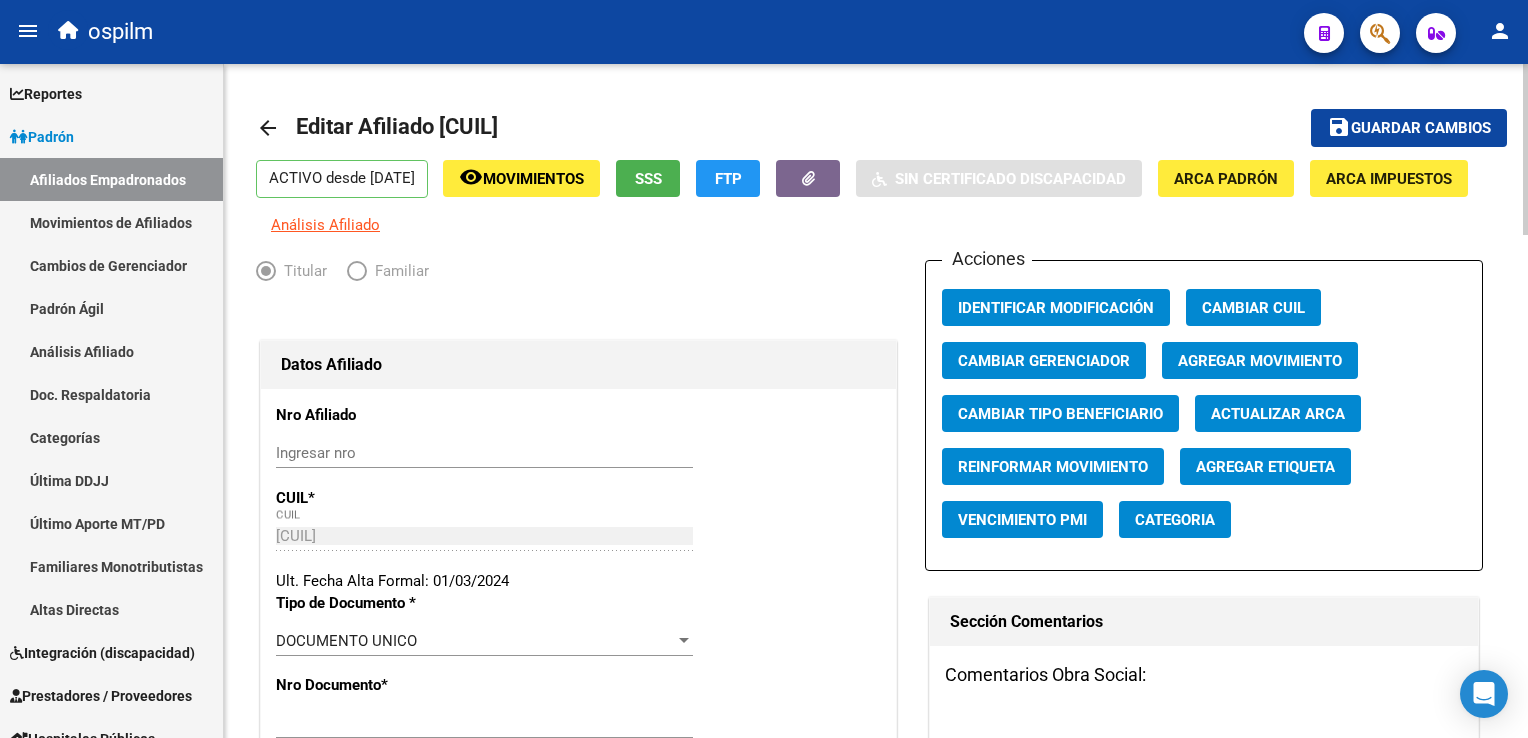 type on "ALEJO NAHUEL" 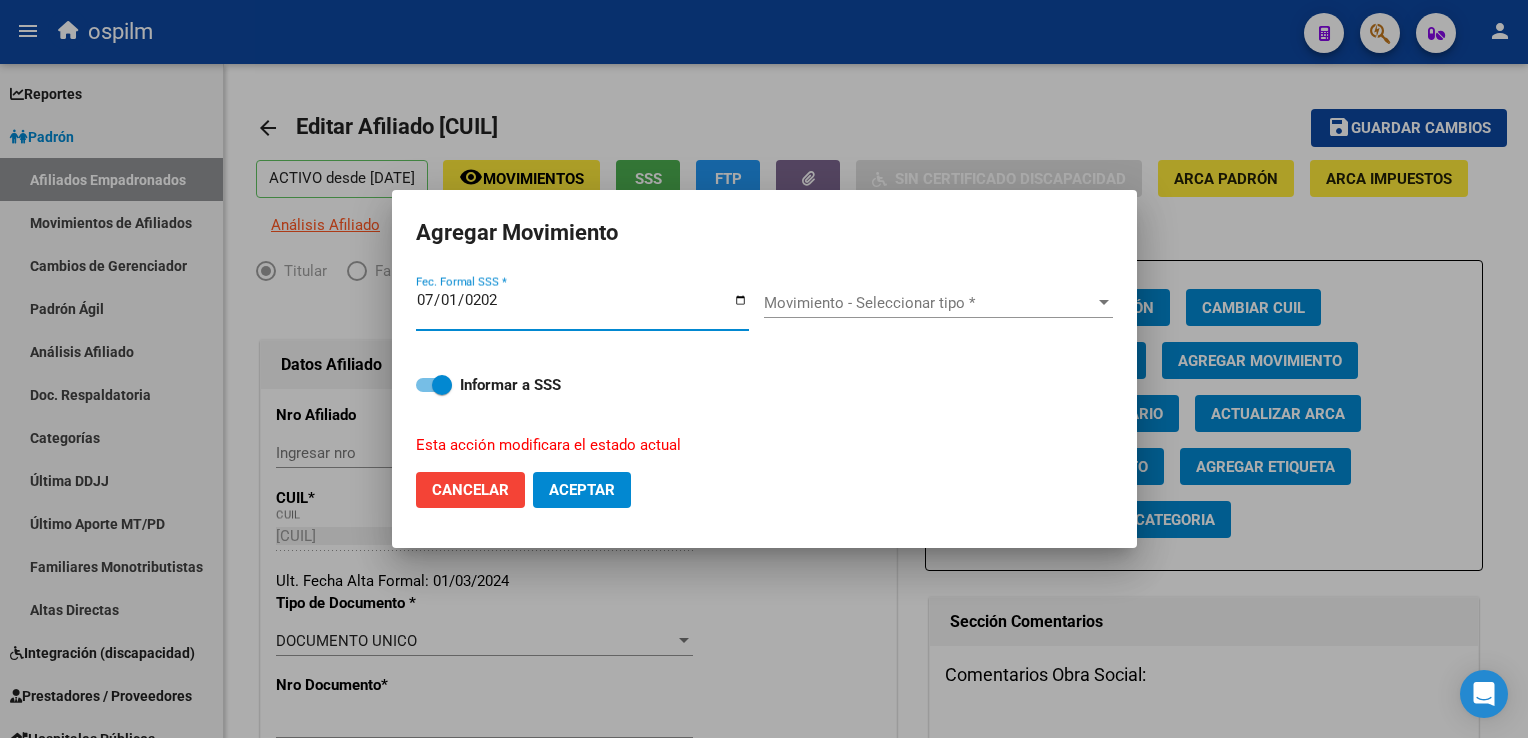 type on "2025-07-01" 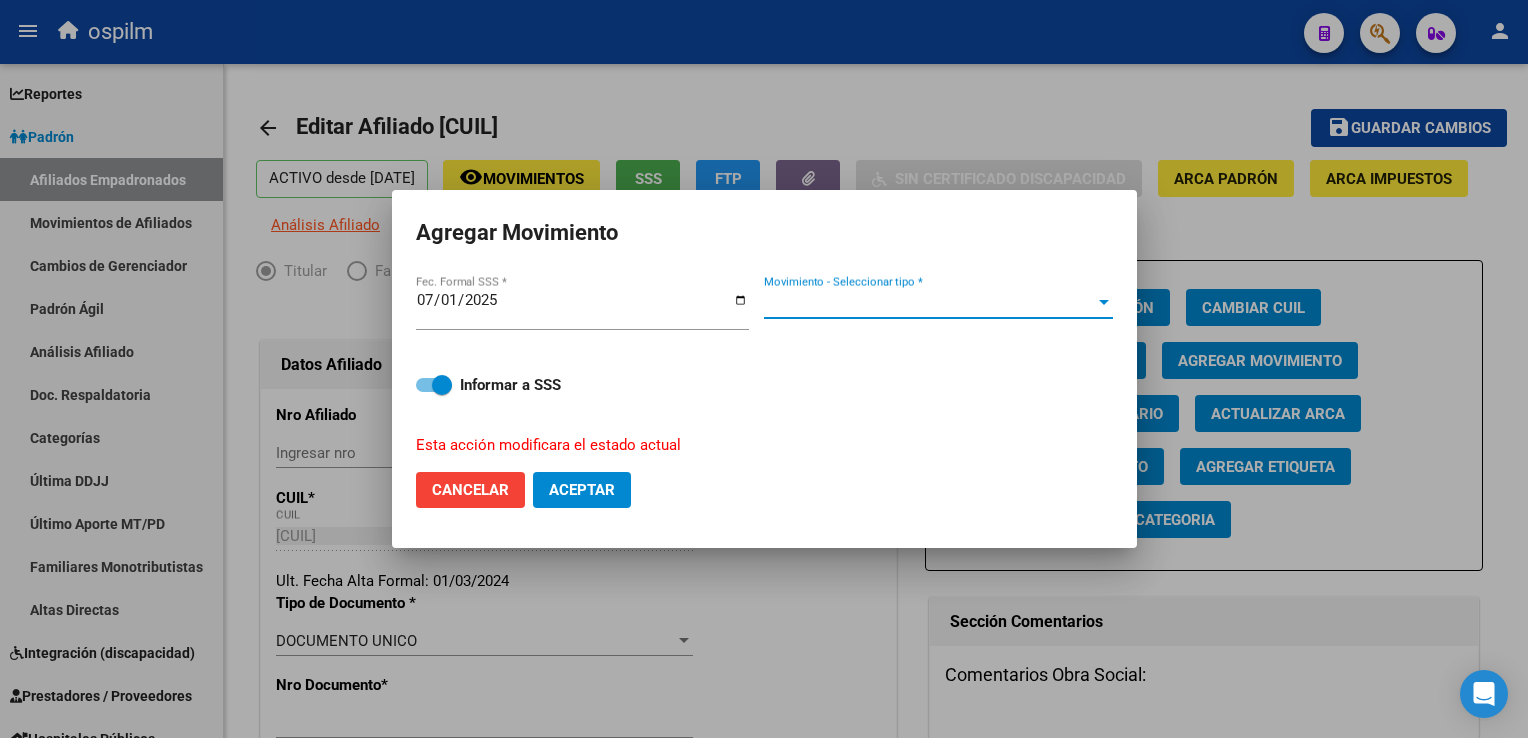 click on "Movimiento - Seleccionar tipo *" at bounding box center (929, 303) 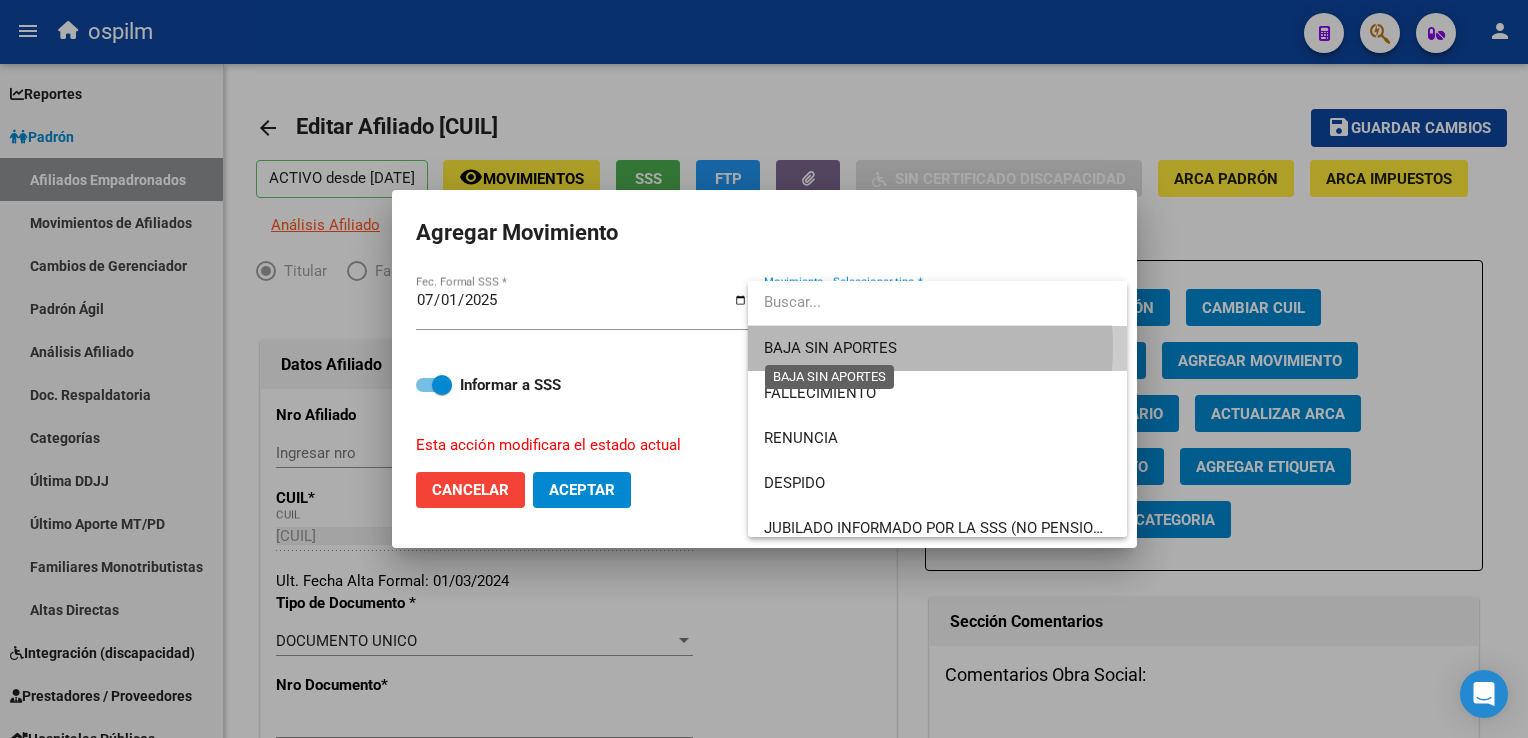 click on "BAJA SIN APORTES" at bounding box center [830, 348] 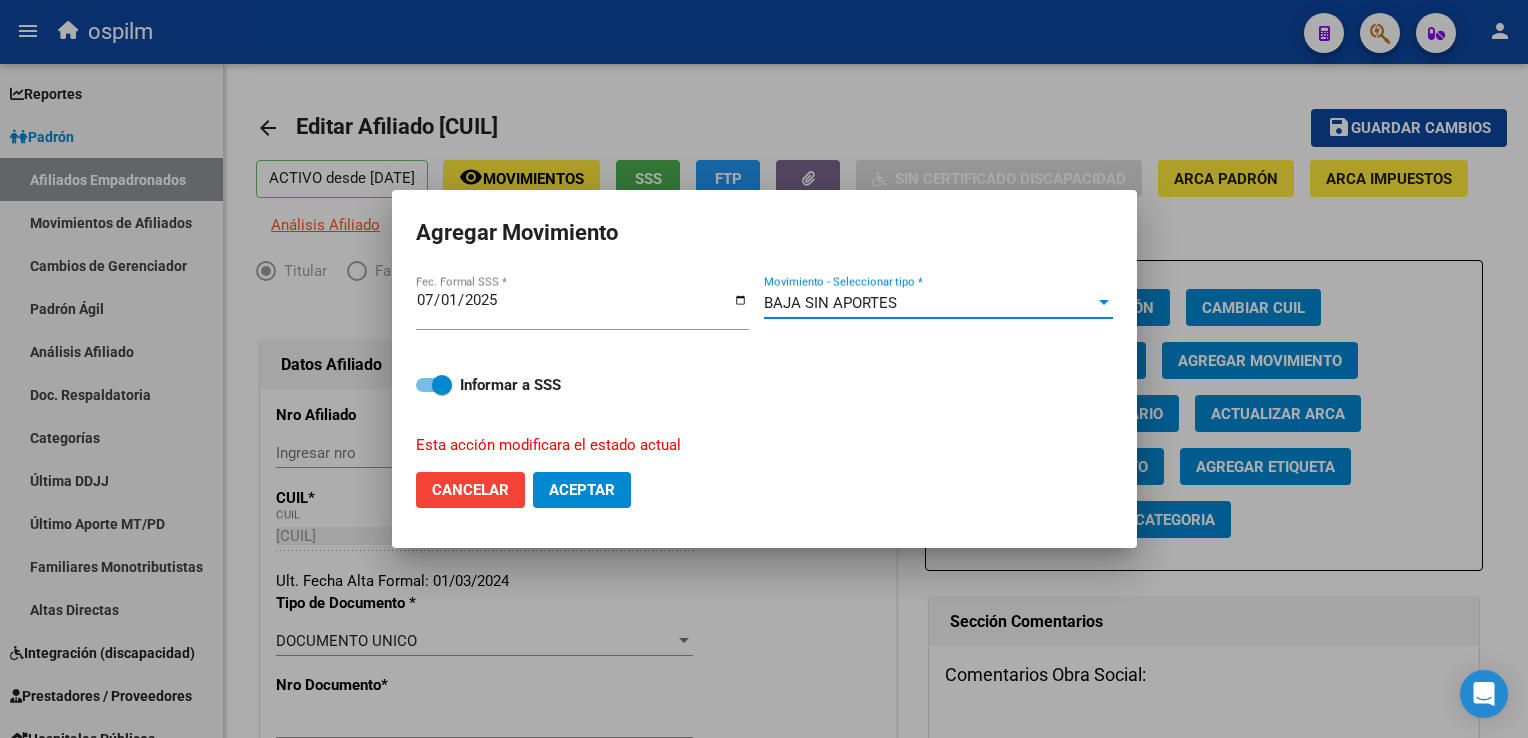 drag, startPoint x: 568, startPoint y: 490, endPoint x: 579, endPoint y: 484, distance: 12.529964 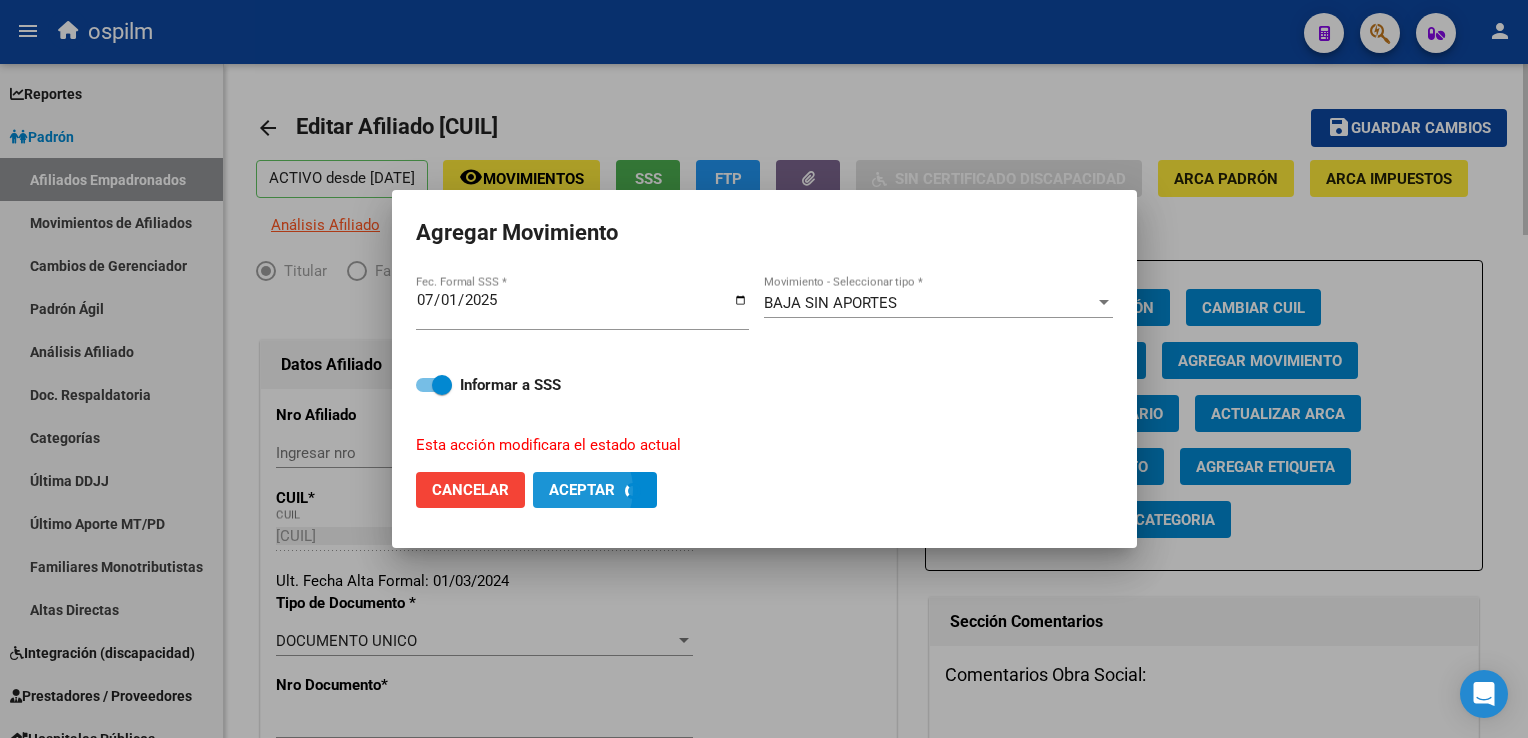 checkbox on "false" 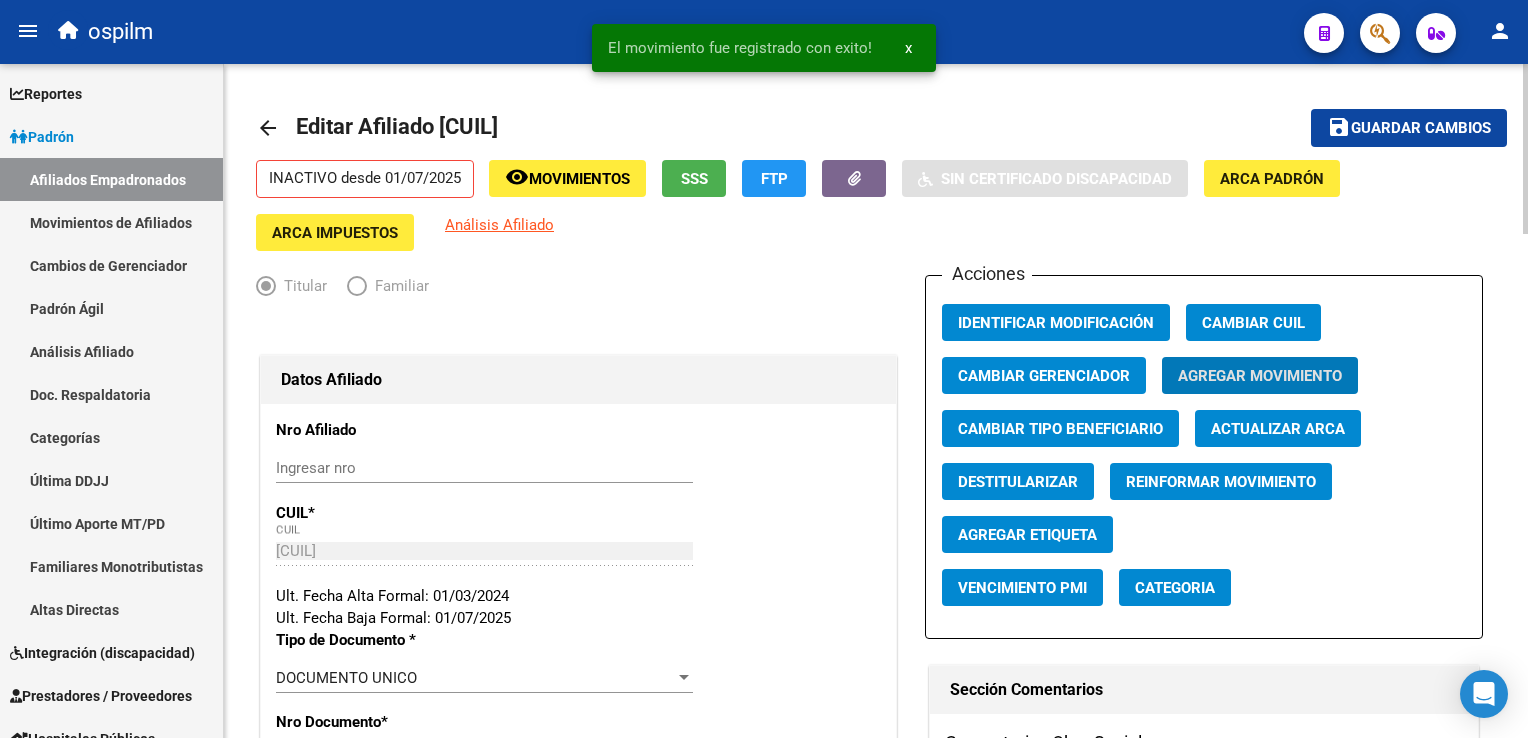 click on "Guardar cambios" 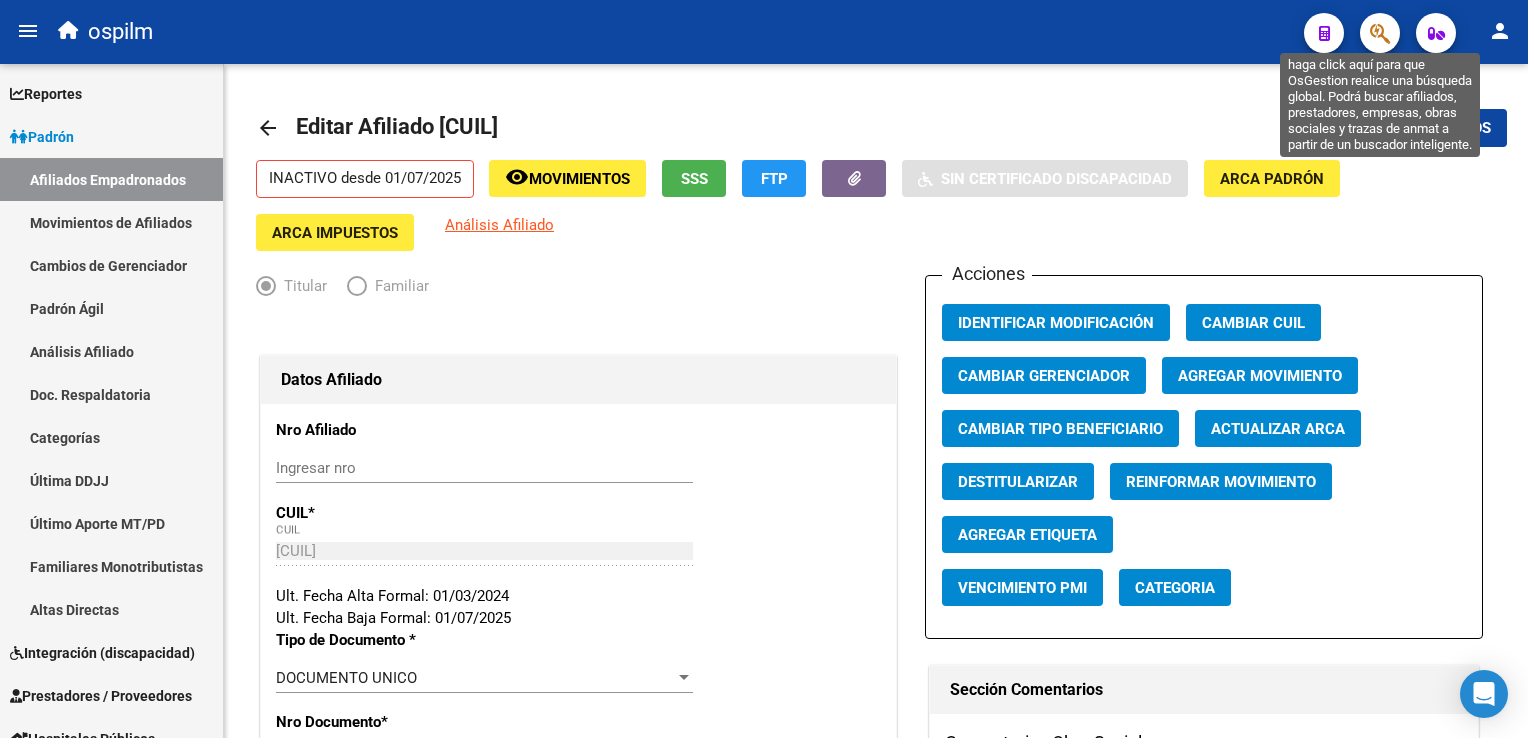click 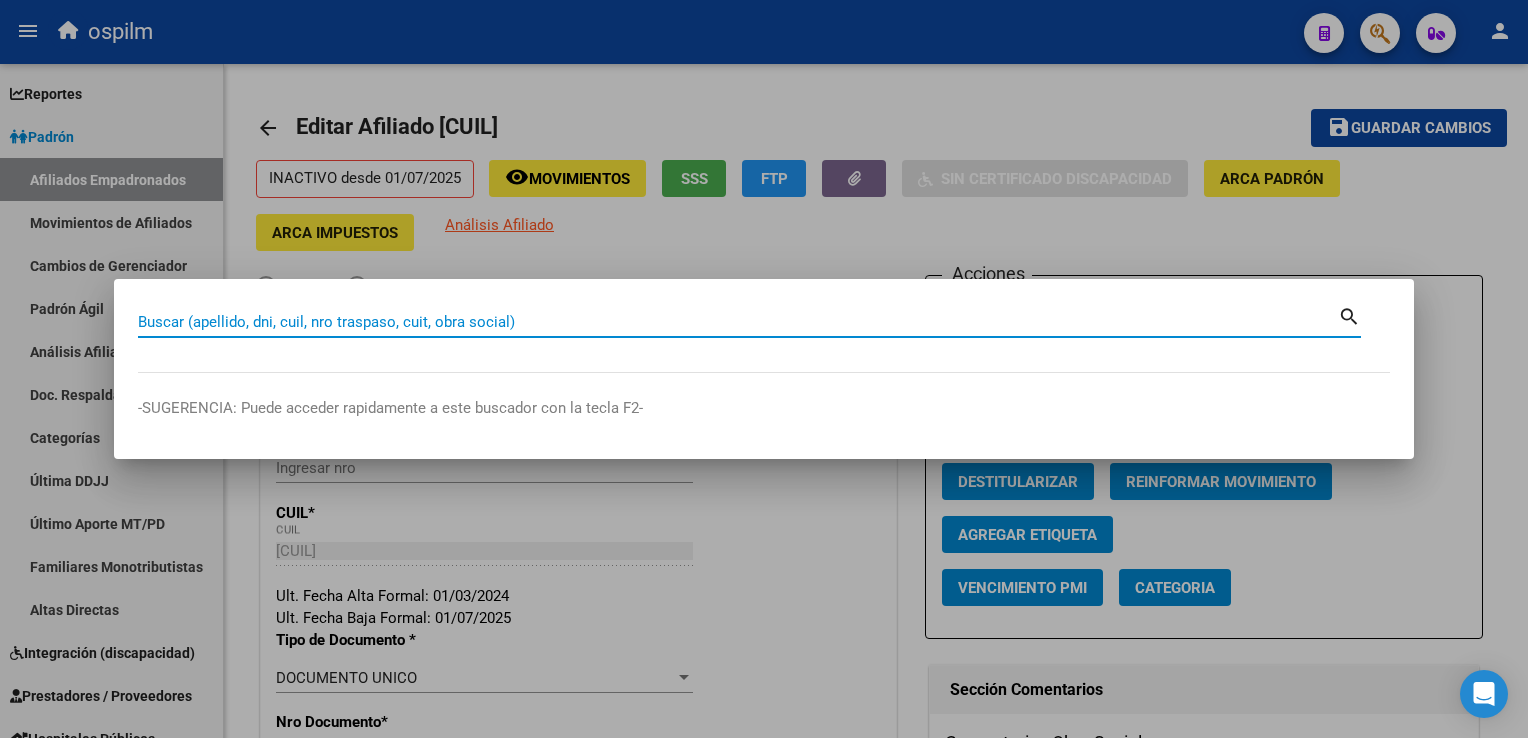 paste on "[CUIL]" 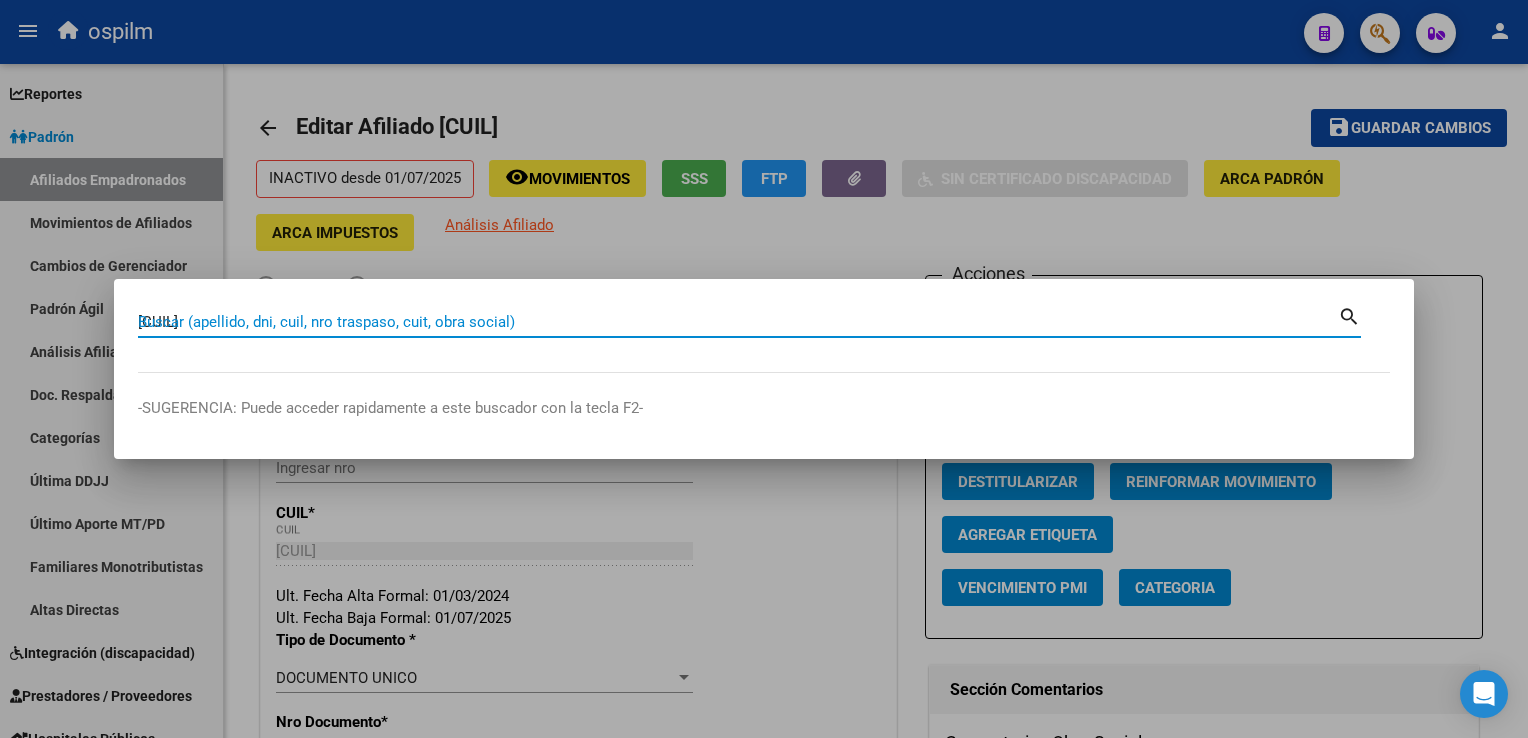 type on "[CUIL]" 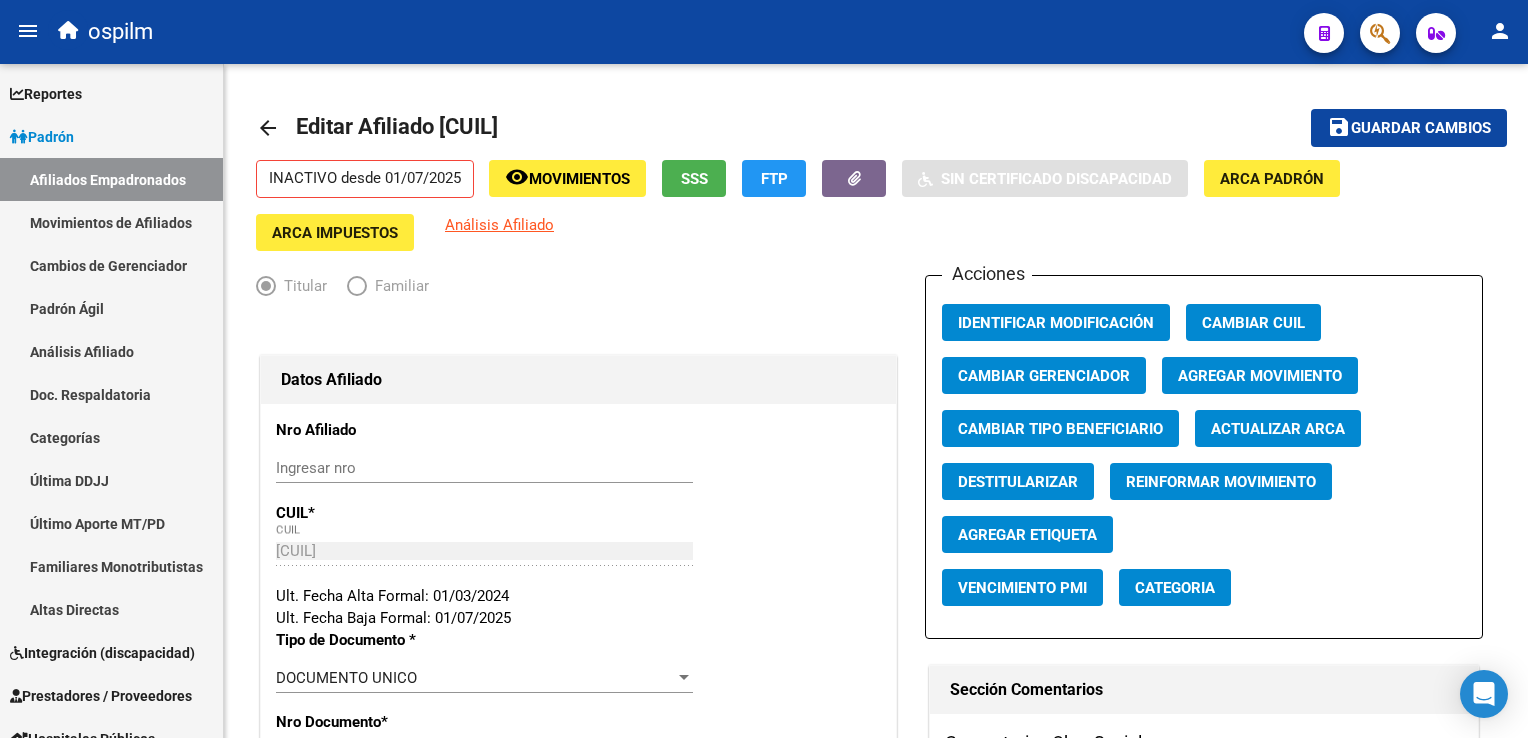 click 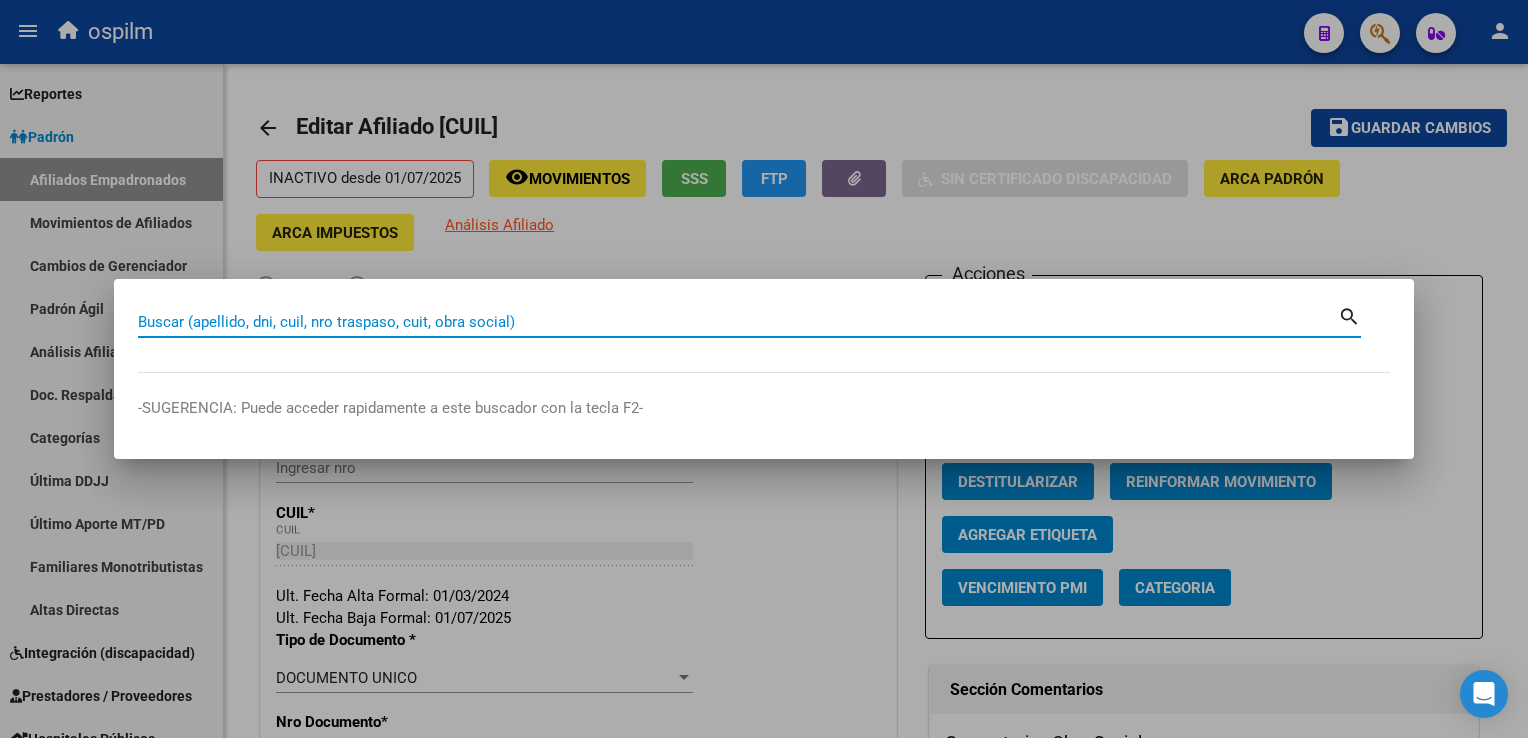 paste on "[CUIL]" 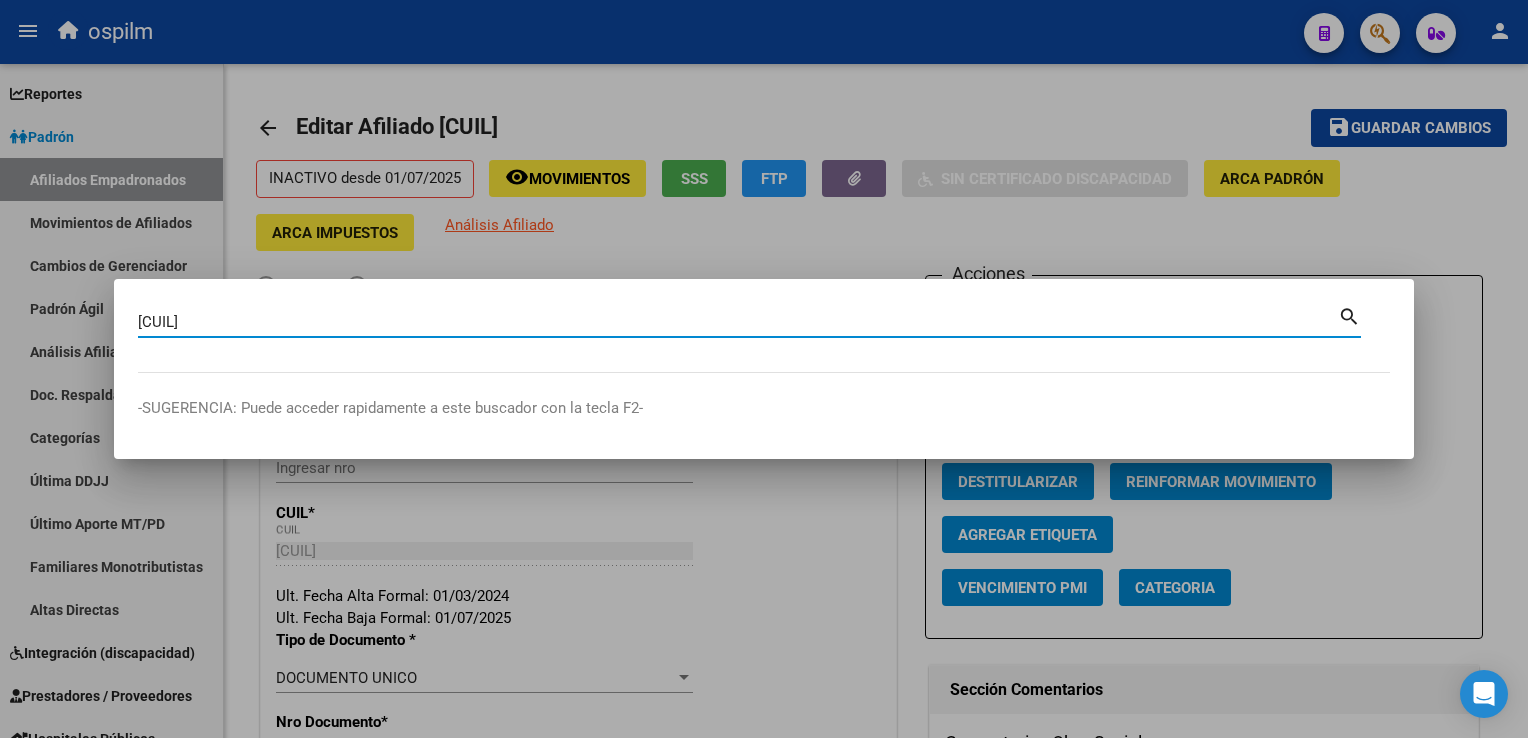 type on "[CUIL]" 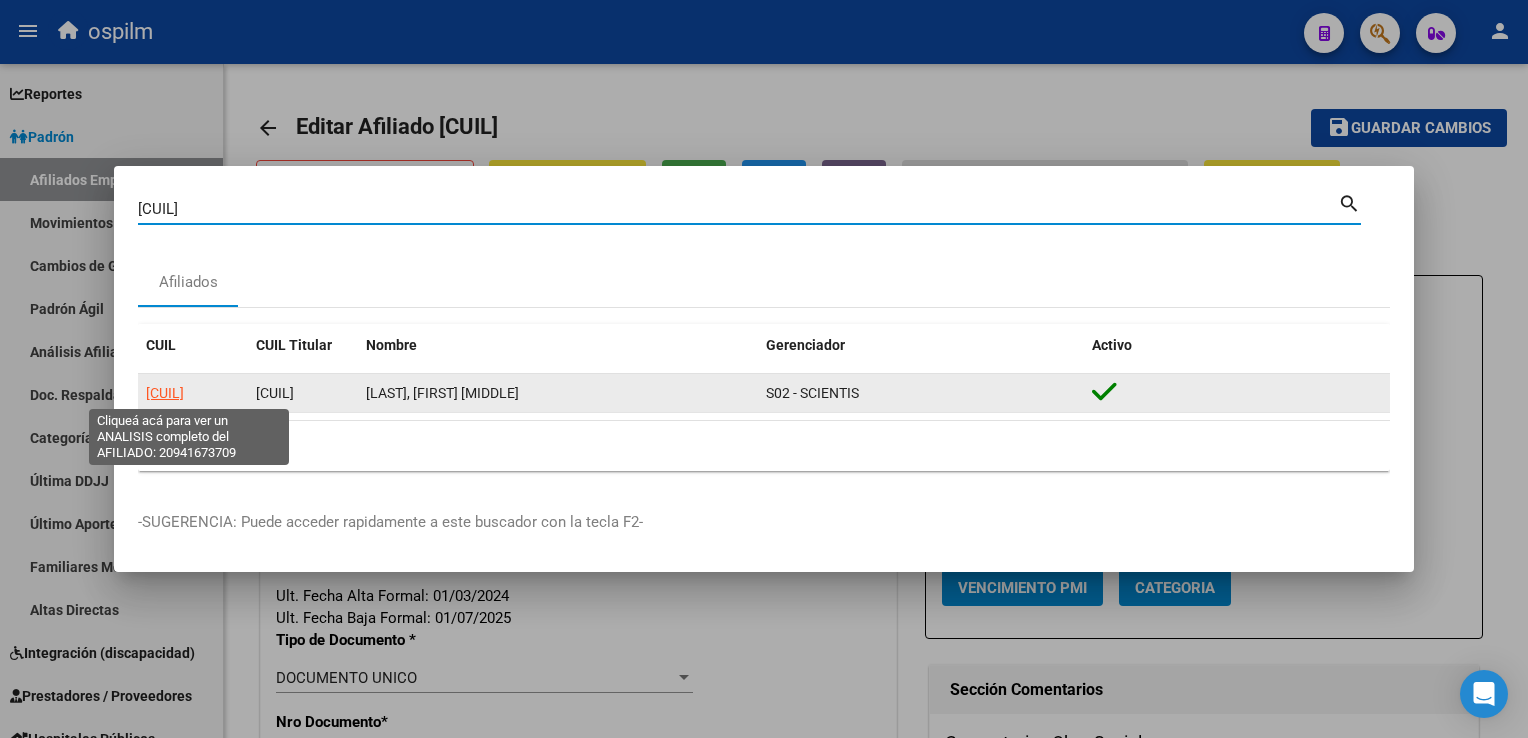 click on "[CUIL]" 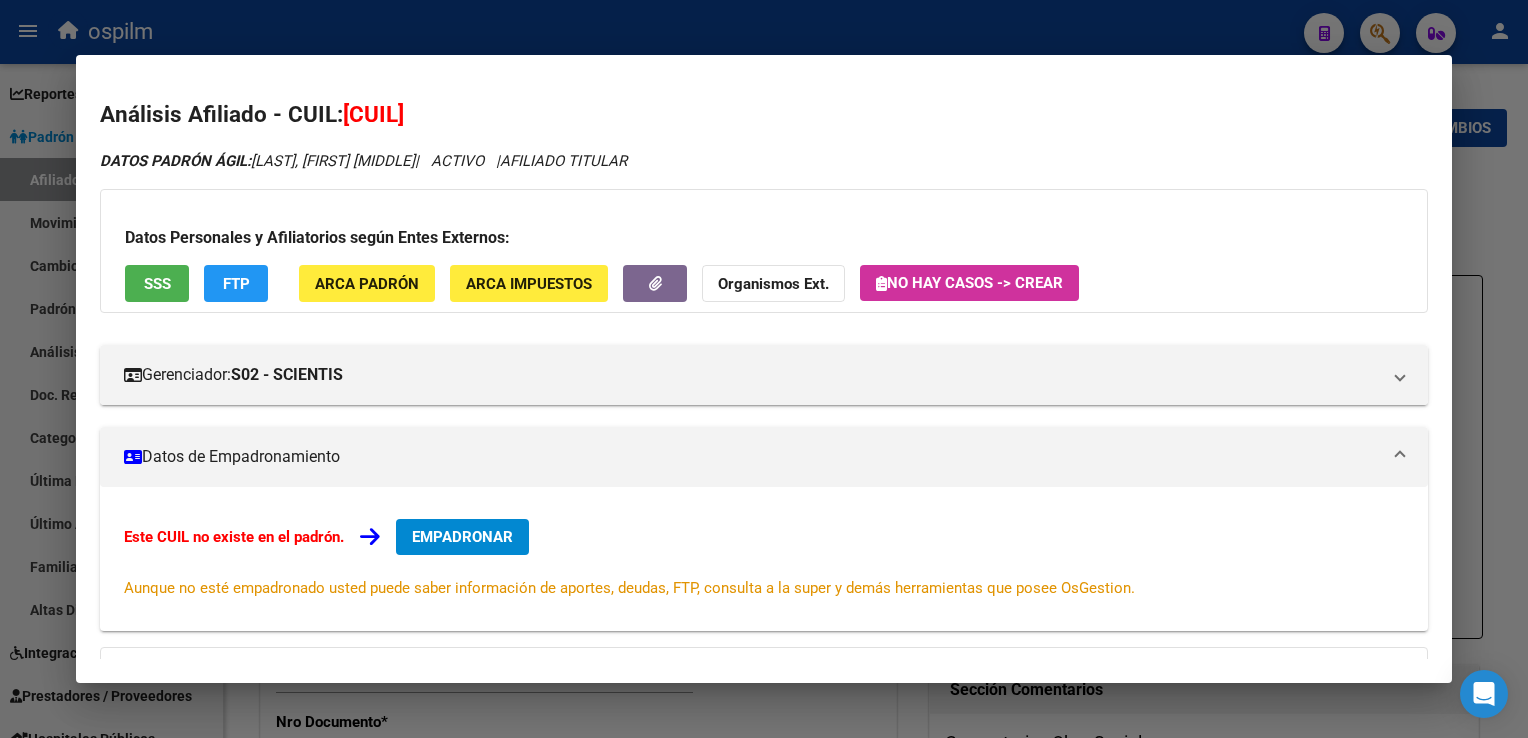 click at bounding box center [764, 369] 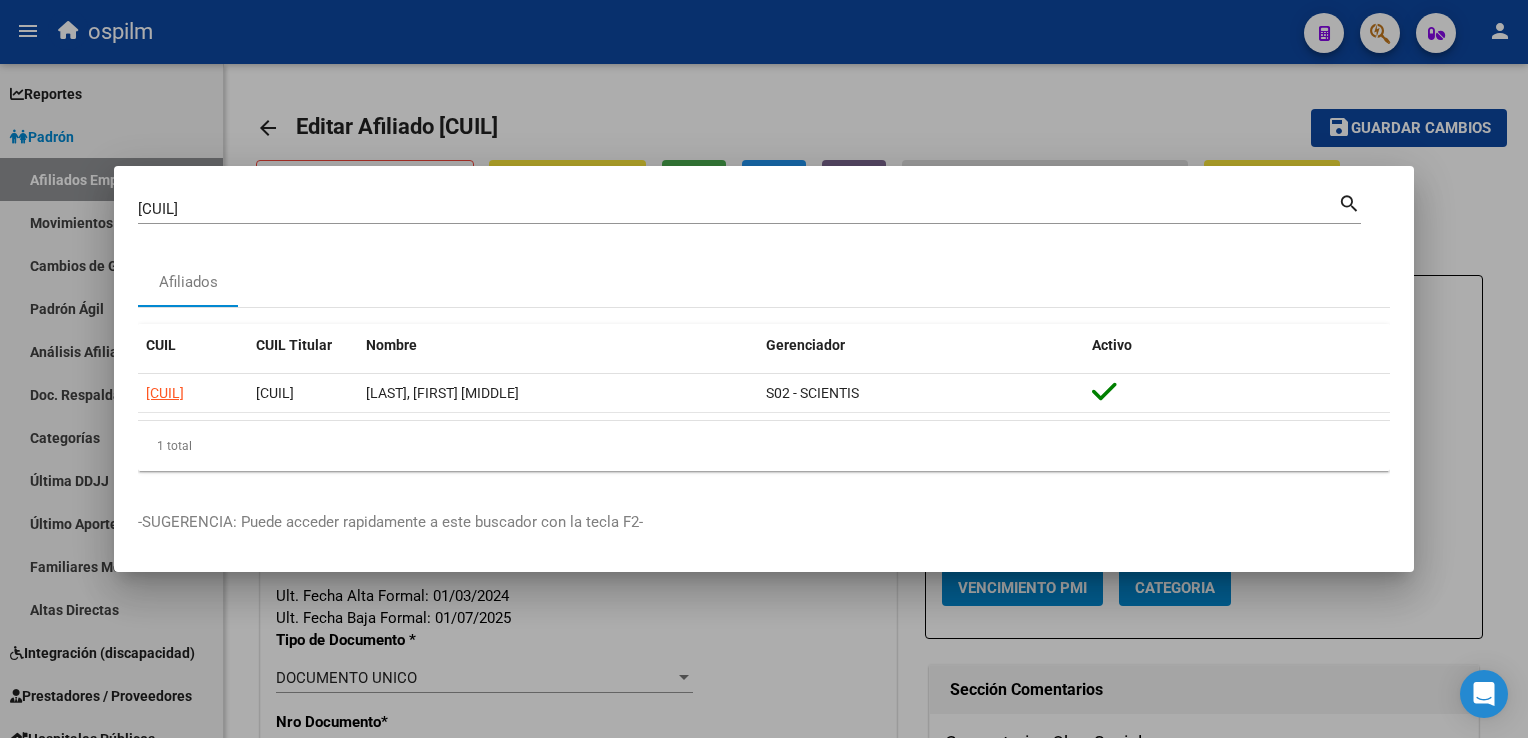click at bounding box center [764, 369] 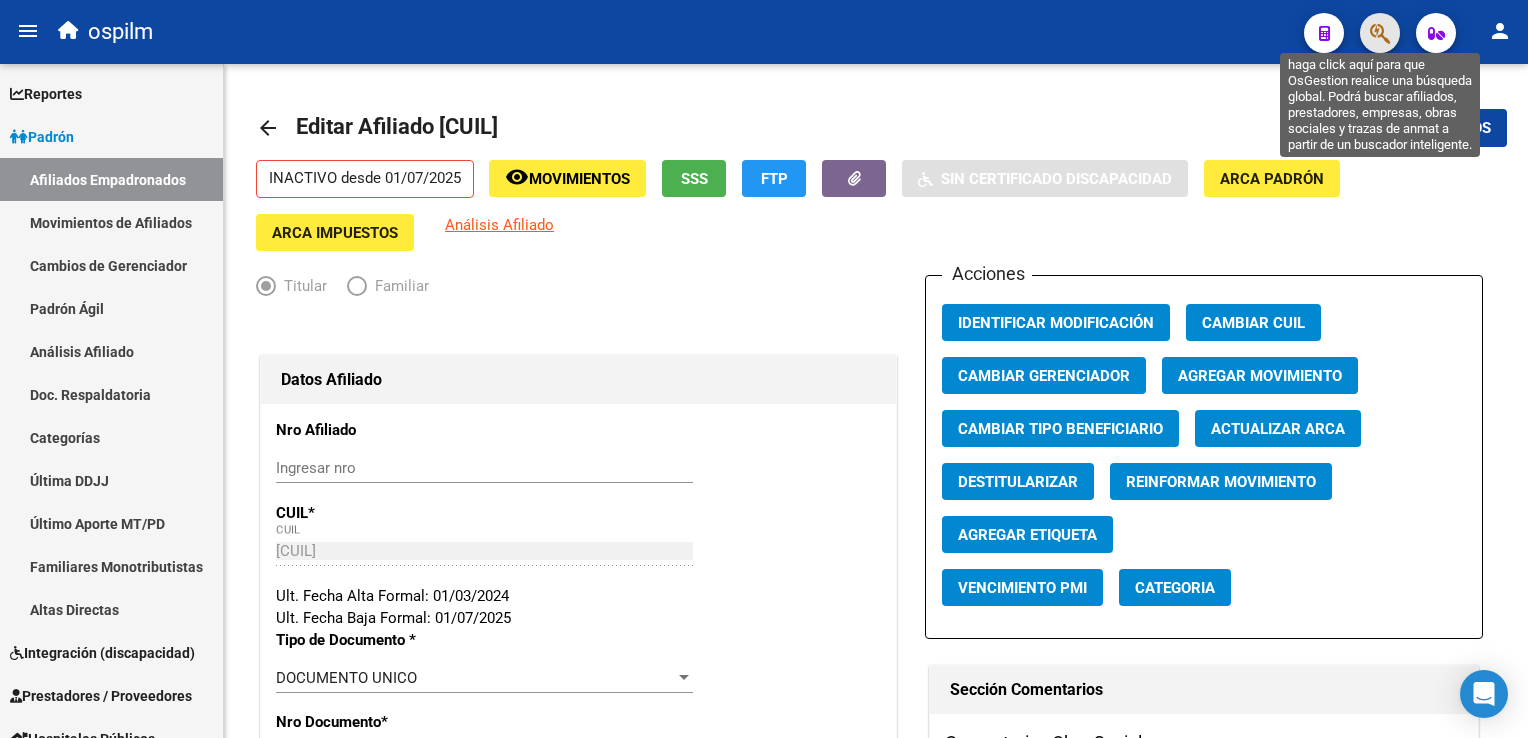 click 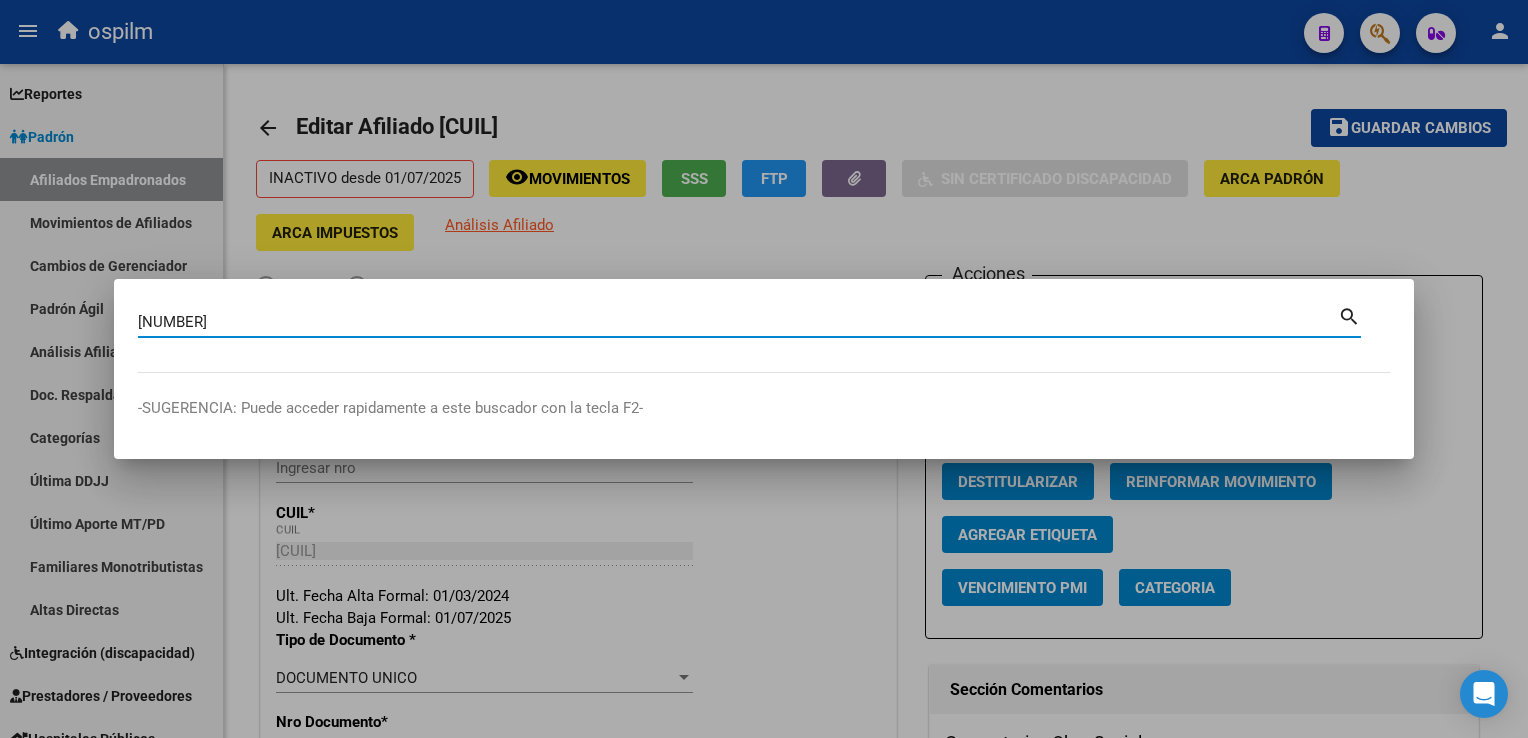 type on "[NUMBER]" 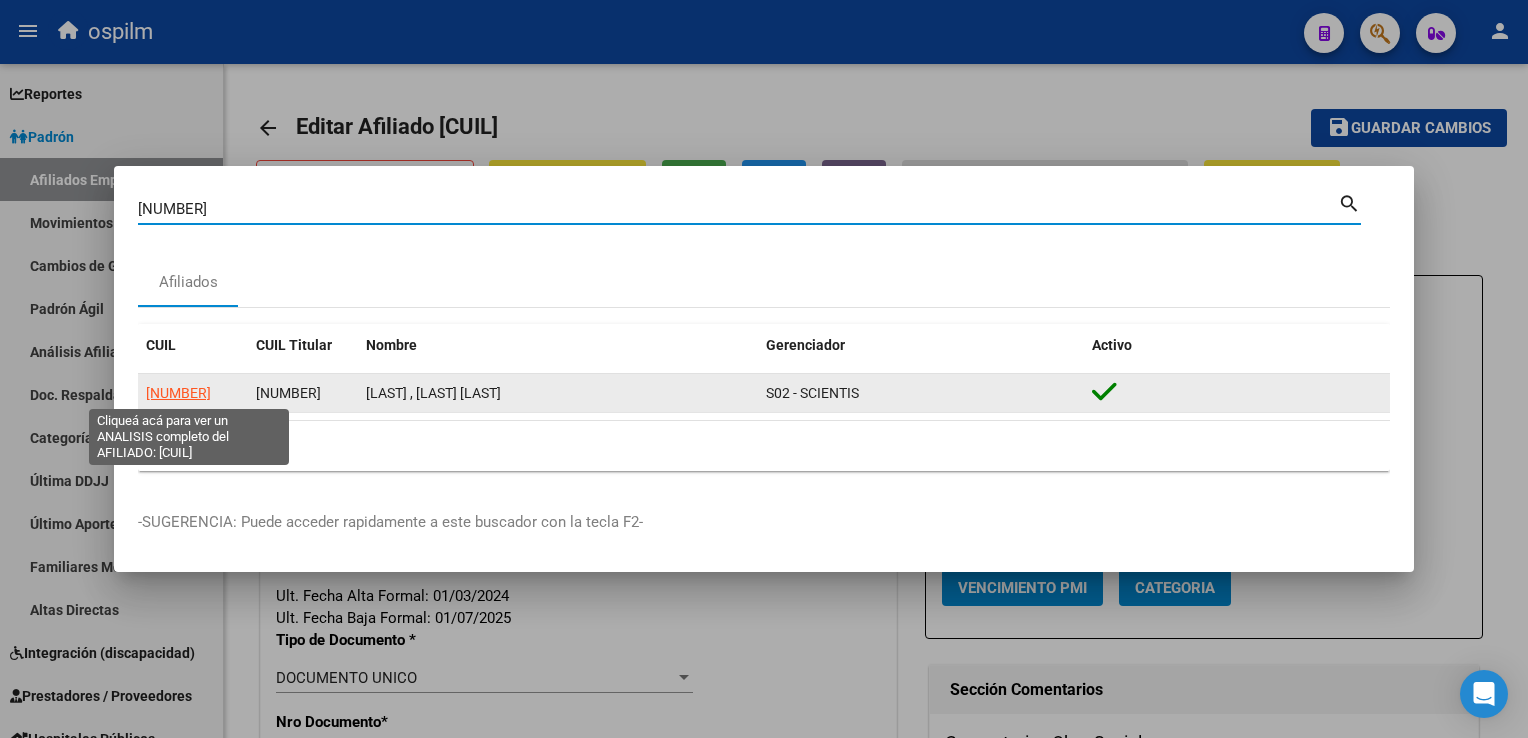 click on "[NUMBER]" 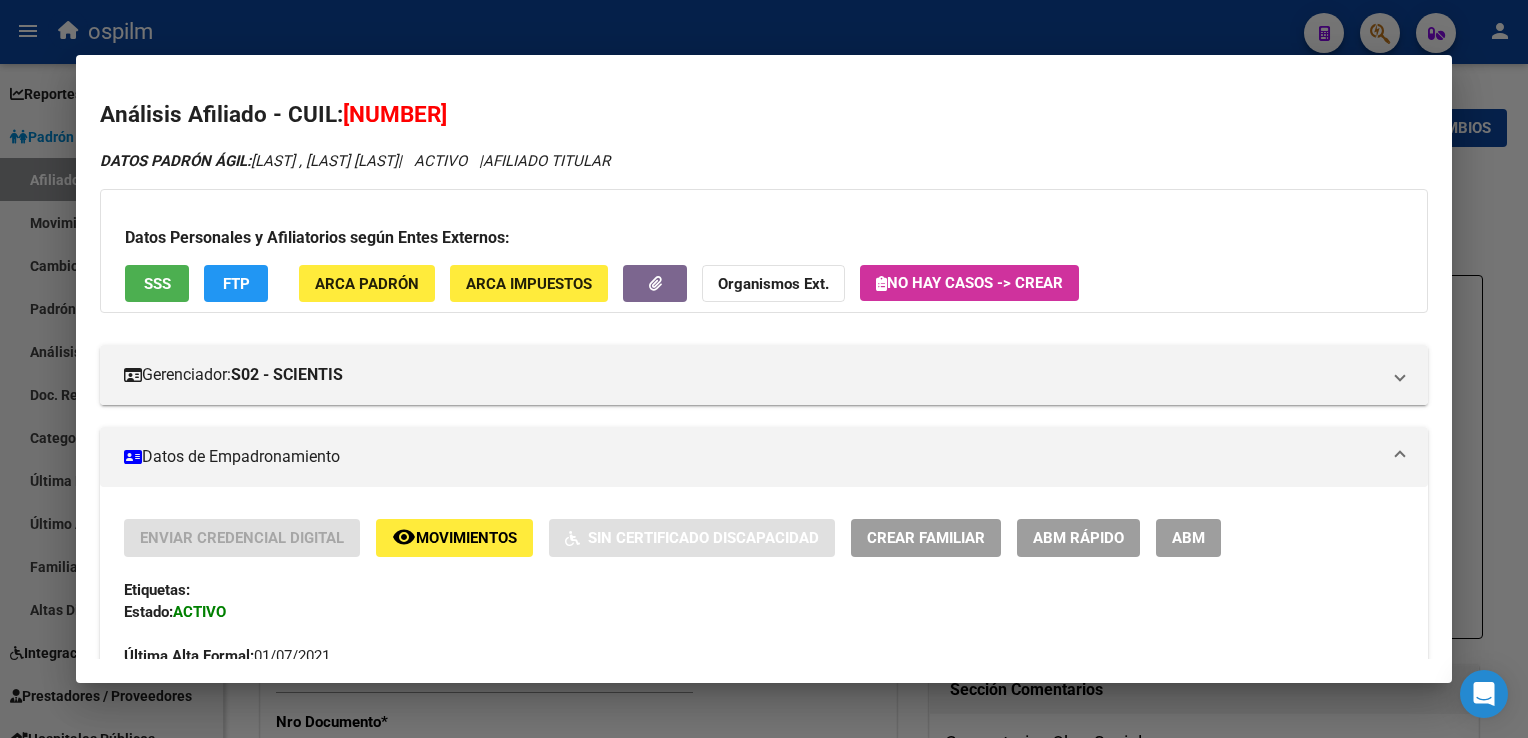 click on "SSS" at bounding box center (157, 284) 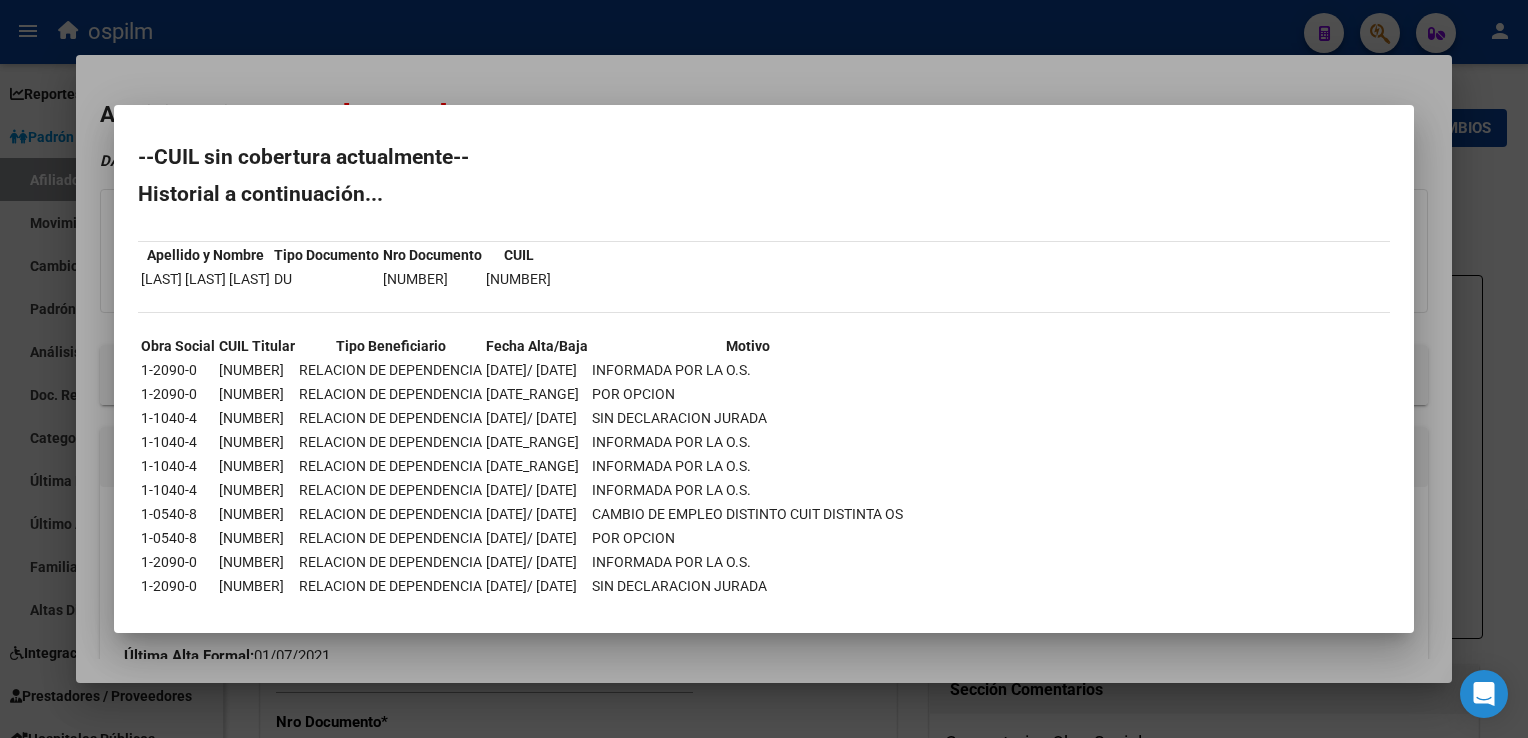 click at bounding box center [764, 369] 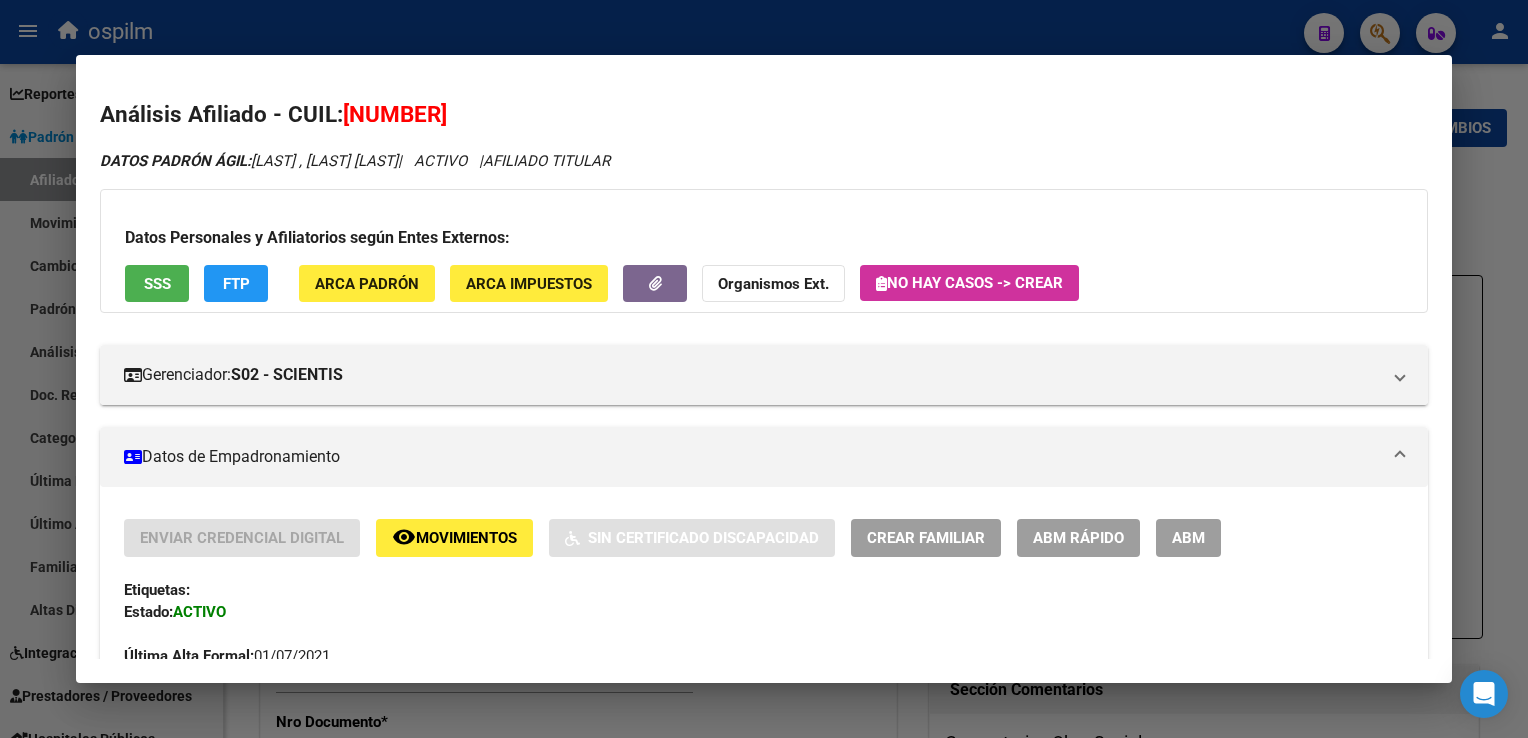 click on "FTP" 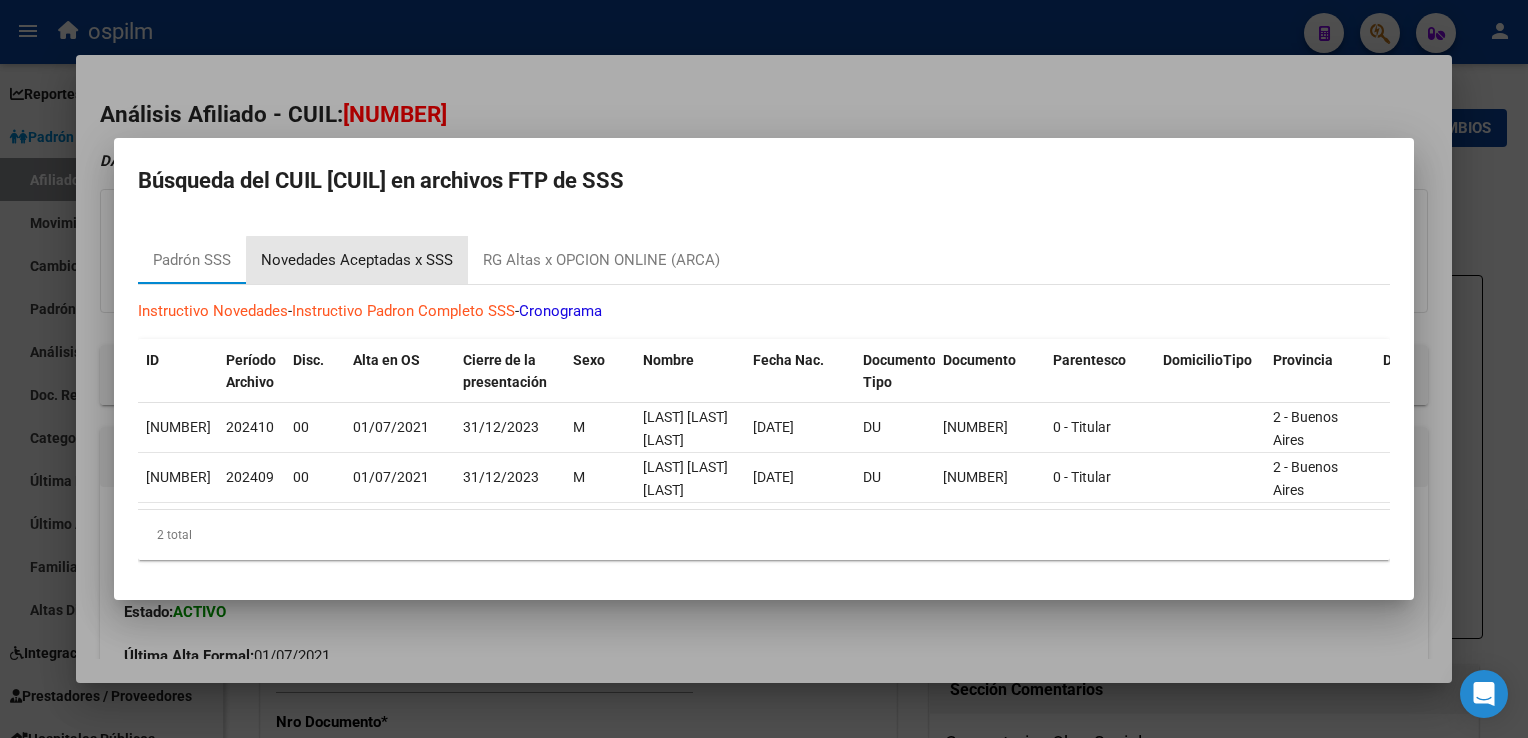 click on "Novedades Aceptadas x SSS" at bounding box center (357, 260) 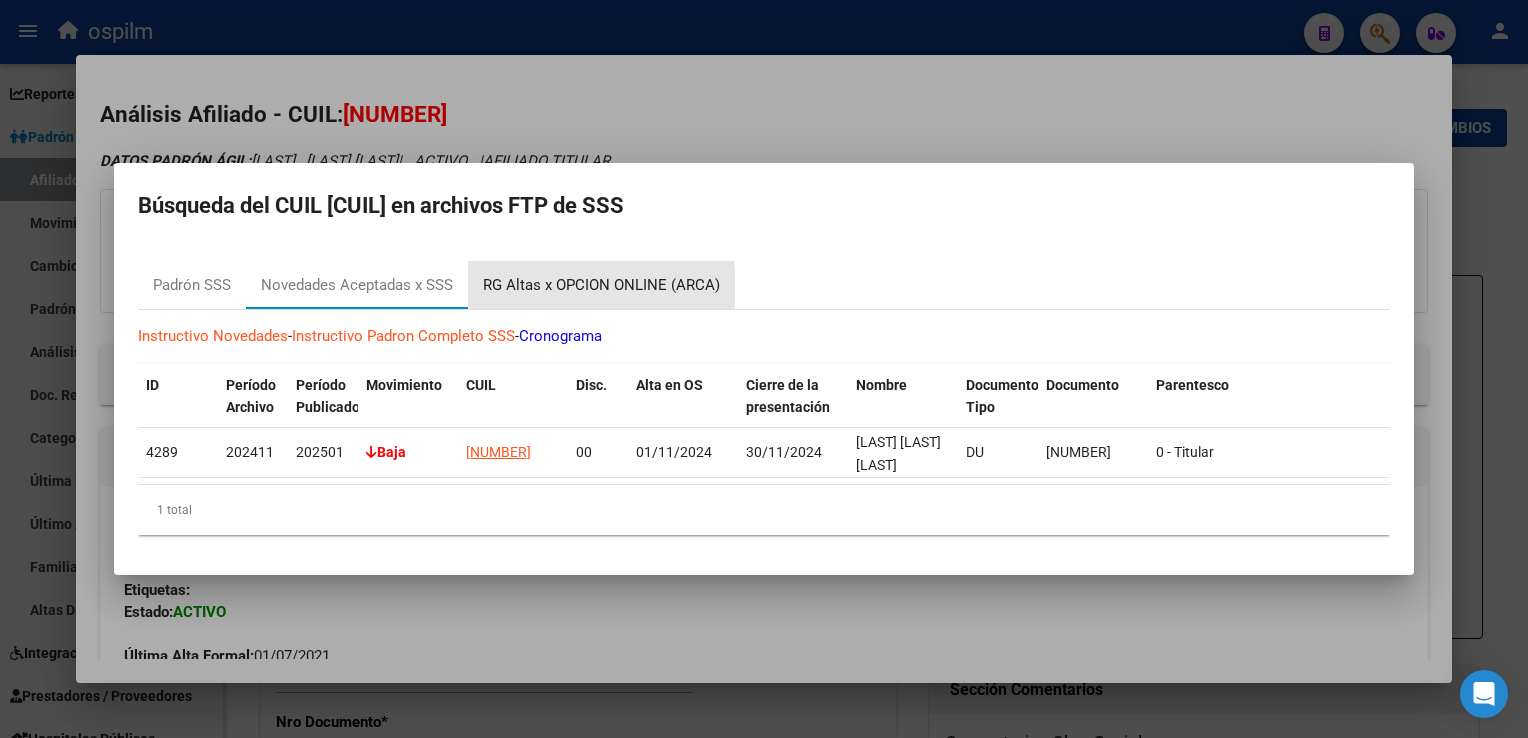 click on "RG Altas x OPCION ONLINE (ARCA)" at bounding box center (601, 285) 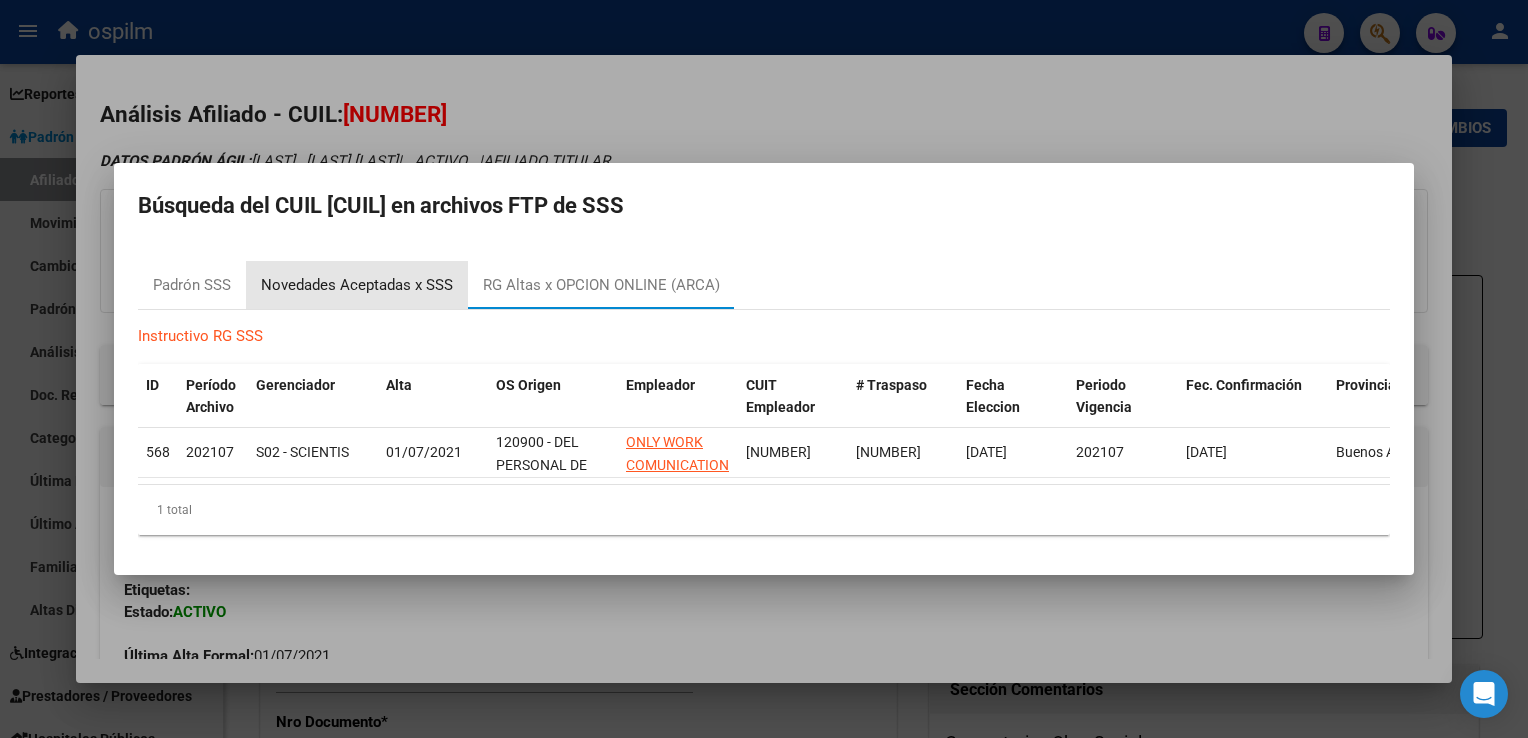 click on "Novedades Aceptadas x SSS" at bounding box center (357, 285) 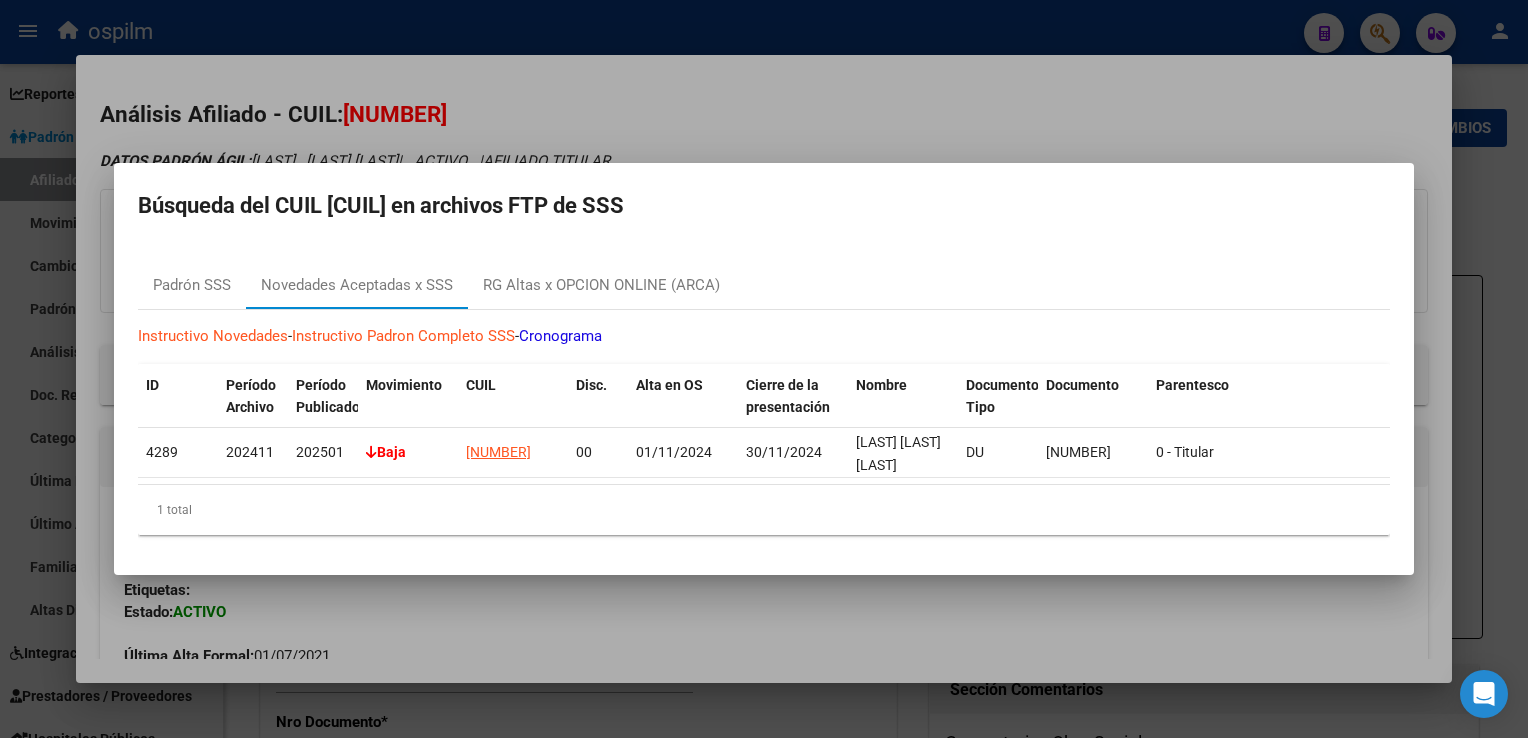 click at bounding box center [764, 369] 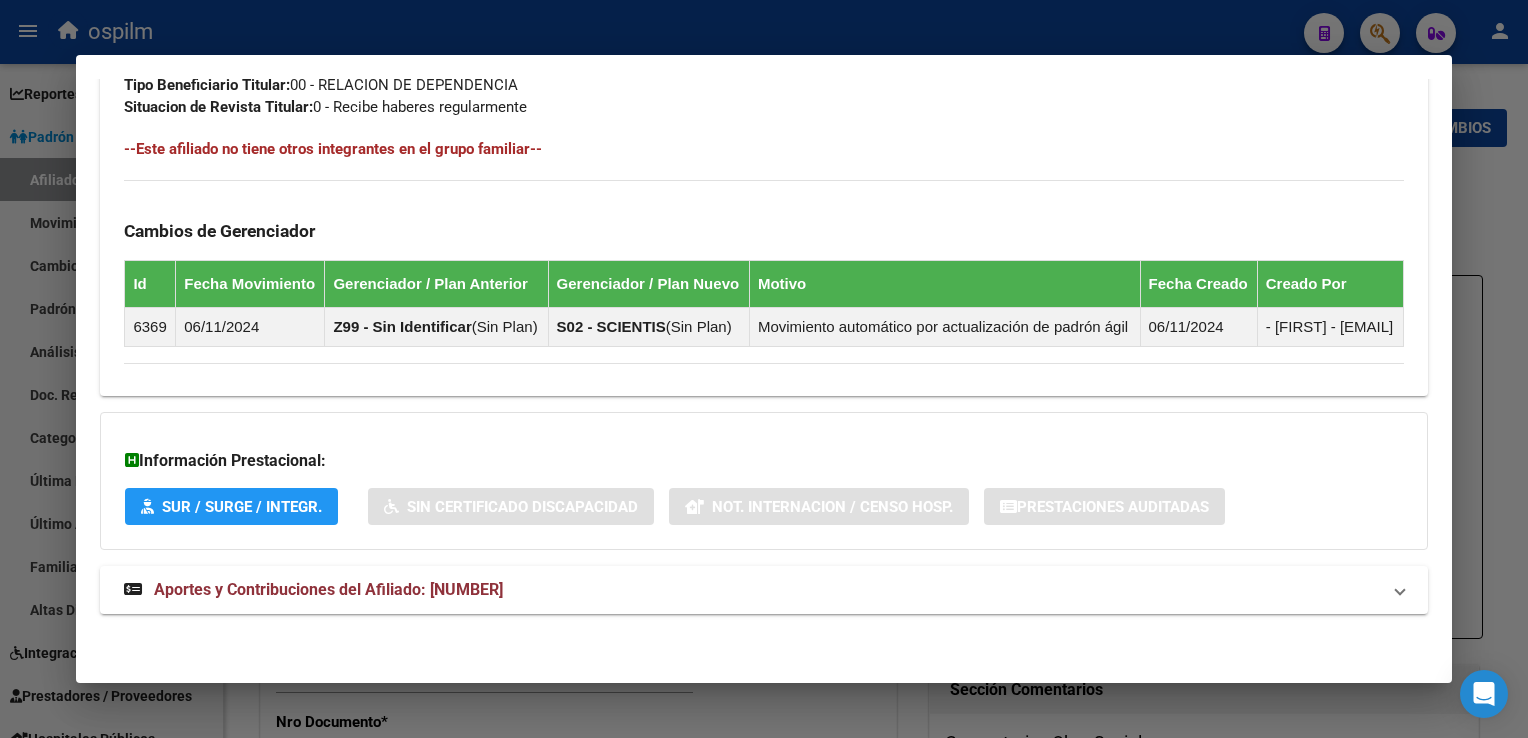 scroll, scrollTop: 1107, scrollLeft: 0, axis: vertical 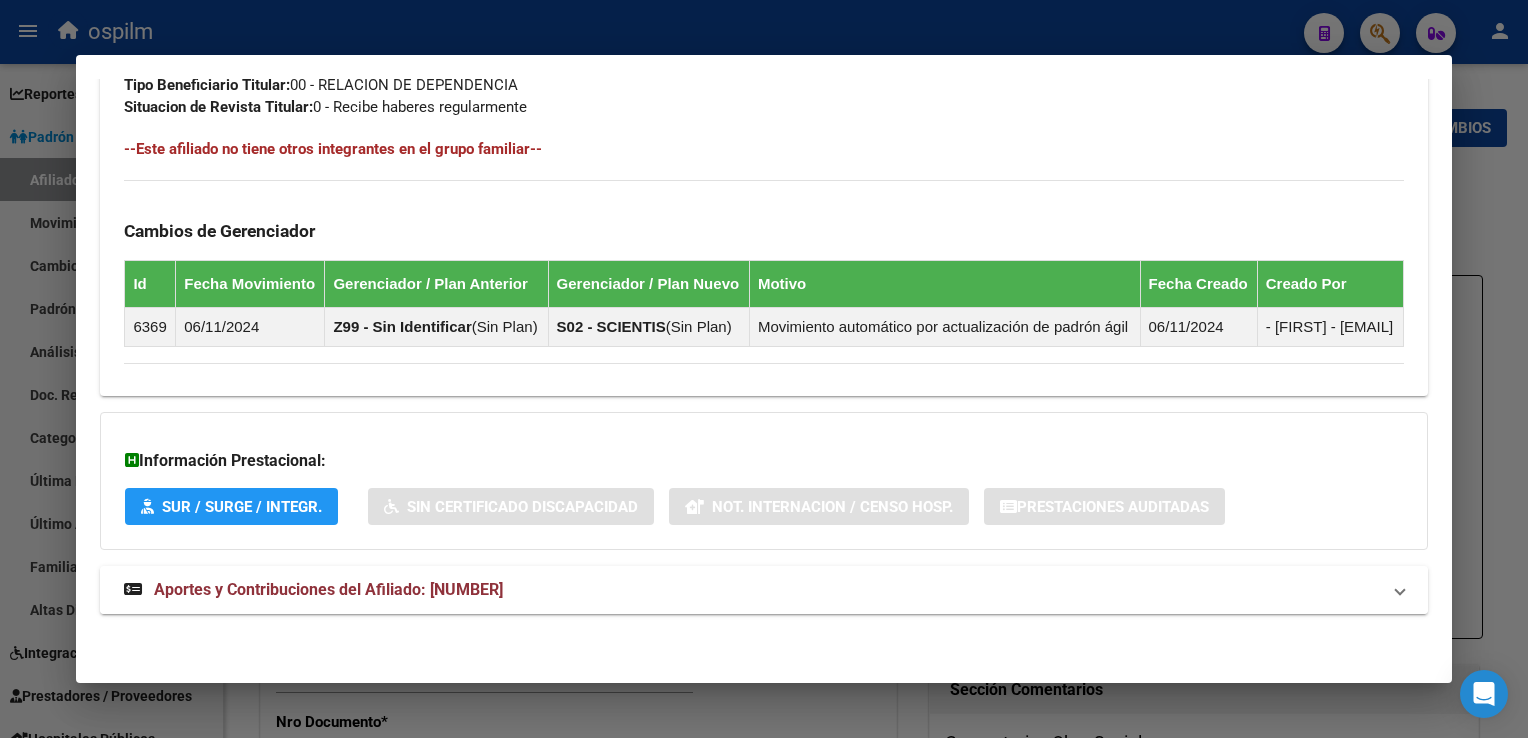 click on "Aportes y Contribuciones del Afiliado: [CUIL]" at bounding box center [328, 589] 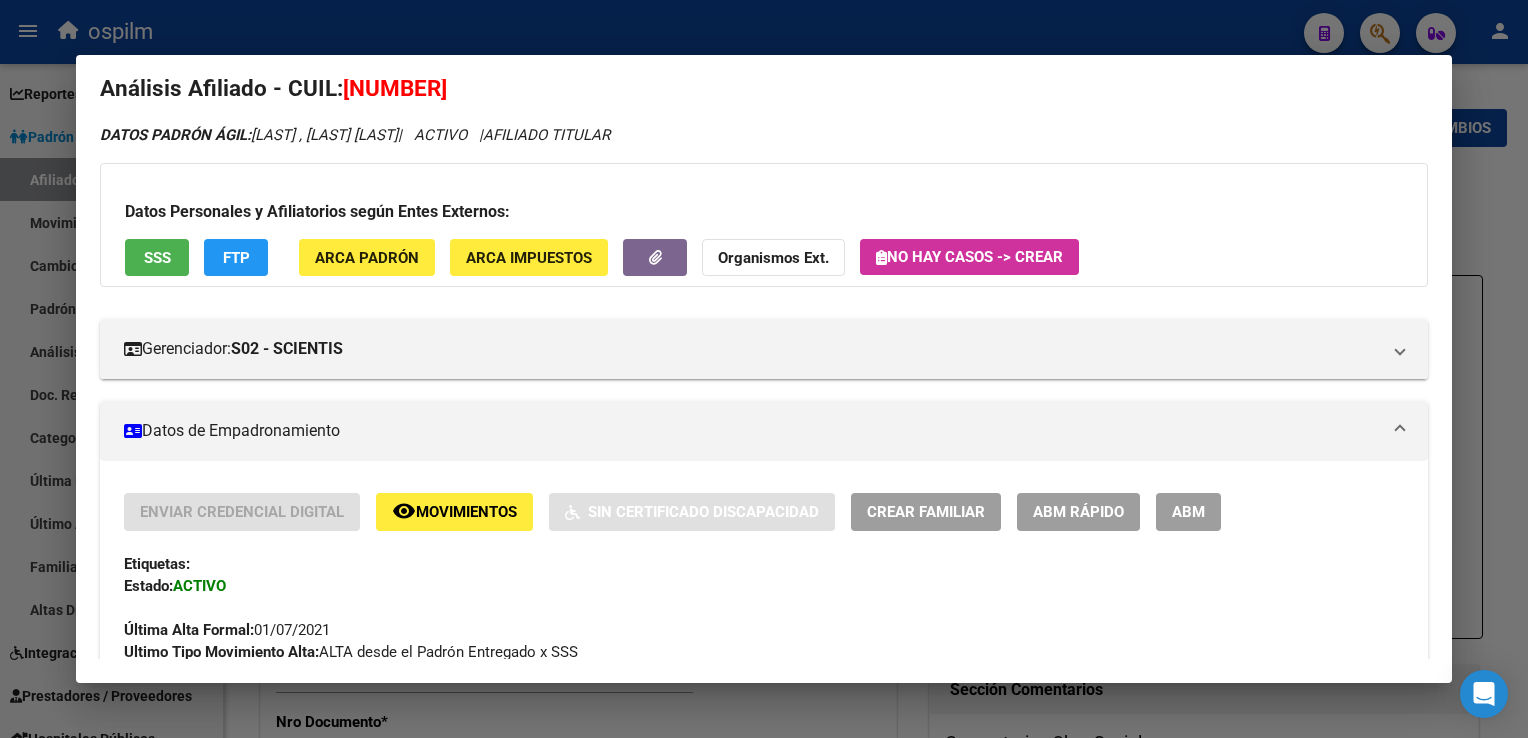 scroll, scrollTop: 0, scrollLeft: 0, axis: both 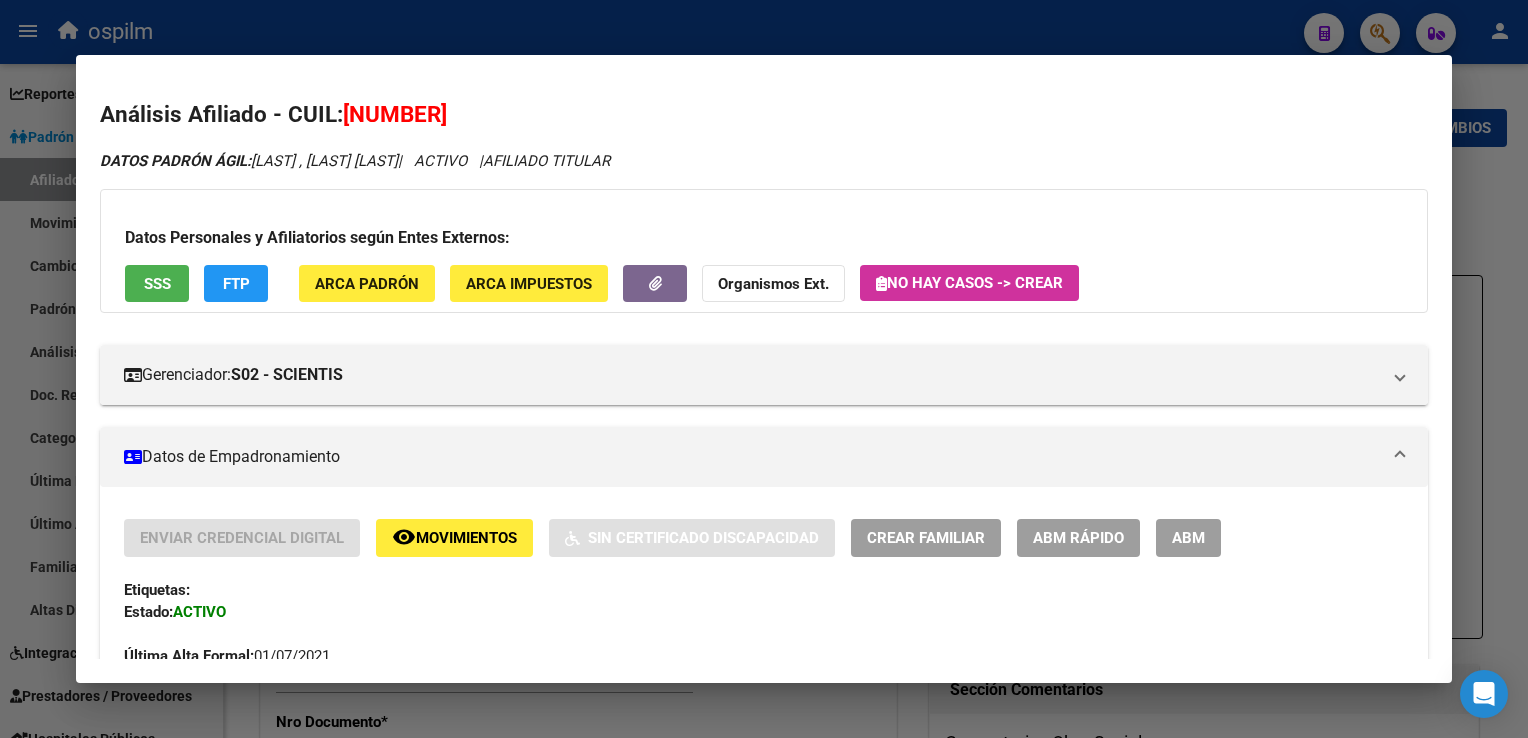 click on "FTP" 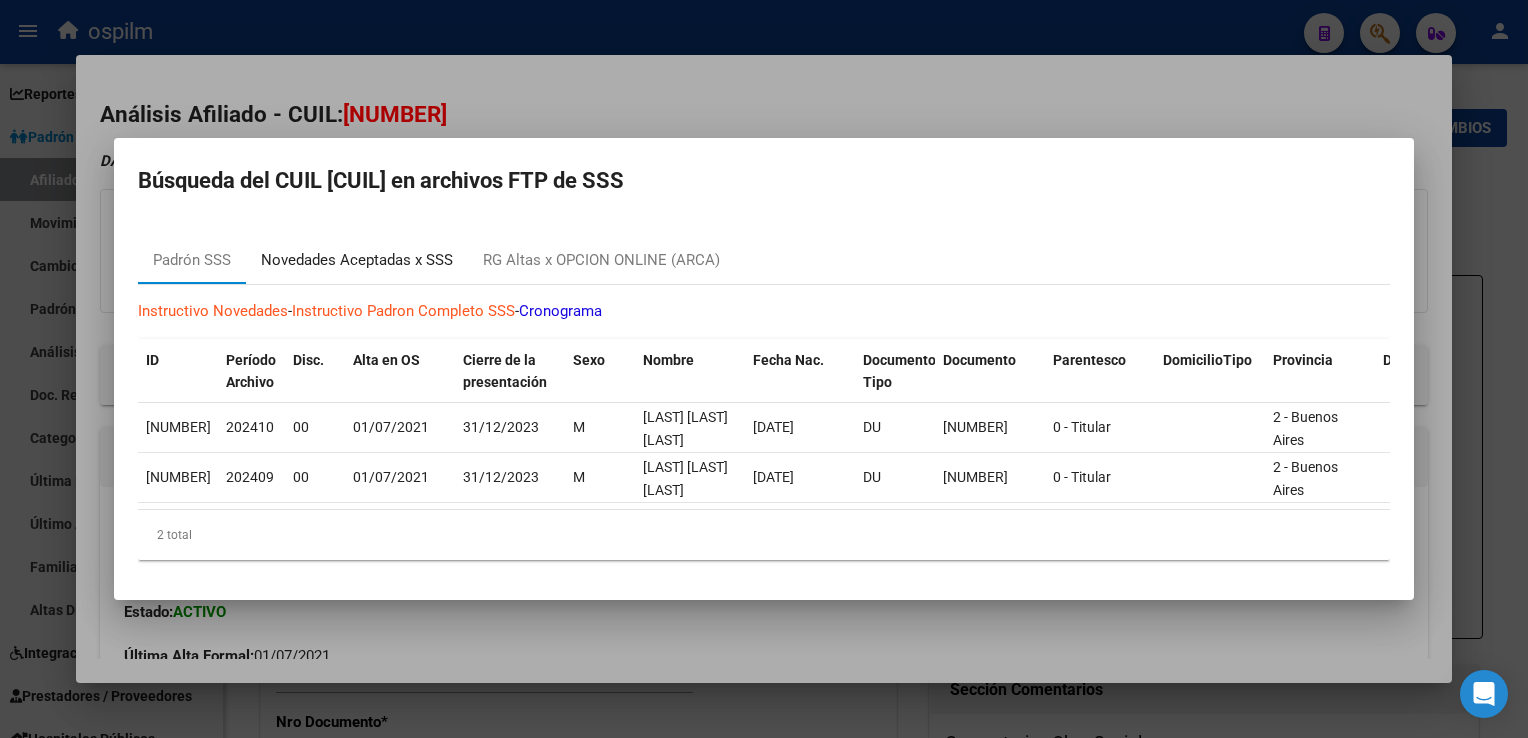 click on "Novedades Aceptadas x SSS" at bounding box center (357, 260) 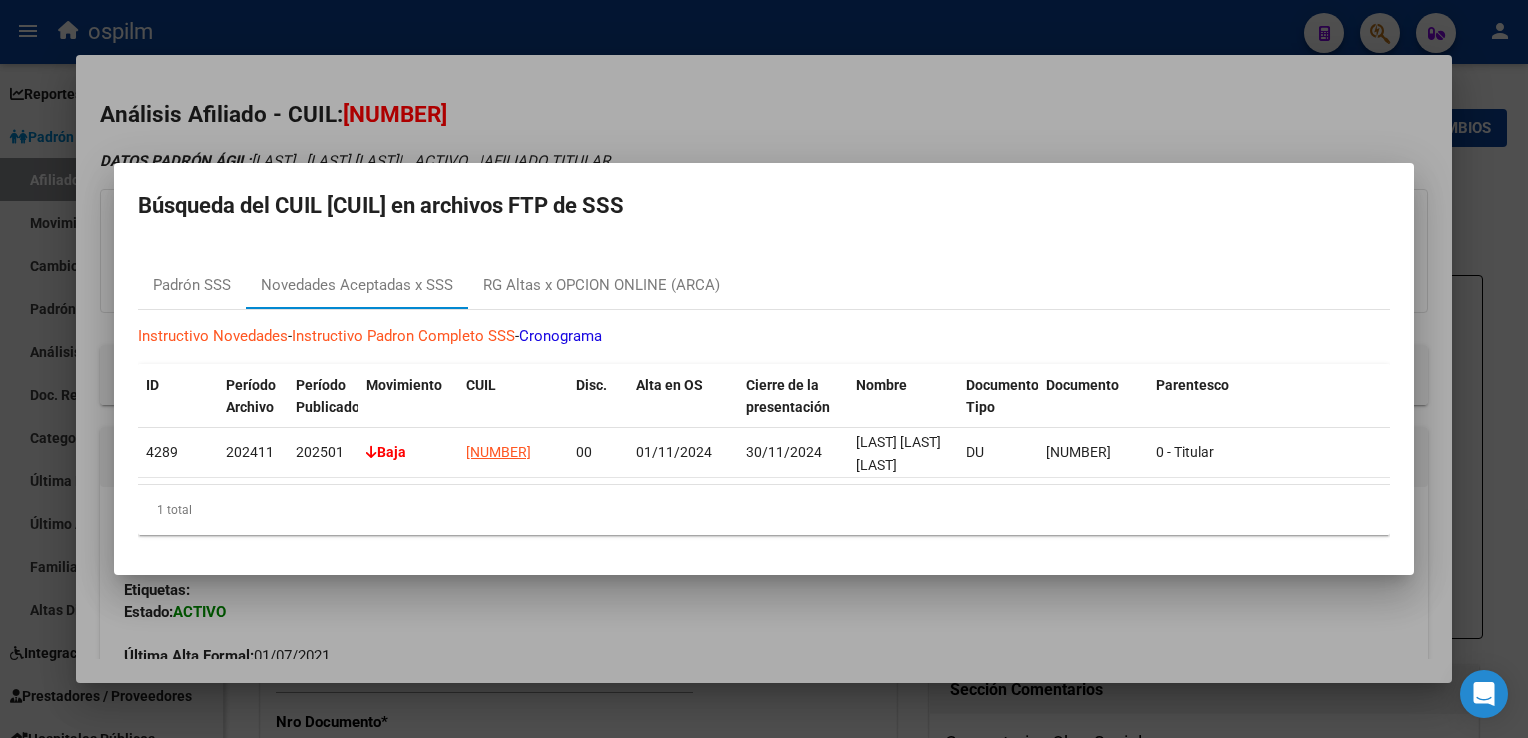 click at bounding box center [764, 369] 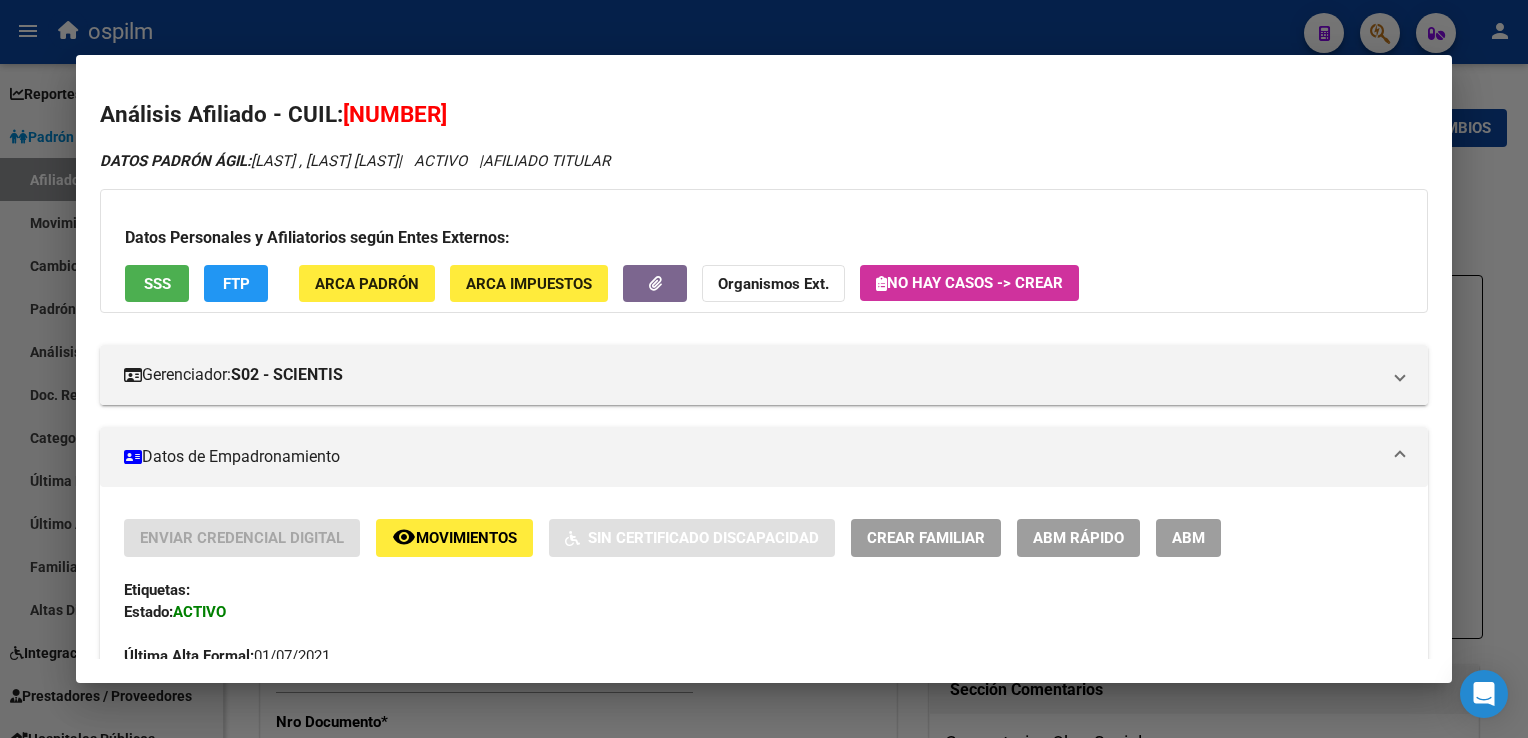 drag, startPoint x: 1195, startPoint y: 545, endPoint x: 1312, endPoint y: 437, distance: 159.22626 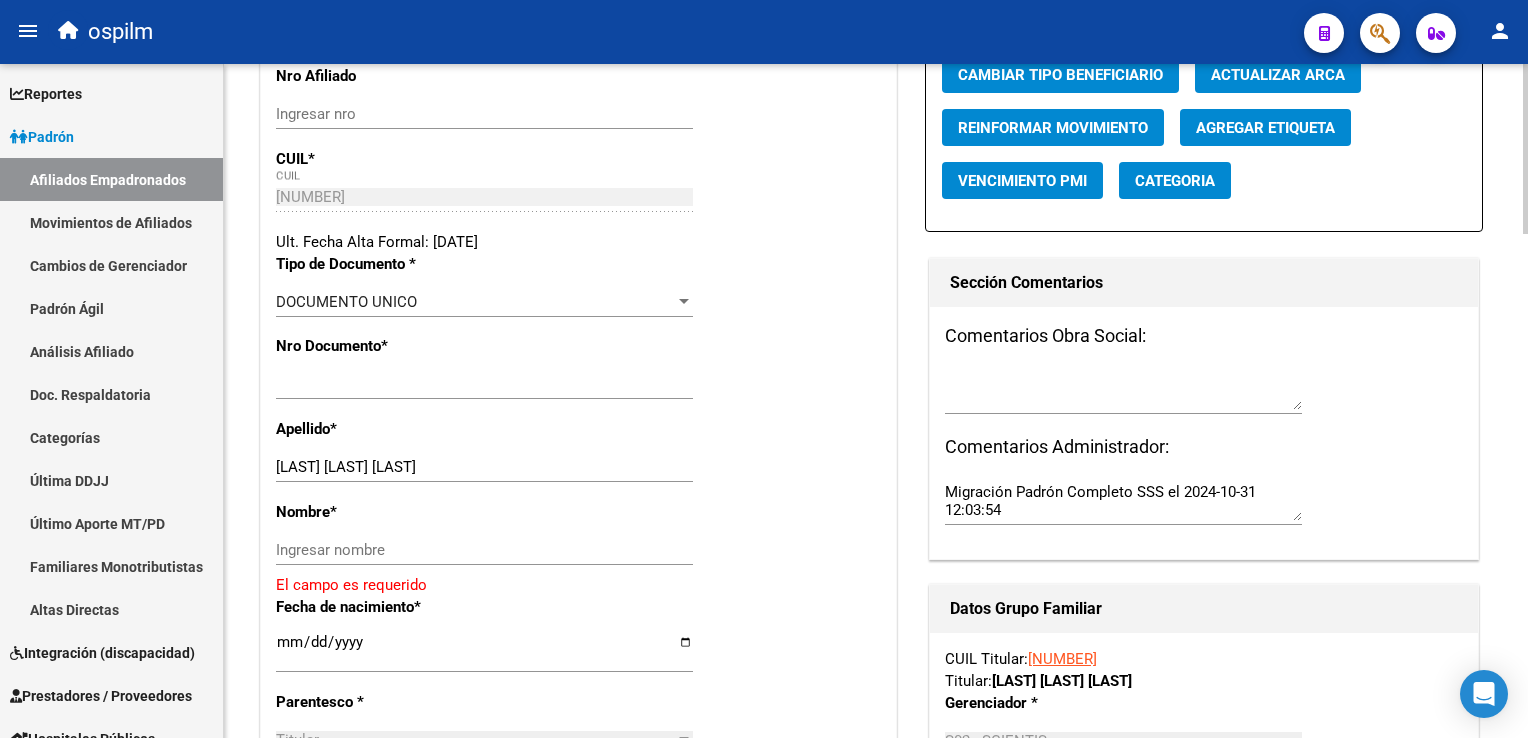 scroll, scrollTop: 436, scrollLeft: 0, axis: vertical 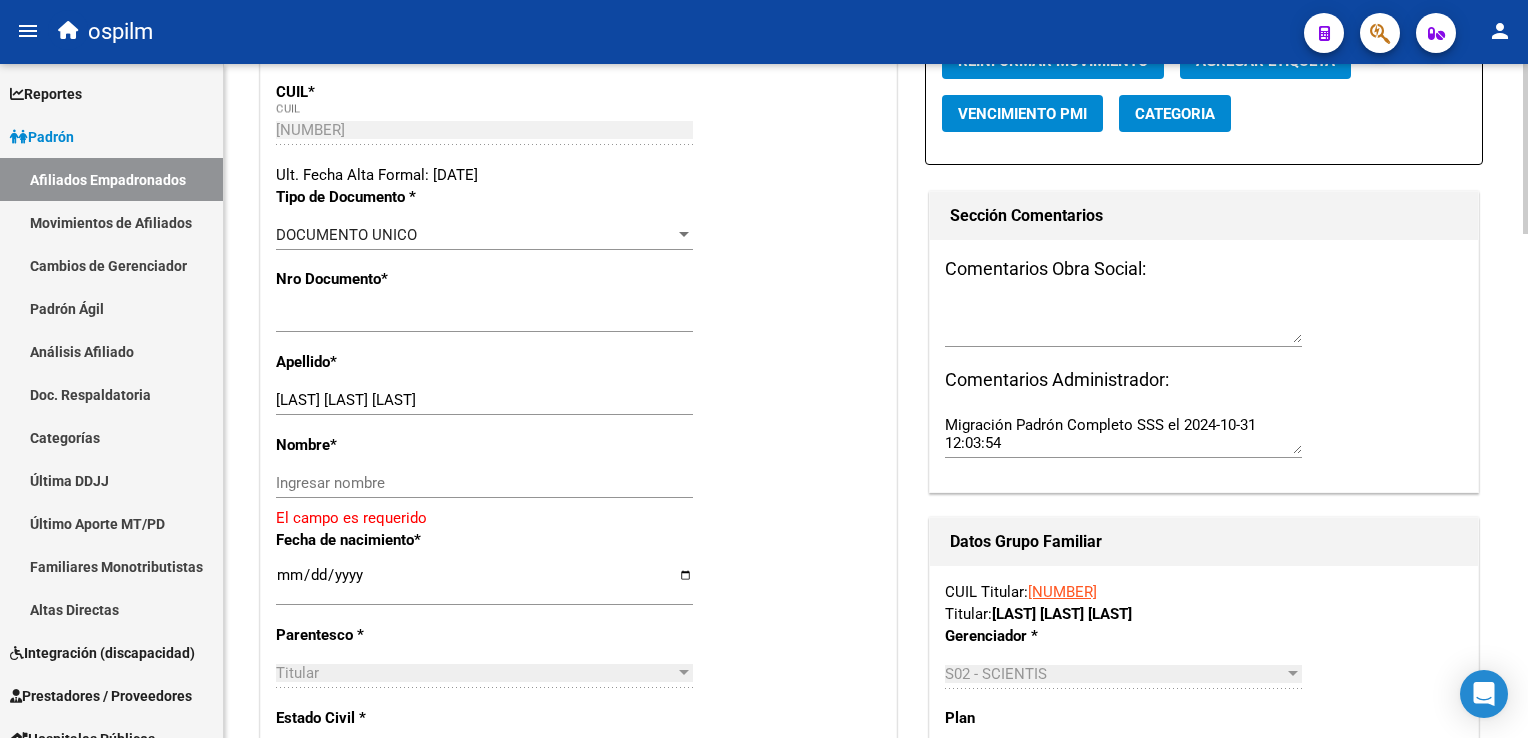 click on "menu   ospilm  person    Firma Express     Reportes Ingresos Devengados Análisis Histórico Detalles Transferencias RG sin DDJJ Detalles por CUIL RG Detalles - MT/PD MT morosos Egresos Devengados Comprobantes Recibidos Facturación Apócrifa Auditorías x Área Auditorías x Usuario Ítems de Auditorías x Usuario Padrón Traspasos x O.S. Traspasos x Gerenciador Traspasos x Provincia Nuevos Aportantes Métricas - Padrón SSS Métricas - Crecimiento Población    Padrón Afiliados Empadronados Movimientos de Afiliados Cambios de Gerenciador Padrón Ágil Análisis Afiliado Doc. Respaldatoria Categorías Última DDJJ Último Aporte MT/PD Familiares Monotributistas Altas Directas    Integración (discapacidad) Certificado Discapacidad    Prestadores / Proveedores Facturas - Listado/Carga Facturas Sin Auditar Facturas - Documentación Pagos x Transferencia Auditorías - Listado Auditorías - Comentarios Auditorías - Cambios Área Auditoría - Ítems Prestadores - Listado Prestadores - Docu. Actas" at bounding box center (764, 369) 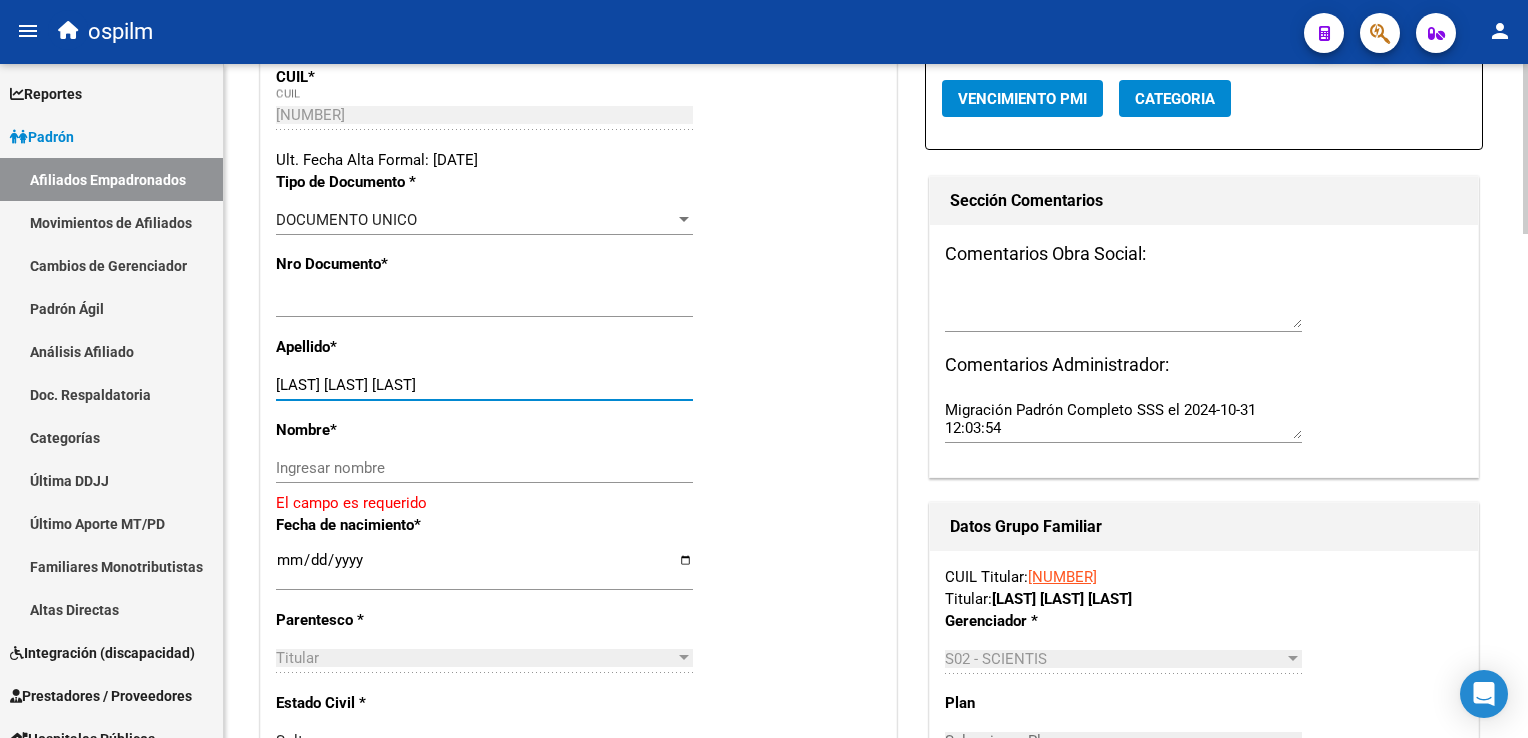 drag, startPoint x: 340, startPoint y: 382, endPoint x: 486, endPoint y: 385, distance: 146.03082 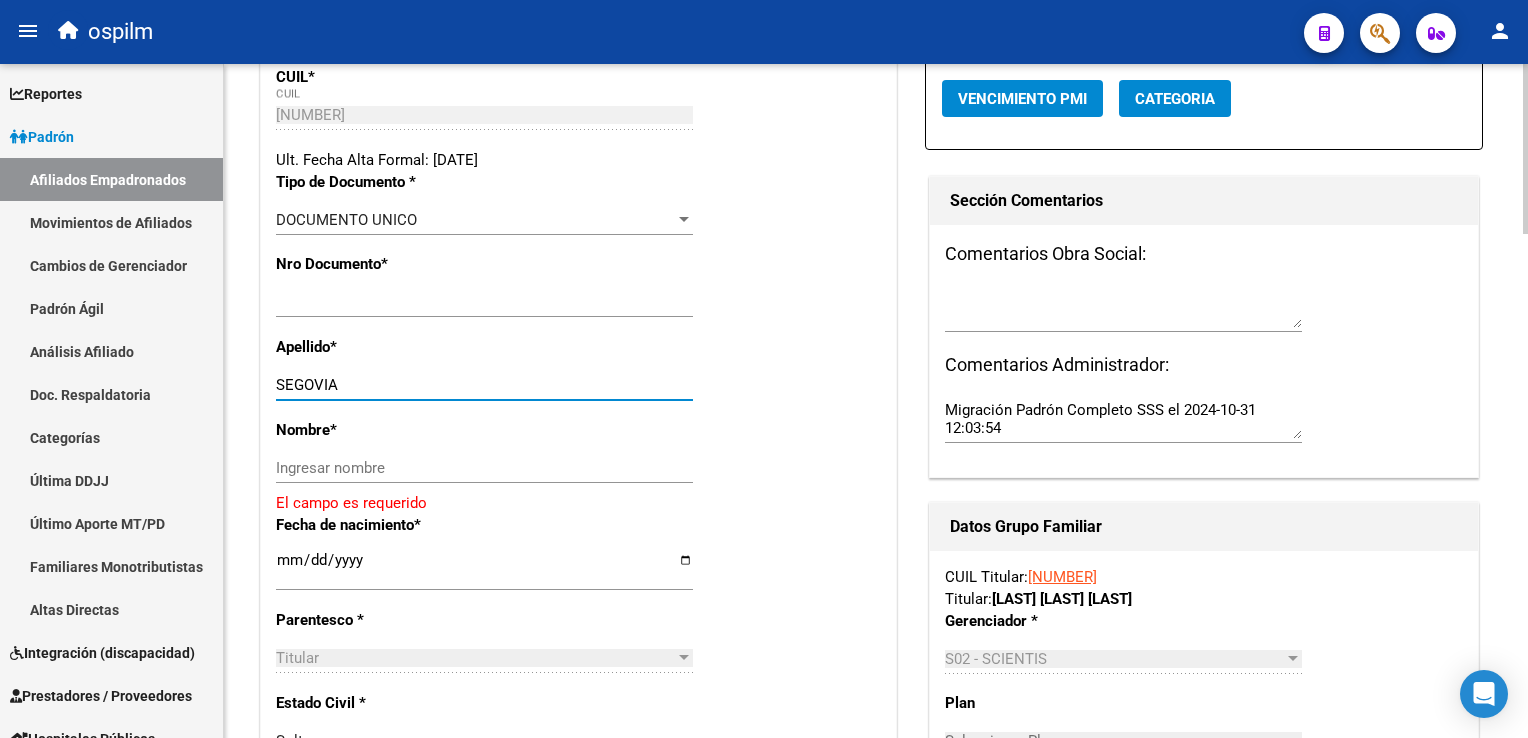 type on "SEGOVIA" 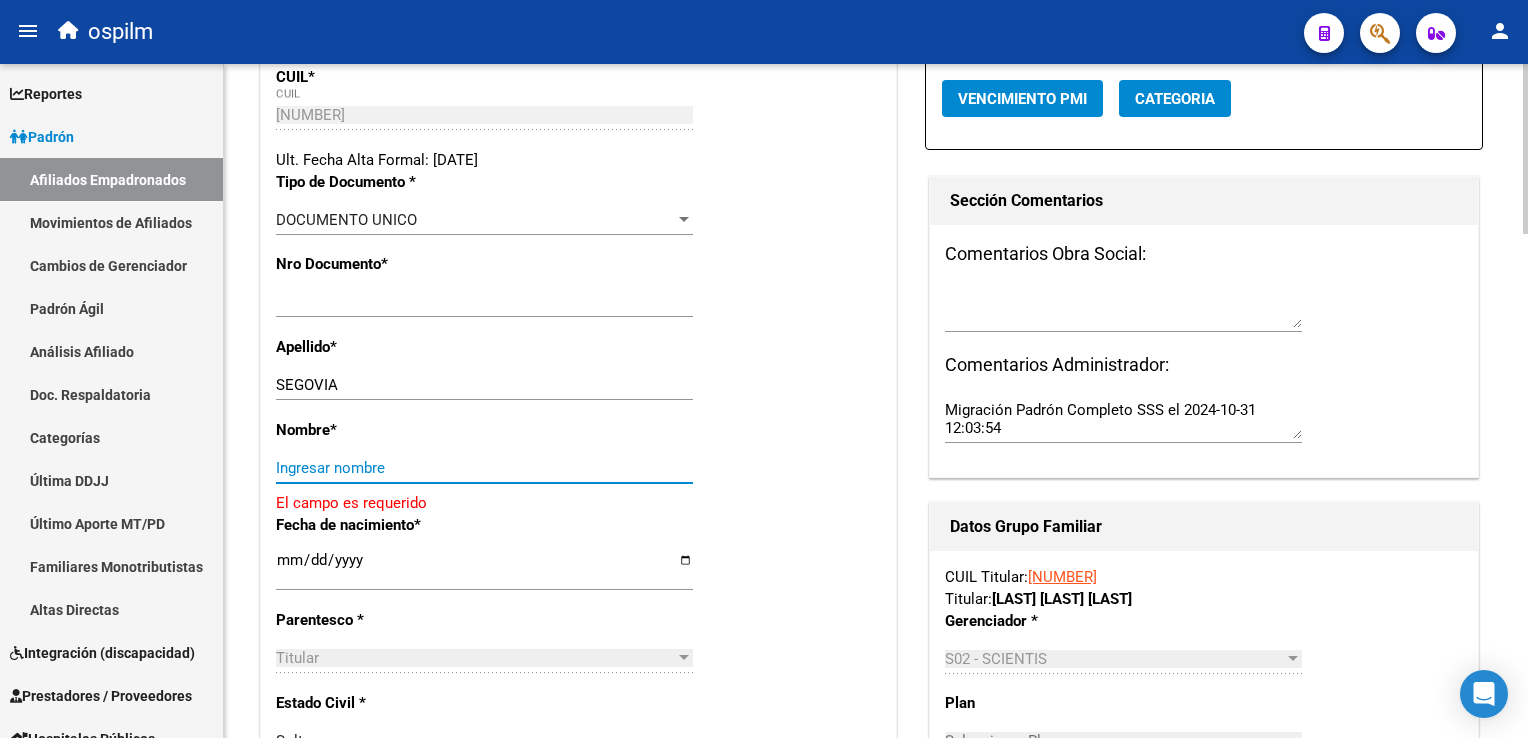 paste on "ALEJANDRO JAVIER" 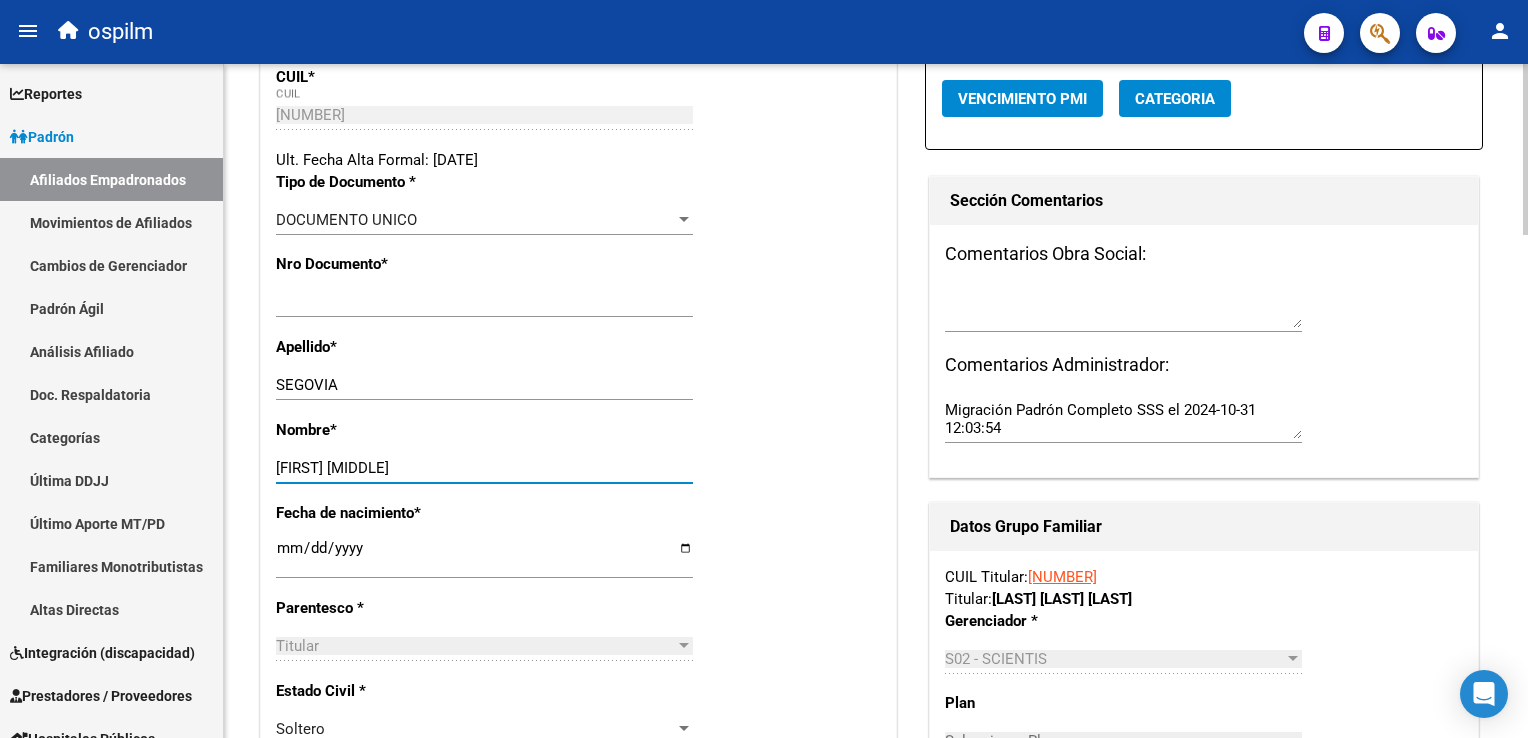 scroll, scrollTop: 0, scrollLeft: 0, axis: both 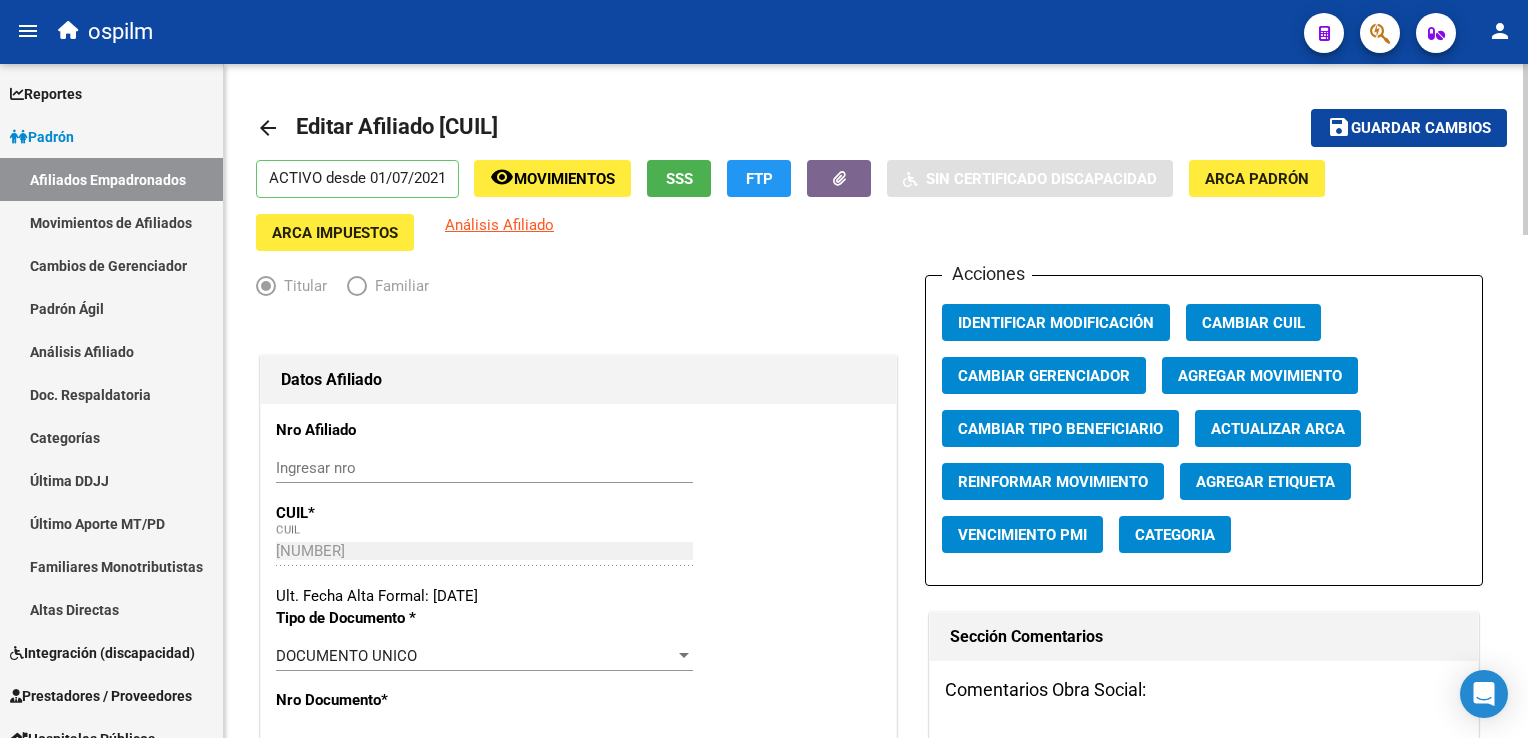 type on "ALEJANDRO JAVIER" 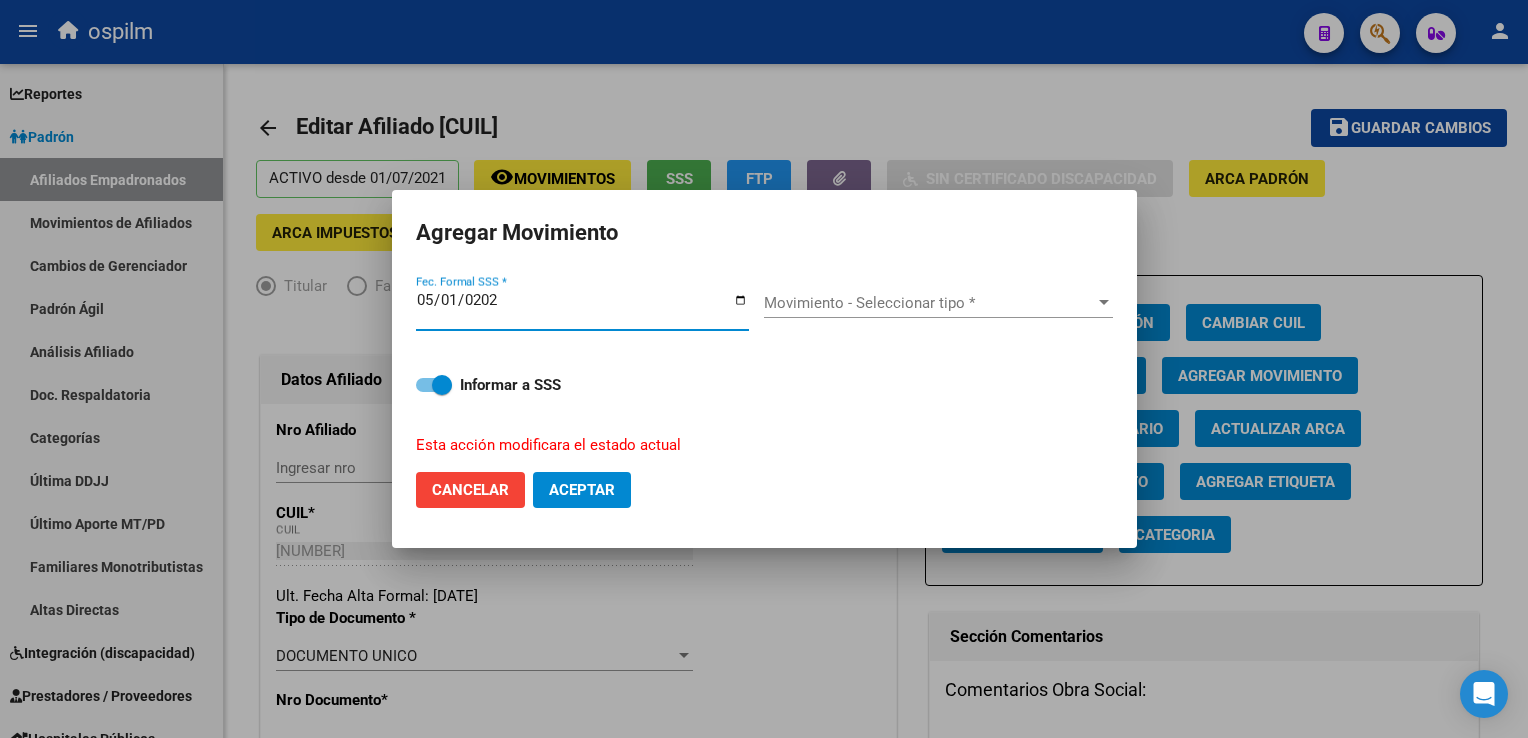 type on "2025-05-01" 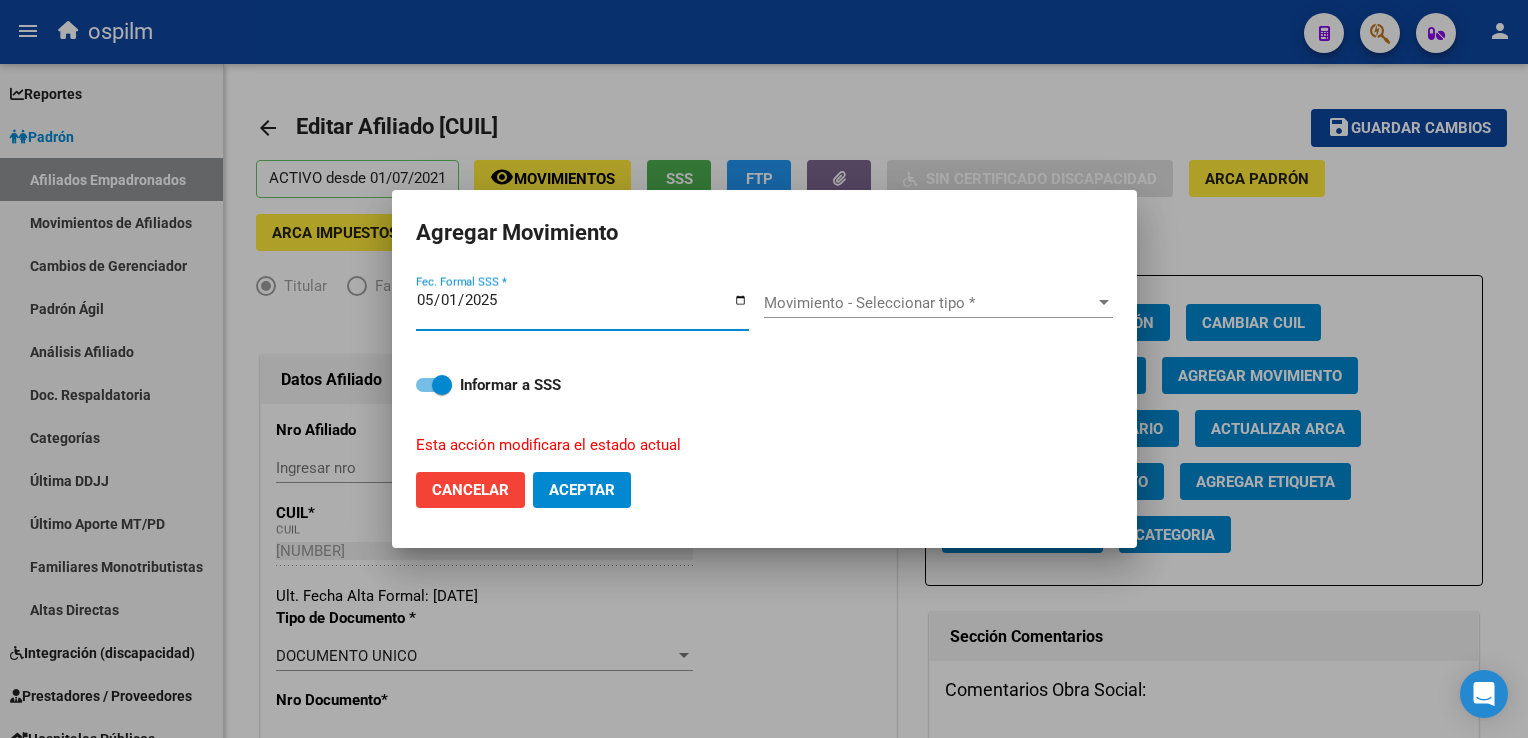 click on "Movimiento - Seleccionar tipo *" at bounding box center (929, 303) 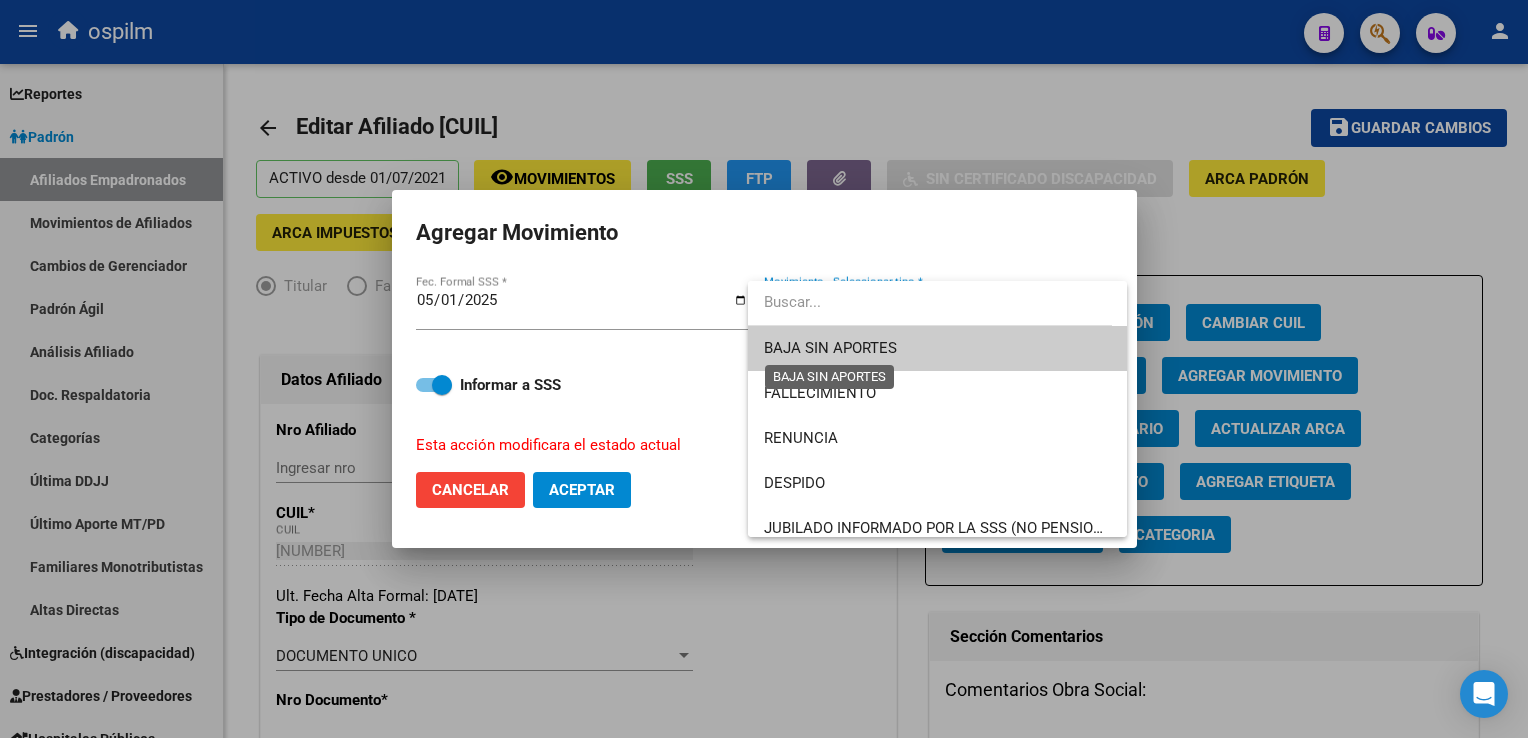 drag, startPoint x: 833, startPoint y: 344, endPoint x: 658, endPoint y: 415, distance: 188.85445 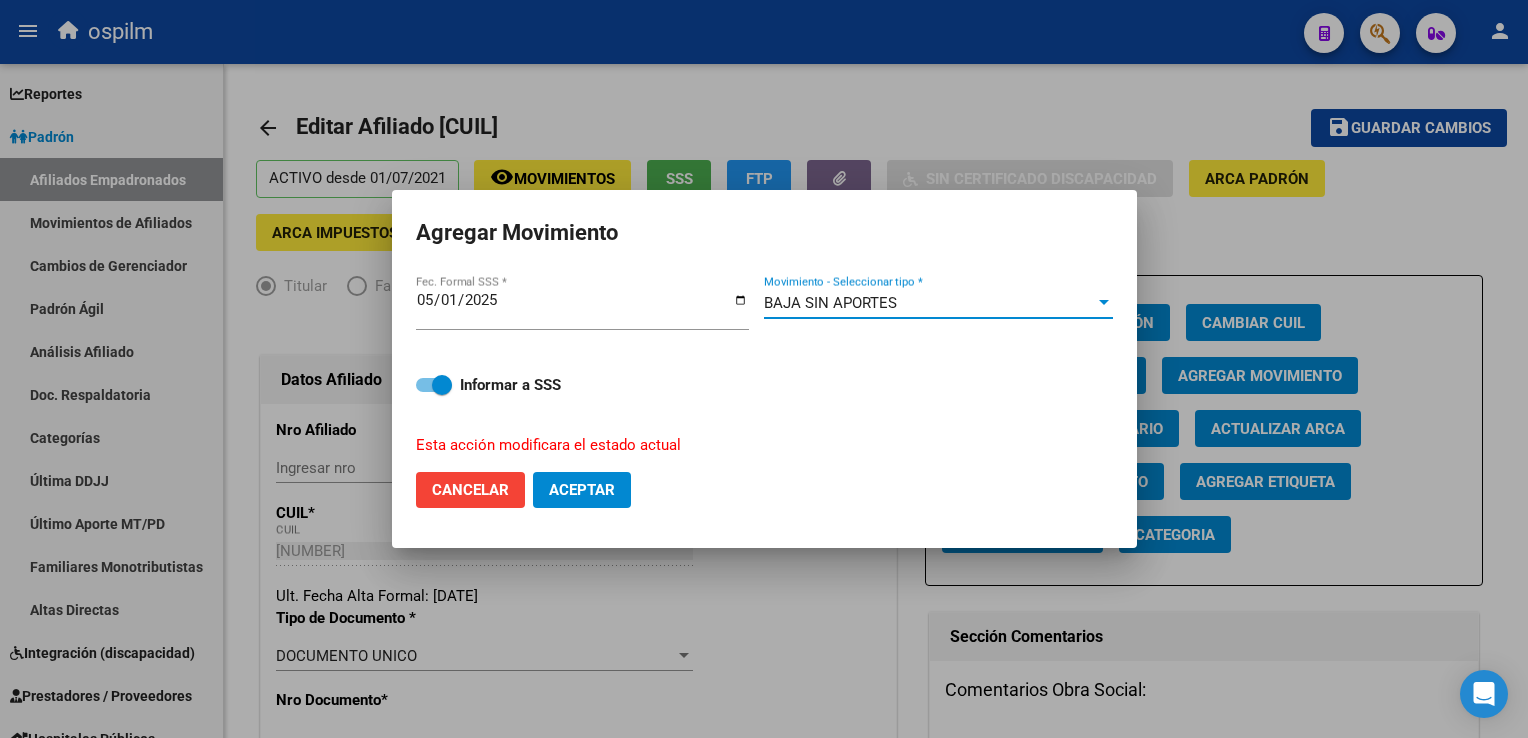 drag, startPoint x: 613, startPoint y: 490, endPoint x: 642, endPoint y: 466, distance: 37.64306 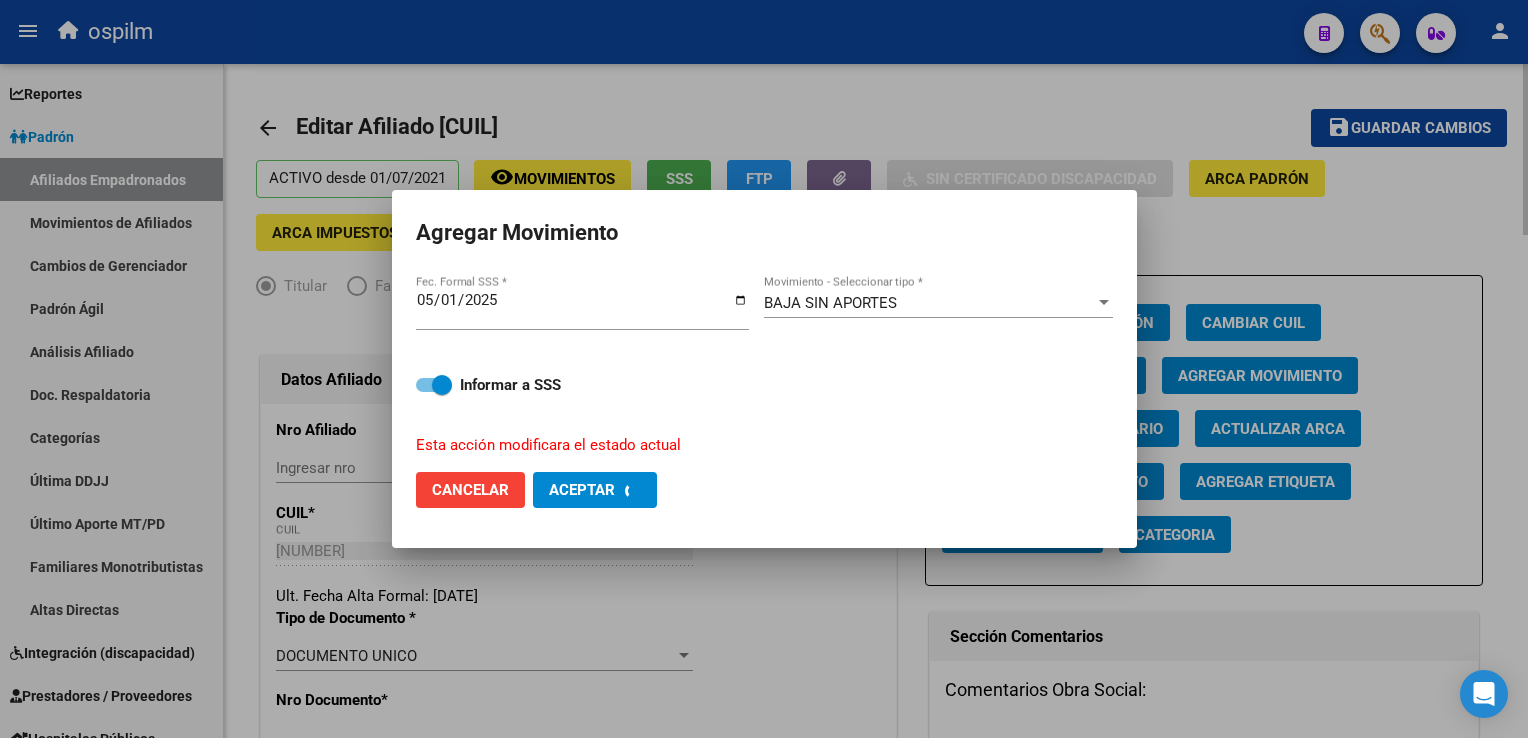 checkbox on "false" 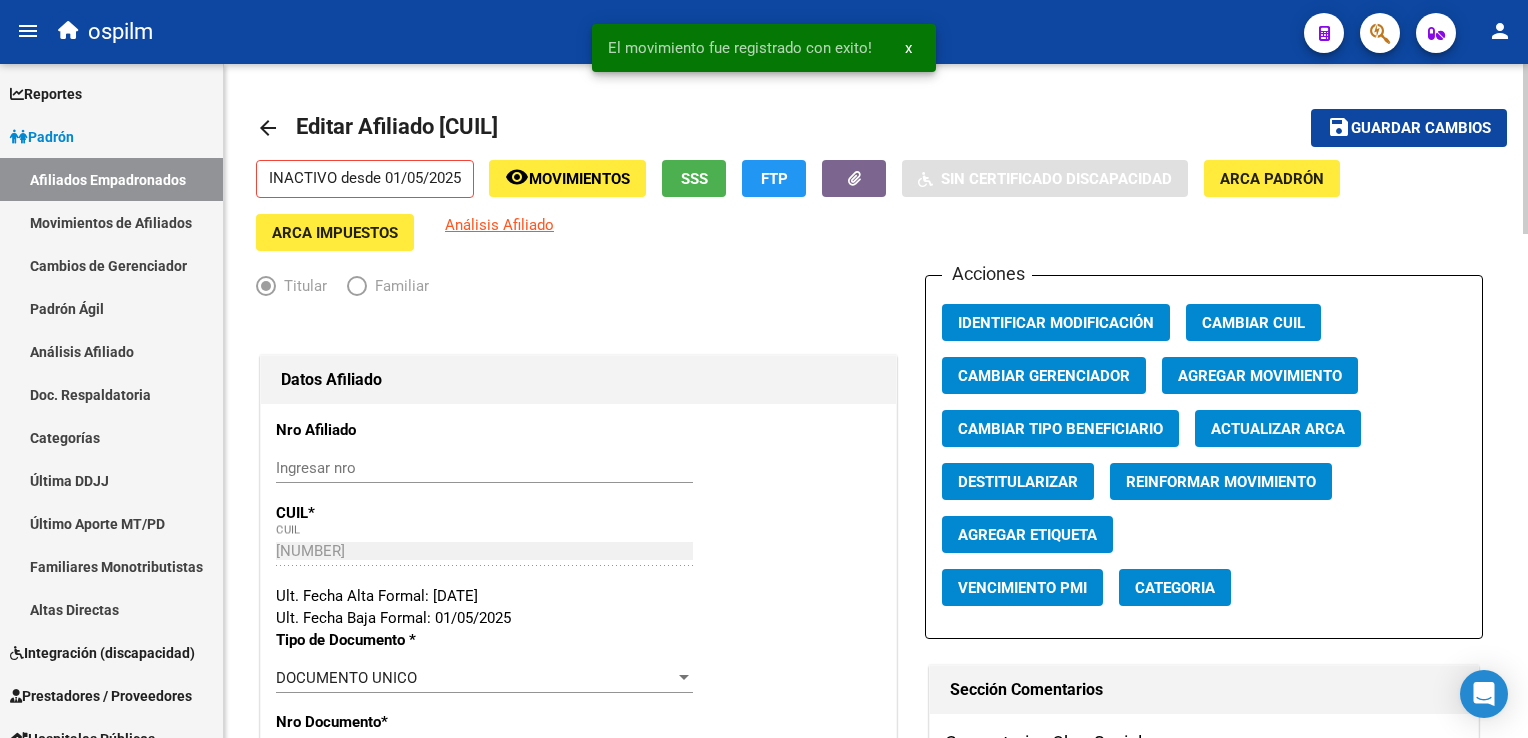 click on "save Guardar cambios" 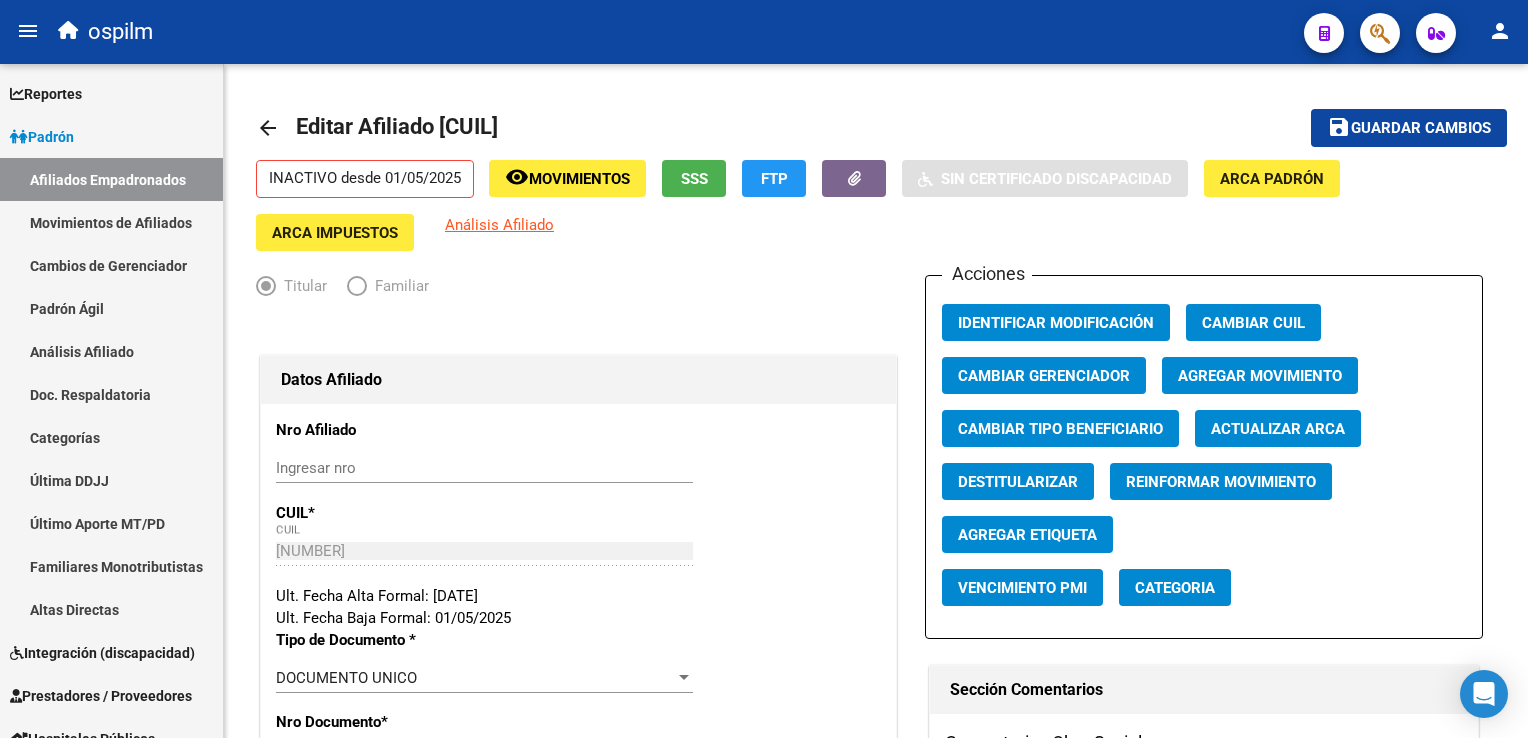 click 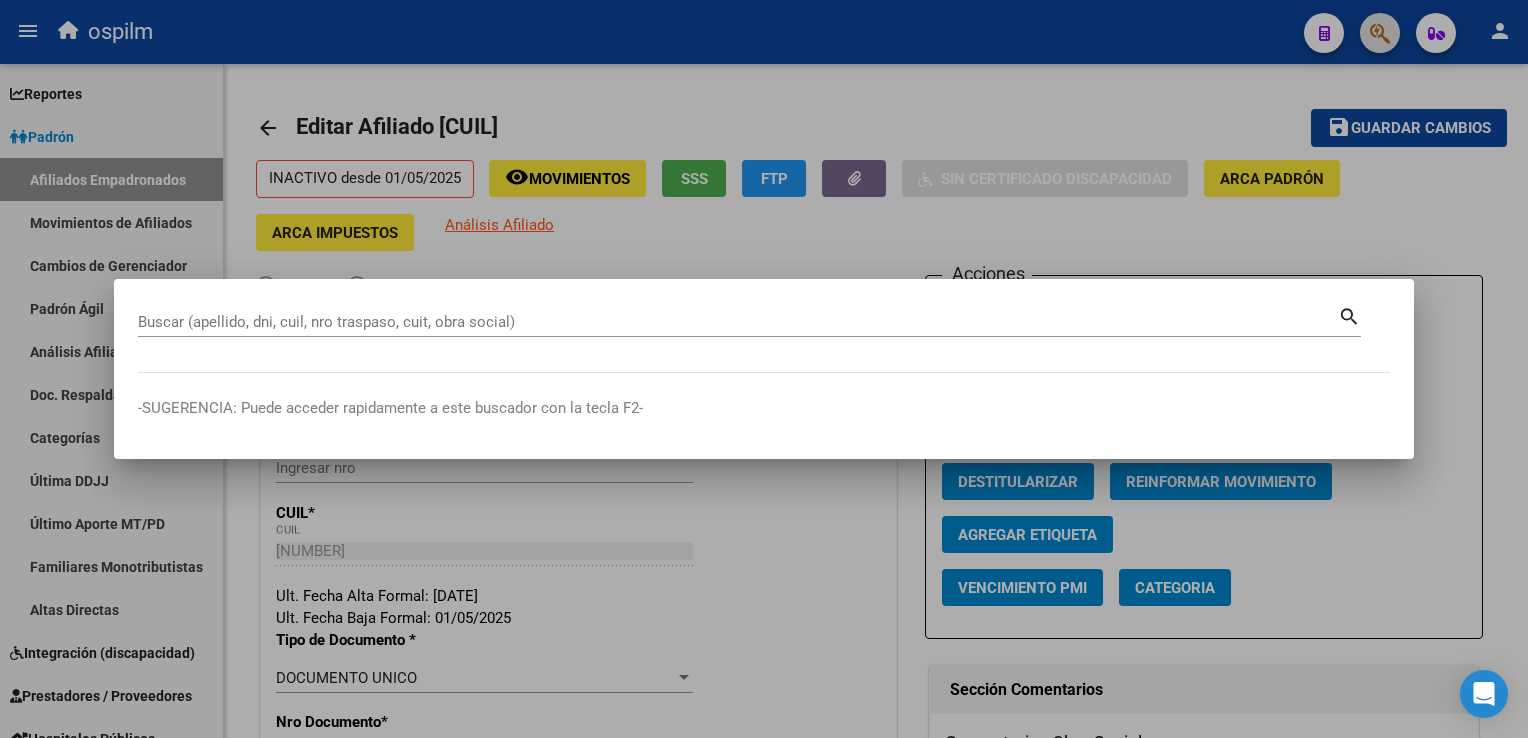 click at bounding box center (764, 369) 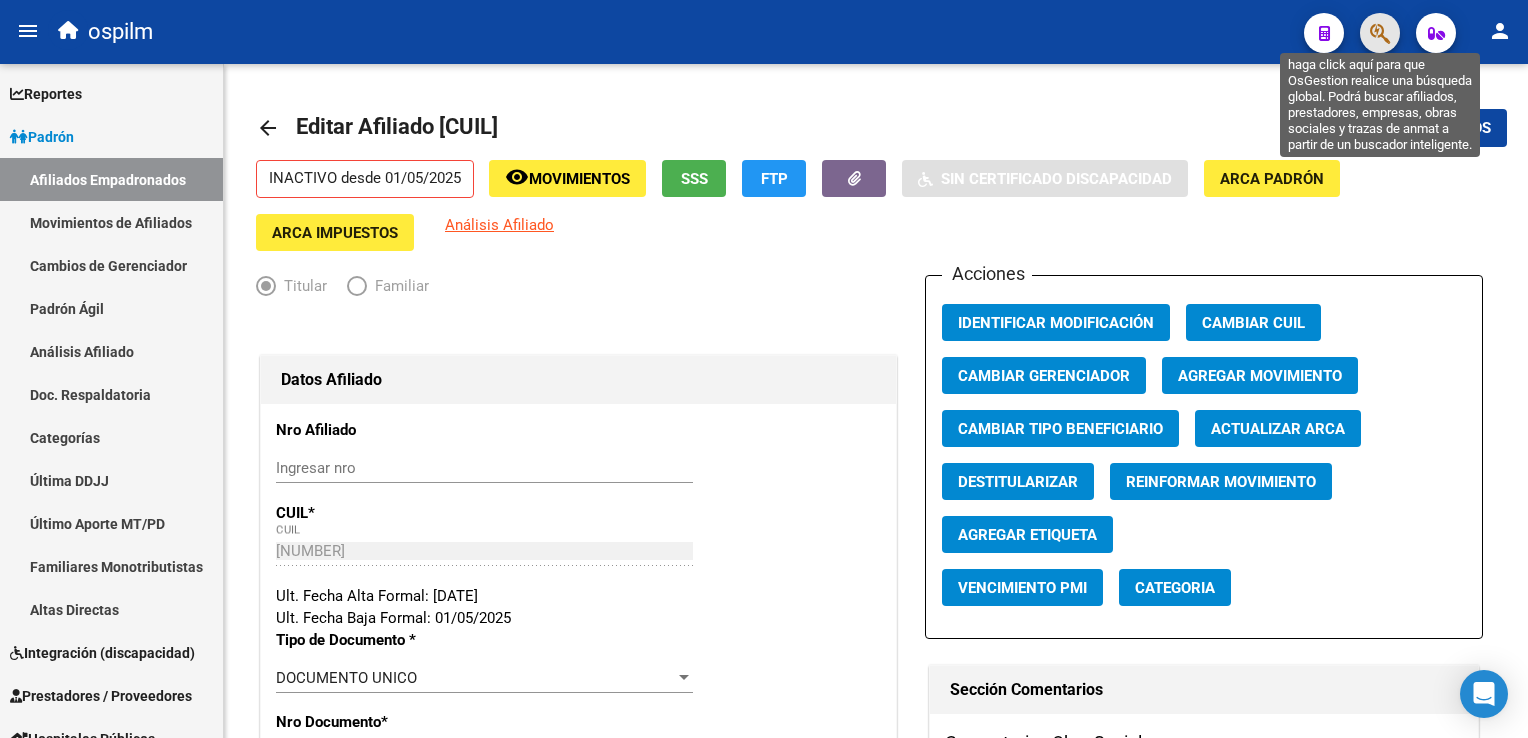 click 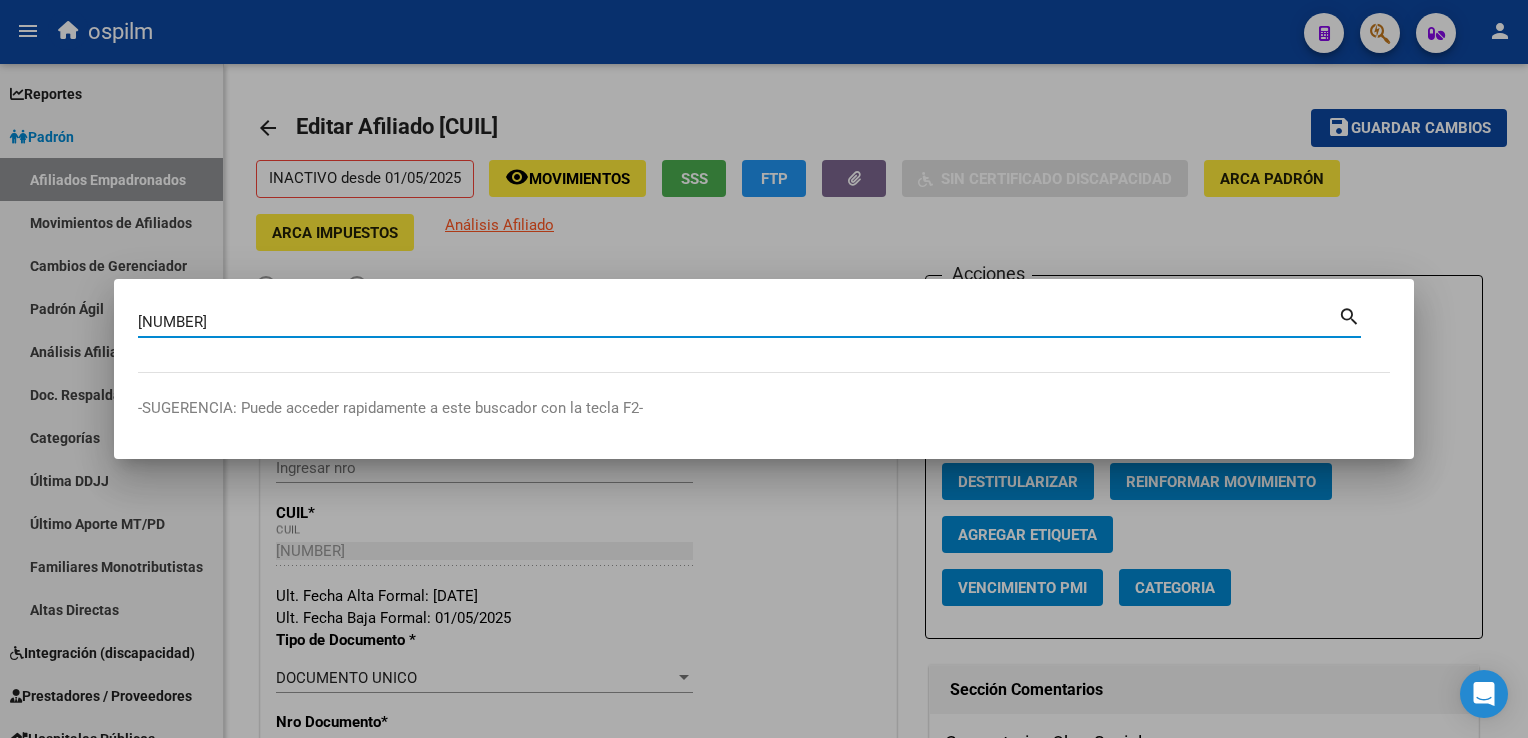 type on "[NUMBER]" 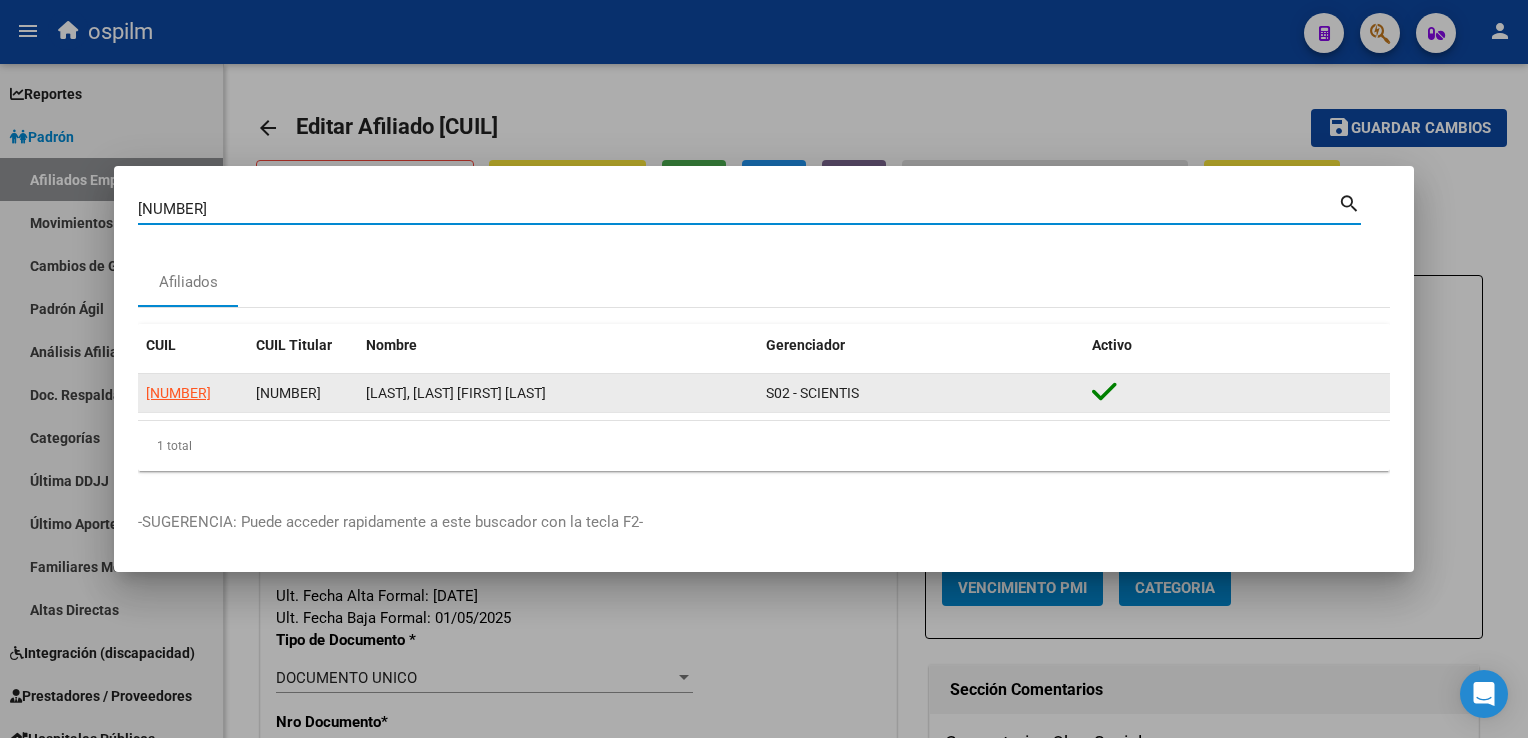 click on "[NUMBER]" 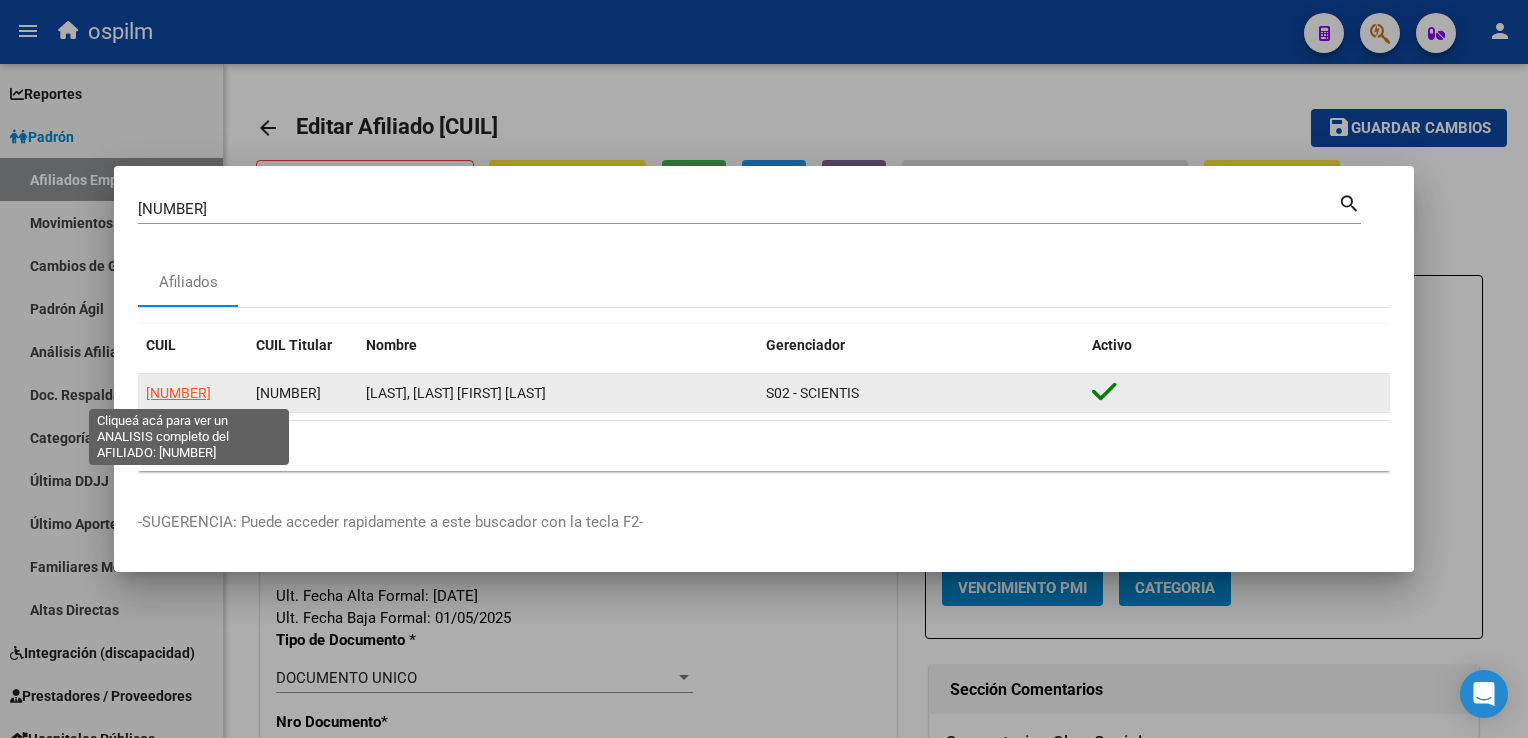 click on "[NUMBER]" 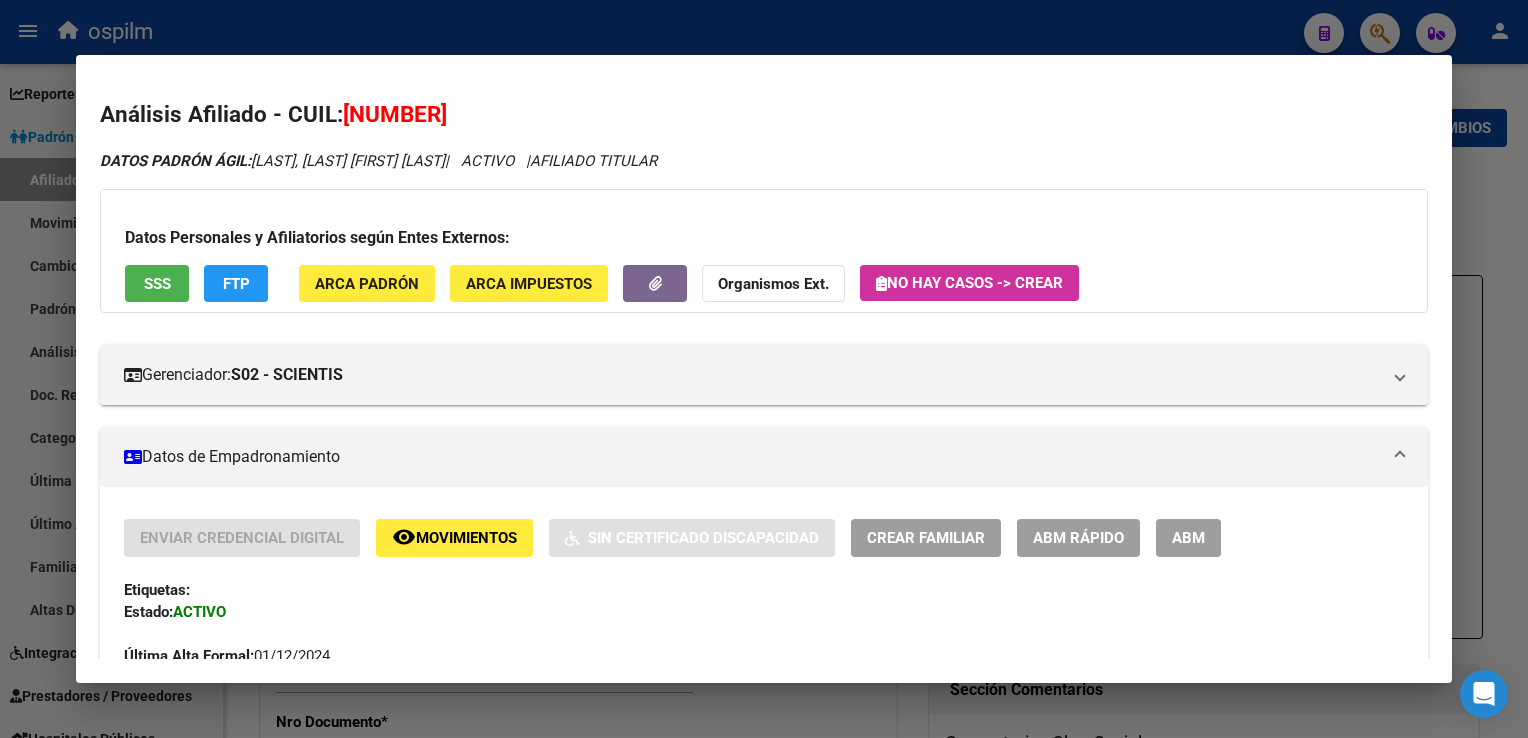 click on "Datos Personales y Afiliatorios según Entes Externos: SSS FTP ARCA Padrón ARCA Impuestos Organismos Ext.   No hay casos -> Crear" at bounding box center [763, 251] 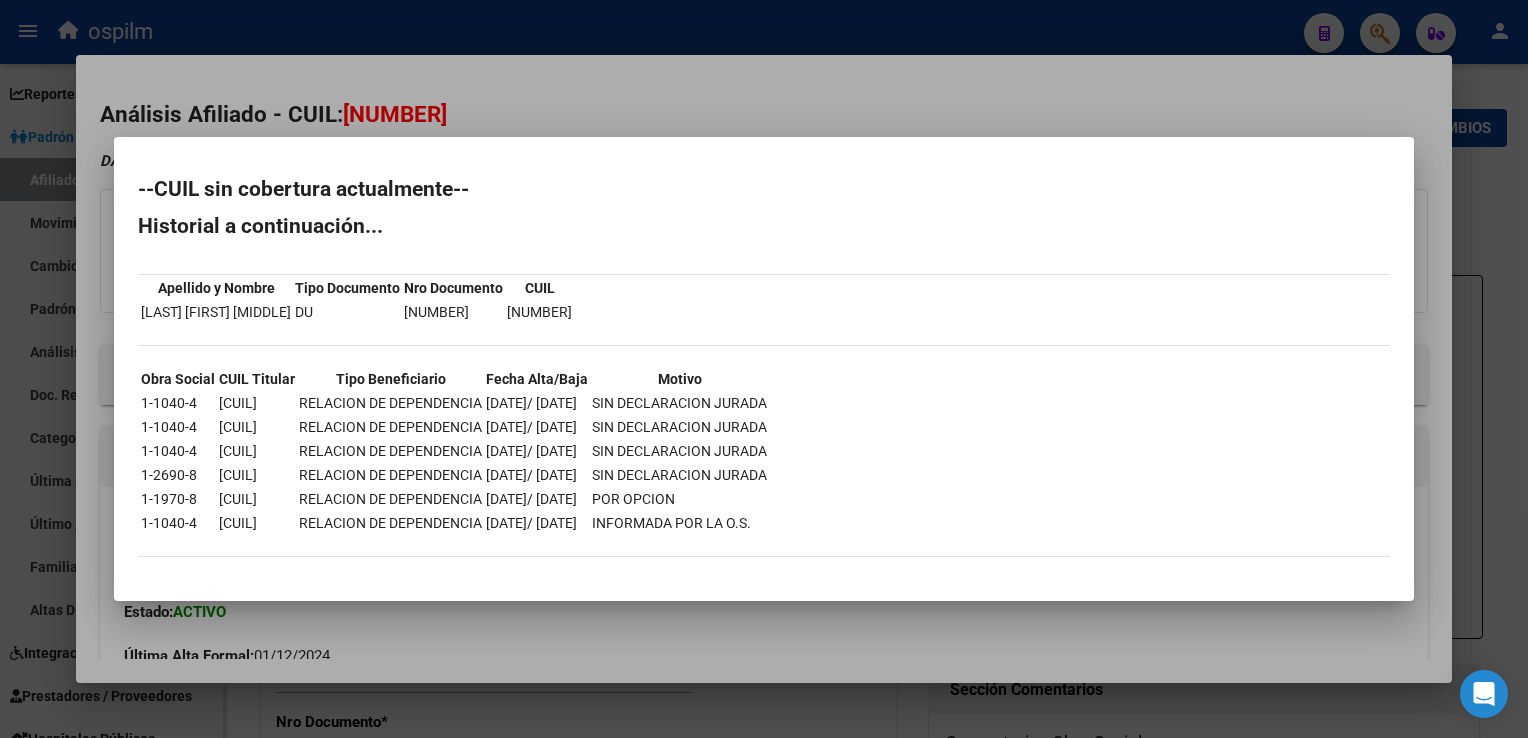 click at bounding box center [764, 369] 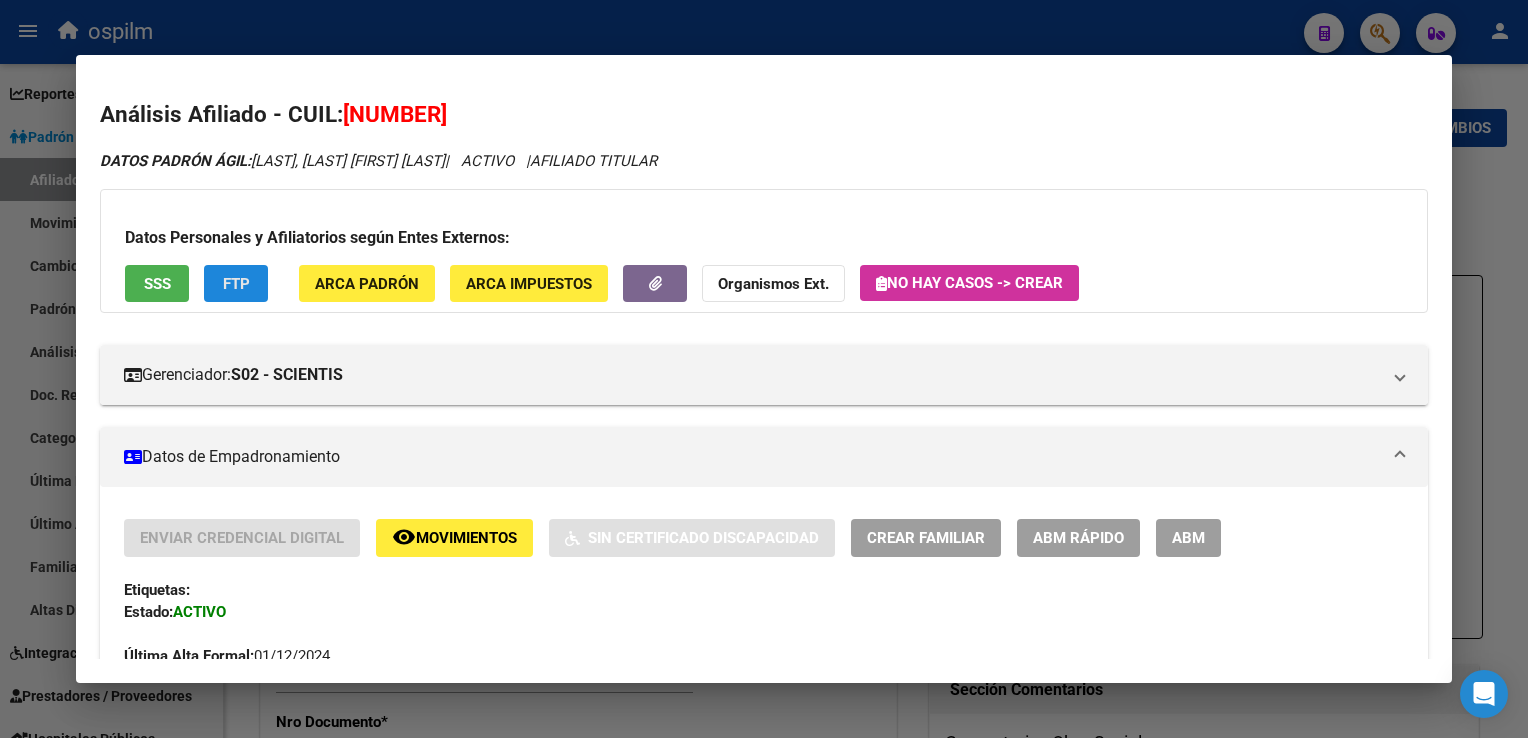 click on "FTP" 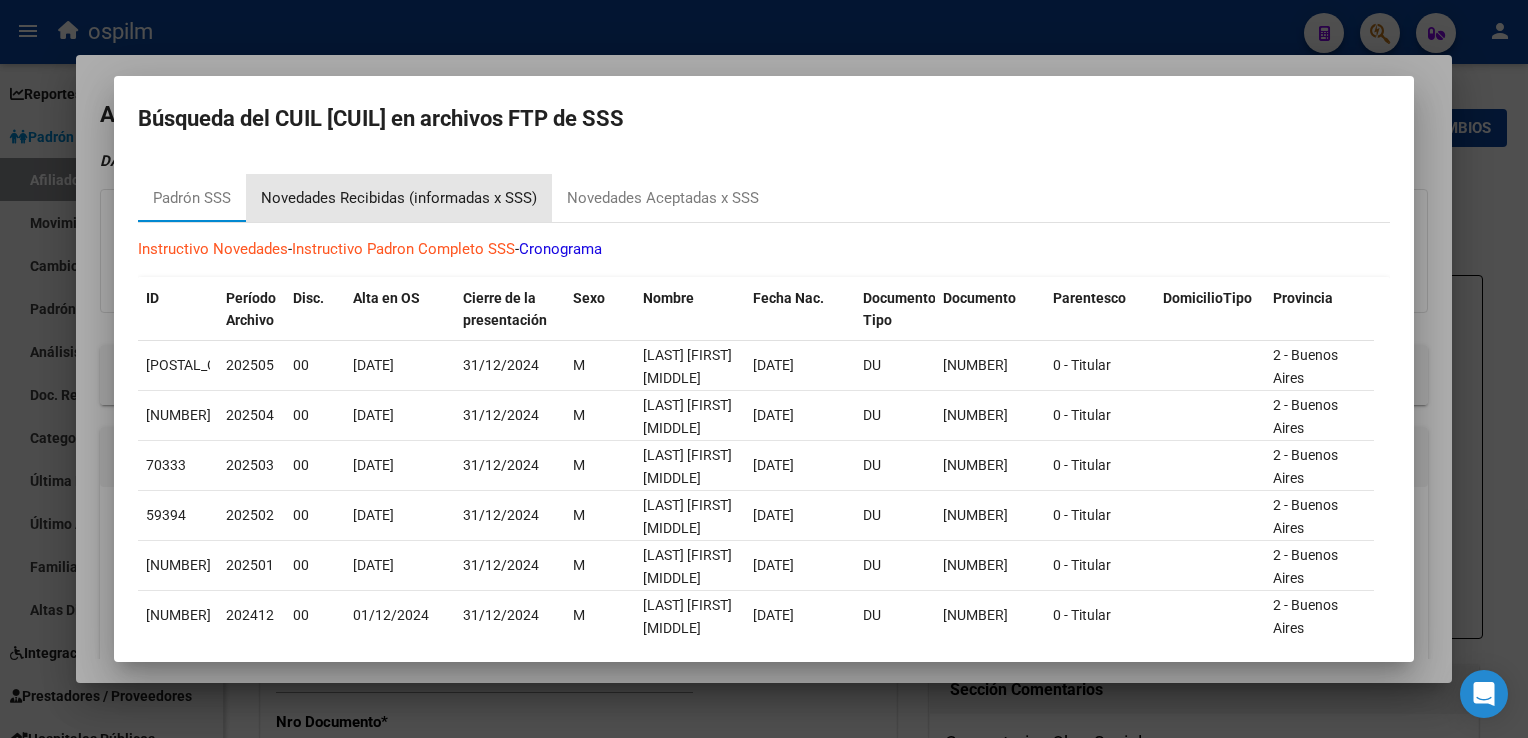 click on "Novedades Recibidas (informadas x SSS)" at bounding box center [399, 198] 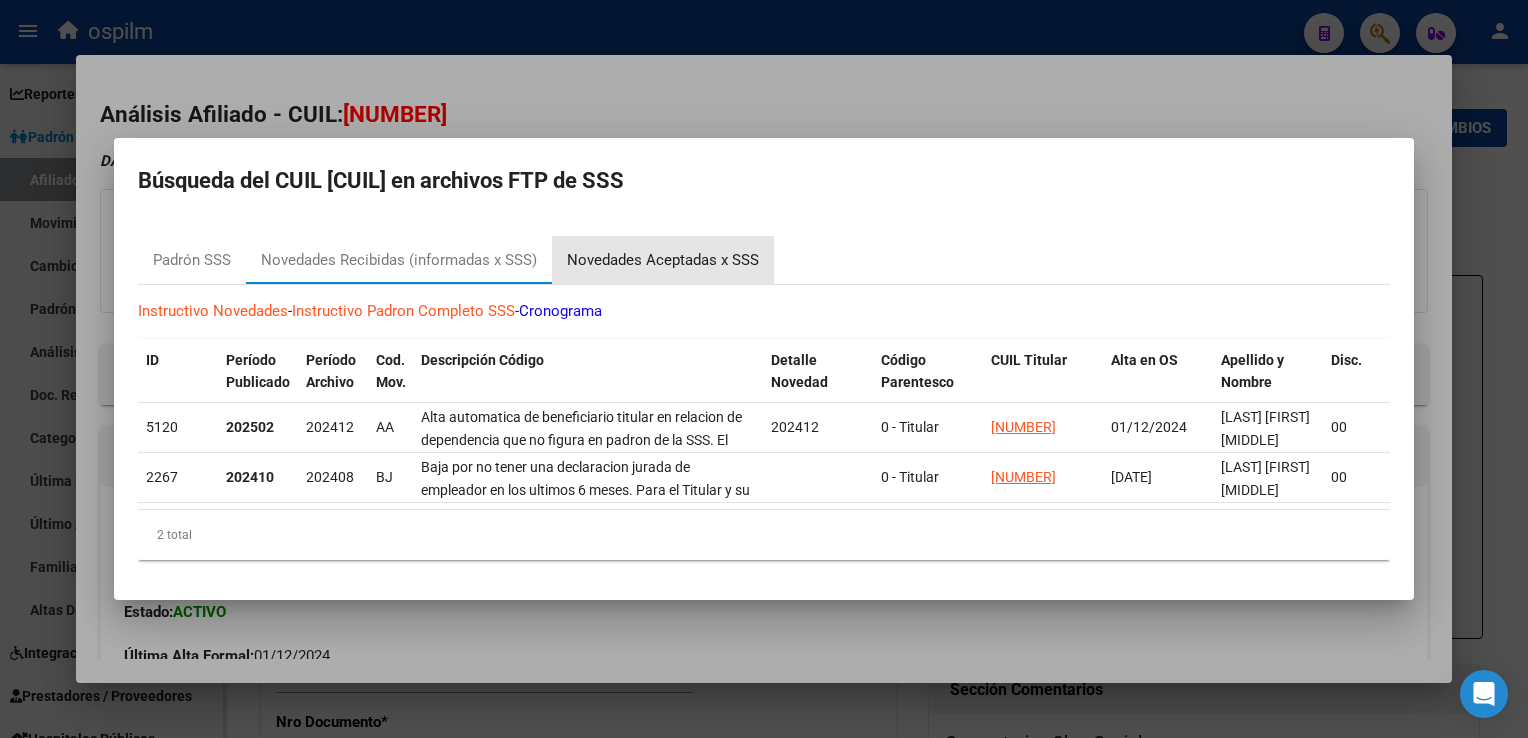 click on "Novedades Aceptadas x SSS" at bounding box center [663, 260] 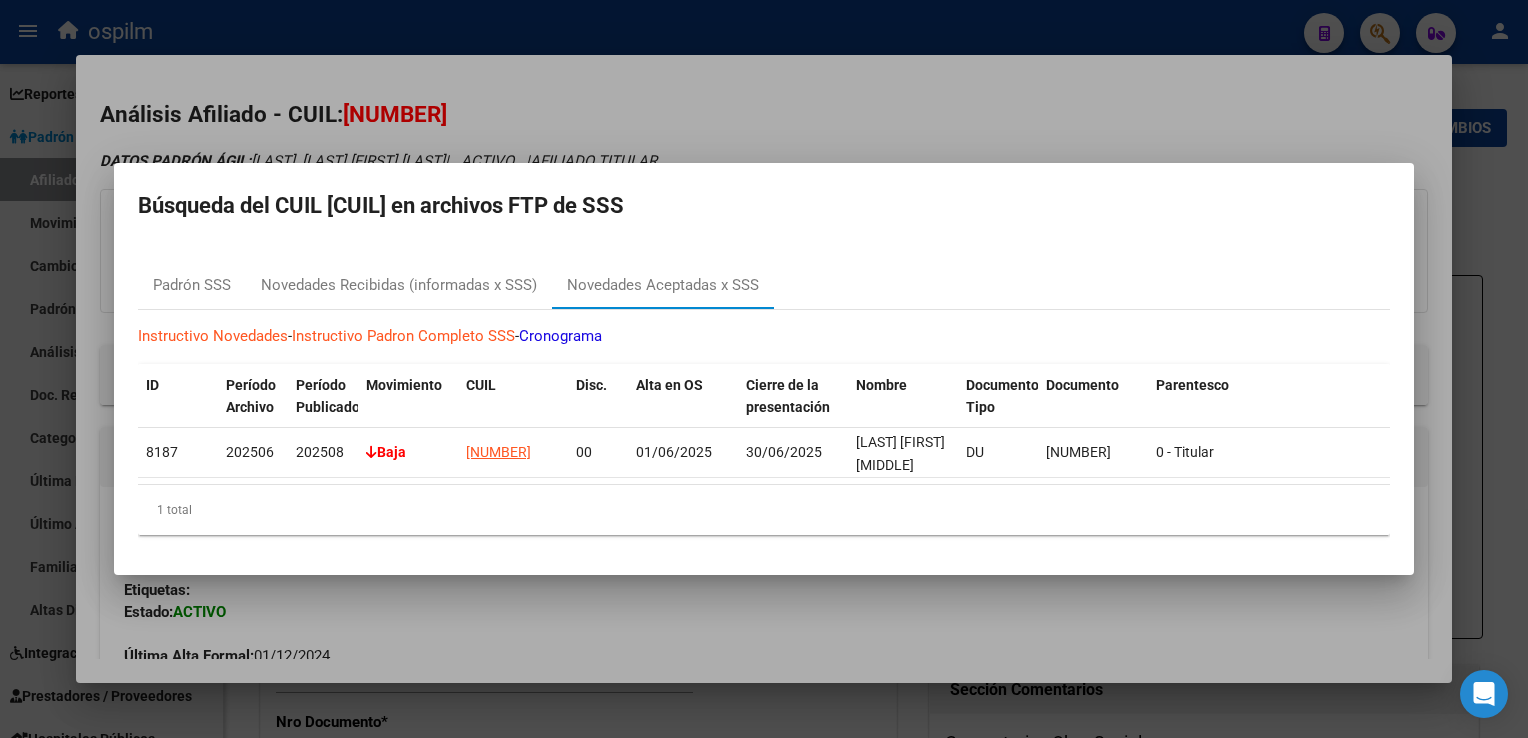 click at bounding box center (764, 369) 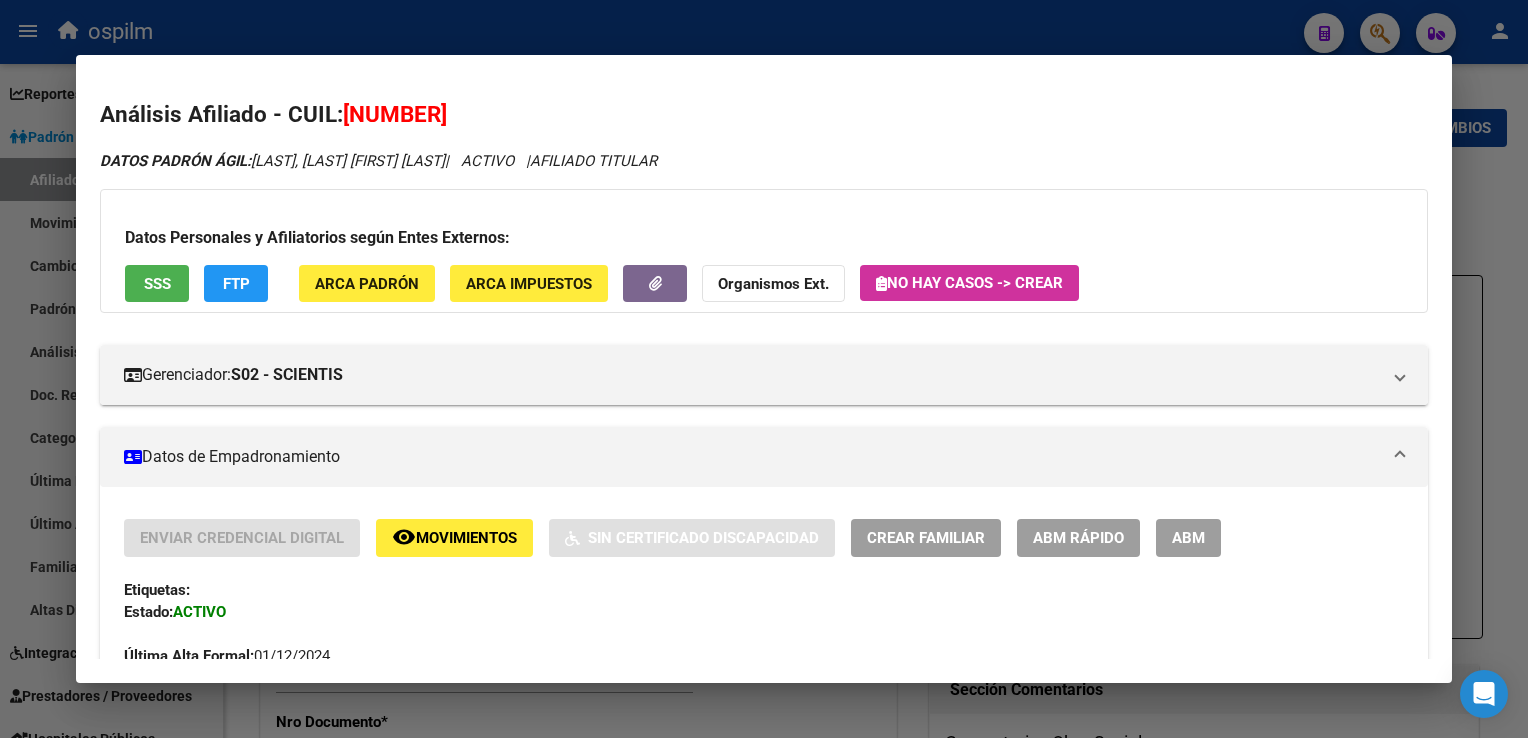 scroll, scrollTop: 938, scrollLeft: 0, axis: vertical 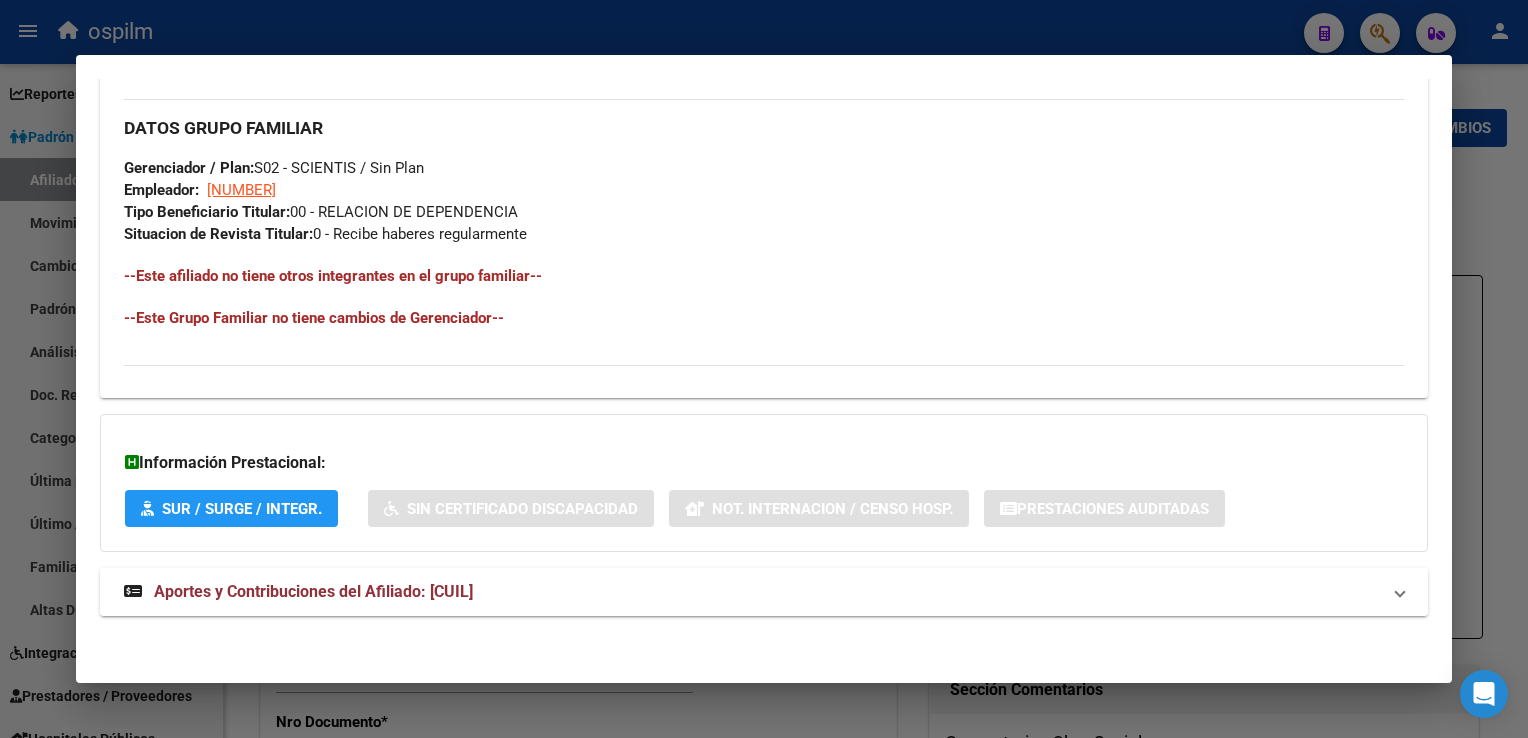 click on "Aportes y Contribuciones del Afiliado: [NUMBER]" at bounding box center (313, 591) 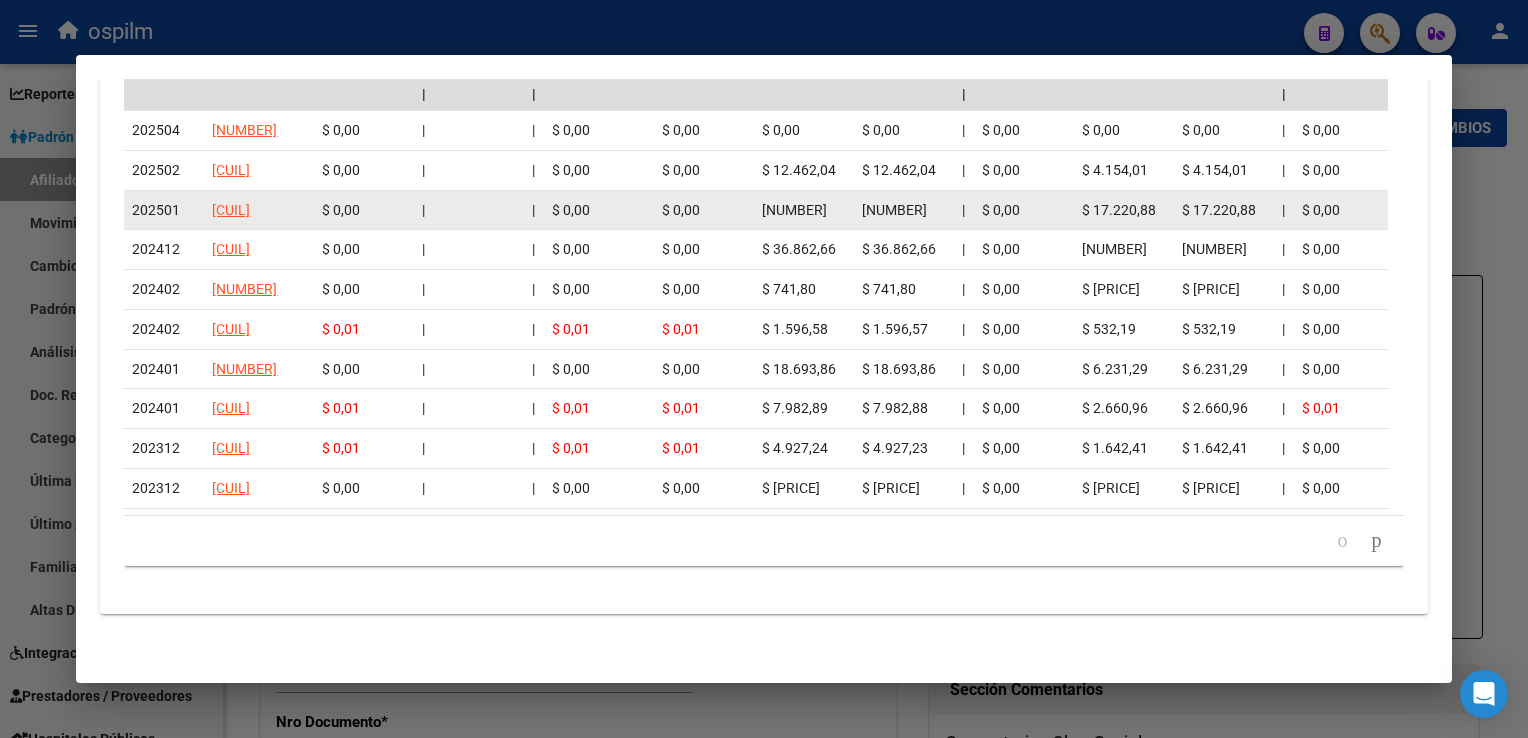 scroll, scrollTop: 0, scrollLeft: 0, axis: both 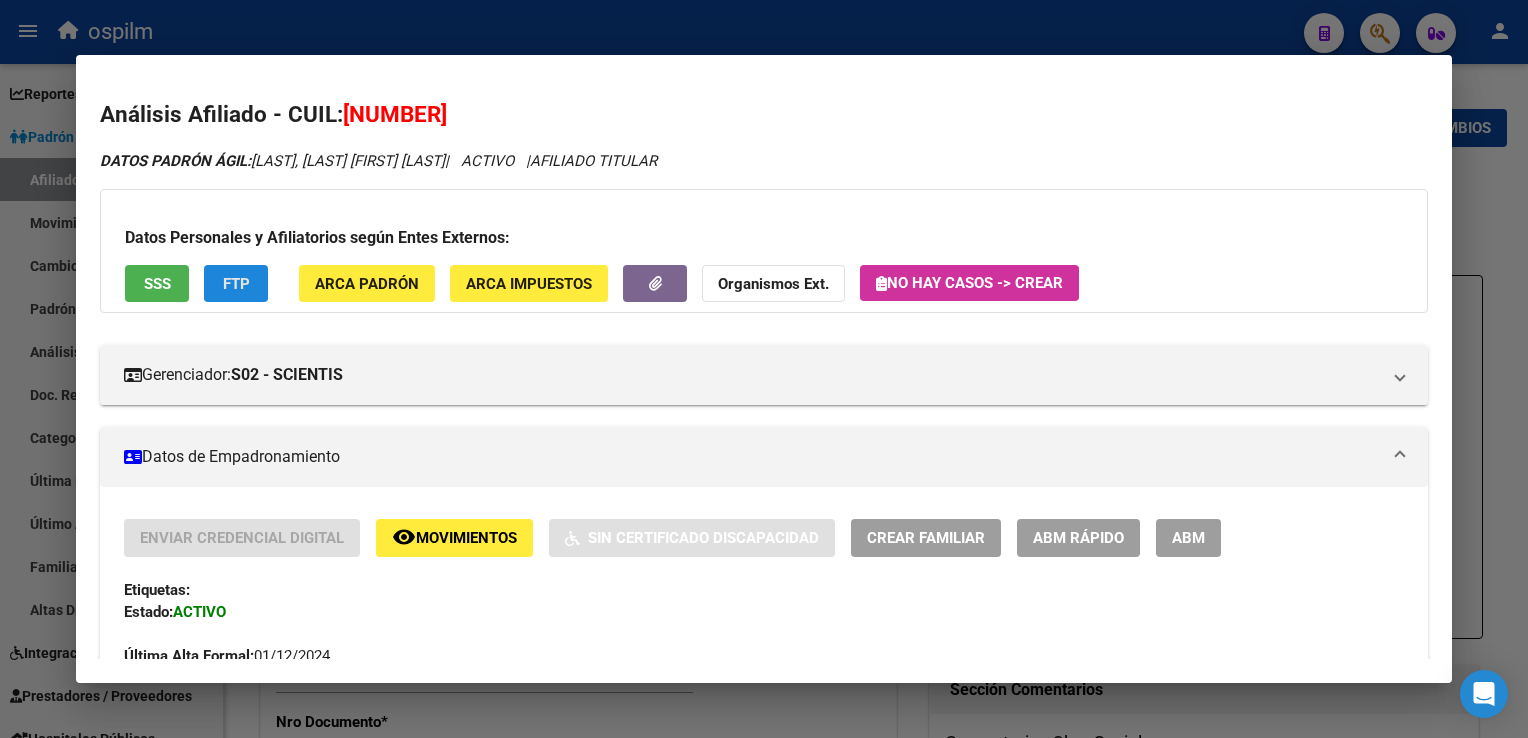 click on "FTP" 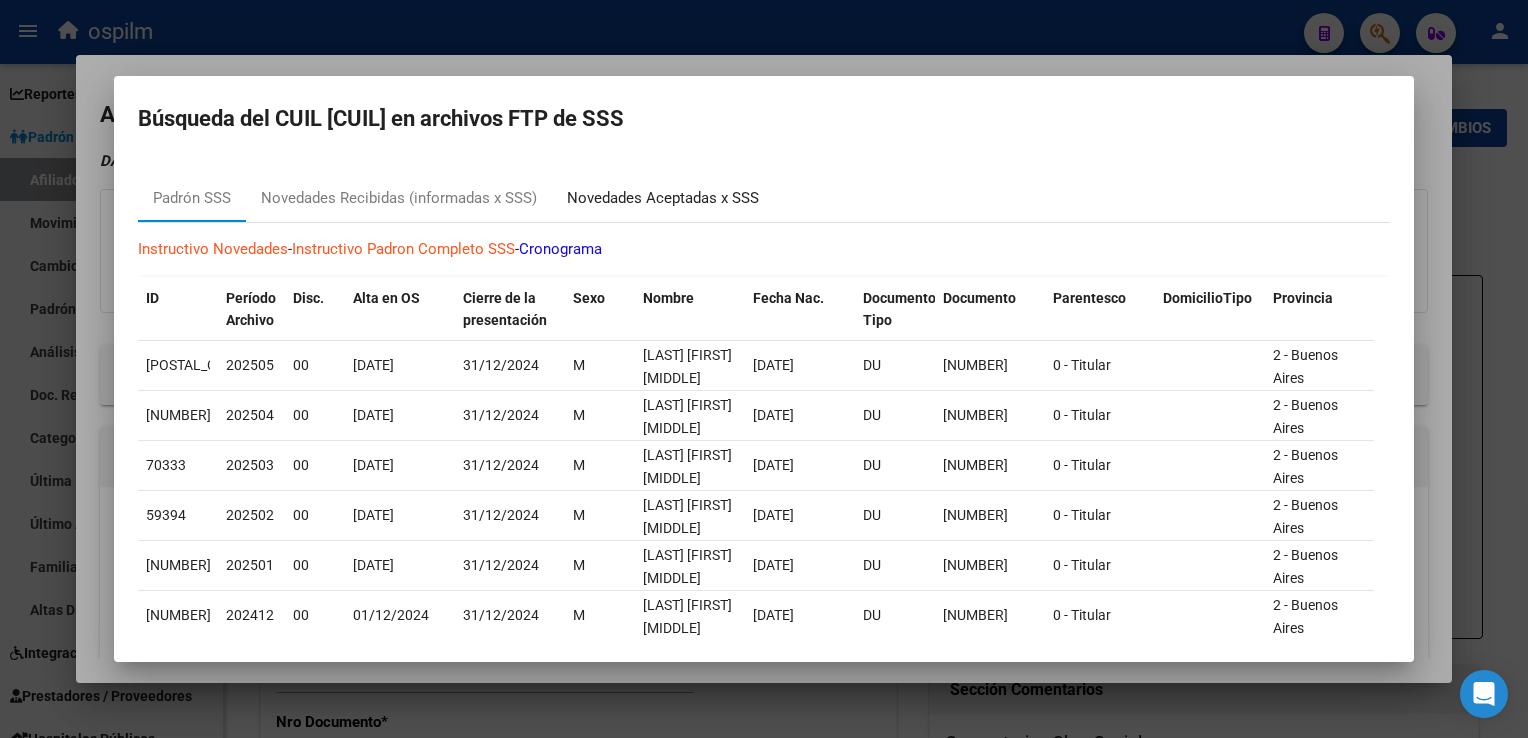 click on "Novedades Aceptadas x SSS" at bounding box center (663, 198) 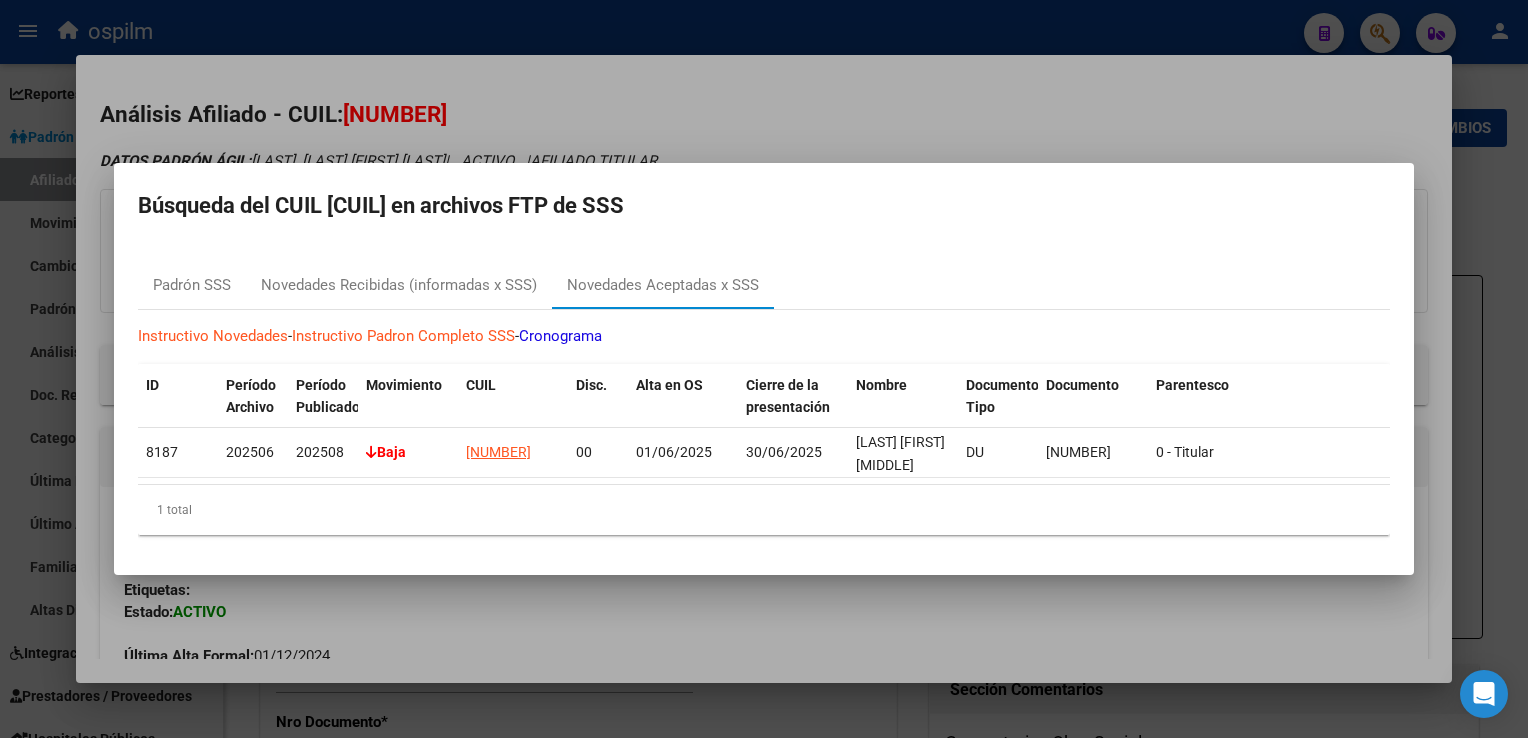 click at bounding box center [764, 369] 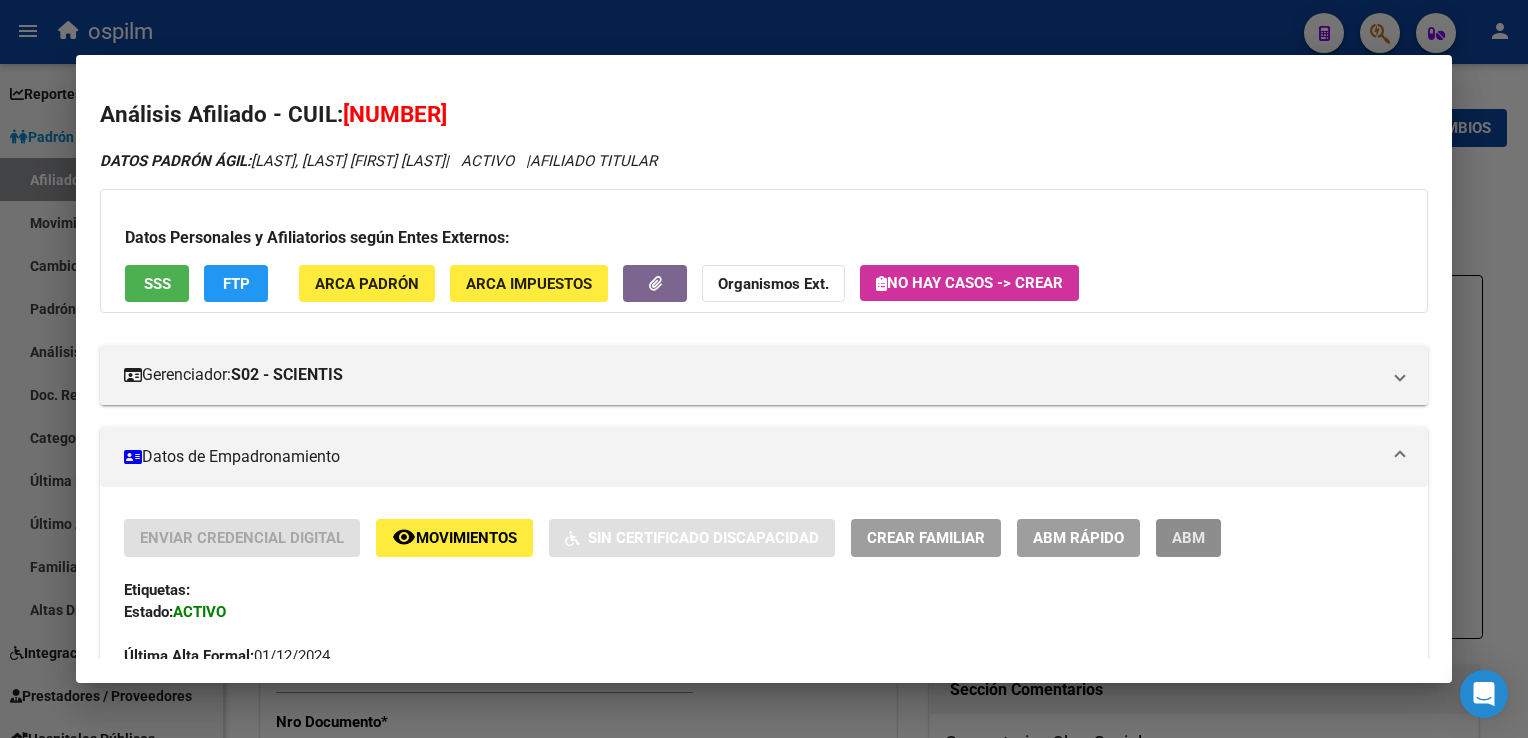 click on "ABM" at bounding box center [1188, 539] 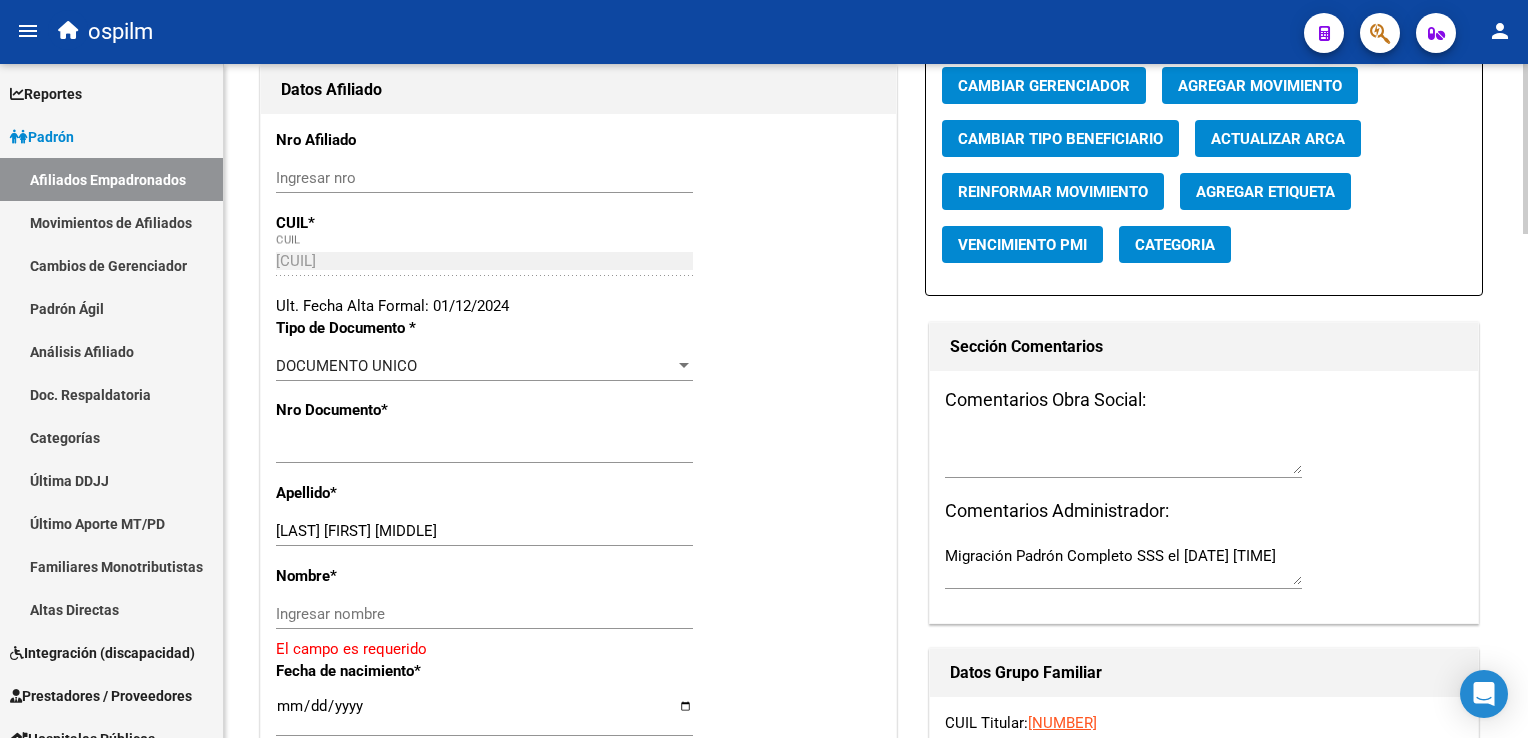 click on "arrow_back Editar Afiliado 20351357992    save Guardar cambios  ACTIVO desde 01/12/2024  remove_red_eye Movimientos SSS FTP    Sin Certificado Discapacidad ARCA Padrón ARCA Impuestos Análisis Afiliado   Titular   Familiar Datos Afiliado Nro Afiliado    Ingresar nro  CUIL  *   20-35135799-2 CUIL  ARCA Padrón  Ult. Fecha Alta Formal: 01/12/2024  Tipo de Documento * DOCUMENTO UNICO Seleccionar tipo Nro Documento  *   35135799 Ingresar nro  Apellido  *   AGUILERA NICOLAU FACUNDO EZEQU Ingresar apellido  Nombre  *   Ingresar nombre   El campo es requerido Fecha de nacimiento  *   1990-02-20 Ingresar fecha   Parentesco * Titular Seleccionar parentesco  Estado Civil * Soltero Seleccionar tipo  Sexo * Masculino Seleccionar sexo  Nacionalidad * Seleccionar tipo Seleccionar tipo  Discapacitado * No incapacitado Seleccionar tipo Vencimiento Certificado Estudio    Ingresar fecha   Tipo domicilio * Domicilio Completo Seleccionar tipo domicilio  Provincia * Buenos Aires Seleccionar provincia Localidad  *   *   1874" 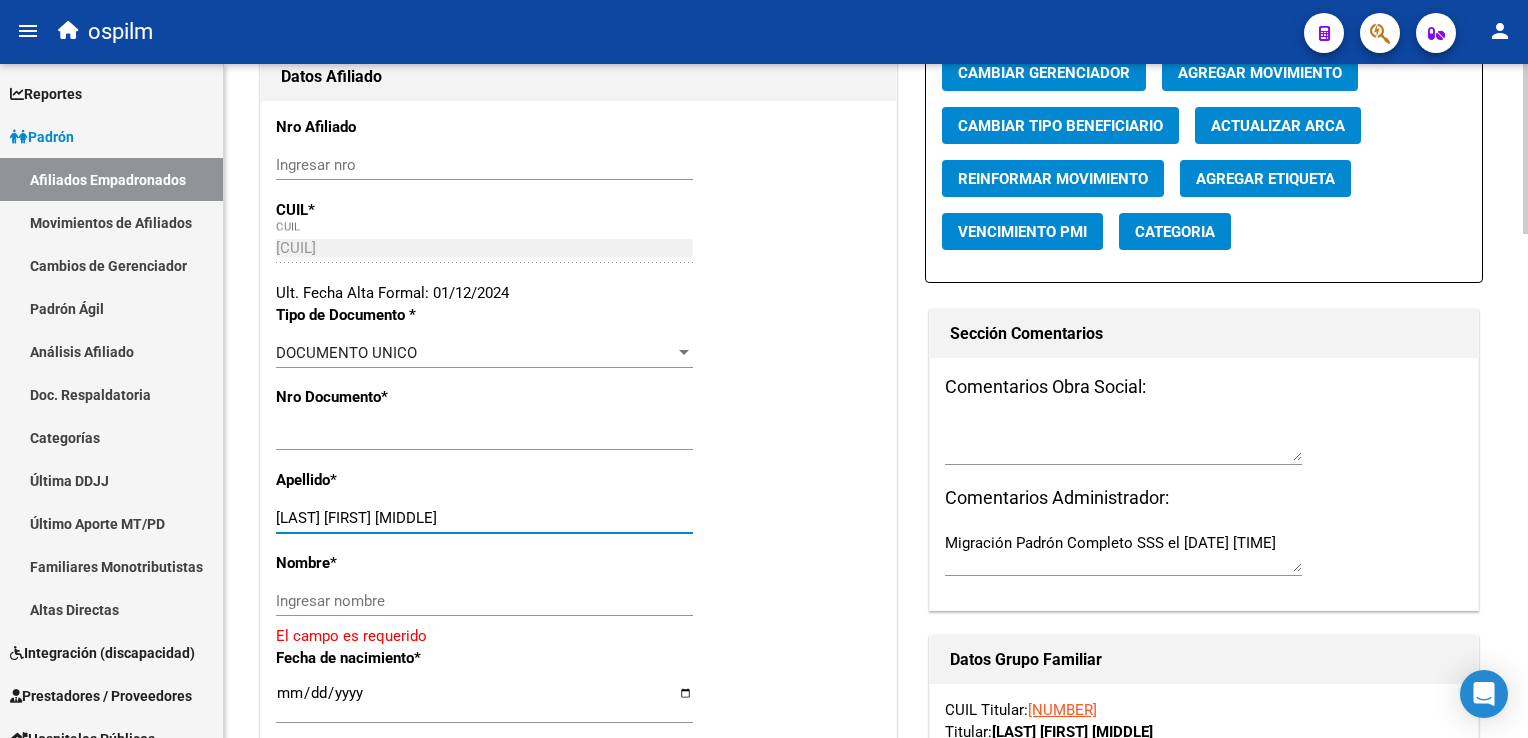 drag, startPoint x: 350, startPoint y: 532, endPoint x: 520, endPoint y: 546, distance: 170.5755 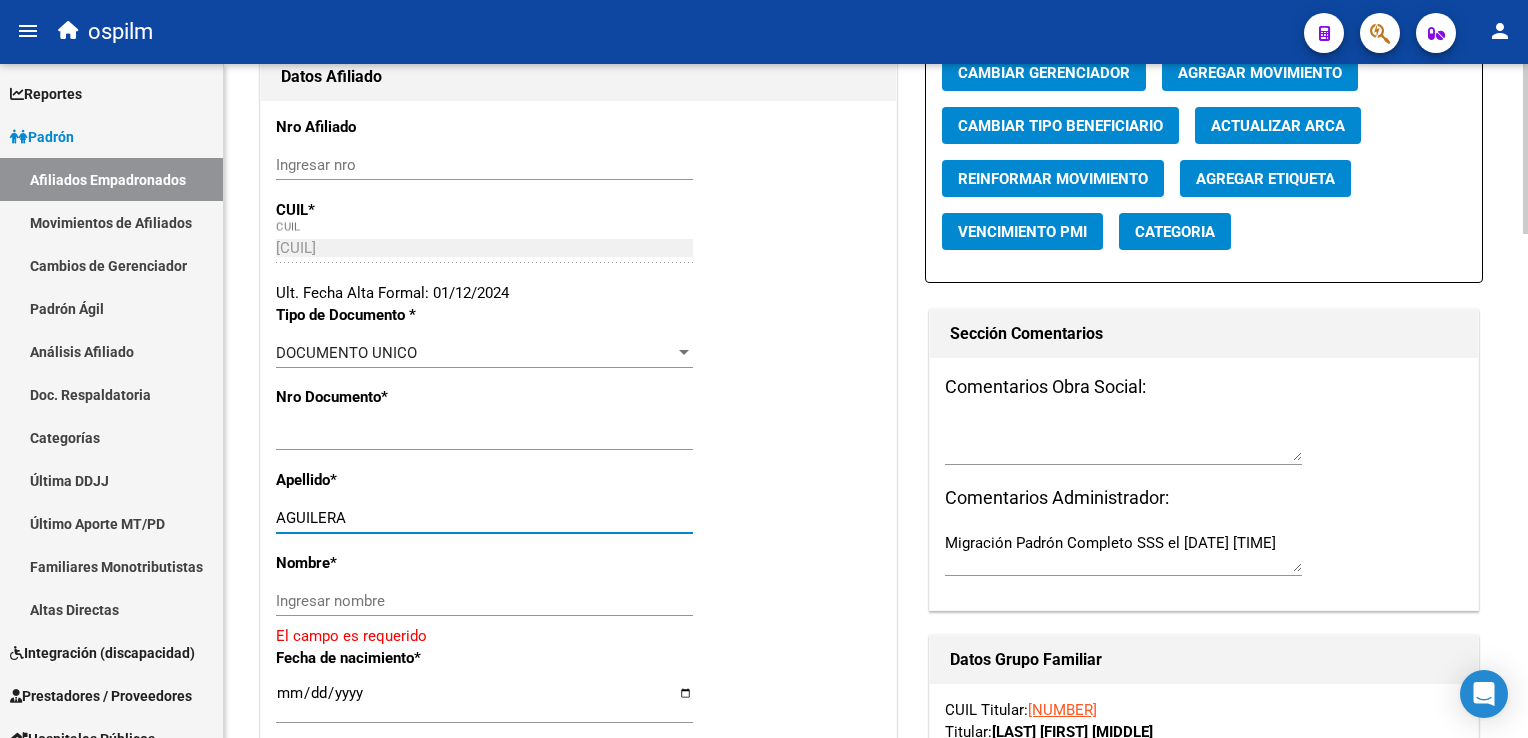 type on "AGUILERA" 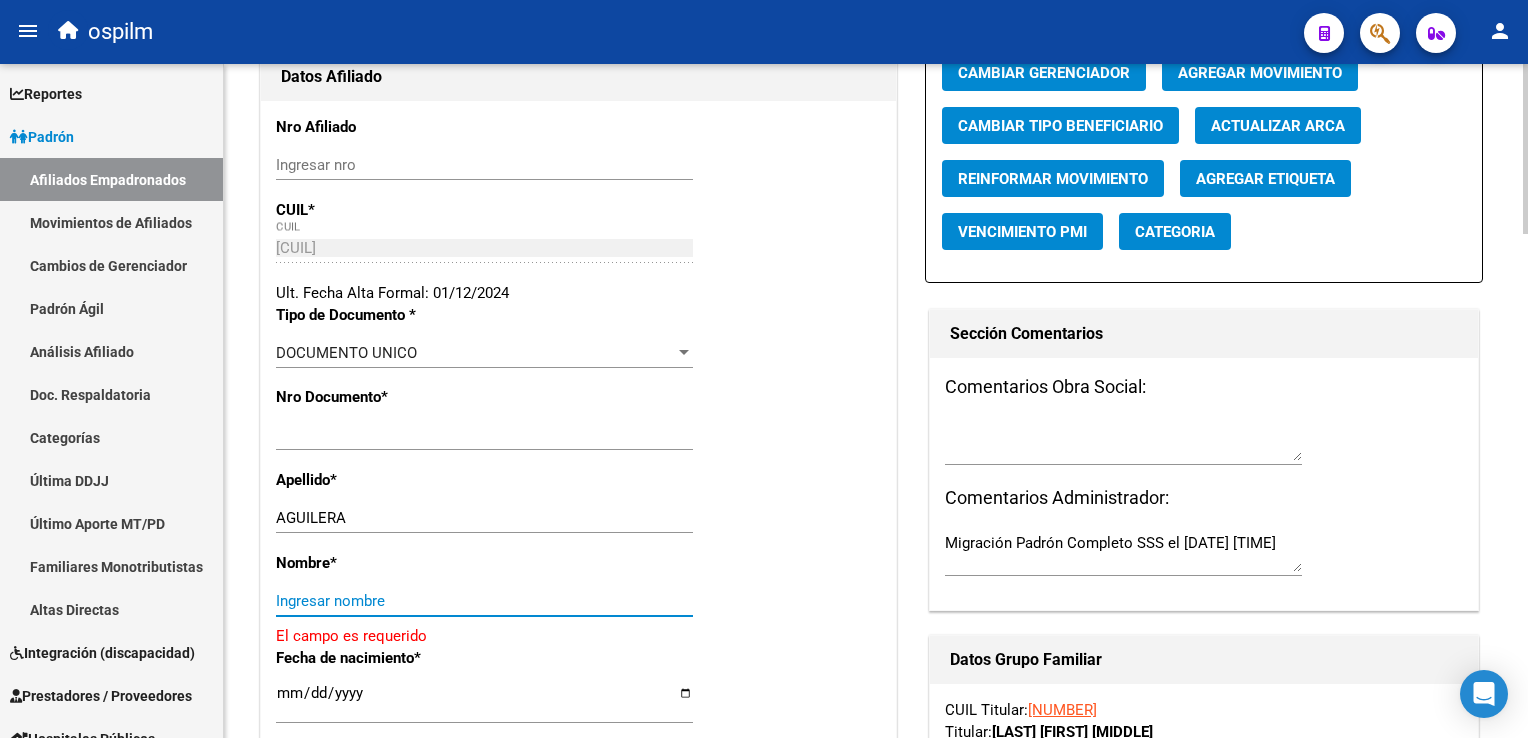 paste on "NICOLAU FACUNDO EZEQU" 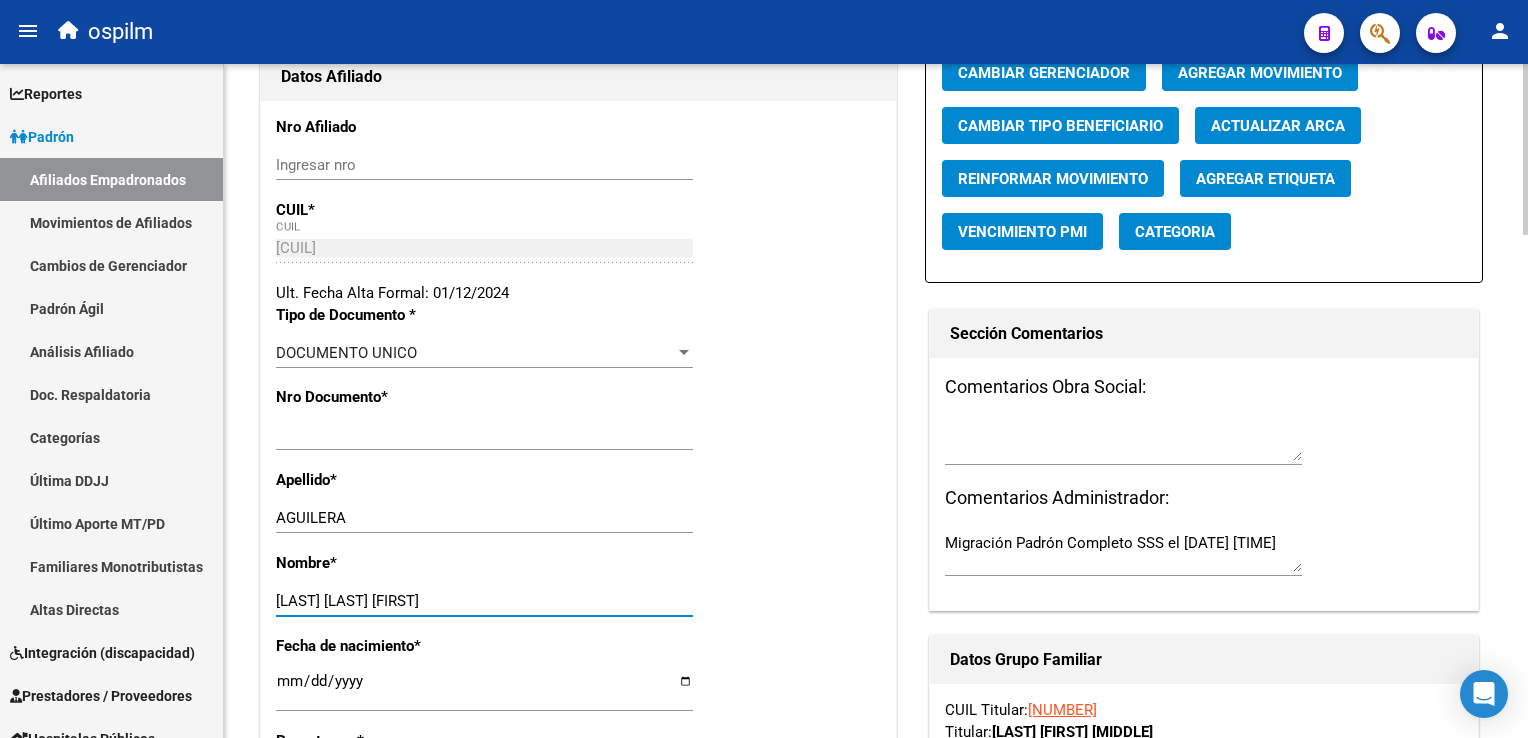 type on "NICOLAU FACUNDO EZEQUIEL" 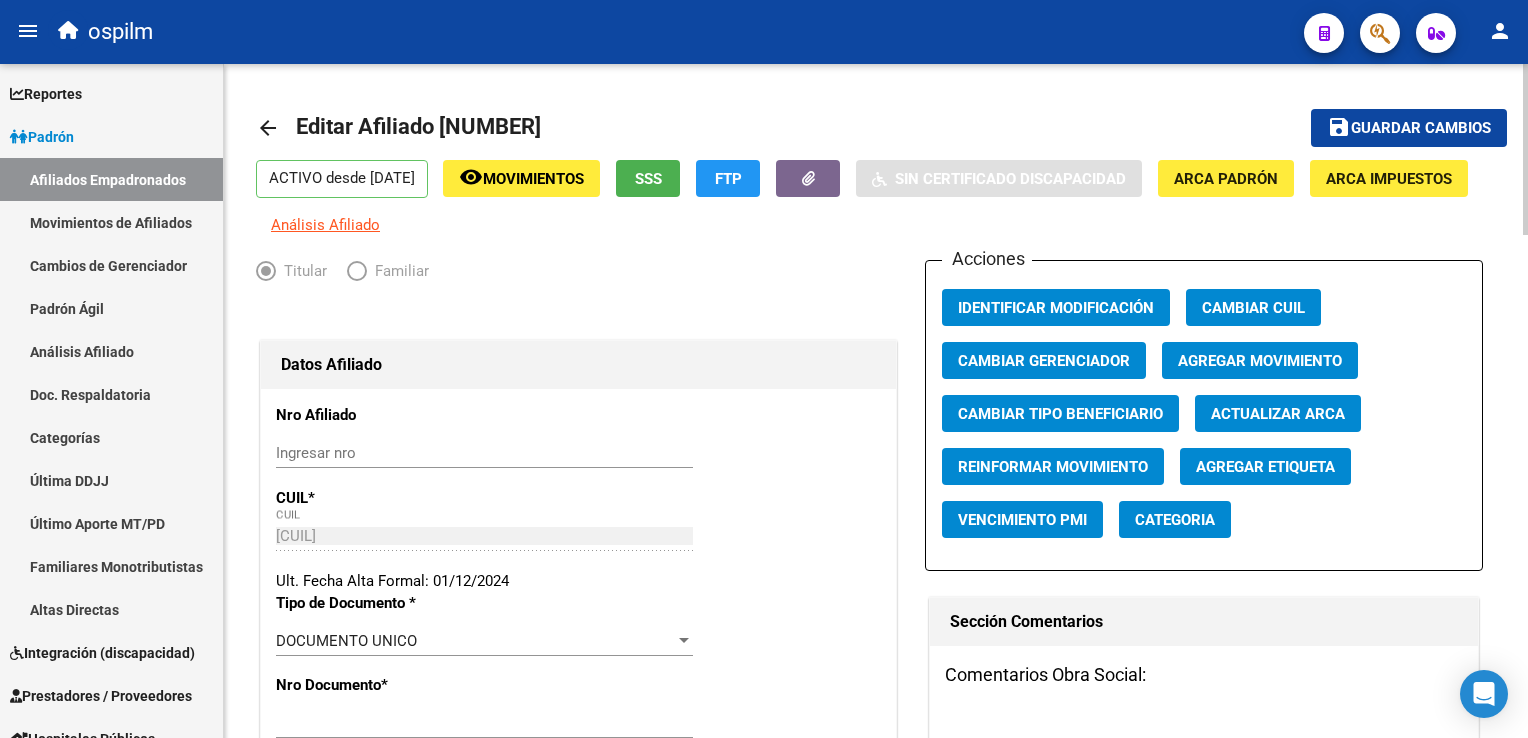 scroll, scrollTop: 0, scrollLeft: 0, axis: both 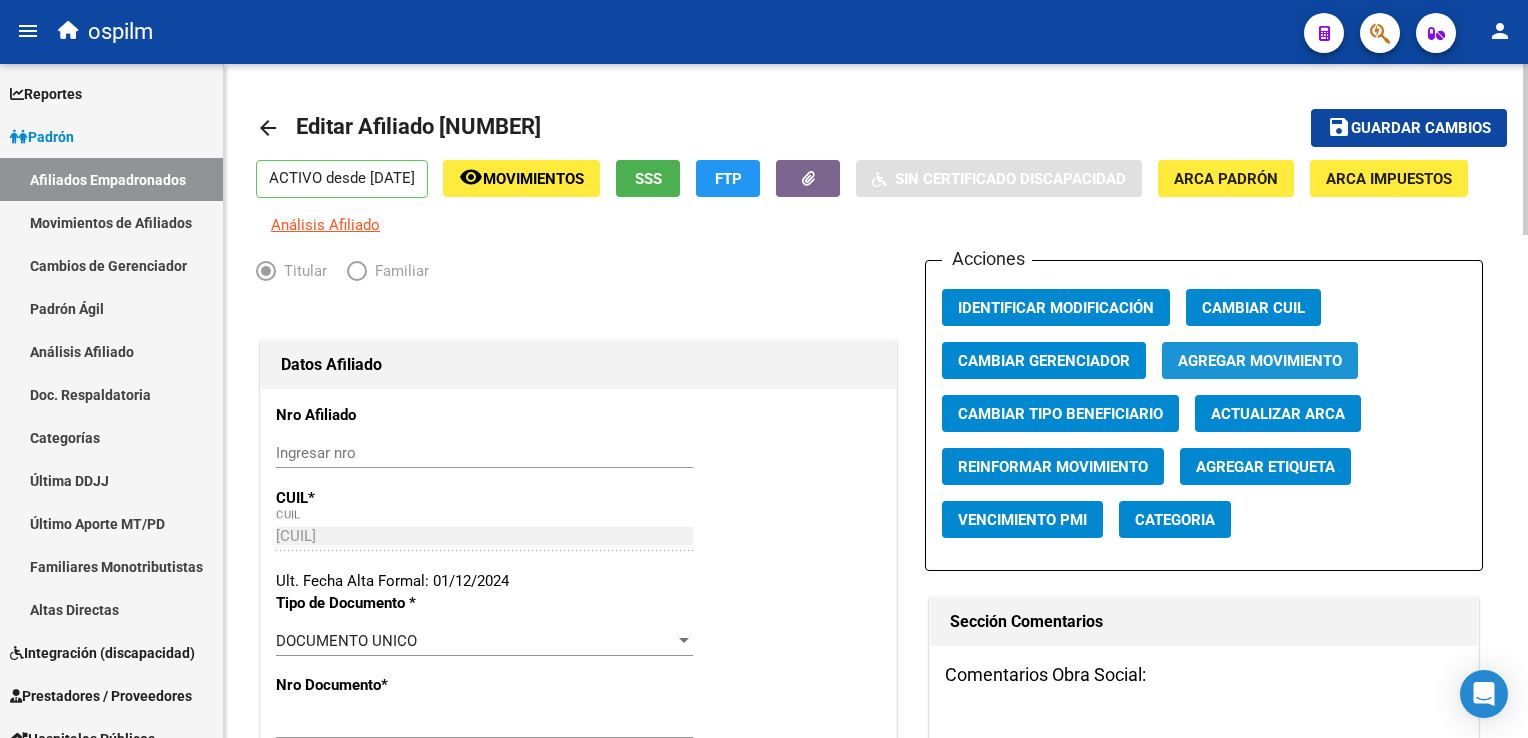 click on "Agregar Movimiento" 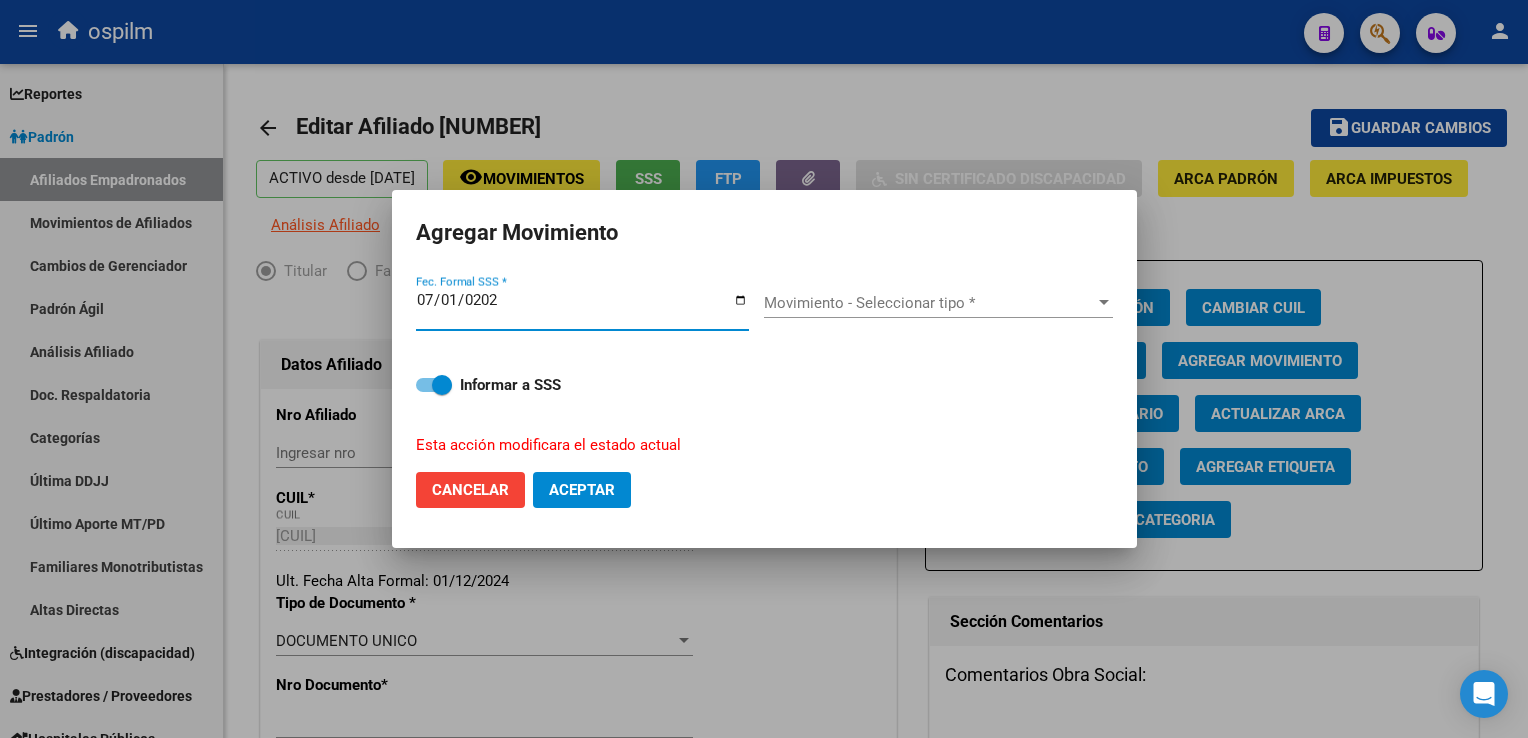 type on "2025-07-01" 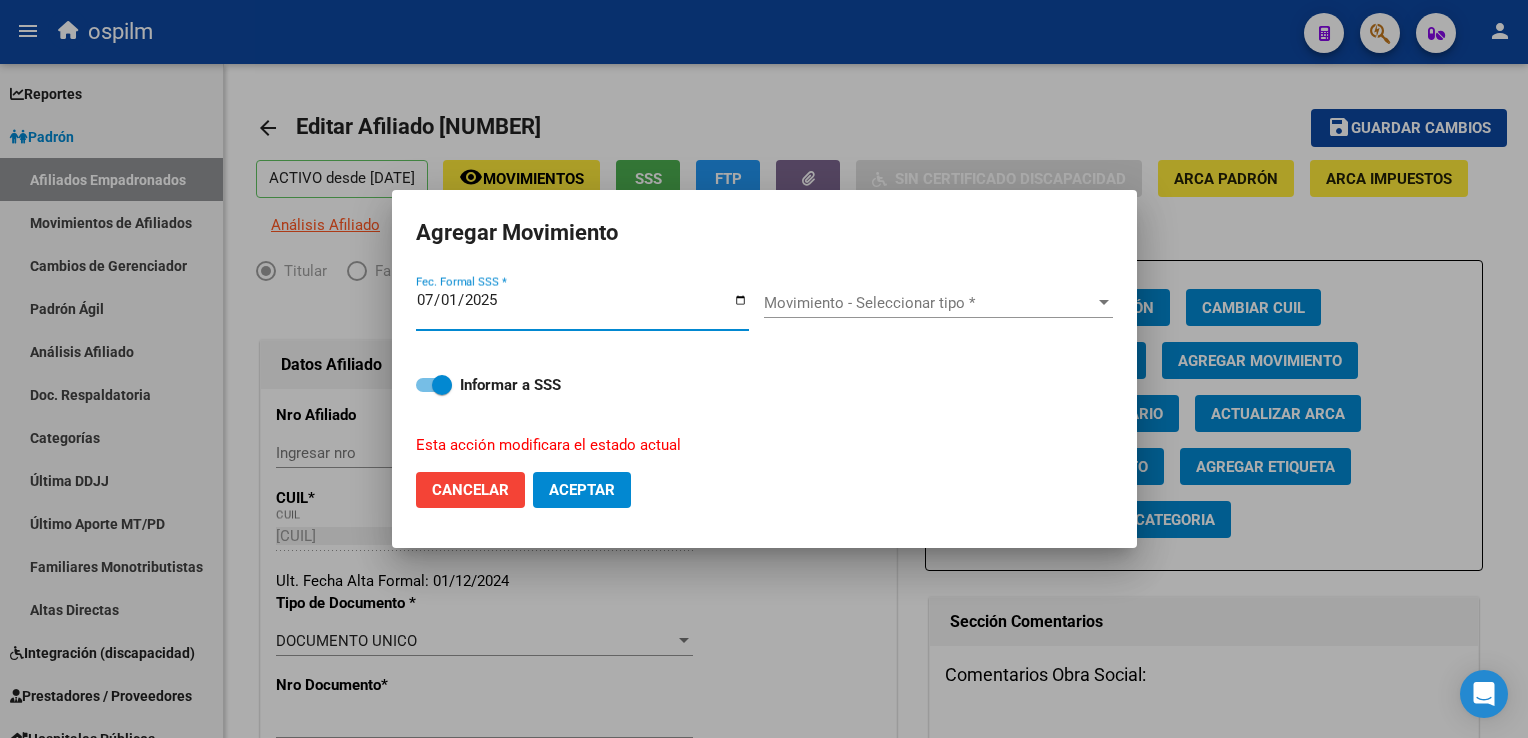 click on "Movimiento - Seleccionar tipo *" at bounding box center [929, 303] 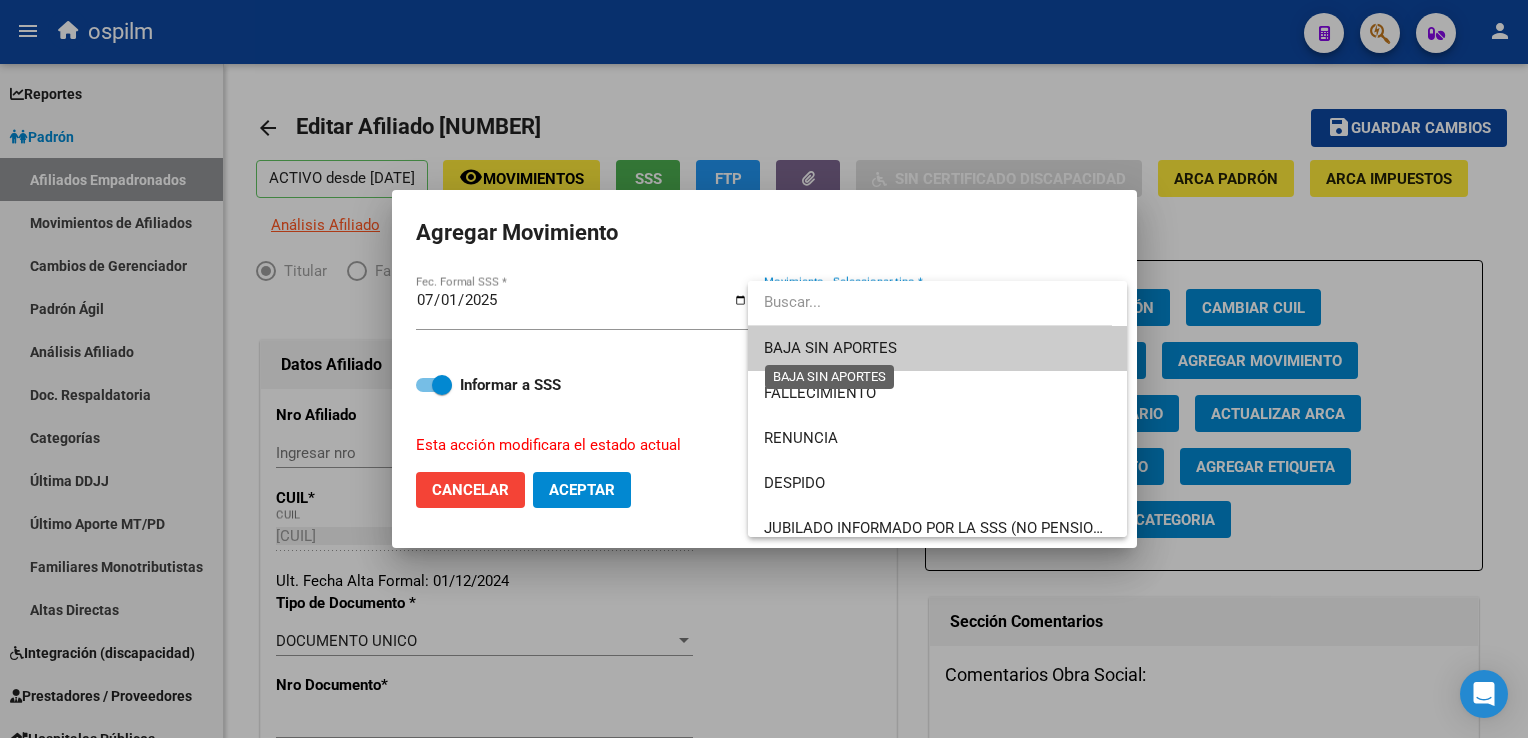 click on "BAJA SIN APORTES" at bounding box center (830, 348) 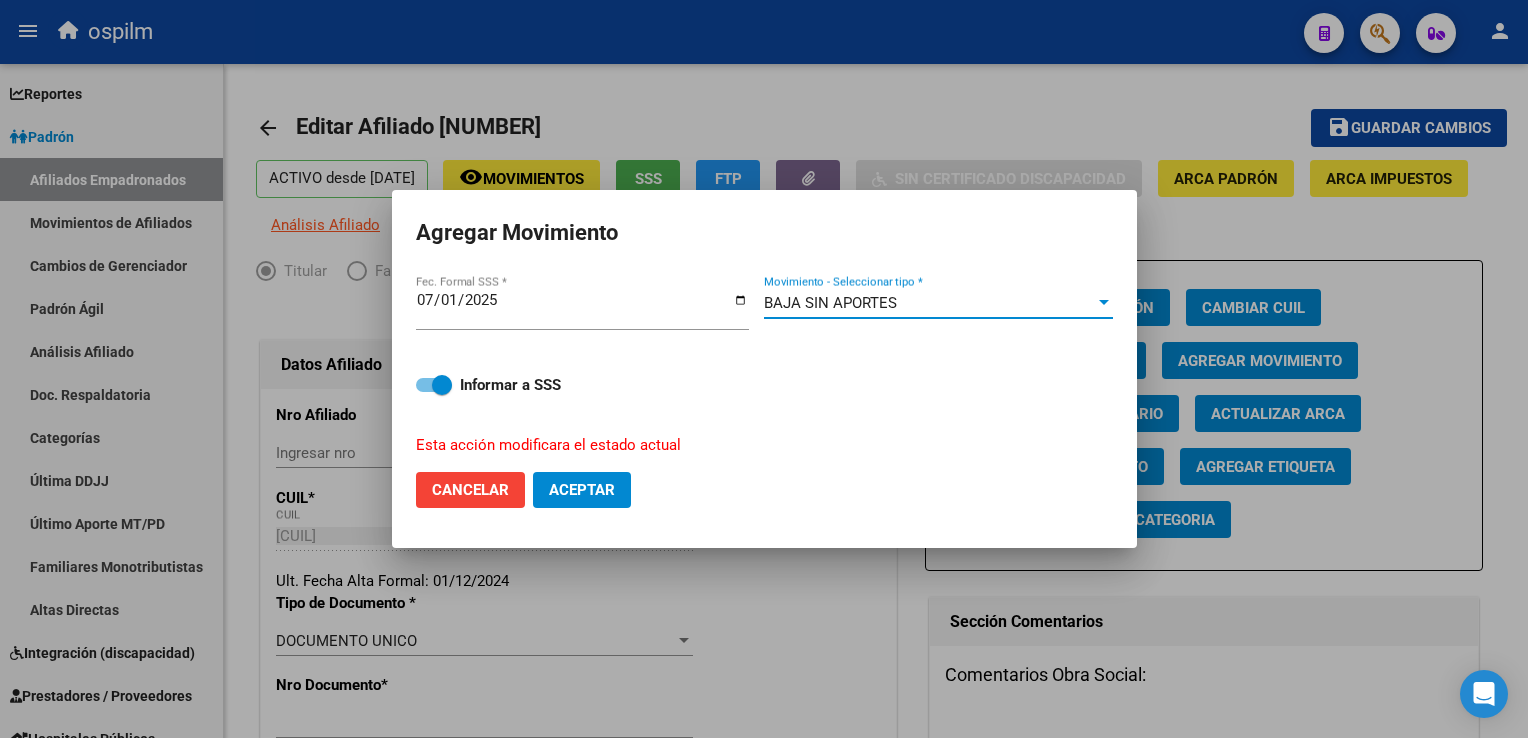 drag, startPoint x: 596, startPoint y: 495, endPoint x: 904, endPoint y: 316, distance: 356.23727 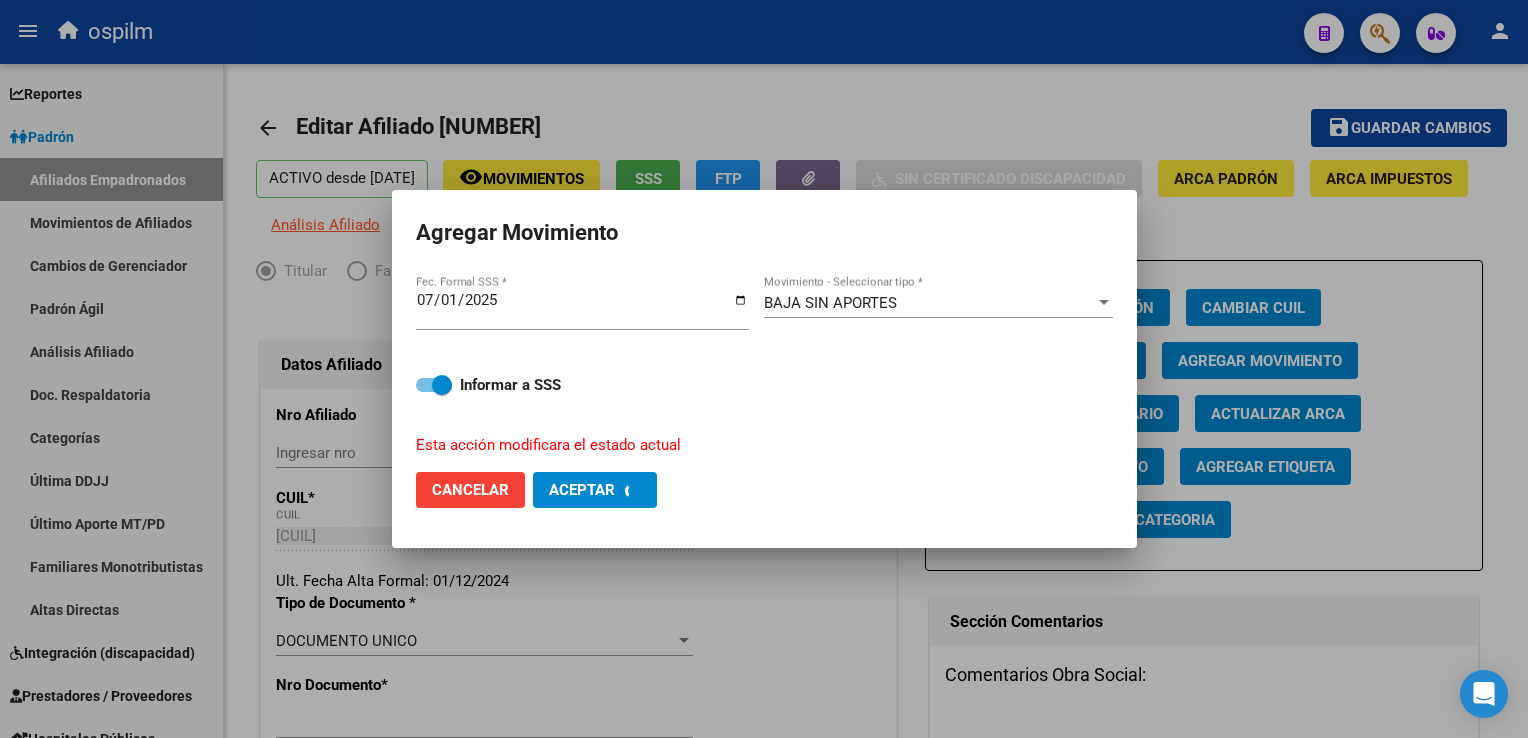 checkbox on "false" 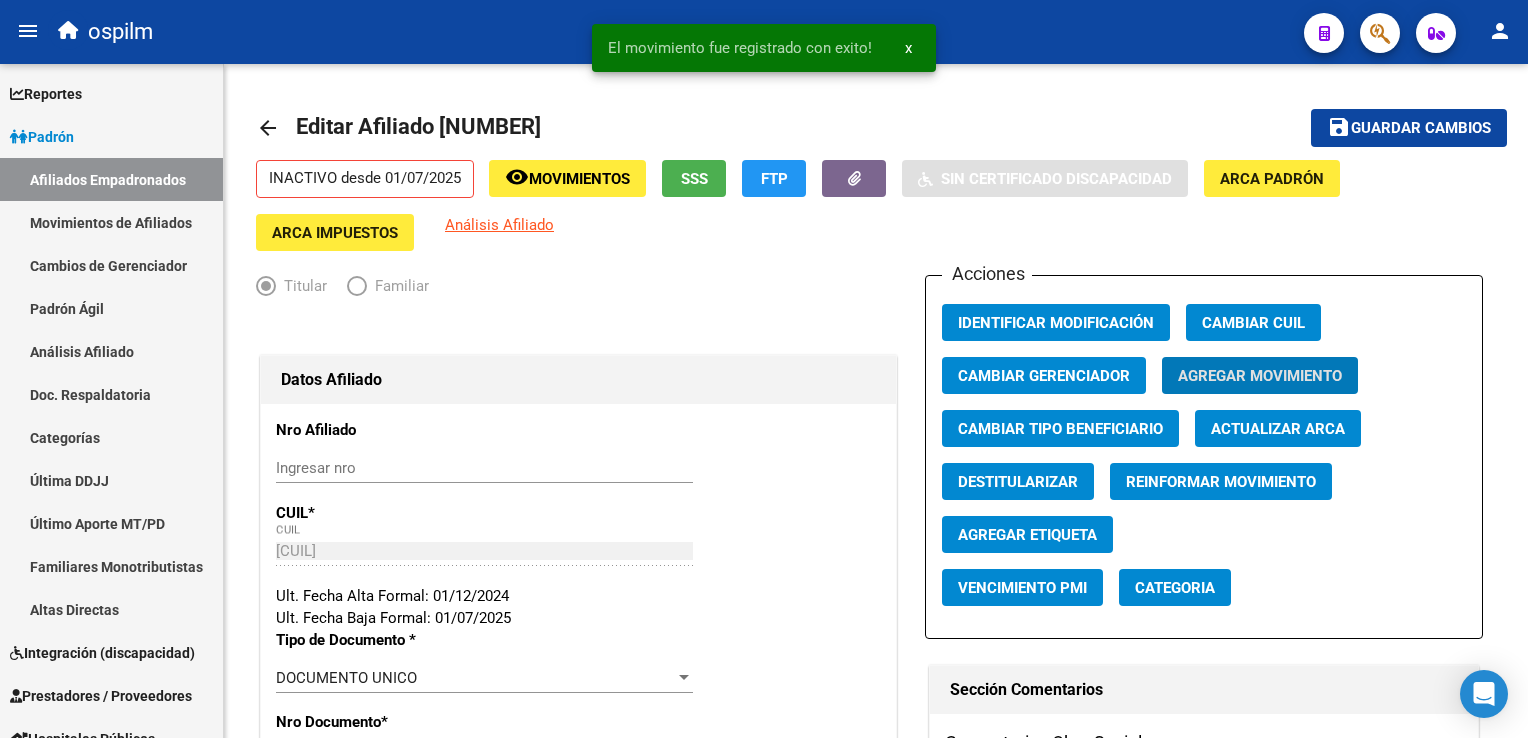 click on "Guardar cambios" 